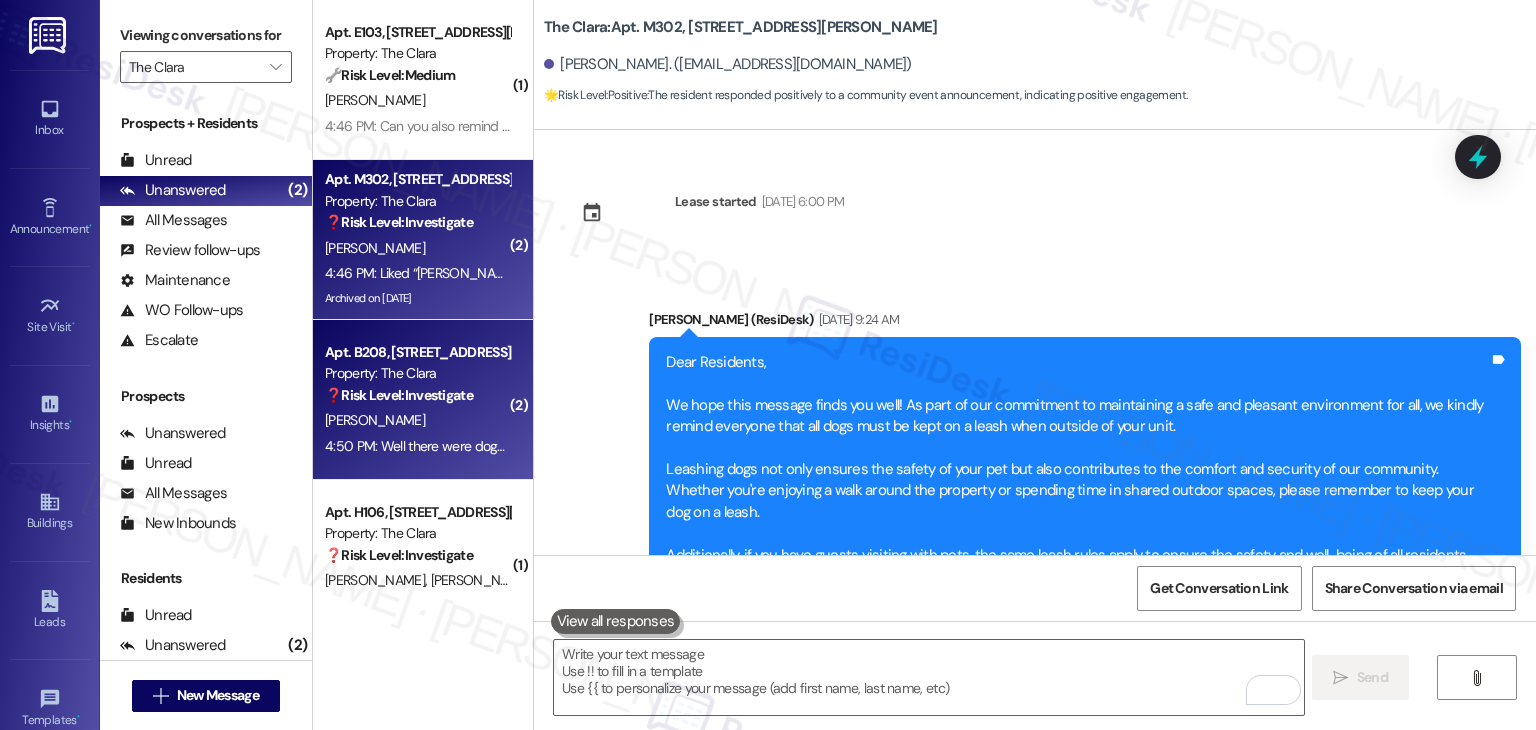scroll, scrollTop: 0, scrollLeft: 0, axis: both 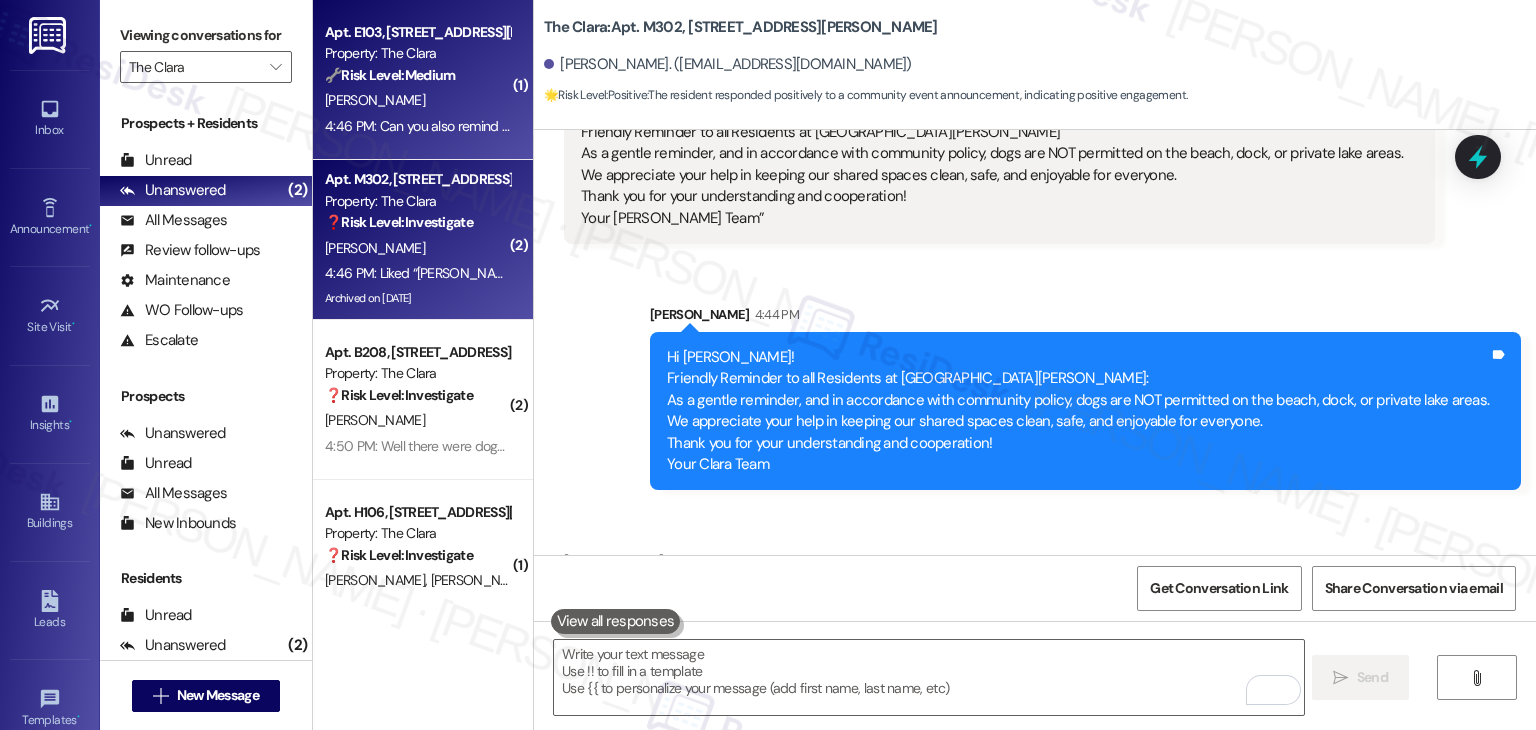 click on "4:46 PM: Can you also remind everyone about the leash policy. I saw 2 dogs off leash last night when I was walking my dog 4:46 PM: Can you also remind everyone about the leash policy. I saw 2 dogs off leash last night when I was walking my dog" at bounding box center (417, 126) 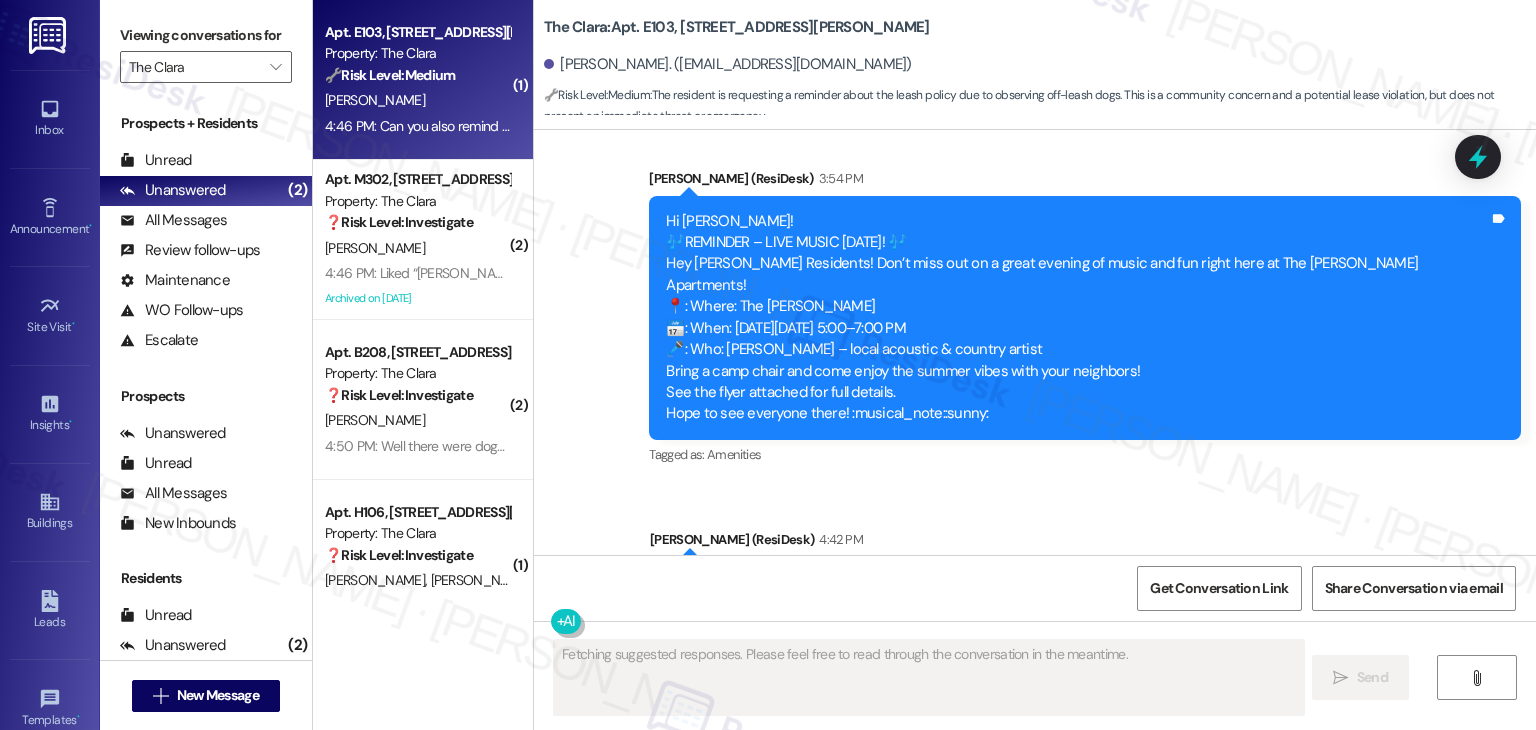 scroll, scrollTop: 60828, scrollLeft: 0, axis: vertical 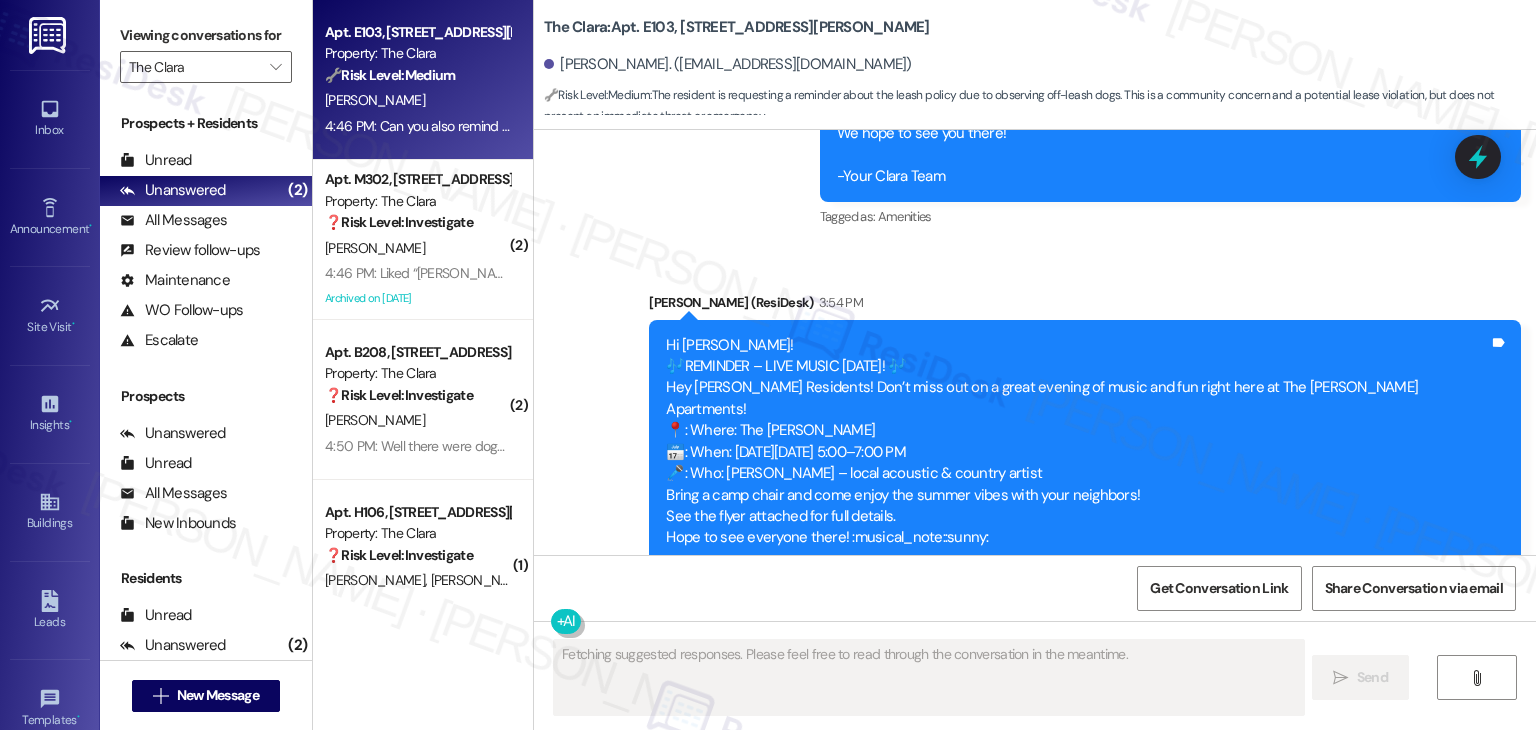 click on "Received via SMS Matthew Lennon Question 4:46 PM Can you also remind everyone about the leash policy. I saw 2 dogs off leash last night when I was walking my dog Tags and notes Tagged as:   Pet policy Click to highlight conversations about Pet policy  Related guidelines Hide Suggestions Roundhouse - The Clara:  All dogs must be kept on leashes at all times outside units, including guest pets.
Created  7 months ago Property level guideline  ( 76 % match) FAQs generated by ResiDesk AI Are there specific areas where dogs must be leashed? Dogs must be leashed at all times when outside of your unit, including all shared outdoor spaces and during walks around the property. What is the maximum length for a dog leash? The document doesn't specify a maximum leash length. For specific details, please contact the property management office. Are there designated off-leash areas for dogs? The document doesn't mention any off-leash areas. Dogs must be leashed at all times when outside of your unit. Original Guideline  (" at bounding box center (1035, 1146) 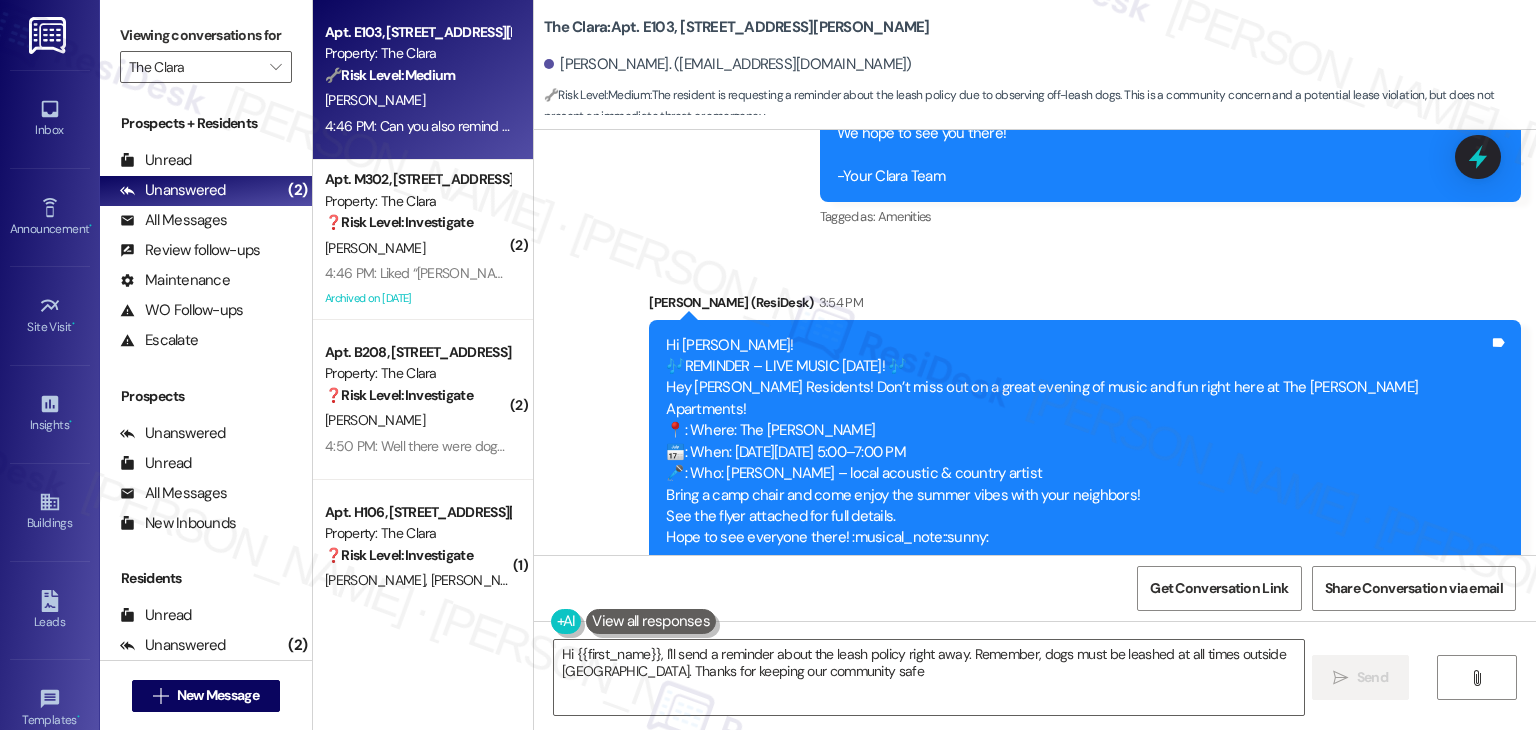 type on "Hi {{first_name}}, I'll send a reminder about the leash policy right away. Remember, dogs must be leashed at all times outside units. Thanks for keeping our community safe!" 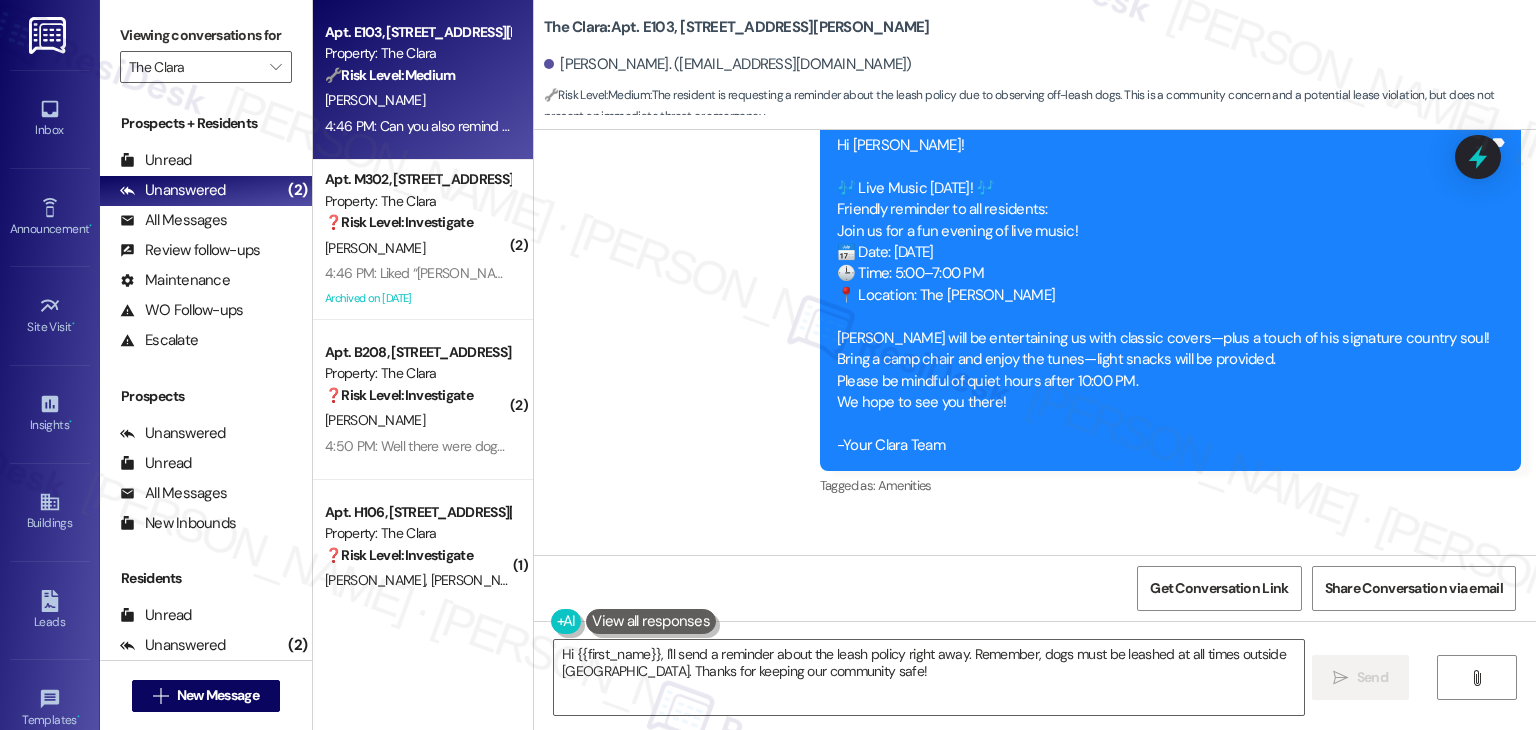scroll, scrollTop: 60528, scrollLeft: 0, axis: vertical 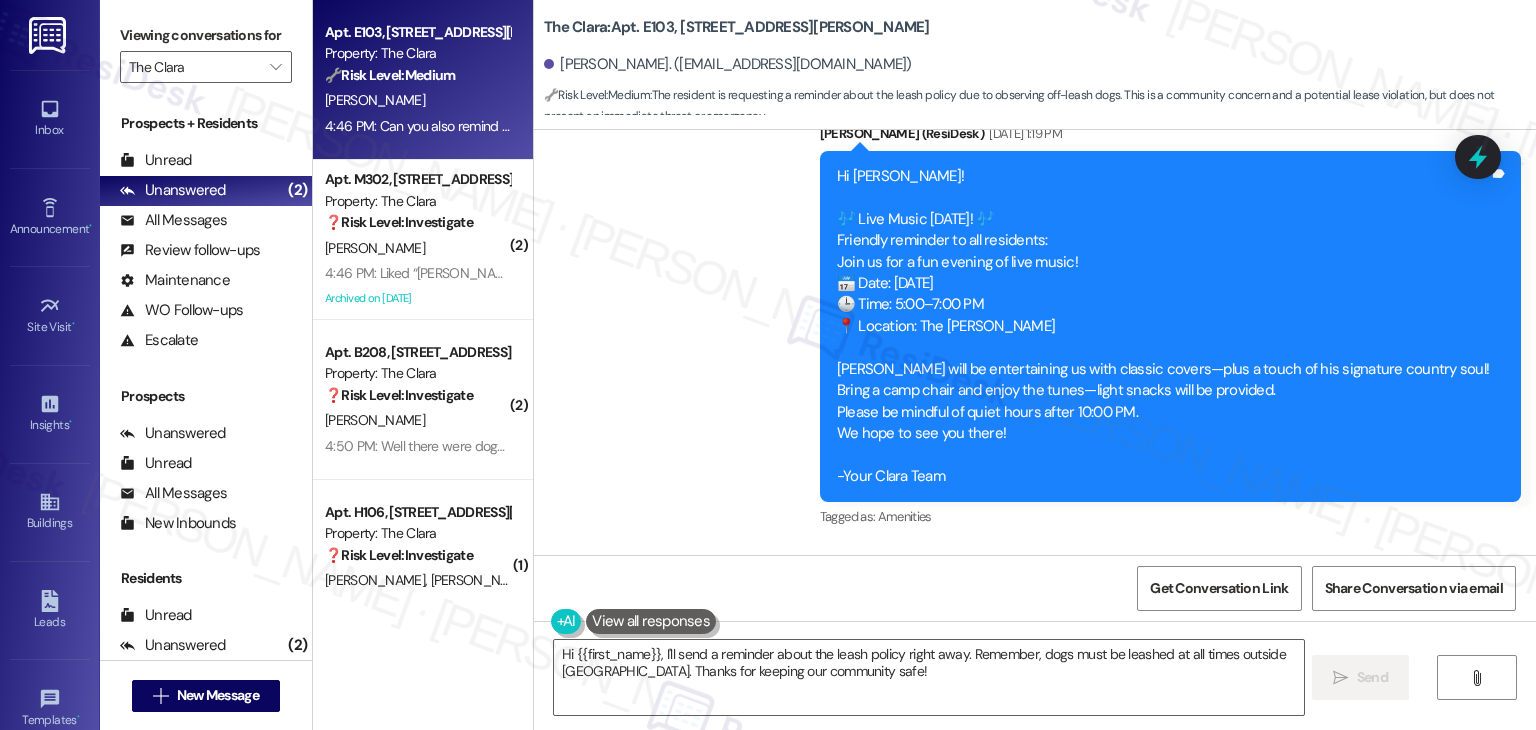 click on "Announcement, sent via SMS Dottie  (ResiDesk) Jun 30, 2025 at 1:24 PM Hi Matthew!
We love being a pet-friendly community, and we appreciate everyone doing their part to keep The Clara clean and welcoming for all!
Please remember to use only the designated pet waste areas when walking your furry friends. These spaces are set up to make cleanup easy — and to keep our shared spaces clean, safe, and enjoyable for everyone.
🐶: Always clean up after your pet
🌿: Stick to the designated areas — and avoid walkways, patios, or common lawns
🚮: Dispose of waste in the provided bins
Thank you for being a courteous neighbor and helping us maintain a beautiful community!
Warmly,
The Clara Team Tags and notes Tagged as:   Pet policy ,  Click to highlight conversations about Pet policy Cleanliness Click to highlight conversations about Cleanliness Sent via SMS Dottie  (ResiDesk) Jul 02, 2025 at 9:59 AM Tags and notes Tagged as:   Praise ,  Click to highlight conversations about Praise
," at bounding box center [1035, 196] 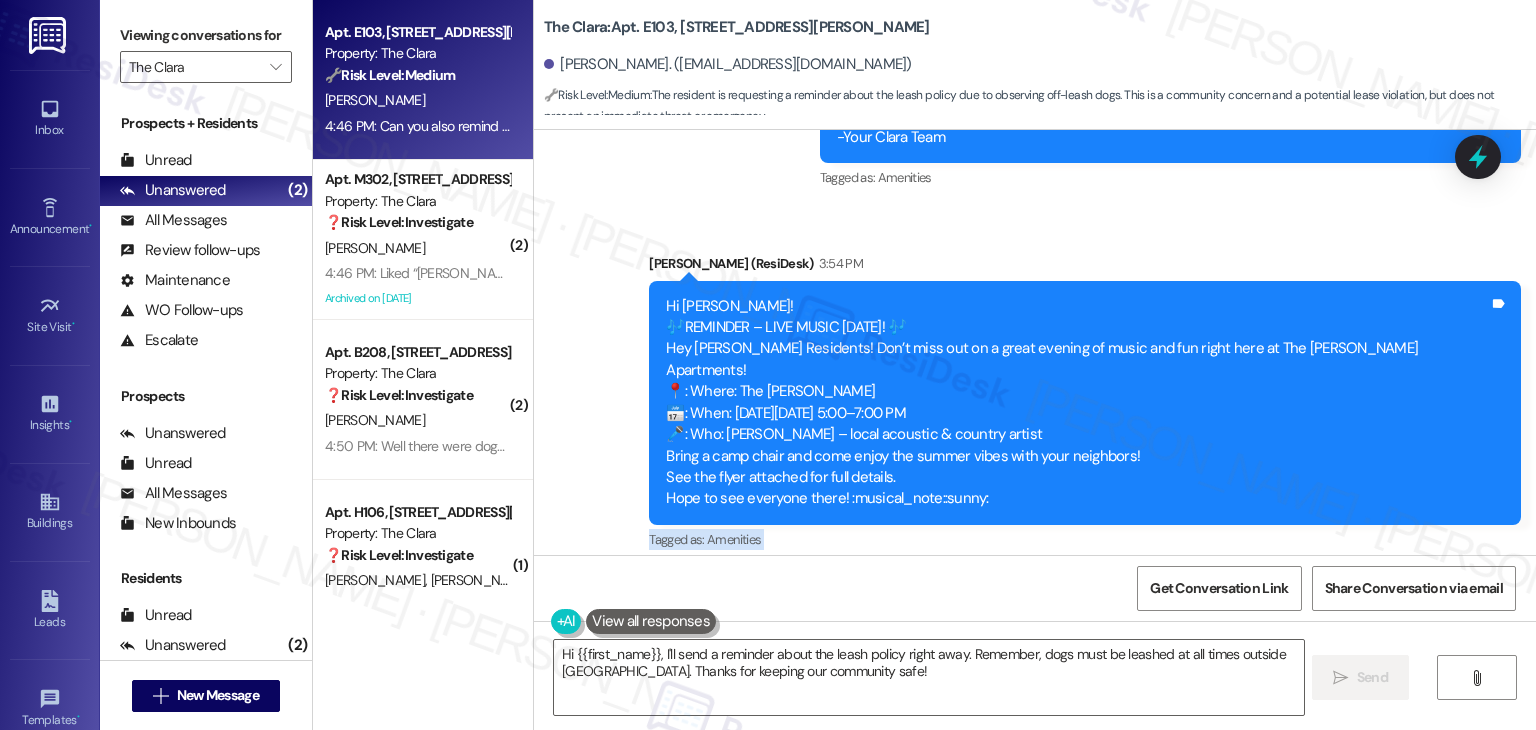 scroll, scrollTop: 60928, scrollLeft: 0, axis: vertical 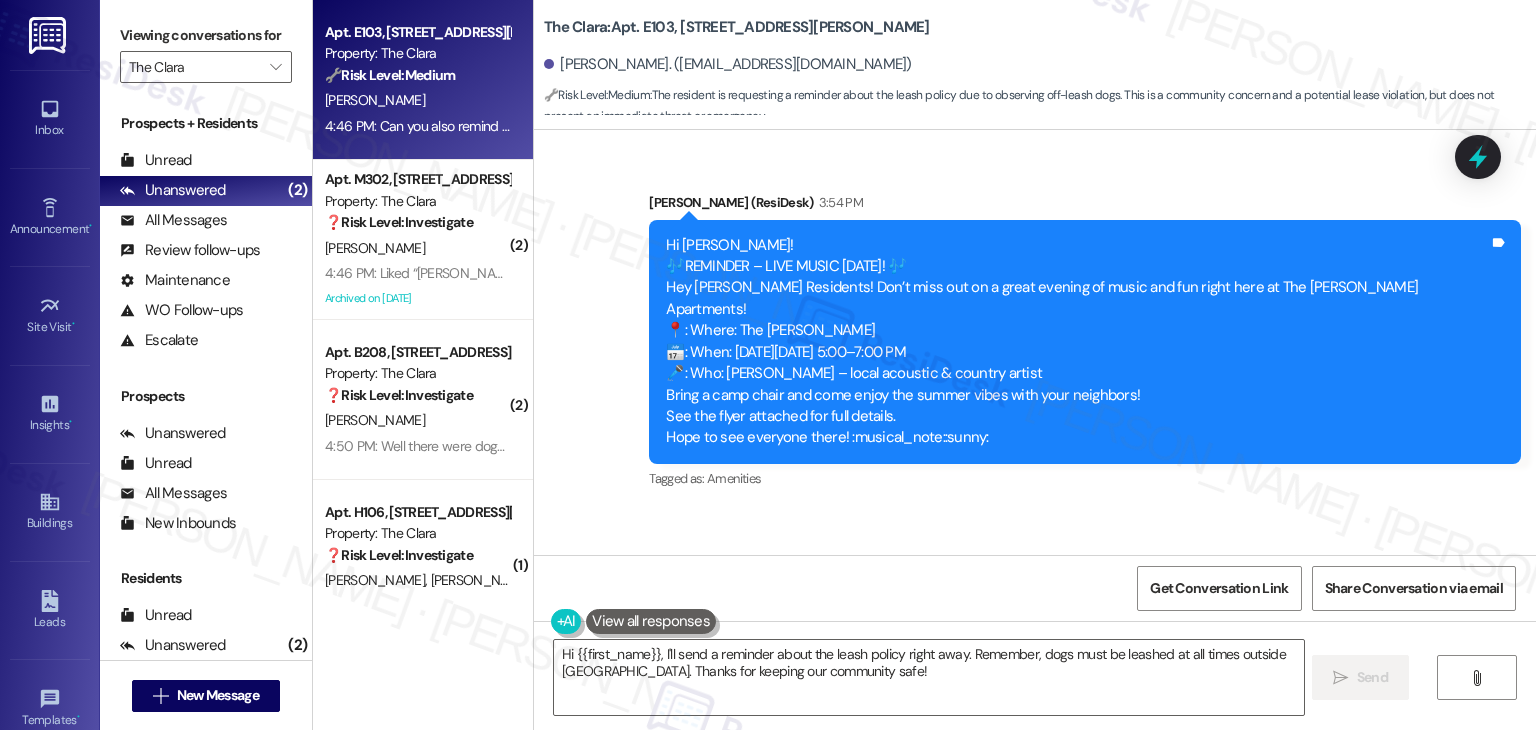 click on "Matthew Lennon Question 4:46 PM Can you also remind everyone about the leash policy. I saw 2 dogs off leash last night when I was walking my dog Tags and notes Tagged as:   Pet policy Click to highlight conversations about Pet policy  Related guidelines Hide Suggestions Roundhouse - The Clara:  All dogs must be kept on leashes at all times outside units, including guest pets.
Created  7 months ago Property level guideline  ( 76 % match) FAQs generated by ResiDesk AI Are there specific areas where dogs must be leashed? Dogs must be leashed at all times when outside of your unit, including all shared outdoor spaces and during walks around the property. What is the maximum length for a dog leash? The document doesn't specify a maximum leash length. For specific details, please contact the property management office. Are there designated off-leash areas for dogs? The document doesn't mention any off-leash areas. Dogs must be leashed at all times when outside of your unit. Are retractable leashes allowed?  ( 69" at bounding box center (941, 1061) 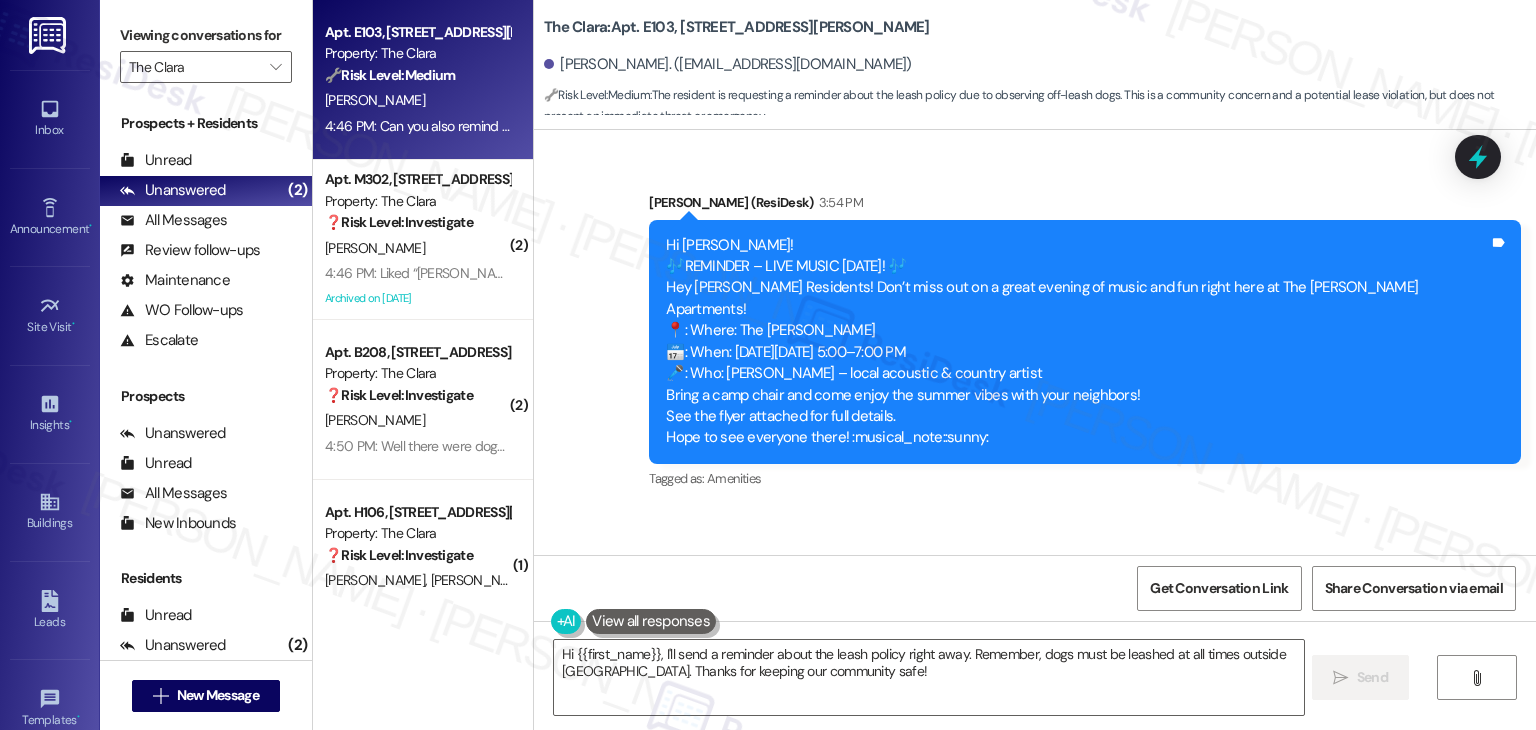click on "Matthew Lennon Question 4:46 PM Can you also remind everyone about the leash policy. I saw 2 dogs off leash last night when I was walking my dog Tags and notes Tagged as:   Pet policy Click to highlight conversations about Pet policy  Related guidelines Hide Suggestions Roundhouse - The Clara:  All dogs must be kept on leashes at all times outside units, including guest pets.
Created  7 months ago Property level guideline  ( 76 % match) FAQs generated by ResiDesk AI Are there specific areas where dogs must be leashed? Dogs must be leashed at all times when outside of your unit, including all shared outdoor spaces and during walks around the property. What is the maximum length for a dog leash? The document doesn't specify a maximum leash length. For specific details, please contact the property management office. Are there designated off-leash areas for dogs? The document doesn't mention any off-leash areas. Dogs must be leashed at all times when outside of your unit. Are retractable leashes allowed?  ( 69" at bounding box center [941, 1061] 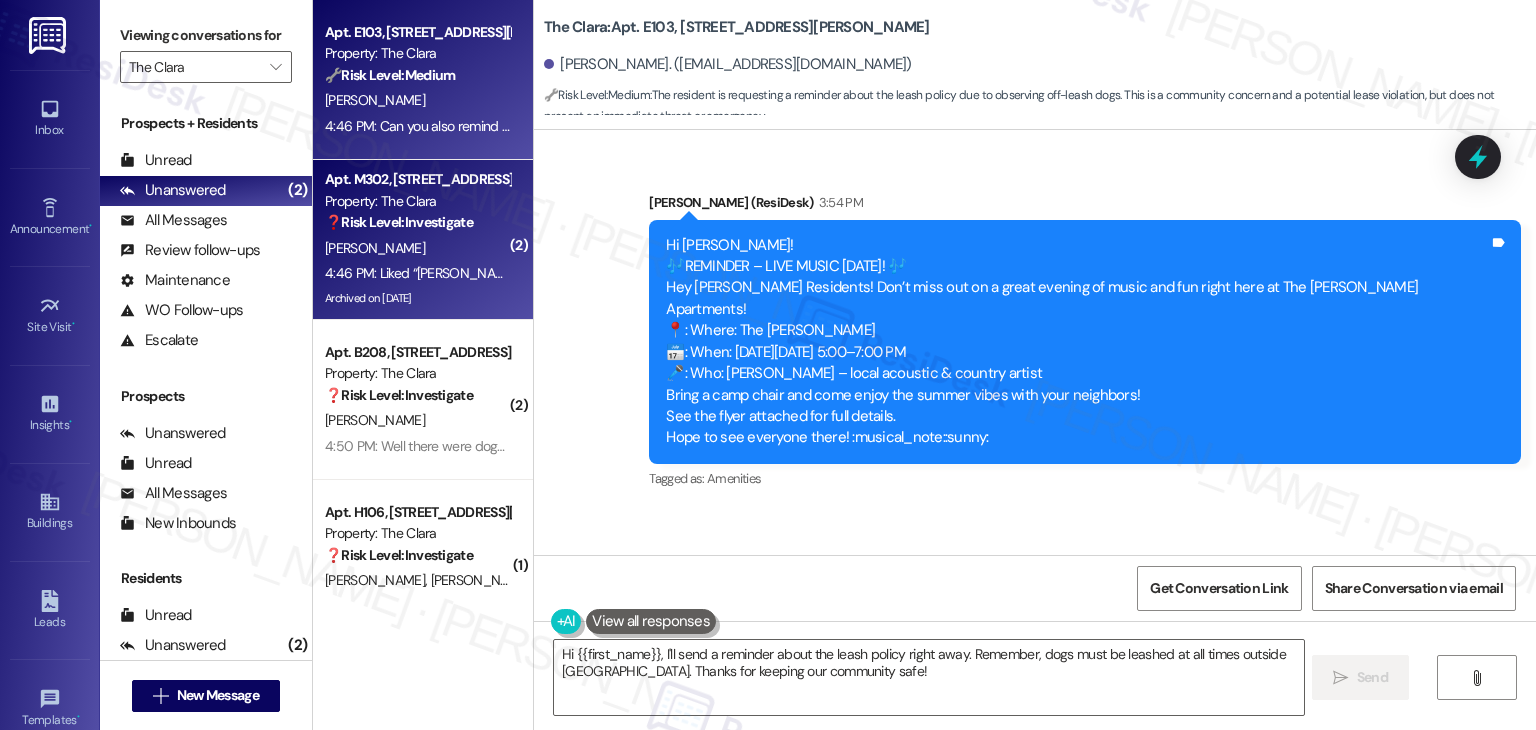 click on "4:46 PM: Liked “Dottie (The Clara): Hi Isaac!
Friendly Reminder to all Residents at The Clara:
As a gentle reminder, and in accordance with community policy, dogs are NOT permitted on the beach, dock, or private lake areas.
We appreciate your help in keeping our shared spaces clean, safe, and enjoyable for everyone.
Thank you for your understanding and cooperation!
Your Clara Team” 4:46 PM: Liked “Dottie (The Clara): Hi Isaac!
Friendly Reminder to all Residents at The Clara:
As a gentle reminder, and in accordance with community policy, dogs are NOT permitted on the beach, dock, or private lake areas.
We appreciate your help in keeping our shared spaces clean, safe, and enjoyable for everyone.
Thank you for your understanding and cooperation!
Your Clara Team”" at bounding box center (417, 273) 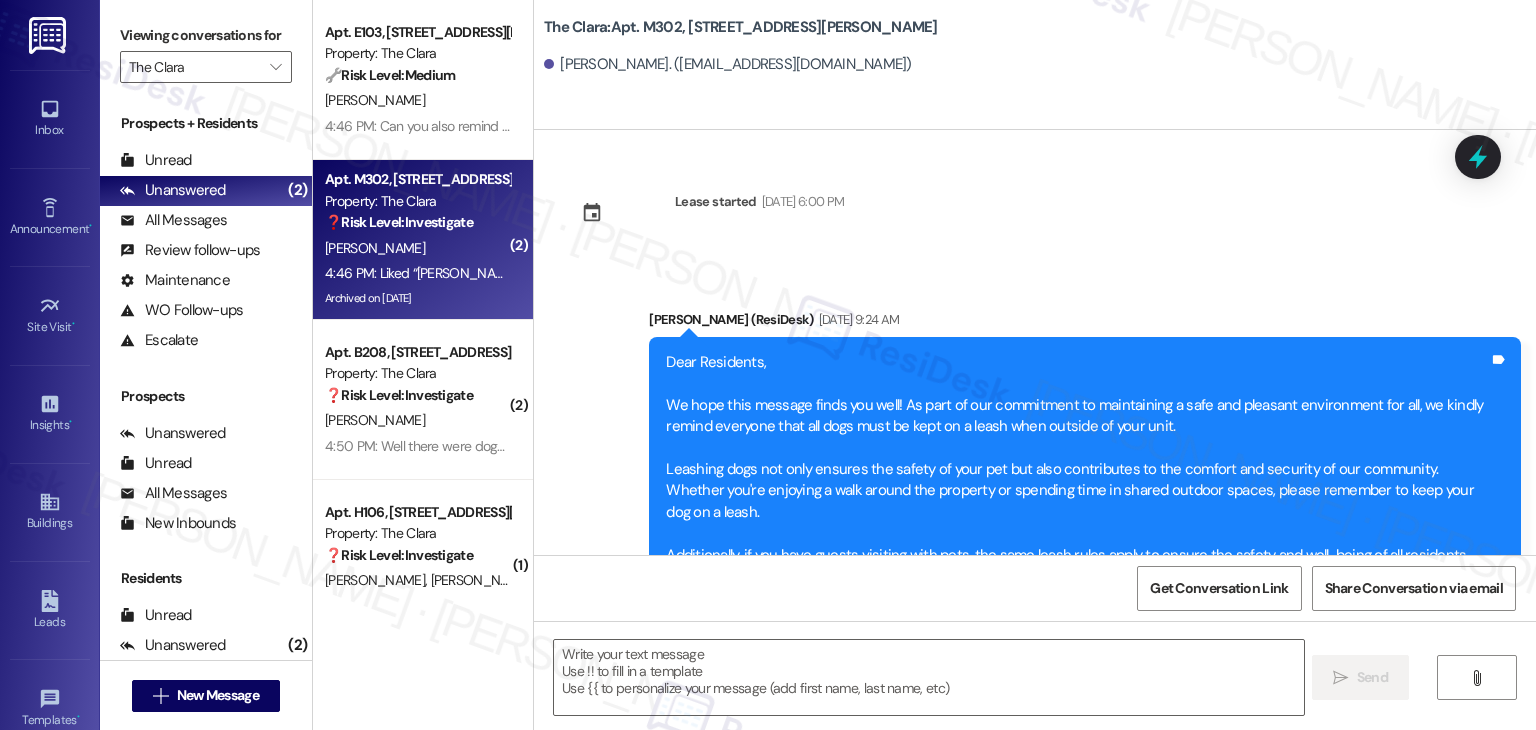 scroll, scrollTop: 24115, scrollLeft: 0, axis: vertical 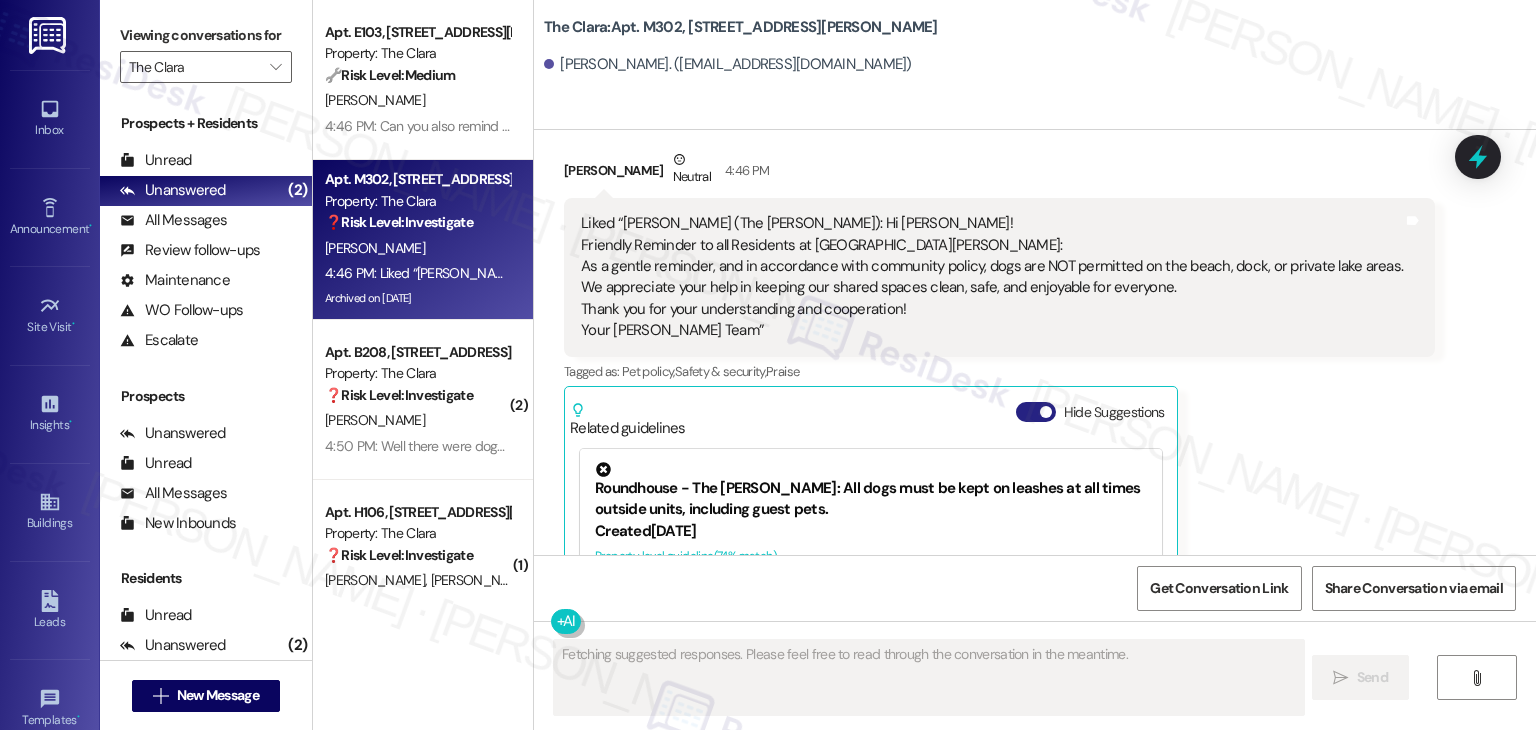 click on "Hide Suggestions" at bounding box center (1036, 412) 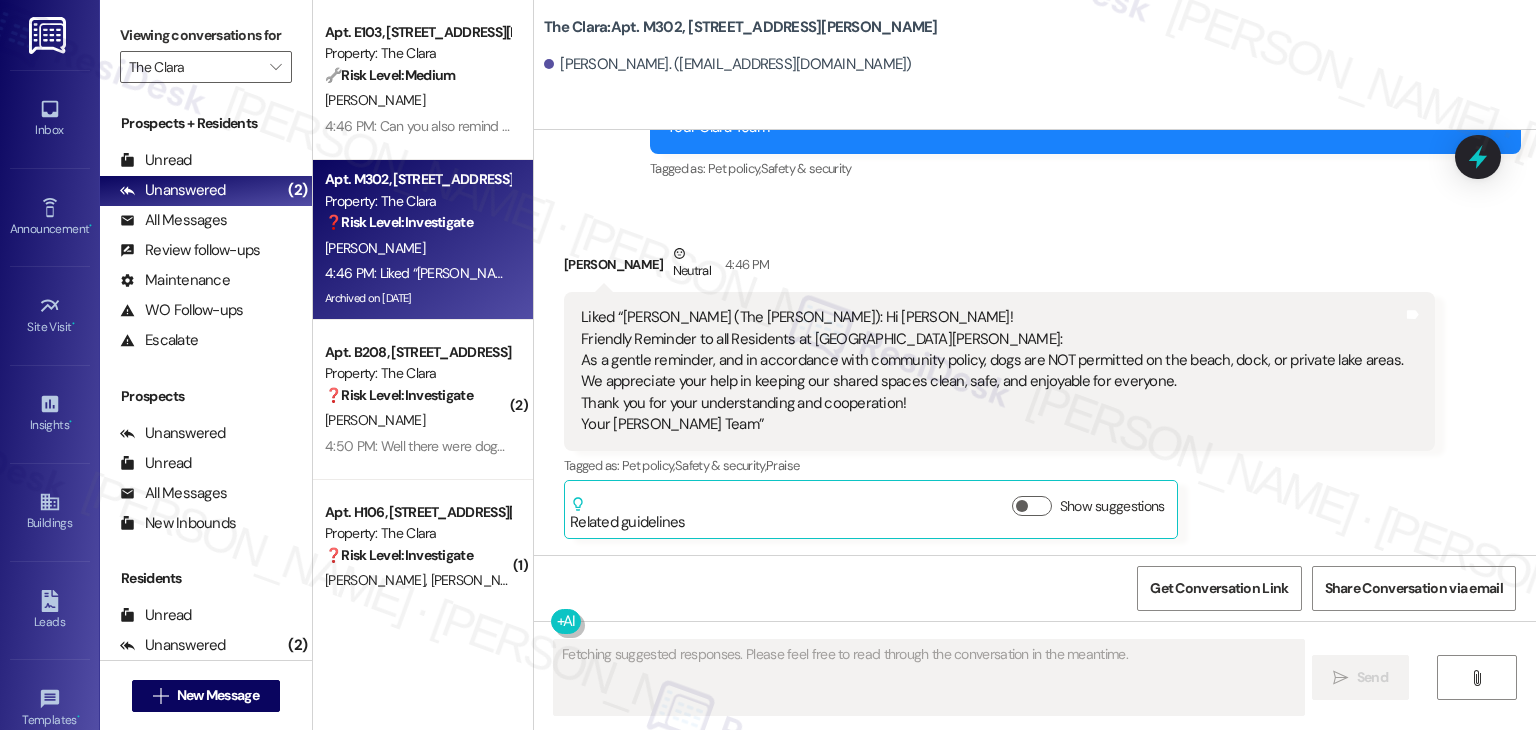 scroll, scrollTop: 23824, scrollLeft: 0, axis: vertical 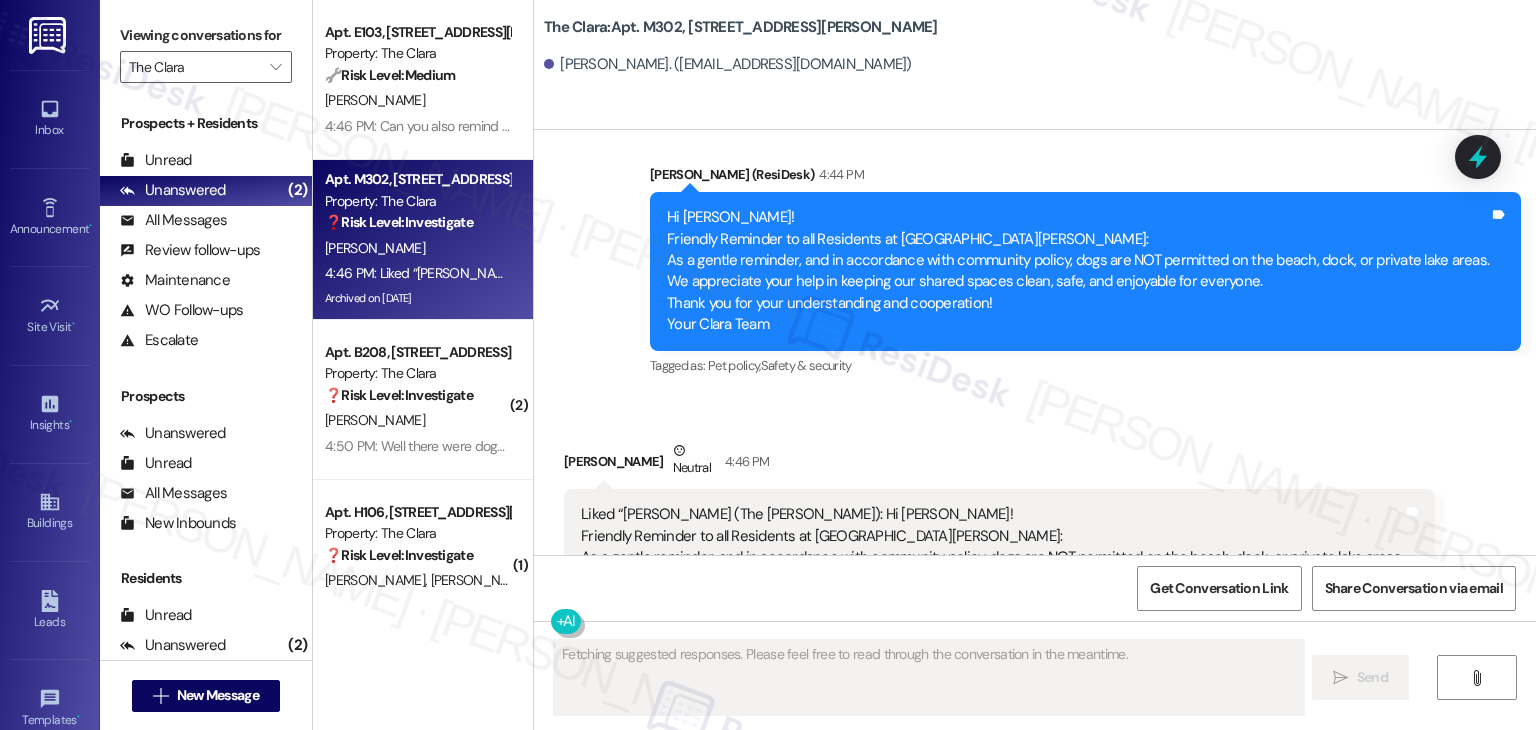 click on "Isaac Ralls   Neutral 4:46 PM Liked “Dottie (The Clara): Hi Isaac!
Friendly Reminder to all Residents at The Clara:
As a gentle reminder, and in accordance with community policy, dogs are NOT permitted on the beach, dock, or private lake areas.
We appreciate your help in keeping our shared spaces clean, safe, and enjoyable for everyone.
Thank you for your understanding and cooperation!
Your Clara Team” Tags and notes Tagged as:   Pet policy ,  Click to highlight conversations about Pet policy Safety & security ,  Click to highlight conversations about Safety & security Praise Click to highlight conversations about Praise  Related guidelines Show suggestions" at bounding box center [999, 588] 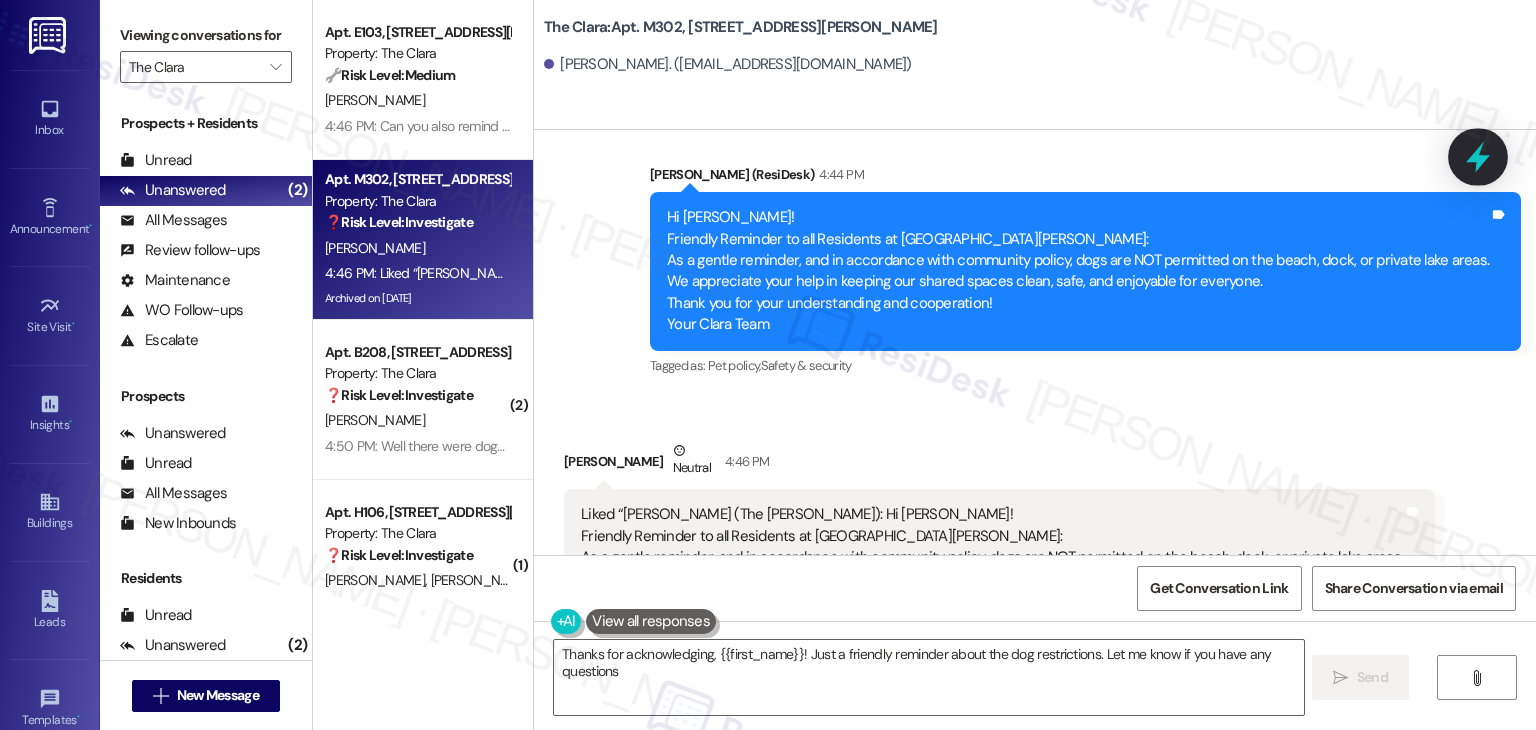 type on "Thanks for acknowledging, {{first_name}}! Just a friendly reminder about the dog restrictions. Let me know if you have any questions!" 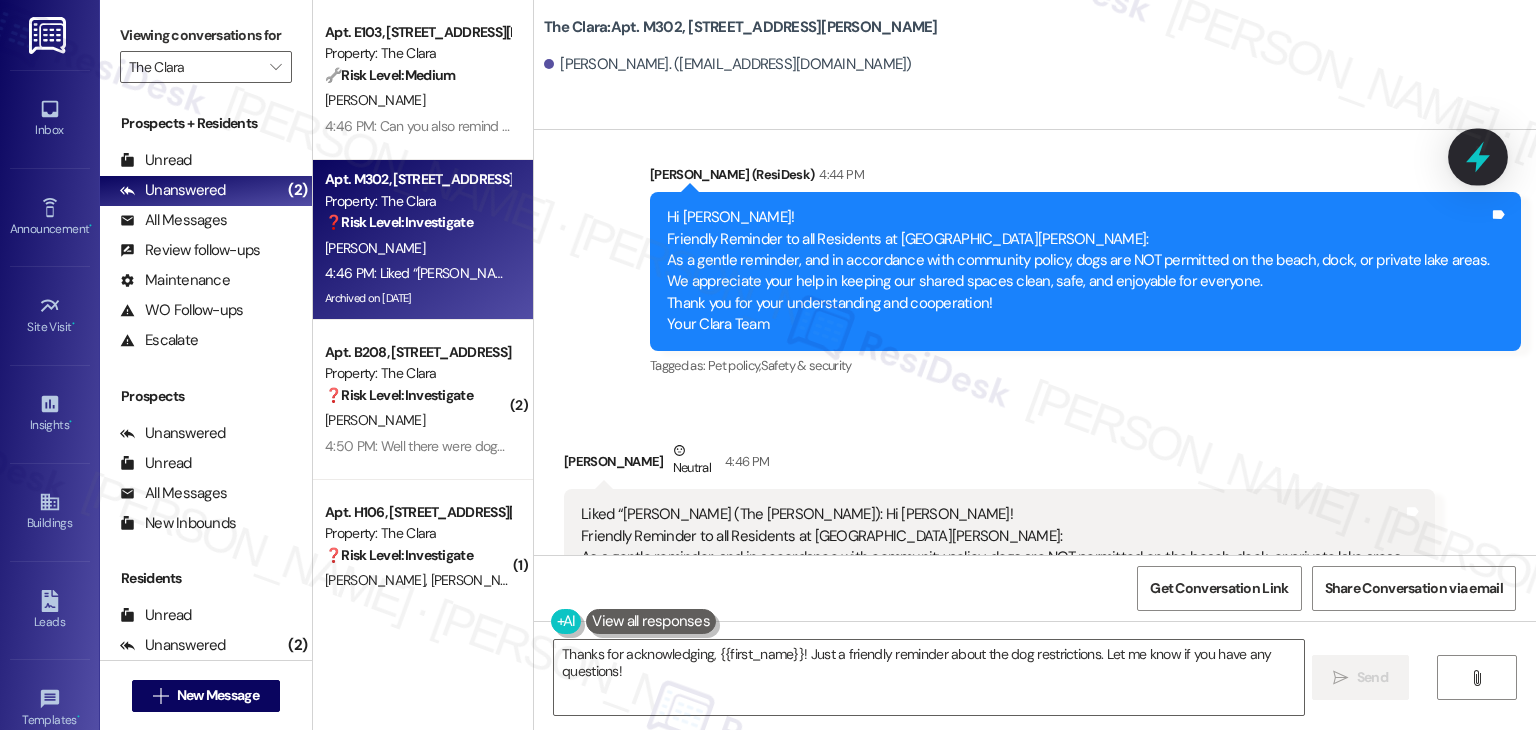 click 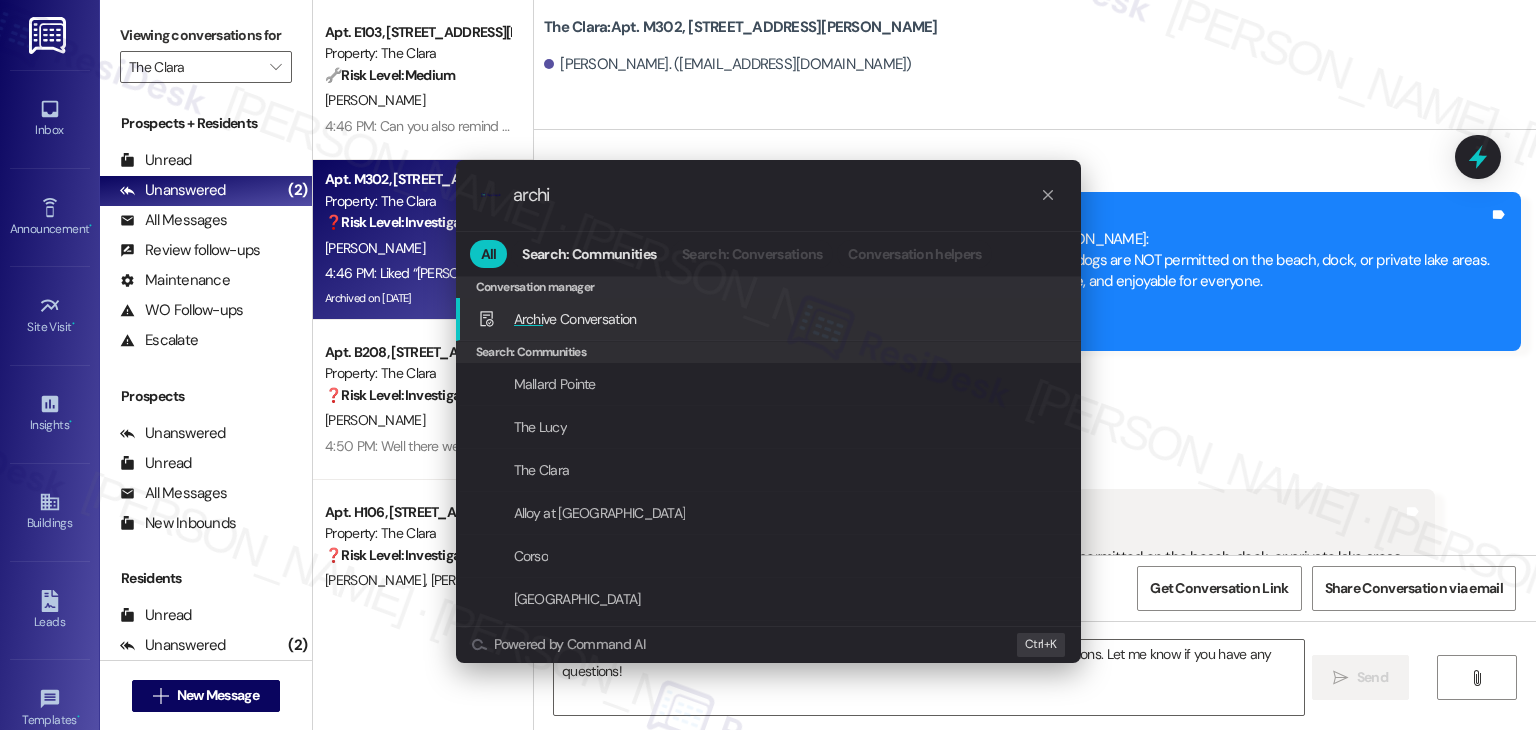 type on "archi" 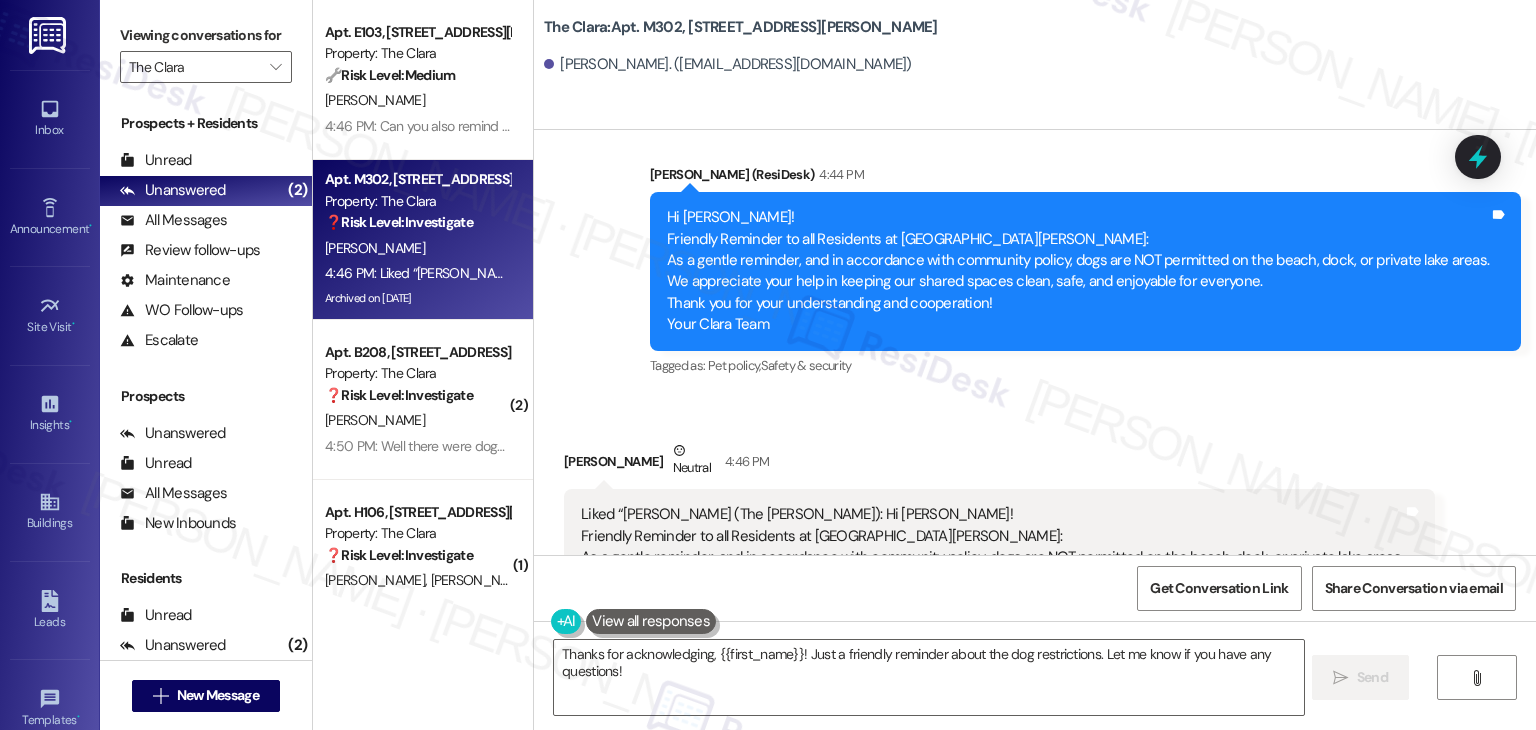 click on "Received via SMS Isaac Ralls   Neutral 4:46 PM Liked “Dottie (The Clara): Hi Isaac!
Friendly Reminder to all Residents at The Clara:
As a gentle reminder, and in accordance with community policy, dogs are NOT permitted on the beach, dock, or private lake areas.
We appreciate your help in keeping our shared spaces clean, safe, and enjoyable for everyone.
Thank you for your understanding and cooperation!
Your Clara Team” Tags and notes Tagged as:   Pet policy ,  Click to highlight conversations about Pet policy Safety & security ,  Click to highlight conversations about Safety & security Praise Click to highlight conversations about Praise  Related guidelines Show suggestions" at bounding box center [1035, 573] 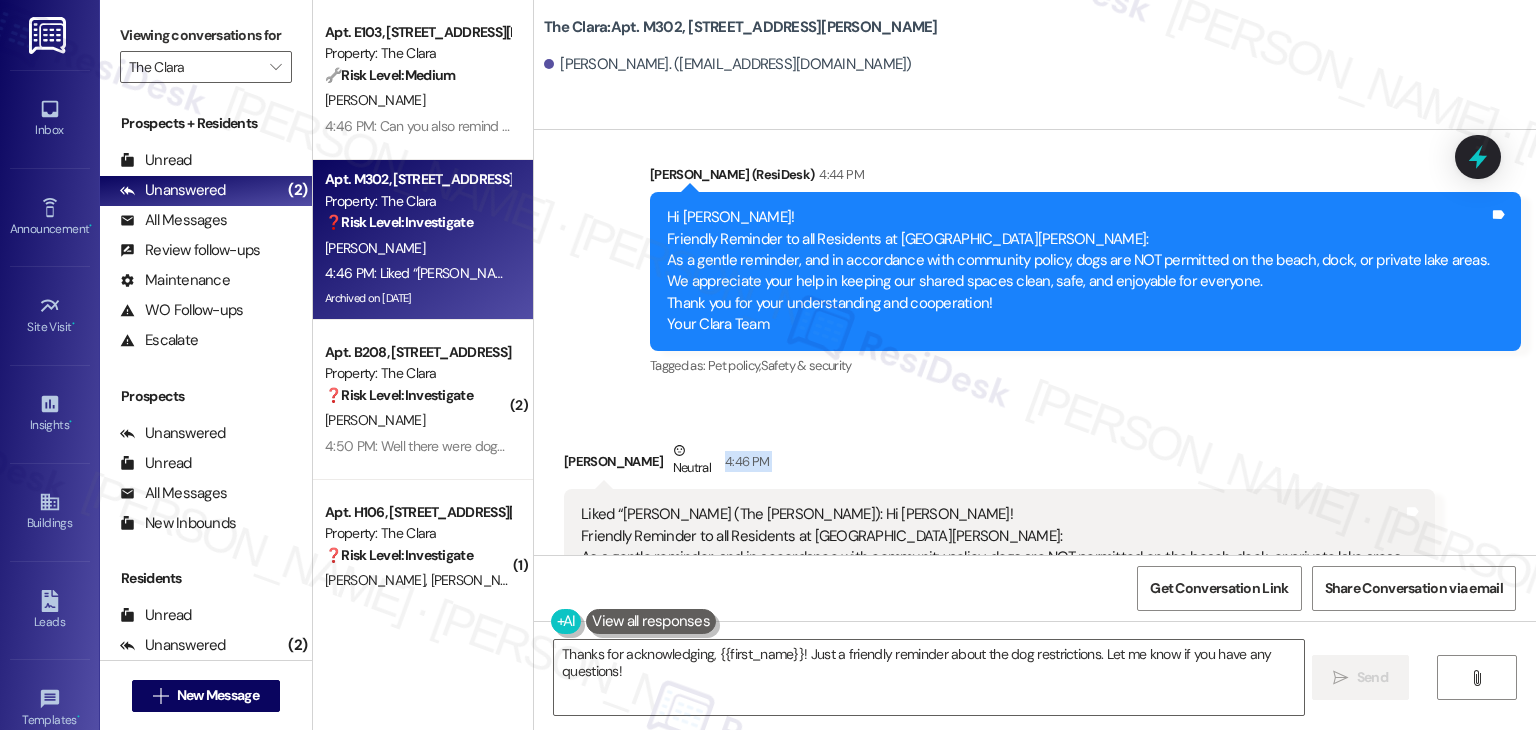 click on "Received via SMS Isaac Ralls   Neutral 4:46 PM Liked “Dottie (The Clara): Hi Isaac!
Friendly Reminder to all Residents at The Clara:
As a gentle reminder, and in accordance with community policy, dogs are NOT permitted on the beach, dock, or private lake areas.
We appreciate your help in keeping our shared spaces clean, safe, and enjoyable for everyone.
Thank you for your understanding and cooperation!
Your Clara Team” Tags and notes Tagged as:   Pet policy ,  Click to highlight conversations about Pet policy Safety & security ,  Click to highlight conversations about Safety & security Praise Click to highlight conversations about Praise  Related guidelines Show suggestions" at bounding box center (1035, 573) 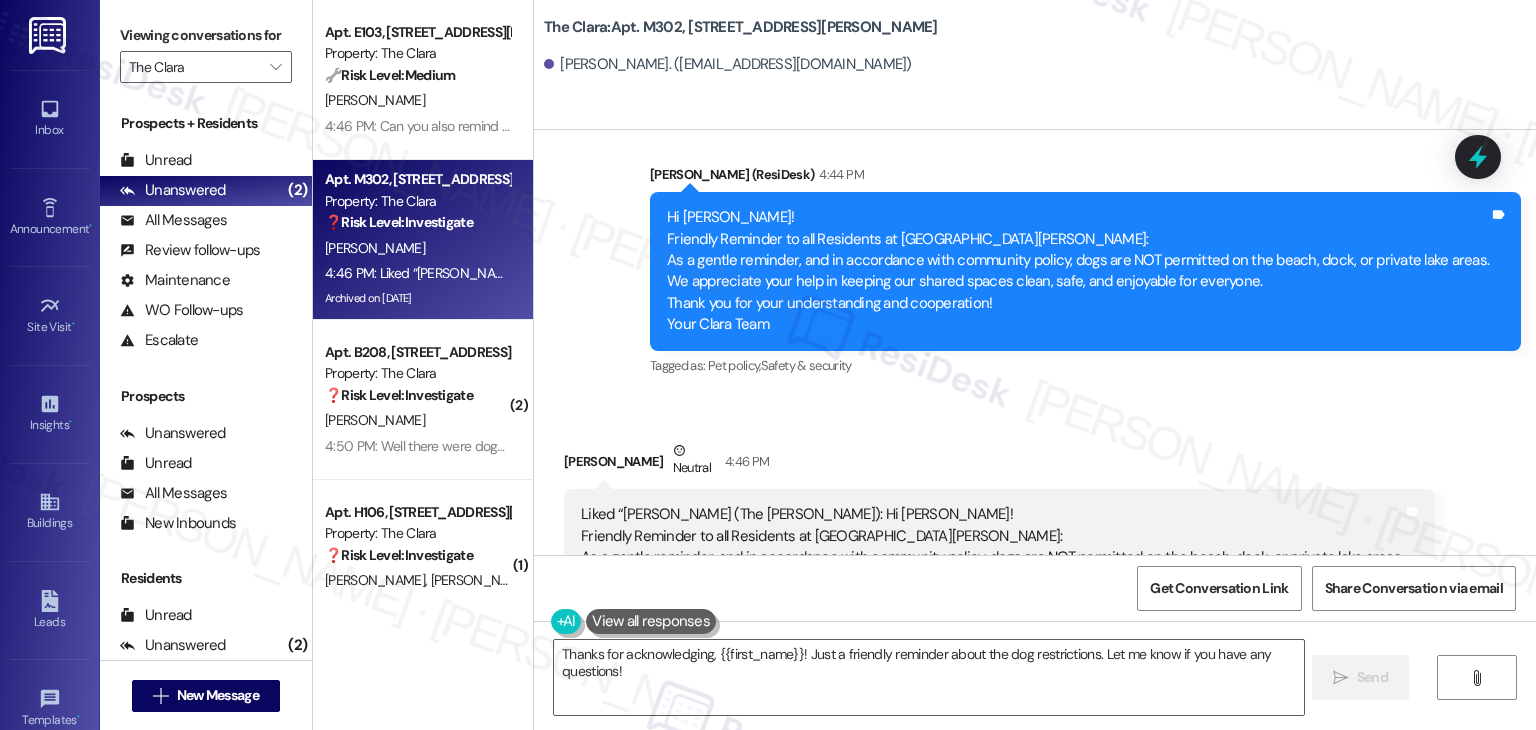 click on "Received via SMS Isaac Ralls   Neutral 4:46 PM Liked “Dottie (The Clara): Hi Isaac!
Friendly Reminder to all Residents at The Clara:
As a gentle reminder, and in accordance with community policy, dogs are NOT permitted on the beach, dock, or private lake areas.
We appreciate your help in keeping our shared spaces clean, safe, and enjoyable for everyone.
Thank you for your understanding and cooperation!
Your Clara Team” Tags and notes Tagged as:   Pet policy ,  Click to highlight conversations about Pet policy Safety & security ,  Click to highlight conversations about Safety & security Praise Click to highlight conversations about Praise  Related guidelines Show suggestions" at bounding box center (1035, 573) 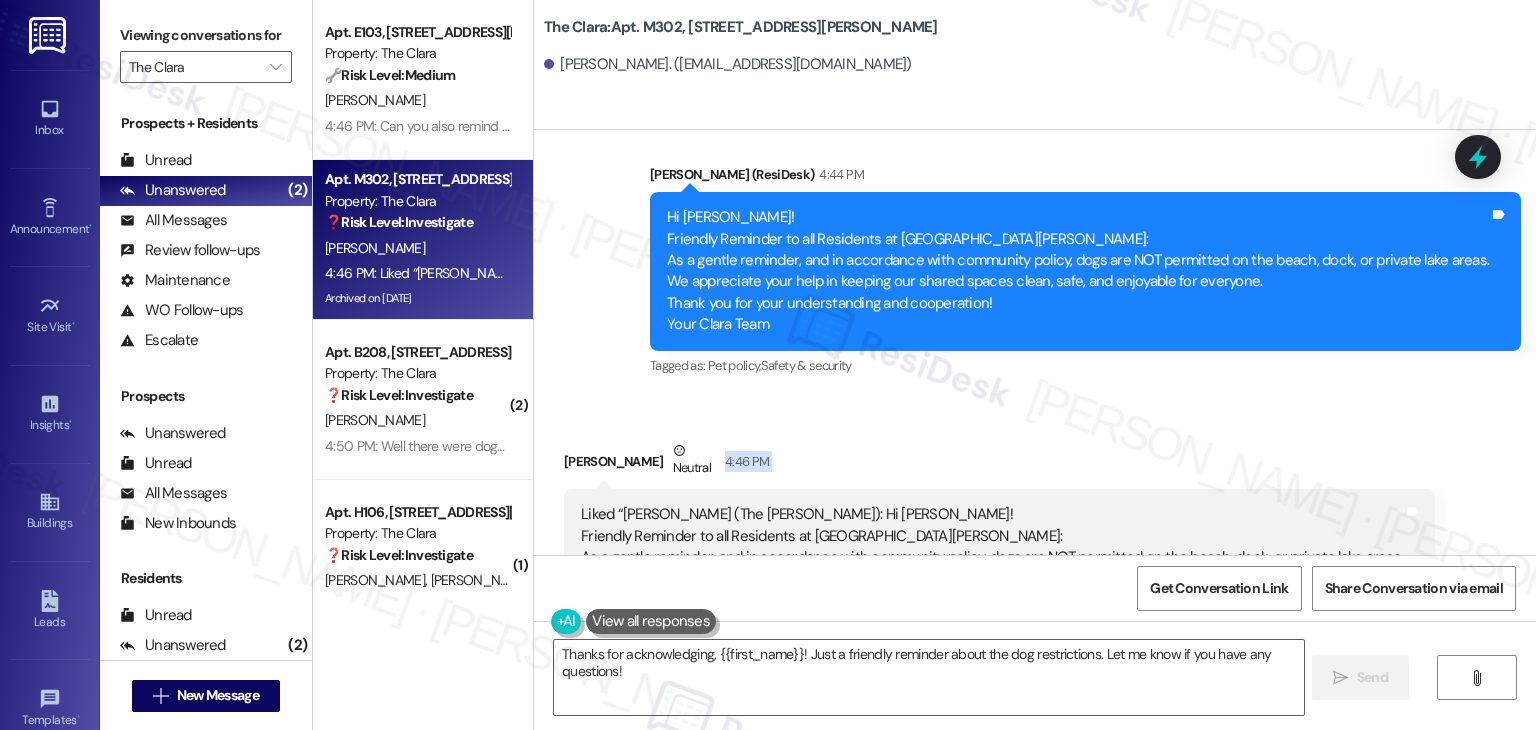click on "Received via SMS Isaac Ralls   Neutral 4:46 PM Liked “Dottie (The Clara): Hi Isaac!
Friendly Reminder to all Residents at The Clara:
As a gentle reminder, and in accordance with community policy, dogs are NOT permitted on the beach, dock, or private lake areas.
We appreciate your help in keeping our shared spaces clean, safe, and enjoyable for everyone.
Thank you for your understanding and cooperation!
Your Clara Team” Tags and notes Tagged as:   Pet policy ,  Click to highlight conversations about Pet policy Safety & security ,  Click to highlight conversations about Safety & security Praise Click to highlight conversations about Praise  Related guidelines Show suggestions" at bounding box center [1035, 573] 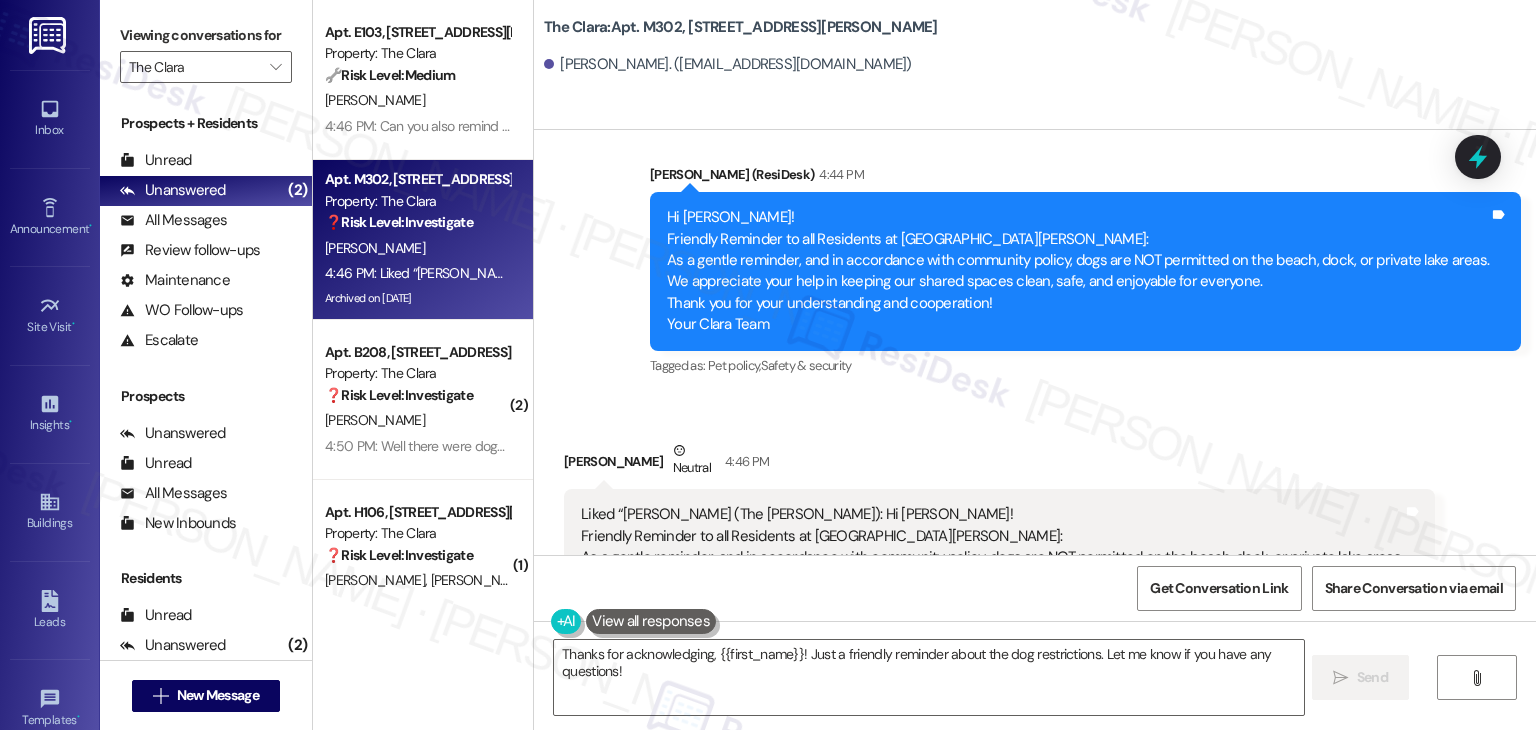 click on "Received via SMS Isaac Ralls   Neutral 4:46 PM Liked “Dottie (The Clara): Hi Isaac!
Friendly Reminder to all Residents at The Clara:
As a gentle reminder, and in accordance with community policy, dogs are NOT permitted on the beach, dock, or private lake areas.
We appreciate your help in keeping our shared spaces clean, safe, and enjoyable for everyone.
Thank you for your understanding and cooperation!
Your Clara Team” Tags and notes Tagged as:   Pet policy ,  Click to highlight conversations about Pet policy Safety & security ,  Click to highlight conversations about Safety & security Praise Click to highlight conversations about Praise  Related guidelines Show suggestions" at bounding box center [1035, 573] 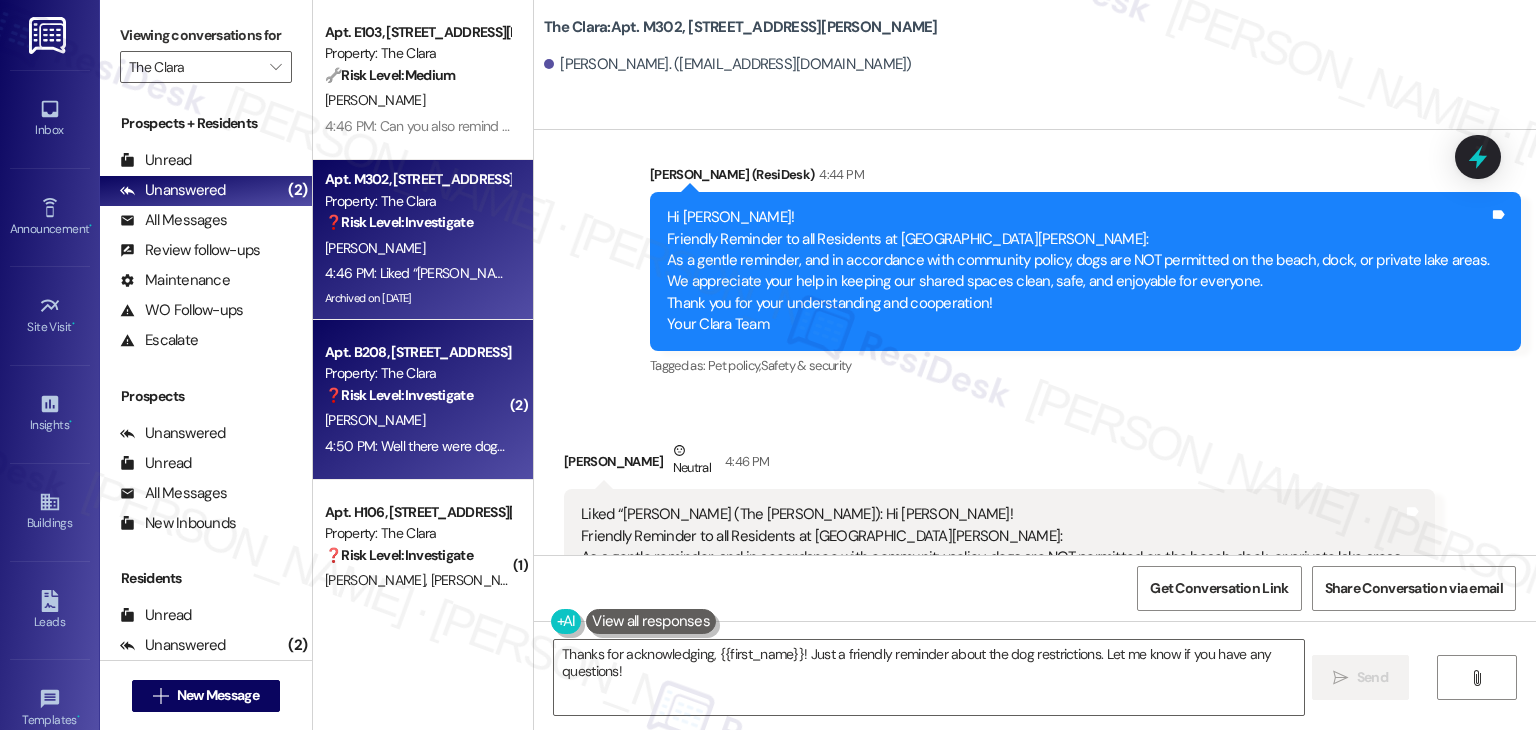 click on "4:50 PM: Well there were dogs on paddle board when my daughter toured with Jasmine because she took a video I moved in and Jasmine and Heidi both said that they were. After er Ace got sick from the water, I never let him back in again 4:50 PM: Well there were dogs on paddle board when my daughter toured with Jasmine because she took a video I moved in and Jasmine and Heidi both said that they were. After er Ace got sick from the water, I never let him back in again" at bounding box center [417, 446] 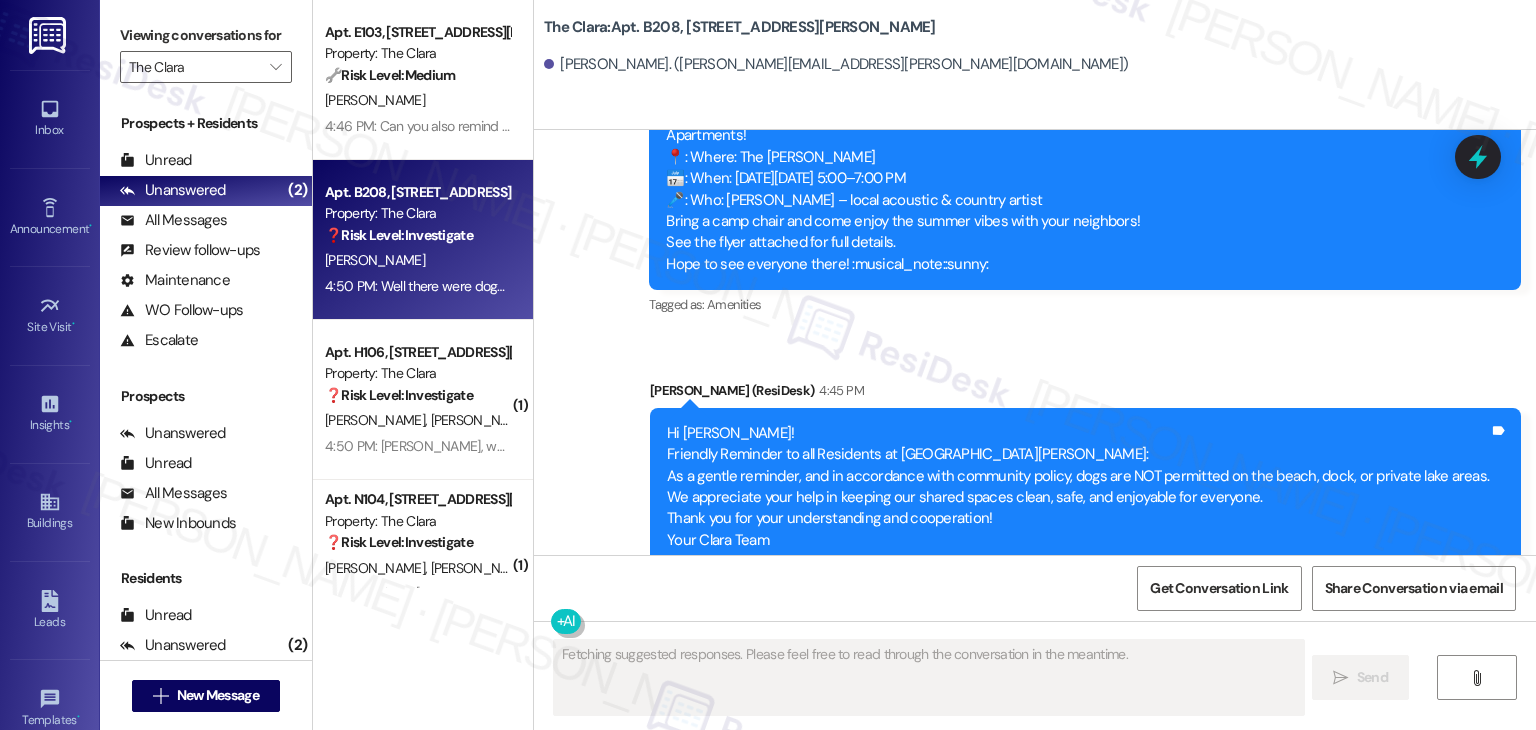 scroll, scrollTop: 44105, scrollLeft: 0, axis: vertical 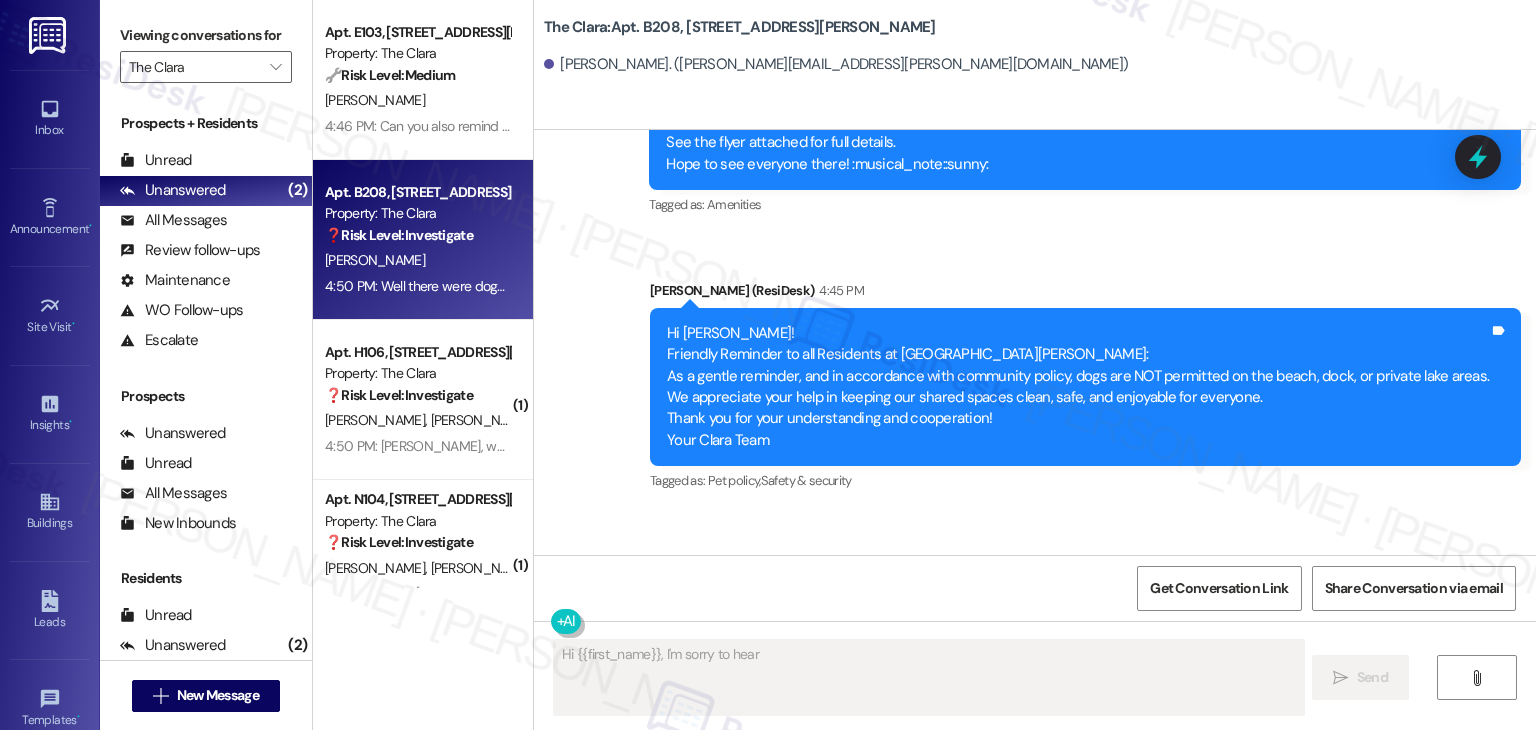 click on "Received via SMS Lynne Collins Question 4:47 PM ? Tags and notes Tagged as:   Call request Click to highlight conversations about Call request Received via SMS 4:50 PM Lynne Collins   Neutral 4:50 PM Well there were dogs on paddle board when my daughter toured with Jasmine because she took a video I moved in and Jasmine and Heidi both said that they were. After er Ace got sick from the water, I never let him back in again Tags and notes Tagged as:   Pet policy ,  Click to highlight conversations about Pet policy Safety & security Click to highlight conversations about Safety & security  Related guidelines Show suggestions" at bounding box center [1035, 719] 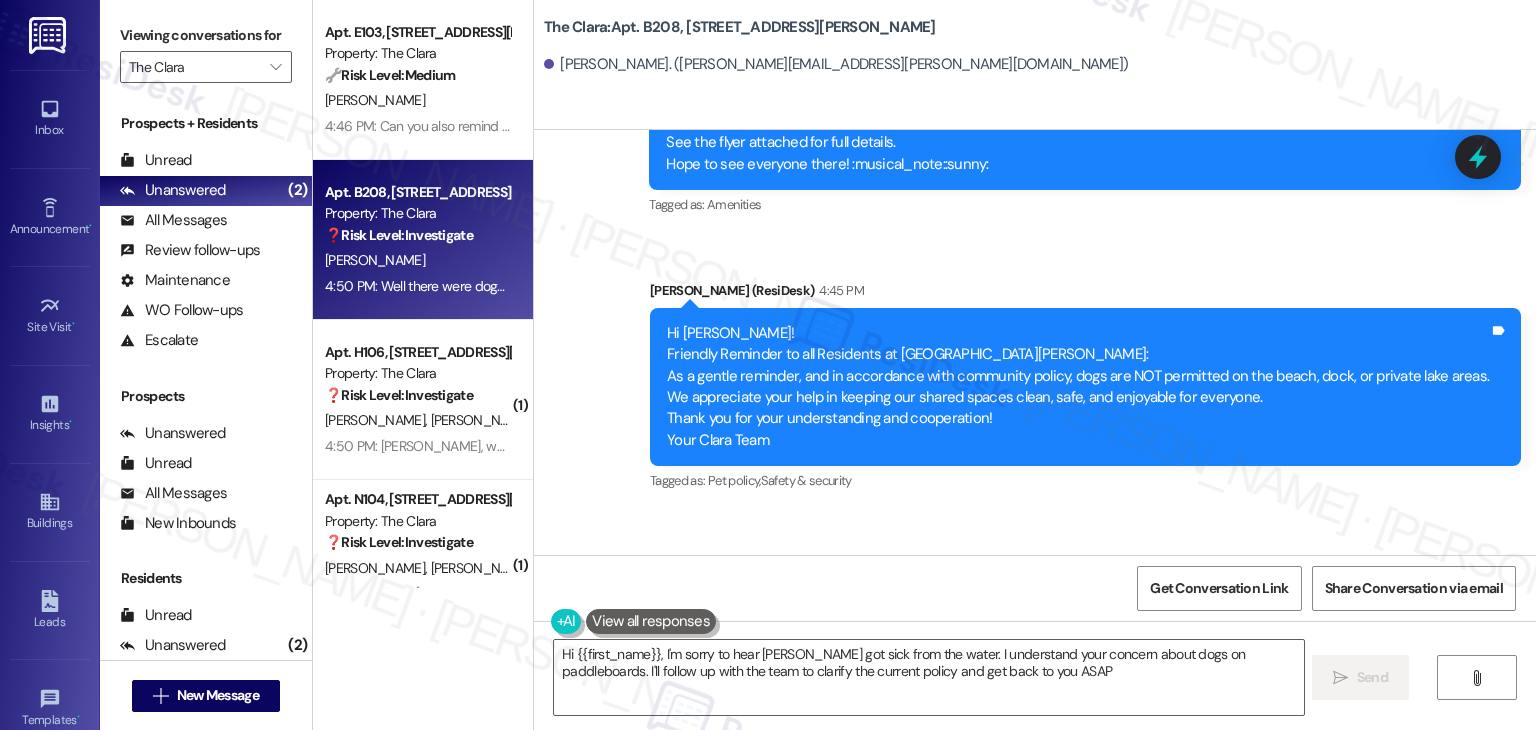 type on "Hi {{first_name}}, I'm sorry to hear Ace got sick from the water. I understand your concern about dogs on paddleboards. I'll follow up with the team to clarify the current policy and get back to you ASAP." 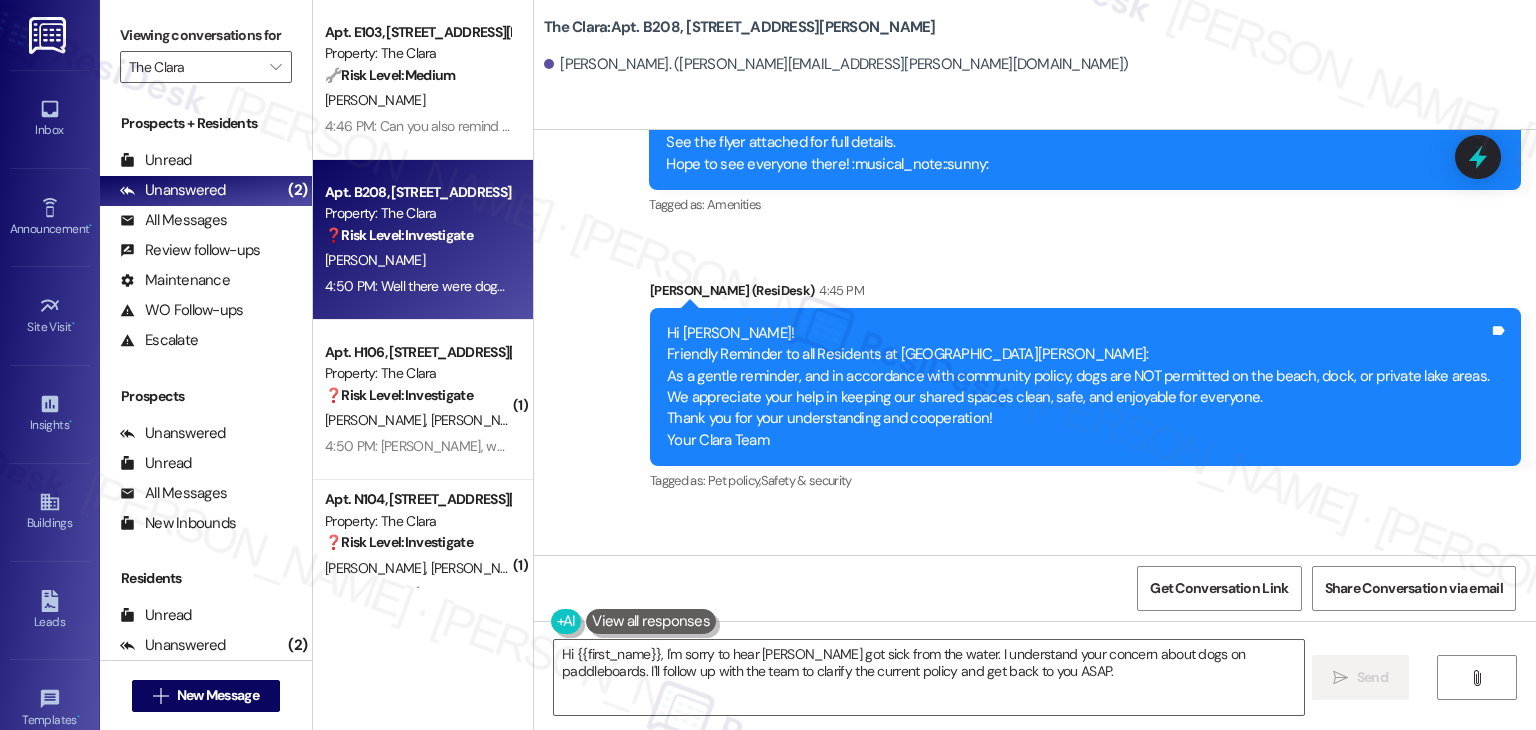 click on "Received via SMS Lynne Collins Question 4:47 PM ? Tags and notes Tagged as:   Call request Click to highlight conversations about Call request Received via SMS 4:50 PM Lynne Collins   Neutral 4:50 PM Well there were dogs on paddle board when my daughter toured with Jasmine because she took a video I moved in and Jasmine and Heidi both said that they were. After er Ace got sick from the water, I never let him back in again Tags and notes Tagged as:   Pet policy ,  Click to highlight conversations about Pet policy Safety & security Click to highlight conversations about Safety & security  Related guidelines Show suggestions" at bounding box center [1035, 719] 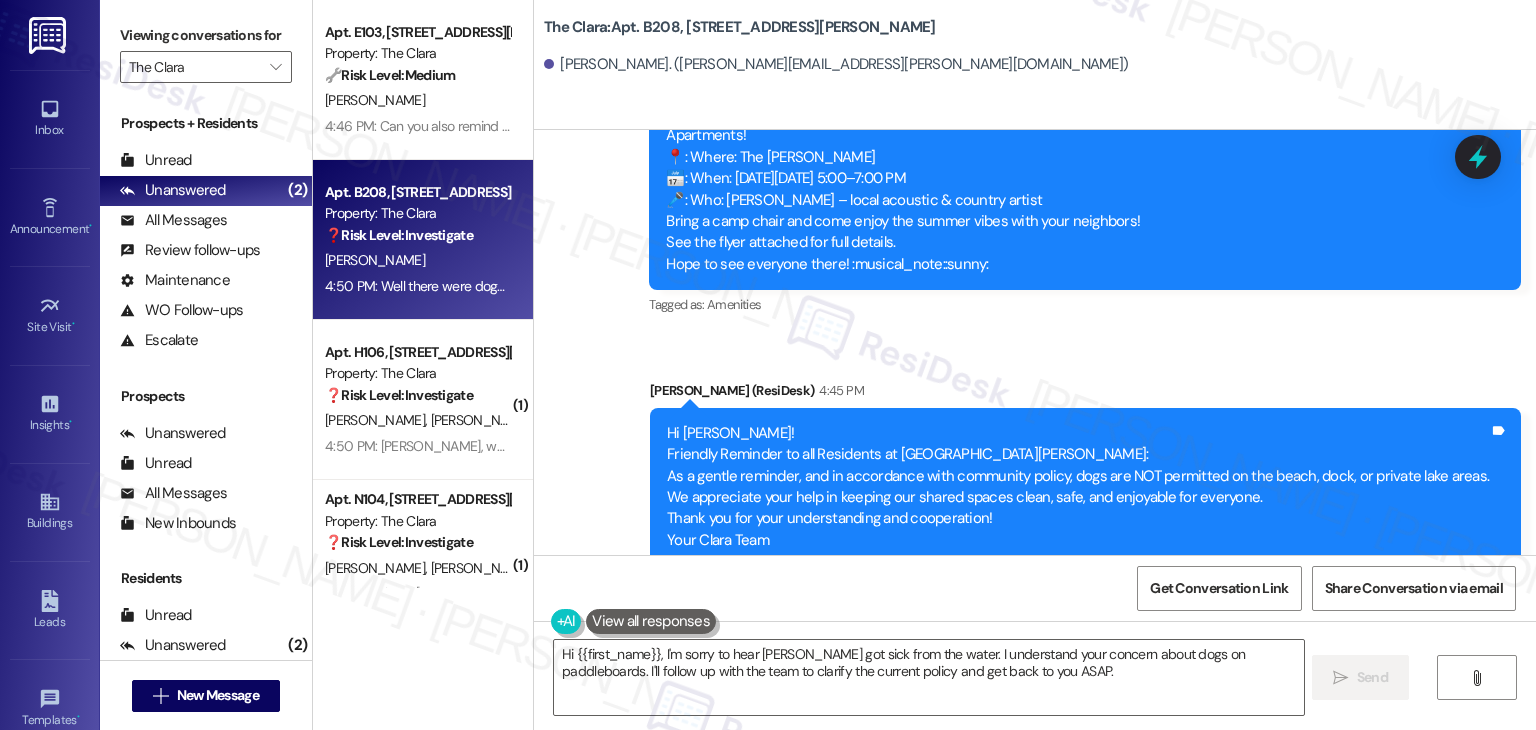 scroll, scrollTop: 43905, scrollLeft: 0, axis: vertical 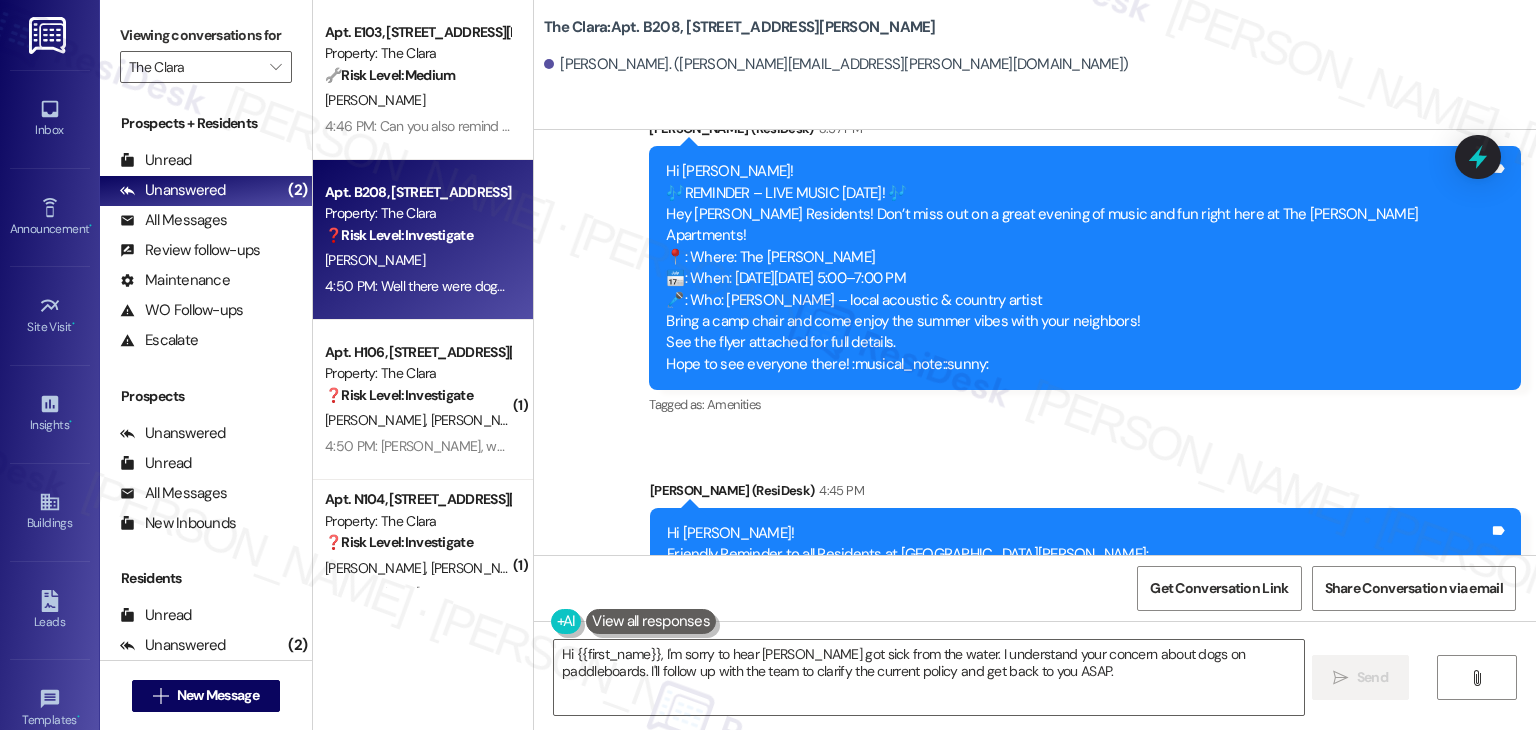 click on "Received via SMS Lynne Collins Question 4:47 PM ? Tags and notes Tagged as:   Call request Click to highlight conversations about Call request Received via SMS 4:50 PM Lynne Collins   Neutral 4:50 PM Well there were dogs on paddle board when my daughter toured with Jasmine because she took a video I moved in and Jasmine and Heidi both said that they were. After er Ace got sick from the water, I never let him back in again Tags and notes Tagged as:   Pet policy ,  Click to highlight conversations about Pet policy Safety & security Click to highlight conversations about Safety & security  Related guidelines Show suggestions" at bounding box center (1035, 919) 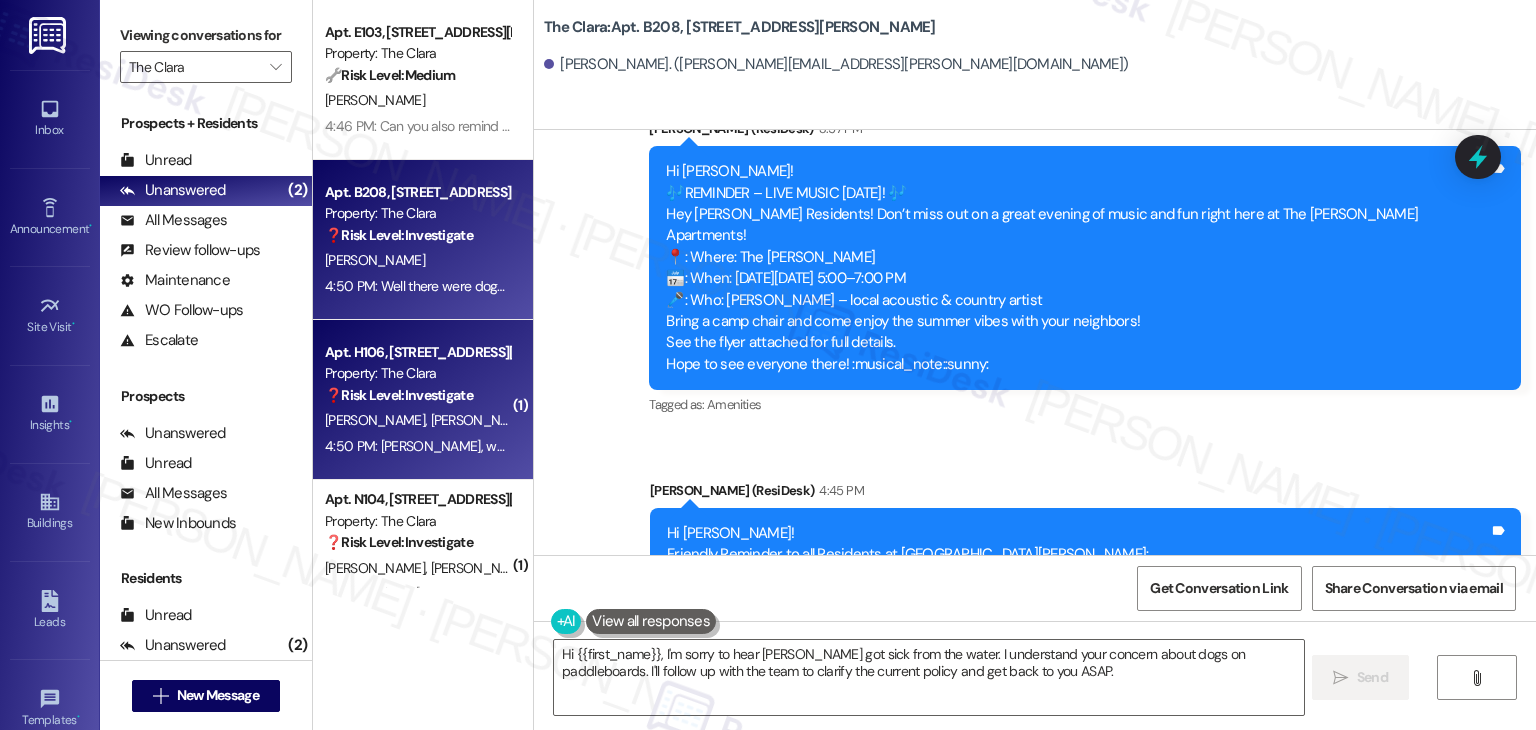 click on "4:50 PM: Dottie, we should add the park to this list because dog owners have not been picking up after then and keep finding poop at the park.  4:50 PM: Dottie, we should add the park to this list because dog owners have not been picking up after then and keep finding poop at the park." at bounding box center (774, 446) 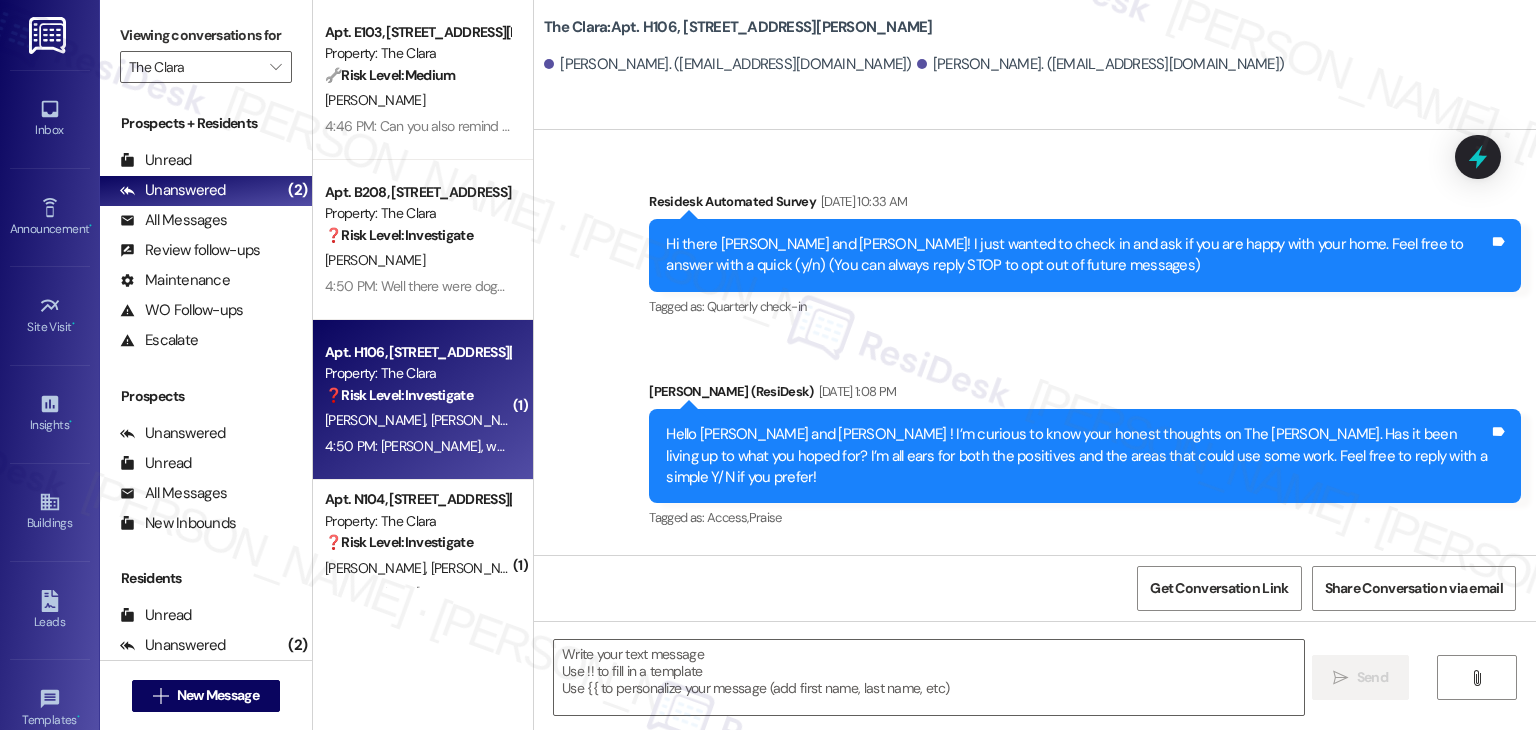 scroll, scrollTop: 52, scrollLeft: 0, axis: vertical 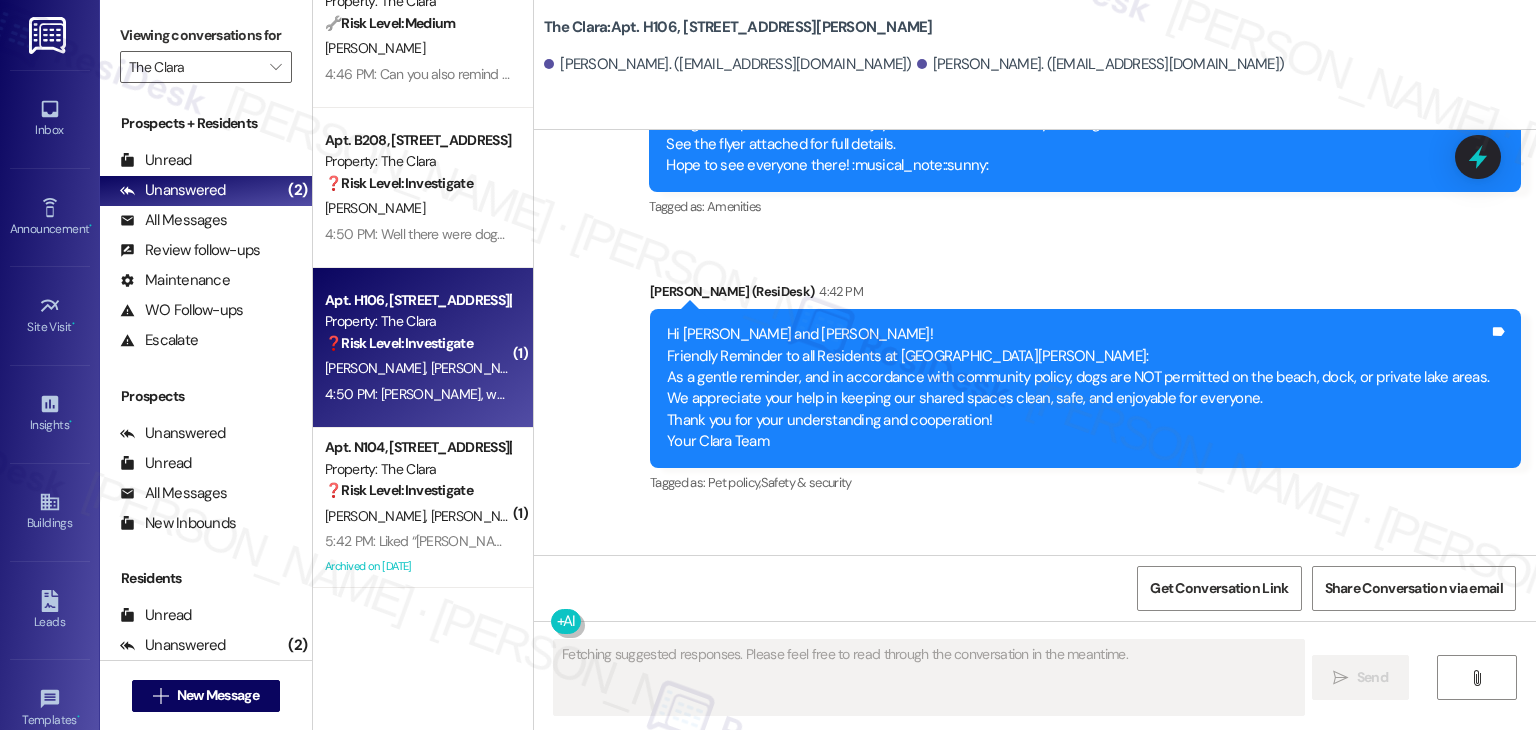 click on "Hide Suggestions" at bounding box center [1036, 713] 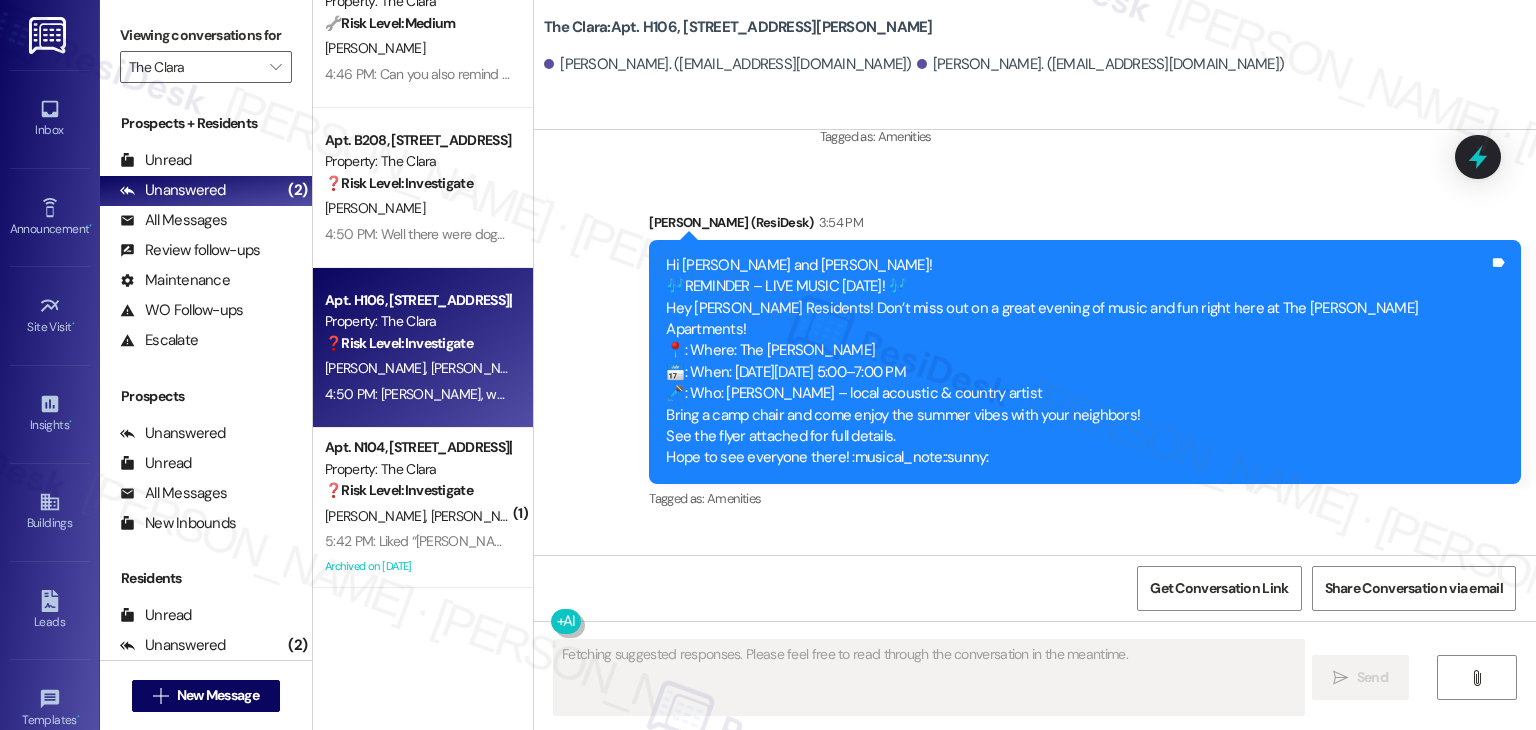 click on "Received via SMS Nalley Pina 4:50 PM Dottie, we should add the park to this list because dog owners have not been picking up after then and keep finding poop at the park.  Tags and notes Tagged as:   Pet policy ,  Click to highlight conversations about Pet policy Complaint Click to highlight conversations about Complaint  Related guidelines Show suggestions" at bounding box center (1035, 929) 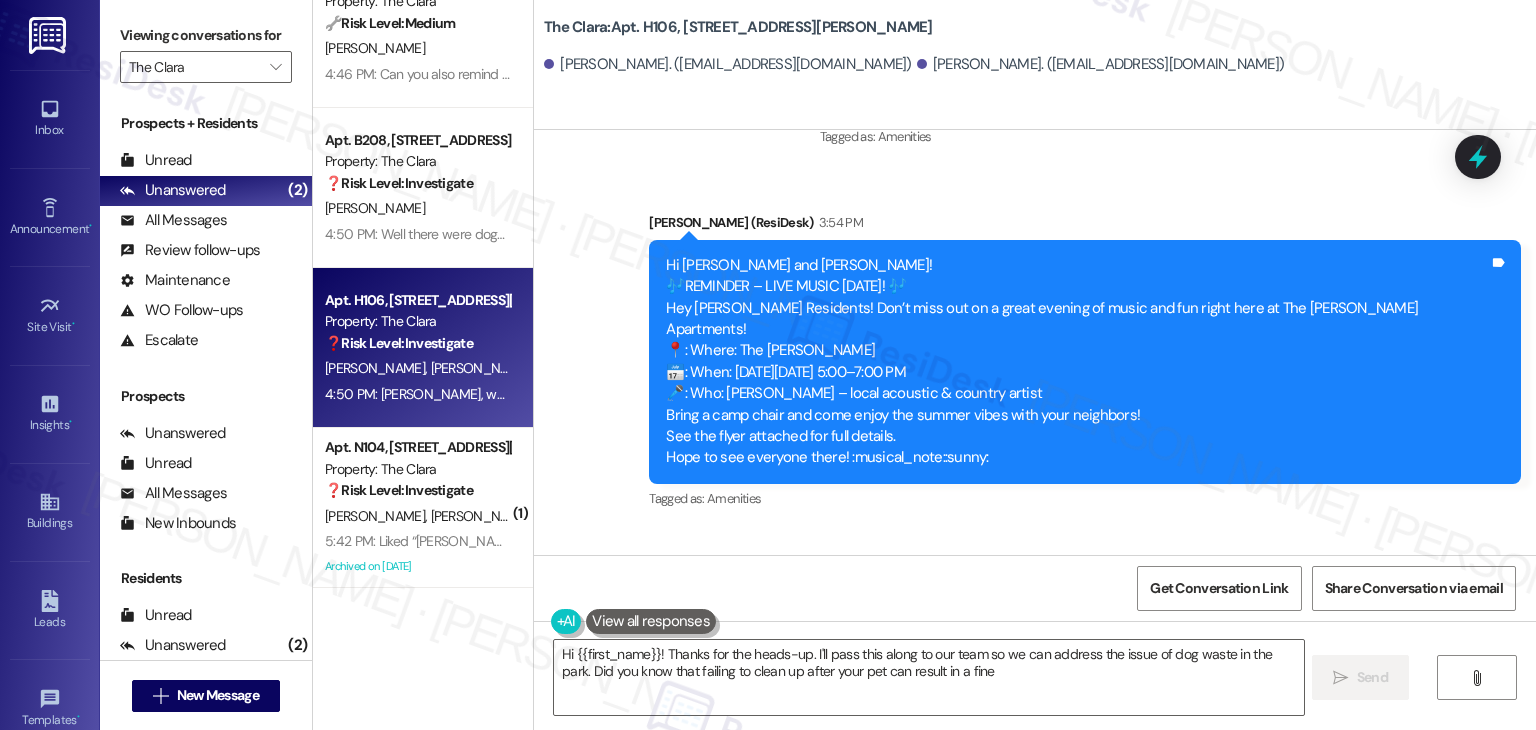 type on "Hi {{first_name}}! Thanks for the heads-up. I'll pass this along to our team so we can address the issue of dog waste in the park. Did you know that failing to clean up after your pet can result in a fine?" 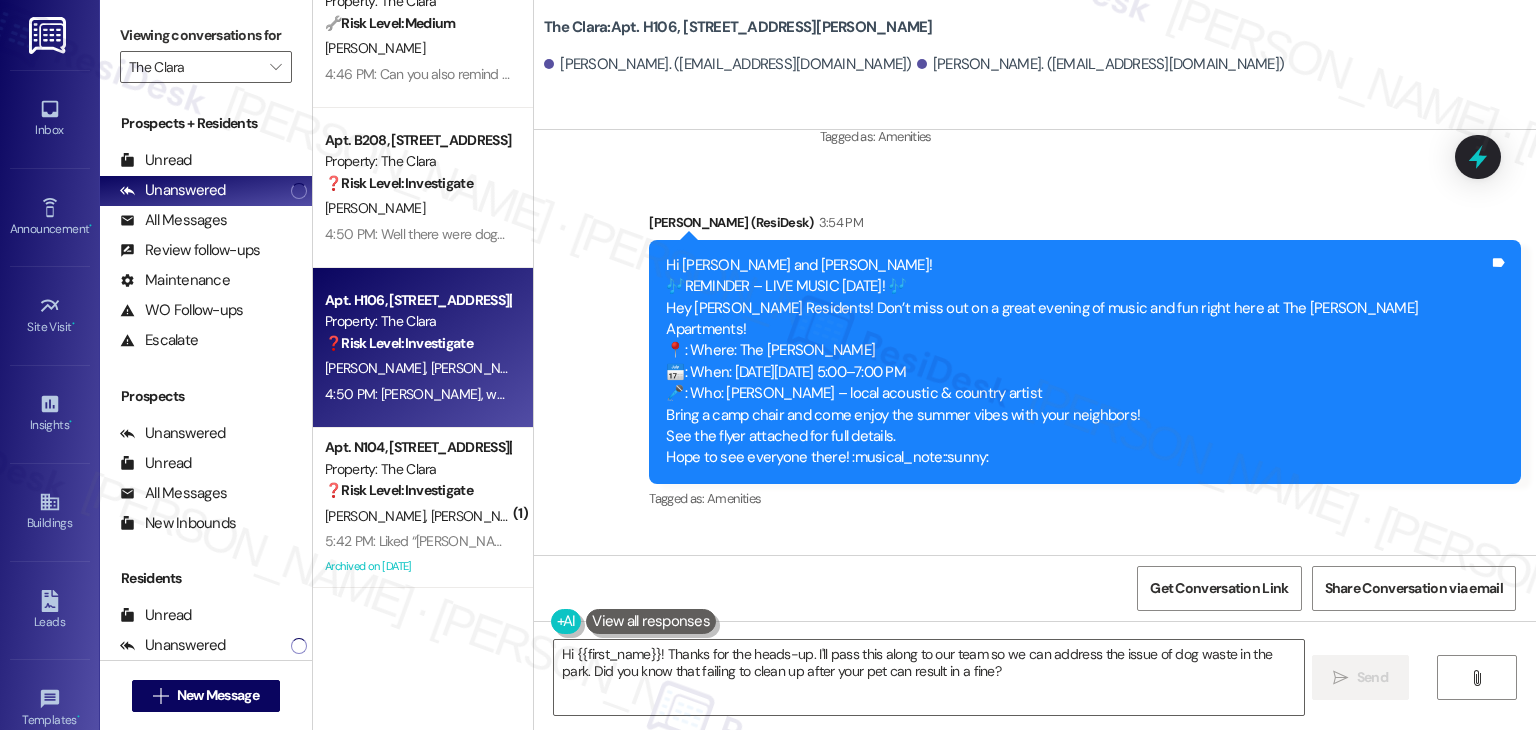 click on "Received via SMS Nalley Pina 4:50 PM Dottie, we should add the park to this list because dog owners have not been picking up after then and keep finding poop at the park.  Tags and notes Tagged as:   Pet policy ,  Click to highlight conversations about Pet policy Complaint Click to highlight conversations about Complaint  Related guidelines Show suggestions" at bounding box center (1035, 929) 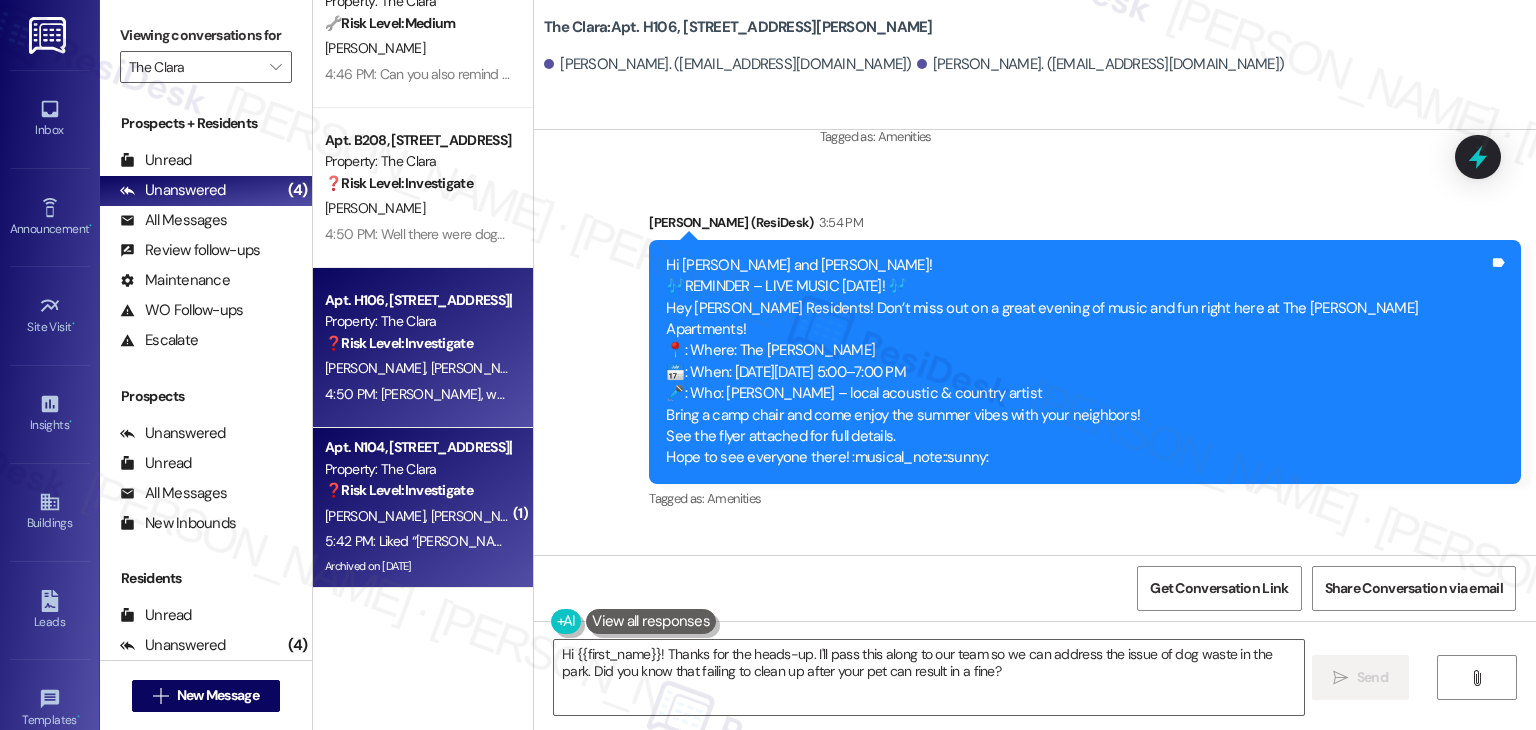click on "H. Dalton L. Dalton" at bounding box center [417, 516] 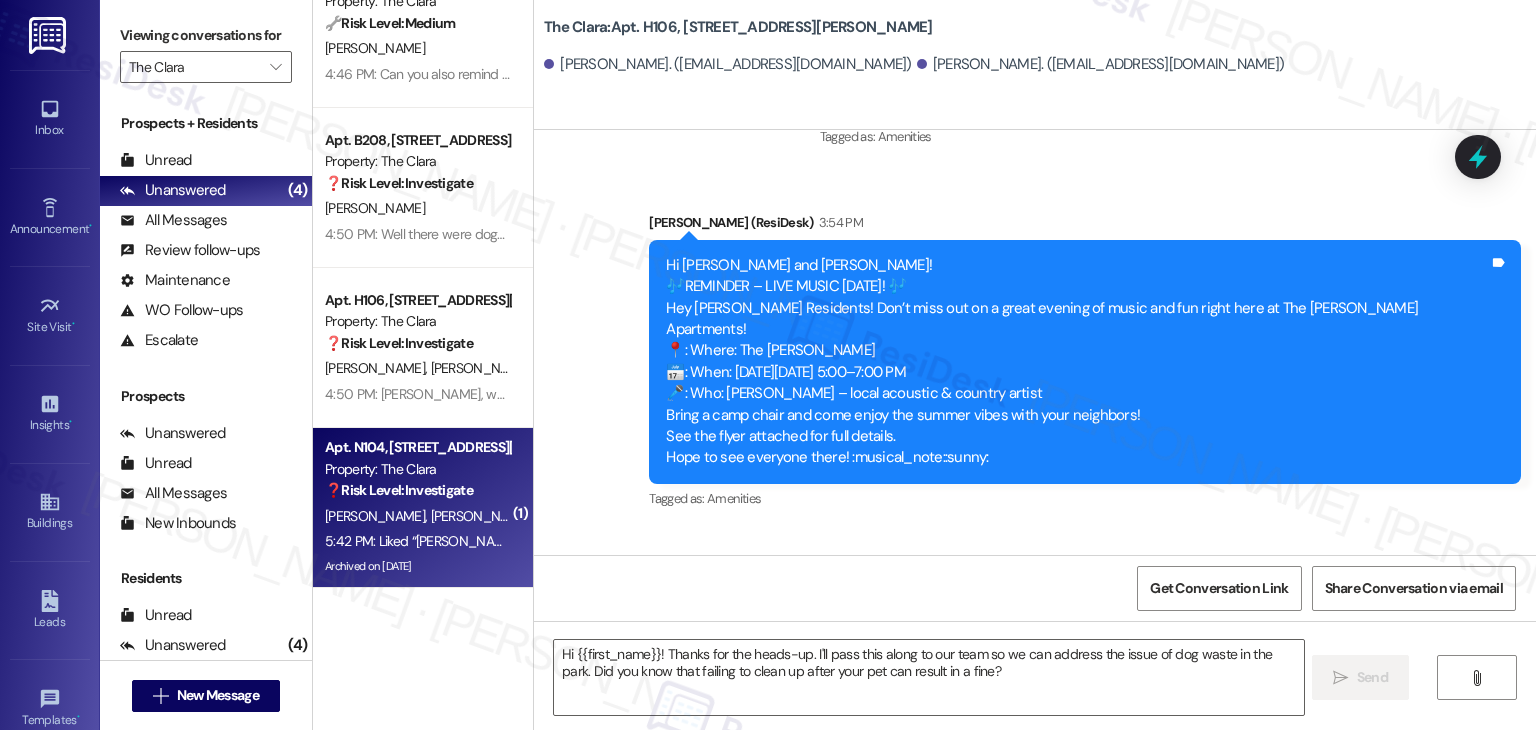 type on "Fetching suggested responses. Please feel free to read through the conversation in the meantime." 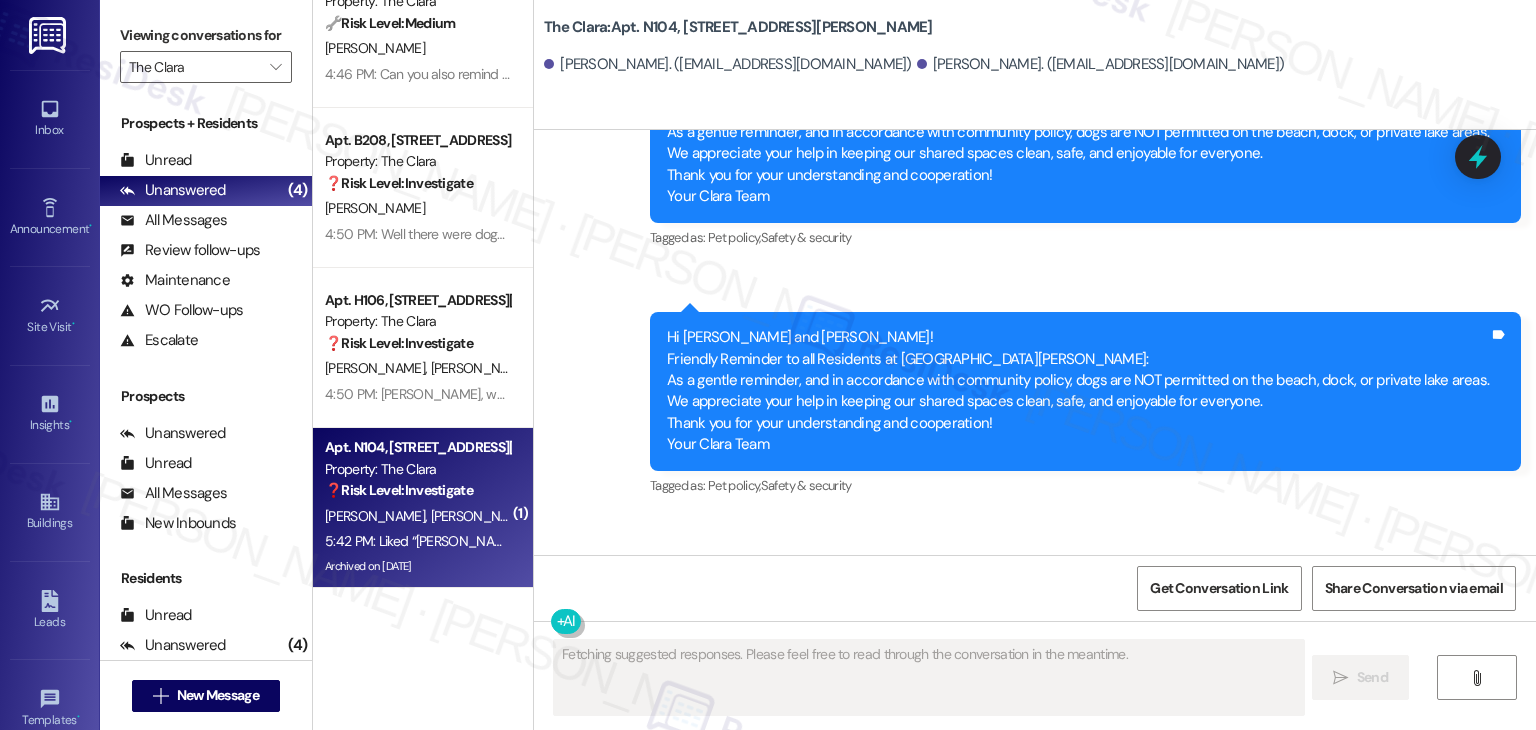 scroll, scrollTop: 15850, scrollLeft: 0, axis: vertical 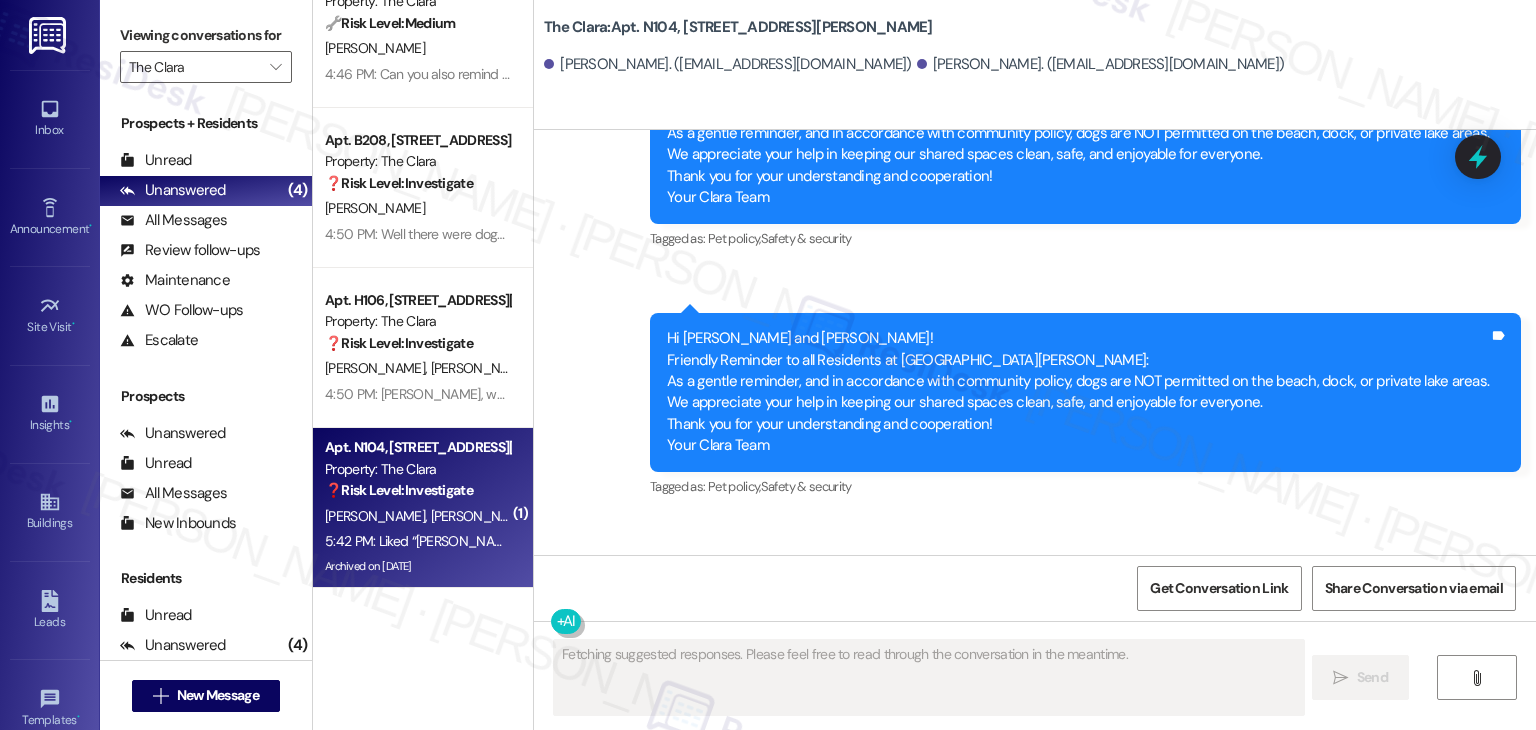 click on "Received via SMS Hayden Dalton 5:42 PM Liked “Dottie (The Clara): Hi Lucas and Hayden!
Friendly …” Tags and notes Tagged as:   Praise Click to highlight conversations about Praise" at bounding box center [1035, 611] 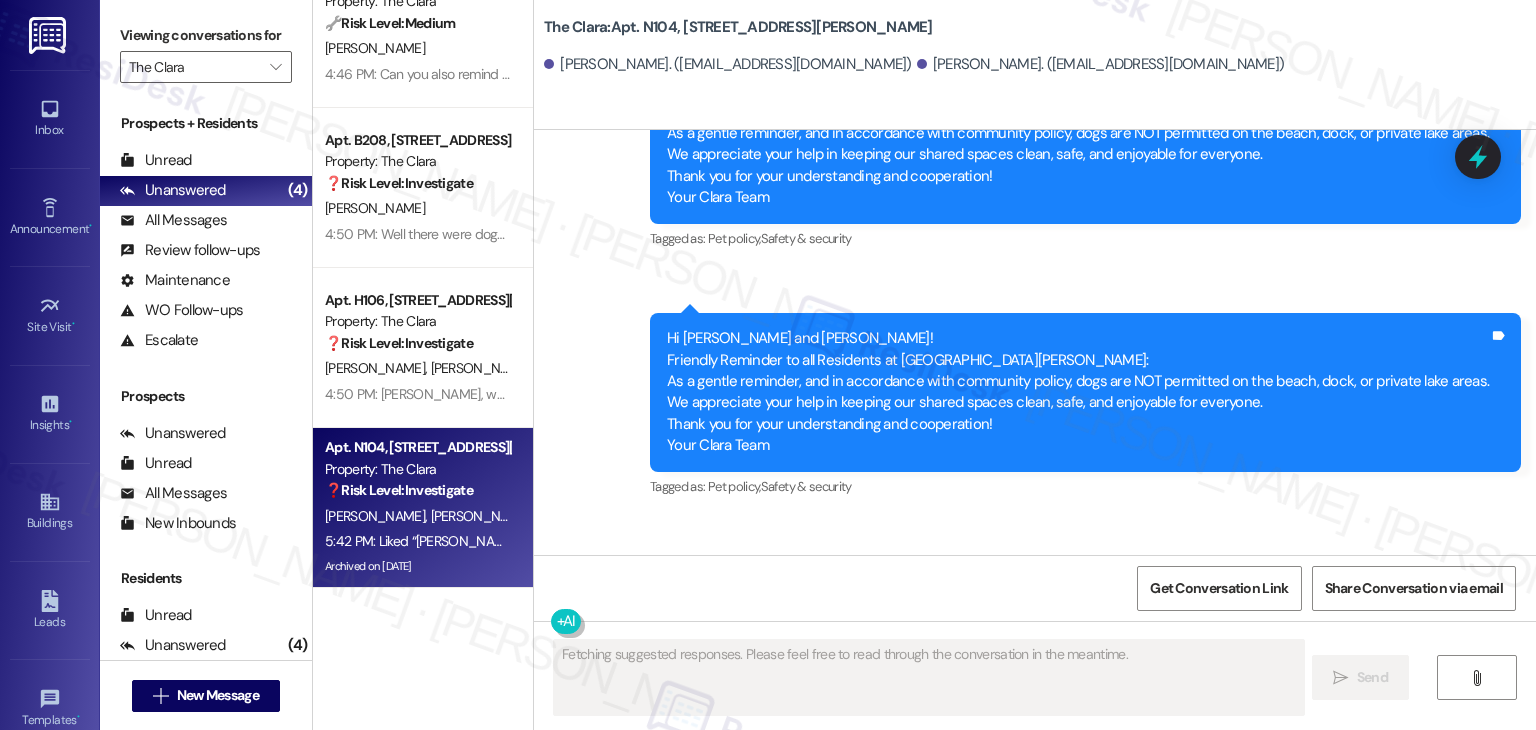 click on "Received via SMS Hayden Dalton 5:42 PM Liked “Dottie (The Clara): Hi Lucas and Hayden!
Friendly …” Tags and notes Tagged as:   Praise Click to highlight conversations about Praise" at bounding box center [1035, 611] 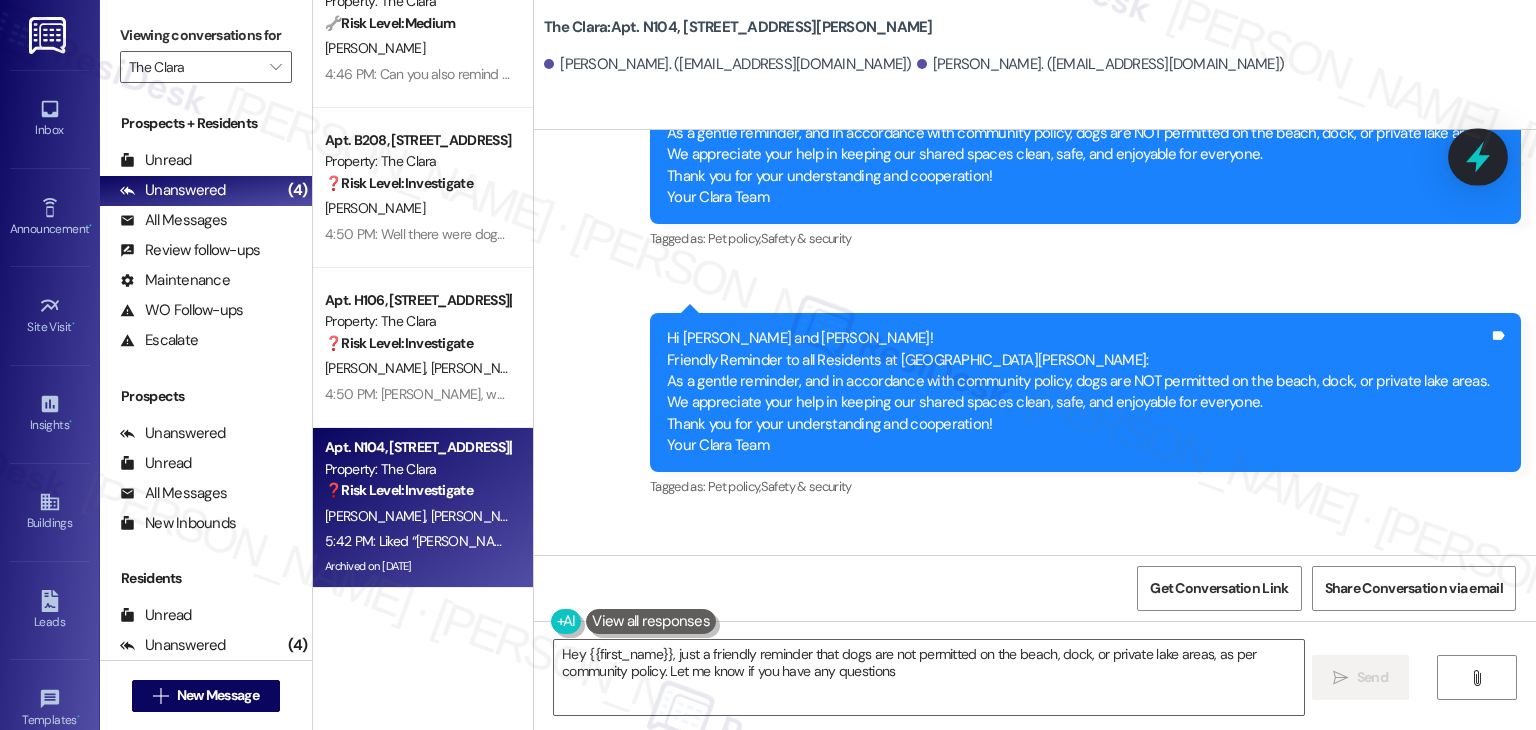 type on "Hey {{first_name}}, just a friendly reminder that dogs are not permitted on the beach, dock, or private lake areas, as per community policy. Let me know if you have any questions!" 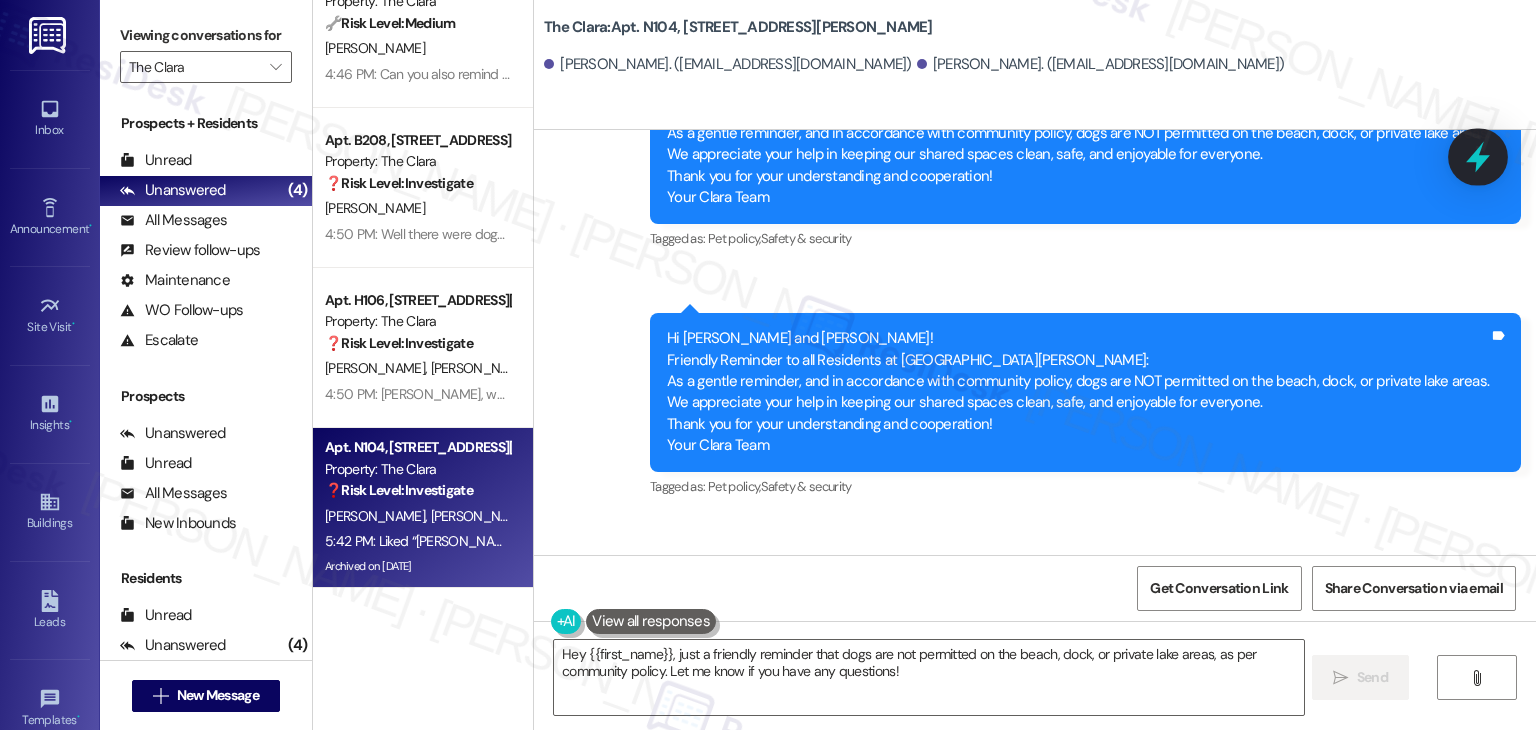 click 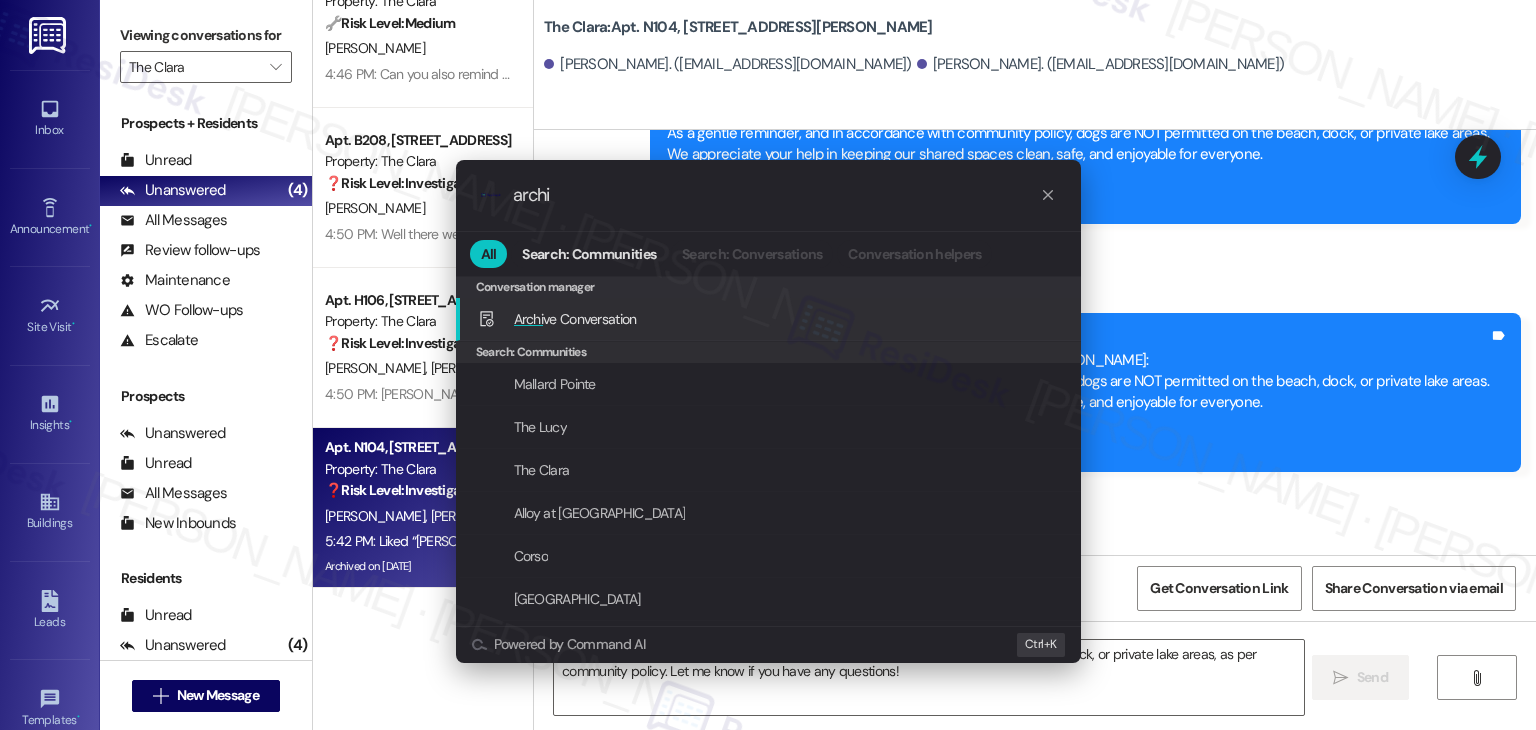 type on "archi" 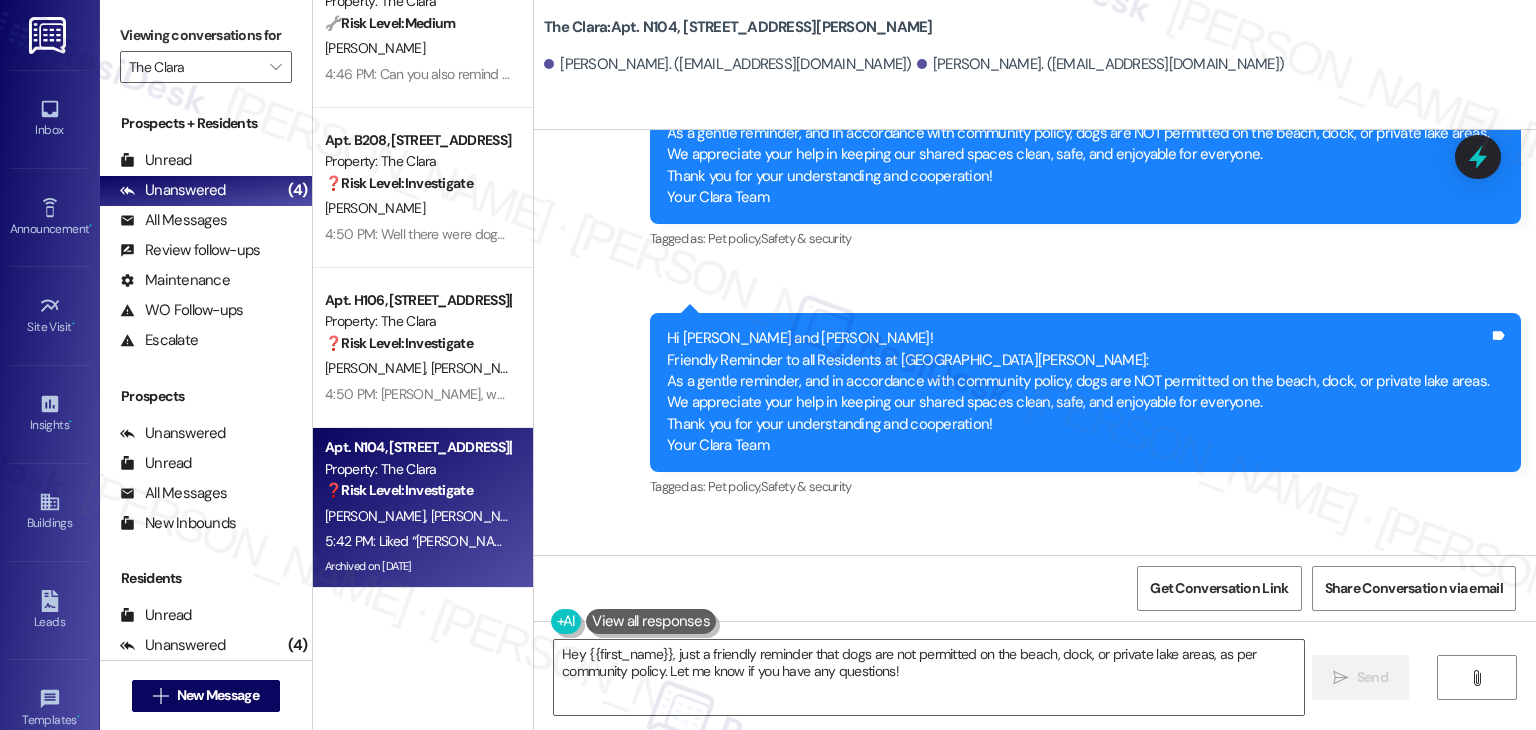 click on "Received via SMS Hayden Dalton 5:42 PM Liked “Dottie (The Clara): Hi Lucas and Hayden!
Friendly …” Tags and notes Tagged as:   Praise Click to highlight conversations about Praise" at bounding box center [1035, 611] 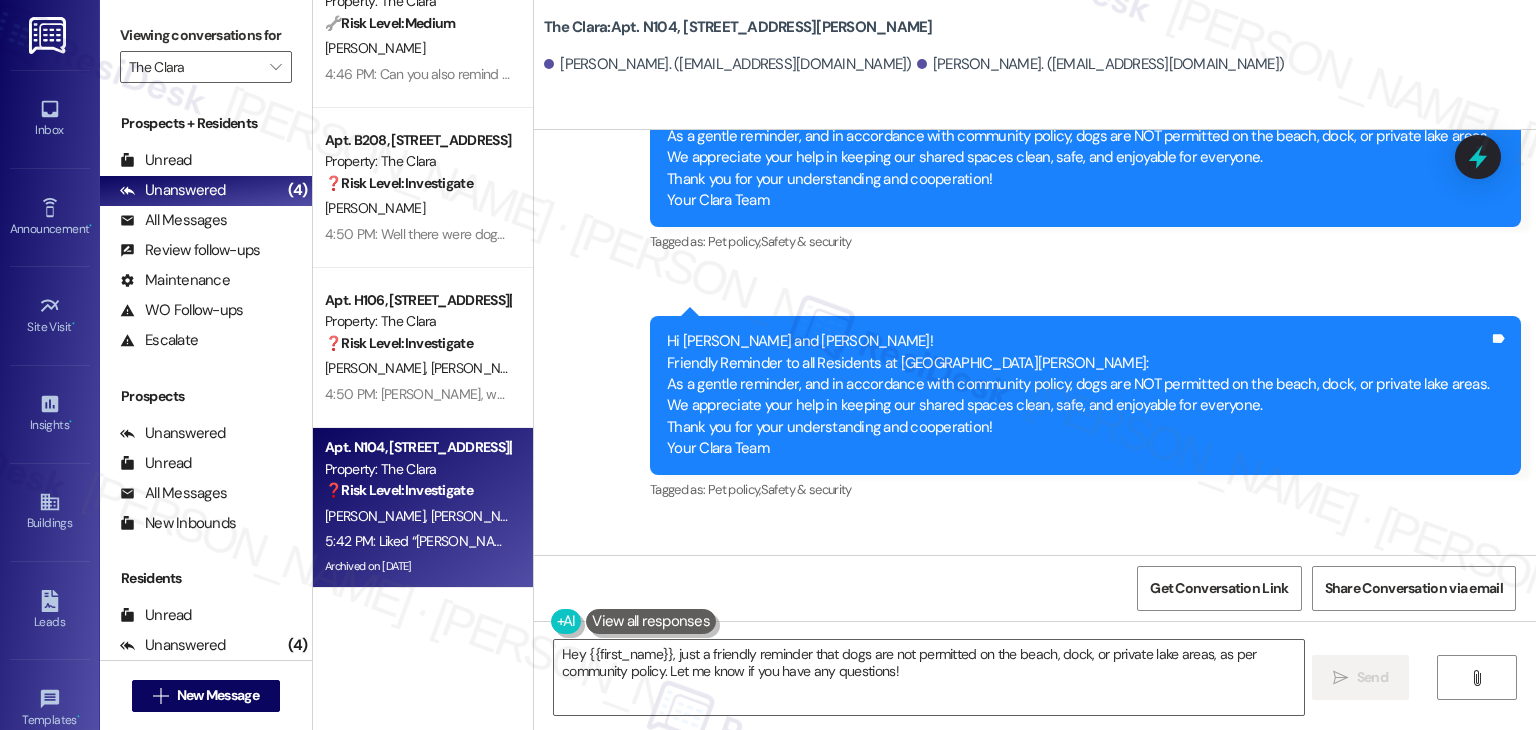 scroll, scrollTop: 15851, scrollLeft: 0, axis: vertical 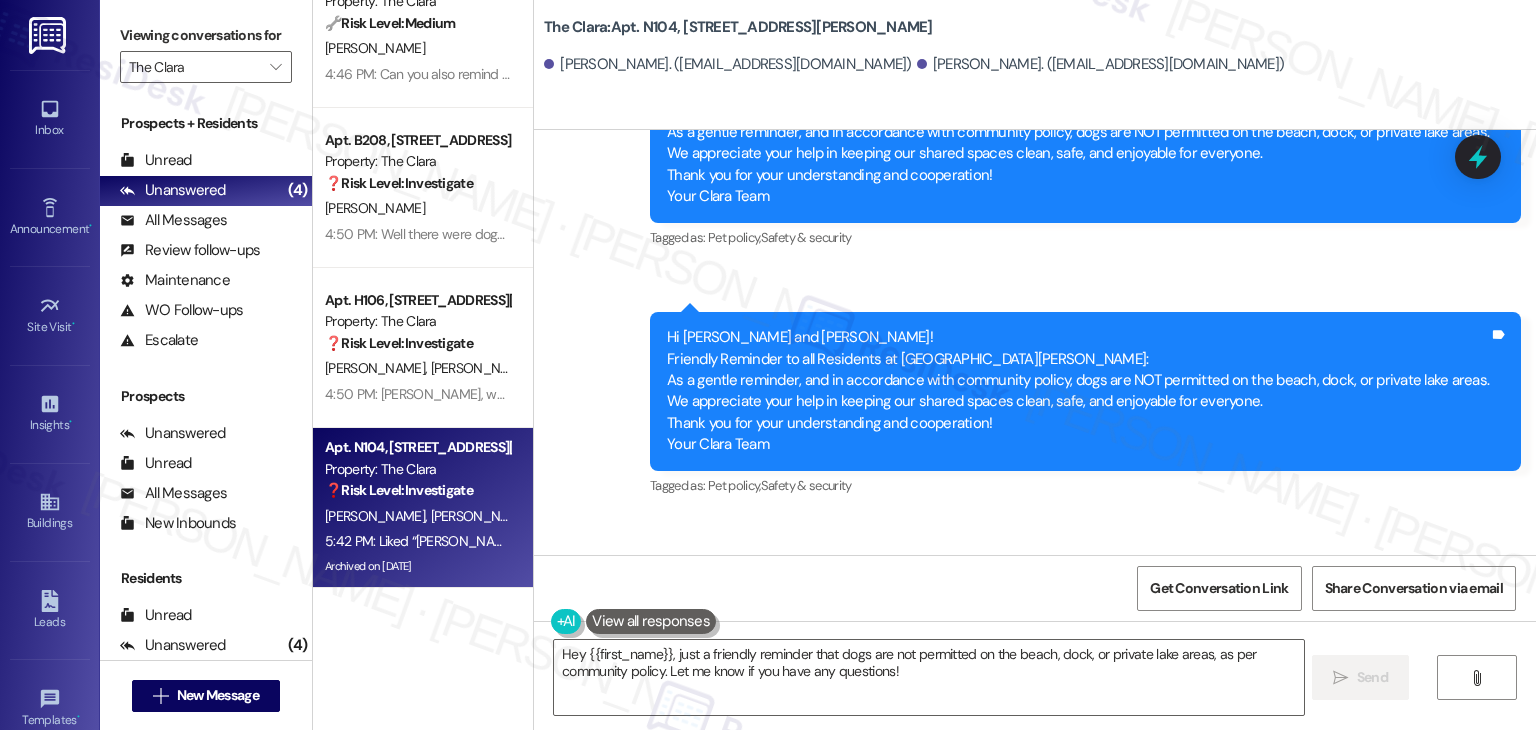 click on "Received via SMS Hayden Dalton 5:42 PM Liked “Dottie (The Clara): Hi Lucas and Hayden!
Friendly …” Tags and notes Tagged as:   Praise Click to highlight conversations about Praise" at bounding box center [1035, 610] 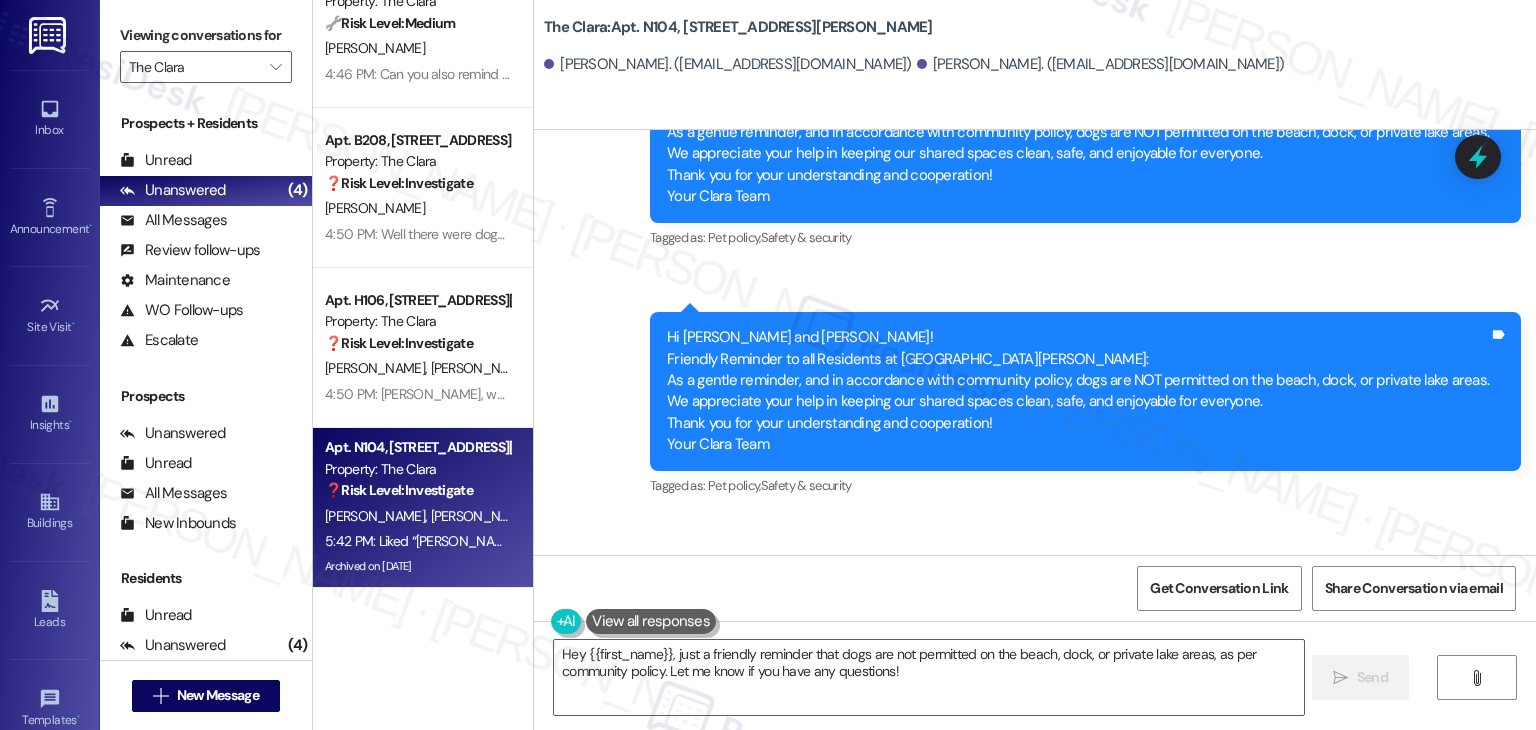 click on "Received via SMS Hayden Dalton 5:42 PM Liked “Dottie (The Clara): Hi Lucas and Hayden!
Friendly …” Tags and notes Tagged as:   Praise Click to highlight conversations about Praise" at bounding box center (1035, 610) 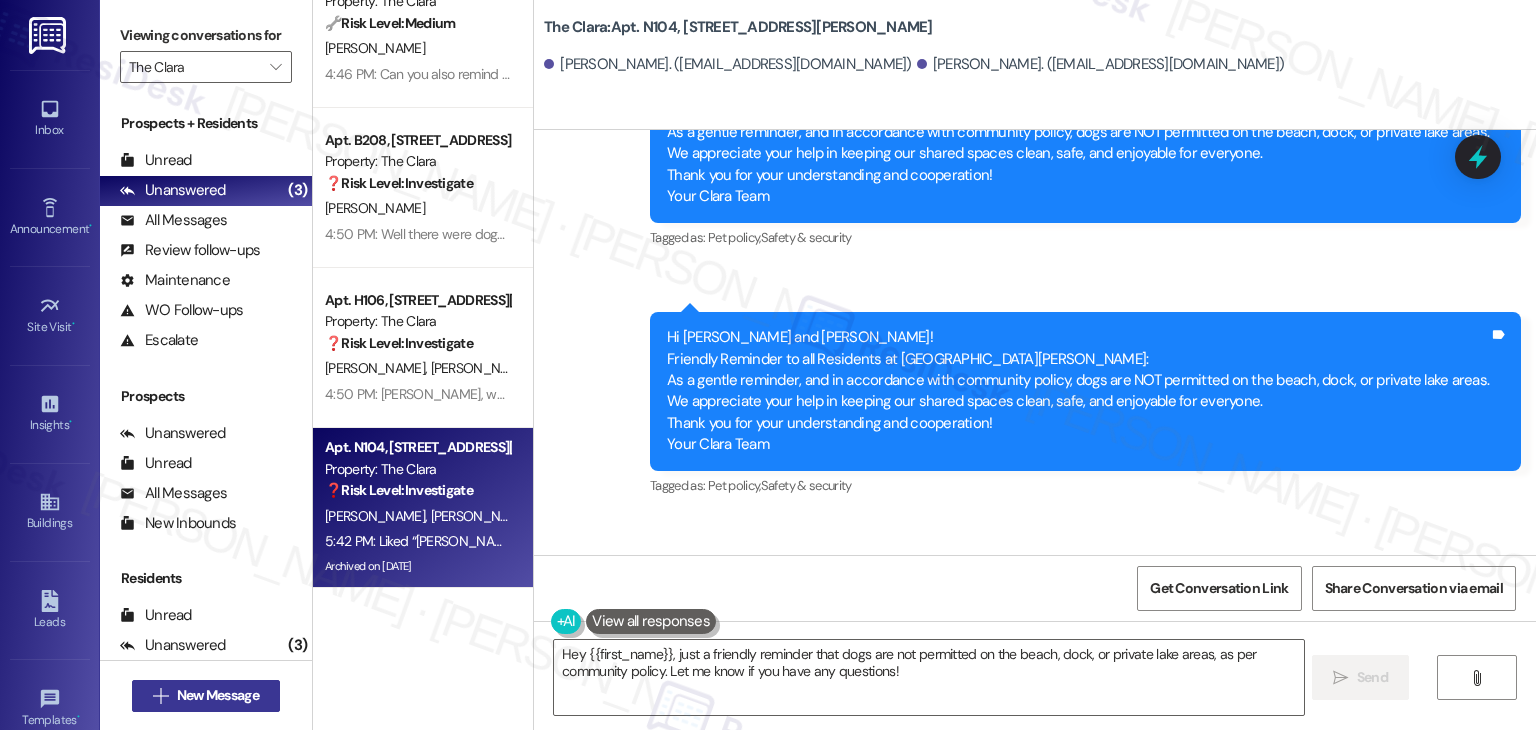 click on "New Message" at bounding box center (218, 695) 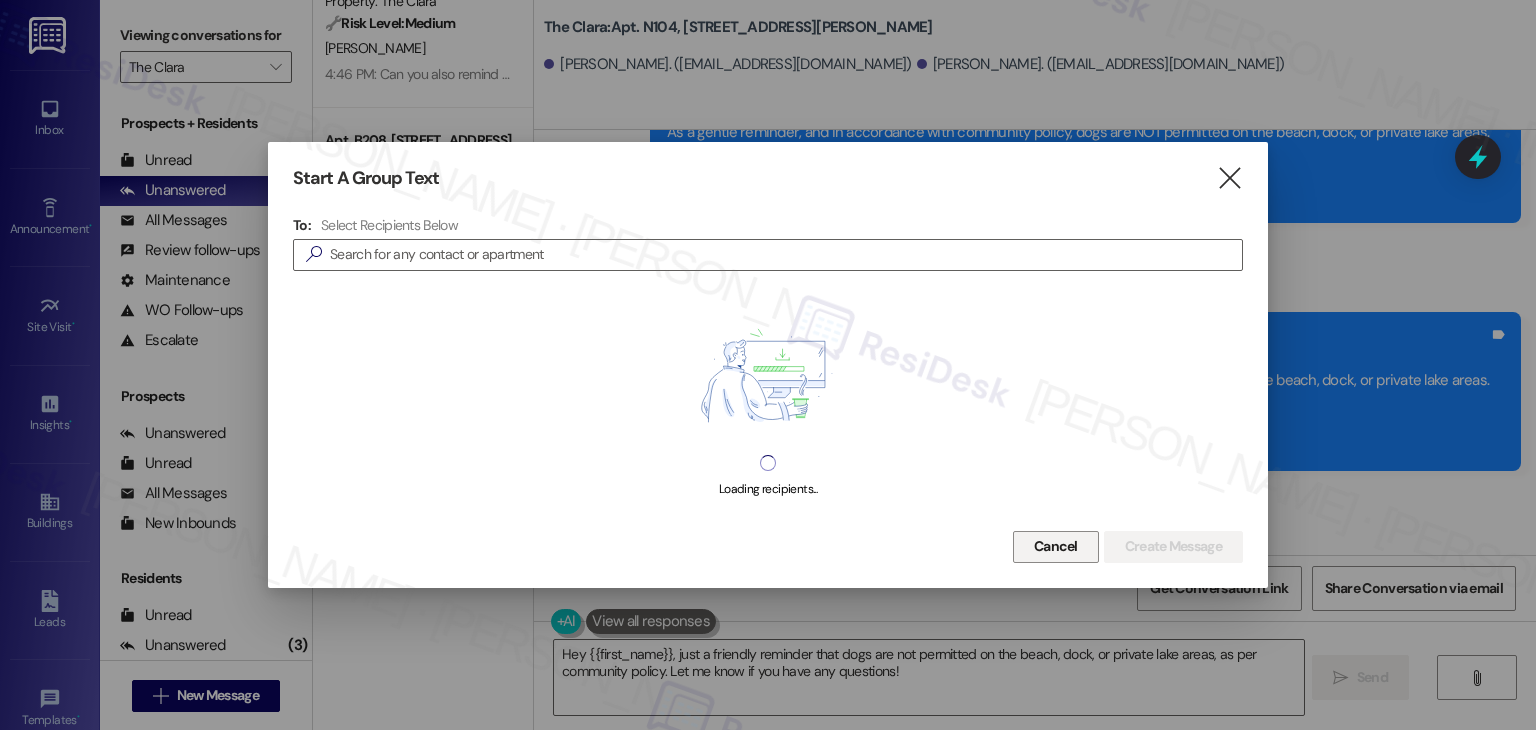 click on "Cancel" at bounding box center [1056, 546] 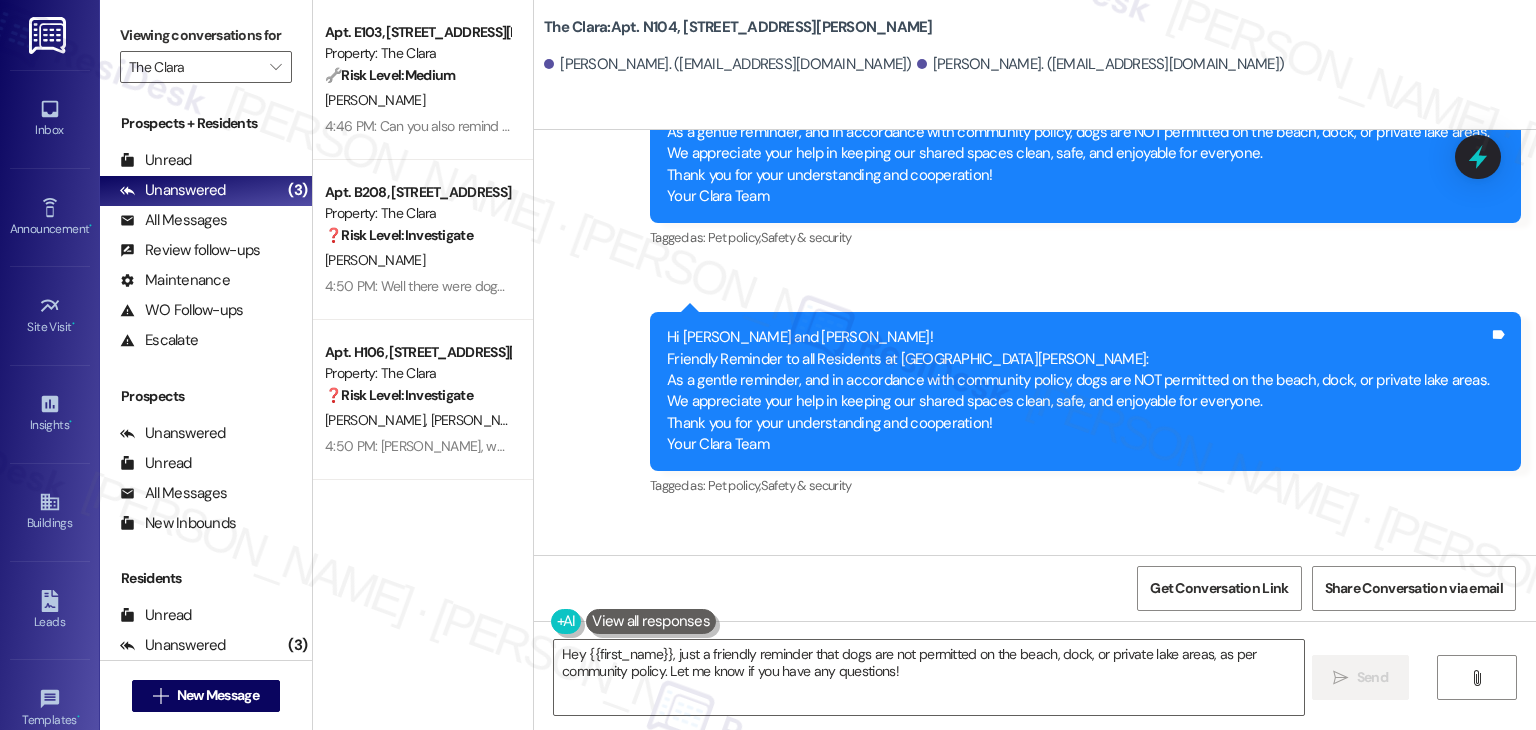scroll, scrollTop: 0, scrollLeft: 0, axis: both 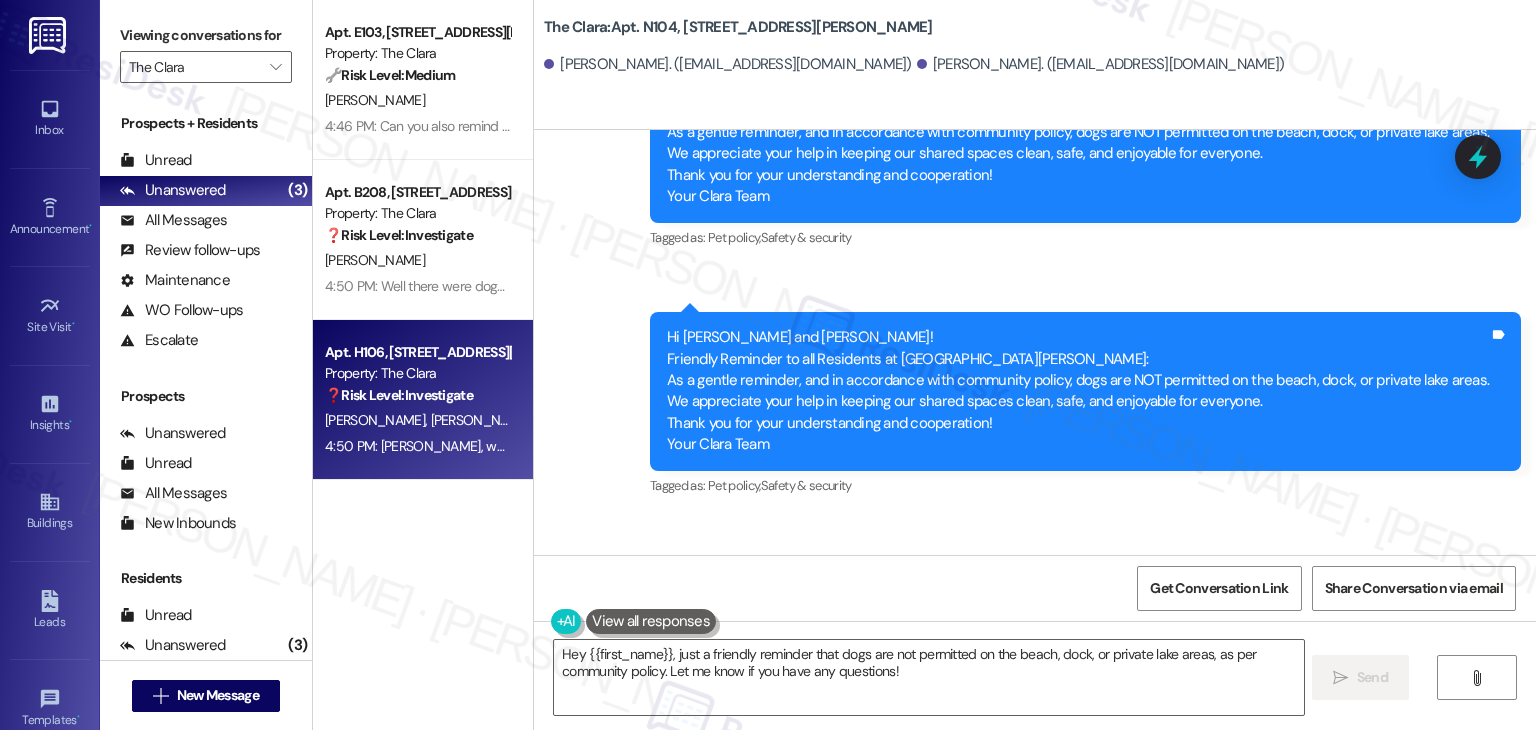 click on "Apt. H106, 225-H S. Linder Rd Property: The Clara ❓  Risk Level:  Investigate N. Pina E. Schrupp 4:50 PM: Dottie, we should add the park to this list because dog owners have not been picking up after then and keep finding poop at the park.  4:50 PM: Dottie, we should add the park to this list because dog owners have not been picking up after then and keep finding poop at the park." at bounding box center [423, 400] 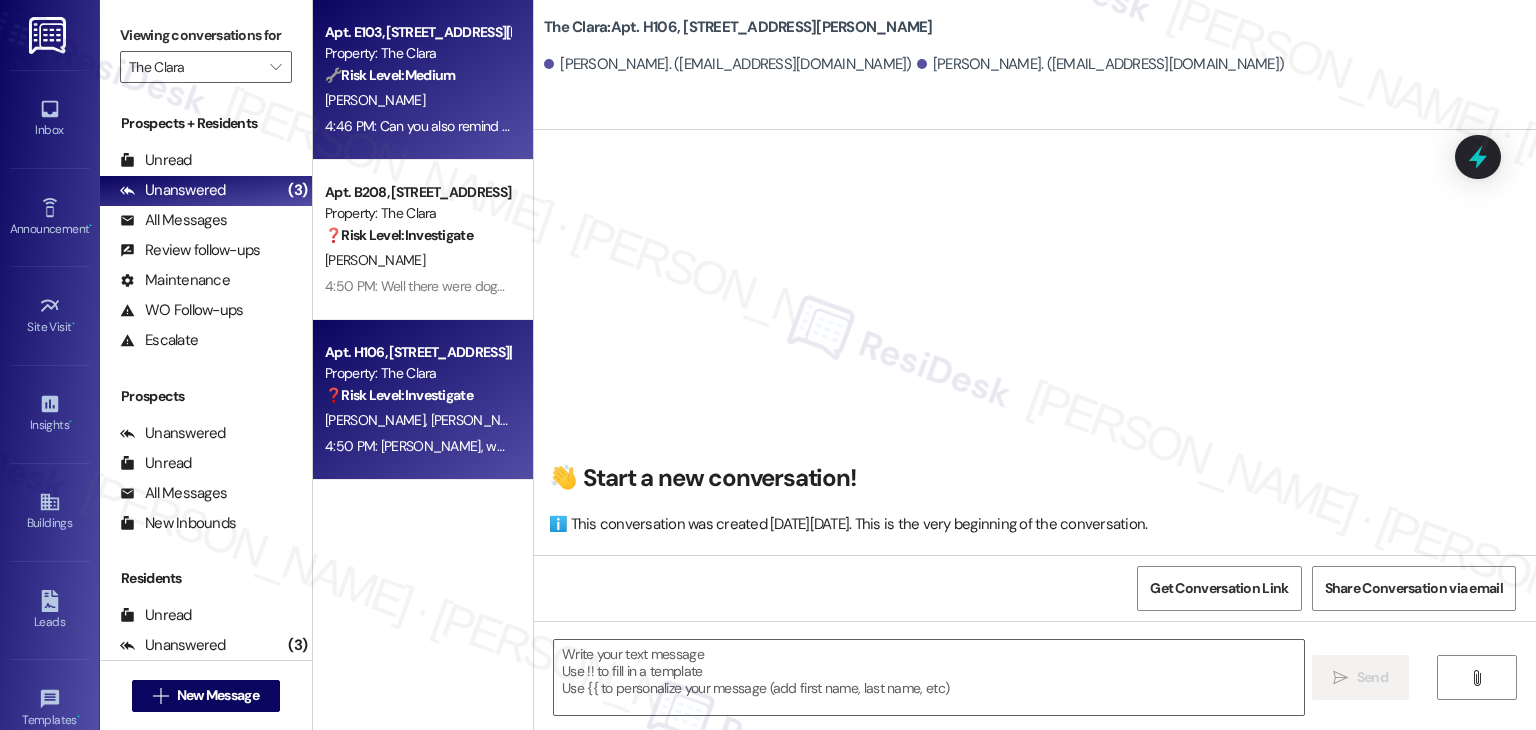 click on "Apt. E103, 225-E S. Linder Rd Property: The Clara 🔧  Risk Level:  Medium The resident is requesting a reminder about the leash policy due to observing off-leash dogs. This is a community concern and a potential lease violation, but does not present an immediate threat or emergency. M. Lennon 4:46 PM: Can you also remind everyone about the leash policy. I saw 2 dogs off leash last night when I was walking my dog 4:46 PM: Can you also remind everyone about the leash policy. I saw 2 dogs off leash last night when I was walking my dog" at bounding box center (423, 80) 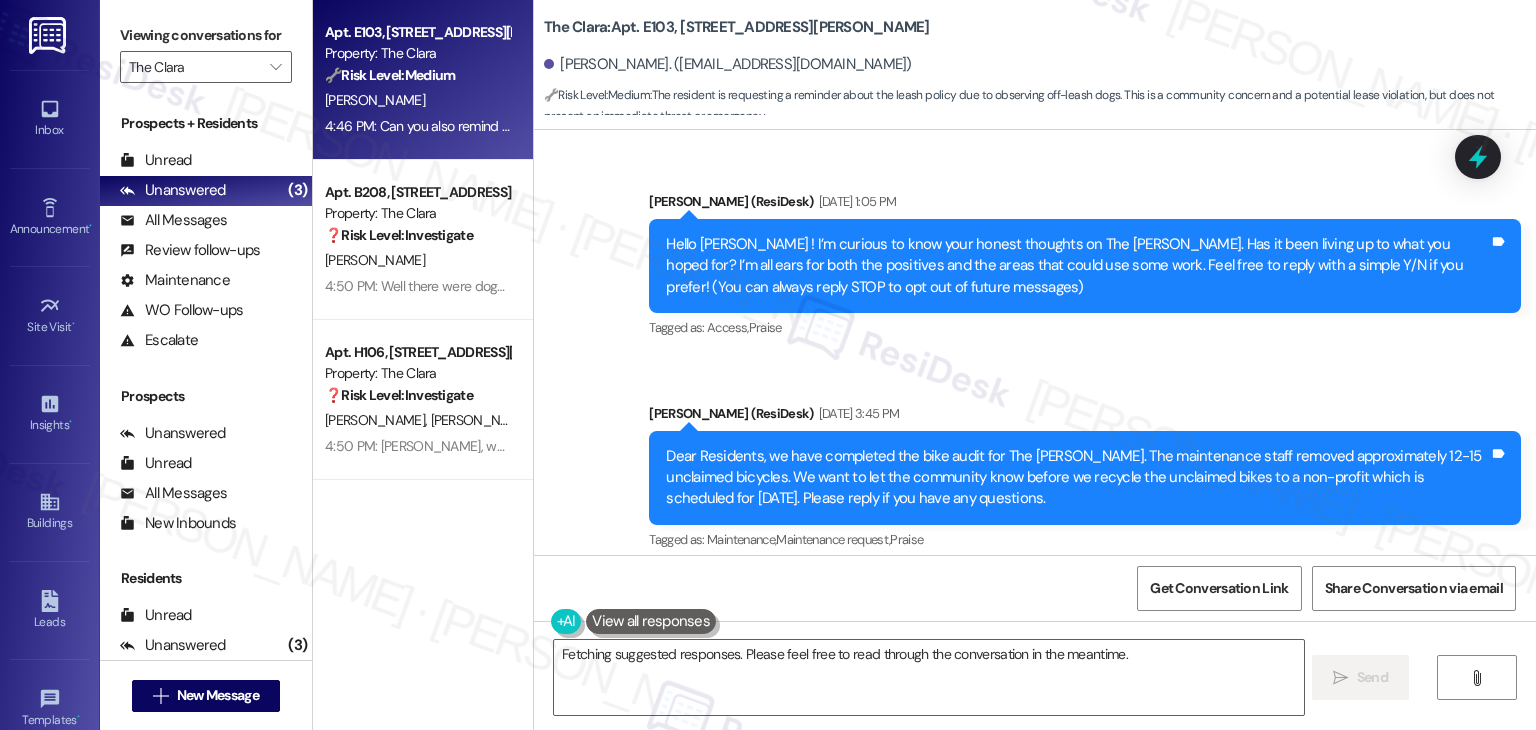 scroll, scrollTop: 61128, scrollLeft: 0, axis: vertical 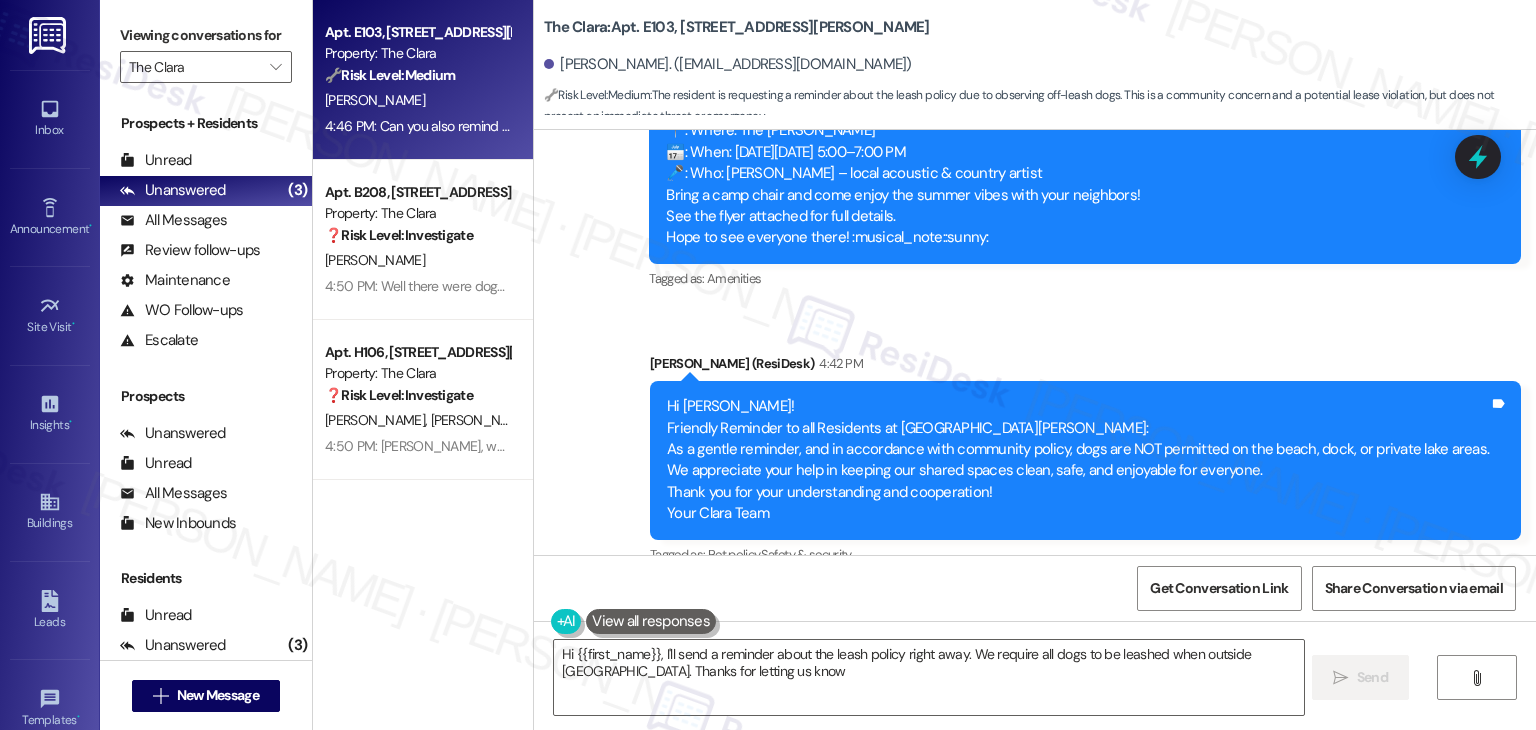 type on "Hi {{first_name}}, I'll send a reminder about the leash policy right away. We require all dogs to be leashed when outside units. Thanks for letting us know!" 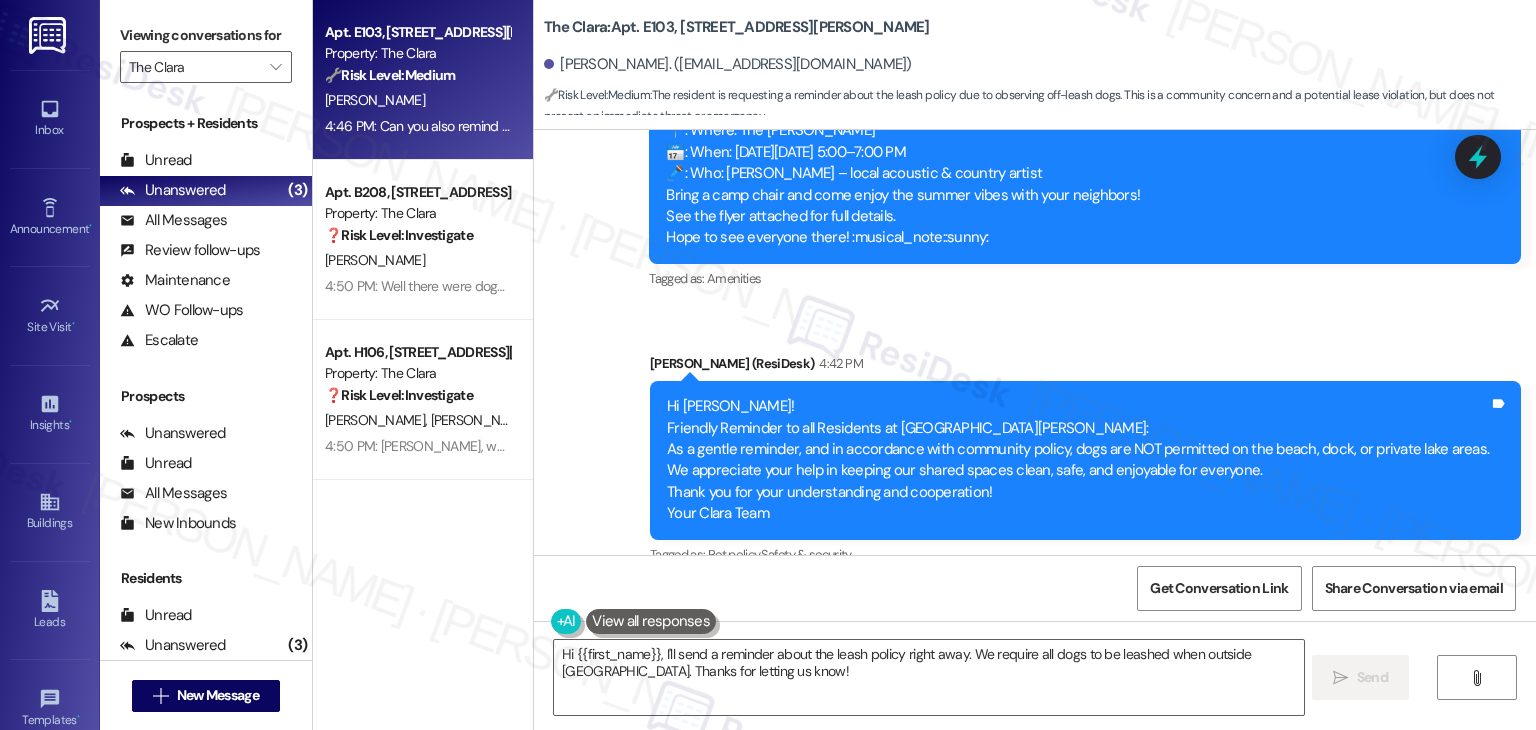 click on "Received via SMS Matthew Lennon Question 4:46 PM Can you also remind everyone about the leash policy. I saw 2 dogs off leash last night when I was walking my dog Tags and notes Tagged as:   Pet policy Click to highlight conversations about Pet policy  Related guidelines Hide Suggestions Roundhouse - The Clara:  All dogs must be kept on leashes at all times outside units, including guest pets.
Created  7 months ago Property level guideline  ( 76 % match) FAQs generated by ResiDesk AI Are there specific areas where dogs must be leashed? Dogs must be leashed at all times when outside of your unit, including all shared outdoor spaces and during walks around the property. What is the maximum length for a dog leash? The document doesn't specify a maximum leash length. For specific details, please contact the property management office. Are there designated off-leash areas for dogs? The document doesn't mention any off-leash areas. Dogs must be leashed at all times when outside of your unit. Original Guideline  (" at bounding box center (1035, 846) 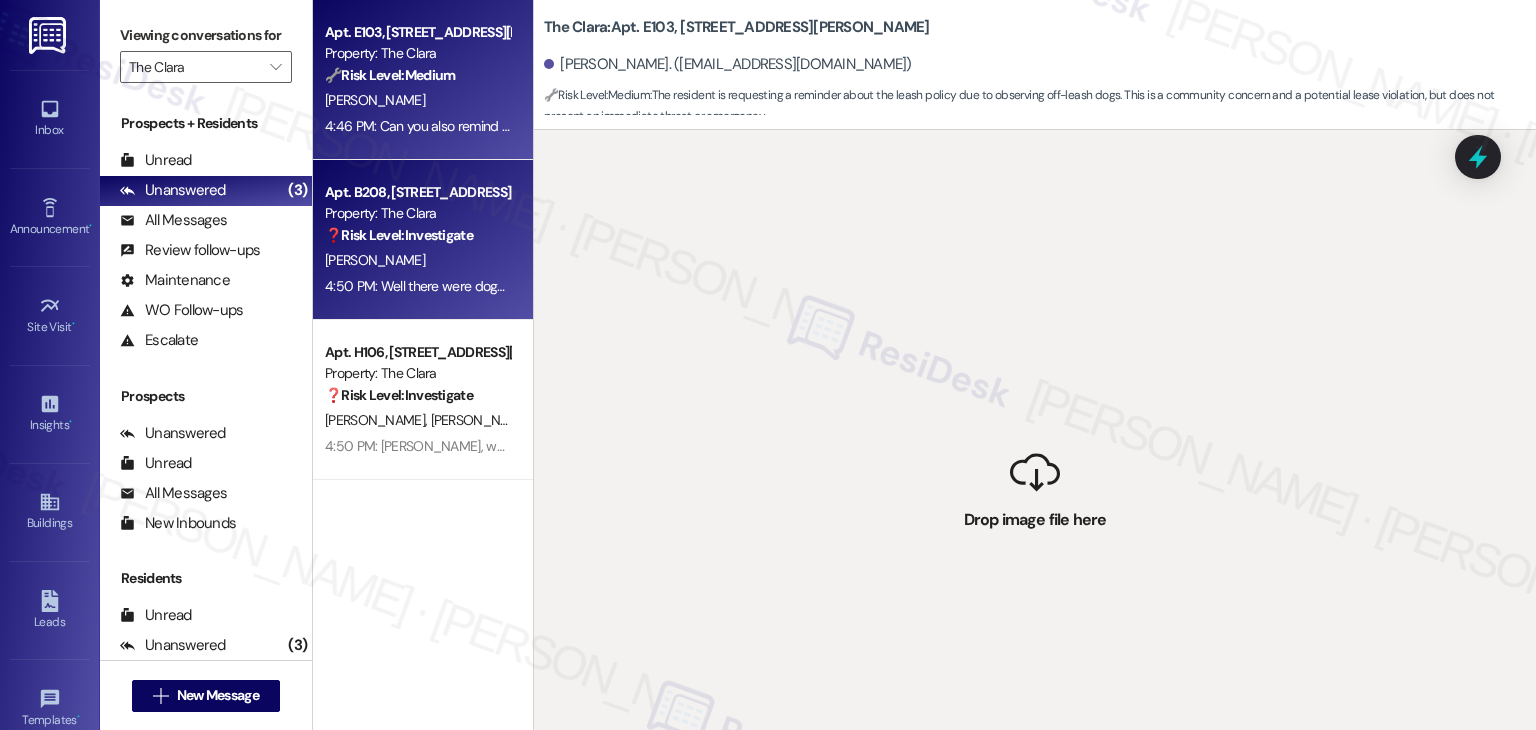 click on "❓  Risk Level:  Investigate" at bounding box center (399, 235) 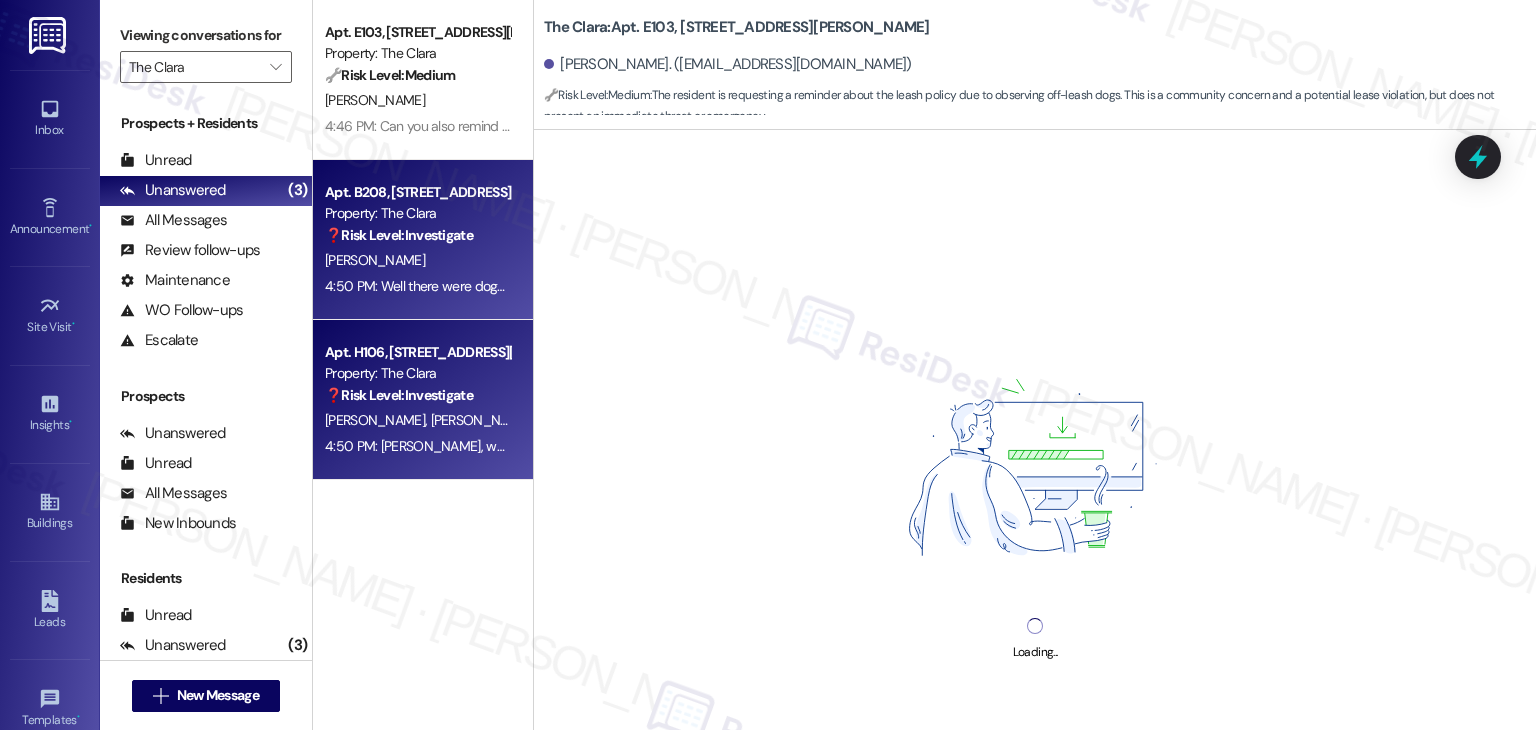 click on "Apt. H106, 225-H S. Linder Rd Property: The Clara ❓  Risk Level:  Investigate N. Pina E. Schrupp 4:50 PM: Dottie, we should add the park to this list because dog owners have not been picking up after then and keep finding poop at the park.  4:50 PM: Dottie, we should add the park to this list because dog owners have not been picking up after then and keep finding poop at the park." at bounding box center (423, 400) 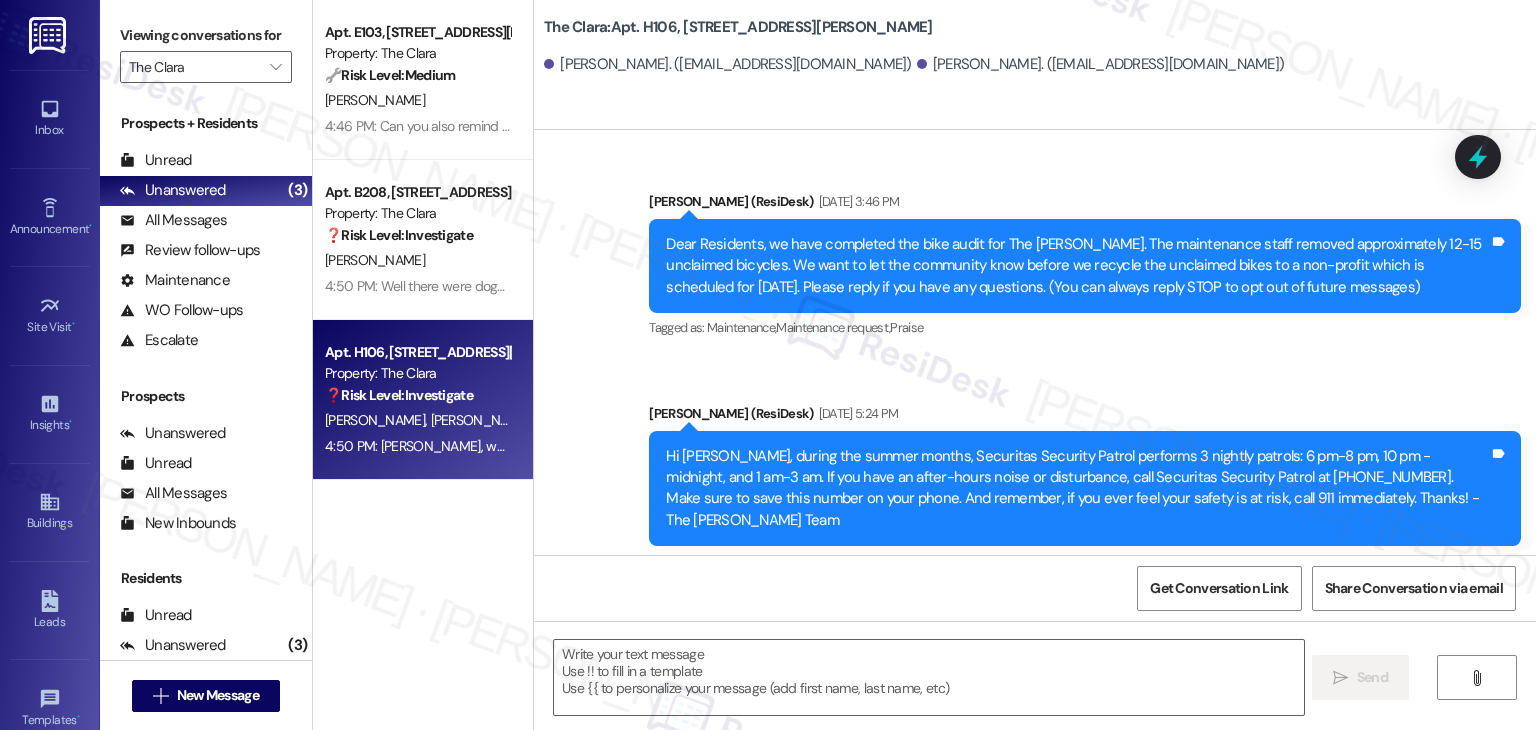 scroll, scrollTop: 44150, scrollLeft: 0, axis: vertical 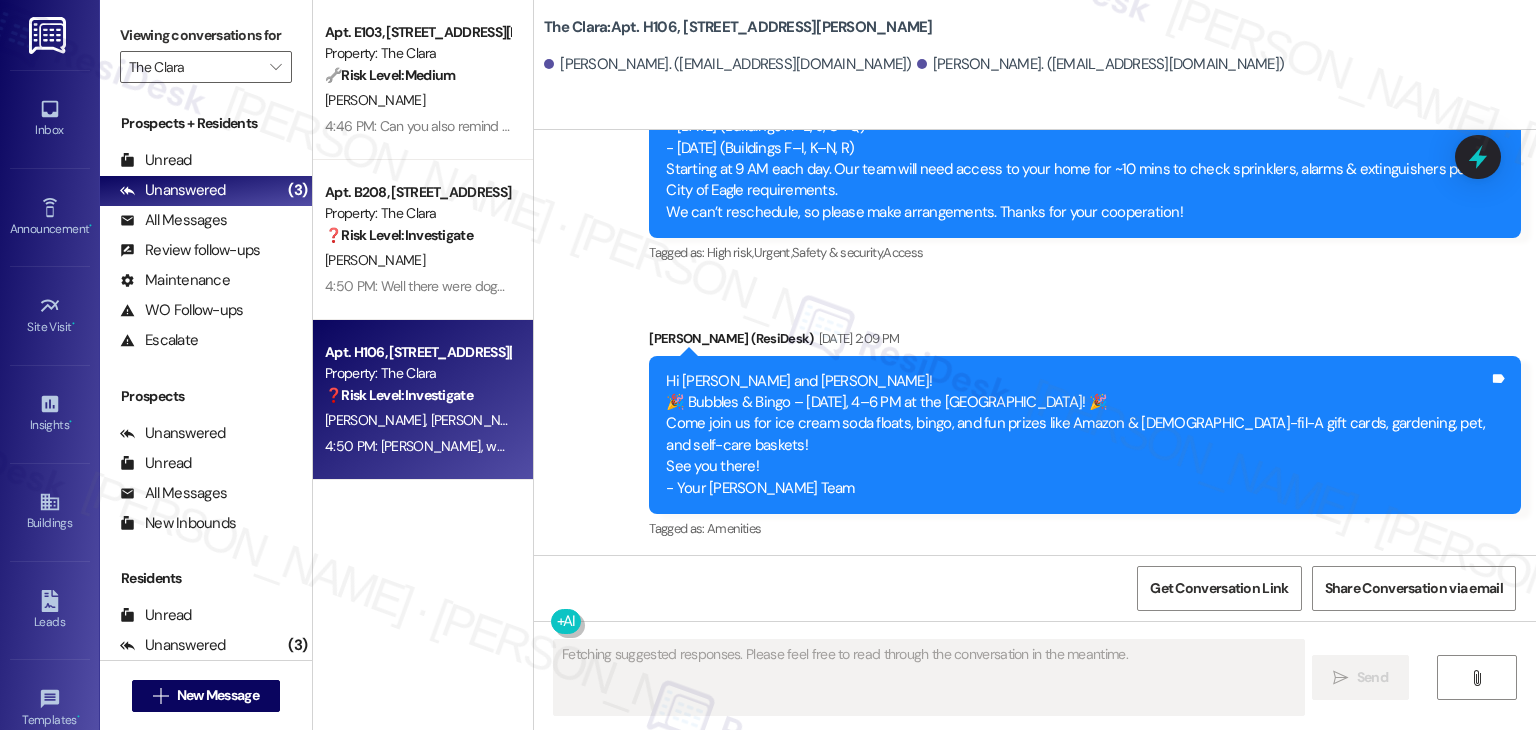click on "Nalley Pina 4:50 PM Dottie, we should add the park to this list because dog owners have not been picking up after then and keep finding poop at the park.  Tags and notes Tagged as:   Pet policy ,  Click to highlight conversations about Pet policy Complaint Click to highlight conversations about Complaint  Related guidelines Hide Suggestions Roundhouse - The Clara:  All dogs must be kept on leashes at all times outside units, including guest pets.
Created  7 months ago Property level guideline  ( 73 % match) FAQs generated by ResiDesk AI Are there specific areas where dogs must be leashed? Dogs must be leashed at all times when outside of your unit, including all shared outdoor spaces and during walks around the property. What is the maximum length for a dog leash? The document doesn't specify a maximum leash length. For specific details, please contact the property management office. Are there designated off-leash areas for dogs? Do the leash rules apply to small dogs or puppies? Original Guideline Created" at bounding box center (1000, 3556) 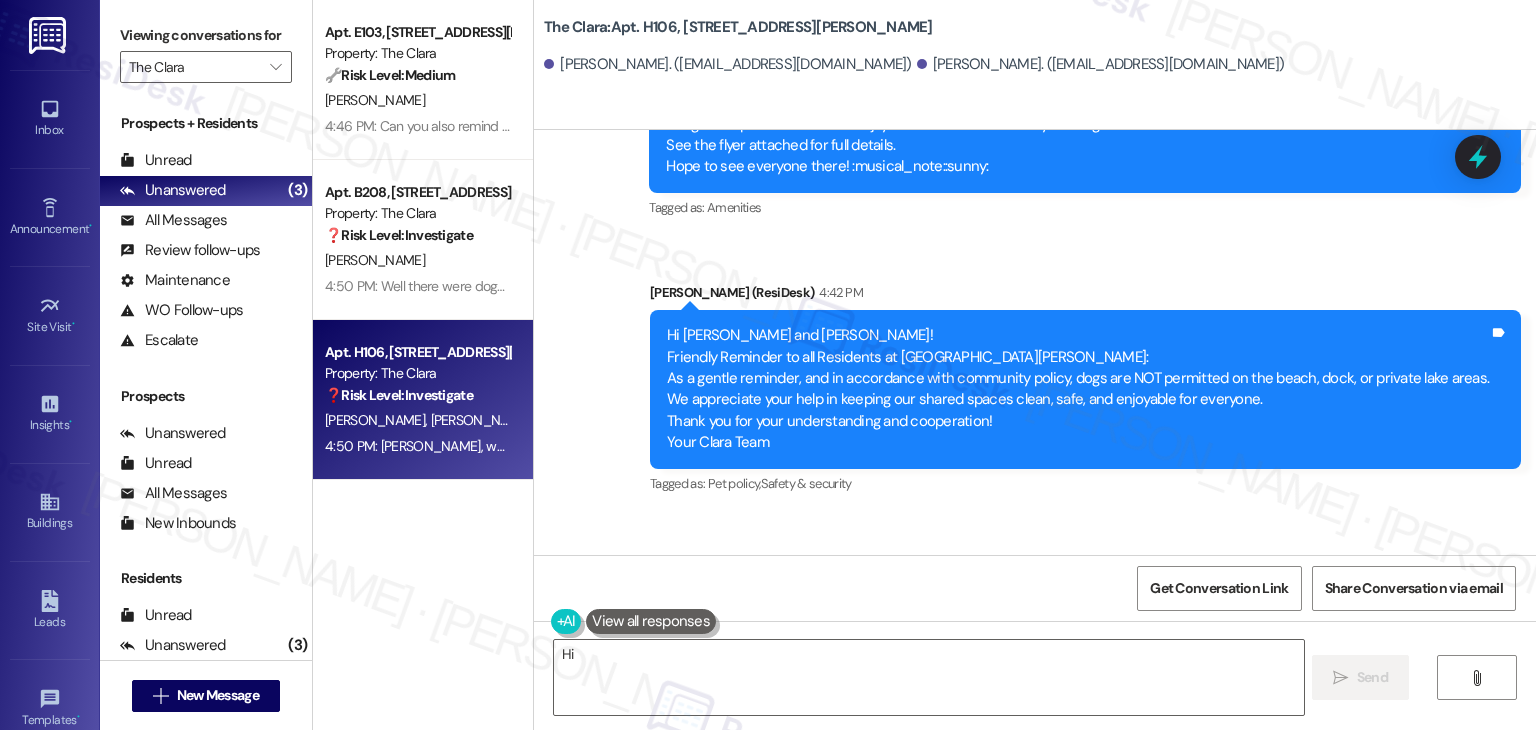 scroll, scrollTop: 46905, scrollLeft: 0, axis: vertical 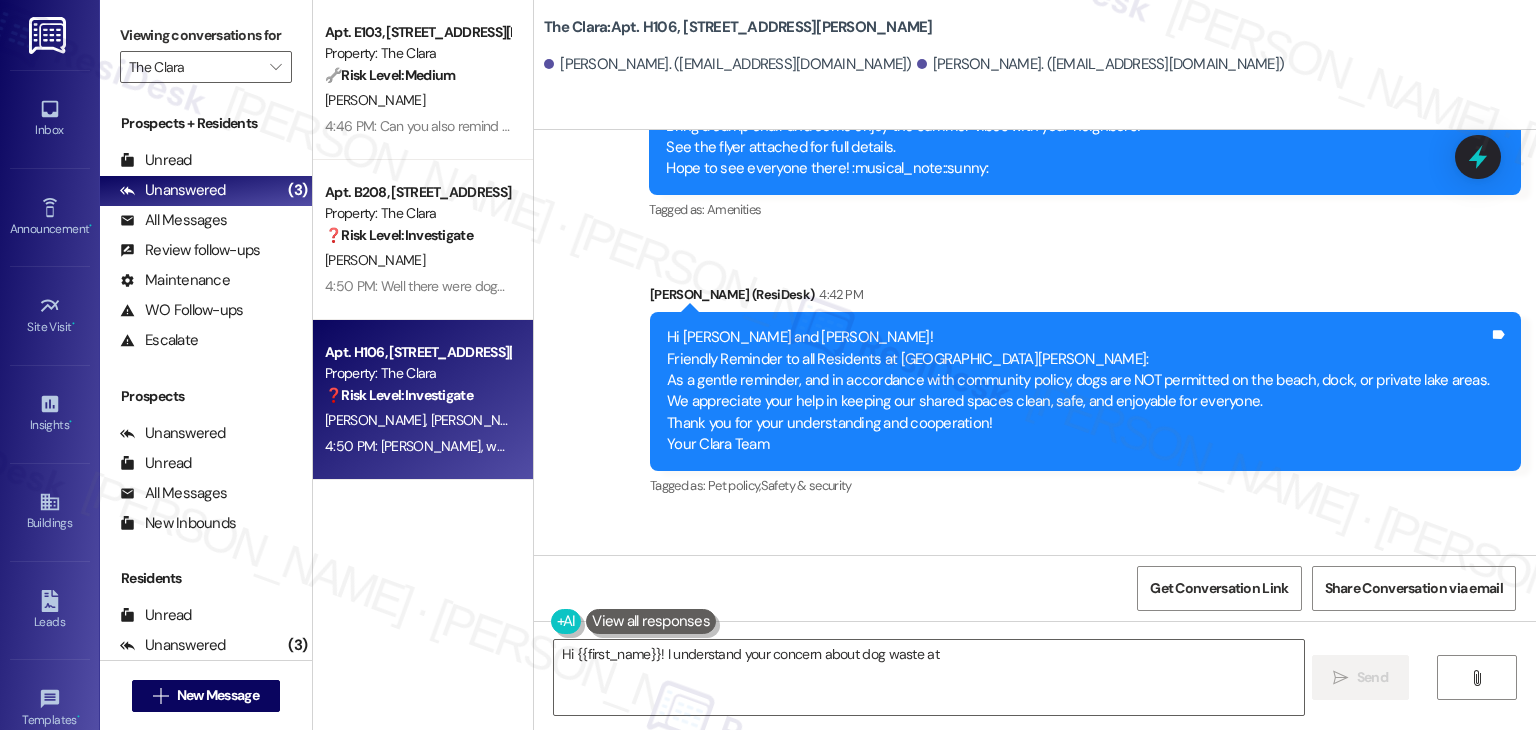 click on "Hide Suggestions" at bounding box center (1036, 716) 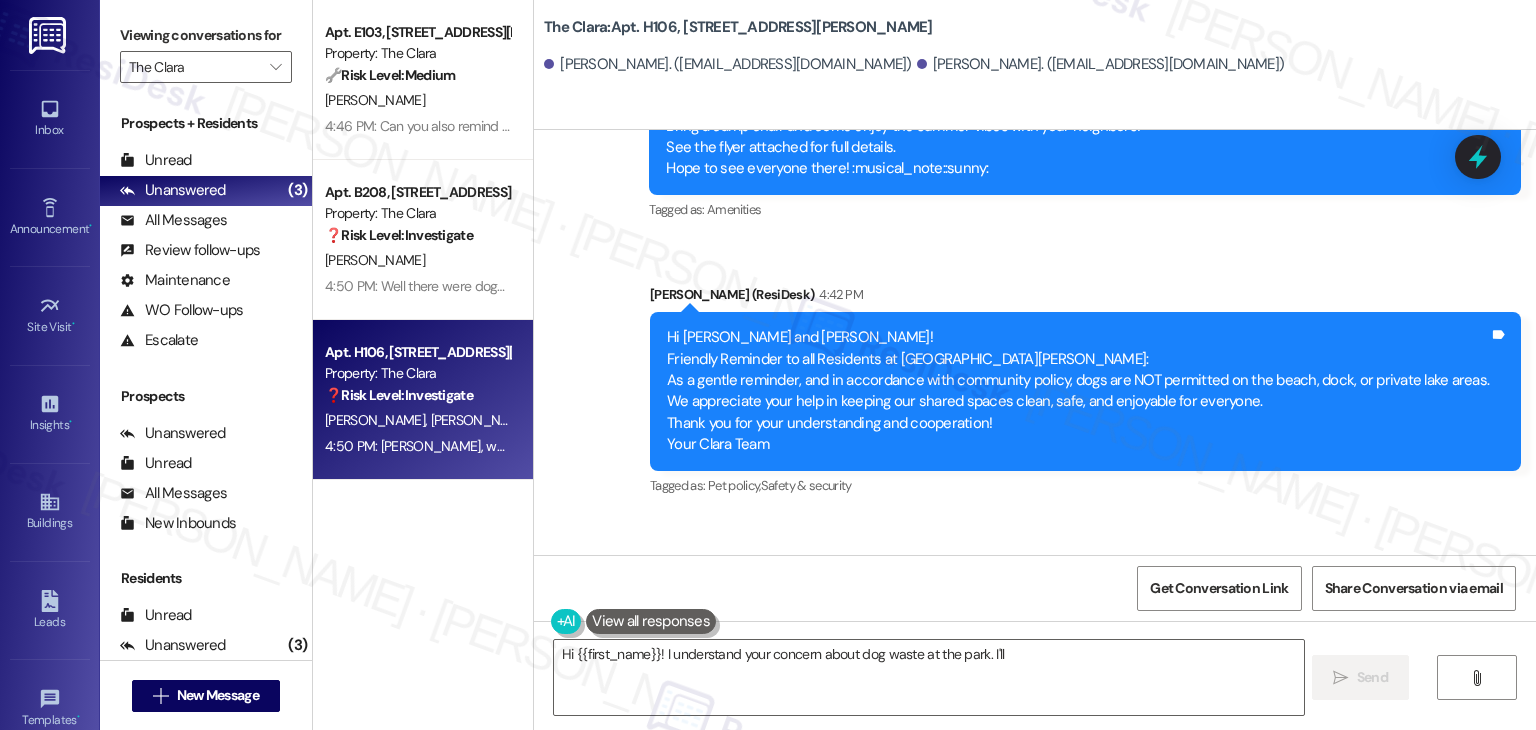scroll, scrollTop: 46616, scrollLeft: 0, axis: vertical 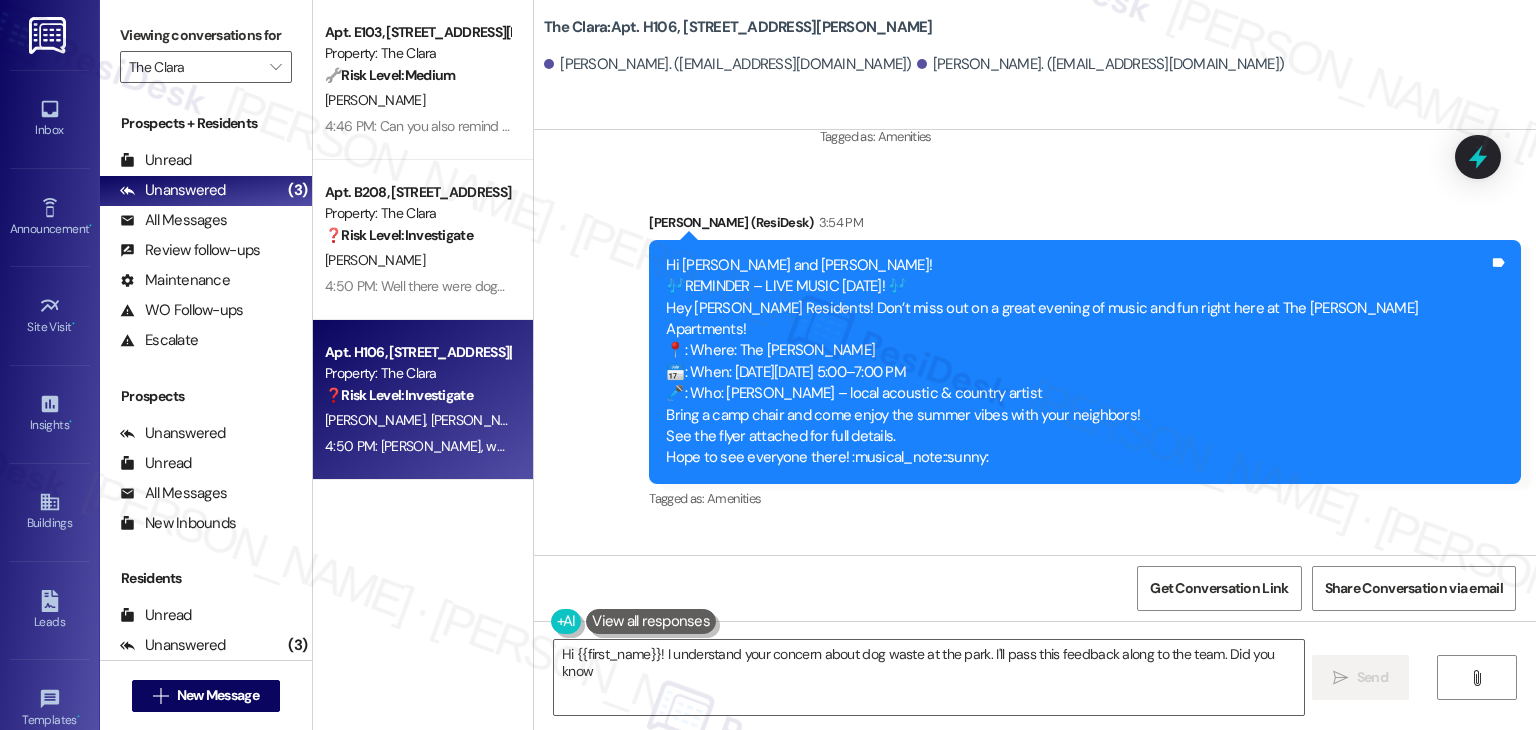 click on "Received via SMS Nalley Pina 4:50 PM Dottie, we should add the park to this list because dog owners have not been picking up after then and keep finding poop at the park.  Tags and notes Tagged as:   Pet policy ,  Click to highlight conversations about Pet policy Complaint Click to highlight conversations about Complaint  Related guidelines Show suggestions" at bounding box center (1035, 929) 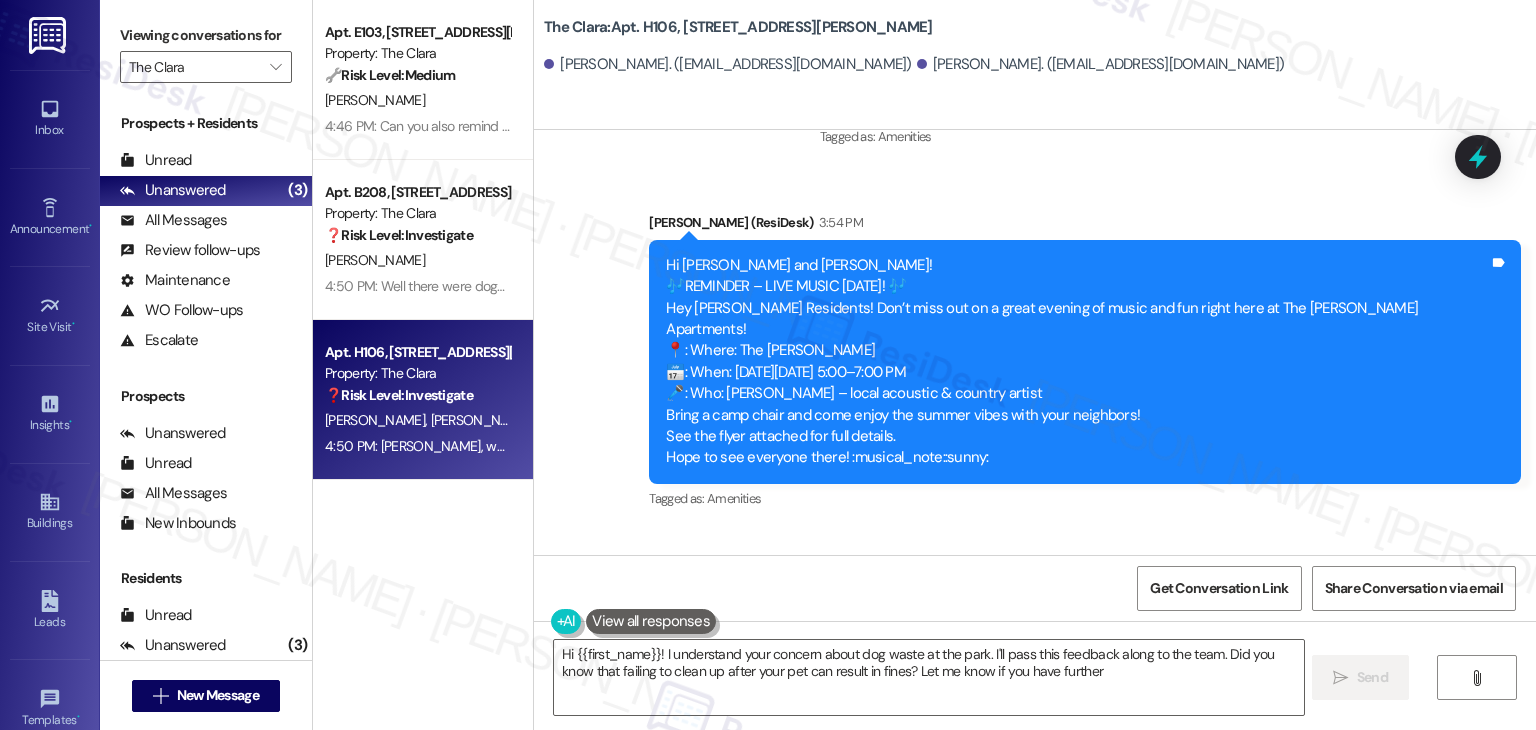 scroll, scrollTop: 46516, scrollLeft: 0, axis: vertical 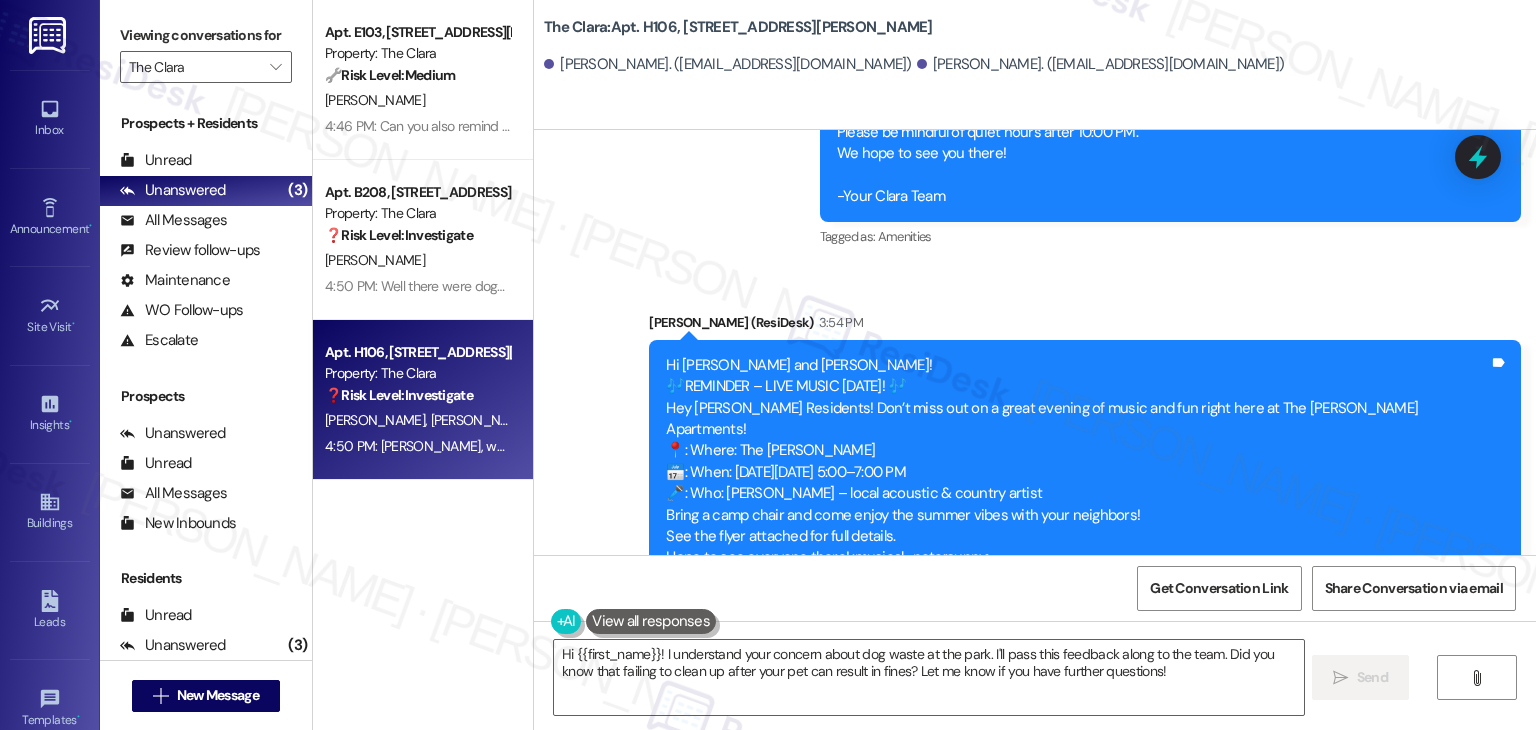 drag, startPoint x: 809, startPoint y: 365, endPoint x: 644, endPoint y: 253, distance: 199.42166 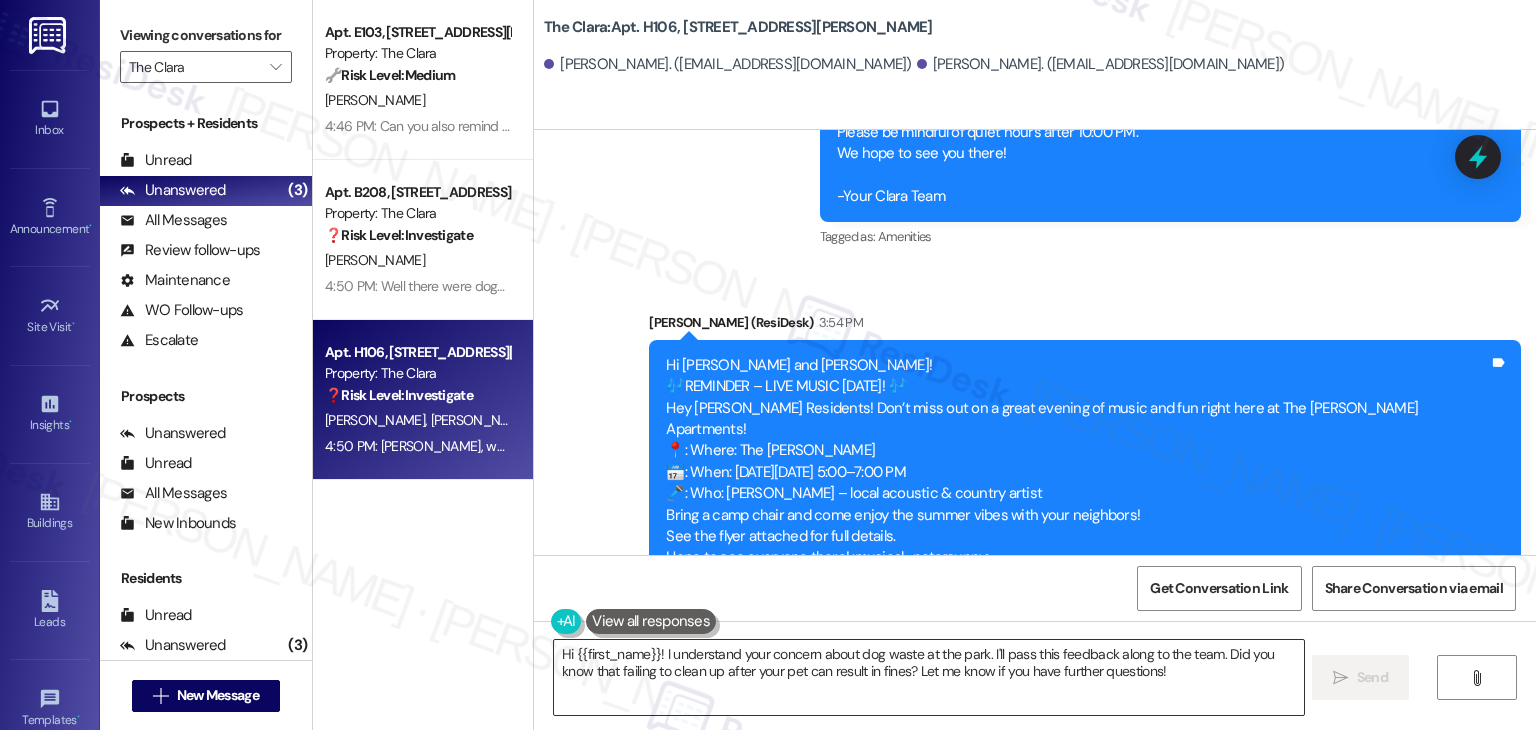 click on "Hi {{first_name}}! I understand your concern about dog waste at the park. I'll pass this feedback along to the team. Did you know that failing to clean up after your pet can result in fines? Let me know if you have further questions!" at bounding box center (928, 677) 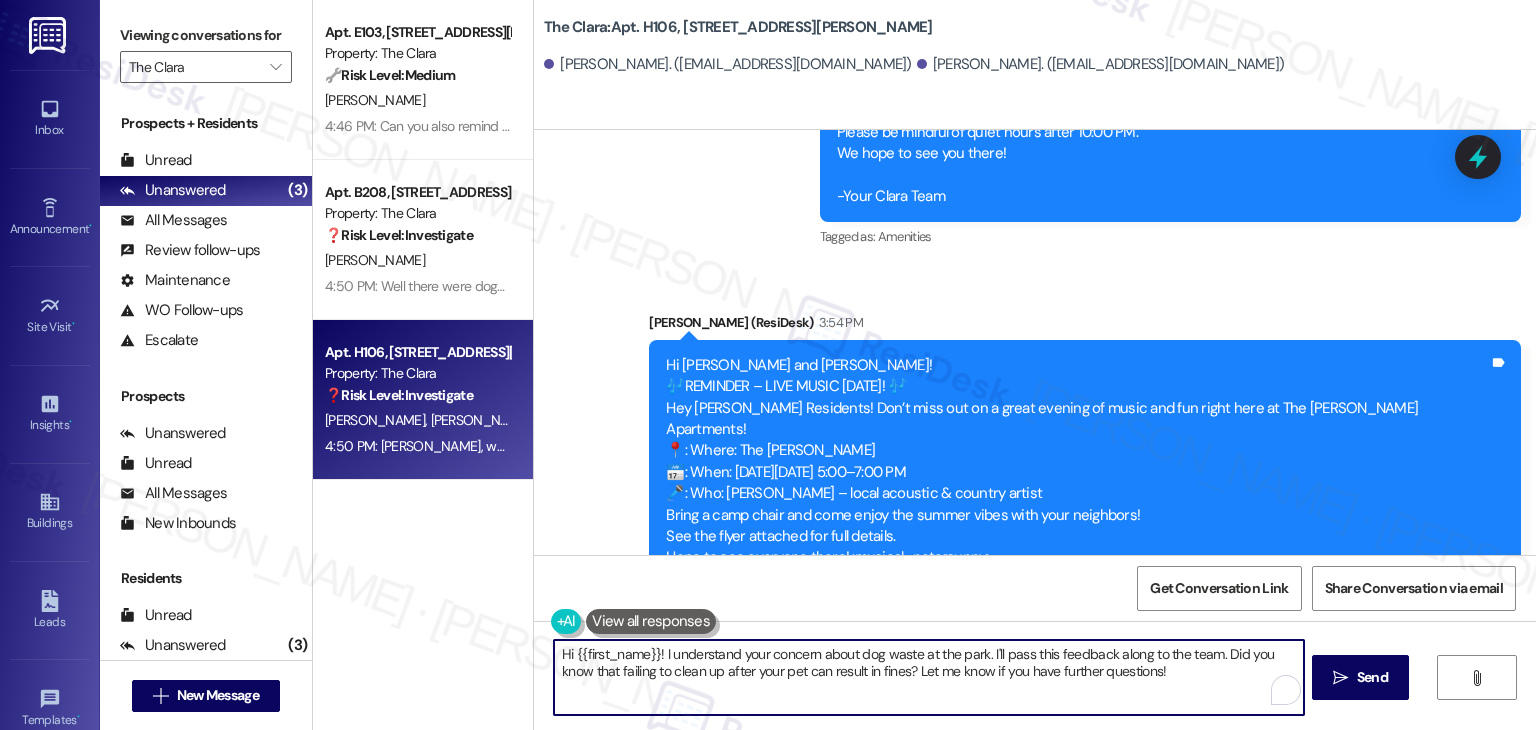 paste on "Nalley! Thank you for bringing that up. We appreciate you looking out for the community. I’ll pass your feedback along to the site team and suggest including the park in future reminders, especially with the ongoing issue of pet waste there. Hopefully this helps encourage better habits. Let us know if there's anything else we can assist you with!" 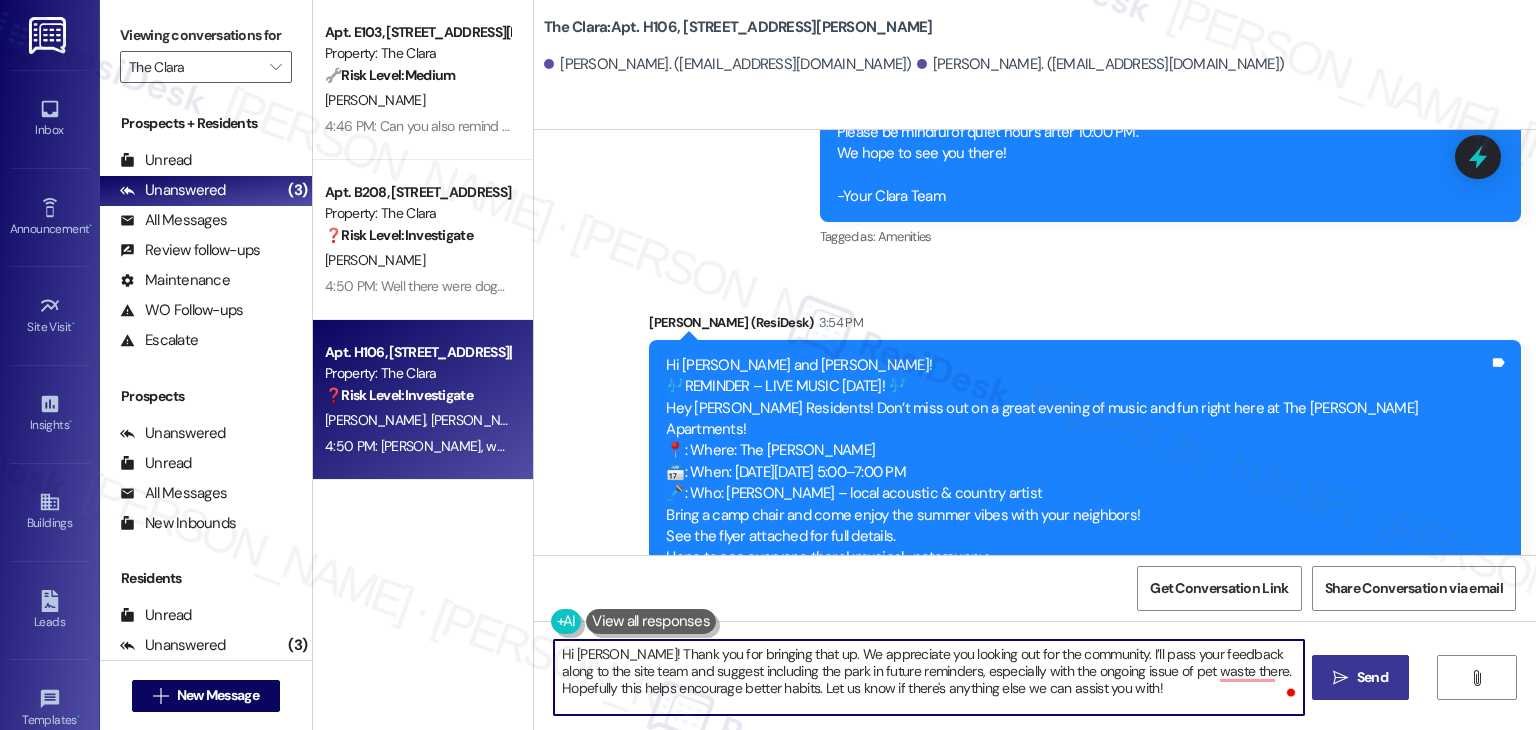 type on "Hi Nalley! Thank you for bringing that up. We appreciate you looking out for the community. I’ll pass your feedback along to the site team and suggest including the park in future reminders, especially with the ongoing issue of pet waste there. Hopefully this helps encourage better habits. Let us know if there's anything else we can assist you with!" 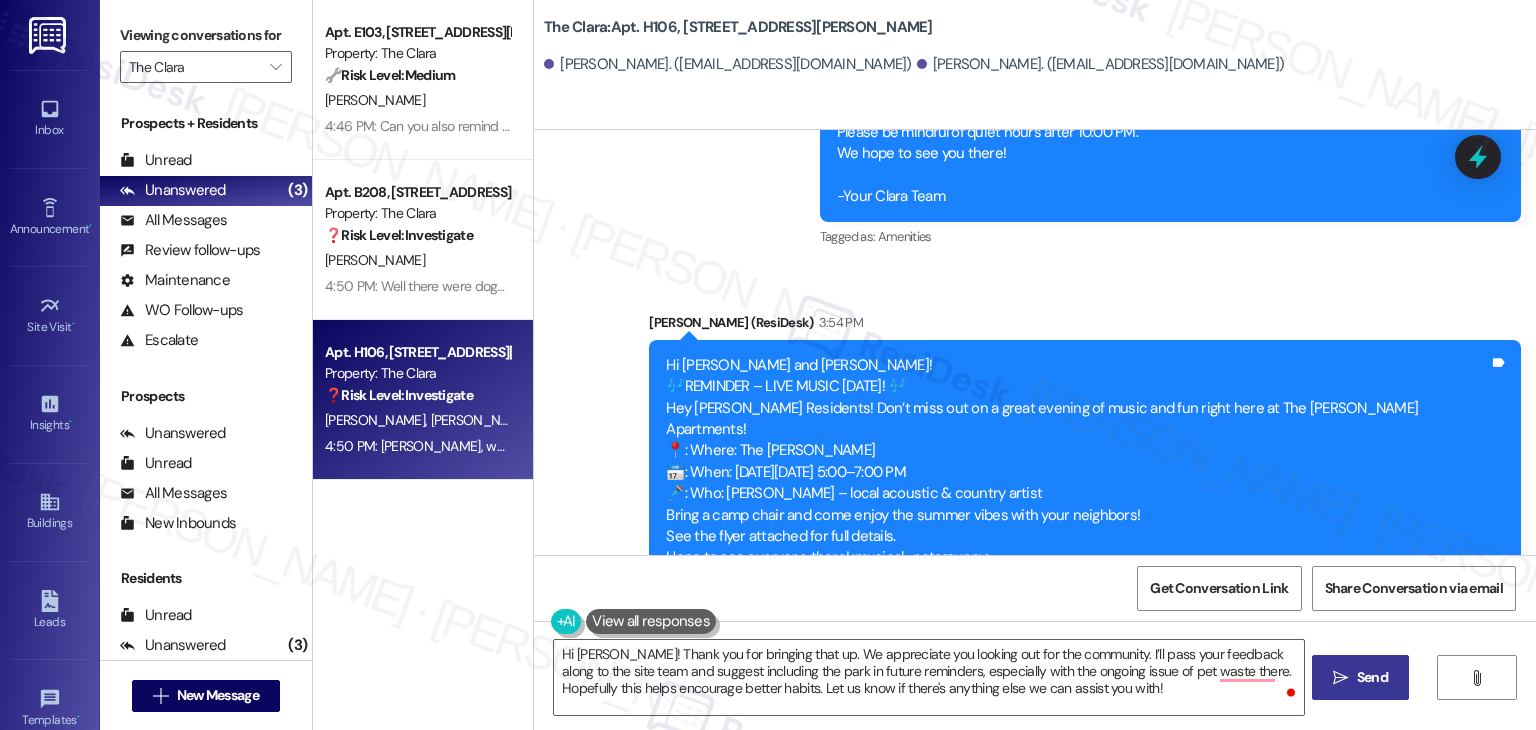 click on "" at bounding box center [1340, 678] 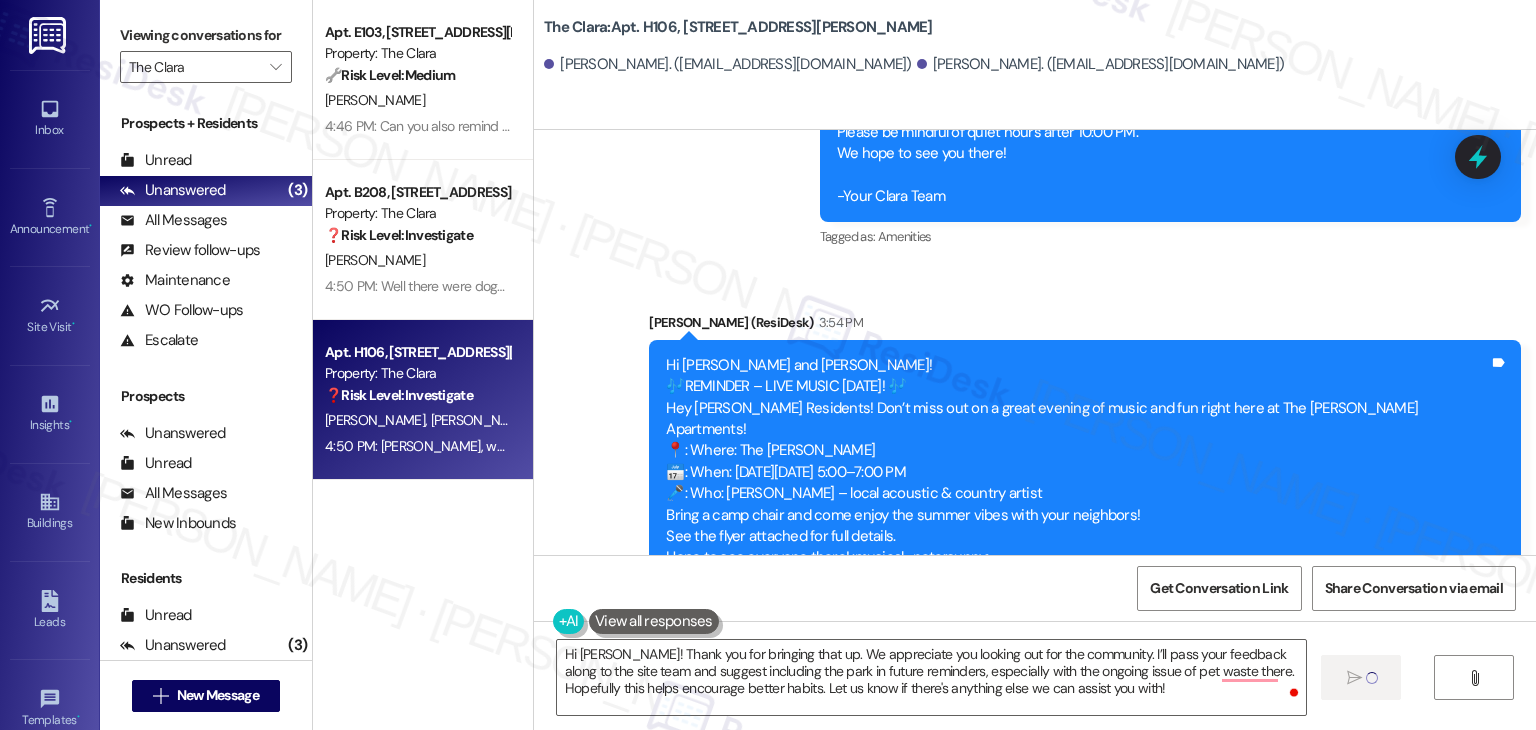 type 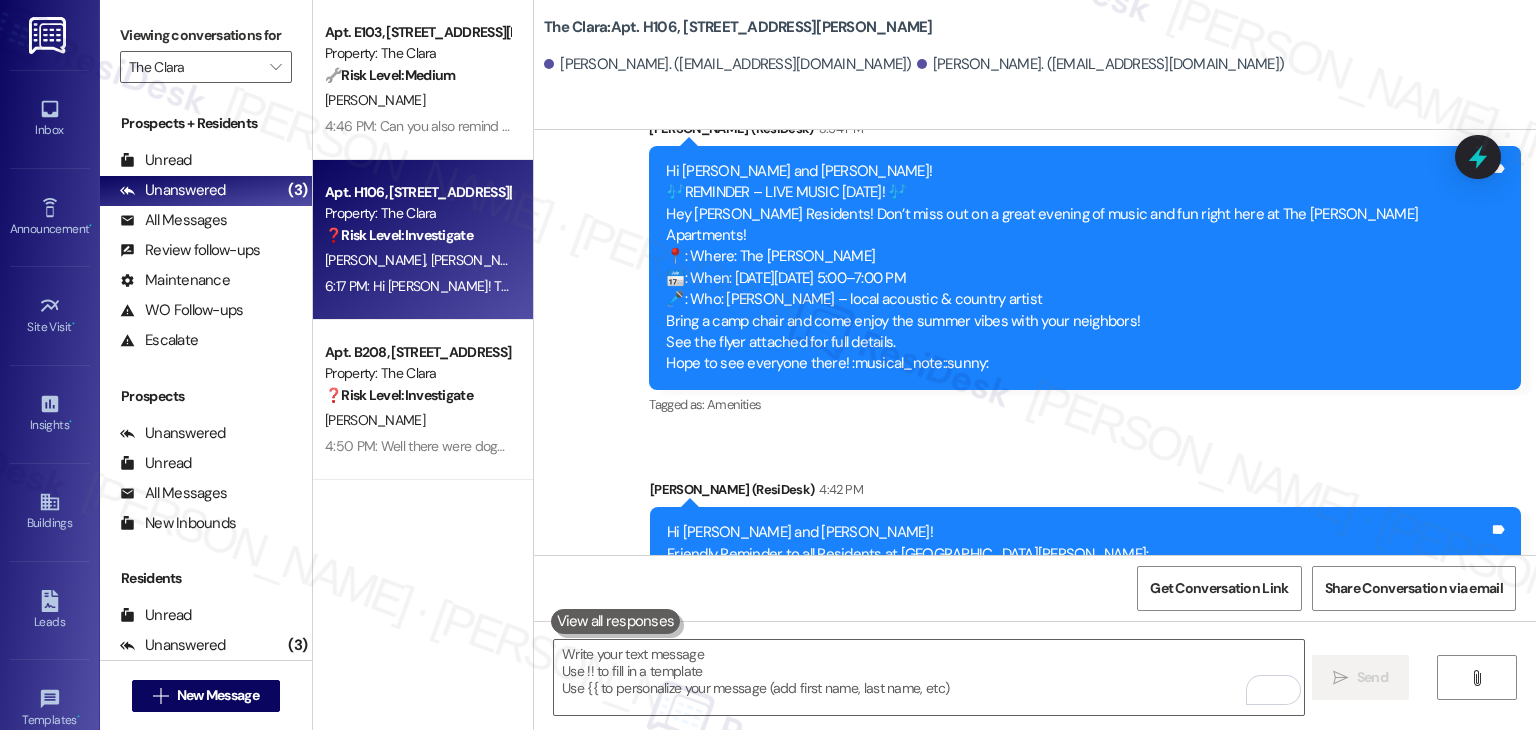 scroll, scrollTop: 46798, scrollLeft: 0, axis: vertical 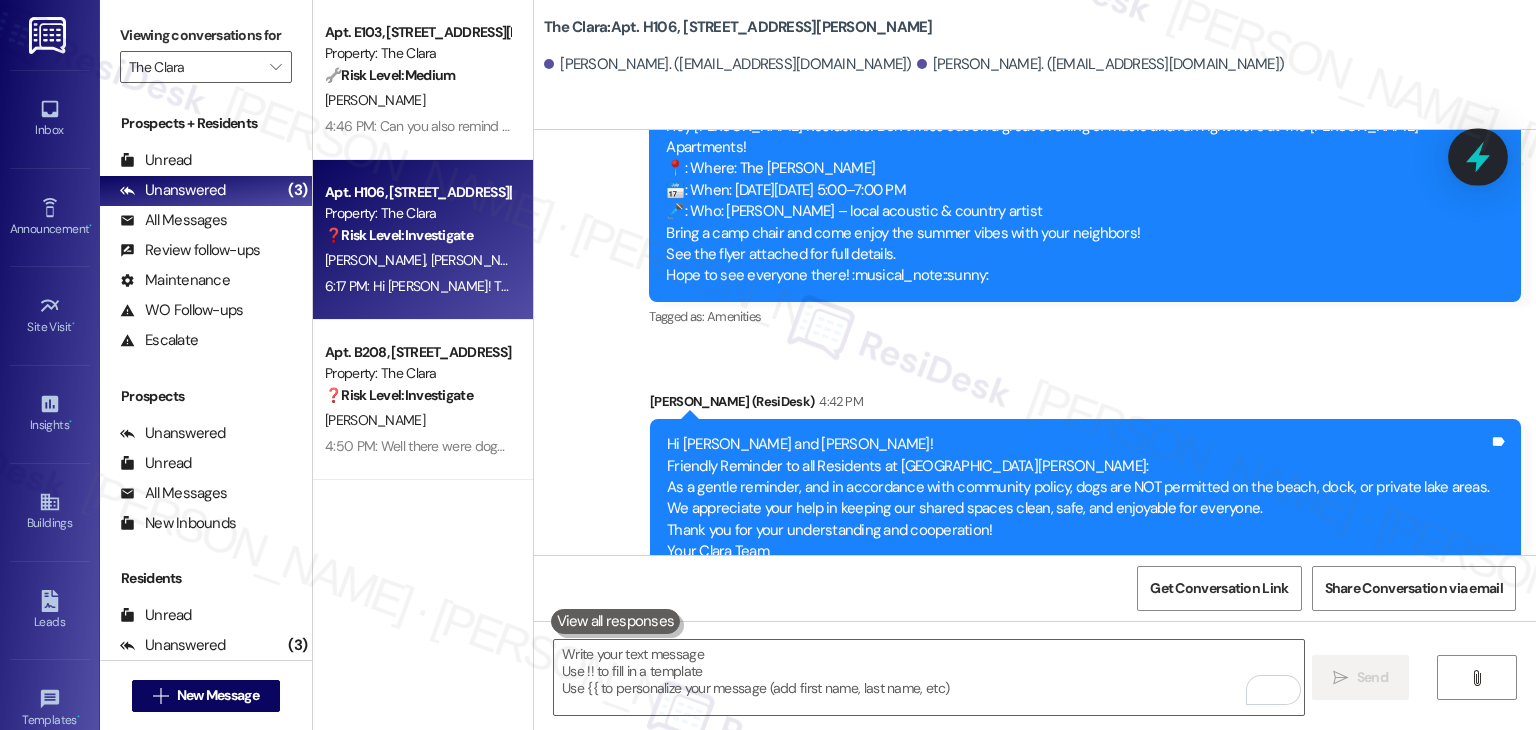 click 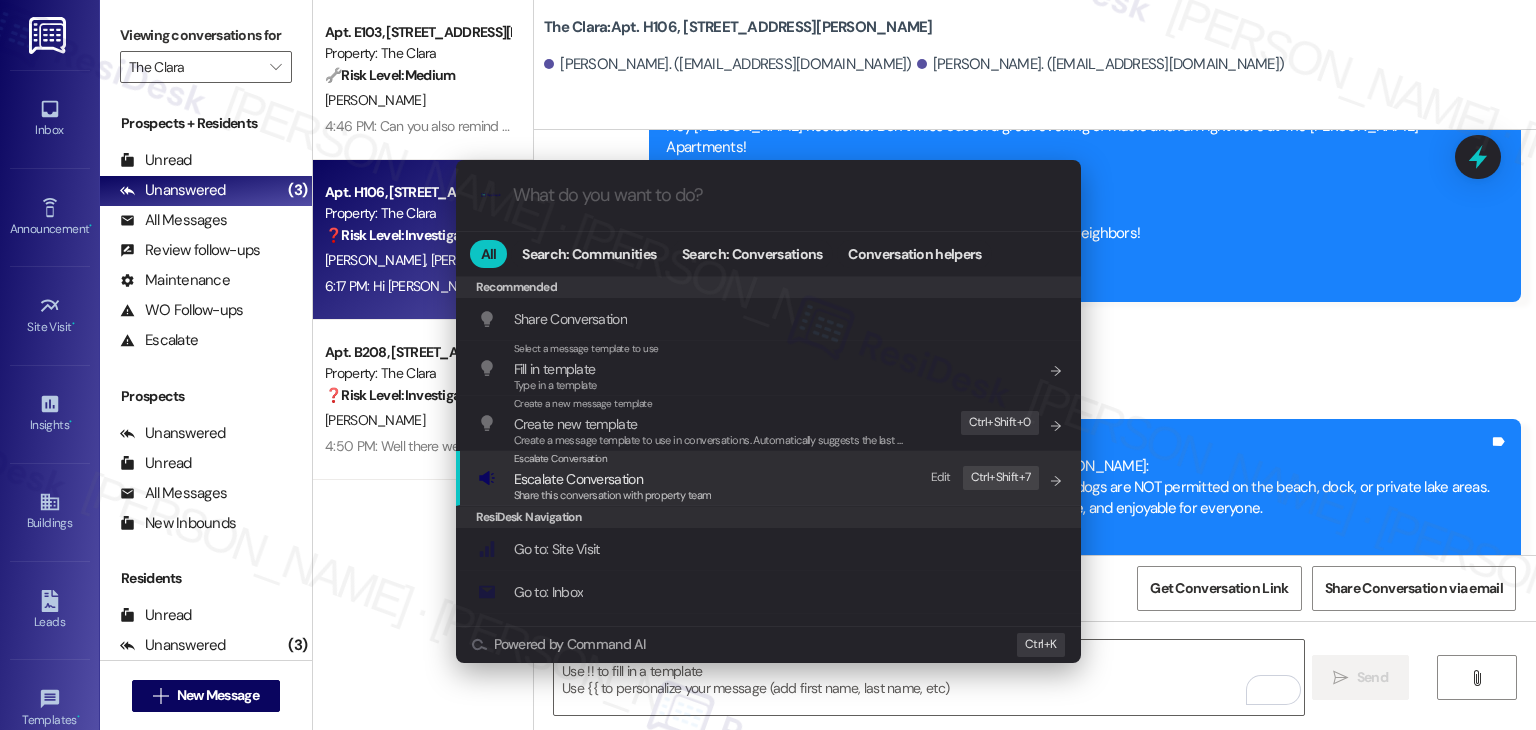 click on "Share this conversation with property team" at bounding box center [613, 495] 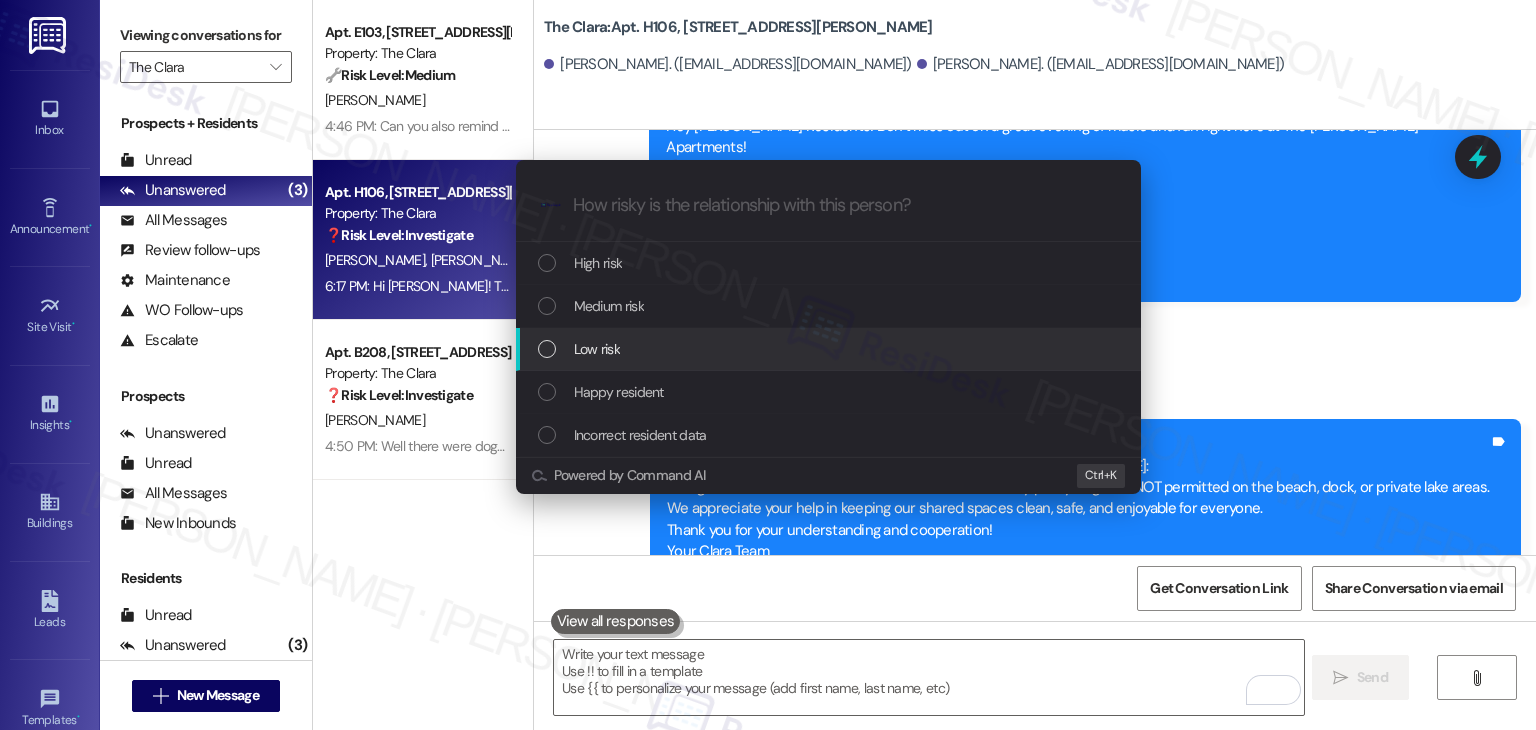 click at bounding box center (547, 349) 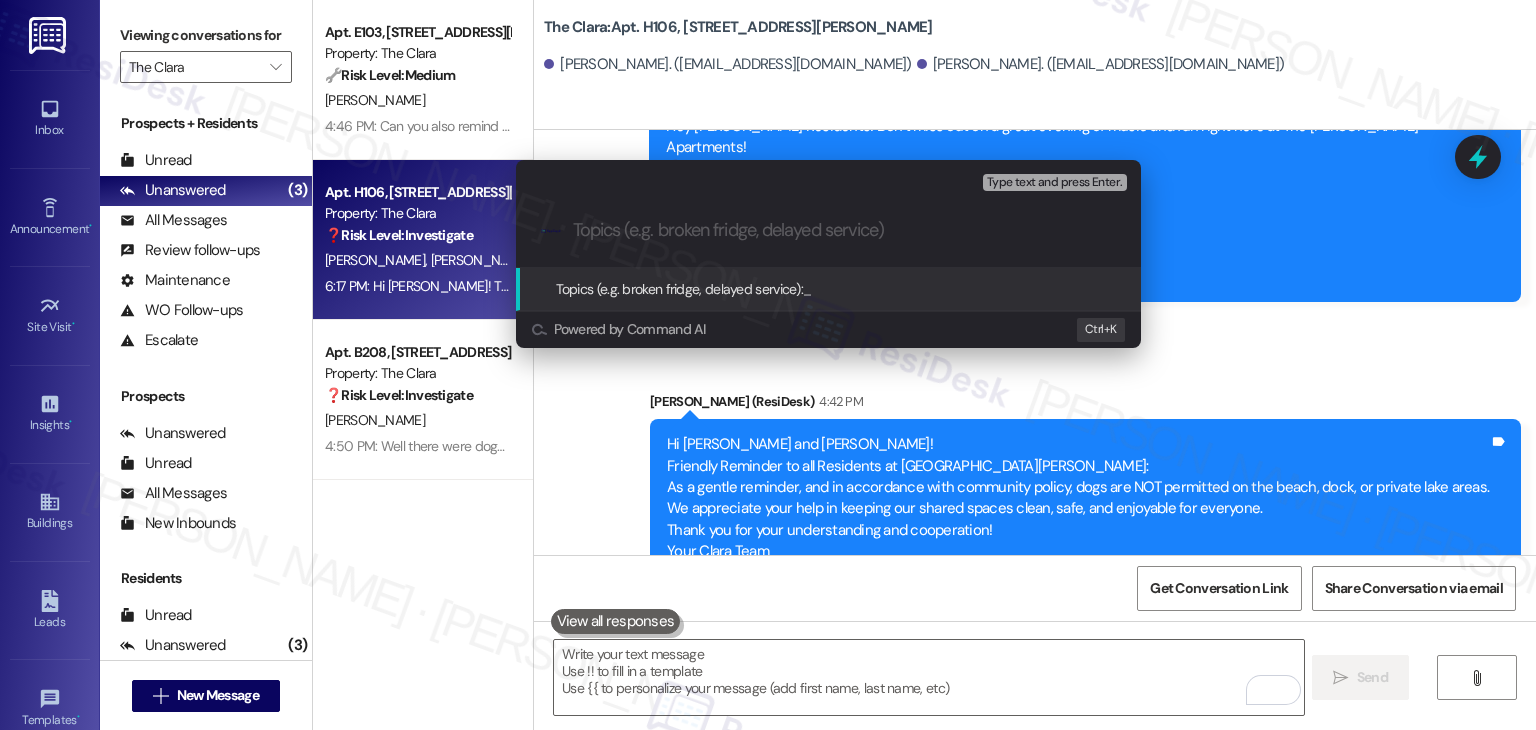 paste on "Request to Add Park to No-Dogs Reminder Due to Ongoing Pet Waste Issue" 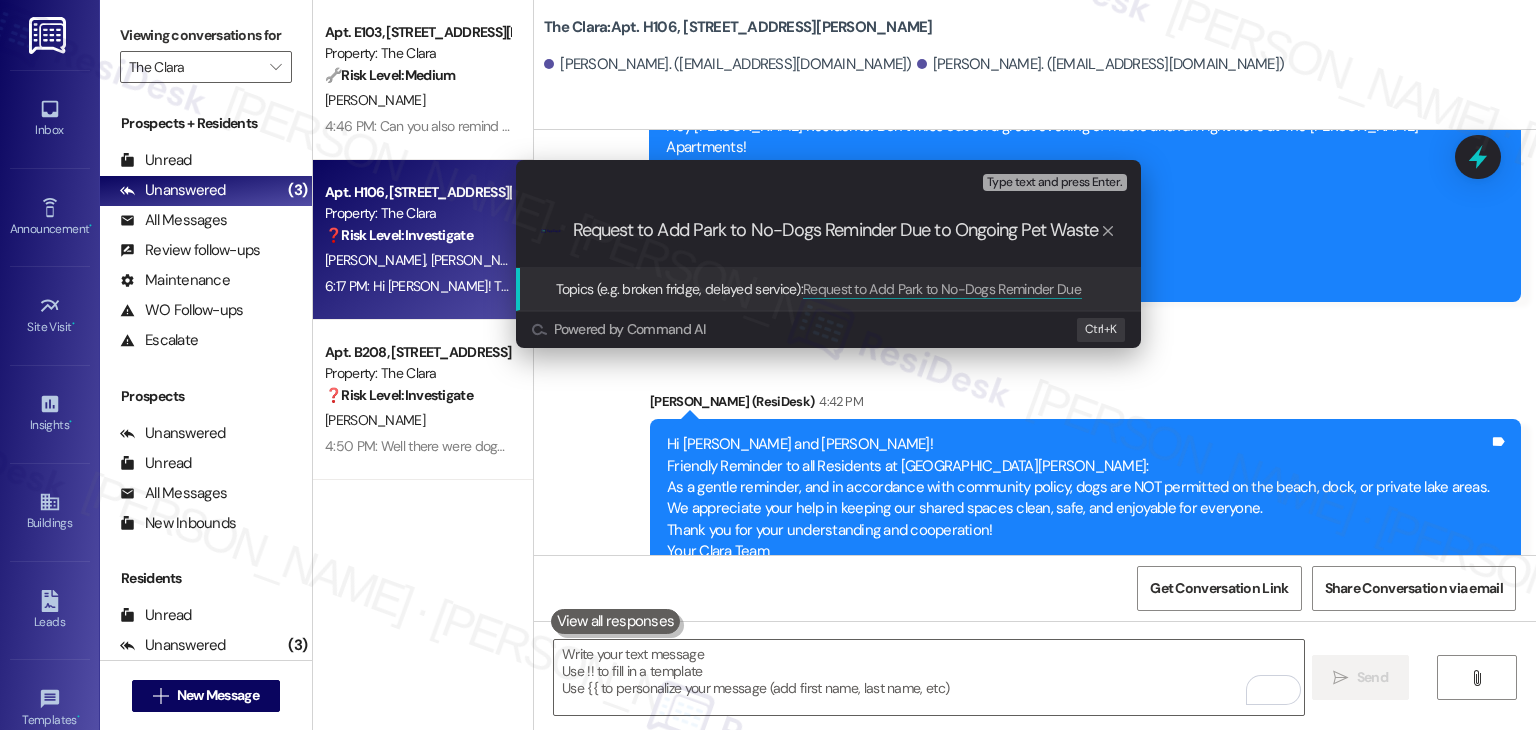 scroll, scrollTop: 0, scrollLeft: 41, axis: horizontal 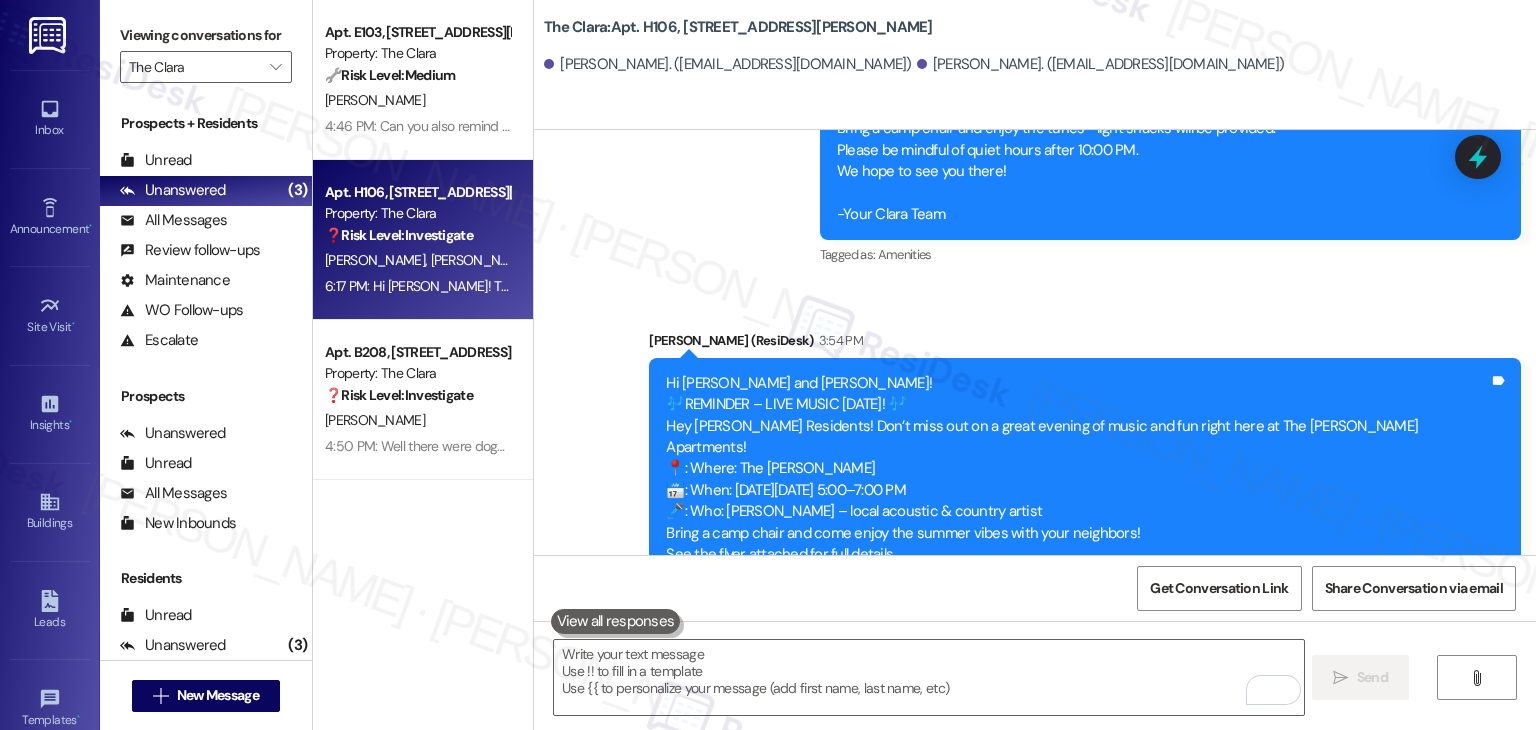 click on "Received via SMS Nalley Pina 4:50 PM Dottie, we should add the park to this list because dog owners have not been picking up after then and keep finding poop at the park.  Tags and notes Tagged as:   Pet policy ,  Click to highlight conversations about Pet policy Complaint Click to highlight conversations about Complaint  Related guidelines Show suggestions" at bounding box center (1035, 1047) 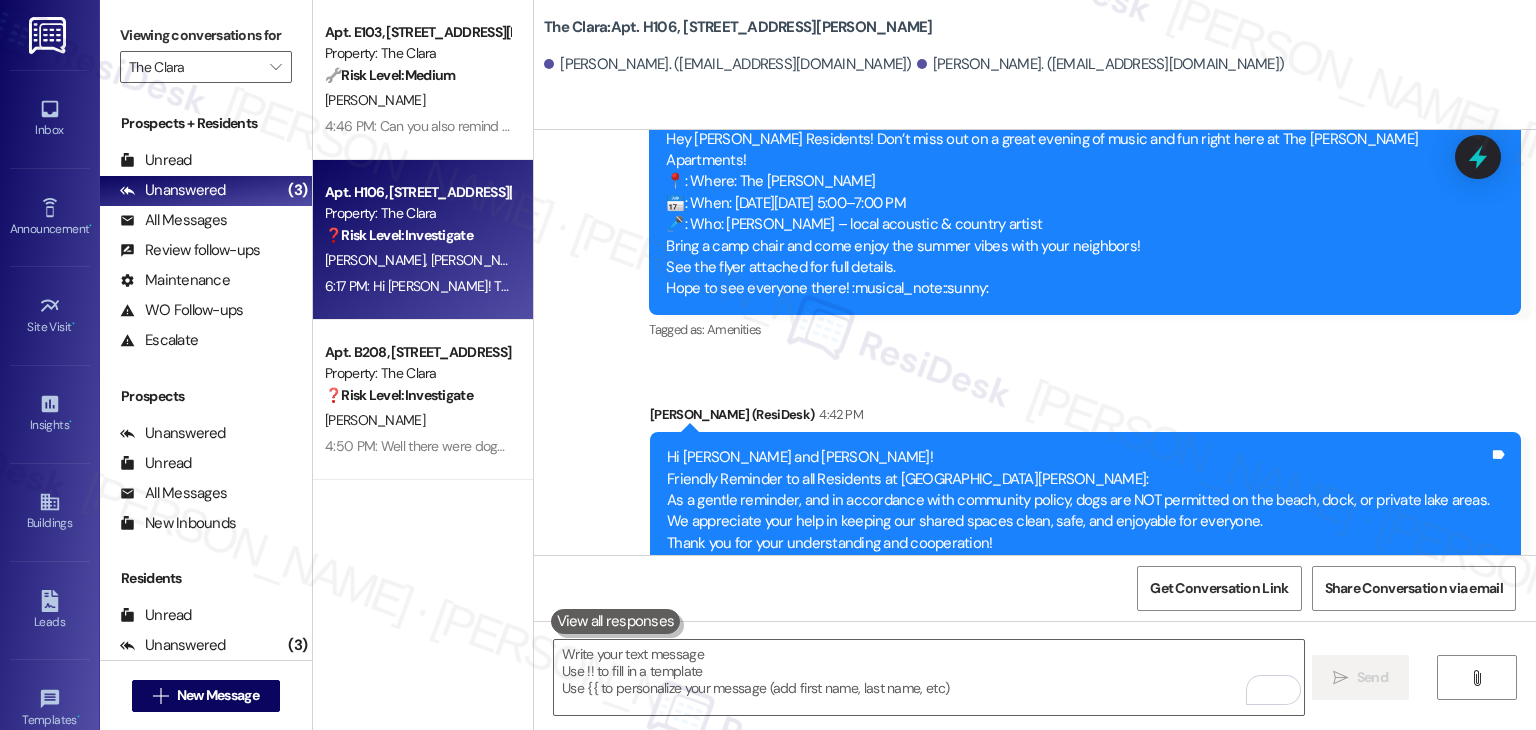 scroll, scrollTop: 46798, scrollLeft: 0, axis: vertical 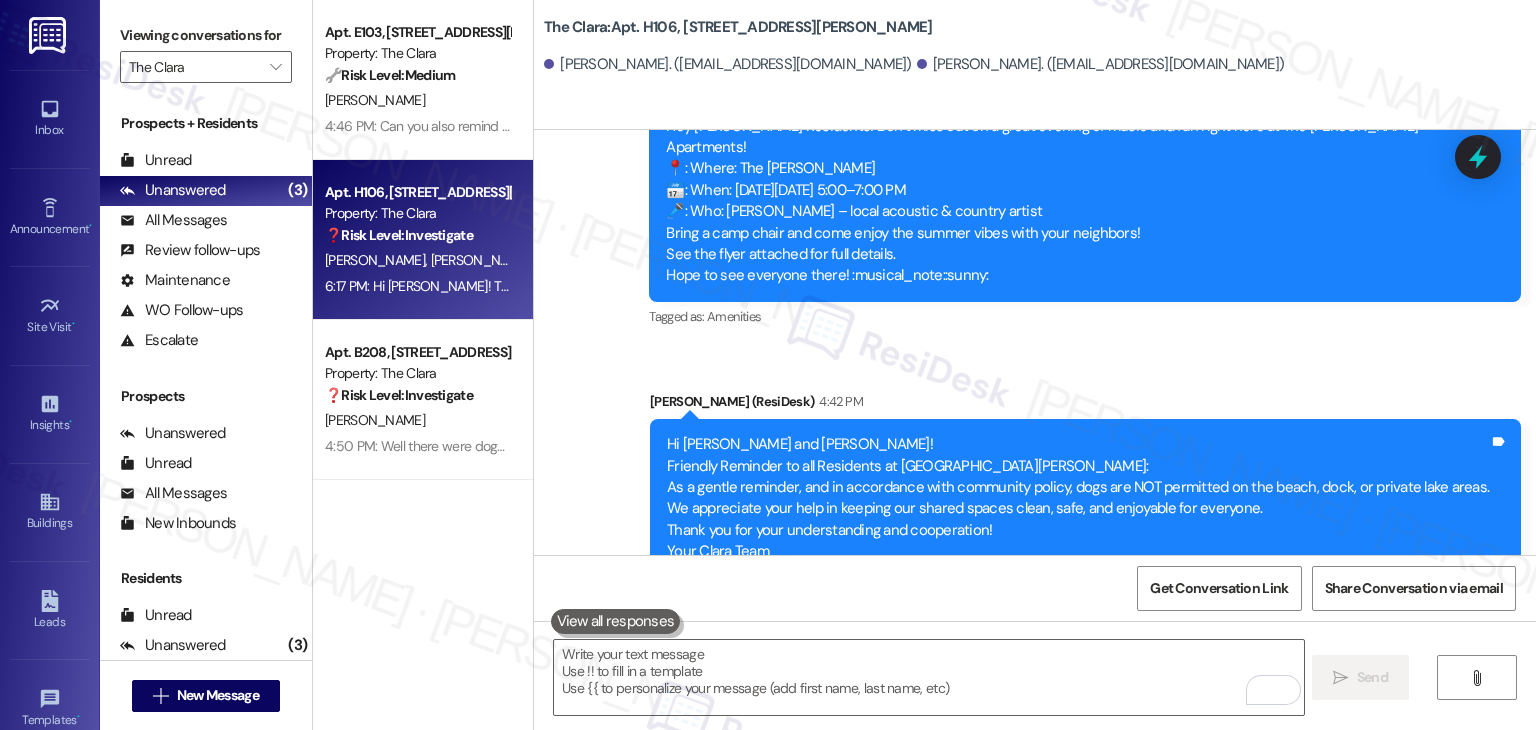 click on "Received via SMS Nalley Pina 4:50 PM Dottie, we should add the park to this list because dog owners have not been picking up after then and keep finding poop at the park.  Tags and notes Tagged as:   Pet policy ,  Click to highlight conversations about Pet policy Complaint Click to highlight conversations about Complaint  Related guidelines Show suggestions" at bounding box center (1000, 762) 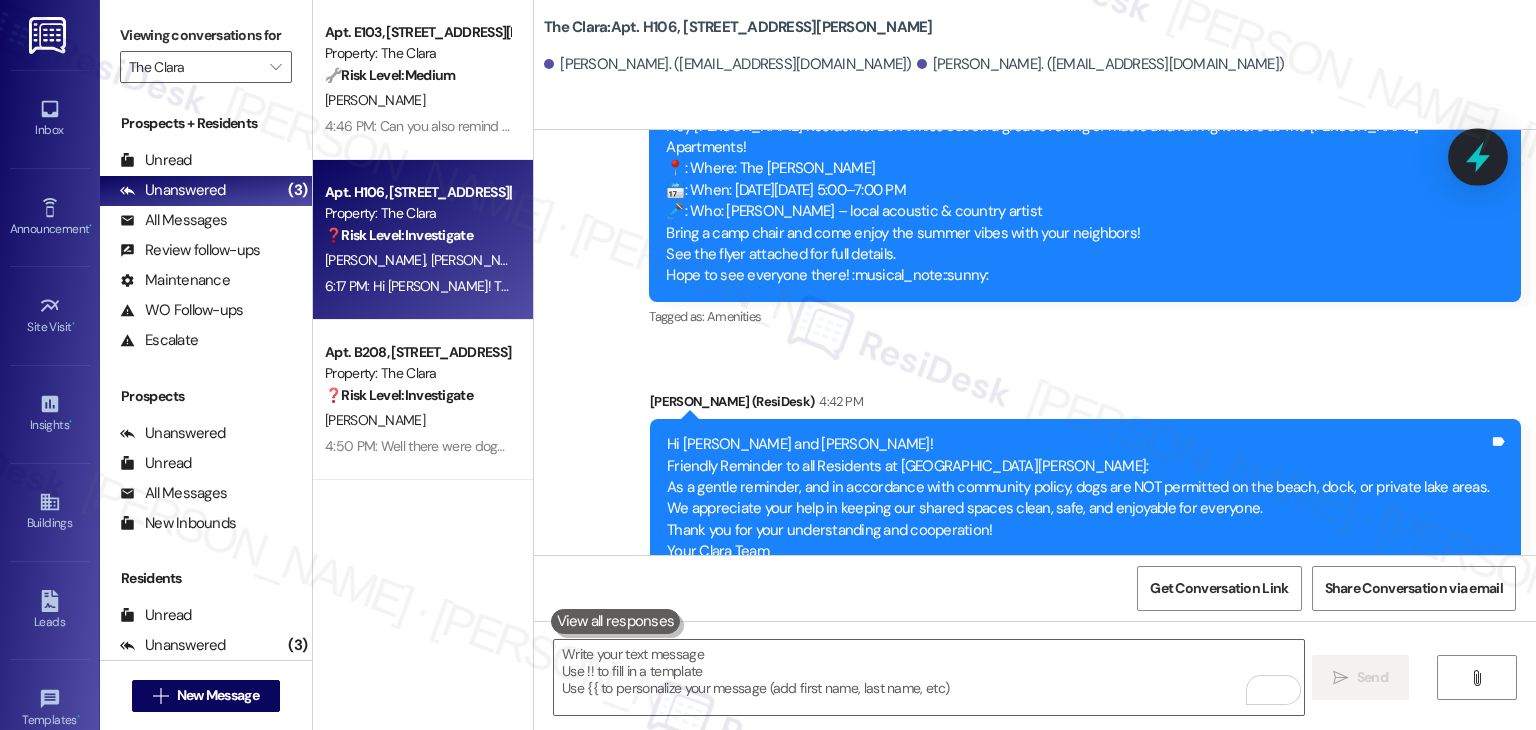click at bounding box center (1478, 156) 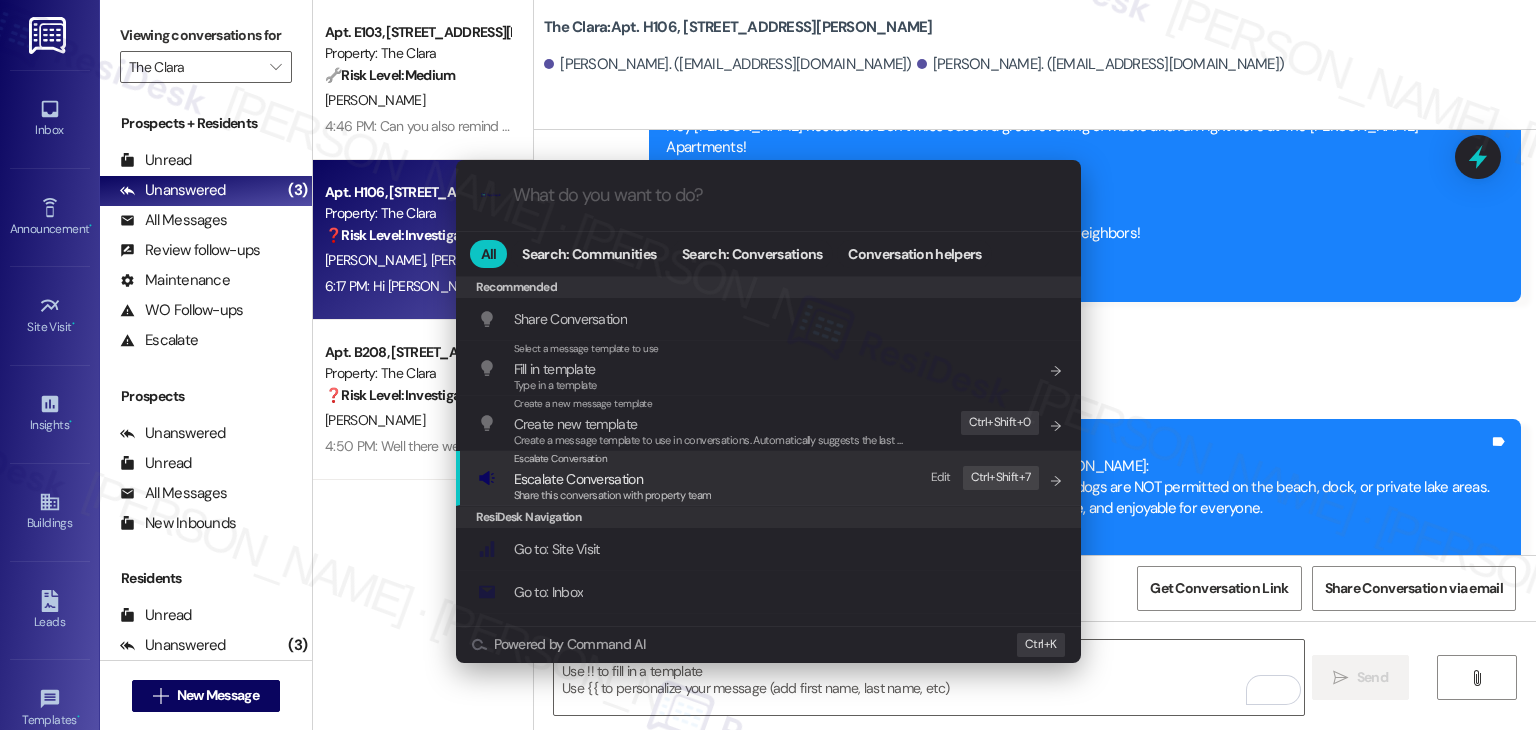 click on "Escalate Conversation" at bounding box center [578, 479] 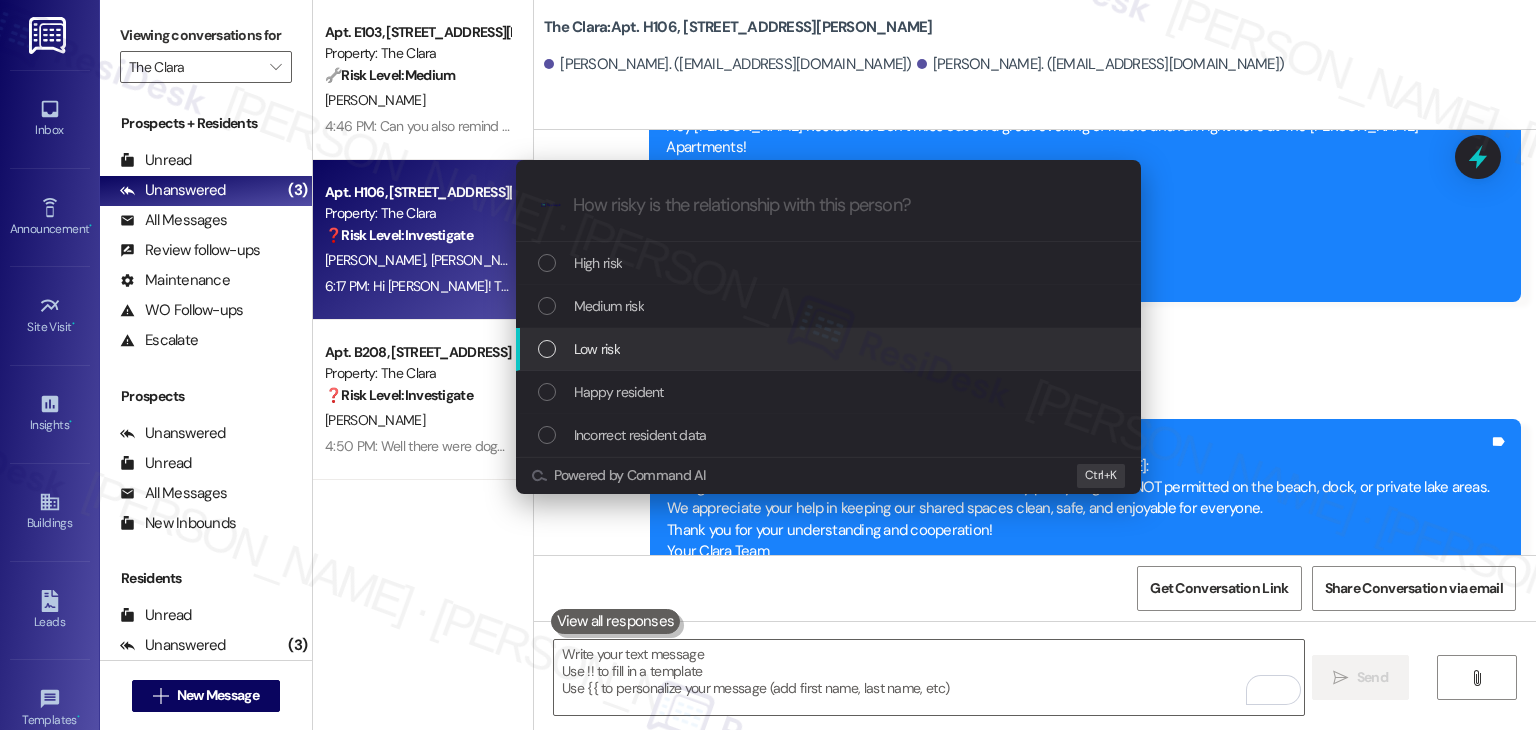 click at bounding box center [547, 349] 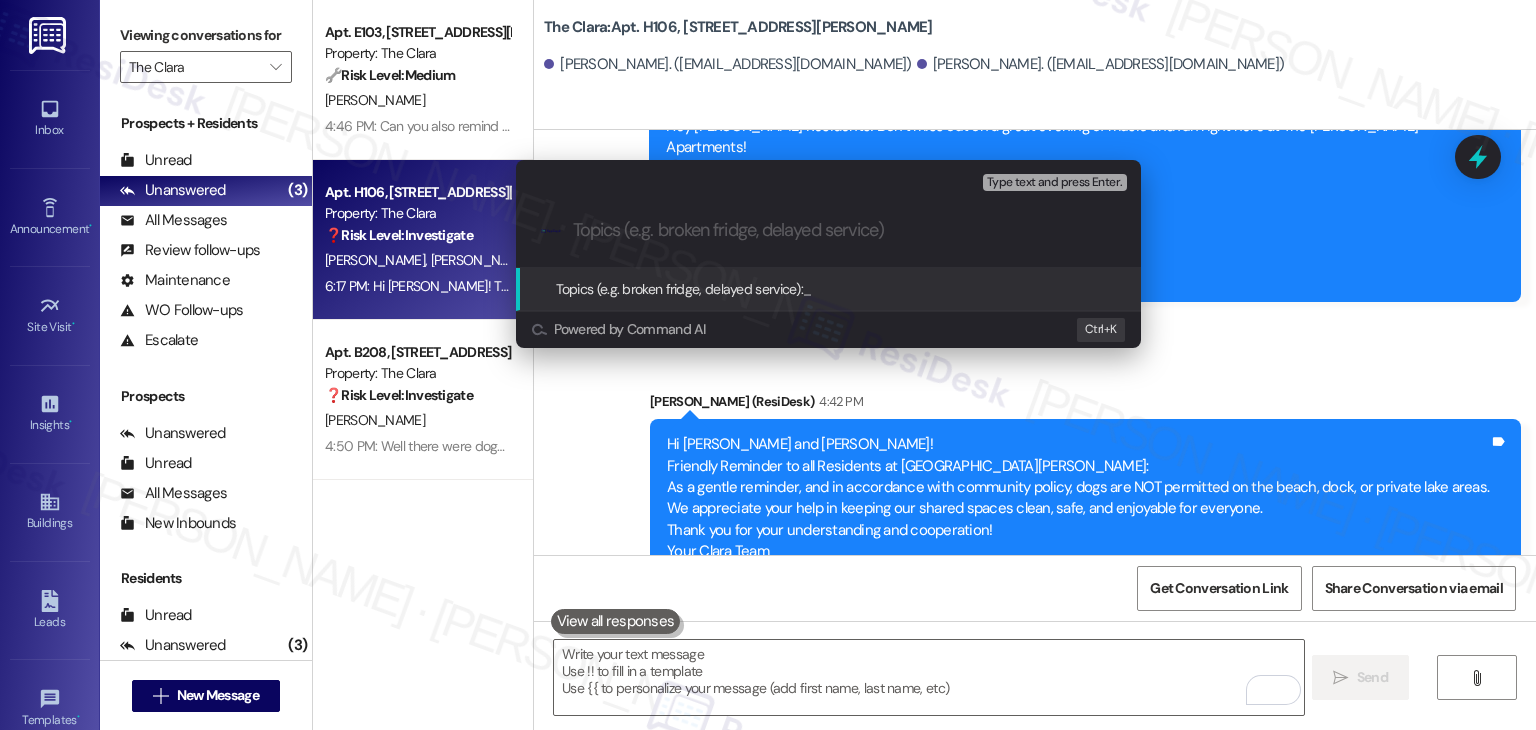 paste on "Request to Add Park to No-Dogs Reminder Due to Ongoing Pet Waste Issue" 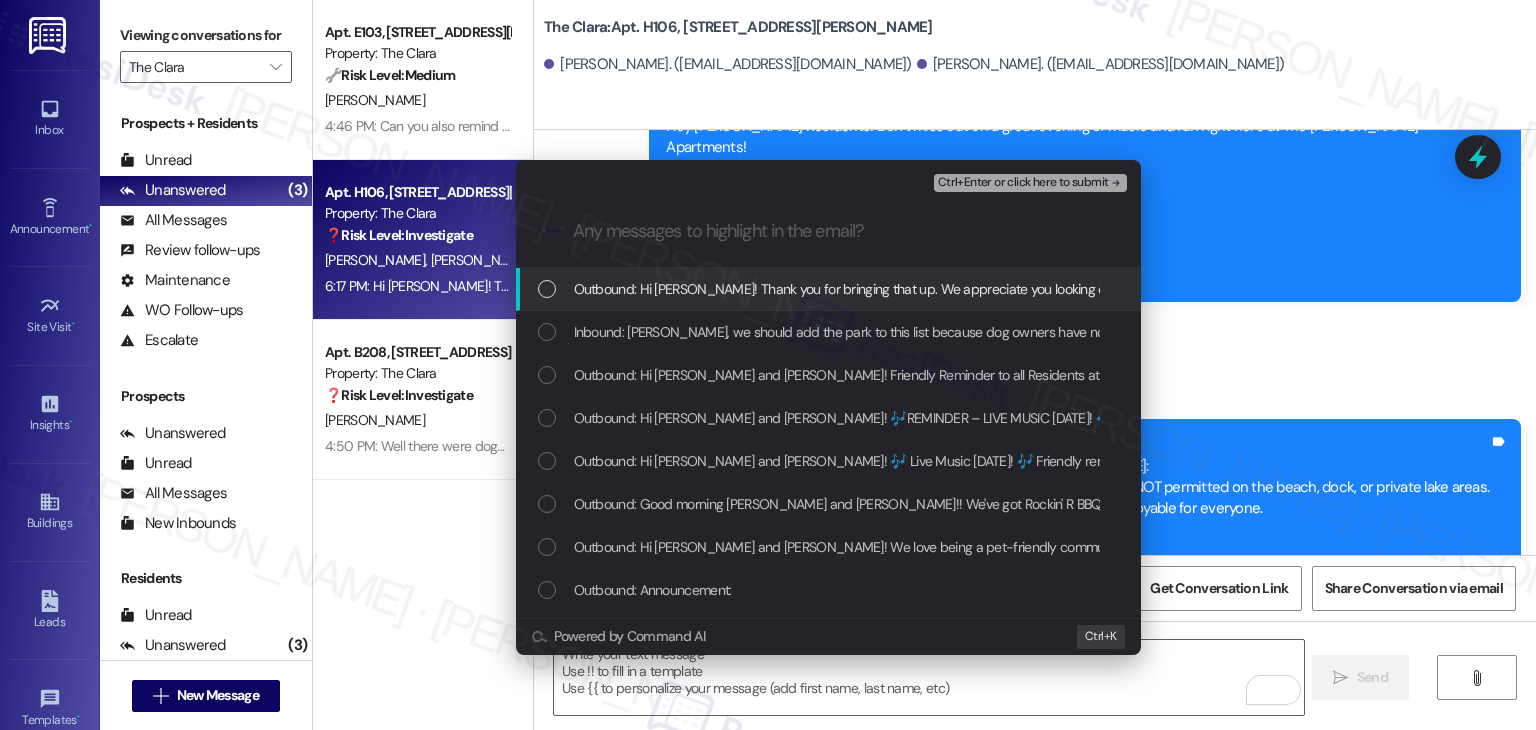 scroll, scrollTop: 0, scrollLeft: 0, axis: both 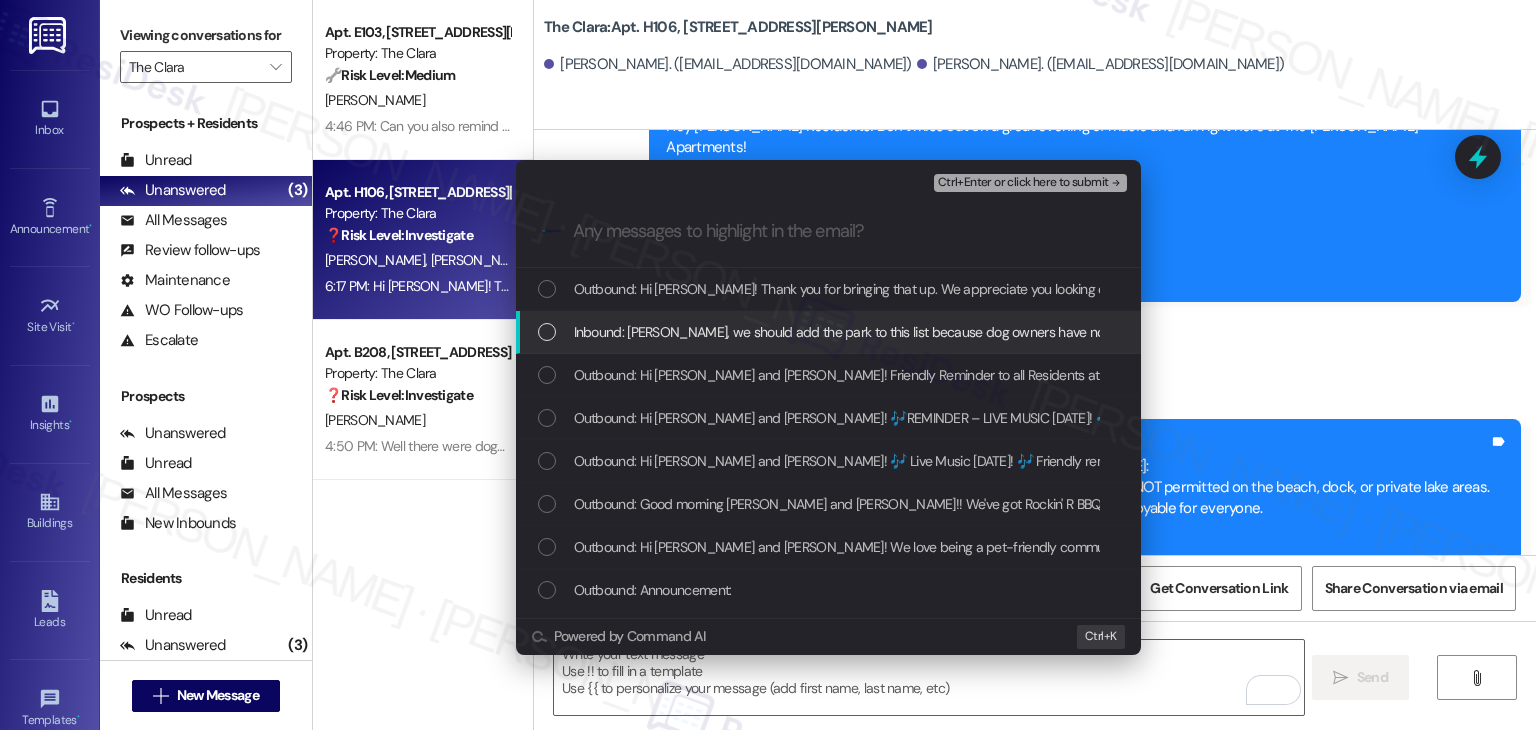 click on "Inbound: Dottie, we should add the park to this list because dog owners have not been picking up after then and keep finding poop at the park." at bounding box center [828, 332] 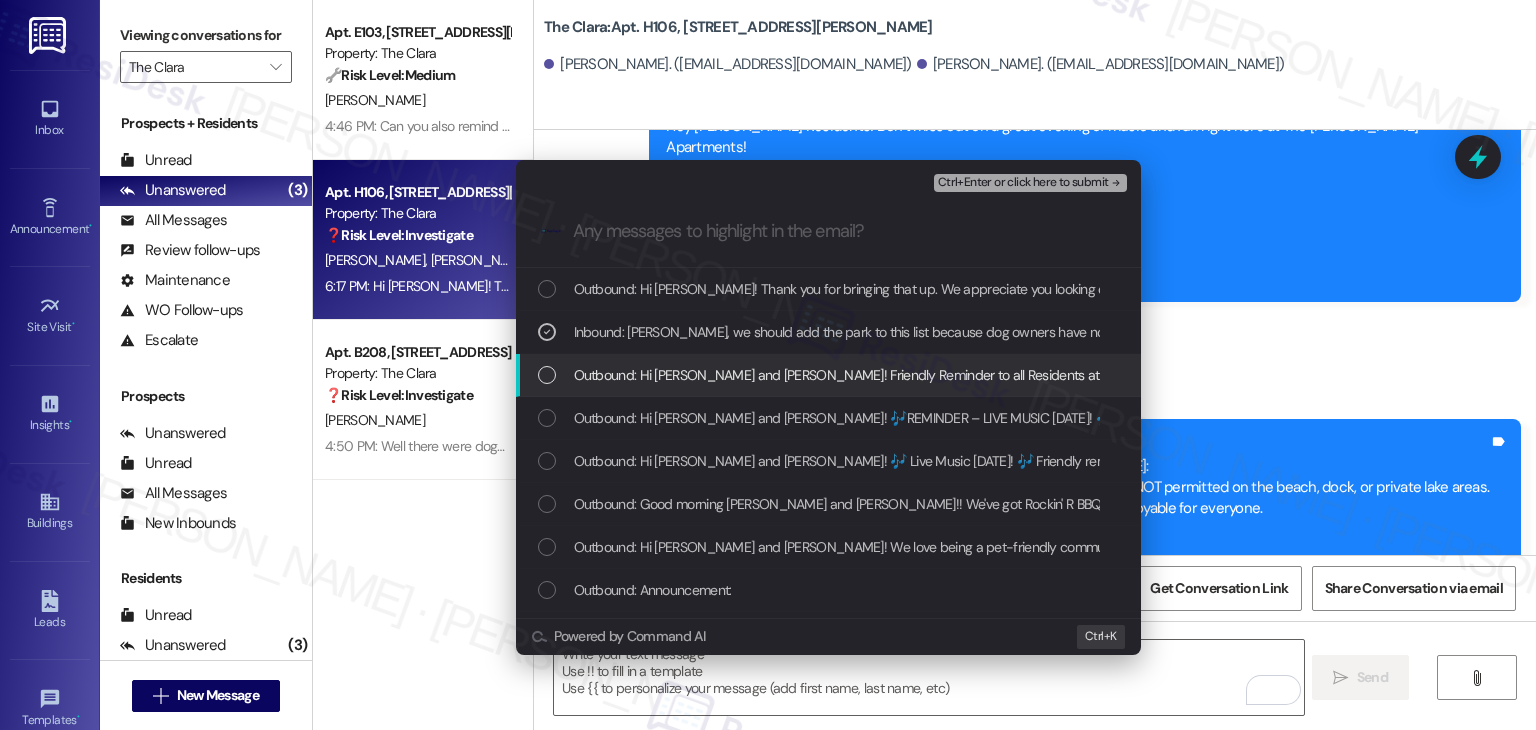 click at bounding box center (547, 375) 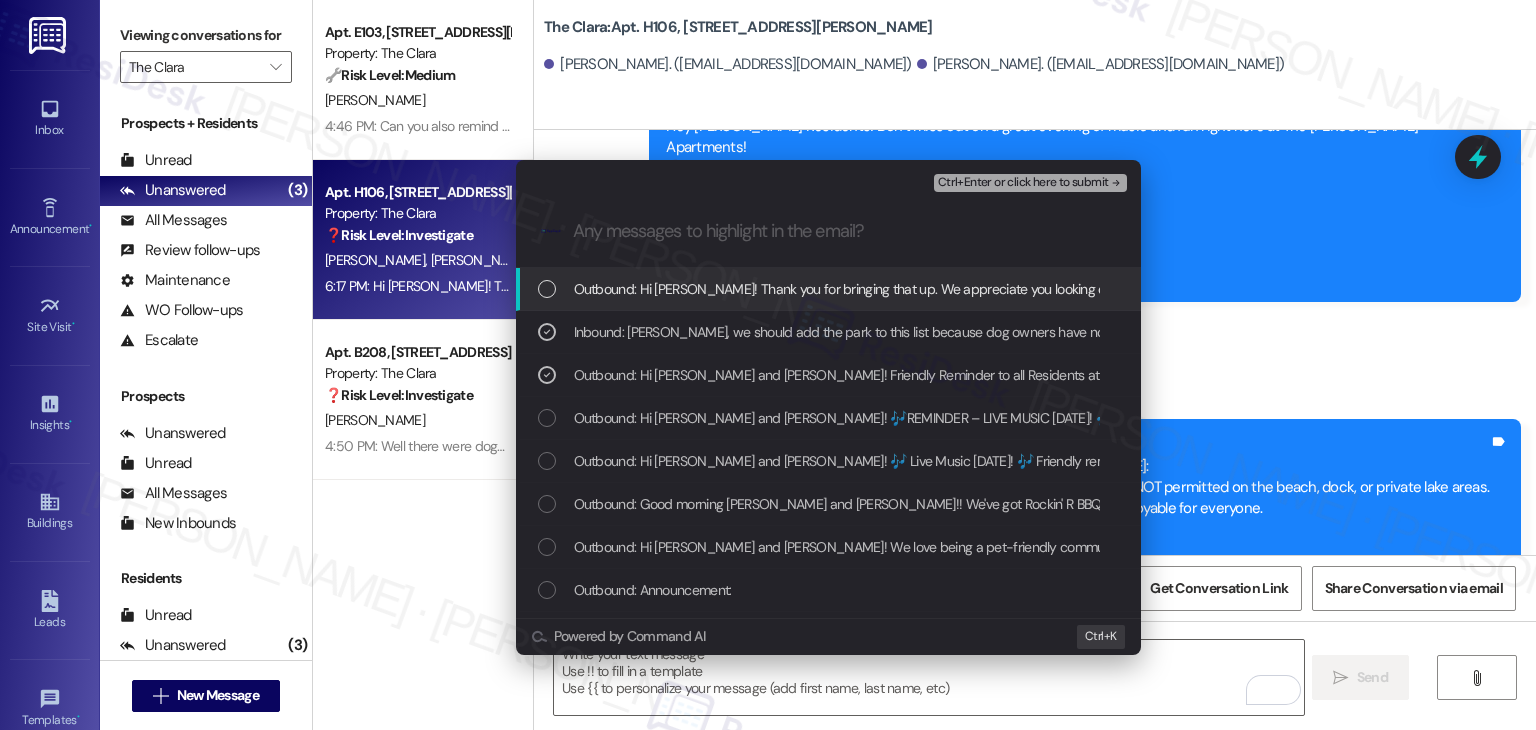 click on "Ctrl+Enter or click here to submit" at bounding box center (1023, 183) 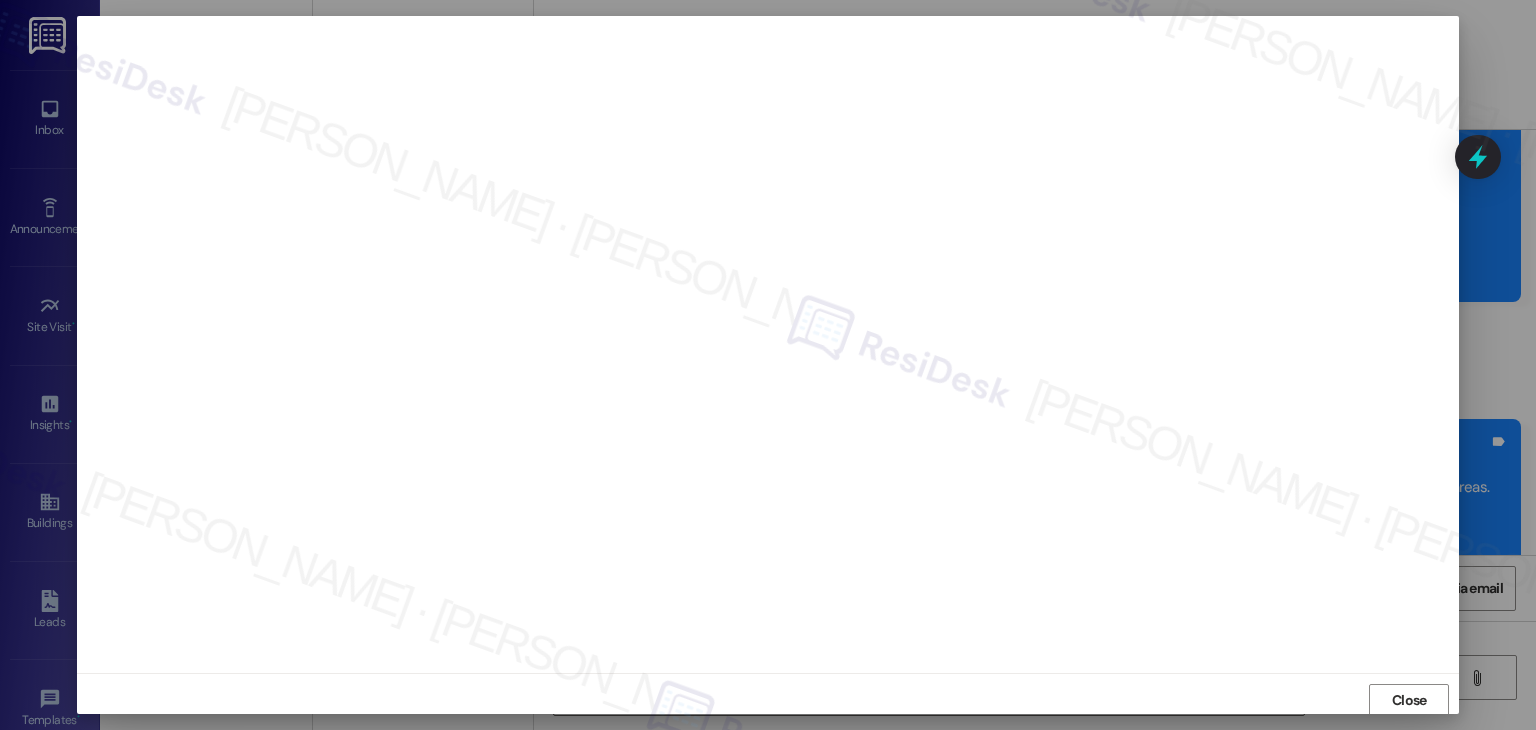 scroll, scrollTop: 1, scrollLeft: 0, axis: vertical 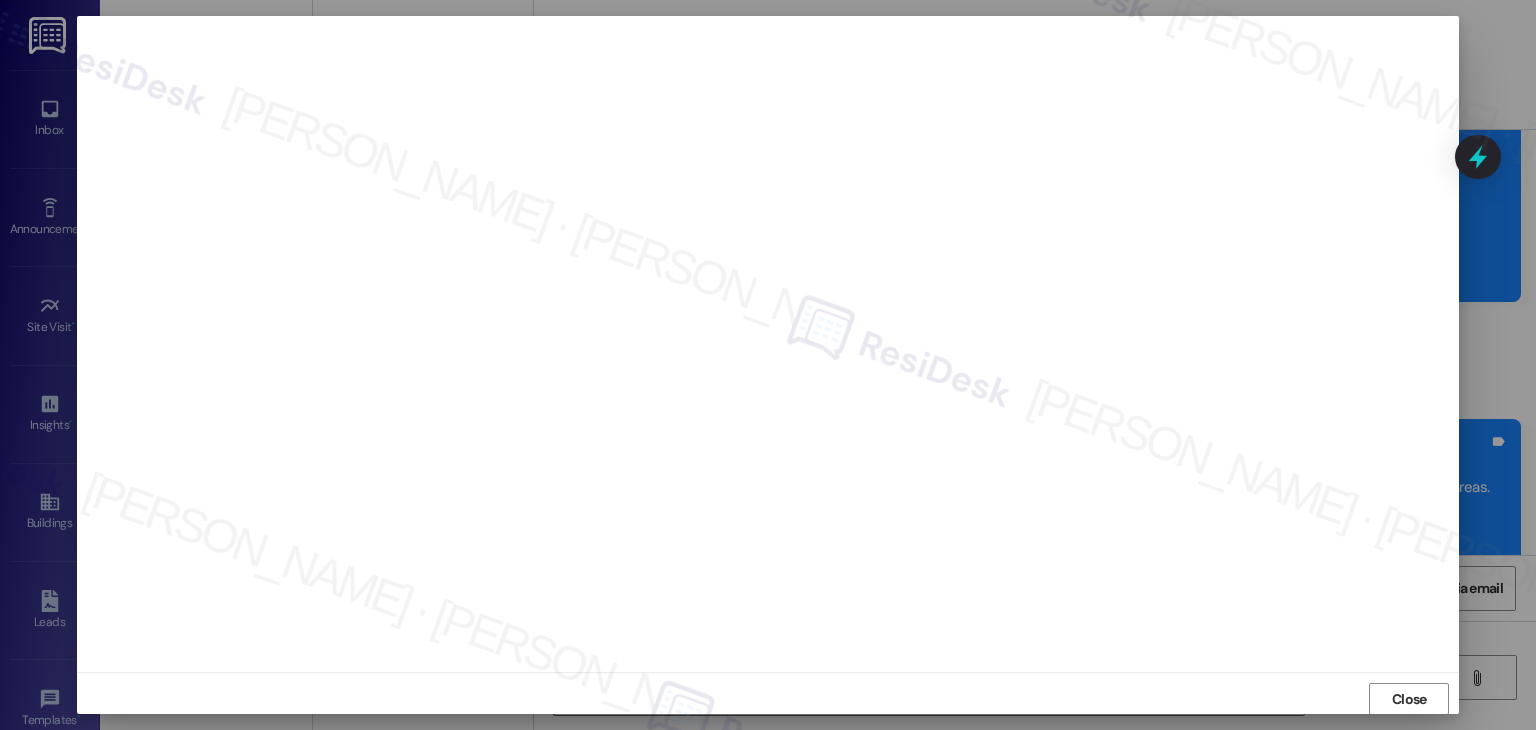 click on "Close" at bounding box center [1409, 699] 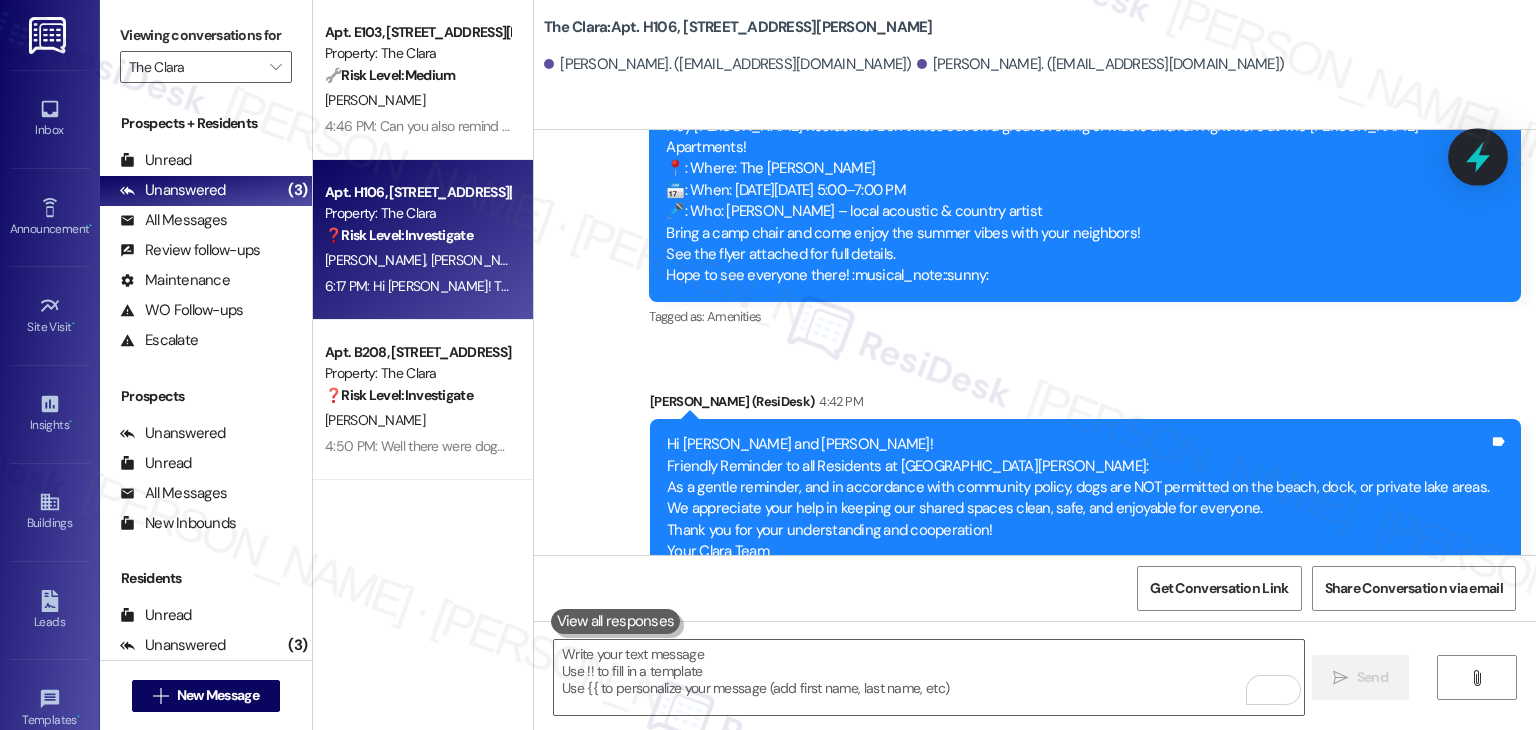 click 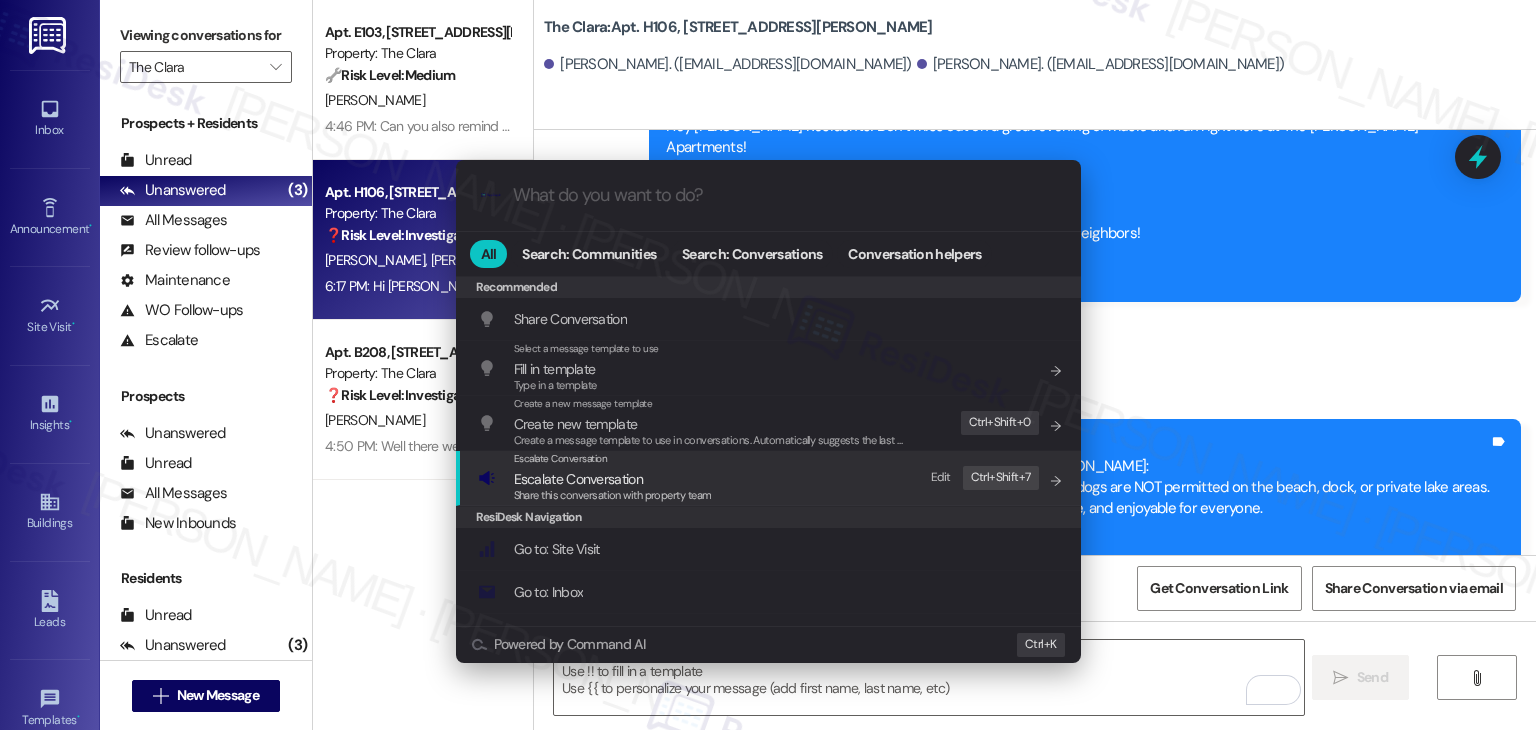 drag, startPoint x: 632, startPoint y: 479, endPoint x: 632, endPoint y: 461, distance: 18 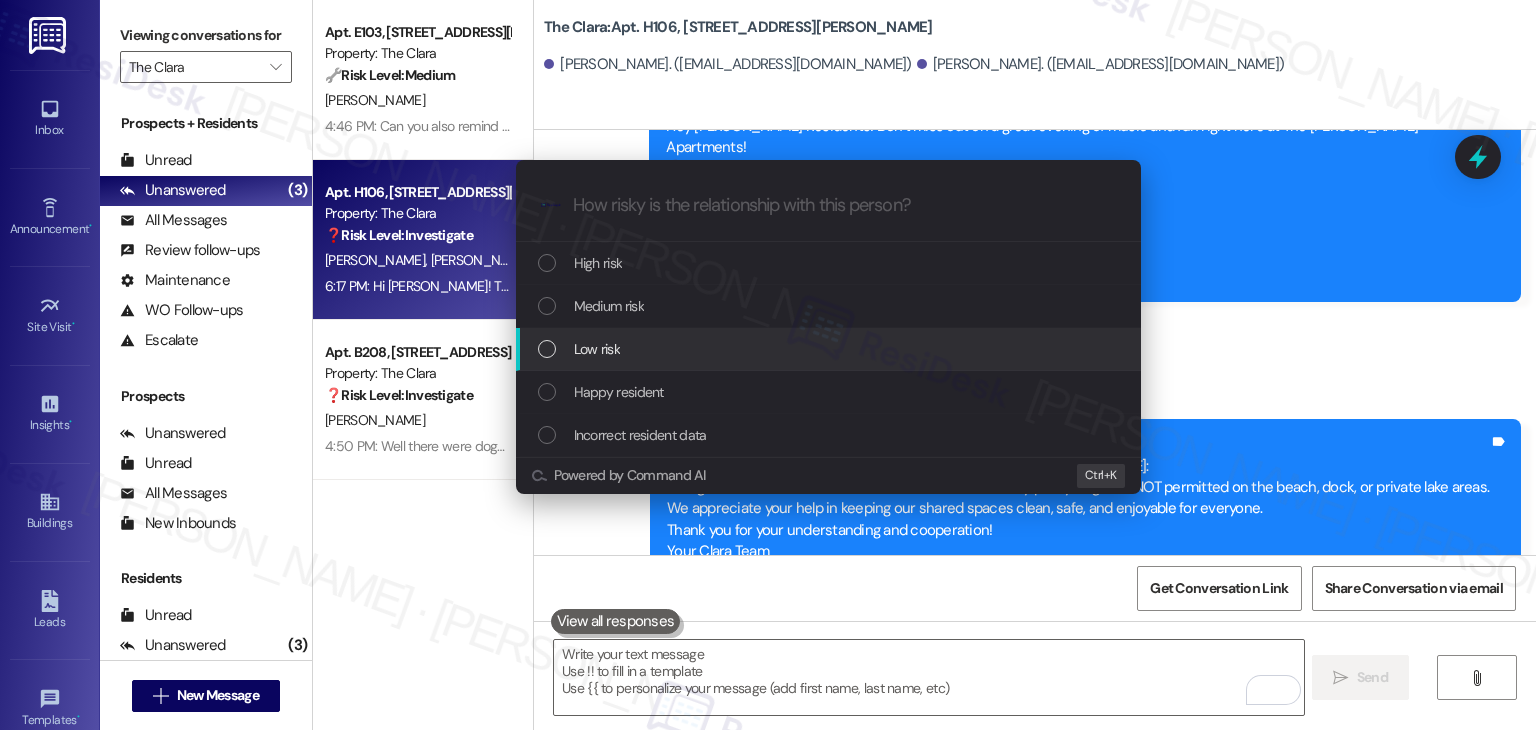 click at bounding box center (547, 349) 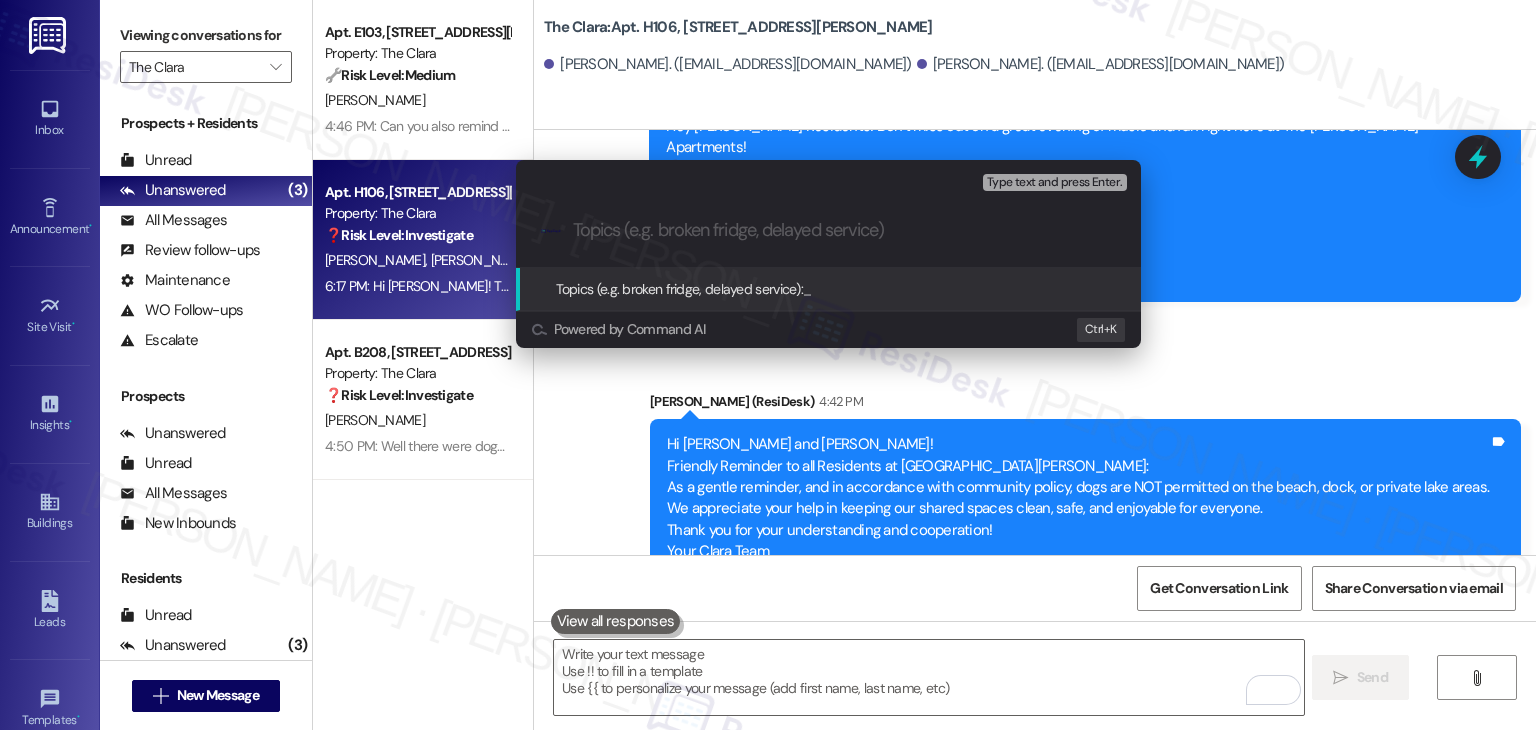 paste on "Request to Add Park to No-Dogs Reminder Due to Ongoing Pet Waste Issue" 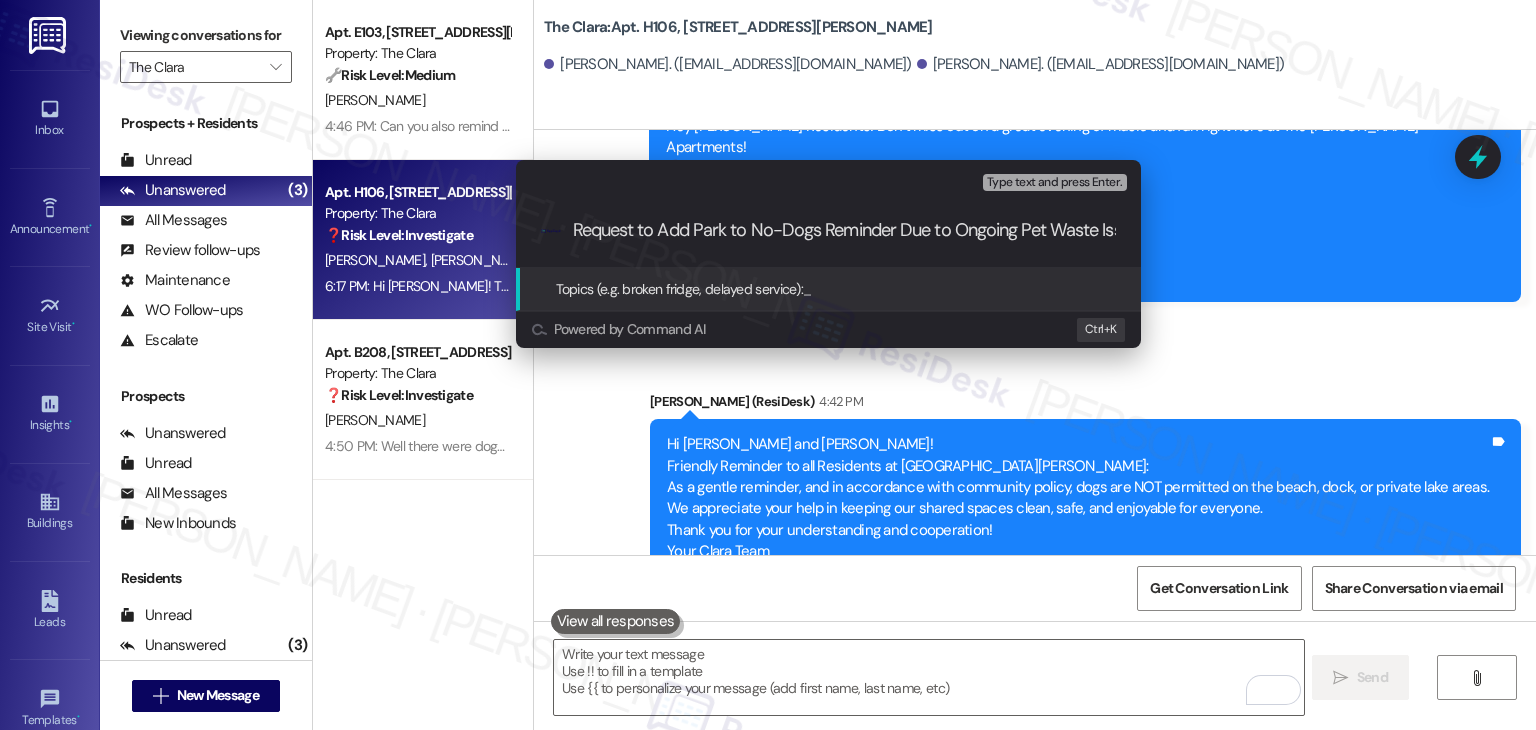 scroll, scrollTop: 0, scrollLeft: 41, axis: horizontal 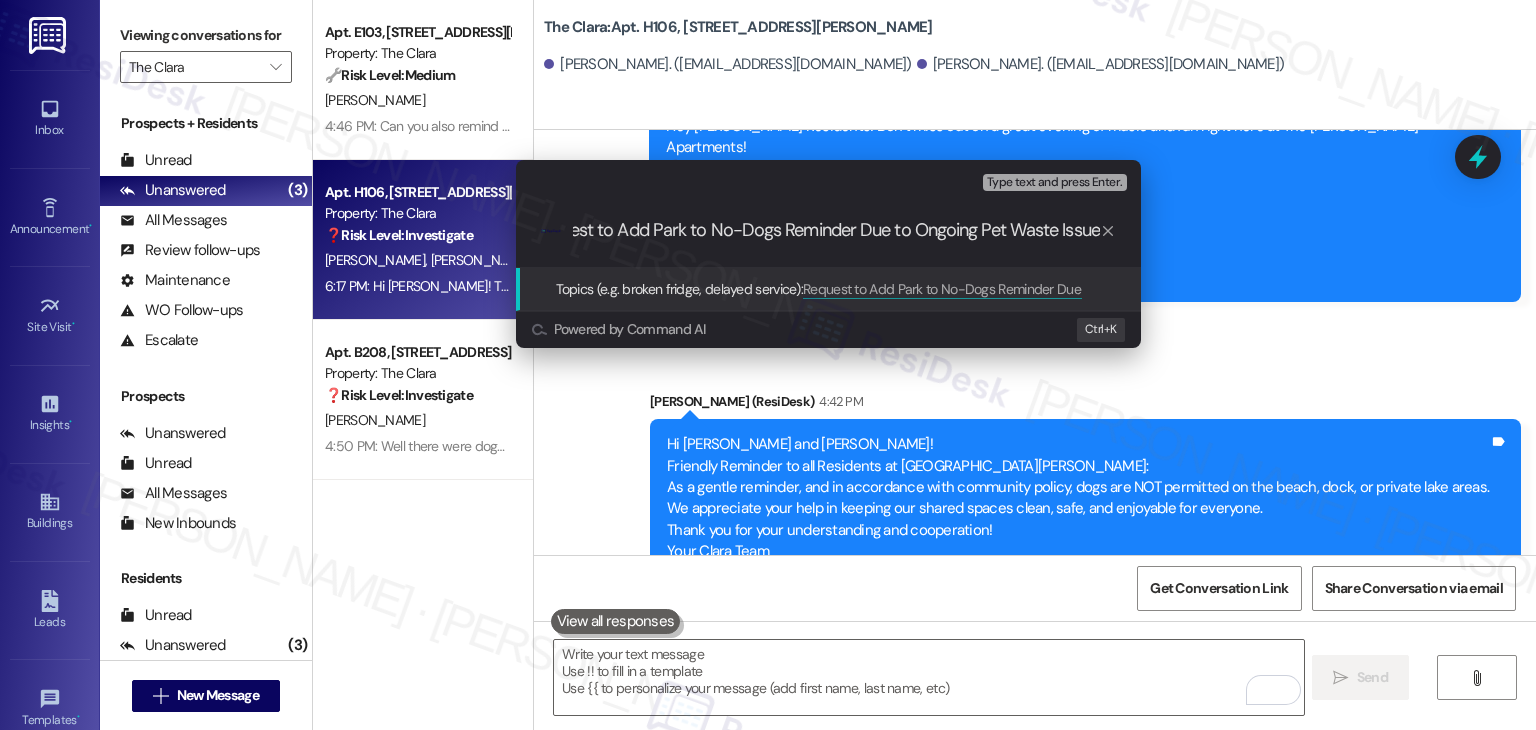 type 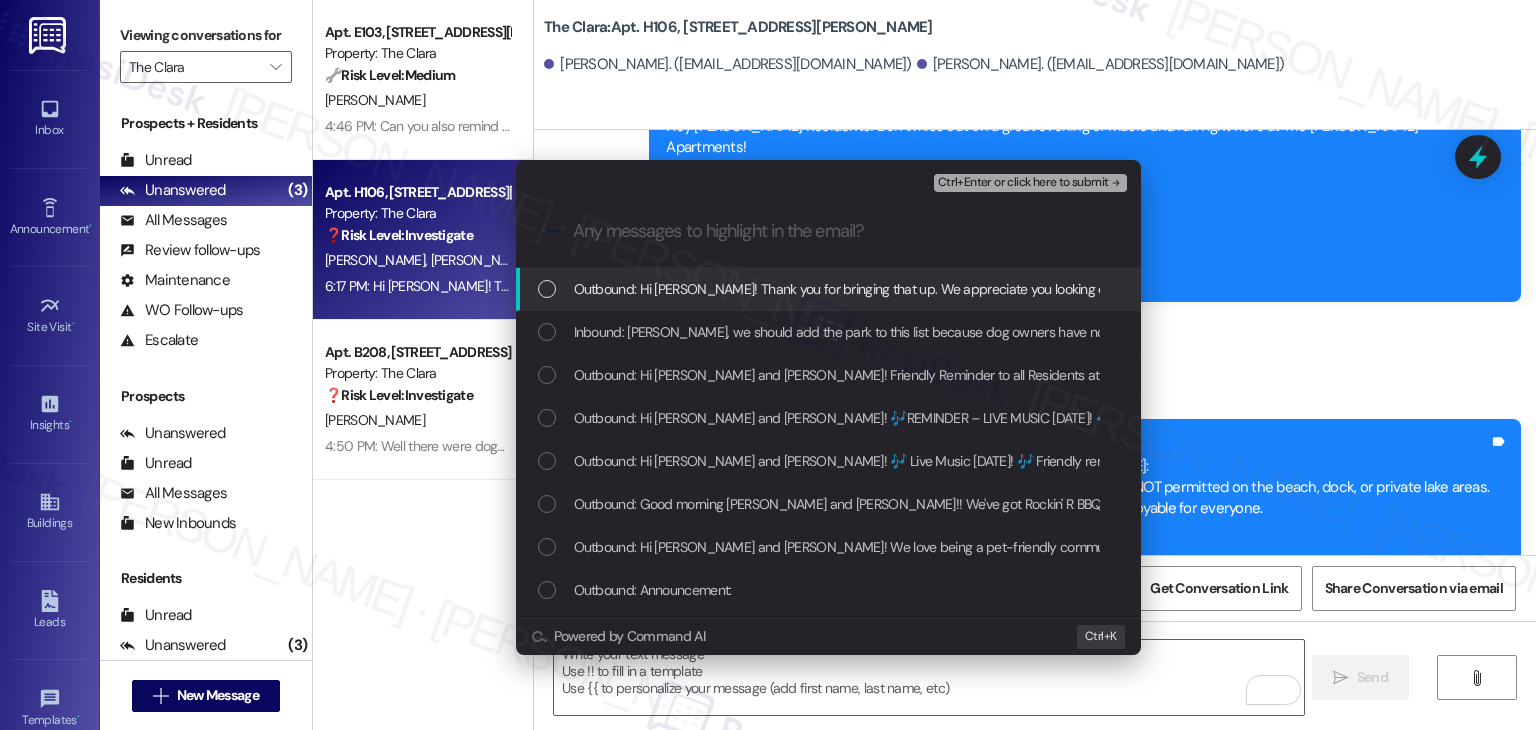scroll, scrollTop: 0, scrollLeft: 0, axis: both 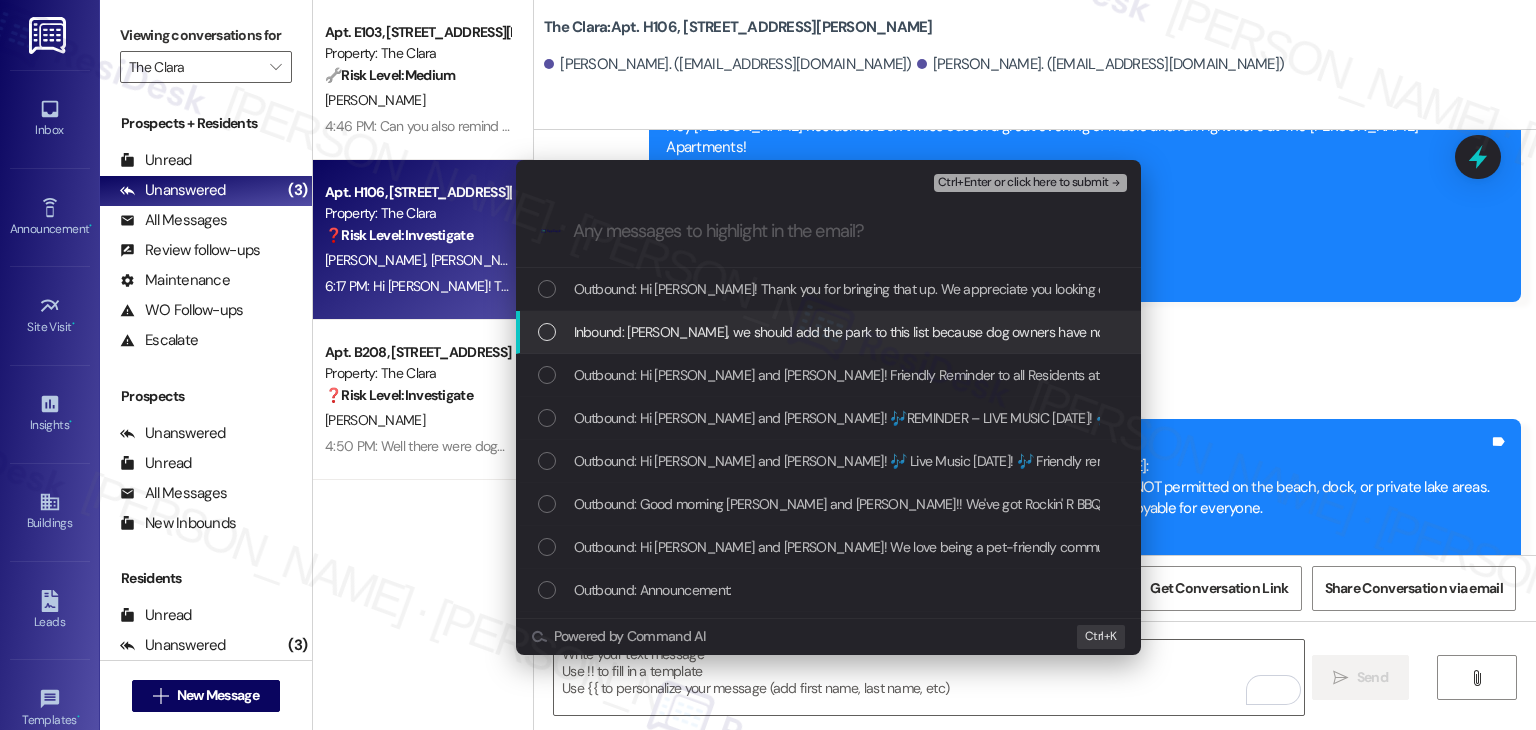 click at bounding box center (547, 332) 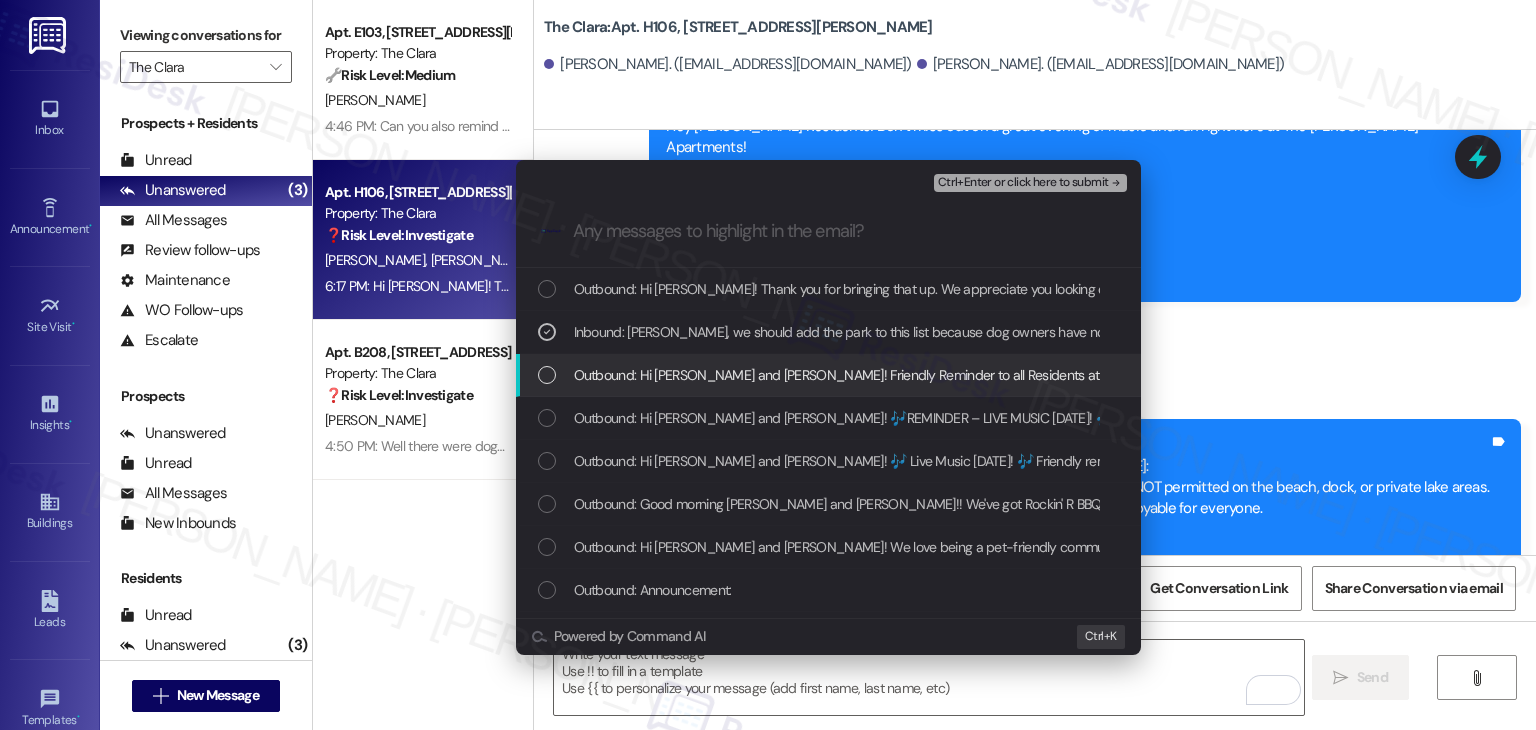 click at bounding box center [547, 375] 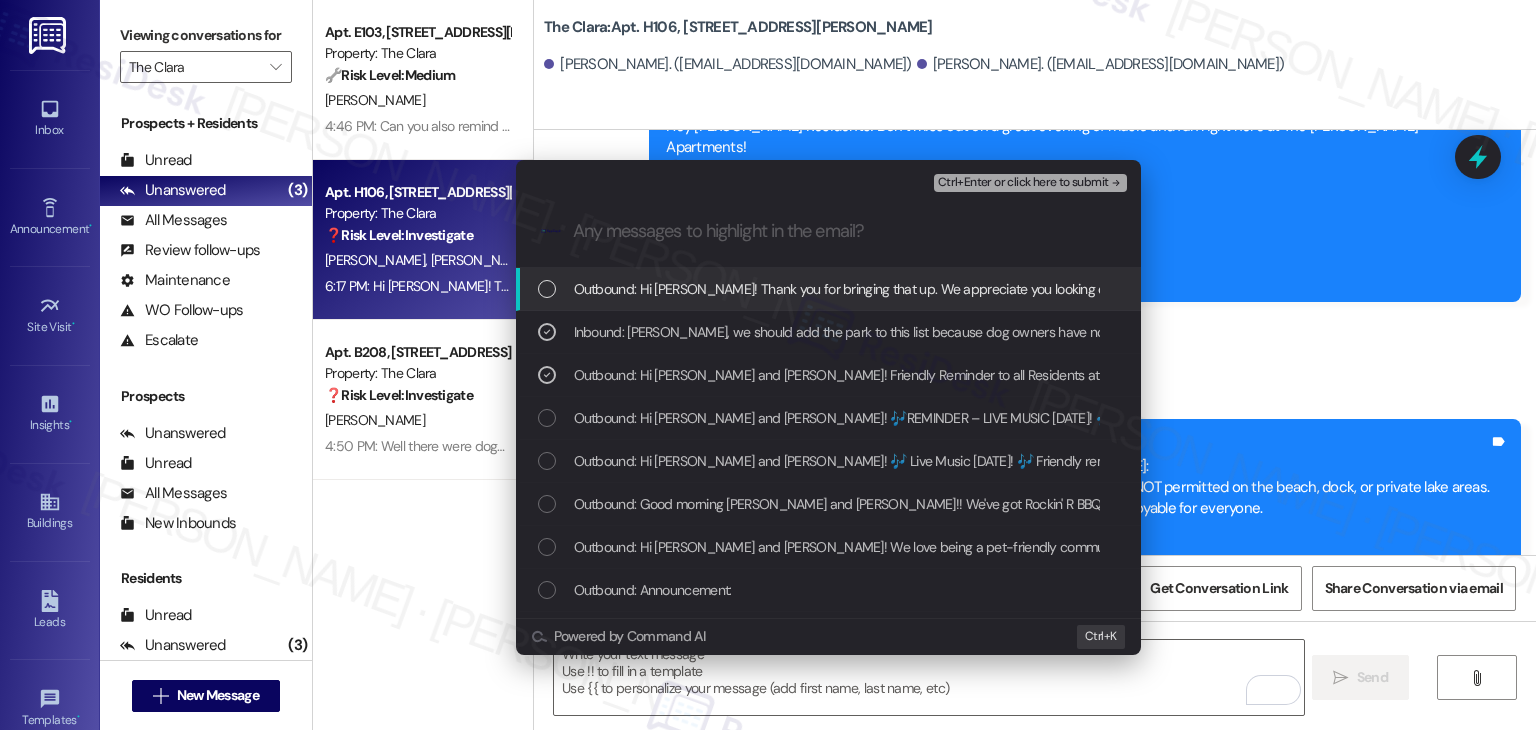 click on "Ctrl+Enter or click here to submit" at bounding box center [1023, 183] 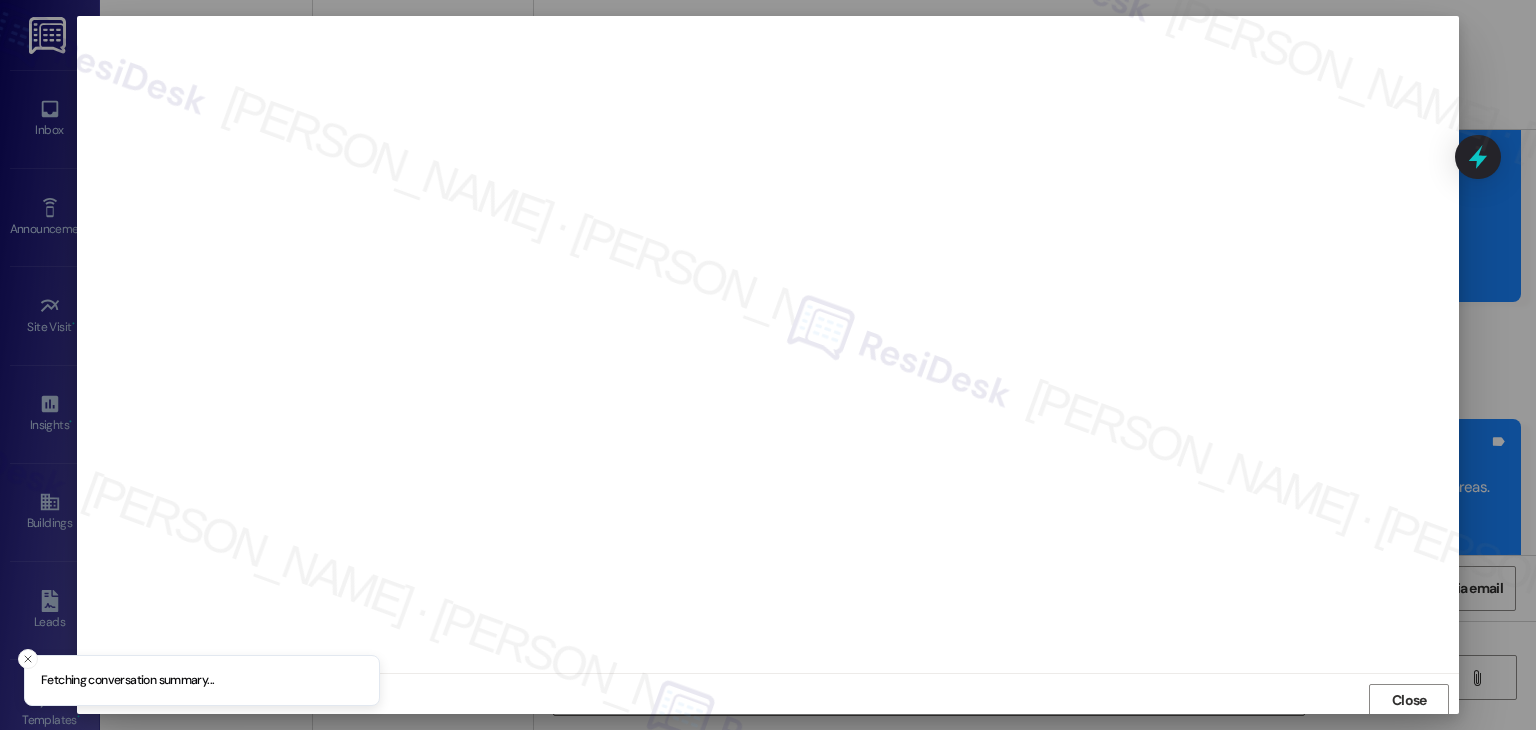 scroll, scrollTop: 1, scrollLeft: 0, axis: vertical 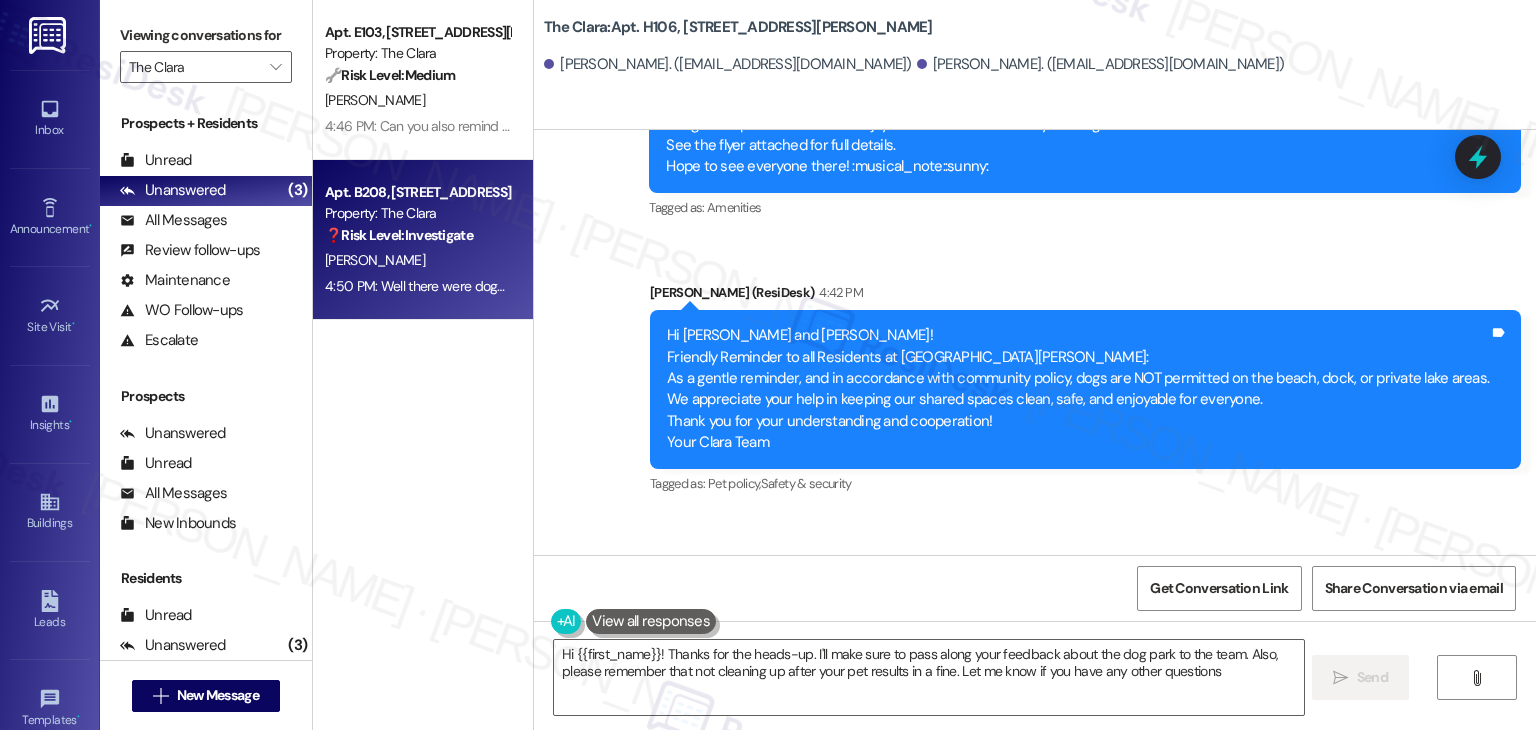type on "Hi {{first_name}}! Thanks for the heads-up. I'll make sure to pass along your feedback about the dog park to the team. Also, please remember that not cleaning up after your pet results in a fine. Let me know if you have any other questions!" 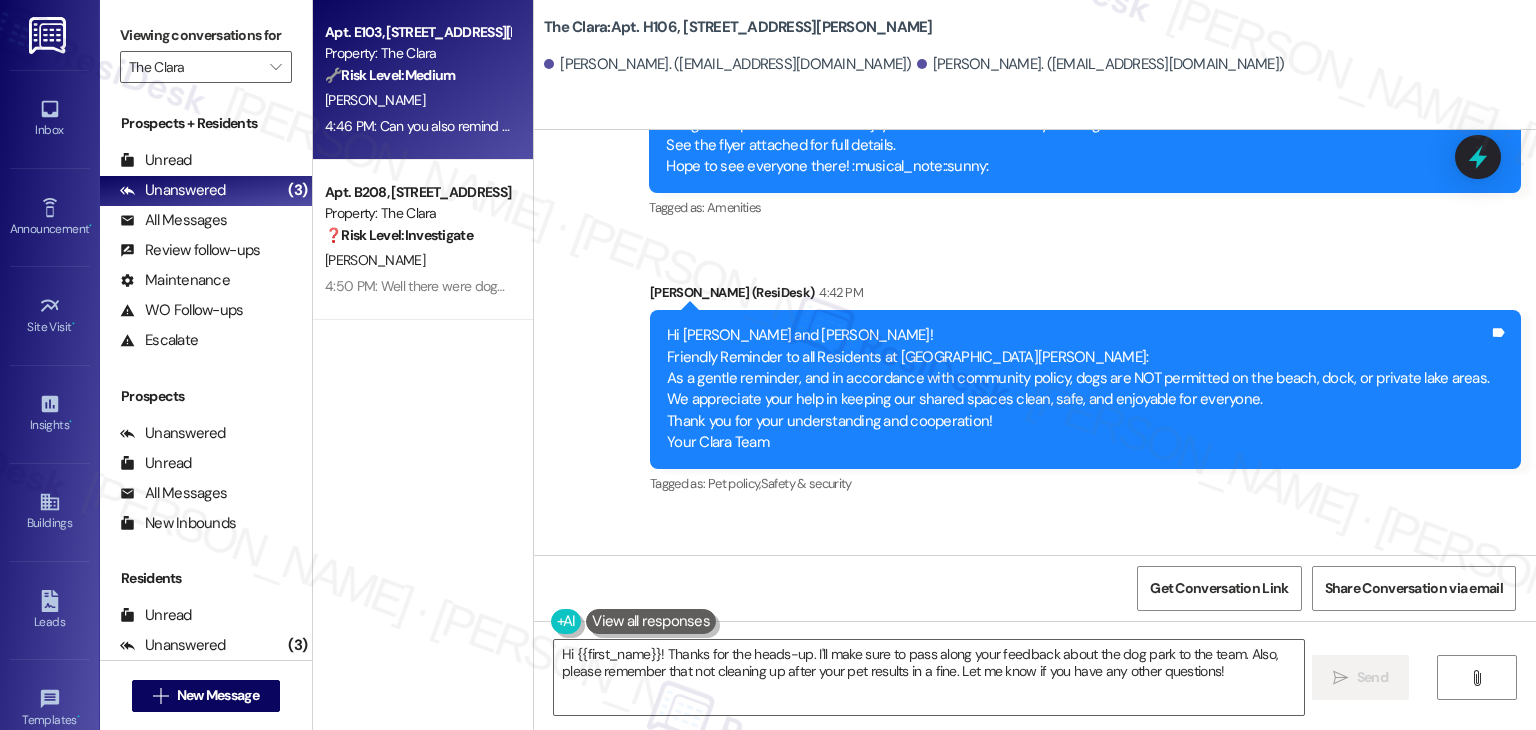 click on "4:46 PM: Can you also remind everyone about the leash policy. I saw 2 dogs off leash last night when I was walking my dog 4:46 PM: Can you also remind everyone about the leash policy. I saw 2 dogs off leash last night when I was walking my dog" at bounding box center (680, 126) 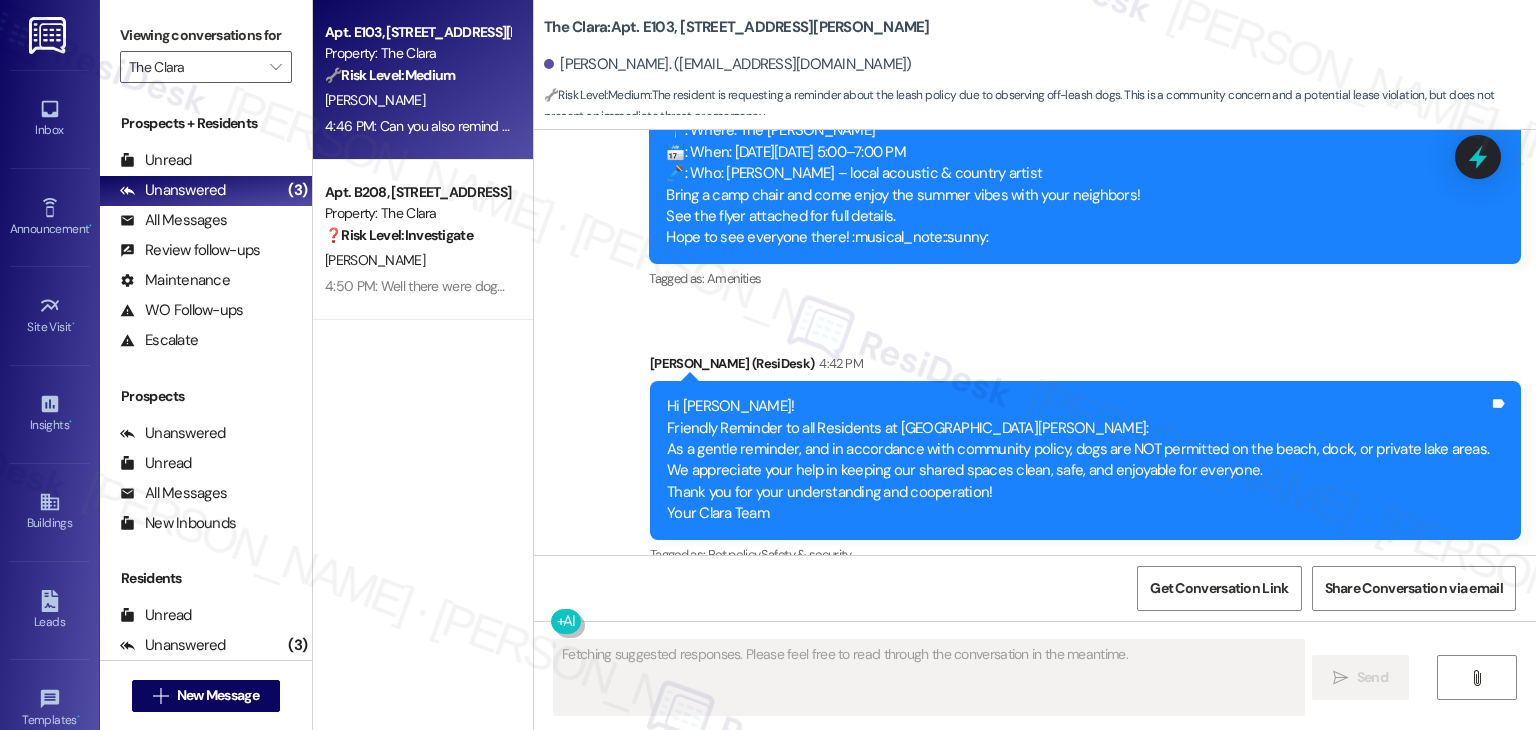drag, startPoint x: 1004, startPoint y: 212, endPoint x: 1024, endPoint y: 219, distance: 21.189621 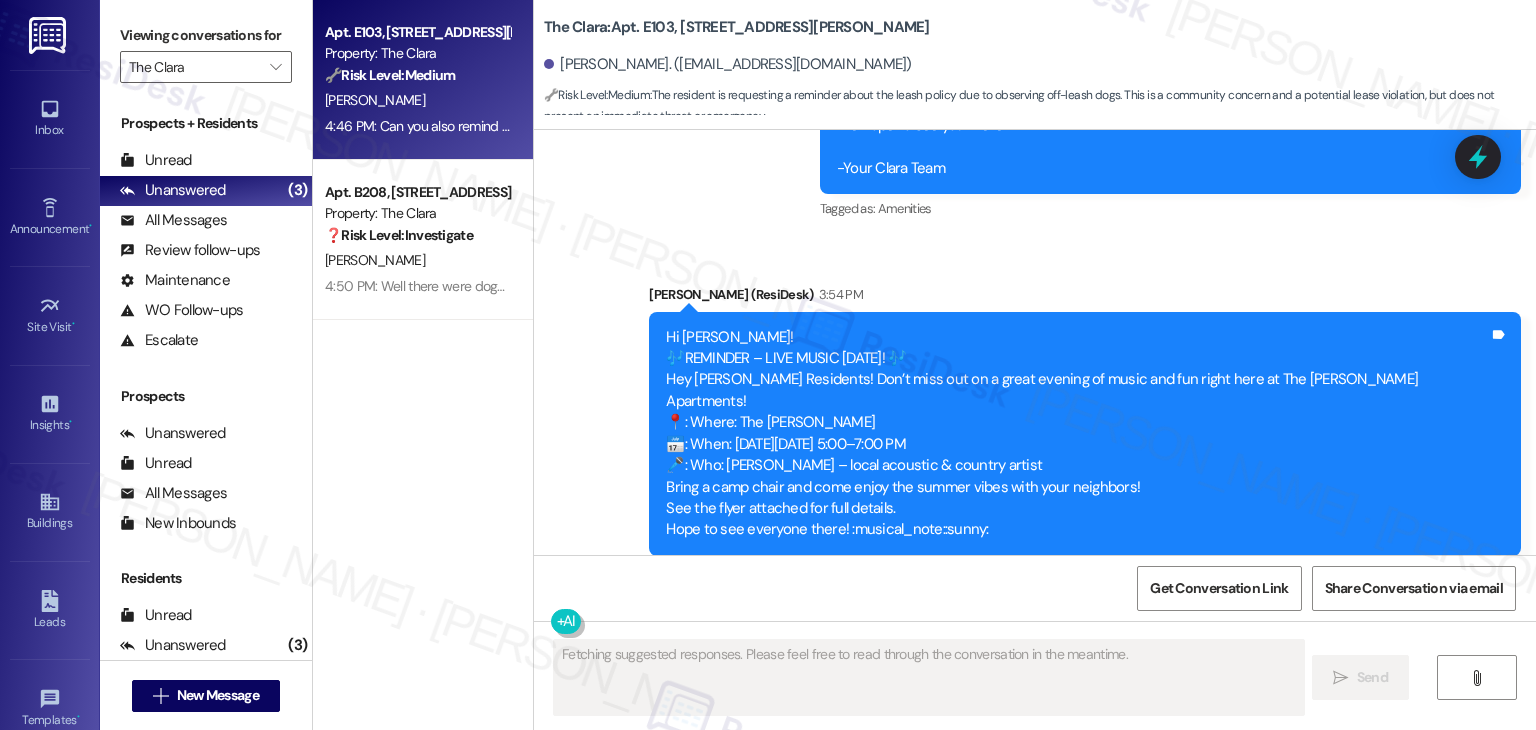 click on "Received via SMS Matthew Lennon Question 4:46 PM Can you also remind everyone about the leash policy. I saw 2 dogs off leash last night when I was walking my dog Tags and notes Tagged as:   Pet policy Click to highlight conversations about Pet policy  Related guidelines Show suggestions" at bounding box center [1035, 992] 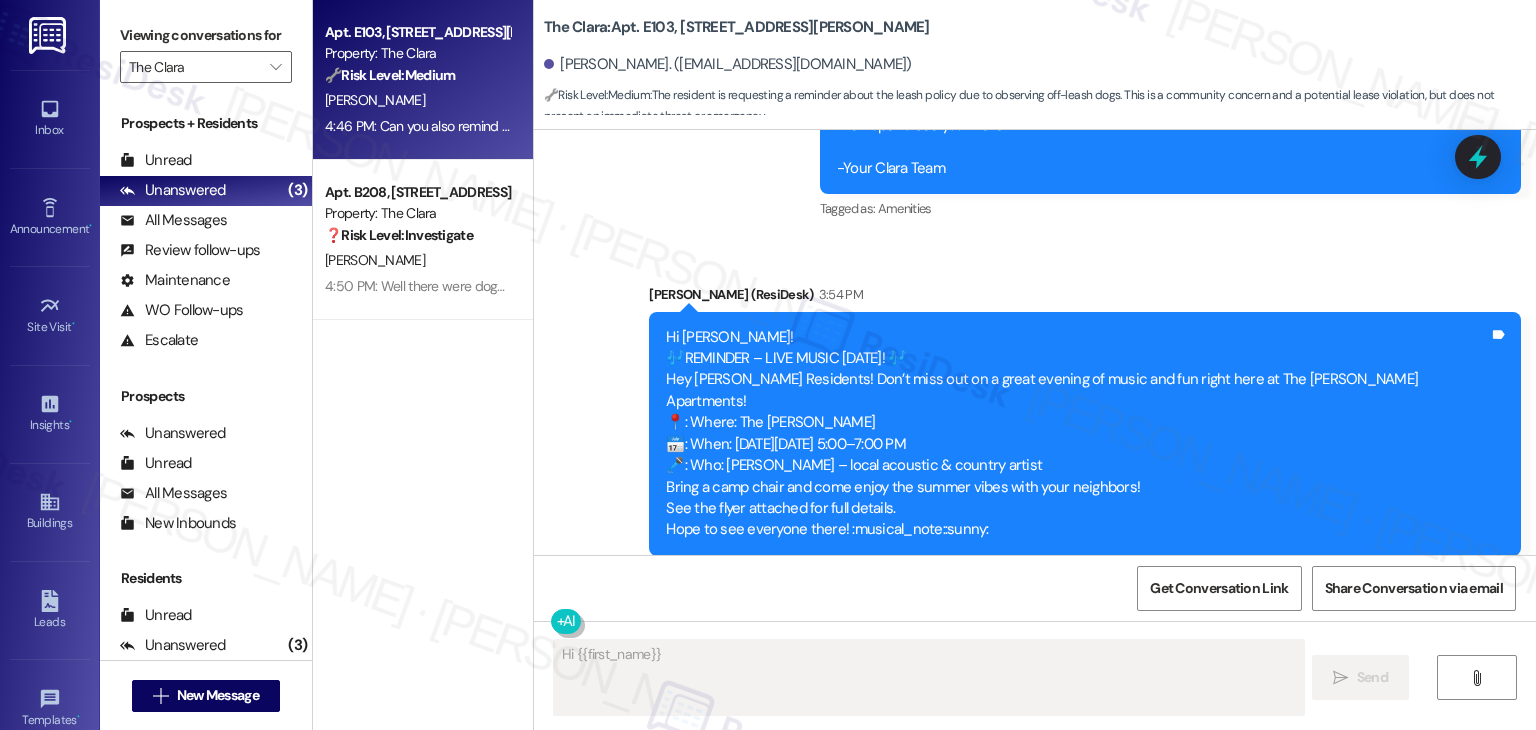 click on "Received via SMS Matthew Lennon Question 4:46 PM Can you also remind everyone about the leash policy. I saw 2 dogs off leash last night when I was walking my dog Tags and notes Tagged as:   Pet policy Click to highlight conversations about Pet policy  Related guidelines Show suggestions" at bounding box center [1035, 992] 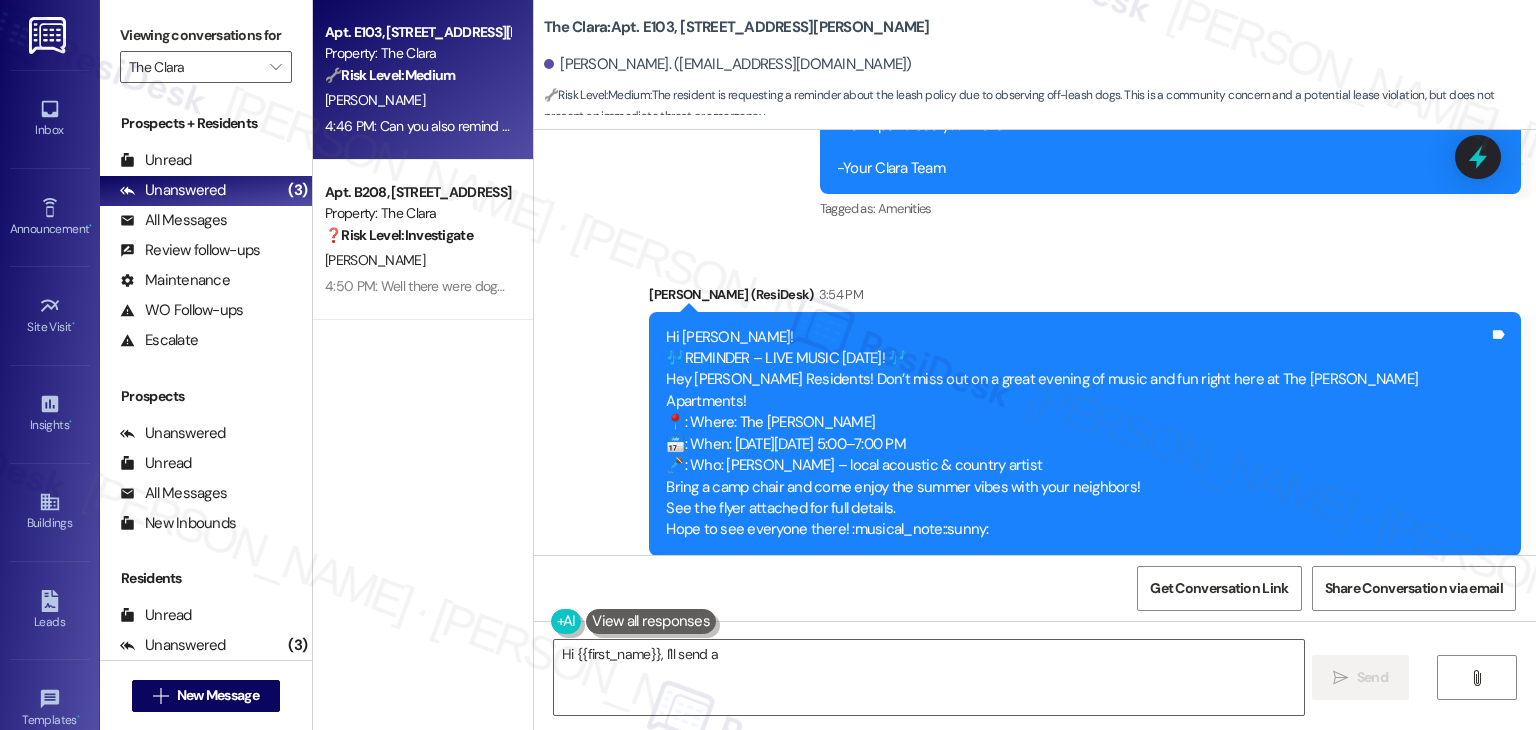click on "Received via SMS Matthew Lennon Question 4:46 PM Can you also remind everyone about the leash policy. I saw 2 dogs off leash last night when I was walking my dog Tags and notes Tagged as:   Pet policy Click to highlight conversations about Pet policy  Related guidelines Show suggestions" at bounding box center [1035, 992] 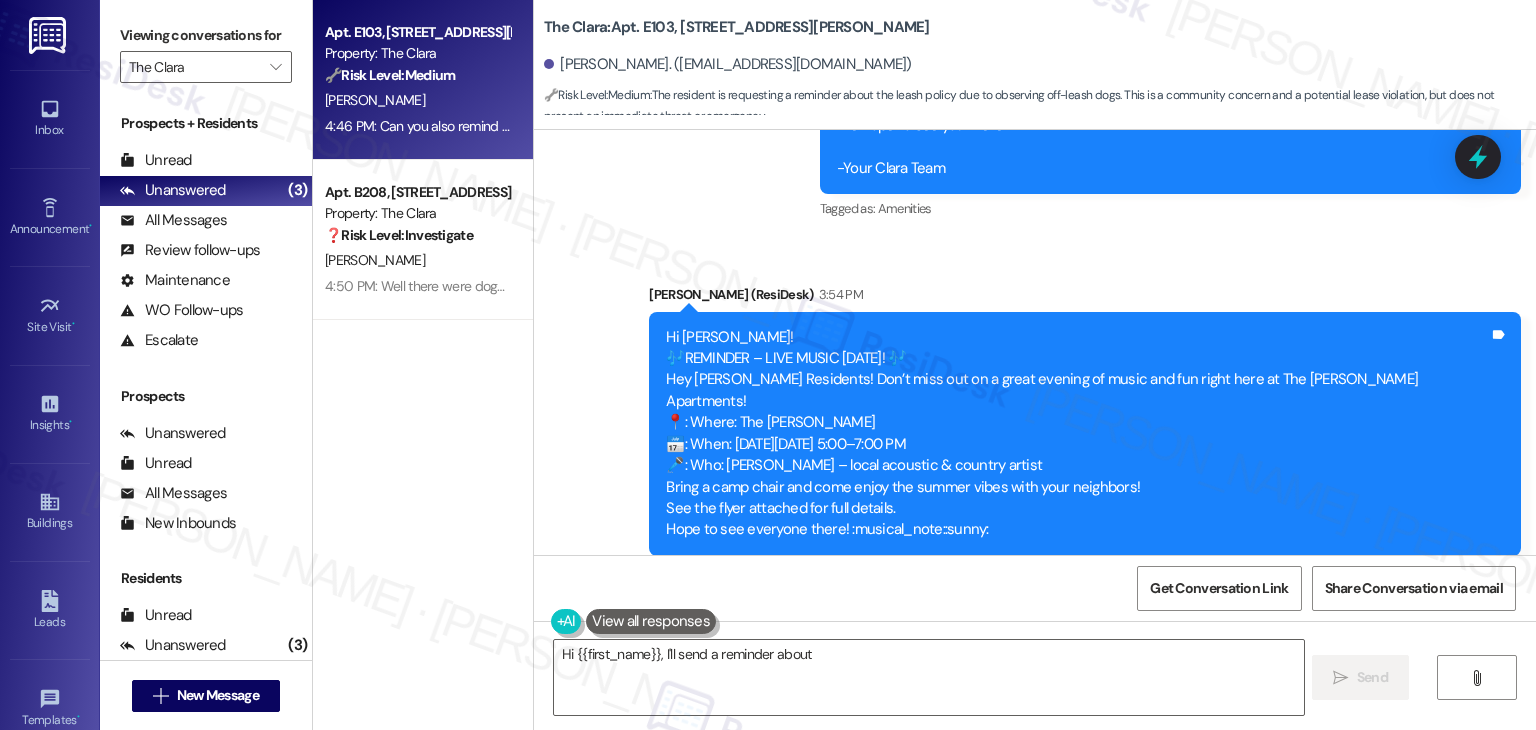 click on "Received via SMS Matthew Lennon Question 4:46 PM Can you also remind everyone about the leash policy. I saw 2 dogs off leash last night when I was walking my dog Tags and notes Tagged as:   Pet policy Click to highlight conversations about Pet policy  Related guidelines Show suggestions" at bounding box center (1035, 992) 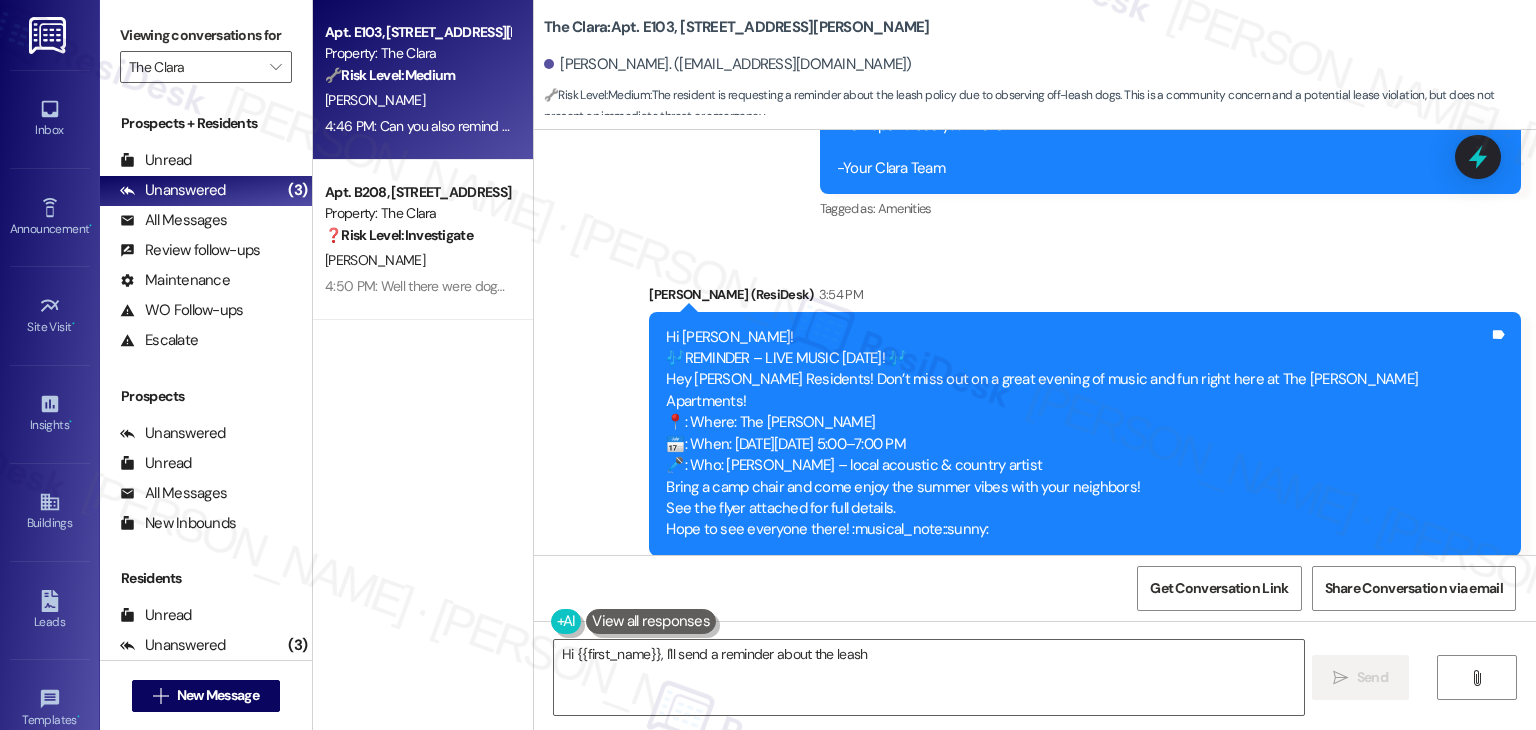 click on "Received via SMS Matthew Lennon Question 4:46 PM Can you also remind everyone about the leash policy. I saw 2 dogs off leash last night when I was walking my dog Tags and notes Tagged as:   Pet policy Click to highlight conversations about Pet policy  Related guidelines Show suggestions" at bounding box center (1035, 992) 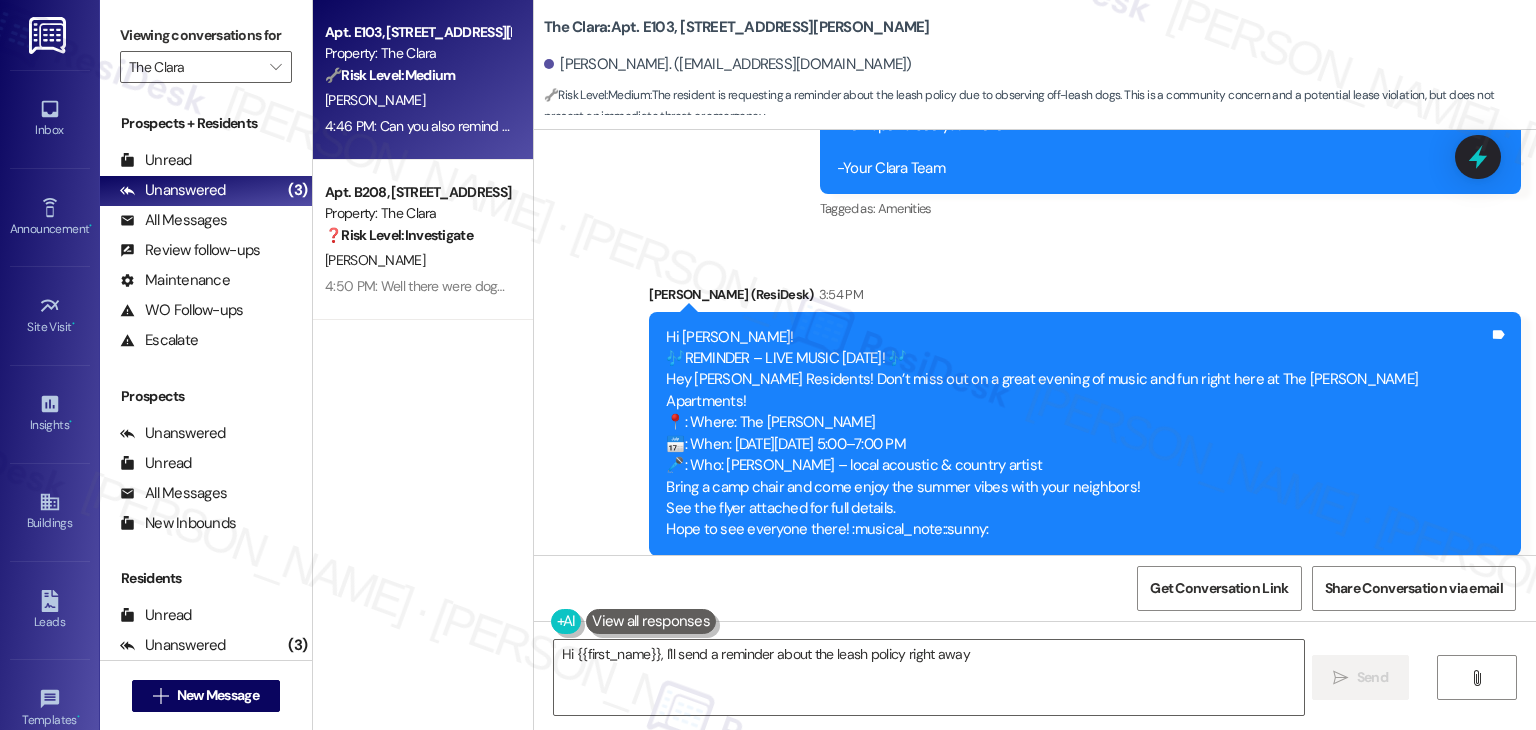 click on "Received via SMS Matthew Lennon Question 4:46 PM Can you also remind everyone about the leash policy. I saw 2 dogs off leash last night when I was walking my dog Tags and notes Tagged as:   Pet policy Click to highlight conversations about Pet policy  Related guidelines Show suggestions" at bounding box center [1035, 992] 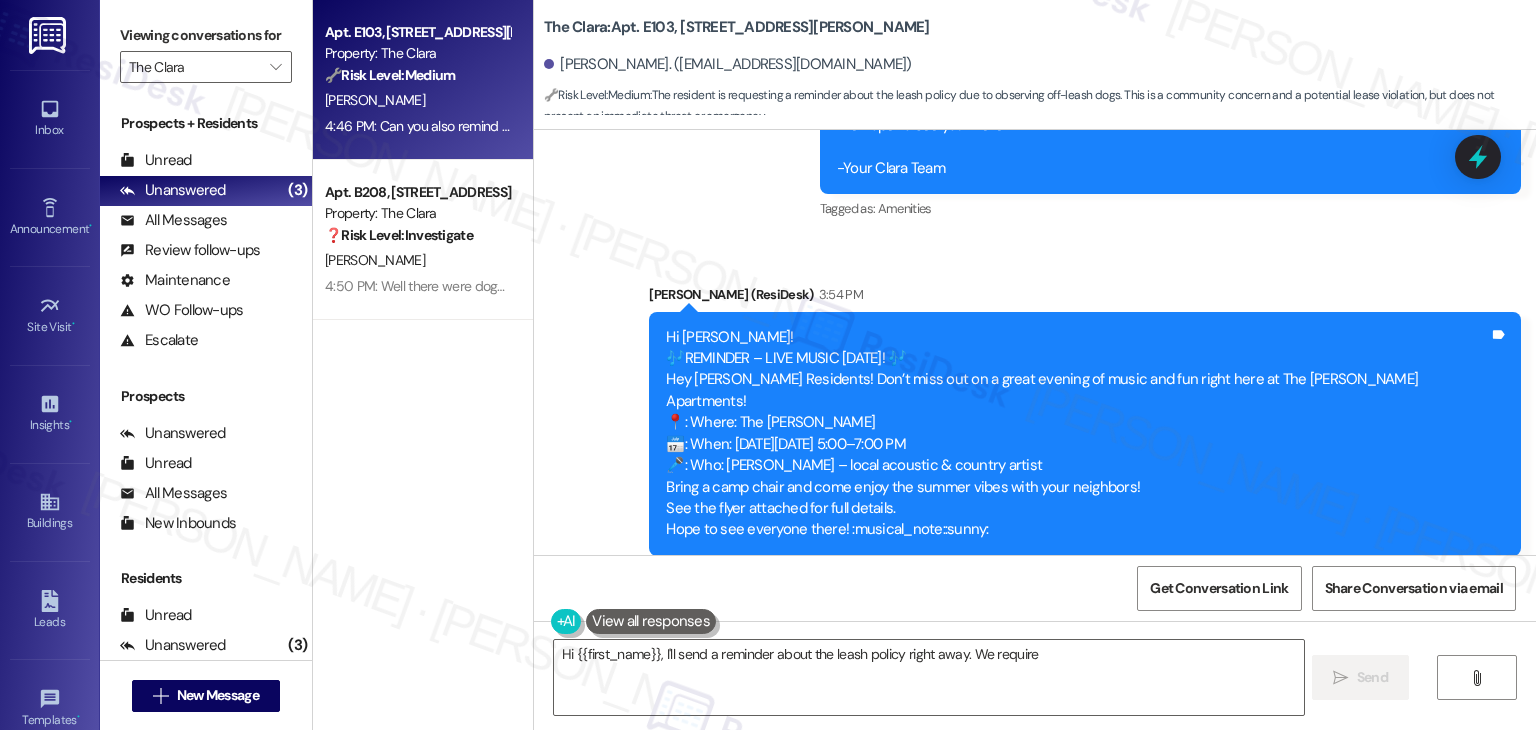 click on "Received via SMS Matthew Lennon Question 4:46 PM Can you also remind everyone about the leash policy. I saw 2 dogs off leash last night when I was walking my dog Tags and notes Tagged as:   Pet policy Click to highlight conversations about Pet policy  Related guidelines Show suggestions" at bounding box center [1035, 992] 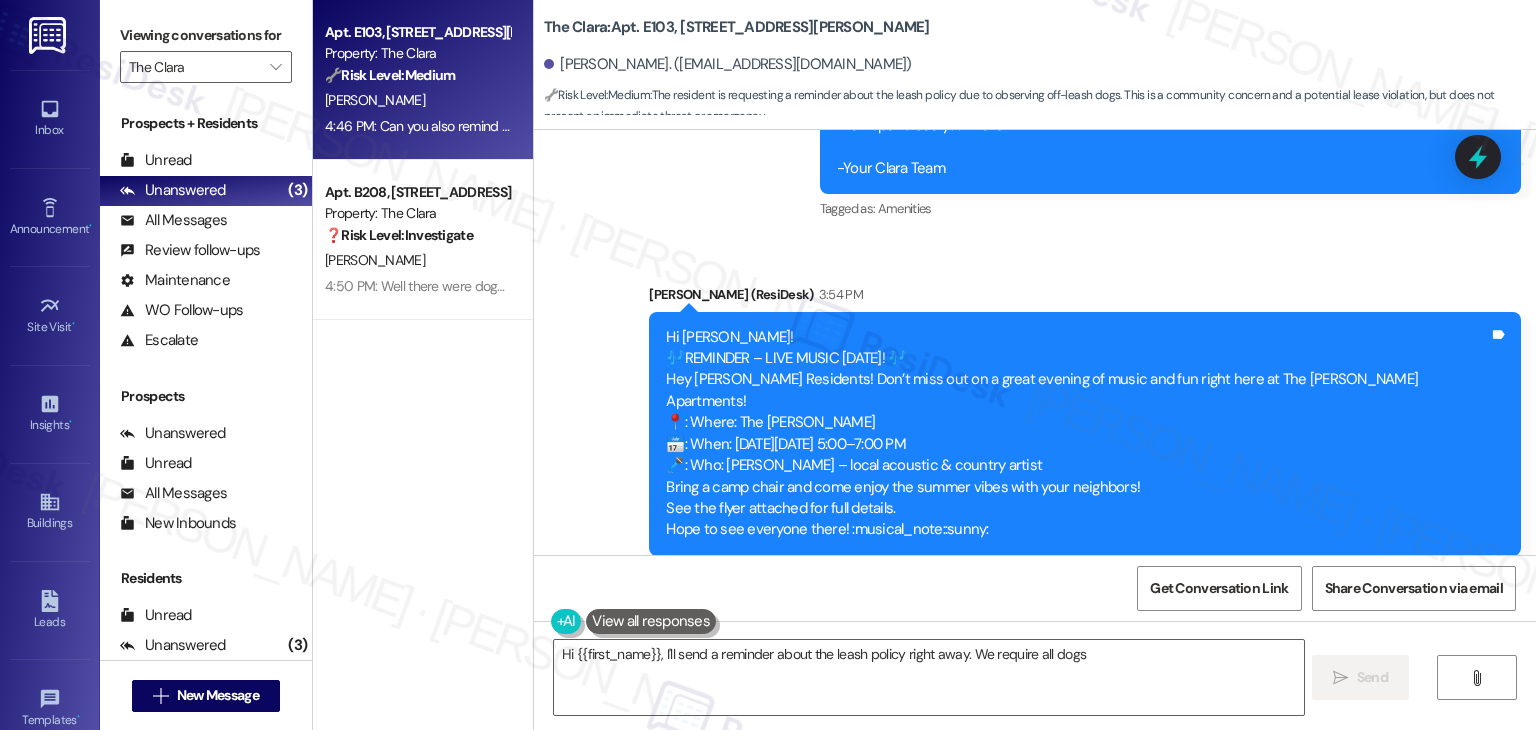 click on "Received via SMS Matthew Lennon Question 4:46 PM Can you also remind everyone about the leash policy. I saw 2 dogs off leash last night when I was walking my dog Tags and notes Tagged as:   Pet policy Click to highlight conversations about Pet policy  Related guidelines Show suggestions" at bounding box center (1035, 992) 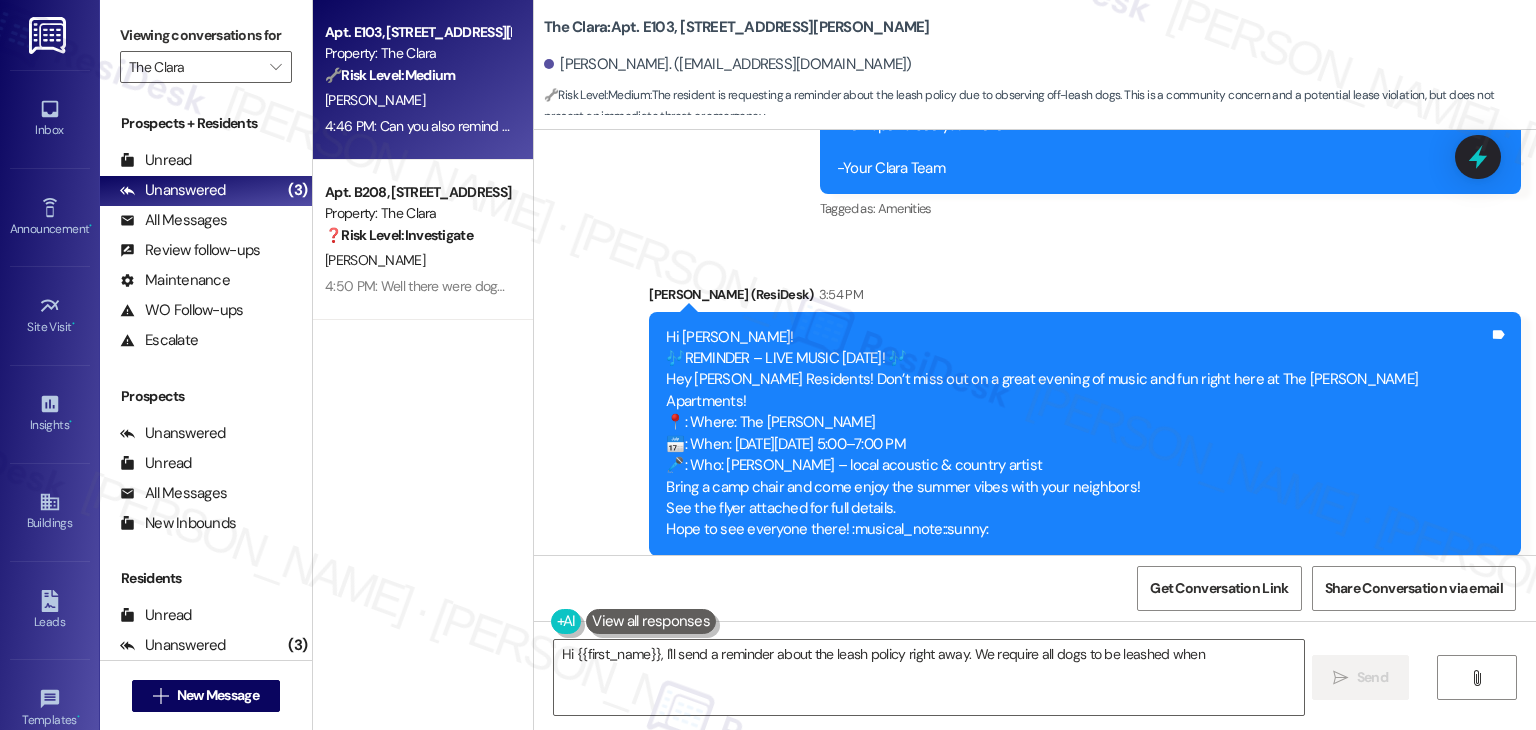 click on "Received via SMS Matthew Lennon Question 4:46 PM Can you also remind everyone about the leash policy. I saw 2 dogs off leash last night when I was walking my dog Tags and notes Tagged as:   Pet policy Click to highlight conversations about Pet policy  Related guidelines Show suggestions" at bounding box center [1035, 992] 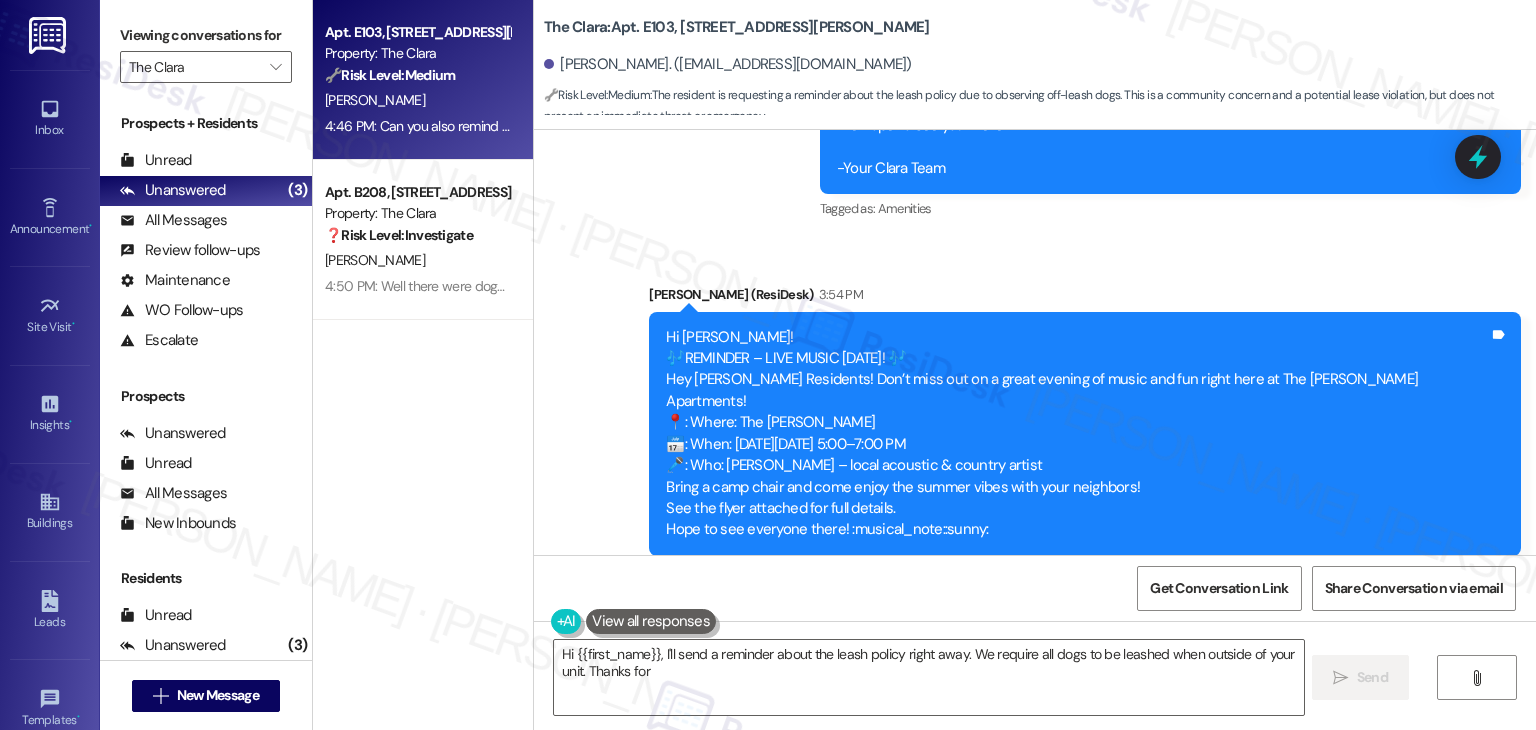 click on "Received via SMS Matthew Lennon Question 4:46 PM Can you also remind everyone about the leash policy. I saw 2 dogs off leash last night when I was walking my dog Tags and notes Tagged as:   Pet policy Click to highlight conversations about Pet policy  Related guidelines Show suggestions" at bounding box center (1035, 992) 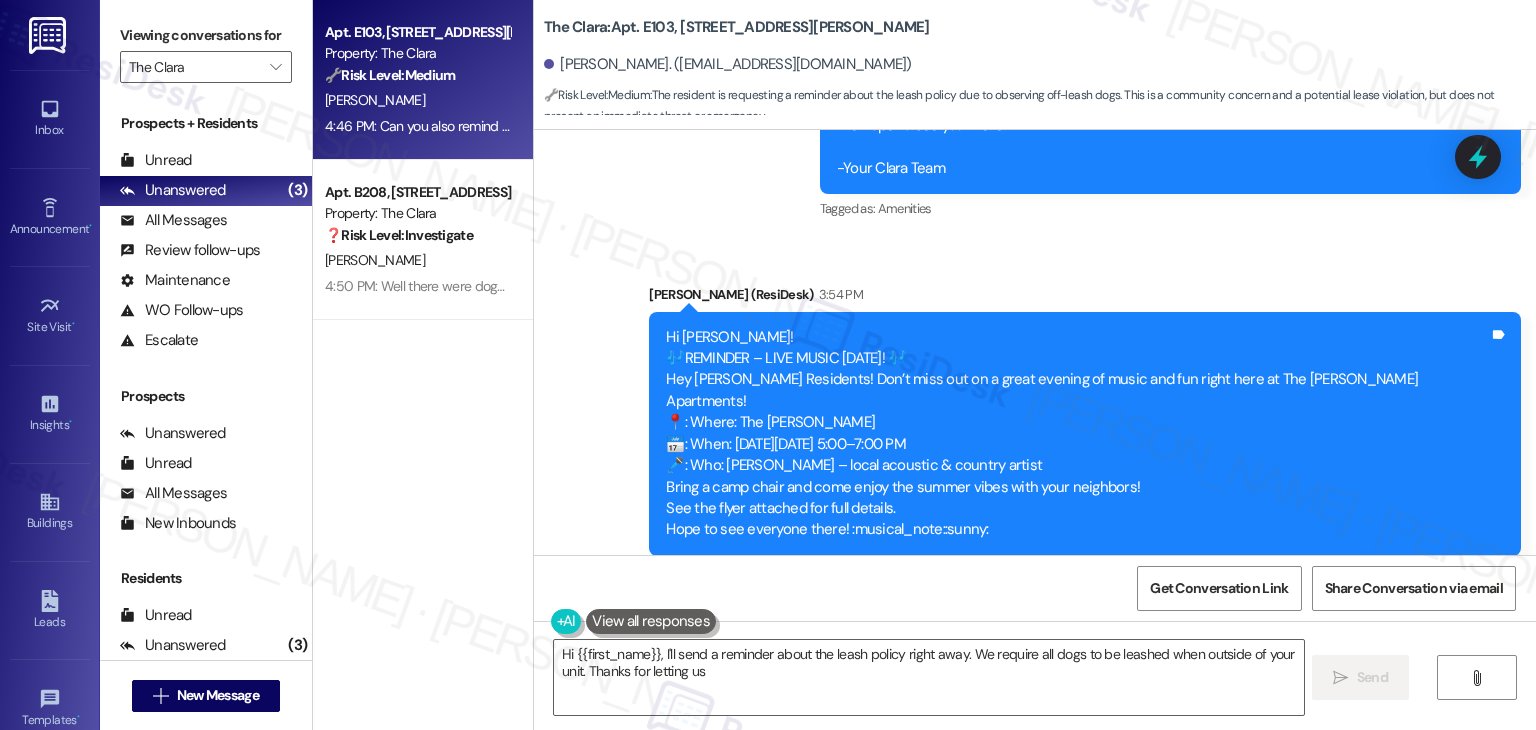 click on "Received via SMS Matthew Lennon Question 4:46 PM Can you also remind everyone about the leash policy. I saw 2 dogs off leash last night when I was walking my dog Tags and notes Tagged as:   Pet policy Click to highlight conversations about Pet policy  Related guidelines Show suggestions" at bounding box center (1035, 992) 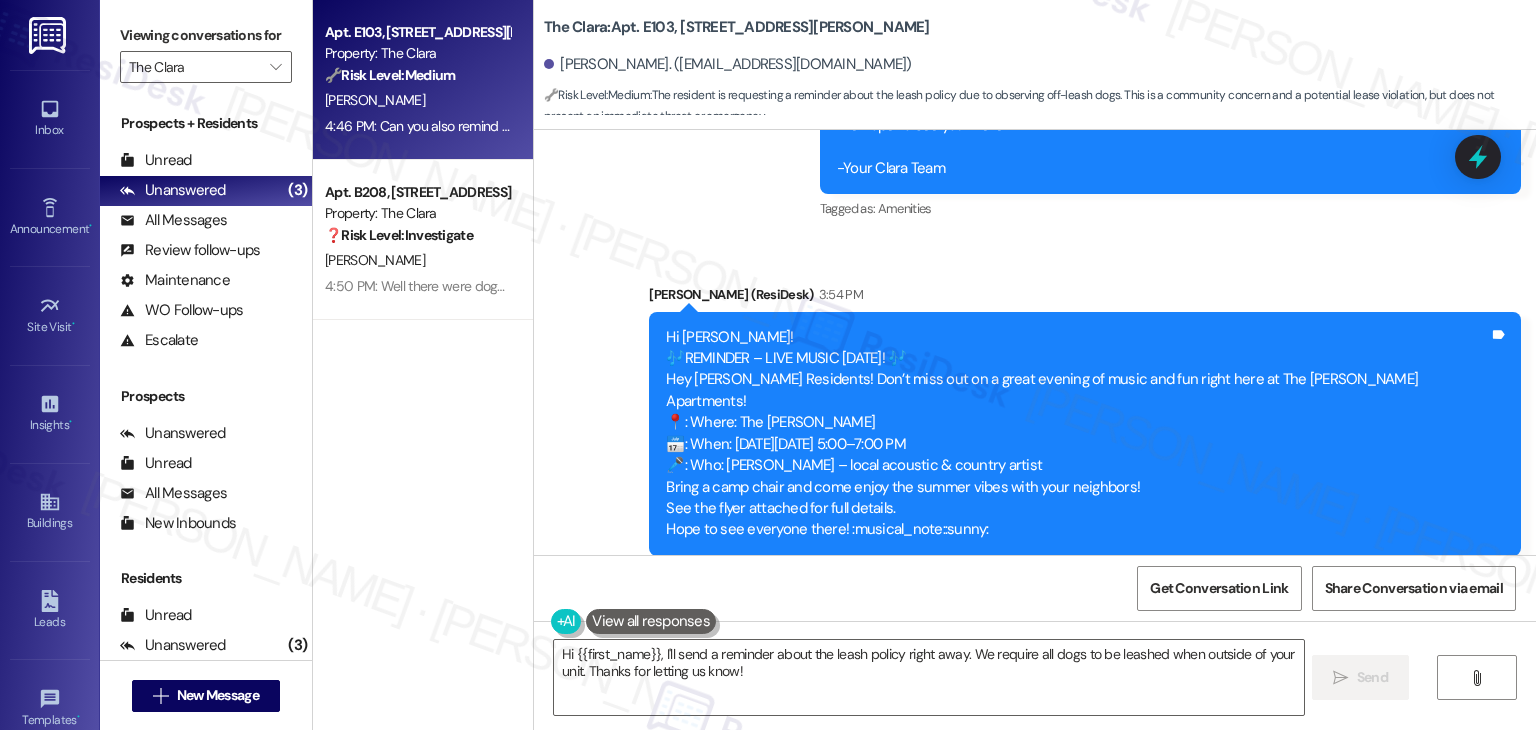 click on "Received via SMS Matthew Lennon Question 4:46 PM Can you also remind everyone about the leash policy. I saw 2 dogs off leash last night when I was walking my dog Tags and notes Tagged as:   Pet policy Click to highlight conversations about Pet policy  Related guidelines Show suggestions" at bounding box center (1035, 992) 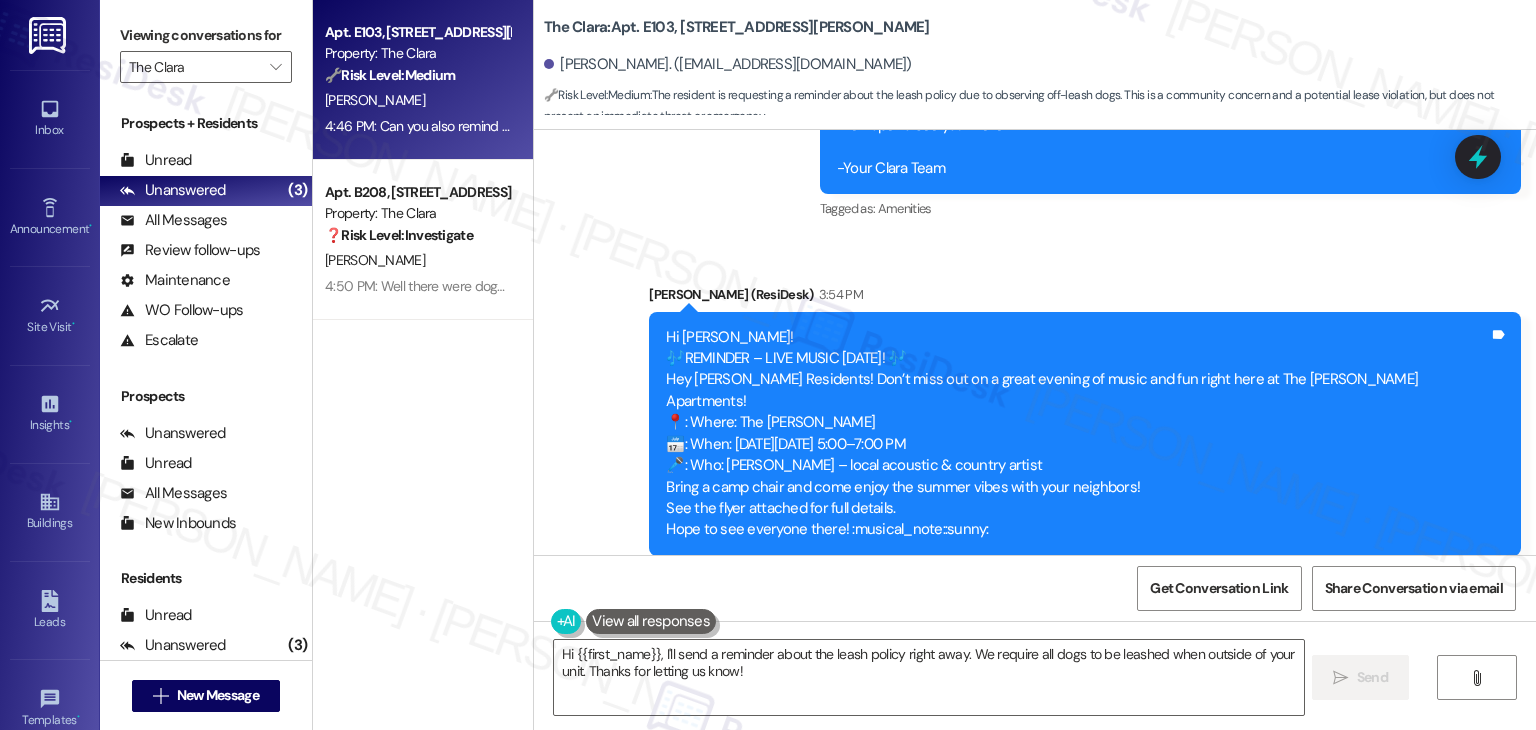 click on "Received via SMS Matthew Lennon Question 4:46 PM Can you also remind everyone about the leash policy. I saw 2 dogs off leash last night when I was walking my dog Tags and notes Tagged as:   Pet policy Click to highlight conversations about Pet policy  Related guidelines Show suggestions" at bounding box center (1035, 992) 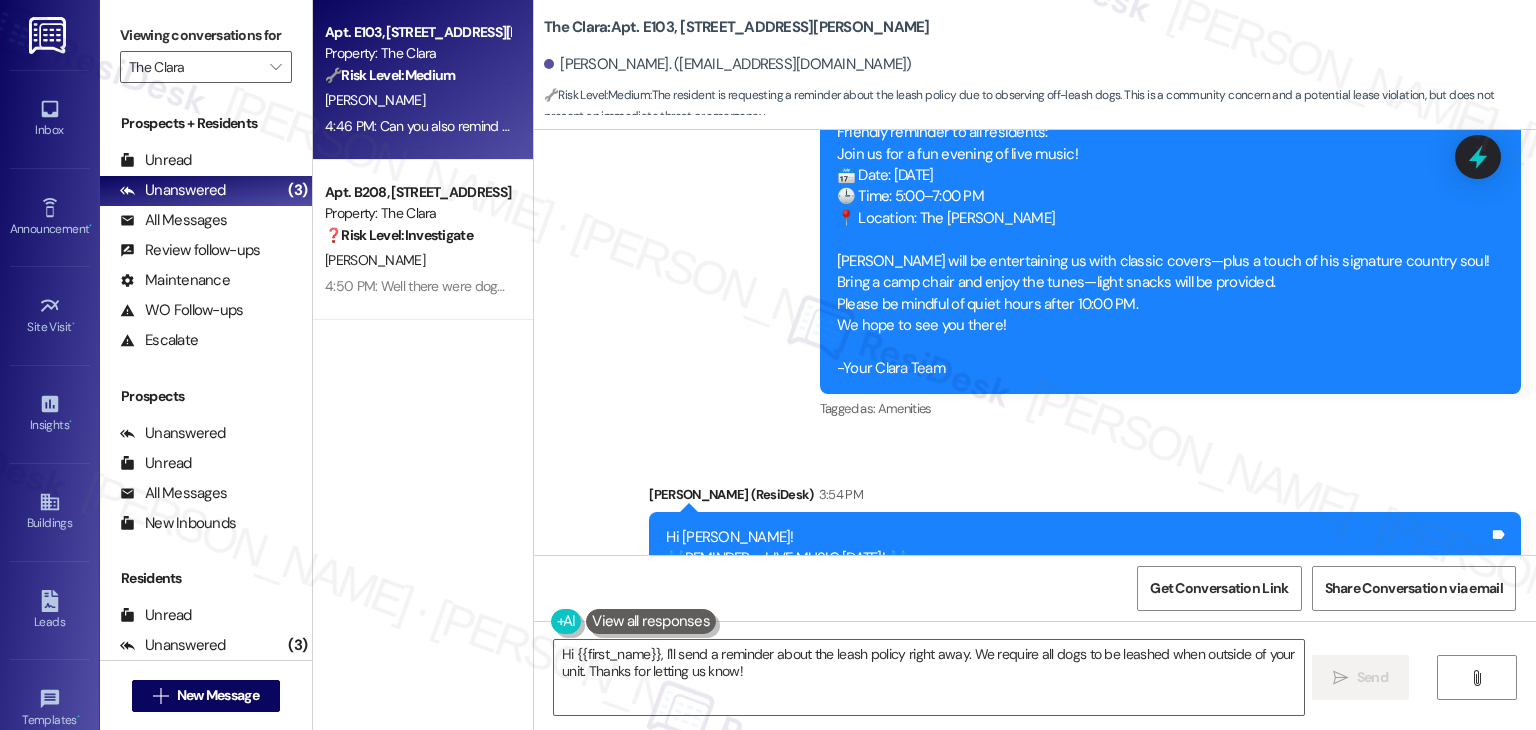 drag, startPoint x: 824, startPoint y: 471, endPoint x: 644, endPoint y: 345, distance: 219.718 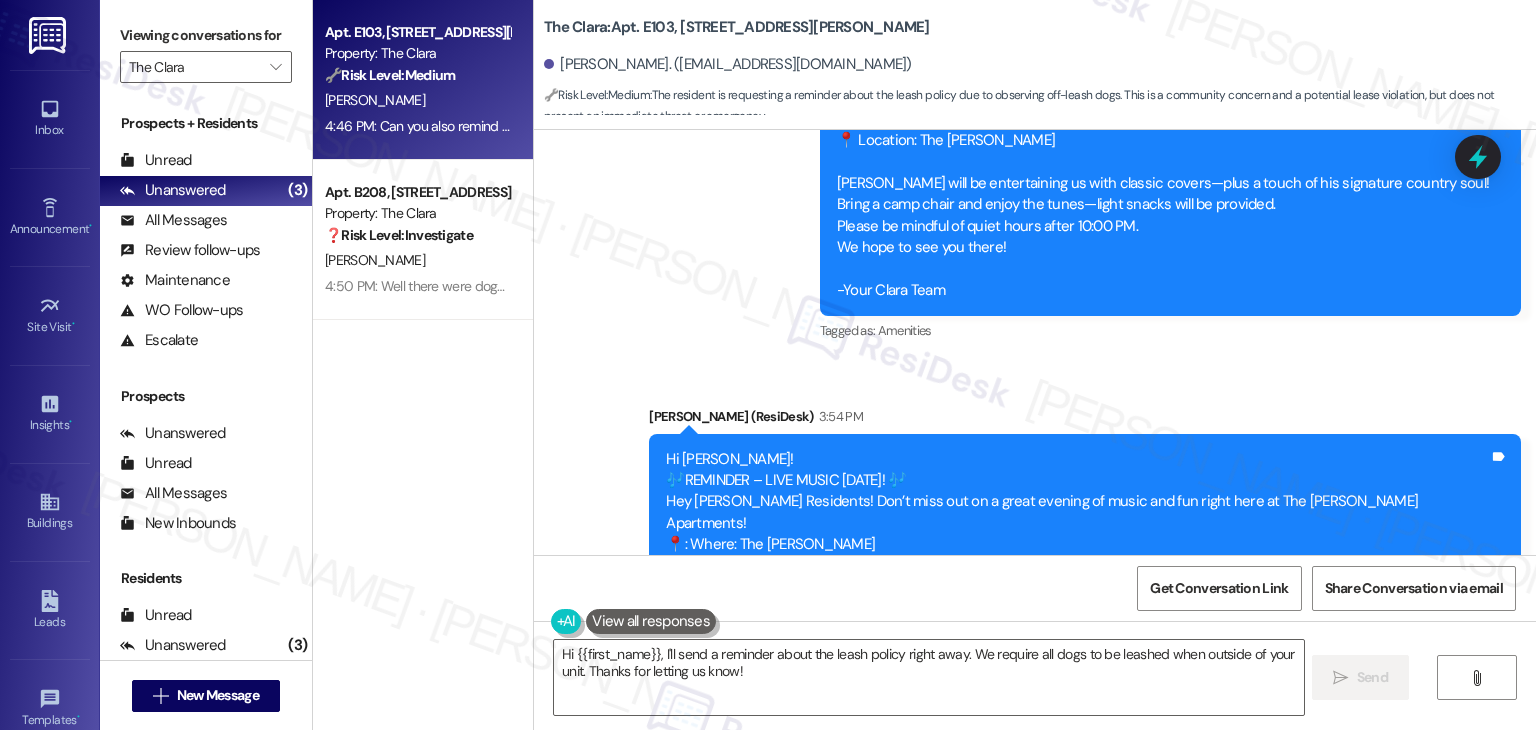 scroll, scrollTop: 60736, scrollLeft: 0, axis: vertical 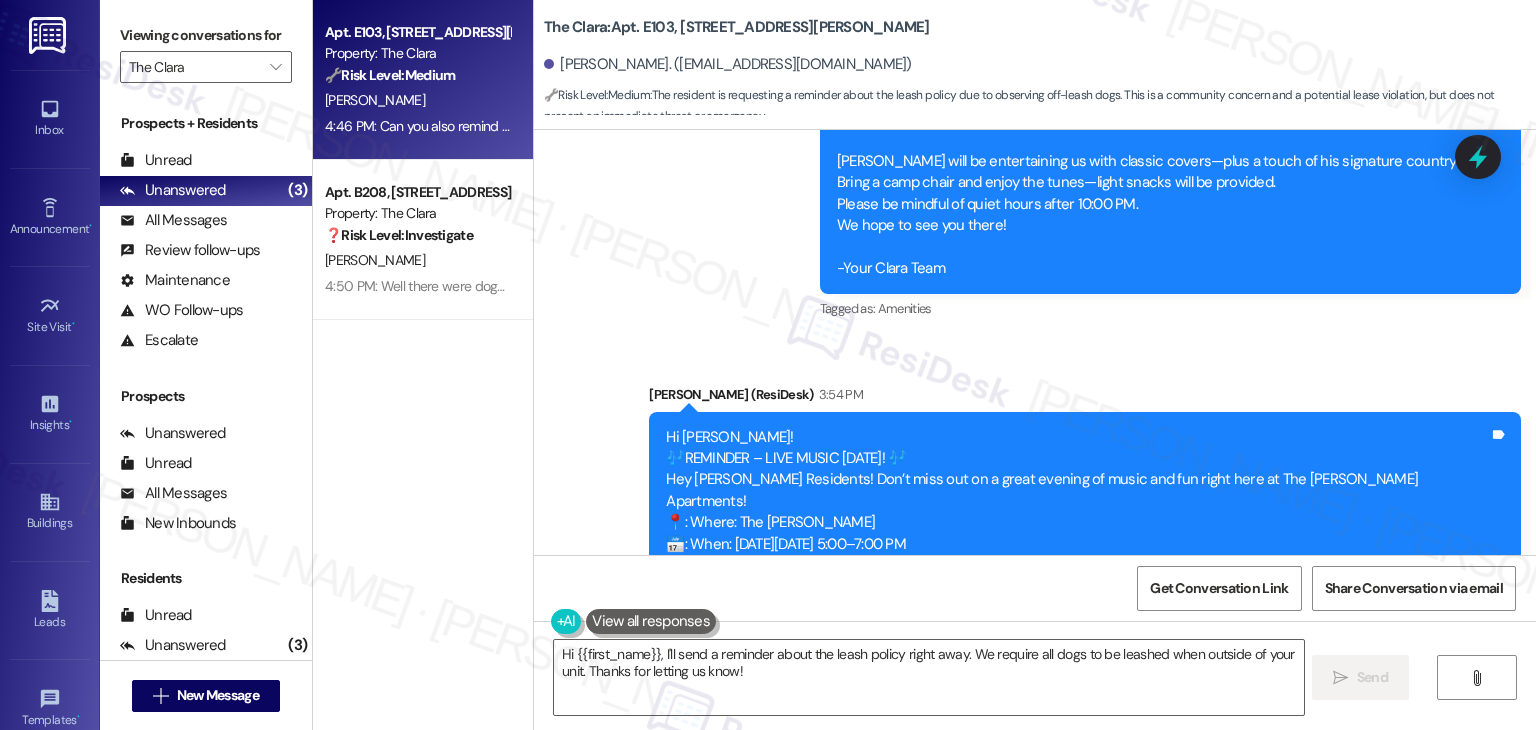 click on "Can you also remind everyone about the leash policy. I saw 2 dogs off leash last night when I was walking my dog" at bounding box center (933, 1078) 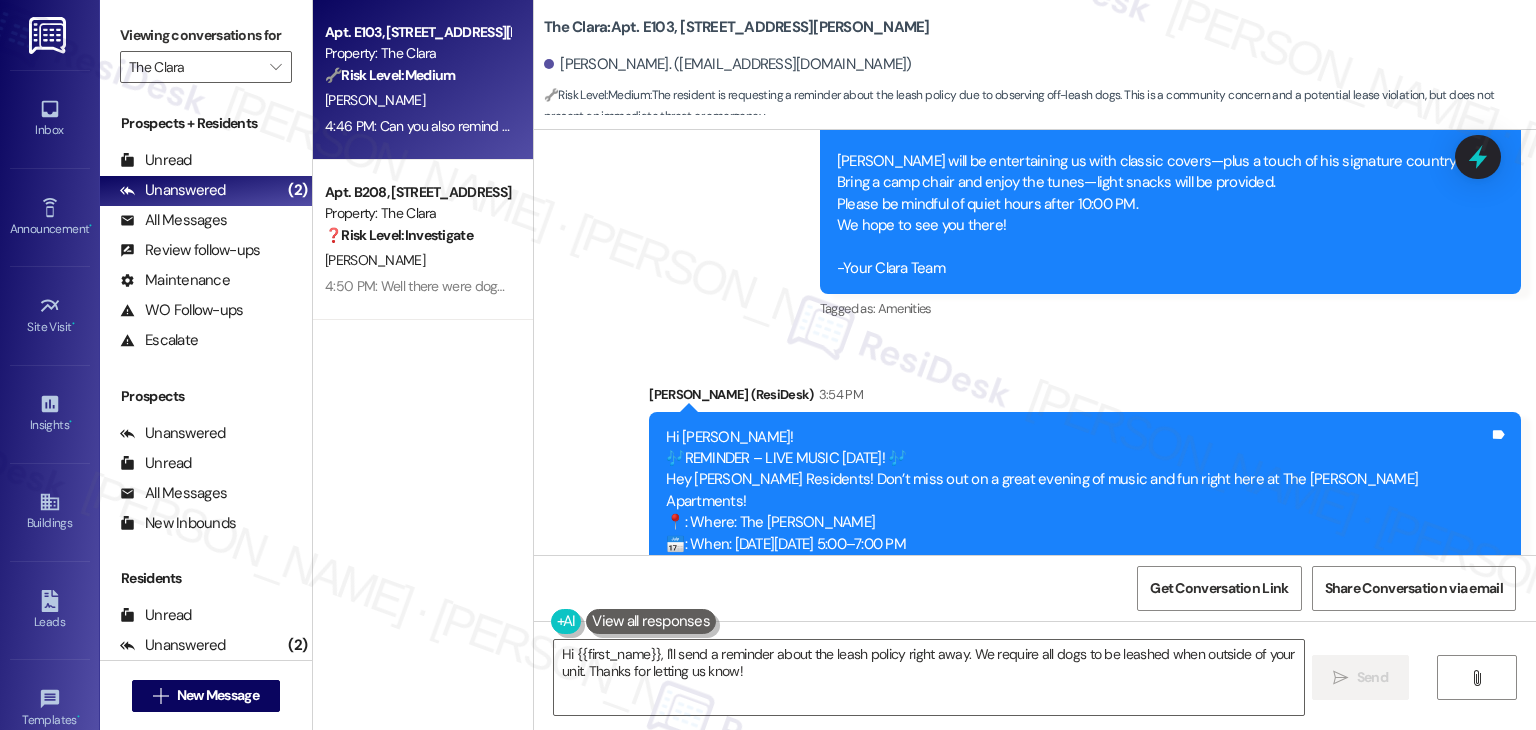 click on "Received via SMS Matthew Lennon Question 4:46 PM Can you also remind everyone about the leash policy. I saw 2 dogs off leash last night when I was walking my dog Tags and notes Tagged as:   Pet policy Click to highlight conversations about Pet policy  Related guidelines Show suggestions" at bounding box center [1035, 1092] 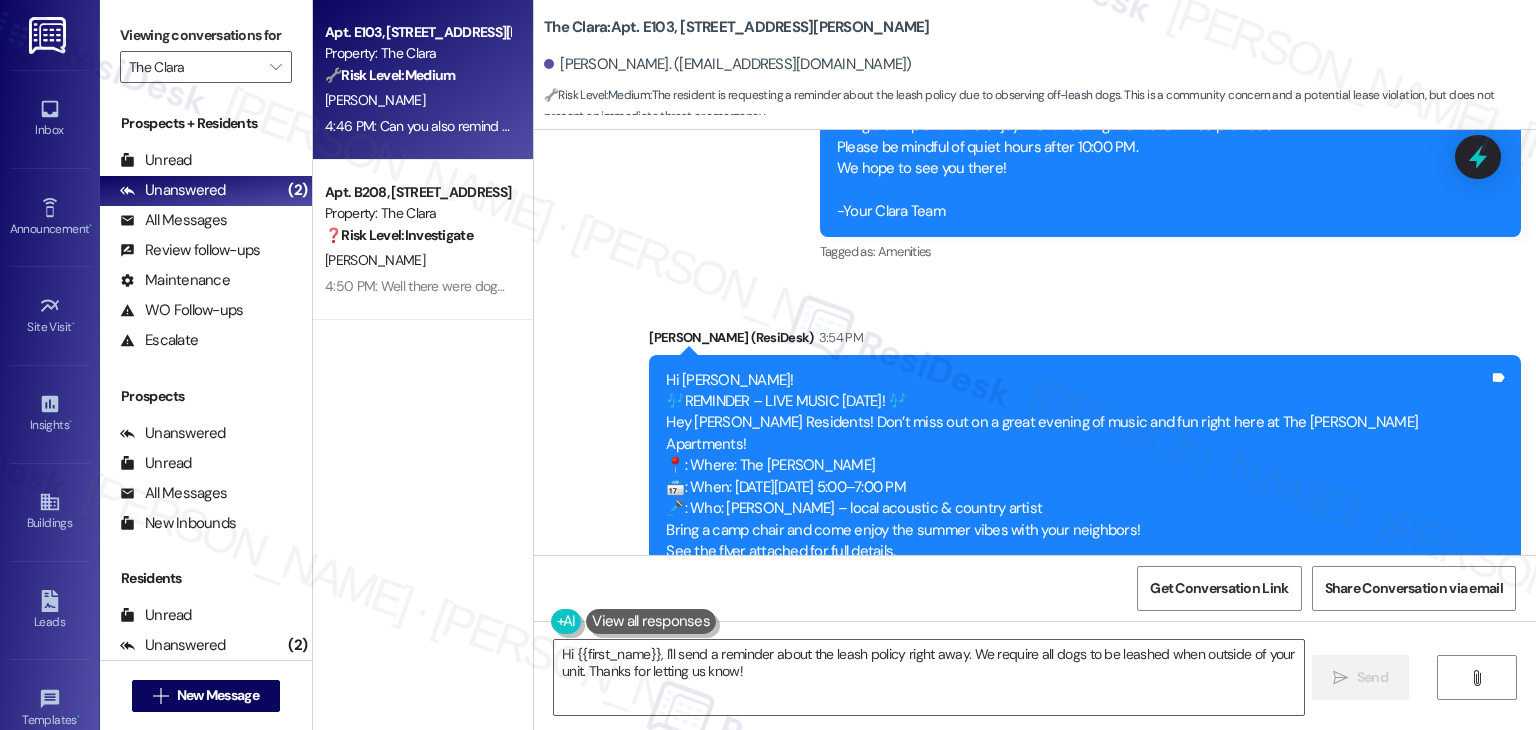 scroll, scrollTop: 60836, scrollLeft: 0, axis: vertical 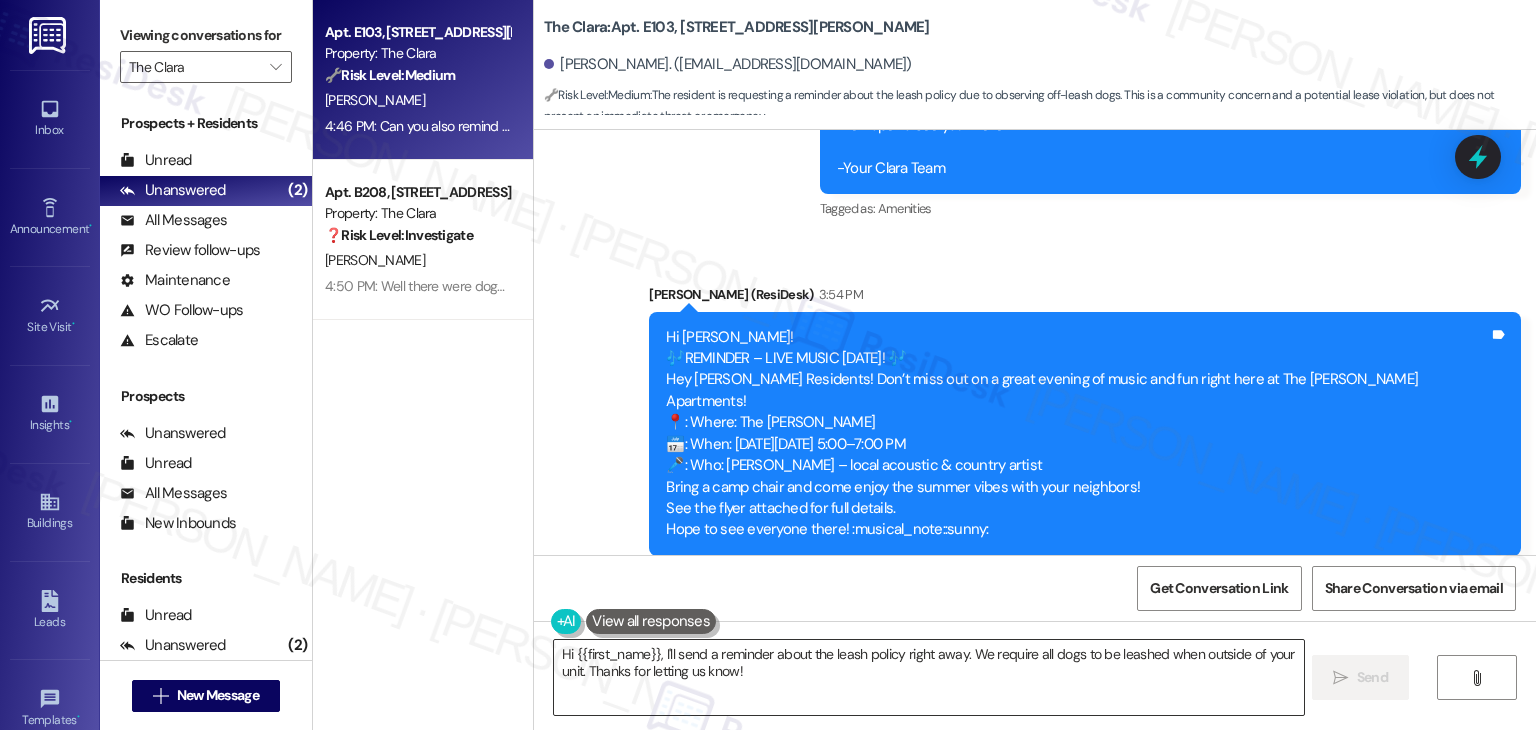 click on "Hi {{first_name}}, I'll send a reminder about the leash policy right away. We require all dogs to be leashed when outside of your unit. Thanks for letting us know!" at bounding box center [928, 677] 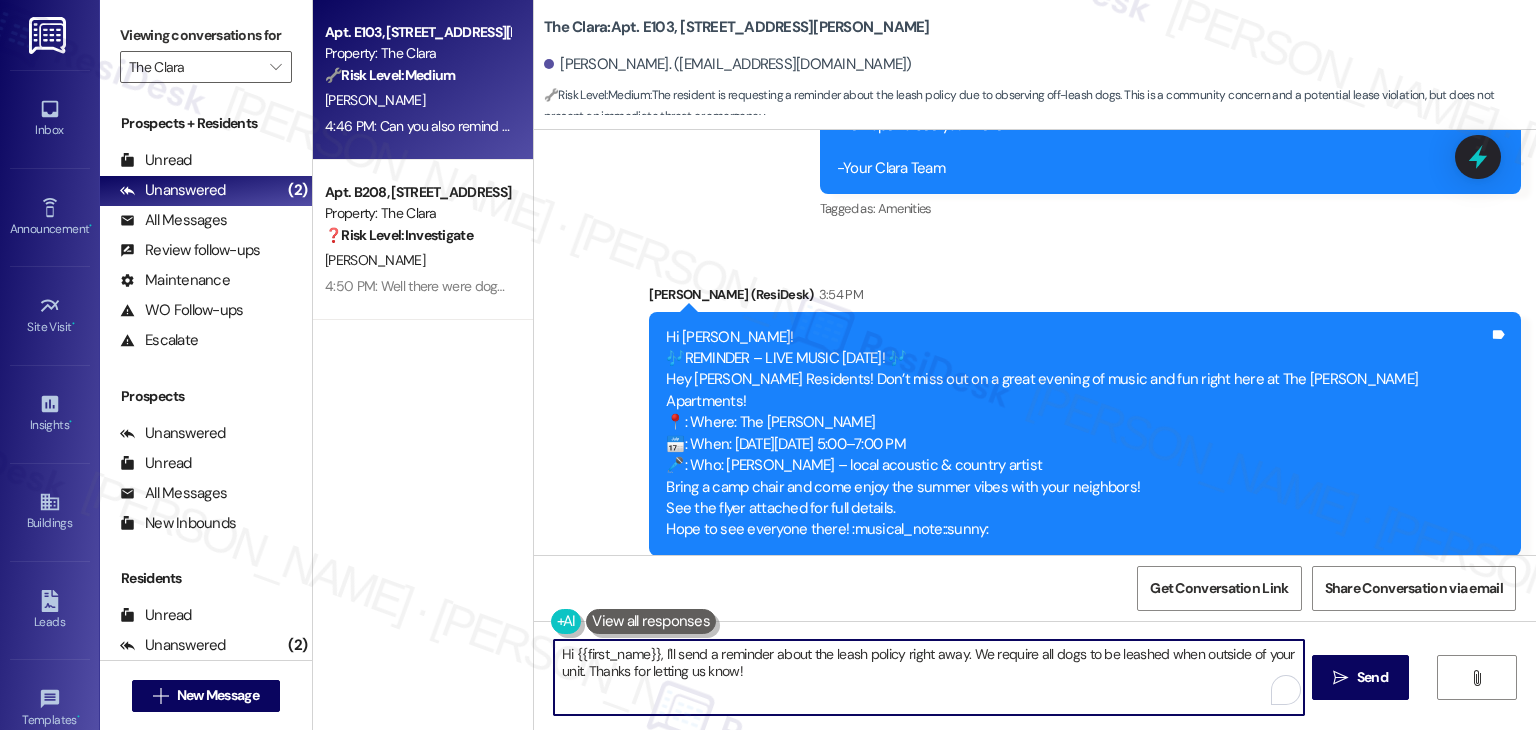 click on "Hi {{first_name}}, I'll send a reminder about the leash policy right away. We require all dogs to be leashed when outside of your unit. Thanks for letting us know!" at bounding box center (928, 677) 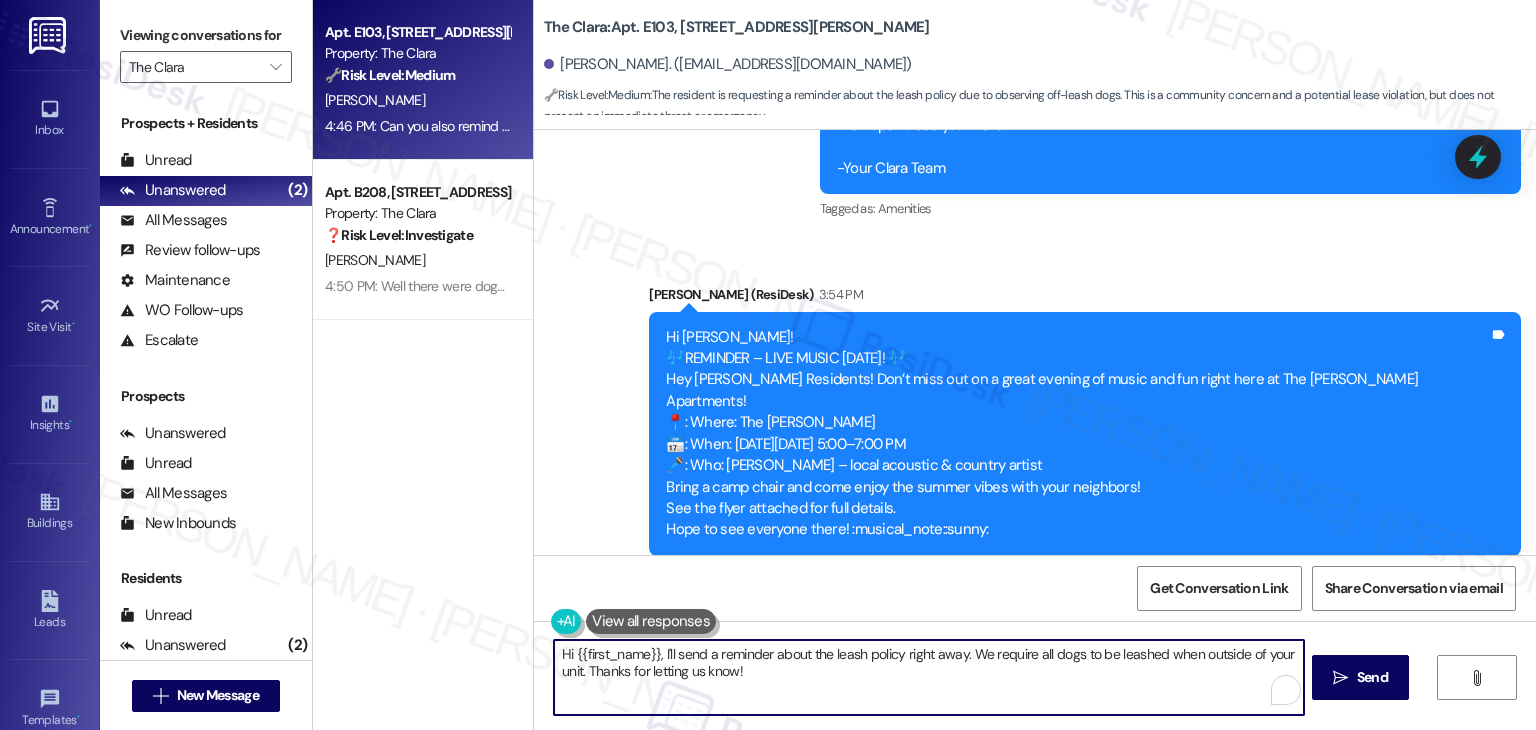 paste on "Matthew! Thanks for letting us know. We appreciate you looking out for the community. I’ll pass your feedback along to the site team and suggest including a reminder about the leash policy in the next message. Hopefully it helps encourage safer and more respectful pet practices. Thanks again for reaching out" 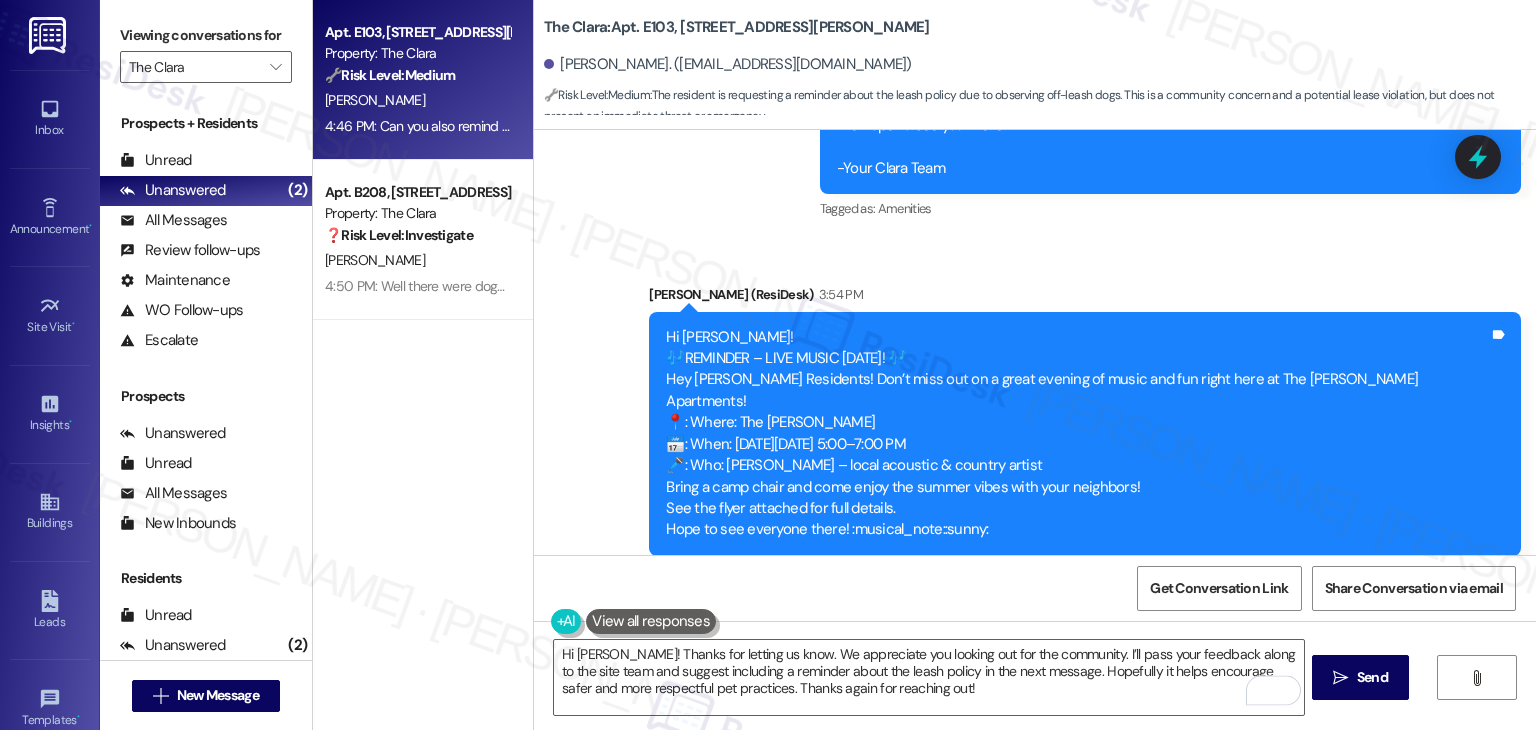 click on "Get Conversation Link Share Conversation via email" at bounding box center (1035, 588) 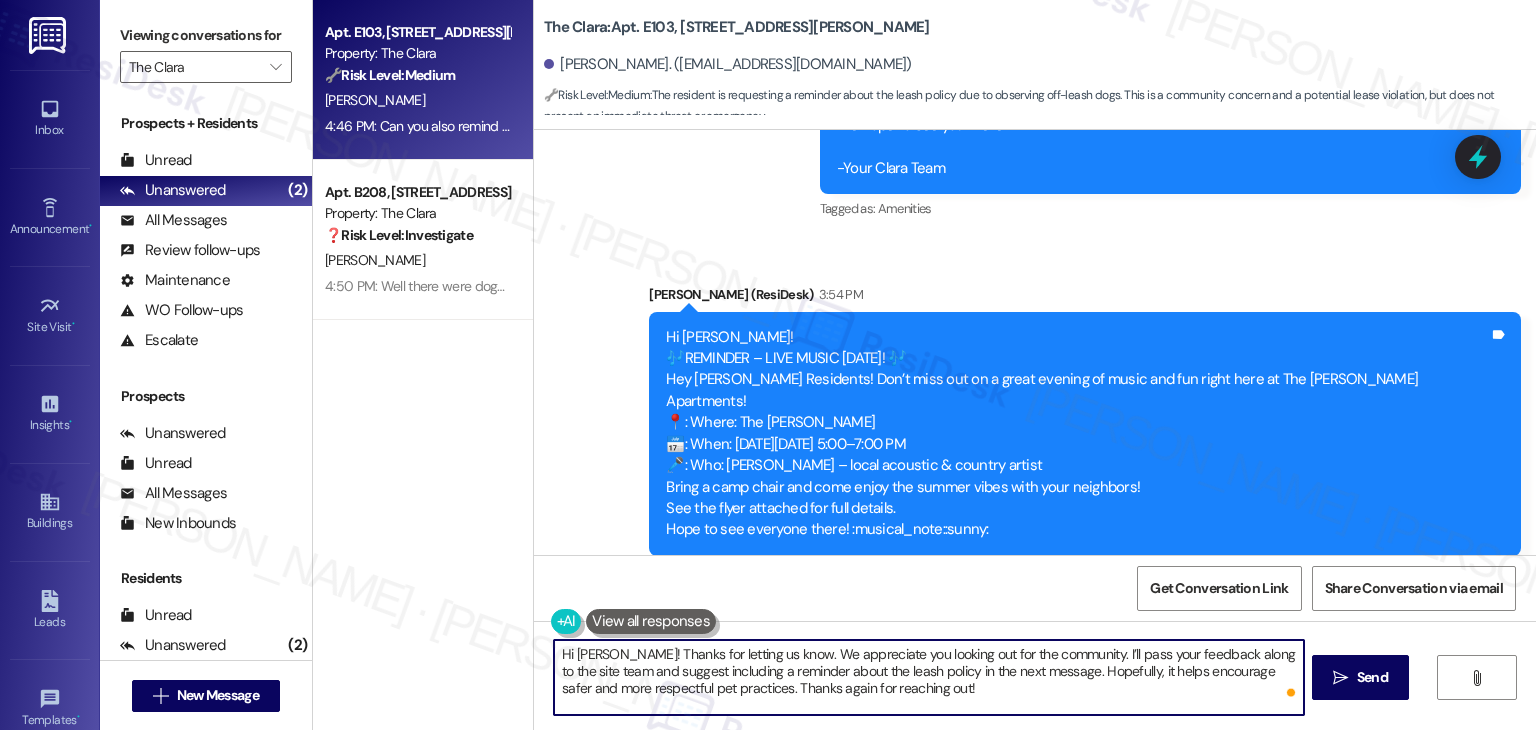 type on "Hi Matthew! Thanks for letting us know. We appreciate you looking out for the community. I’ll pass your feedback along to the site team and suggest including a reminder about the leash policy in the next message. Hopefully, it helps encourage safer and more respectful pet practices. Thanks again for reaching out!" 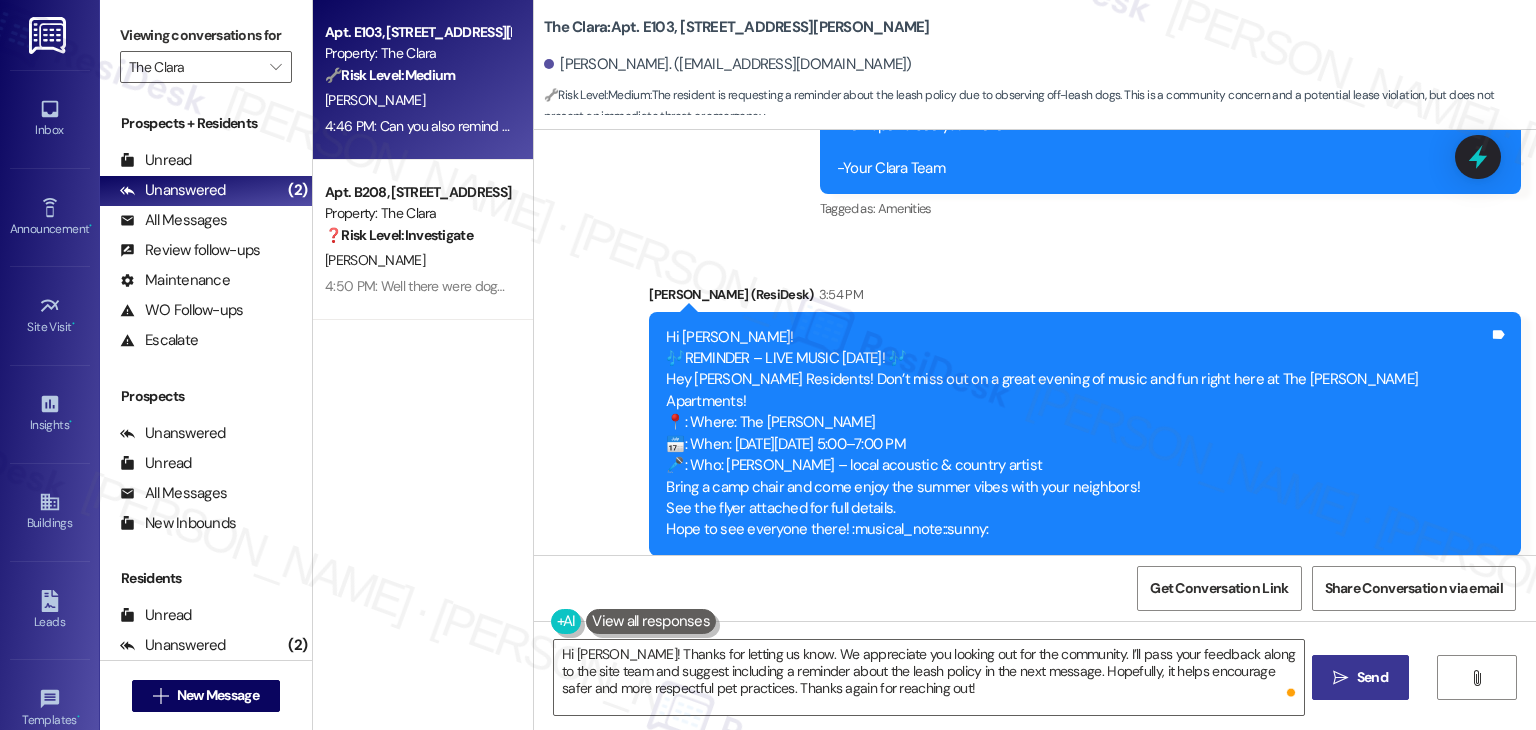 click on "Send" at bounding box center [1372, 677] 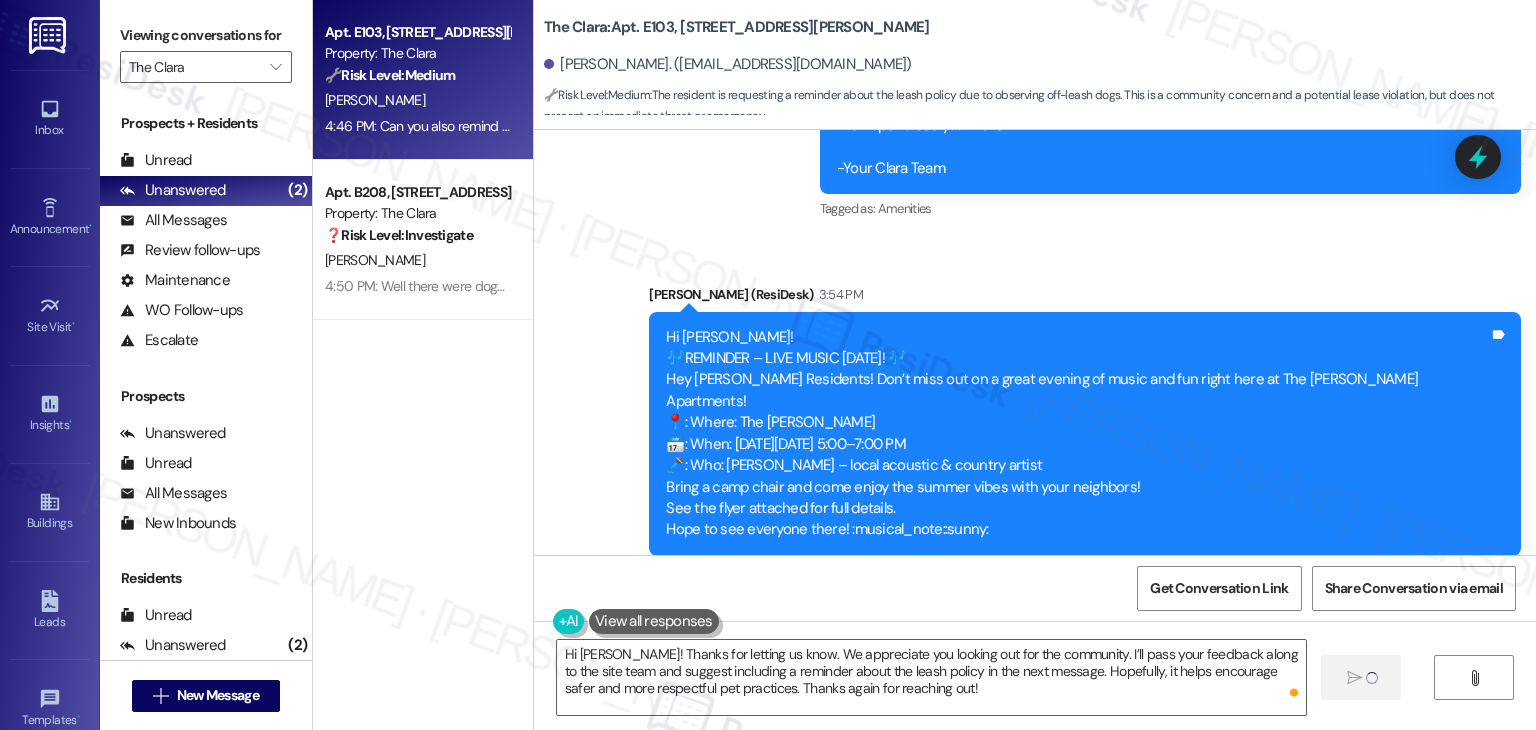 type 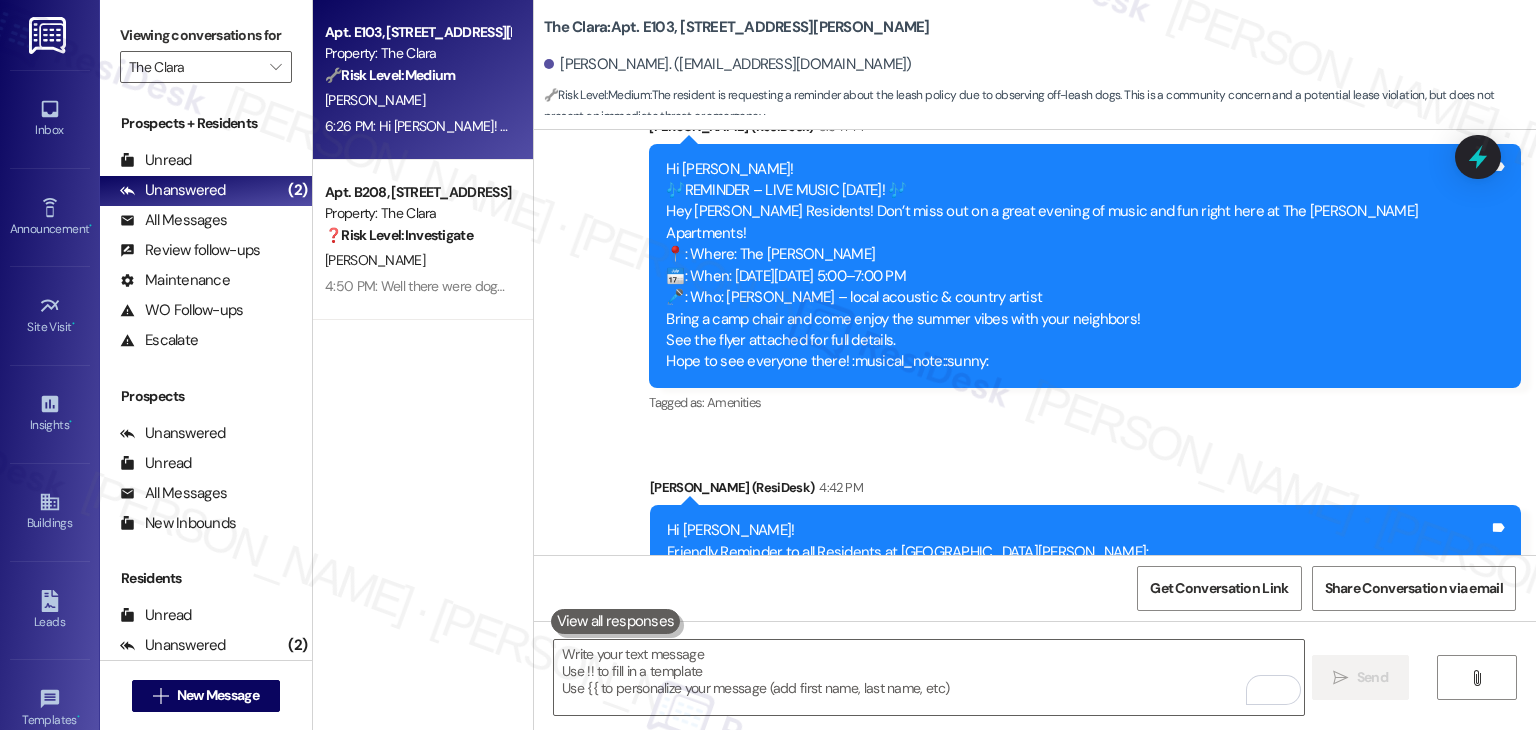 scroll, scrollTop: 61018, scrollLeft: 0, axis: vertical 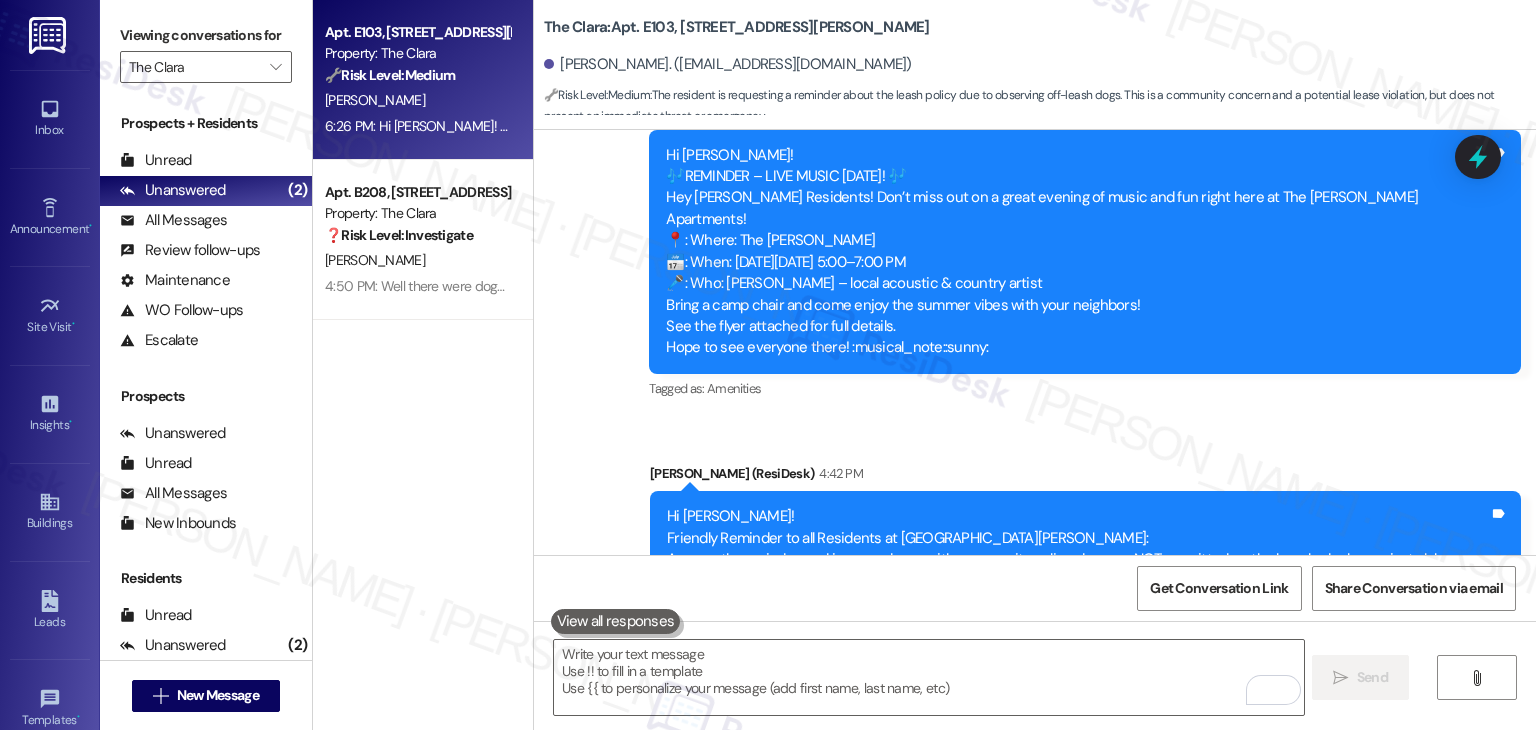 click on "Sent via SMS Sarah 6:26 PM Hi Matthew! Thanks for letting us know. We appreciate you looking out for the community. I’ll pass your feedback along to the site team and suggest including a reminder about the leash policy in the next message. Hopefully, it helps encourage safer and more respectful pet practices. Thanks again for reaching out! Tags and notes" at bounding box center (1035, 1017) 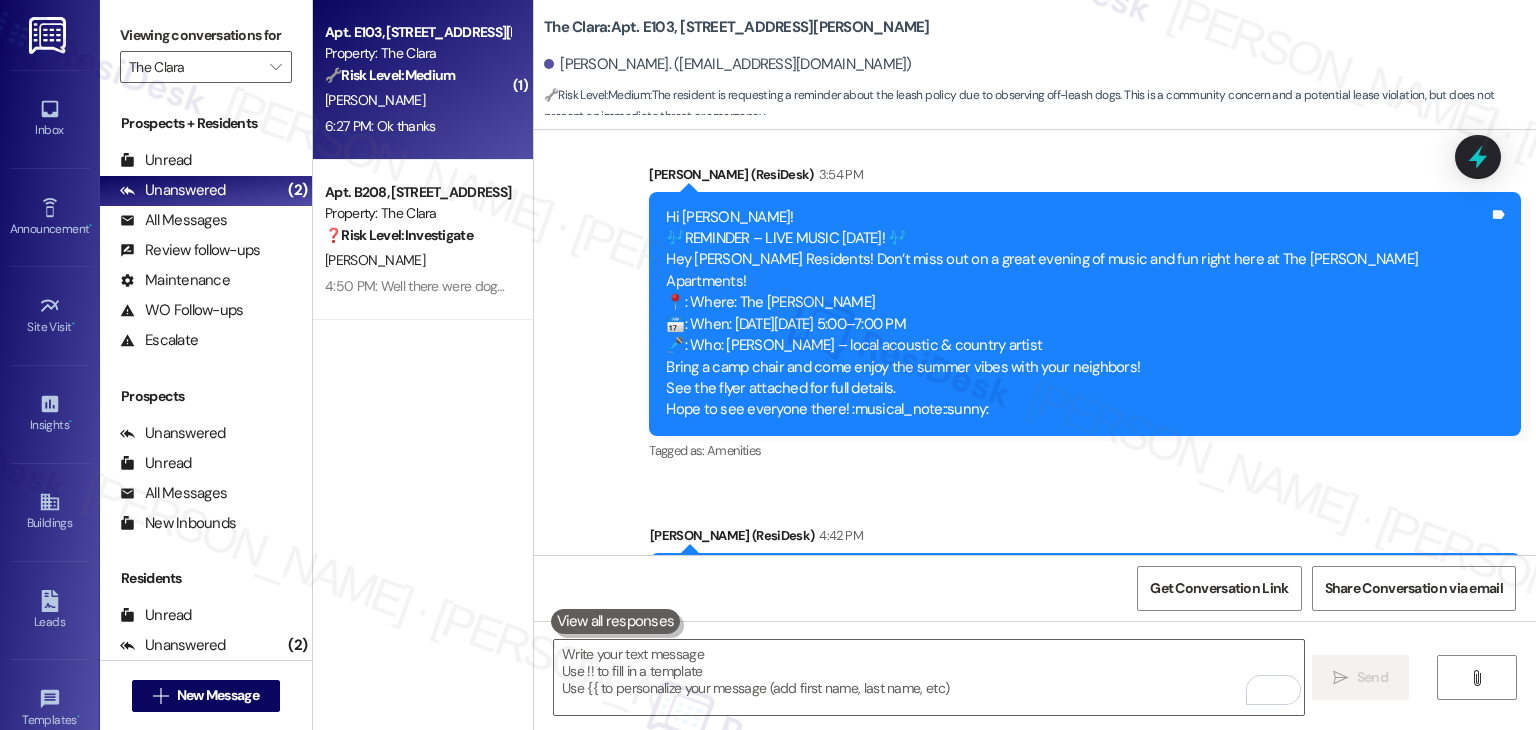 scroll, scrollTop: 60858, scrollLeft: 0, axis: vertical 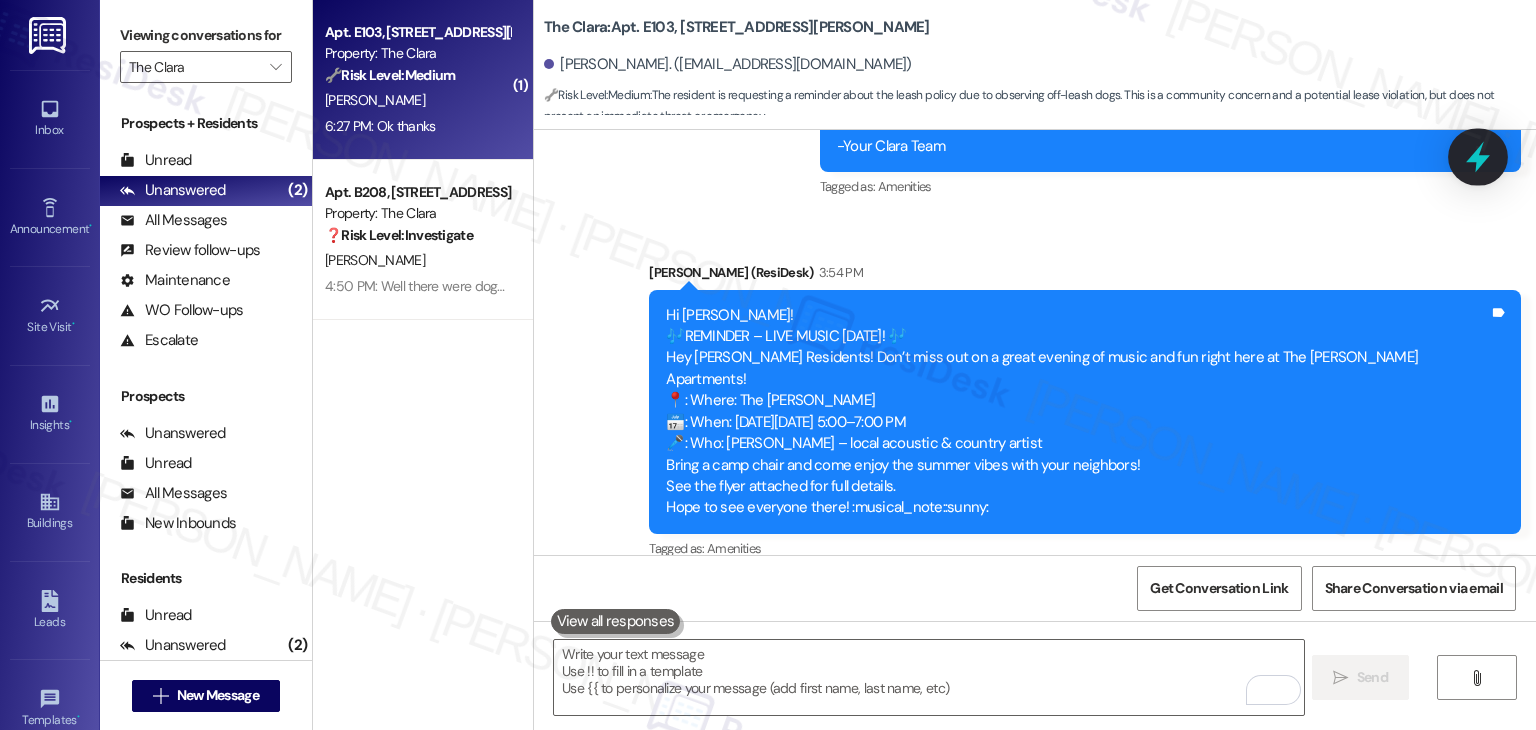 click 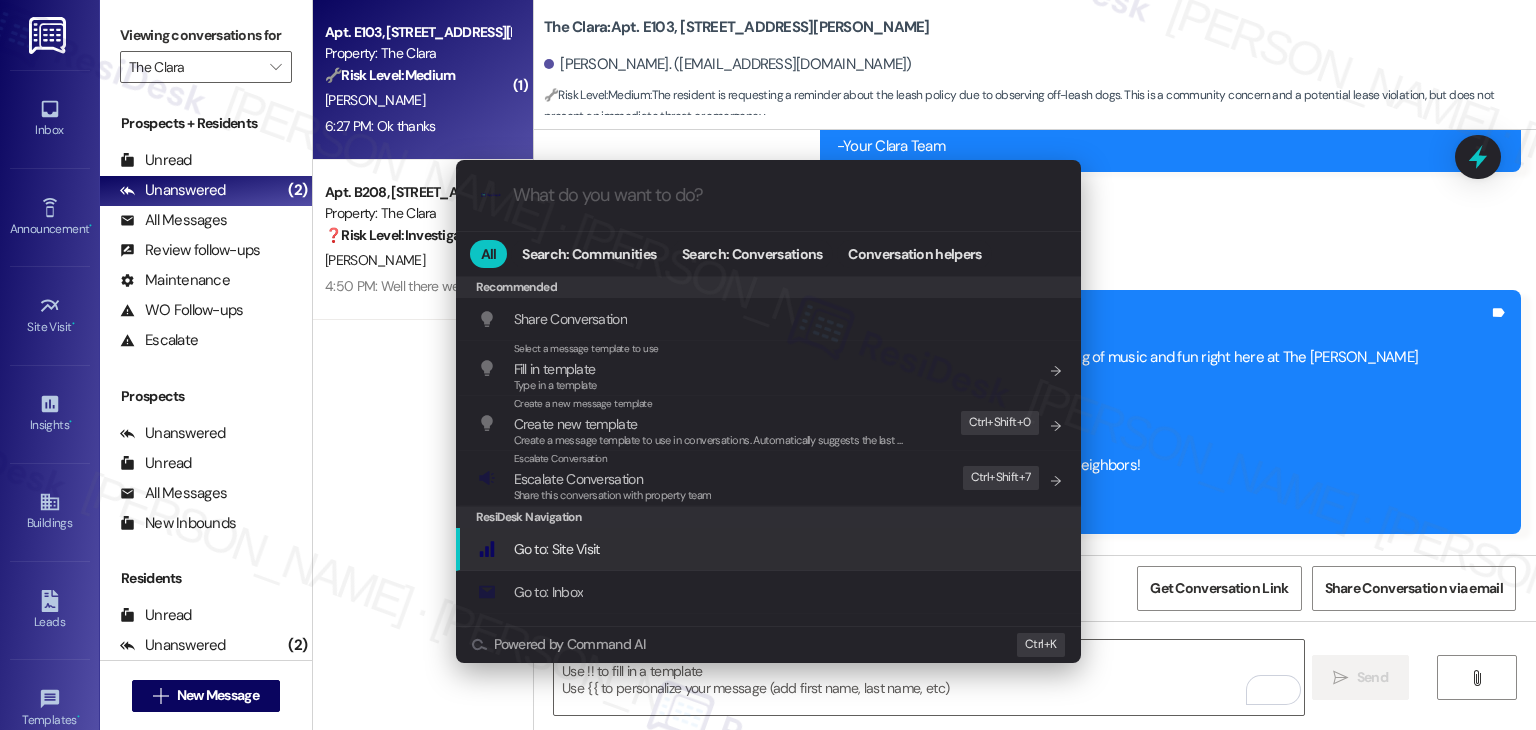 click on "ResiDesk Navigation" at bounding box center (768, 517) 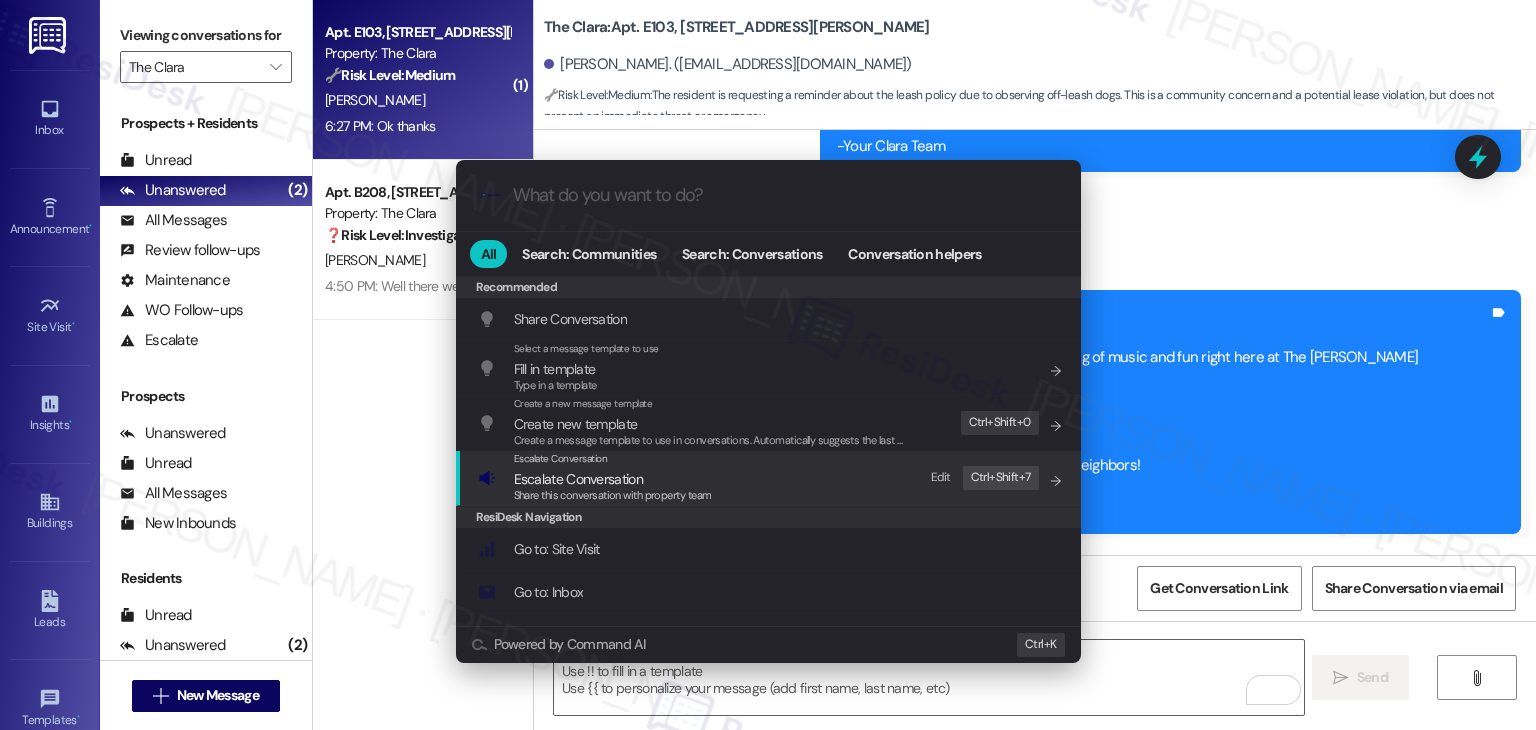 click on "Escalate Conversation" at bounding box center (613, 479) 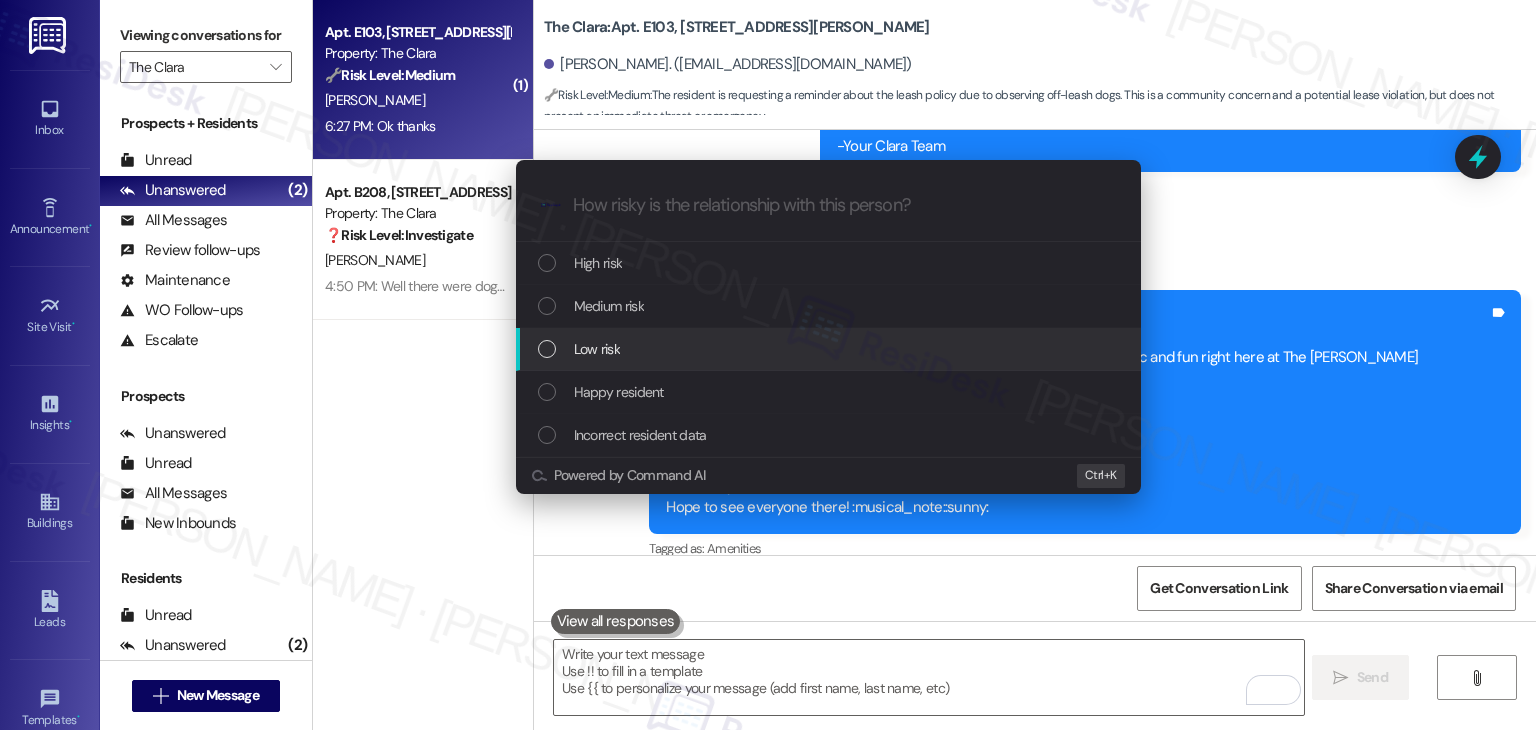 click at bounding box center (547, 349) 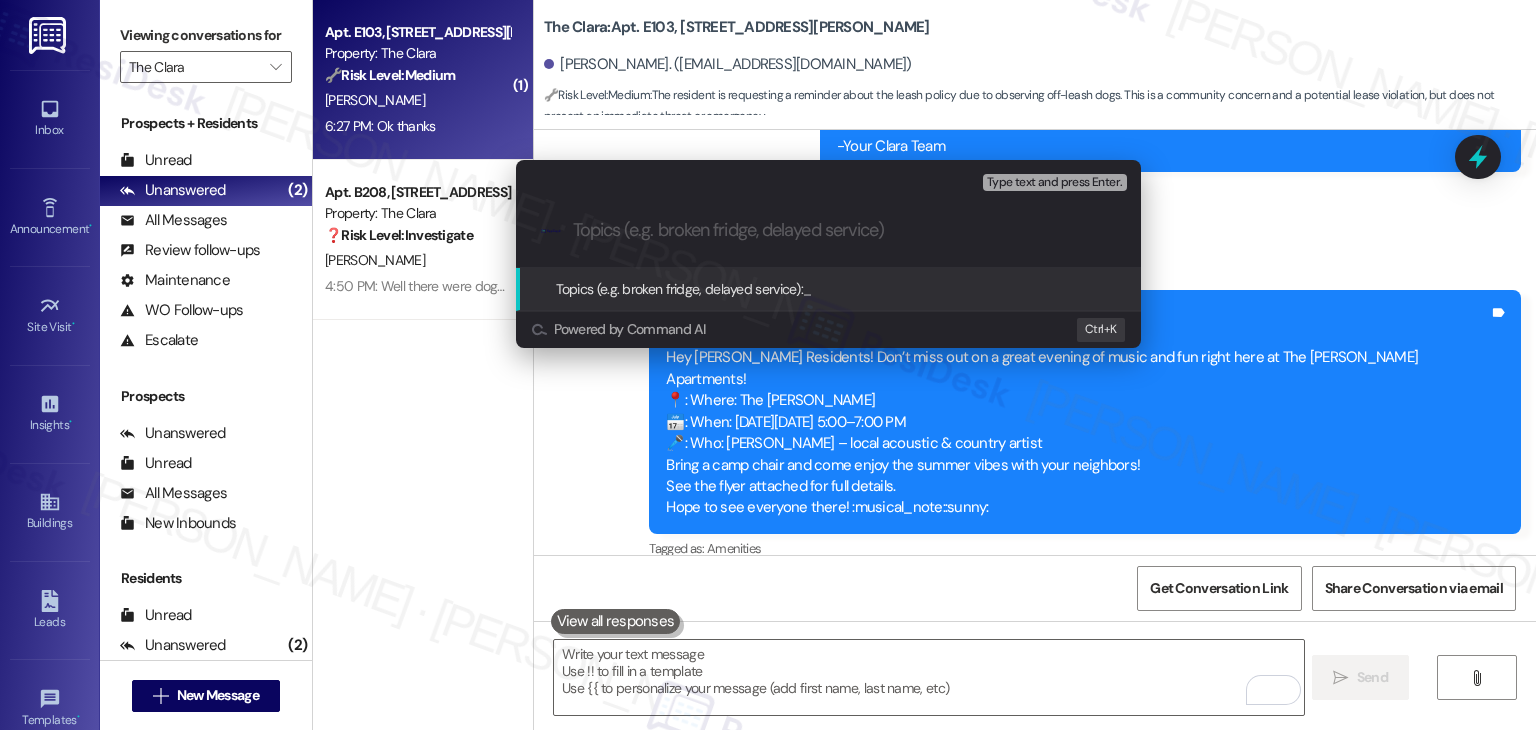 paste on "Request to Remind Residents About Leash Policy – Off-Leash Dogs Reported" 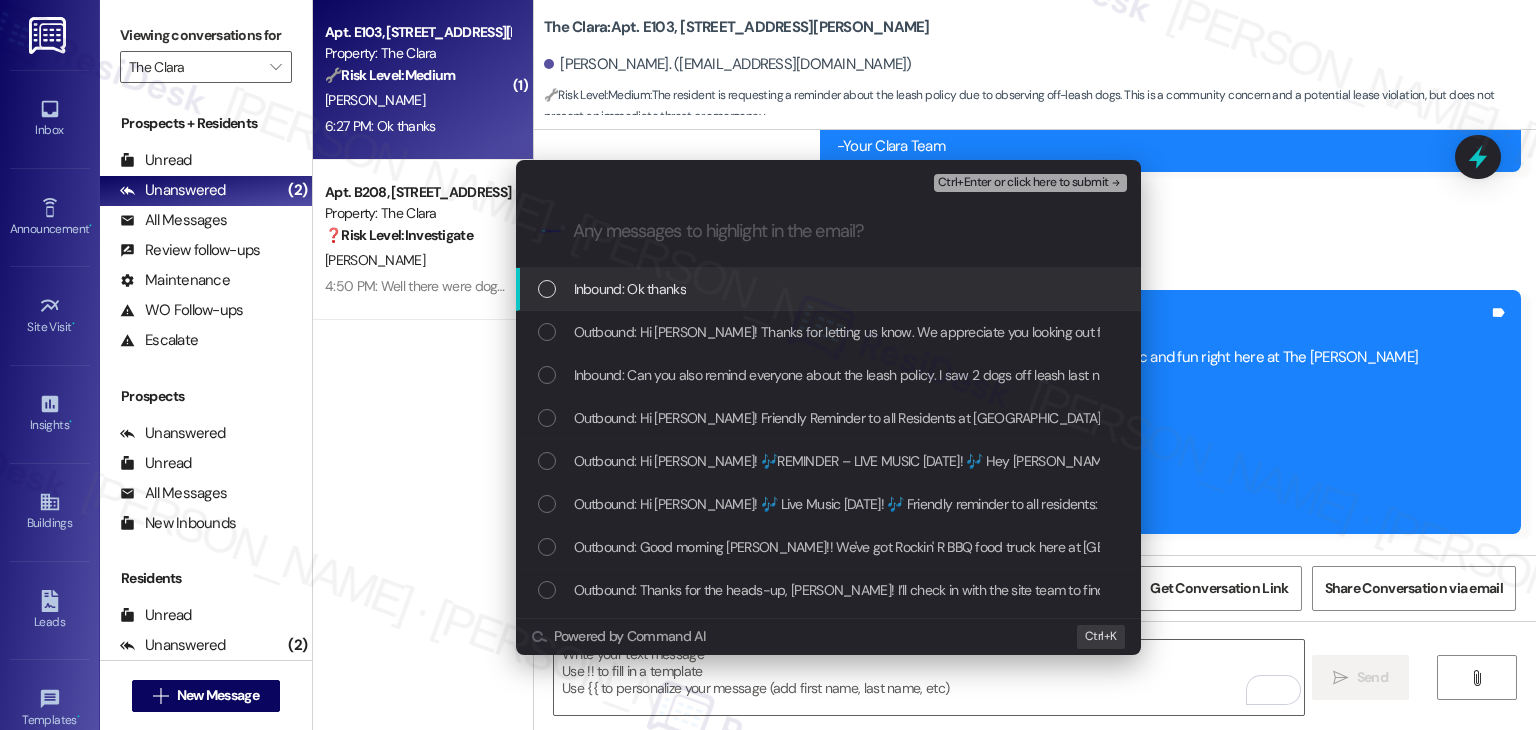 scroll, scrollTop: 0, scrollLeft: 0, axis: both 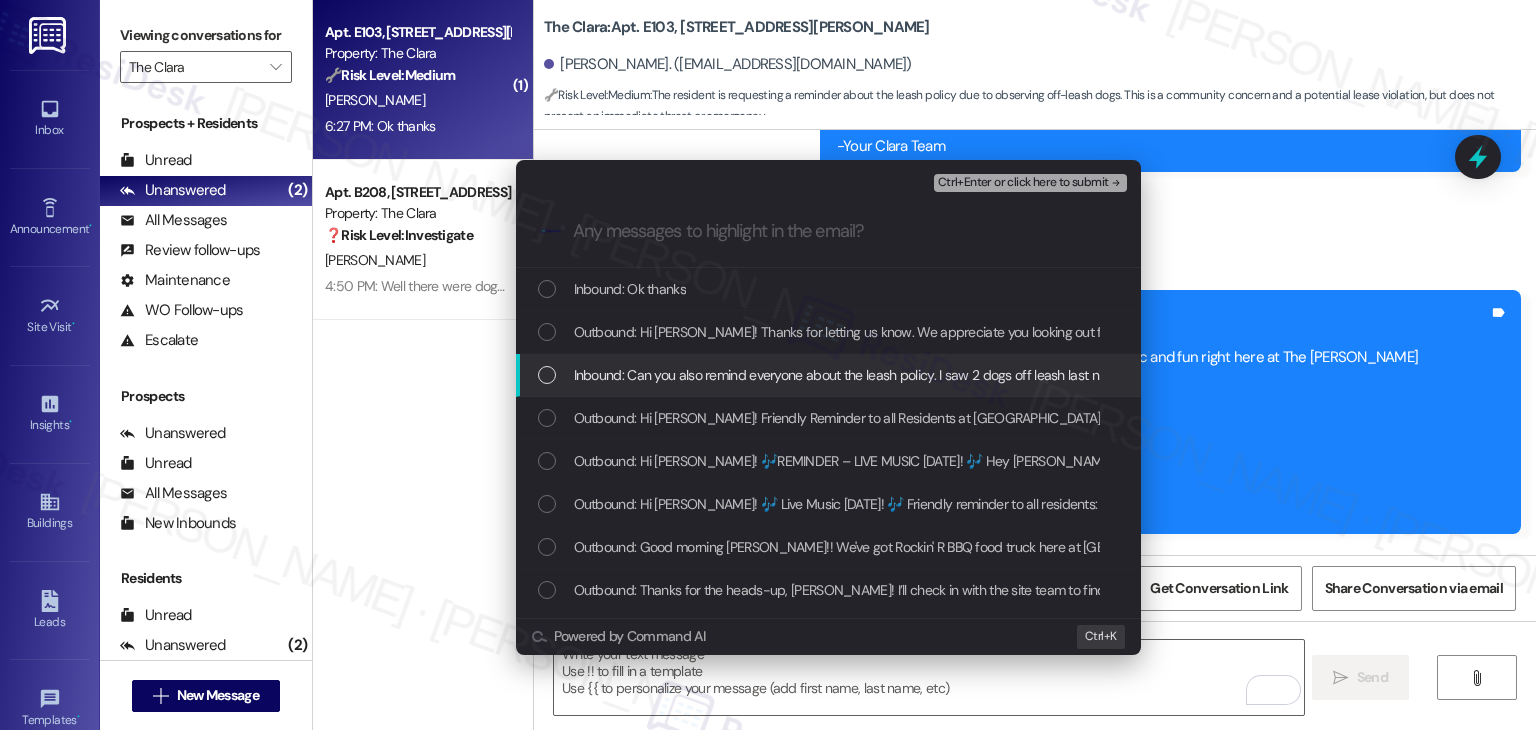 click at bounding box center [547, 375] 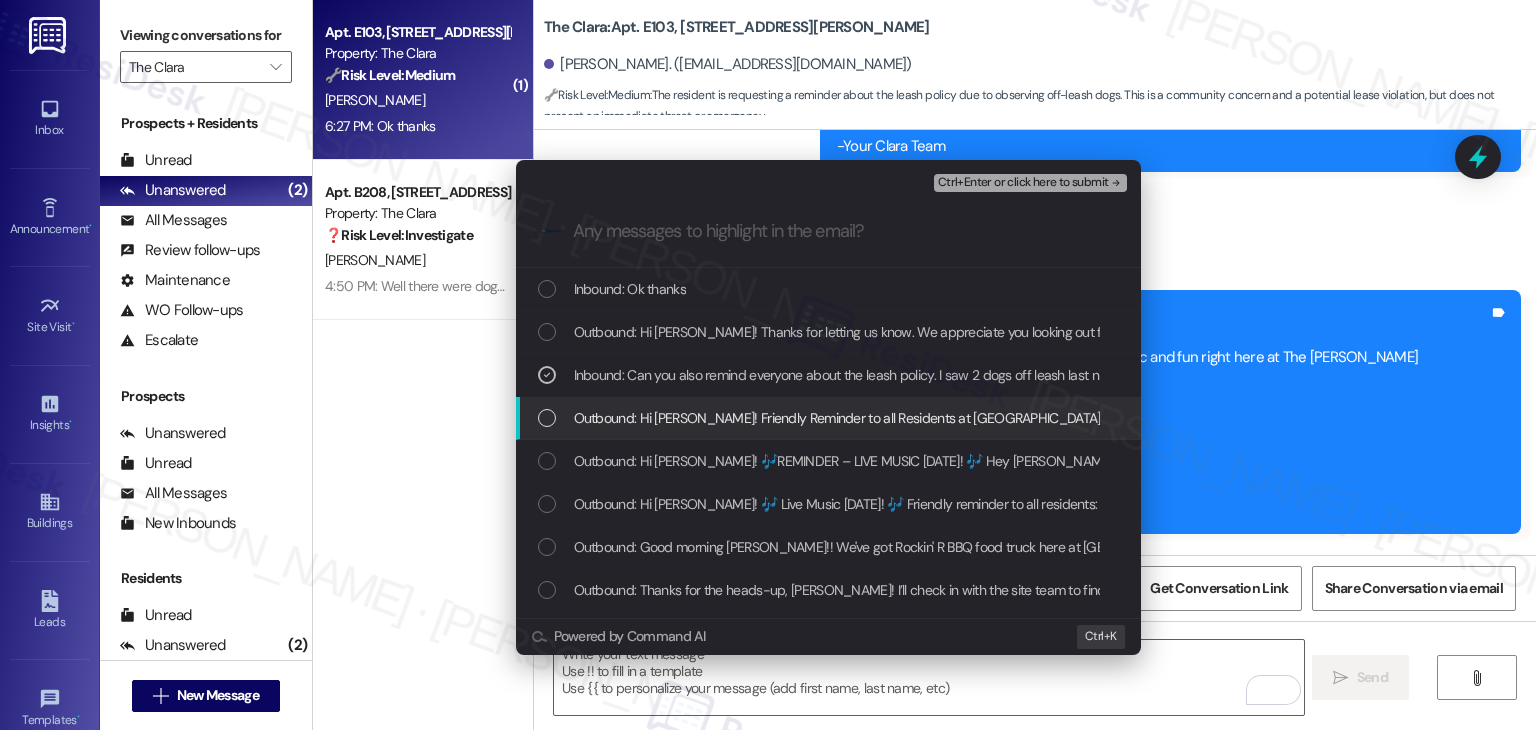 click at bounding box center [547, 418] 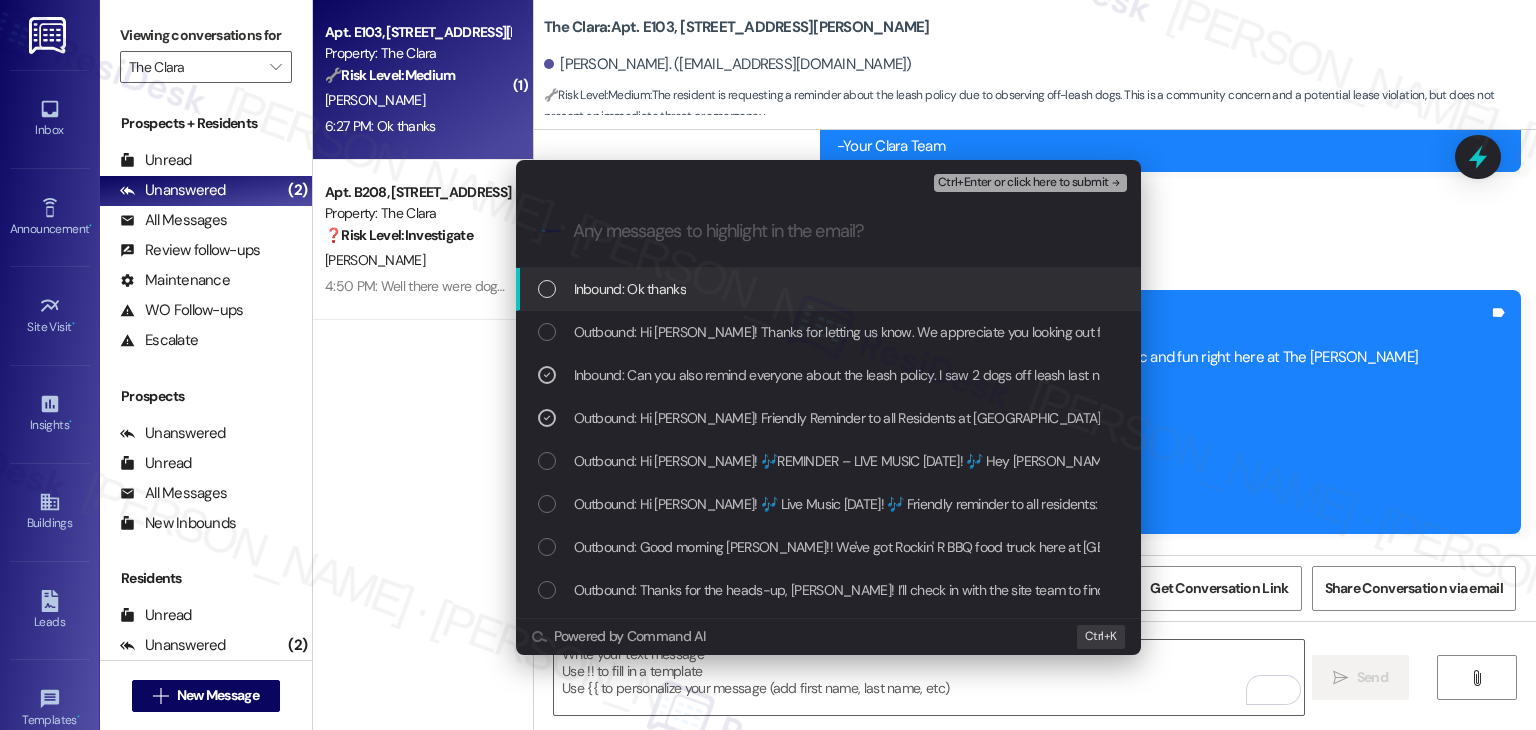 click on "Ctrl+Enter or click here to submit" at bounding box center [1023, 183] 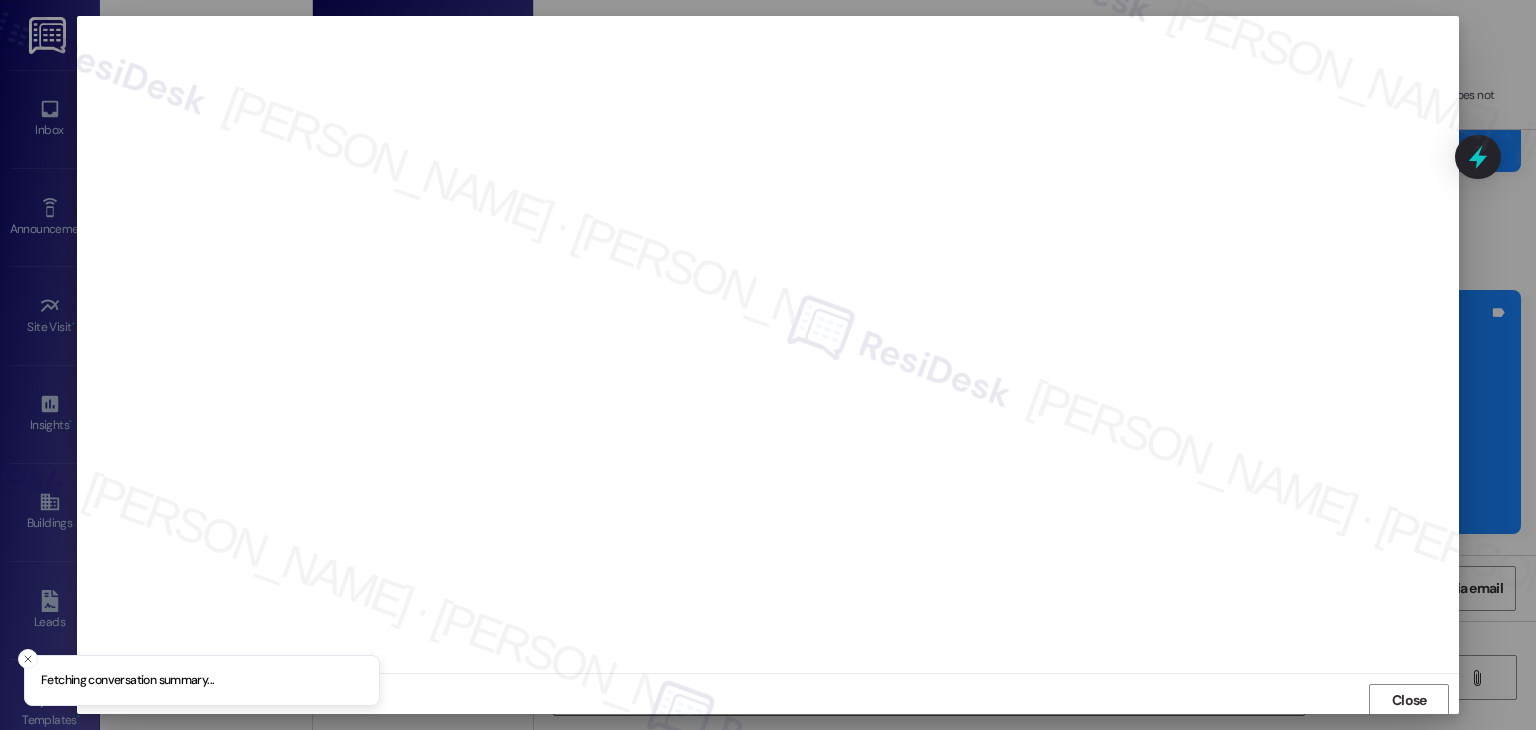 scroll, scrollTop: 1, scrollLeft: 0, axis: vertical 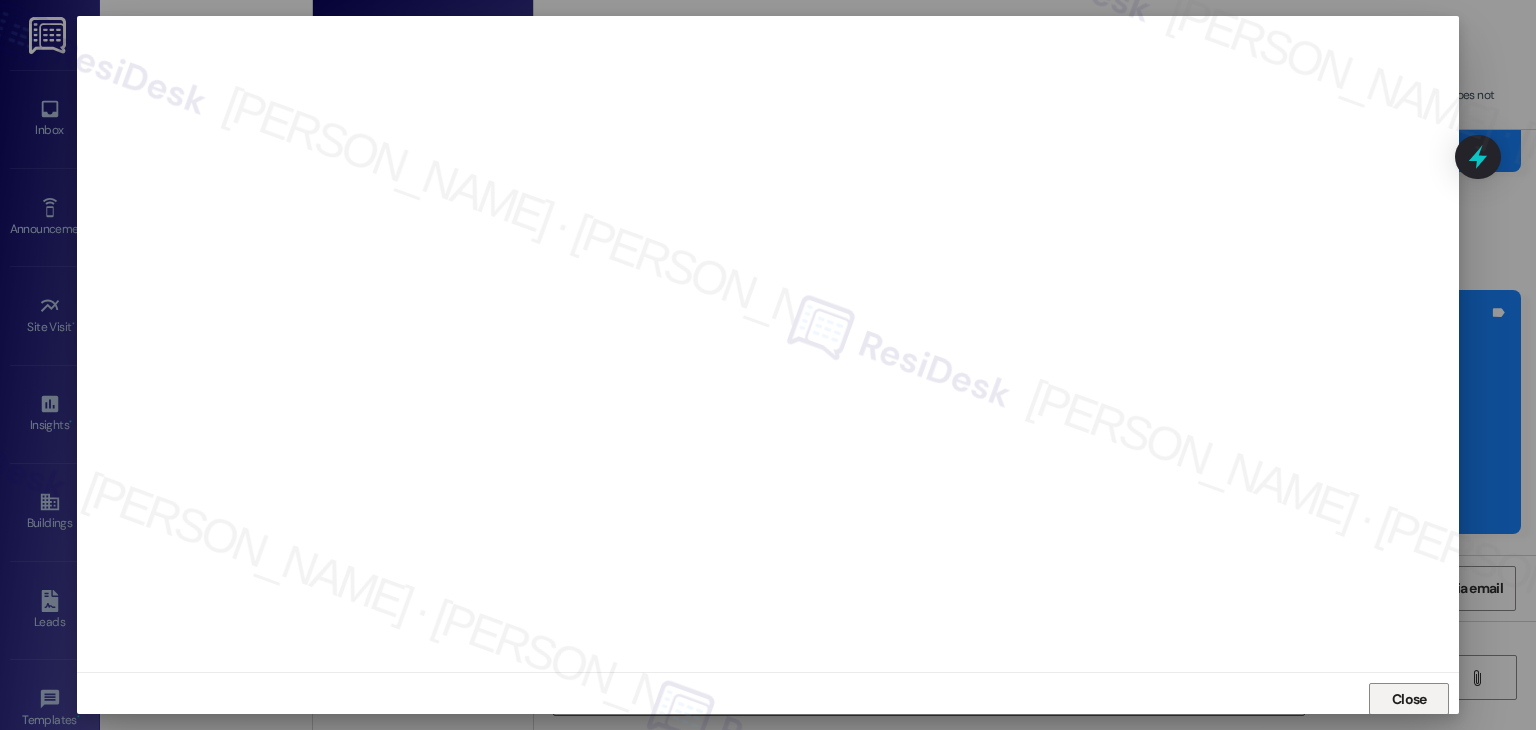 click on "Close" at bounding box center [1409, 699] 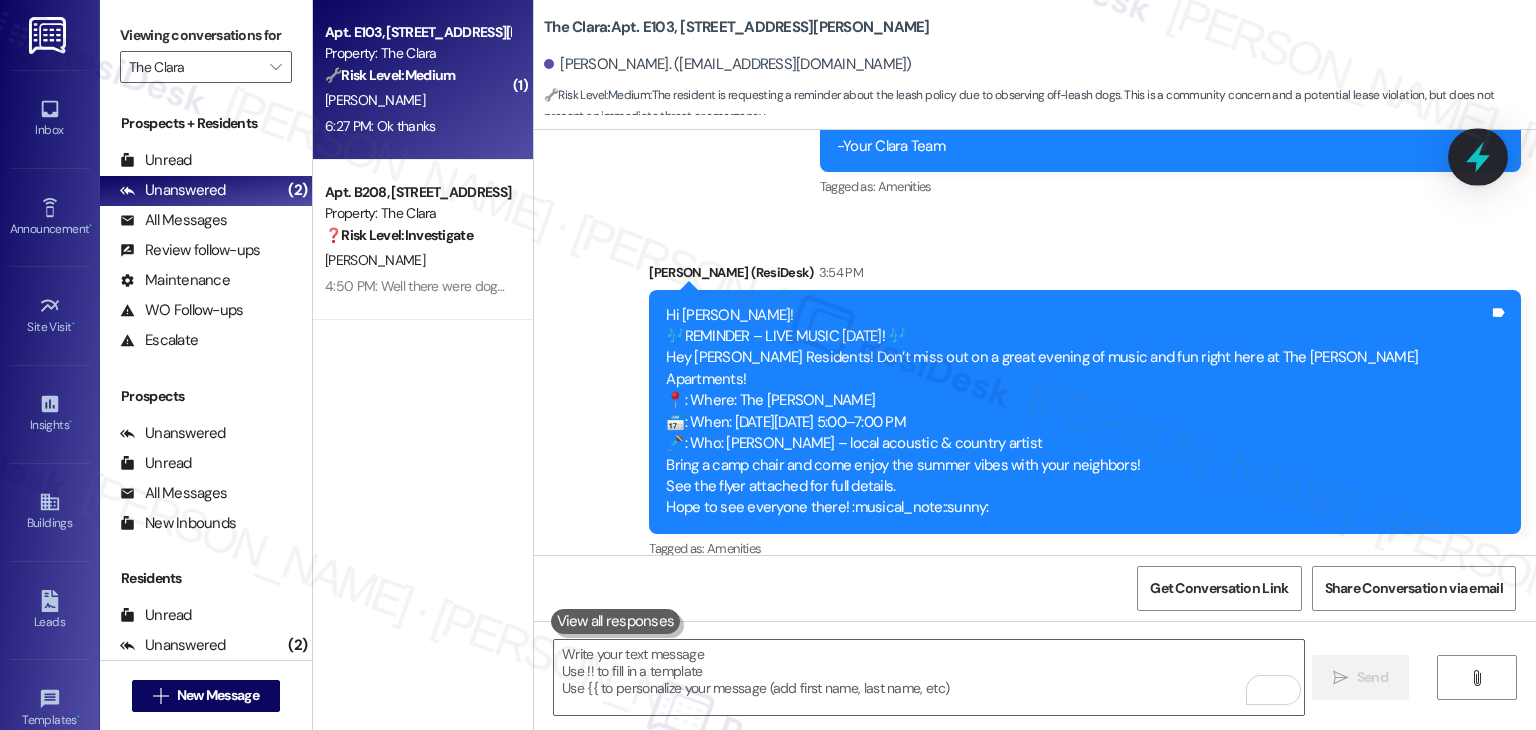 click at bounding box center [1478, 156] 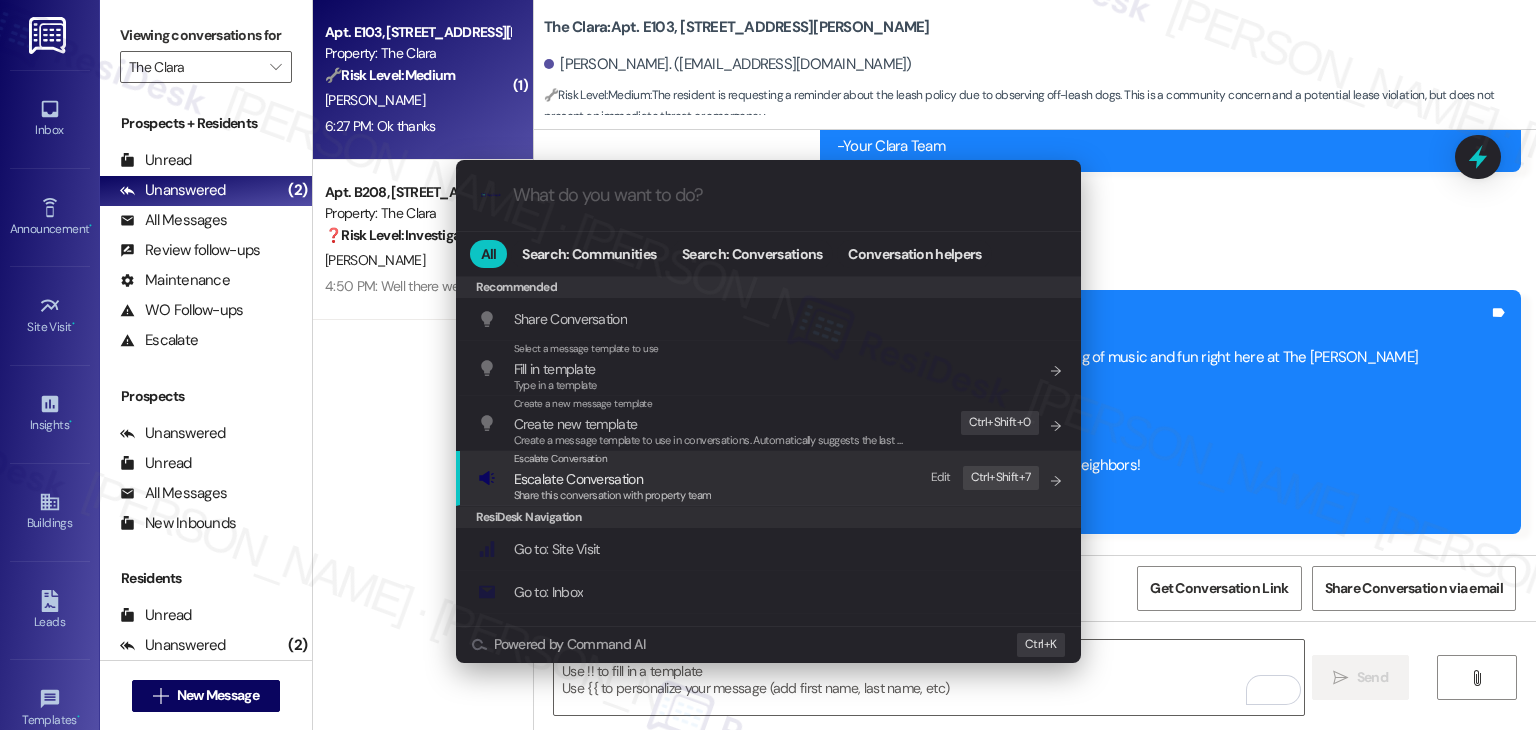 click on "Share this conversation with property team" at bounding box center [613, 495] 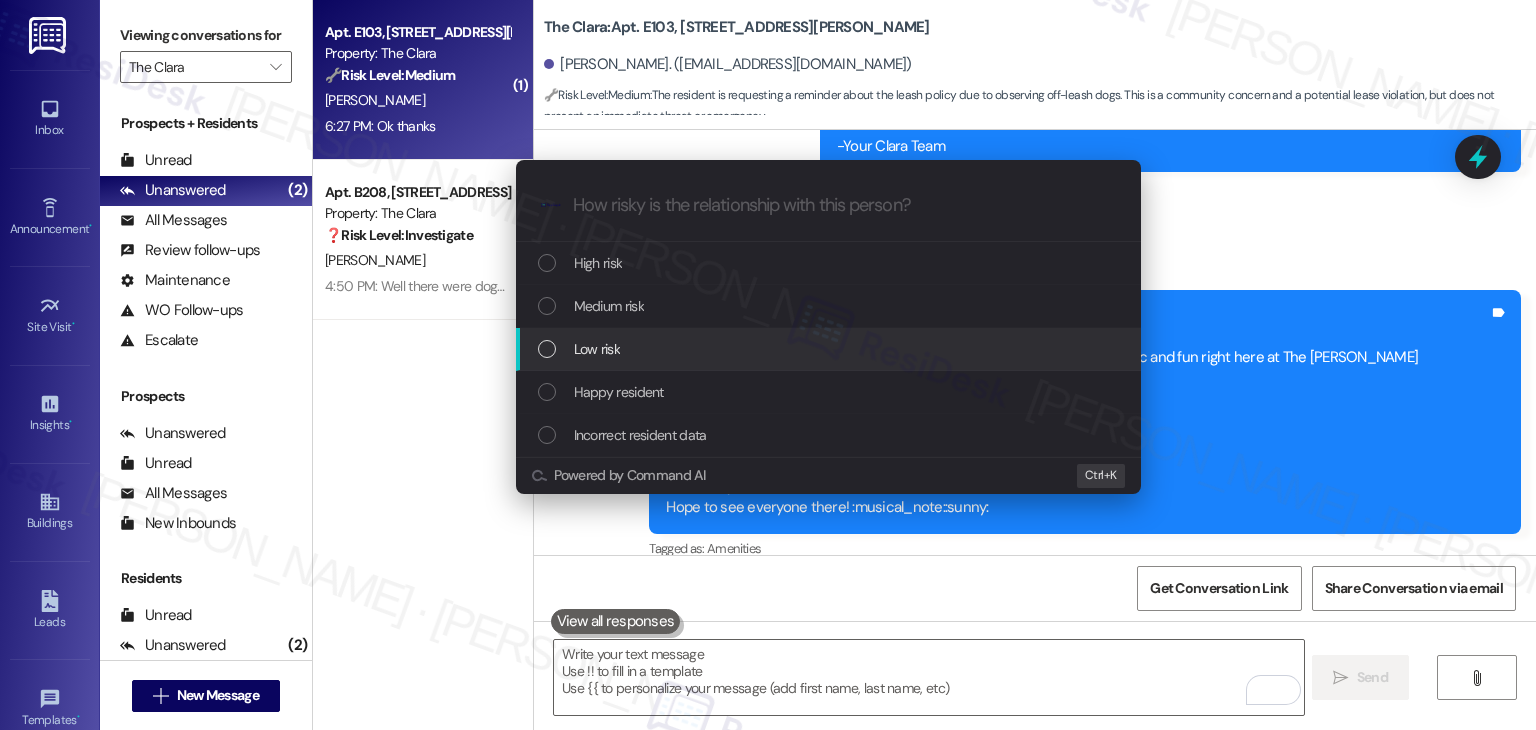 click at bounding box center (547, 349) 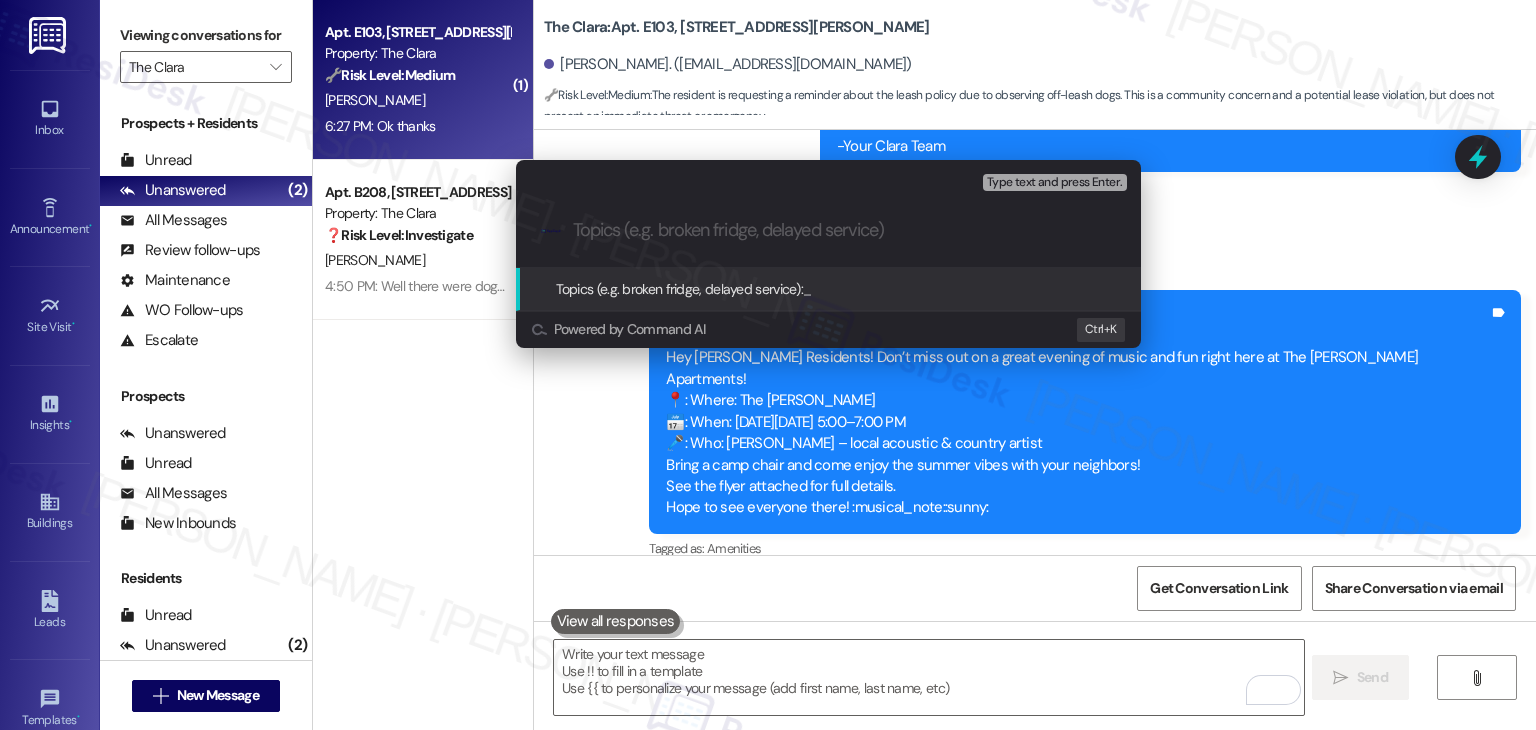 paste on "Request to Remind Residents About Leash Policy – Off-Leash Dogs Reported" 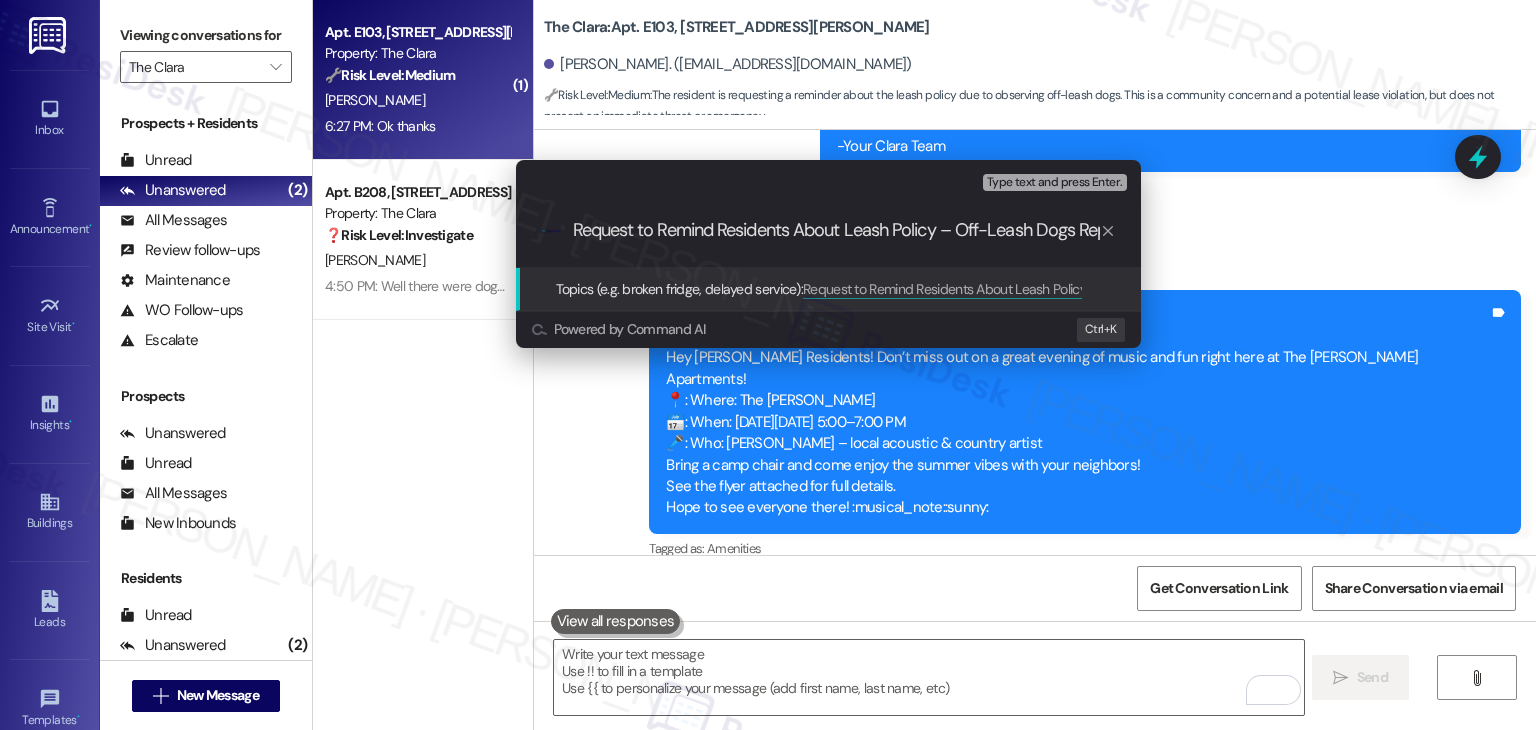 scroll, scrollTop: 0, scrollLeft: 56, axis: horizontal 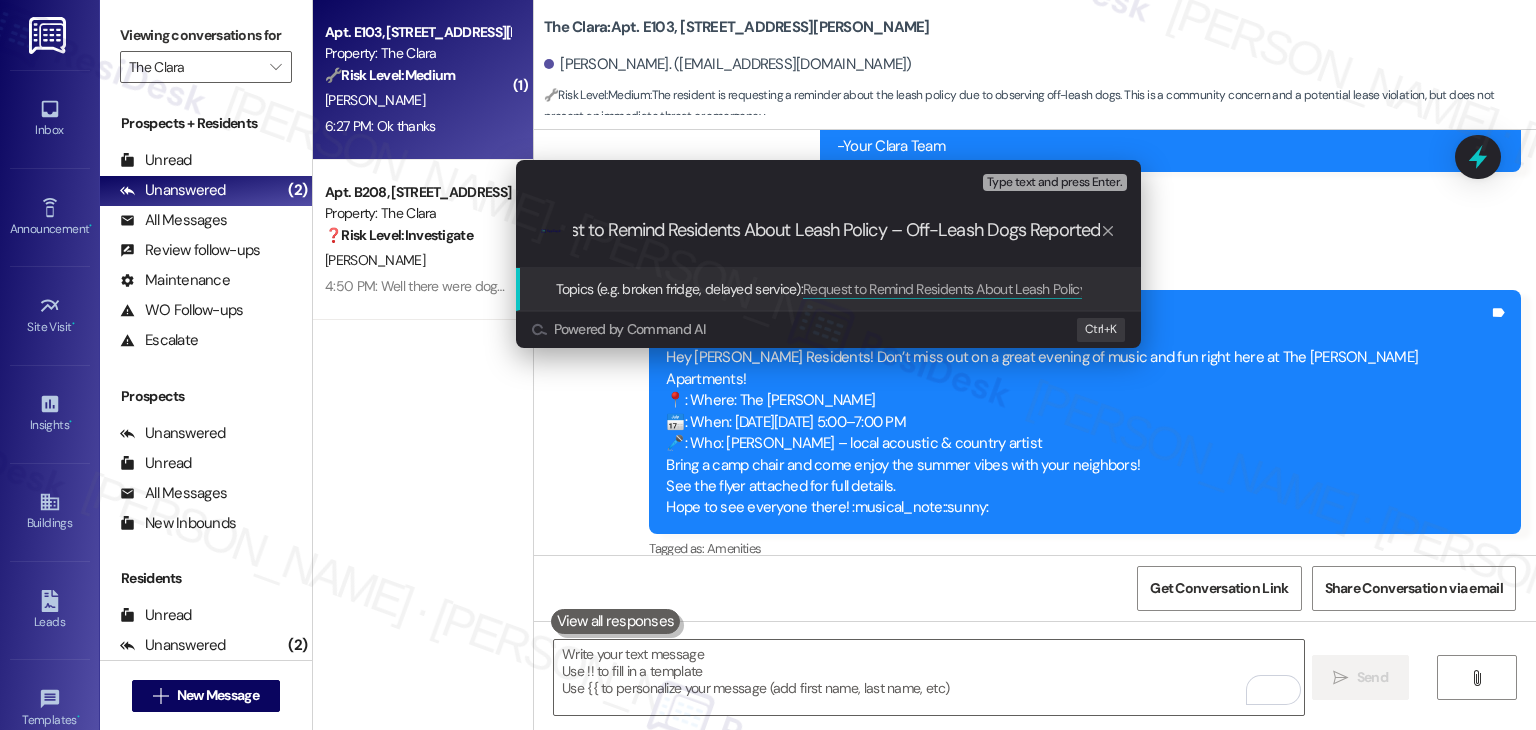 type 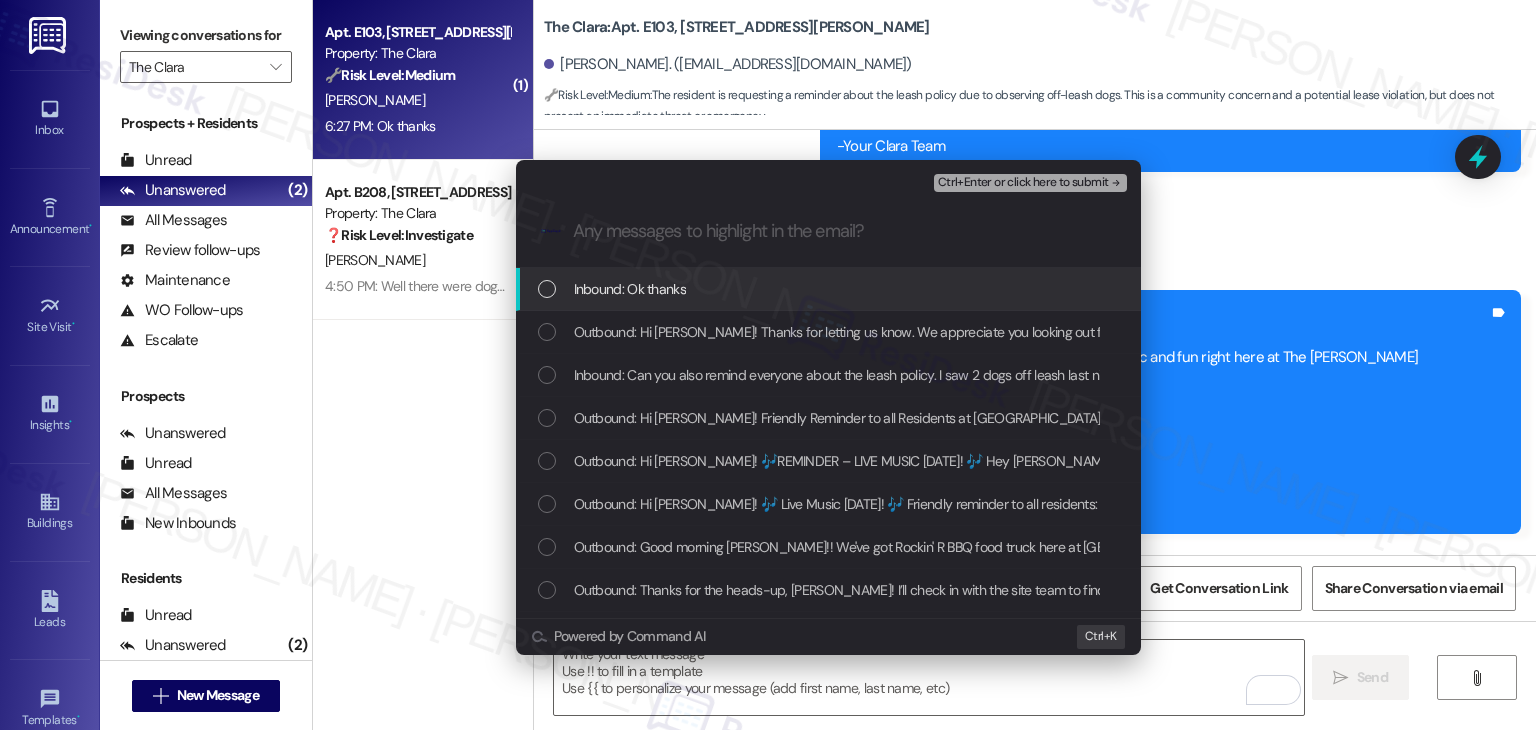 scroll, scrollTop: 0, scrollLeft: 0, axis: both 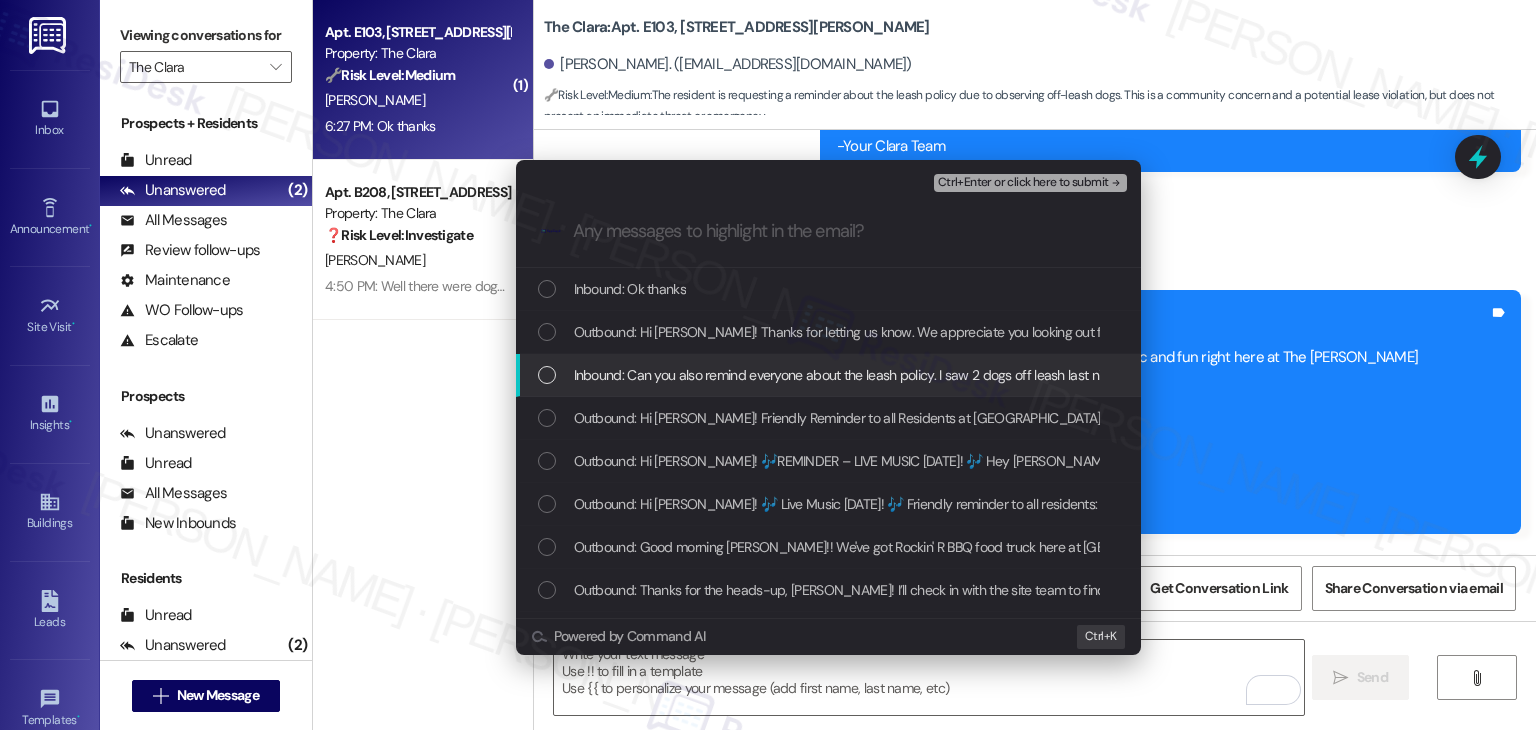 click at bounding box center [547, 375] 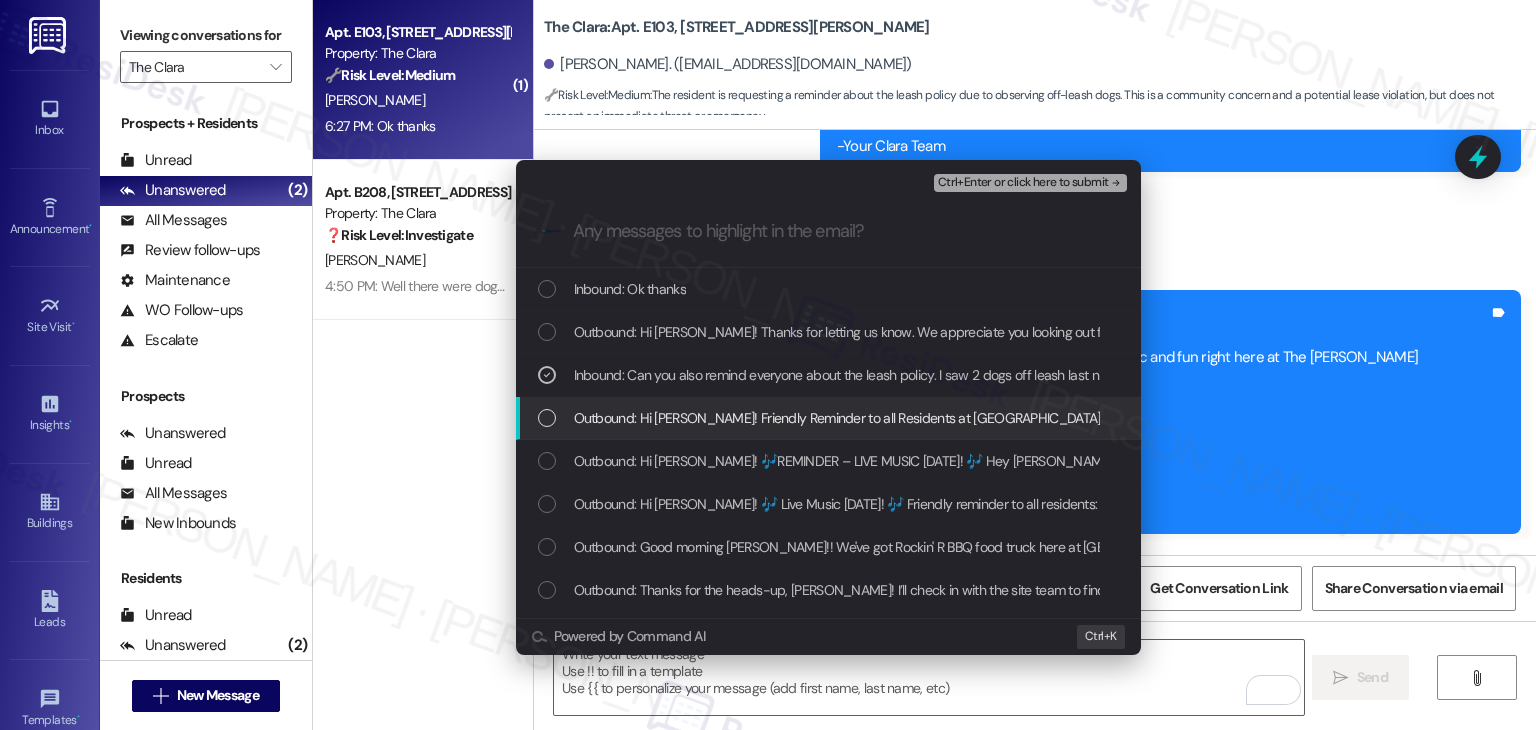 click at bounding box center (547, 418) 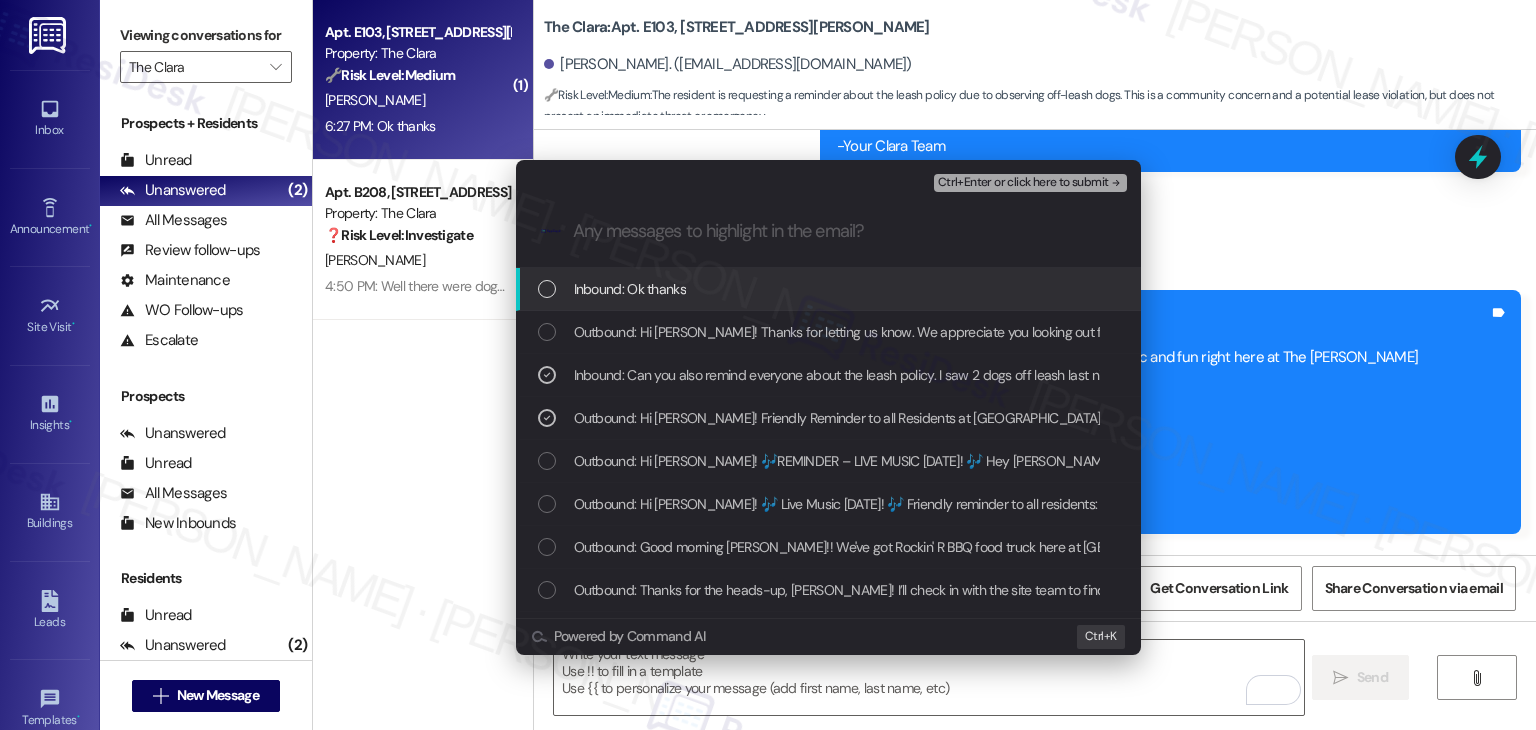 click on "Ctrl+Enter or click here to submit" at bounding box center (1023, 183) 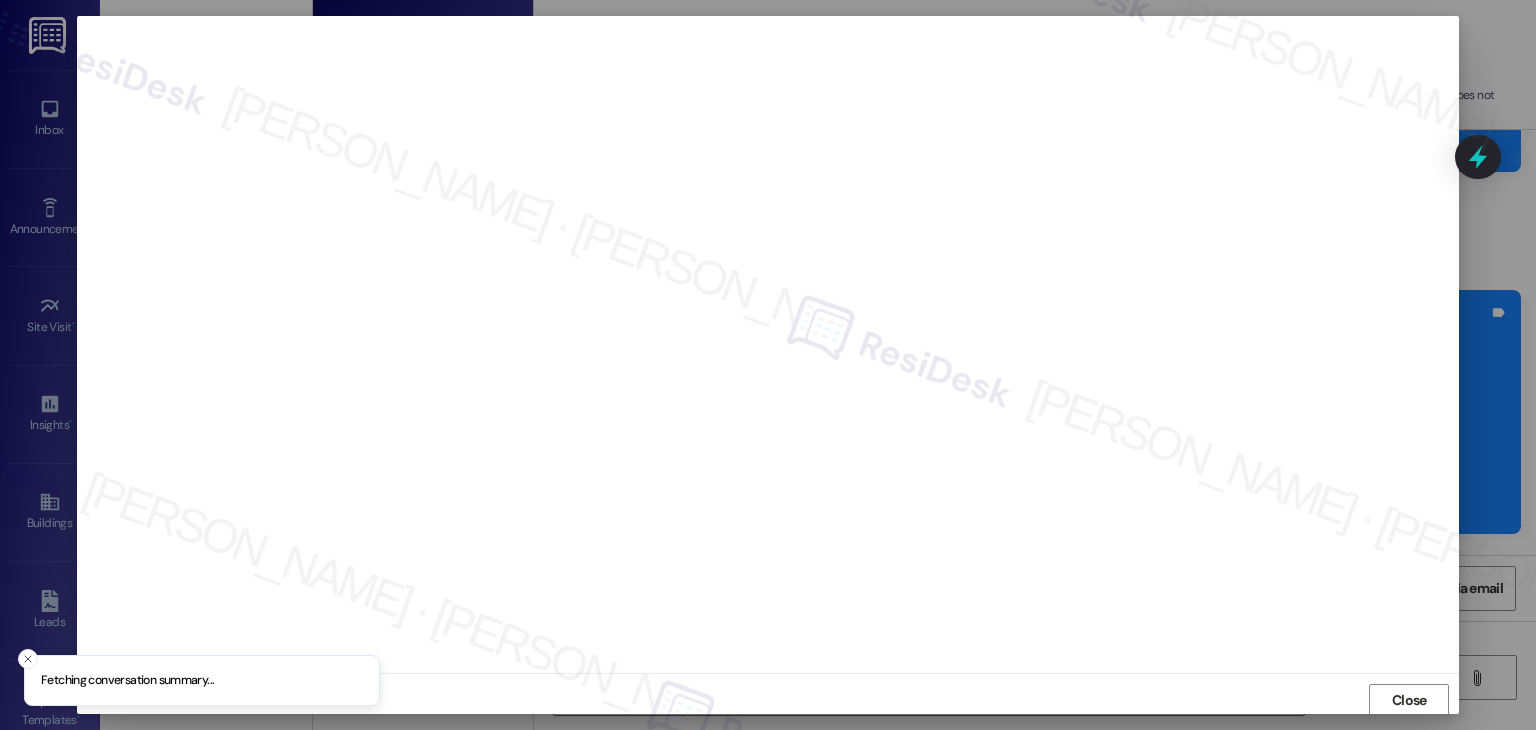 scroll, scrollTop: 1, scrollLeft: 0, axis: vertical 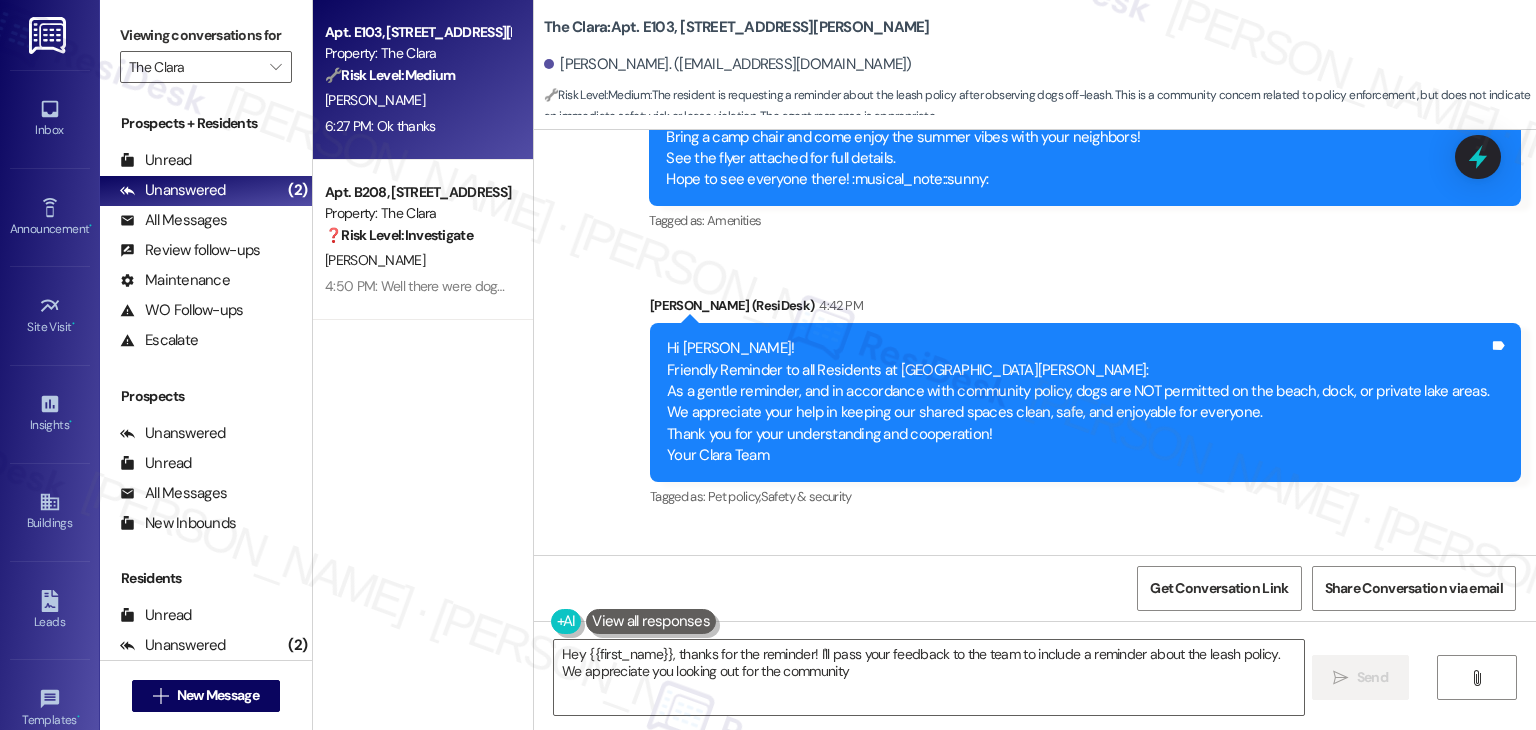 type on "Hey {{first_name}}, thanks for the reminder! I'll pass your feedback to the team to include a reminder about the leash policy. We appreciate you looking out for the community!" 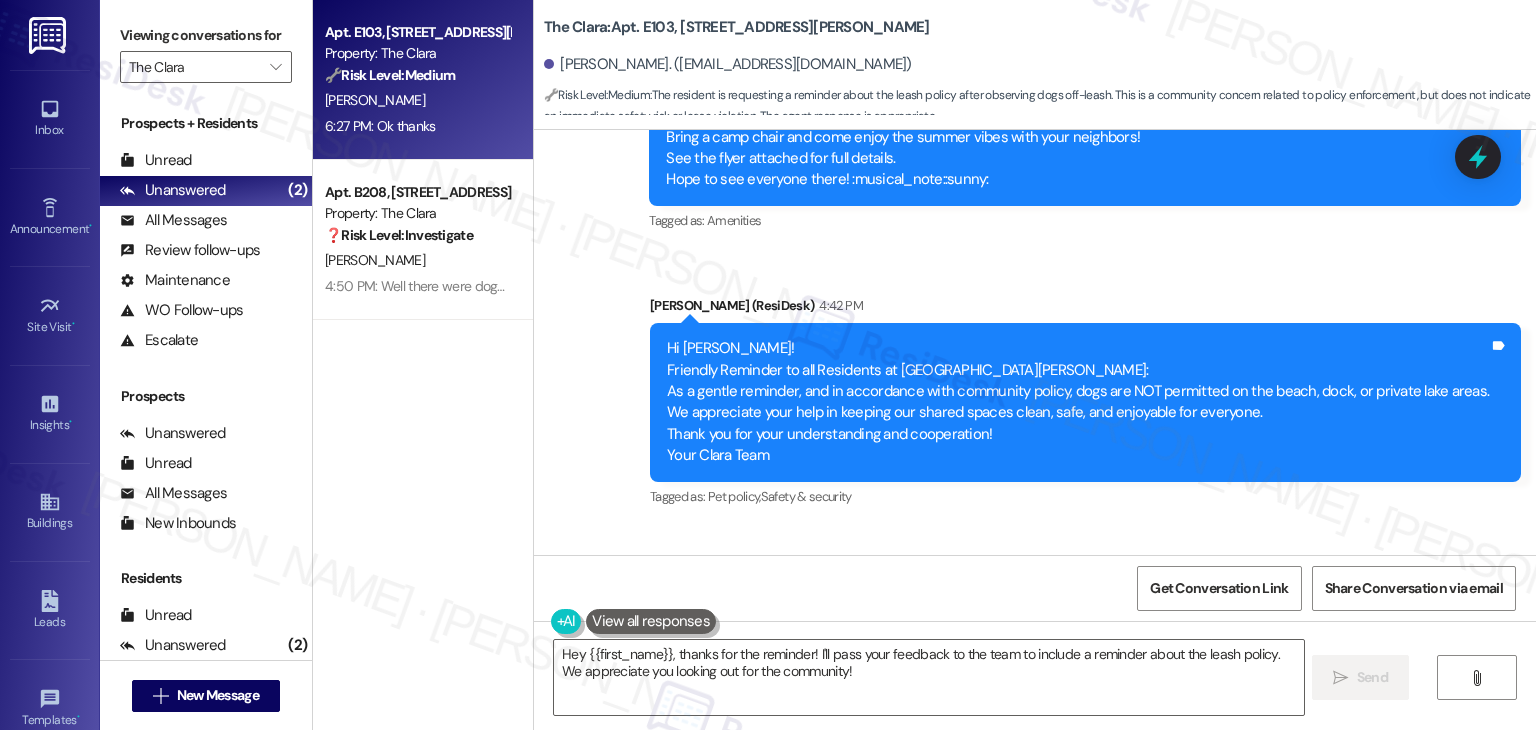 scroll, scrollTop: 61187, scrollLeft: 0, axis: vertical 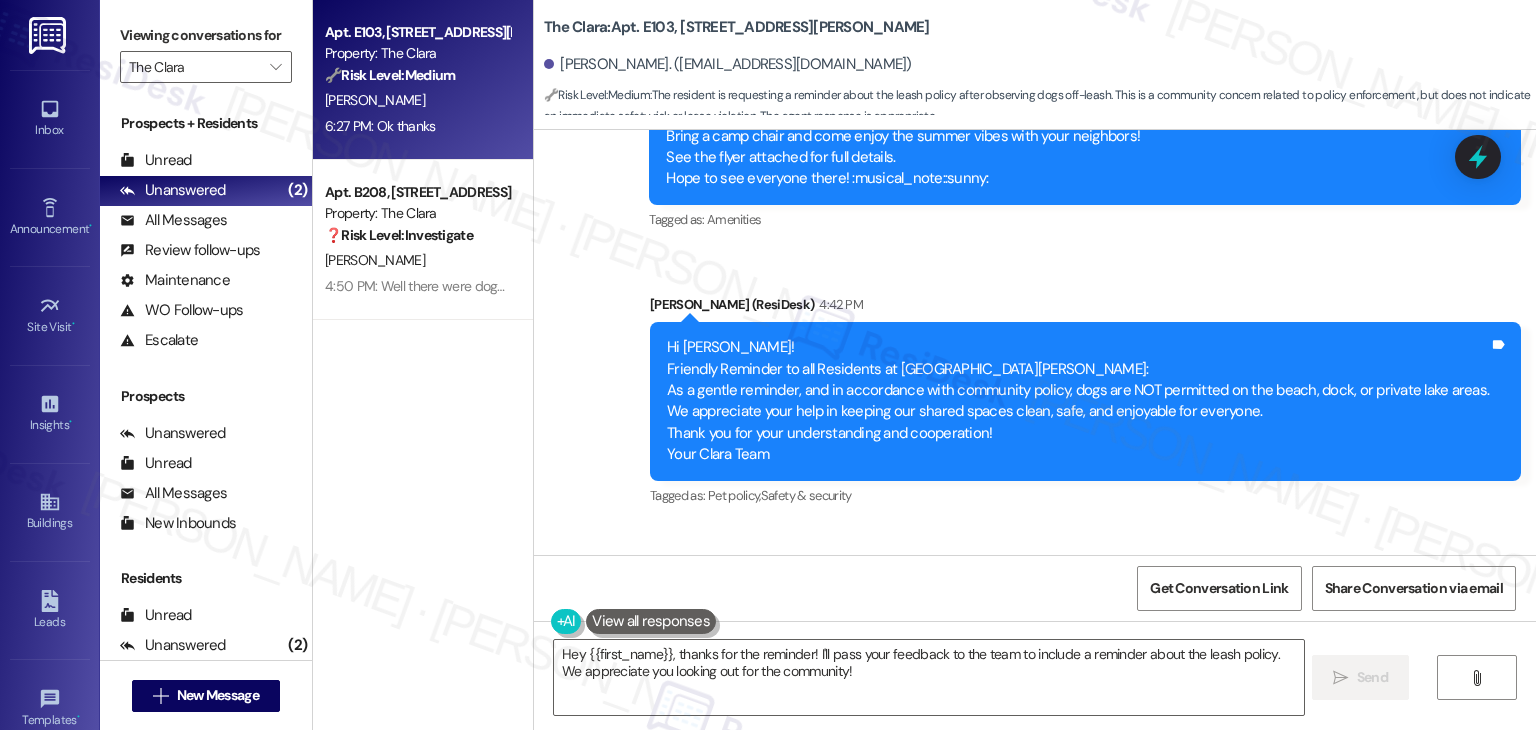 click on "Received via SMS Matthew Lennon 6:27 PM Ok thanks  Tags and notes Tagged as:   Positive response ,  Click to highlight conversations about Positive response Emailed client ,  Click to highlight conversations about Emailed client Escalation type escalation Click to highlight conversations about Escalation type escalation" at bounding box center [1035, 1023] 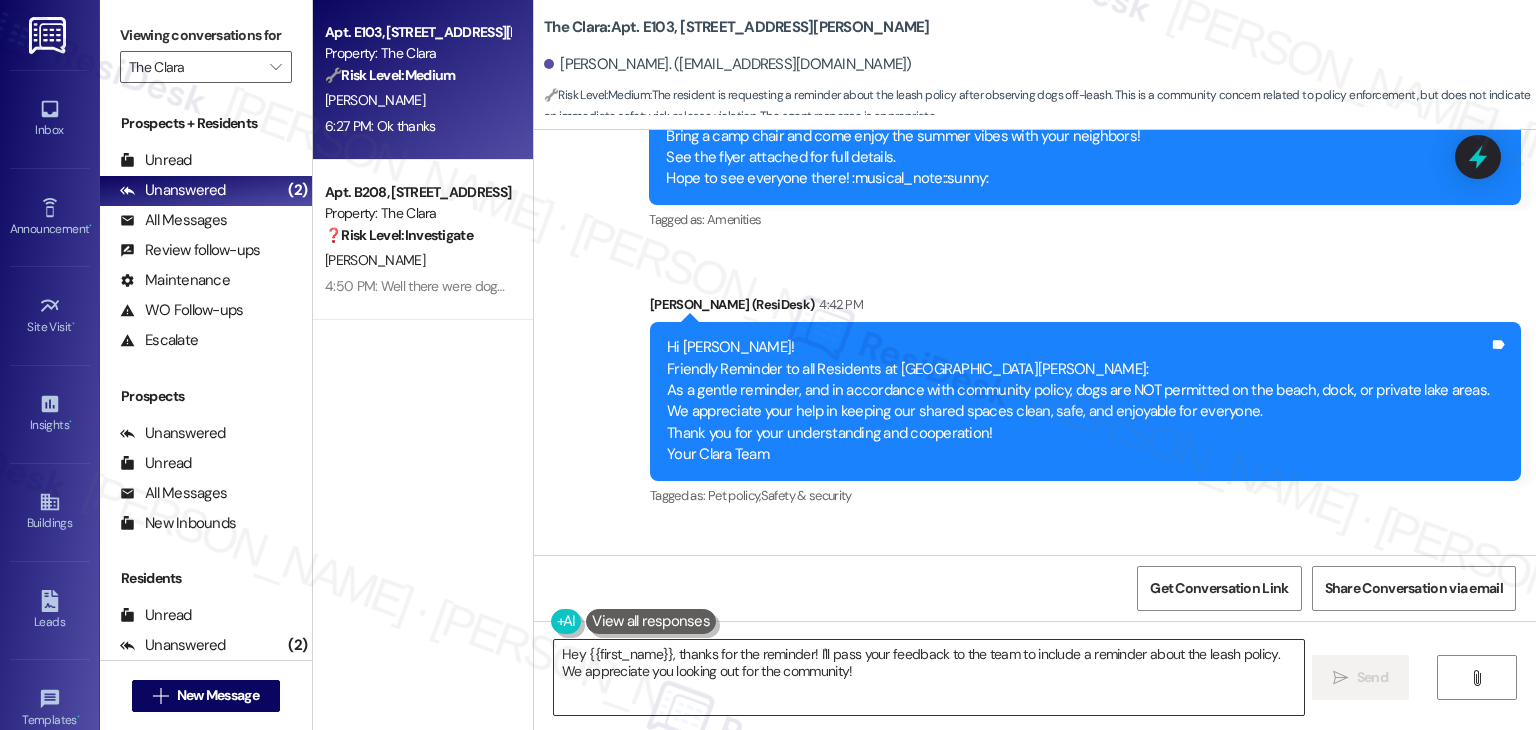click on "Hey {{first_name}}, thanks for the reminder! I'll pass your feedback to the team to include a reminder about the leash policy. We appreciate you looking out for the community!" at bounding box center (928, 677) 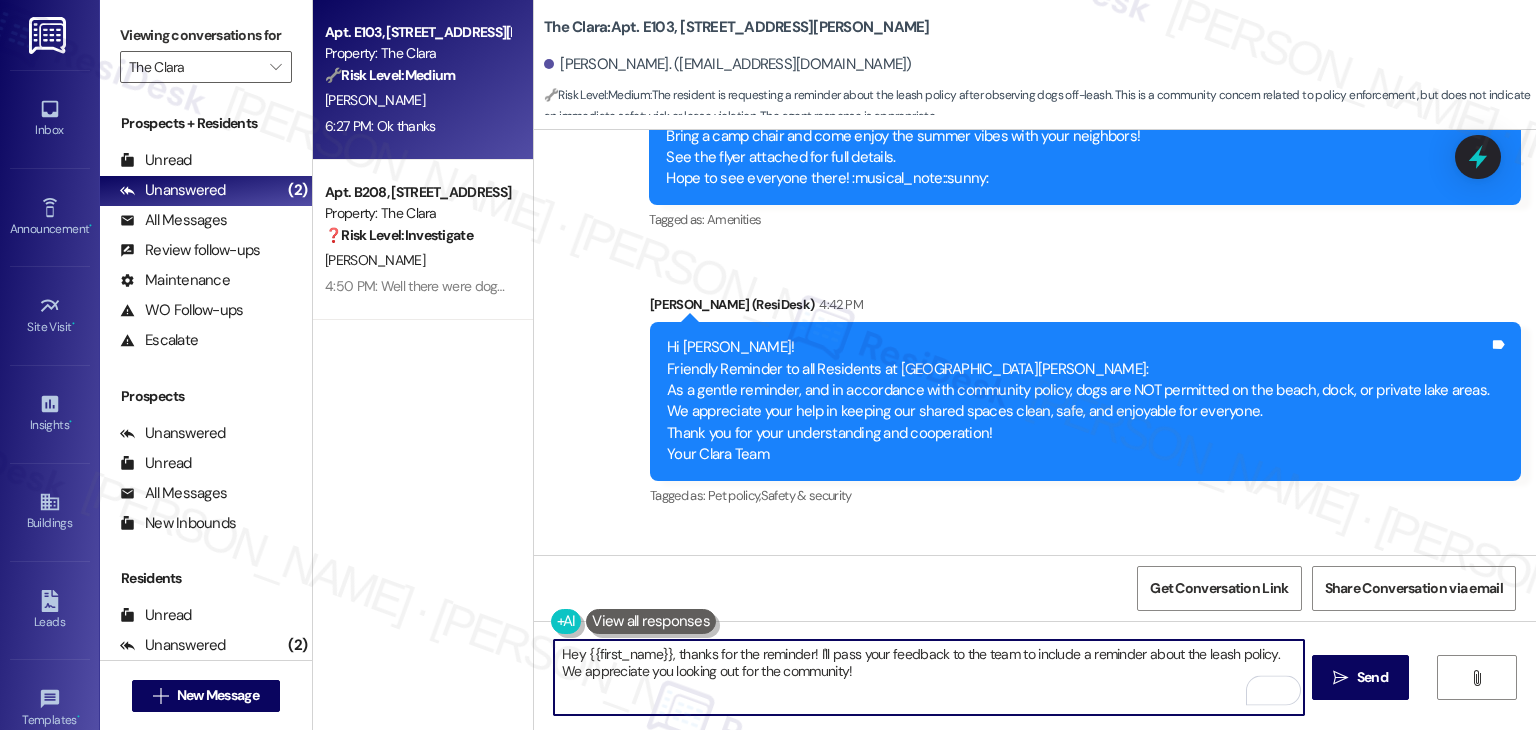 click on "Hey {{first_name}}, thanks for the reminder! I'll pass your feedback to the team to include a reminder about the leash policy. We appreciate you looking out for the community!" at bounding box center [928, 677] 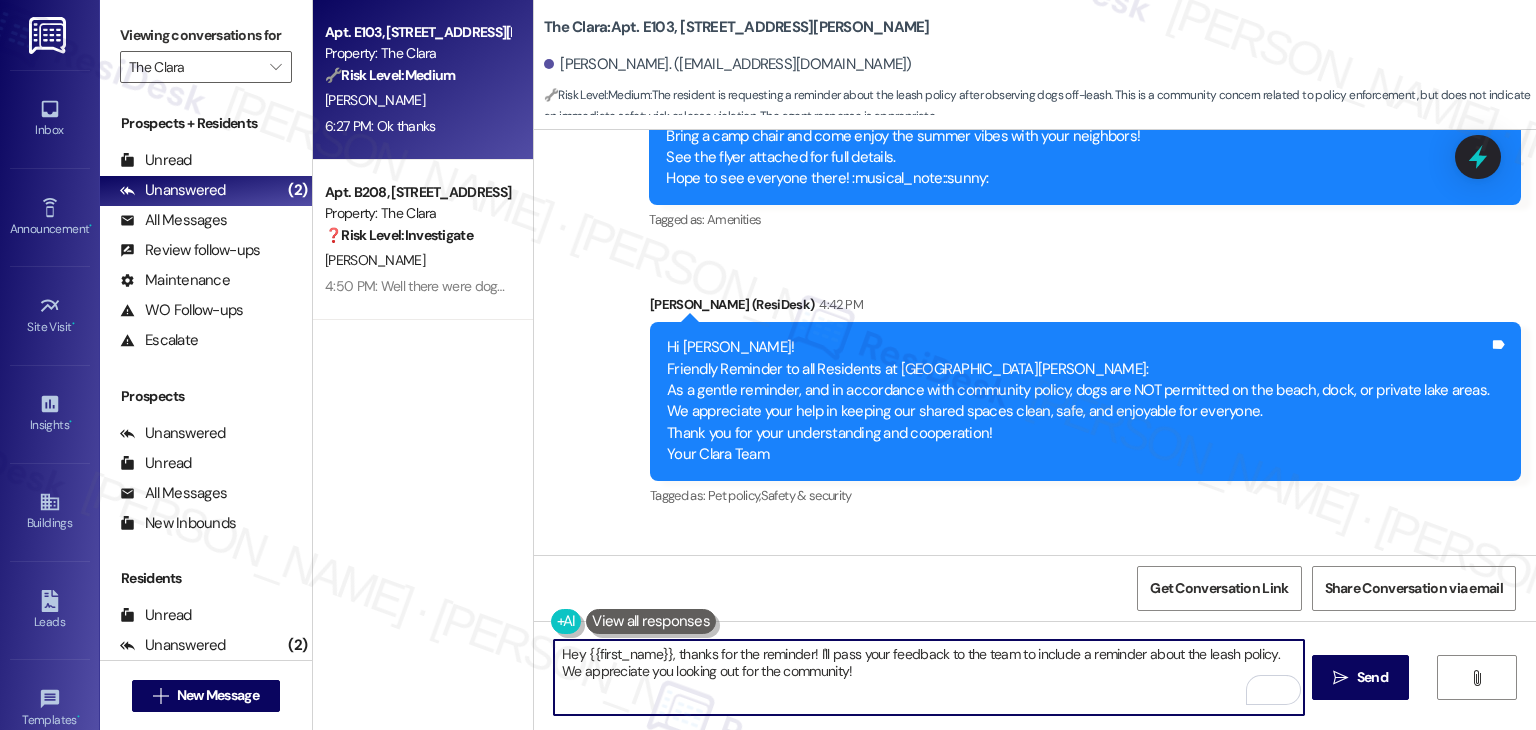 click on "Hey {{first_name}}, thanks for the reminder! I'll pass your feedback to the team to include a reminder about the leash policy. We appreciate you looking out for the community!" at bounding box center (928, 677) 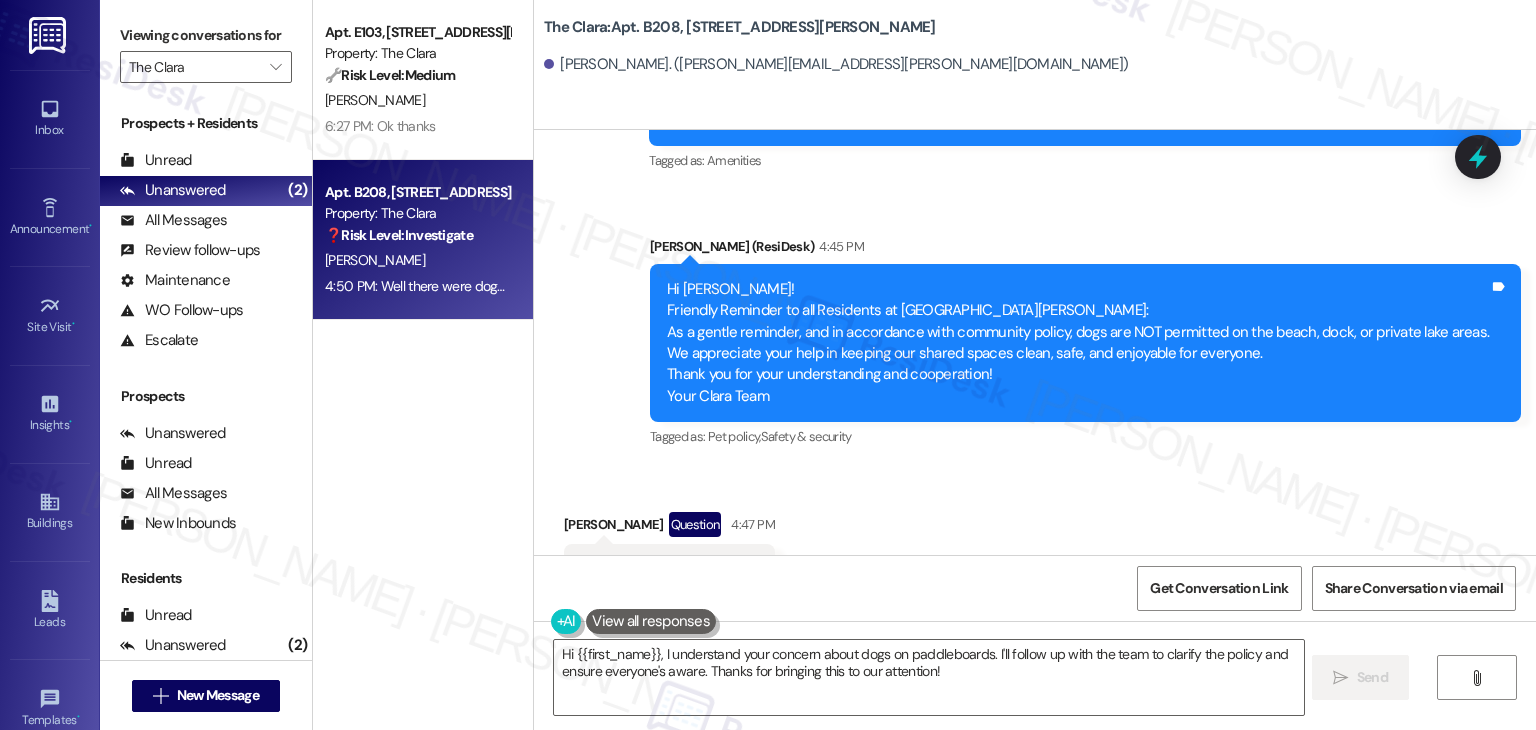 scroll, scrollTop: 44150, scrollLeft: 0, axis: vertical 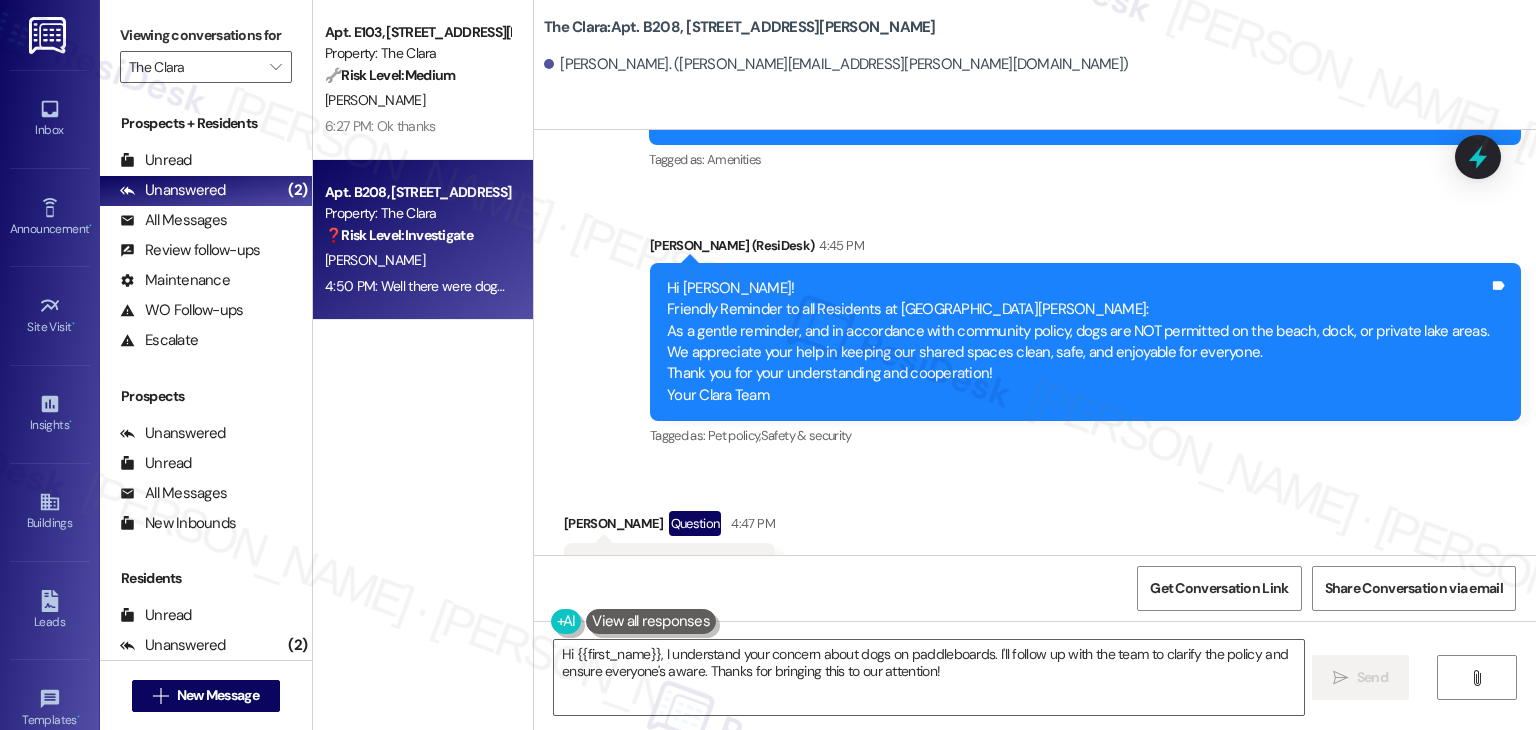 click on "Received via SMS Lynne Collins Question 4:47 PM ? Tags and notes Tagged as:   Call request Click to highlight conversations about Call request Received via SMS 4:50 PM Lynne Collins   Neutral 4:50 PM Well there were dogs on paddle board when my daughter toured with Jasmine because she took a video I moved in and Jasmine and Heidi both said that they were. After er Ace got sick from the water, I never let him back in again Tags and notes Tagged as:   Pet policy ,  Click to highlight conversations about Pet policy Safety & security Click to highlight conversations about Safety & security  Related guidelines Show suggestions" at bounding box center (1035, 674) 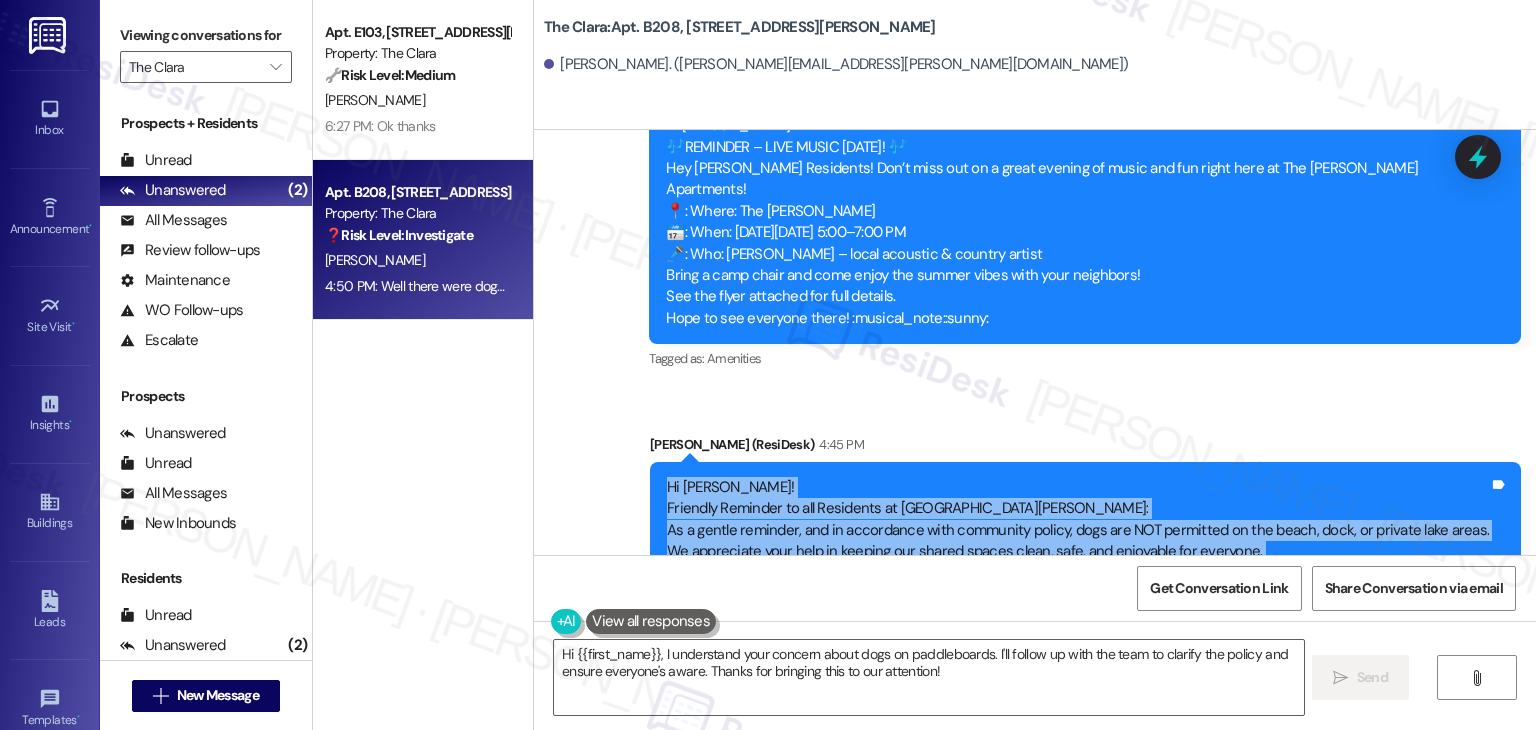 drag, startPoint x: 817, startPoint y: 290, endPoint x: 645, endPoint y: 165, distance: 212.62408 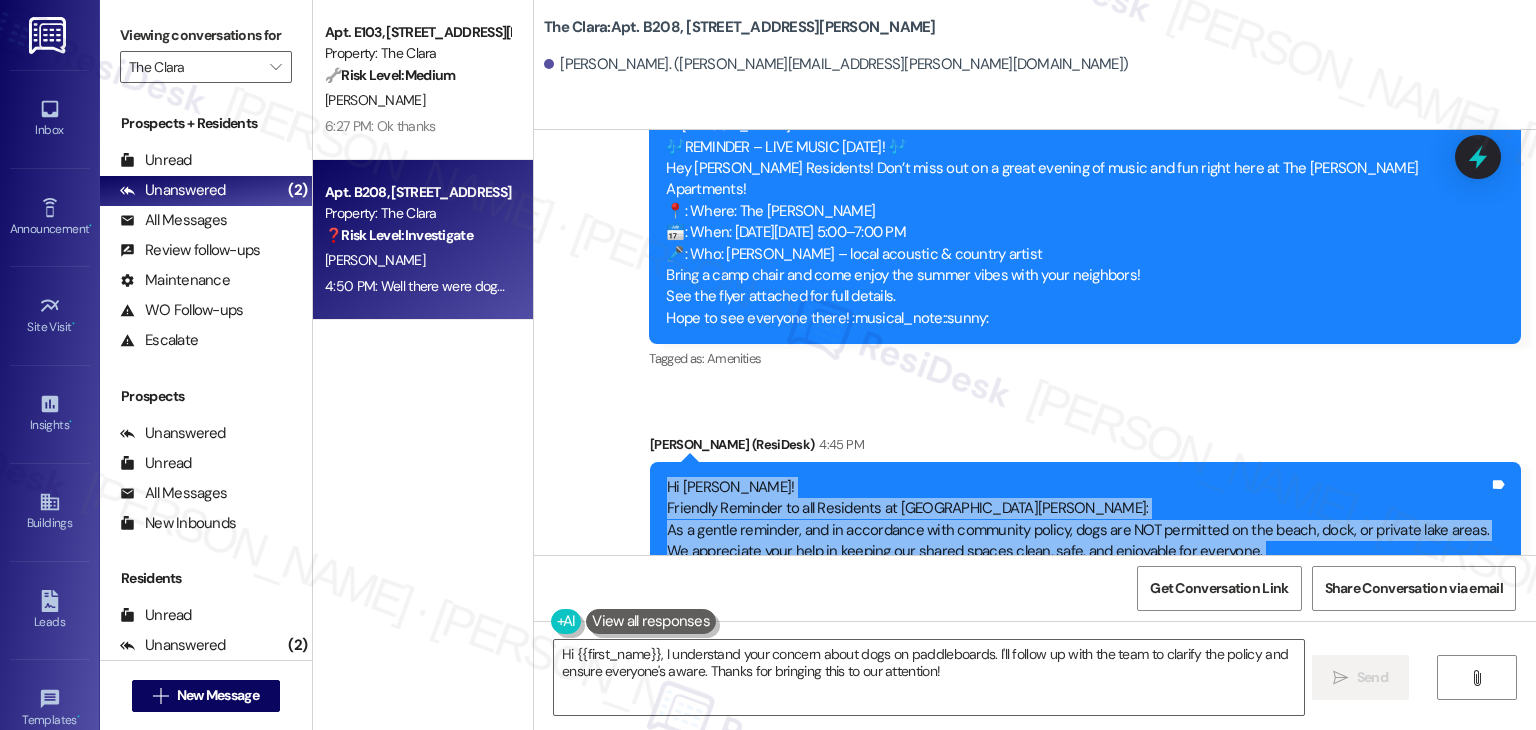 copy on "Hi Lynne!
Friendly Reminder to all Residents at The Clara:
As a gentle reminder, and in accordance with community policy, dogs are NOT permitted on the beach, dock, or private lake areas.
We appreciate your help in keeping our shared spaces clean, safe, and enjoyable for everyone.
Thank you for your understanding and cooperation!
Your Clara Team" 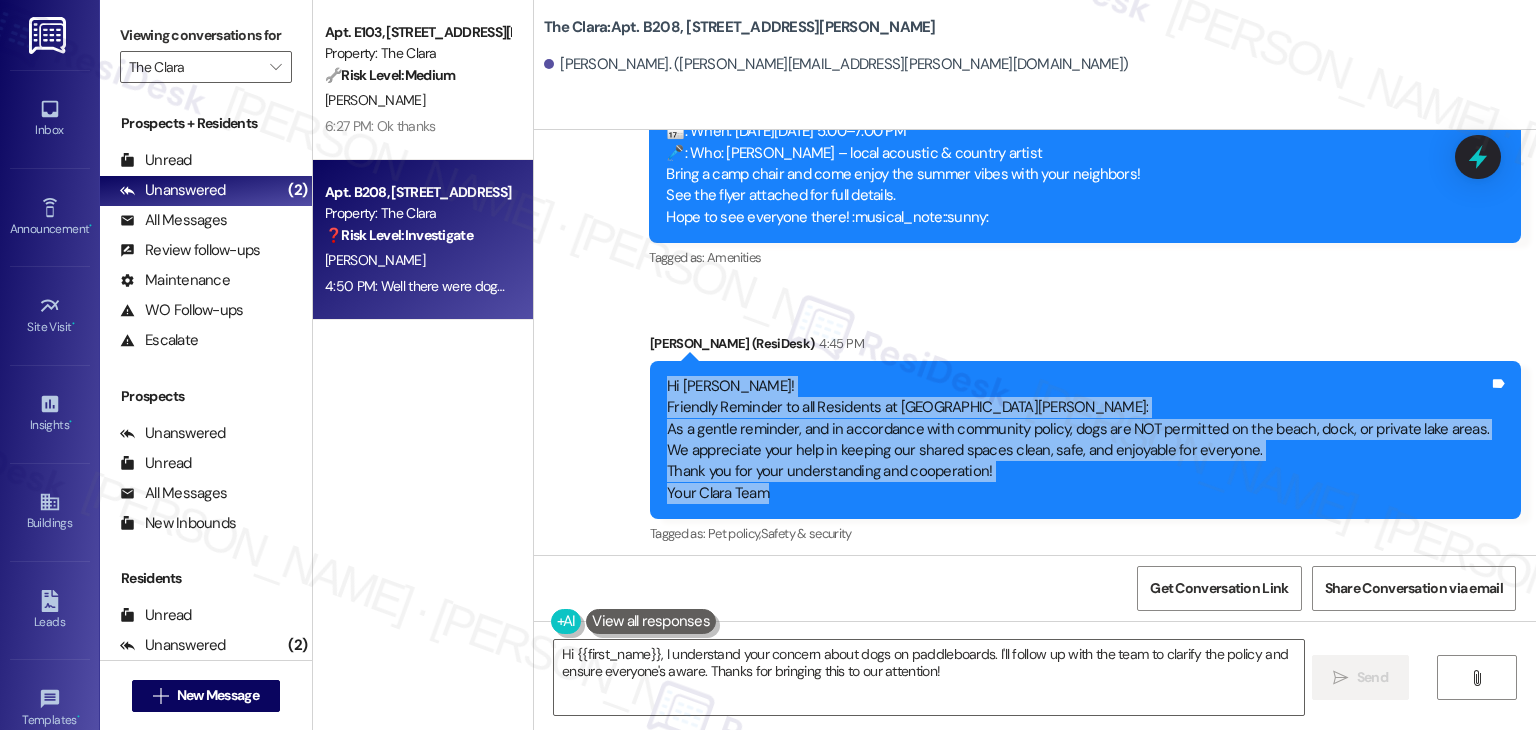 scroll, scrollTop: 44150, scrollLeft: 0, axis: vertical 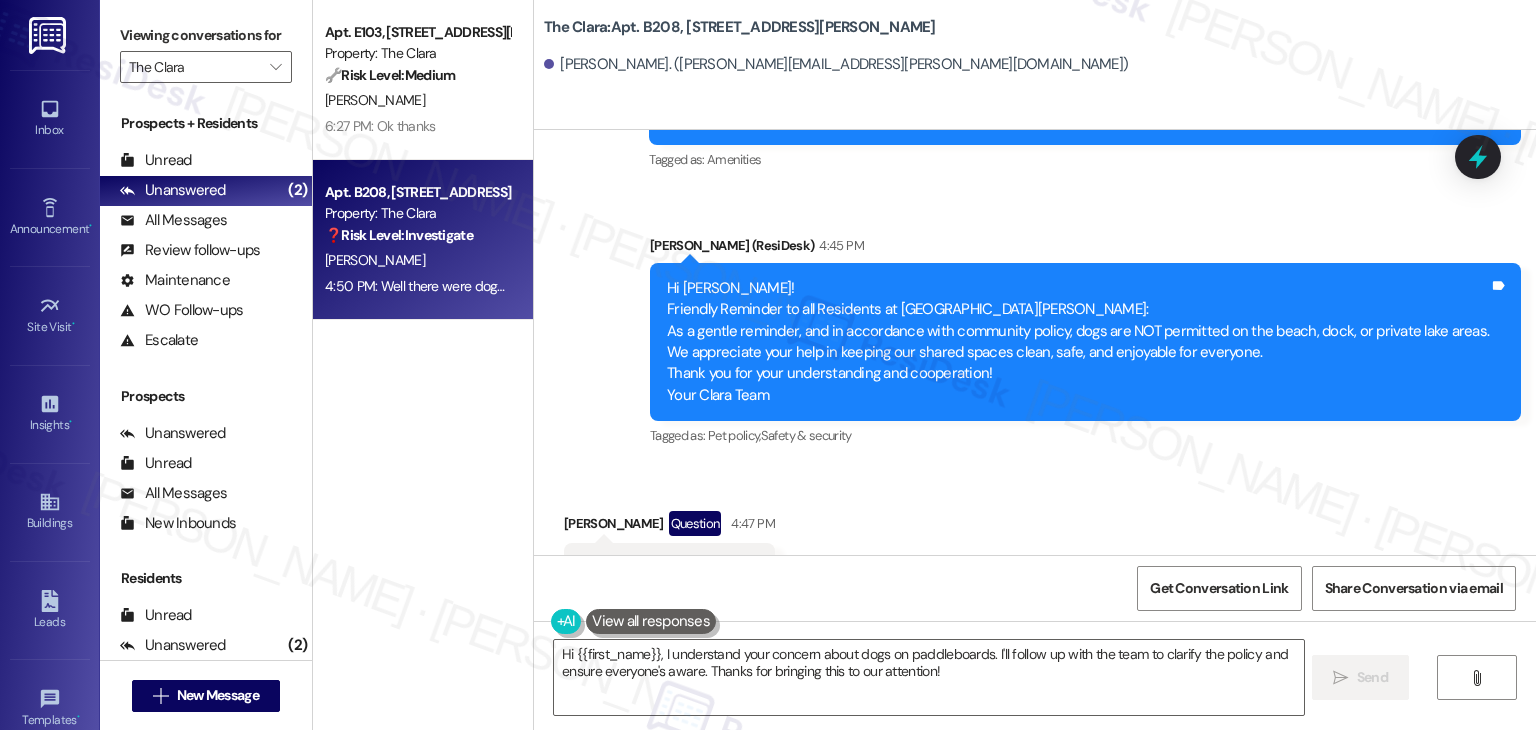click on "Well there were dogs on paddle board when my daughter toured with Jasmine because she took a video I moved in and Jasmine and Heidi both said that they were. After er Ace got sick from the water, I never let him back in again" at bounding box center (992, 730) 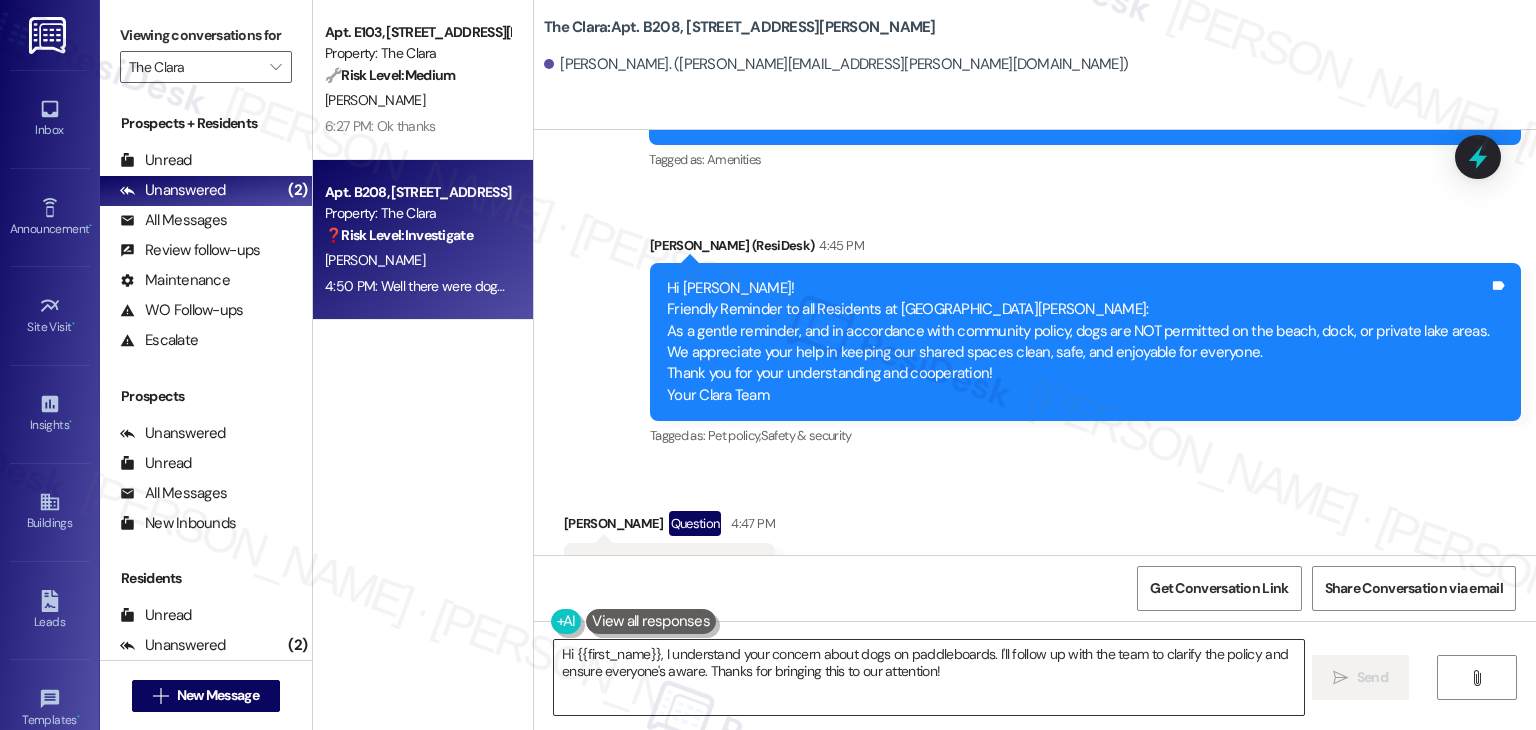 click on "Hi {{first_name}}, I understand your concern about dogs on paddleboards. I'll follow up with the team to clarify the policy and ensure everyone's aware. Thanks for bringing this to our attention!" at bounding box center [928, 677] 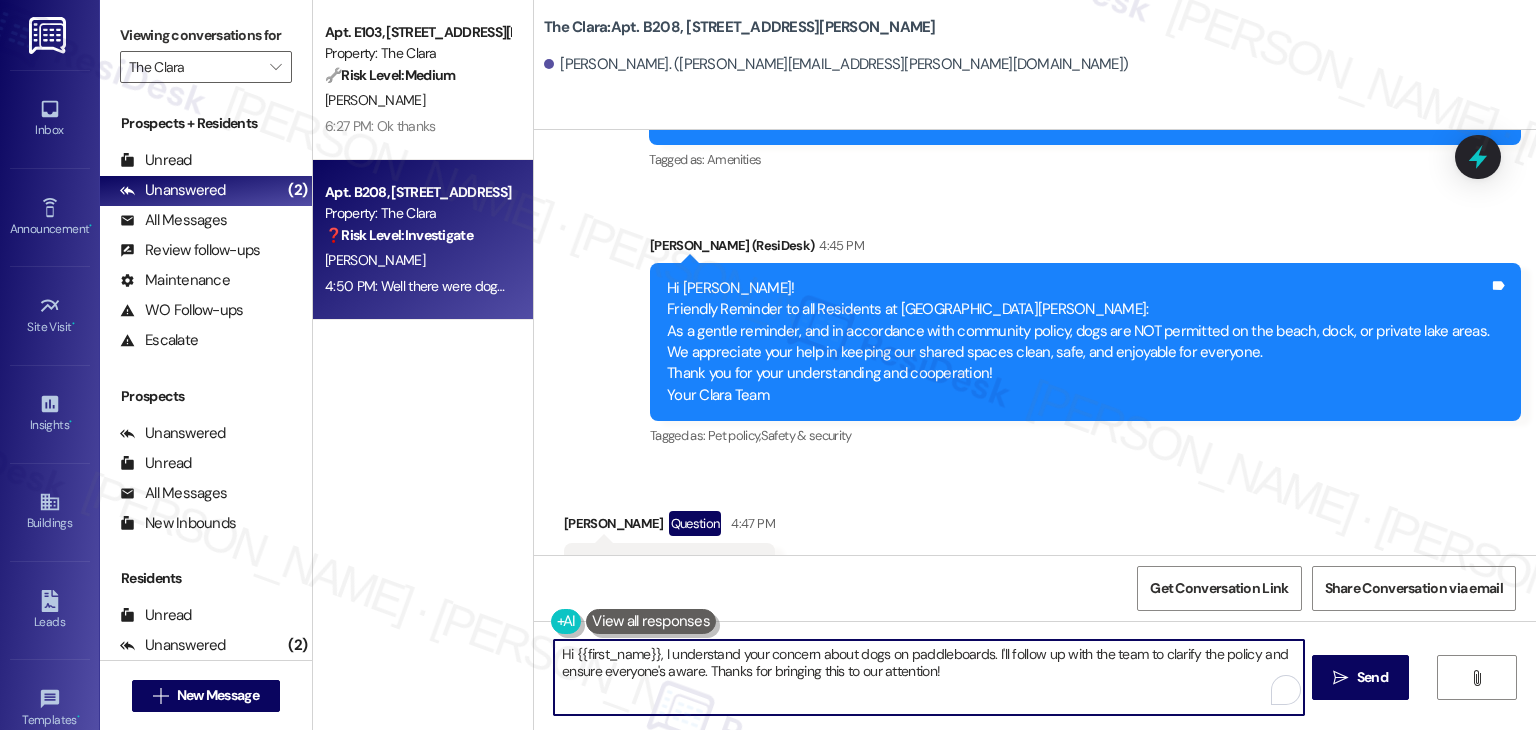 click on "Hi {{first_name}}, I understand your concern about dogs on paddleboards. I'll follow up with the team to clarify the policy and ensure everyone's aware. Thanks for bringing this to our attention!" at bounding box center [928, 677] 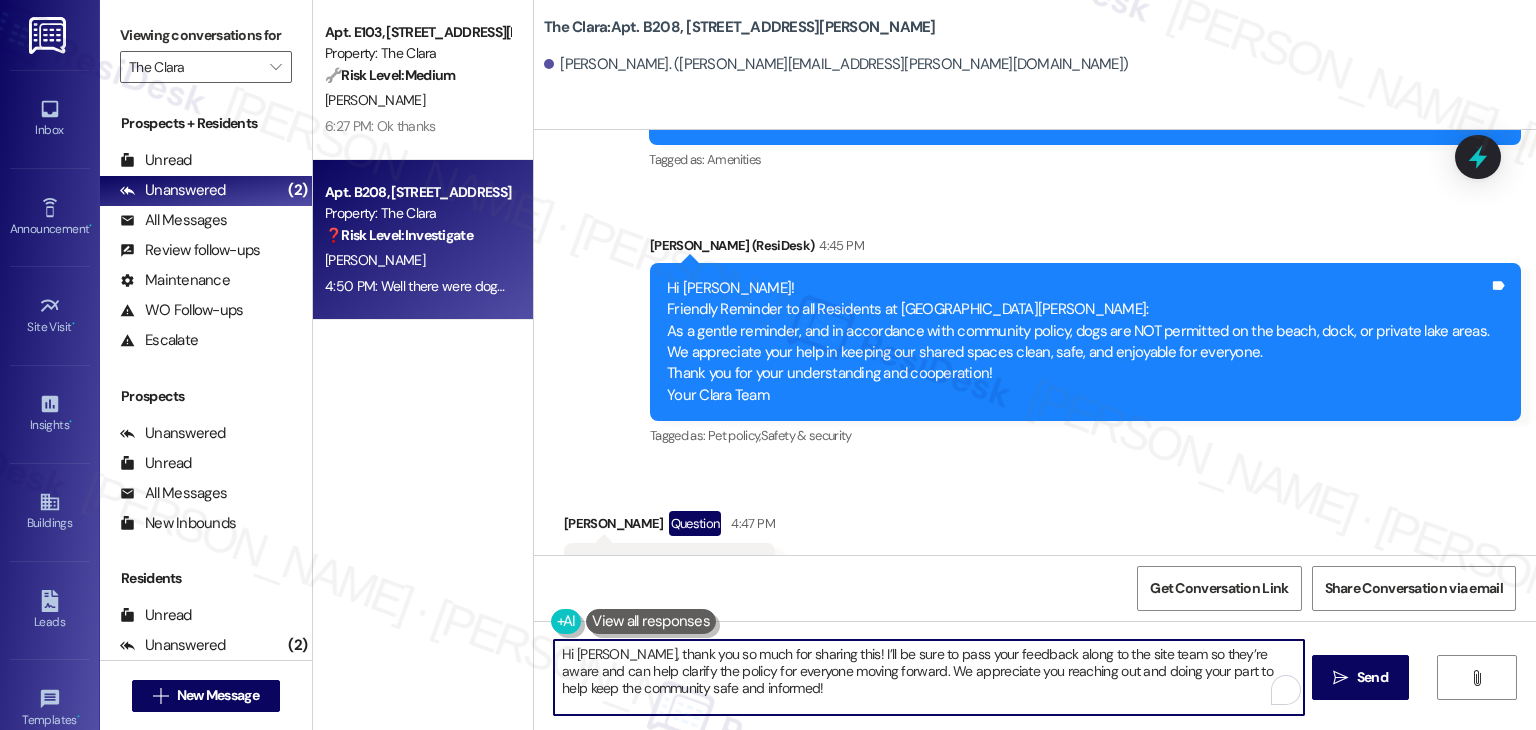 click on "Hi Lynne, thank you so much for sharing this! I’ll be sure to pass your feedback along to the site team so they’re aware and can help clarify the policy for everyone moving forward. We appreciate you reaching out and doing your part to help keep the community safe and informed!" at bounding box center (928, 677) 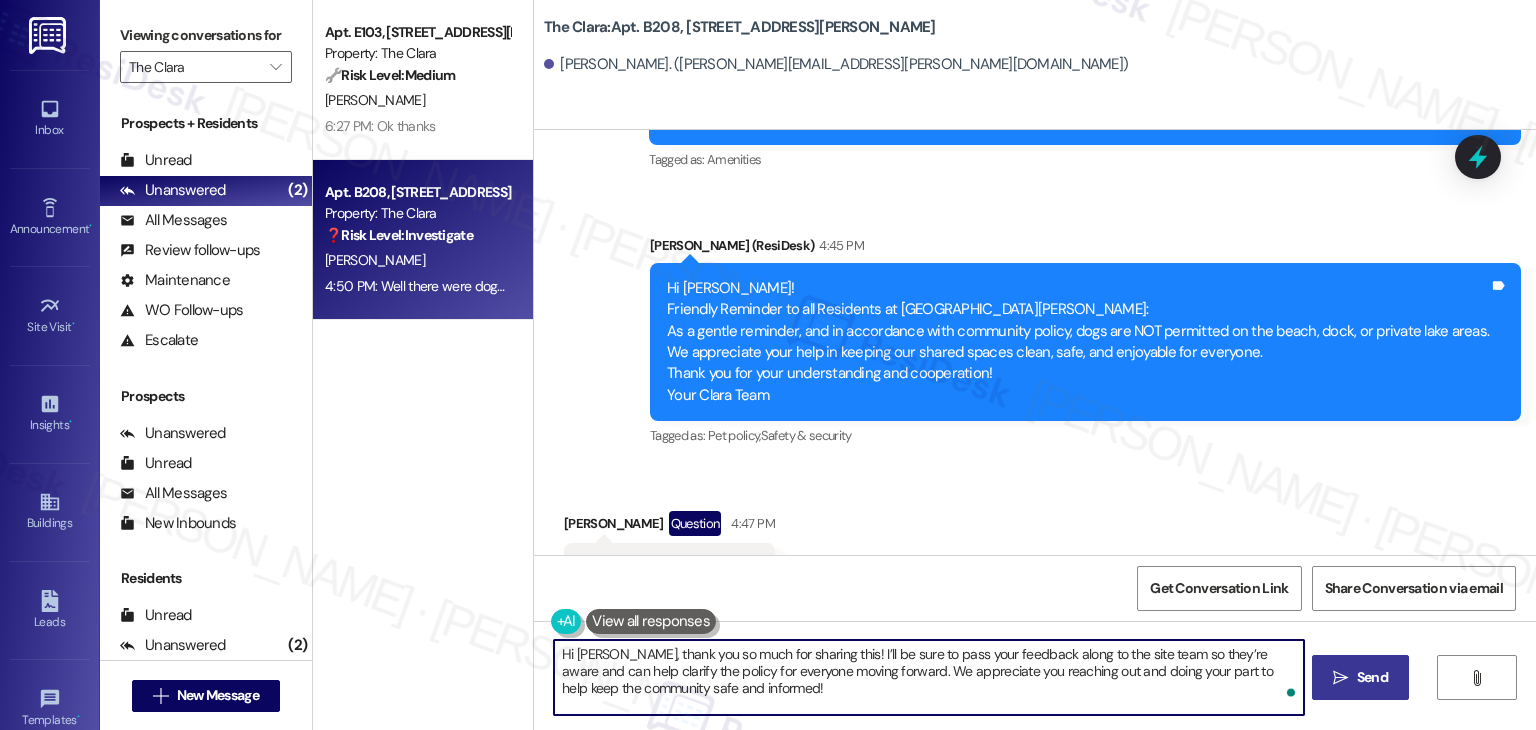 type on "Hi Lynne, thank you so much for sharing this! I’ll be sure to pass your feedback along to the site team so they’re aware and can help clarify the policy for everyone moving forward. We appreciate you reaching out and doing your part to help keep the community safe and informed!" 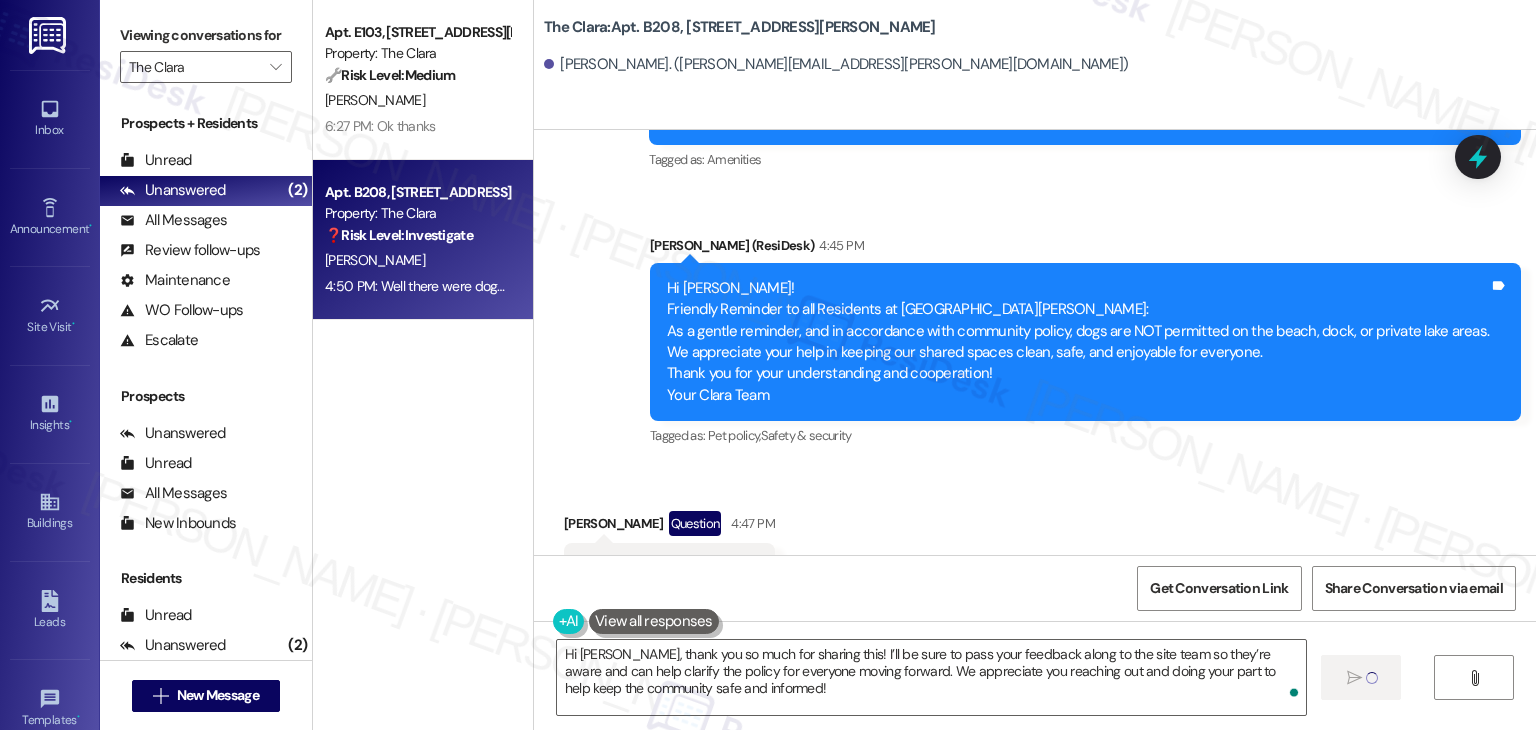 type 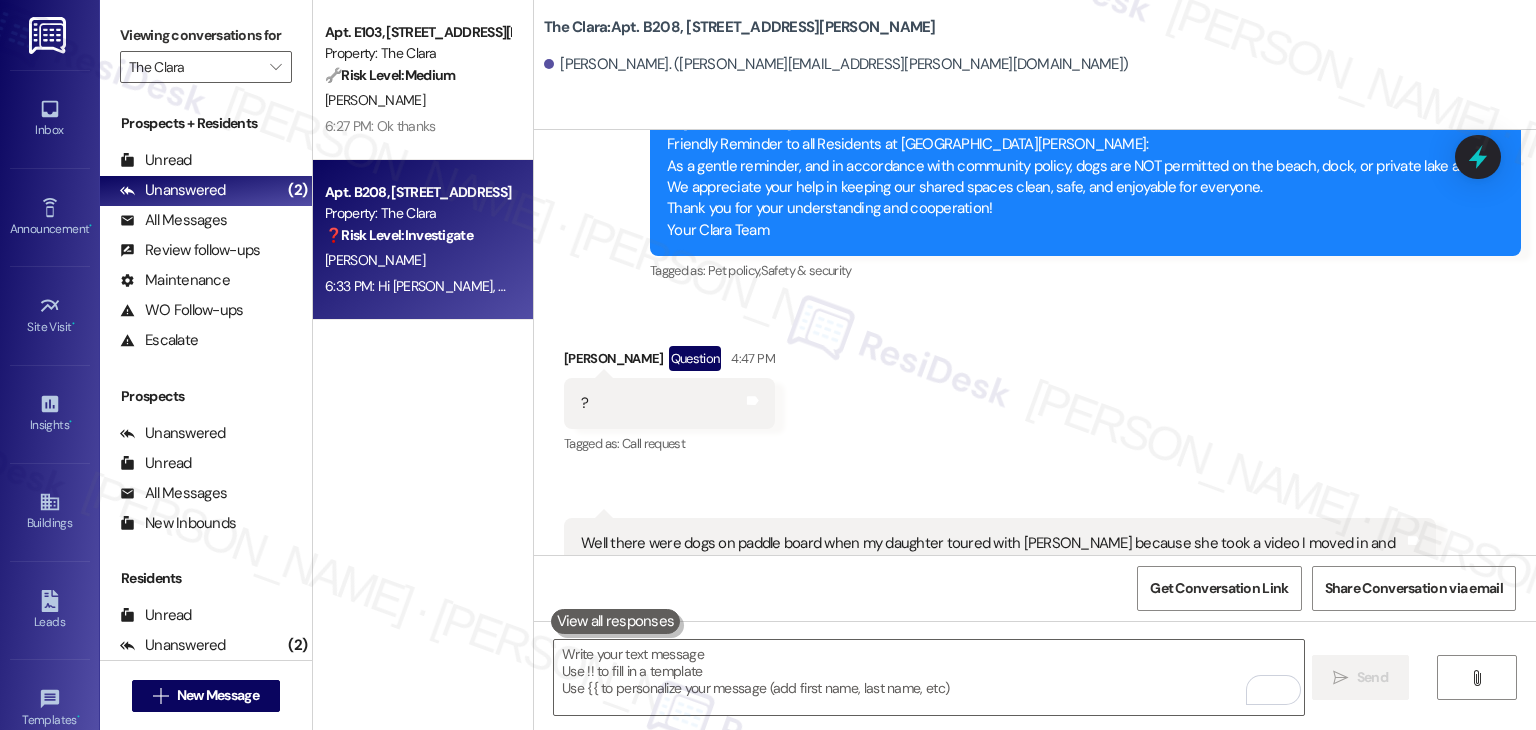 scroll, scrollTop: 44332, scrollLeft: 0, axis: vertical 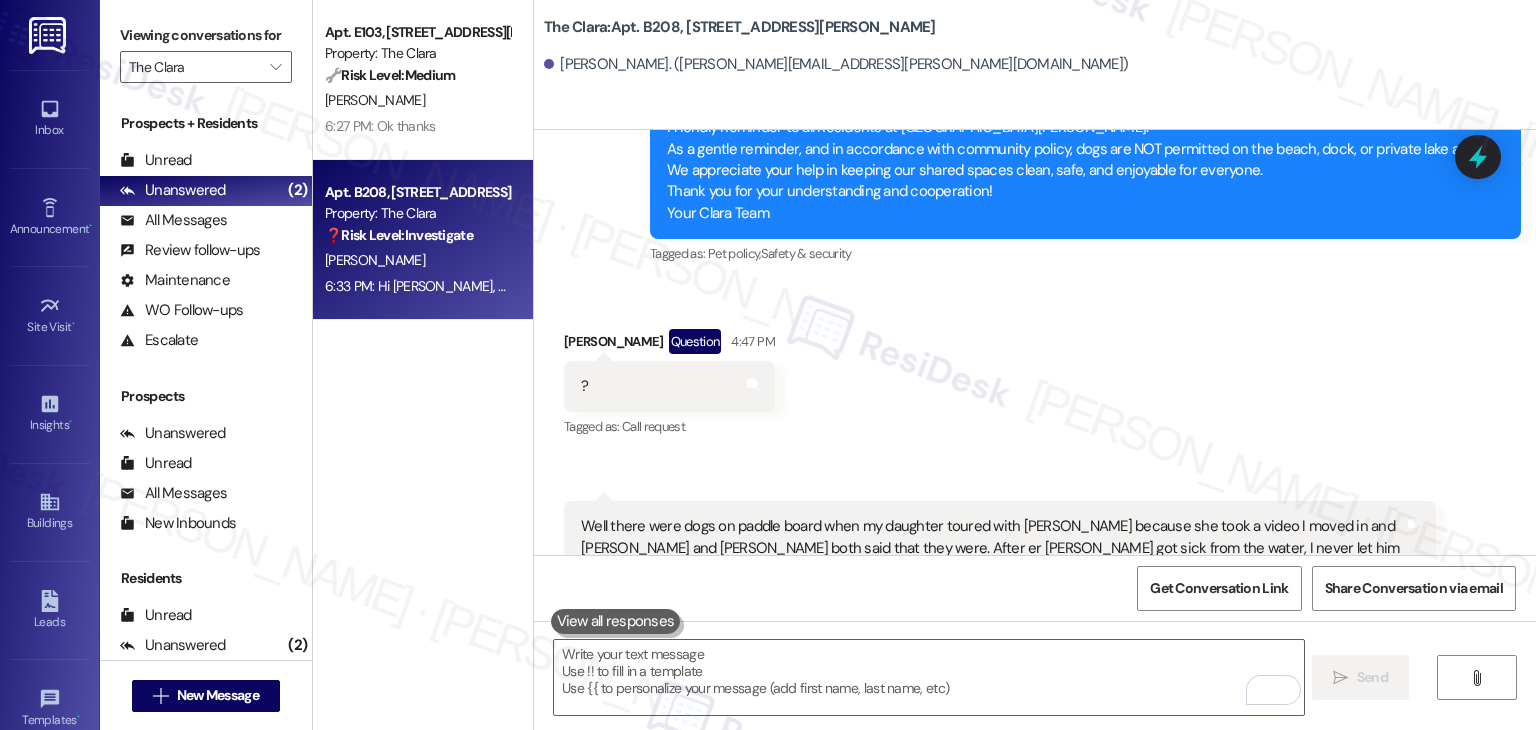 click on "Lynne Collins   Neutral 4:50 PM Well there were dogs on paddle board when my daughter toured with Jasmine because she took a video I moved in and Jasmine and Heidi both said that they were. After er Ace got sick from the water, I never let him back in again Tags and notes Tagged as:   Pet policy ,  Click to highlight conversations about Pet policy Safety & security Click to highlight conversations about Safety & security  Related guidelines Show suggestions" at bounding box center (1000, 592) 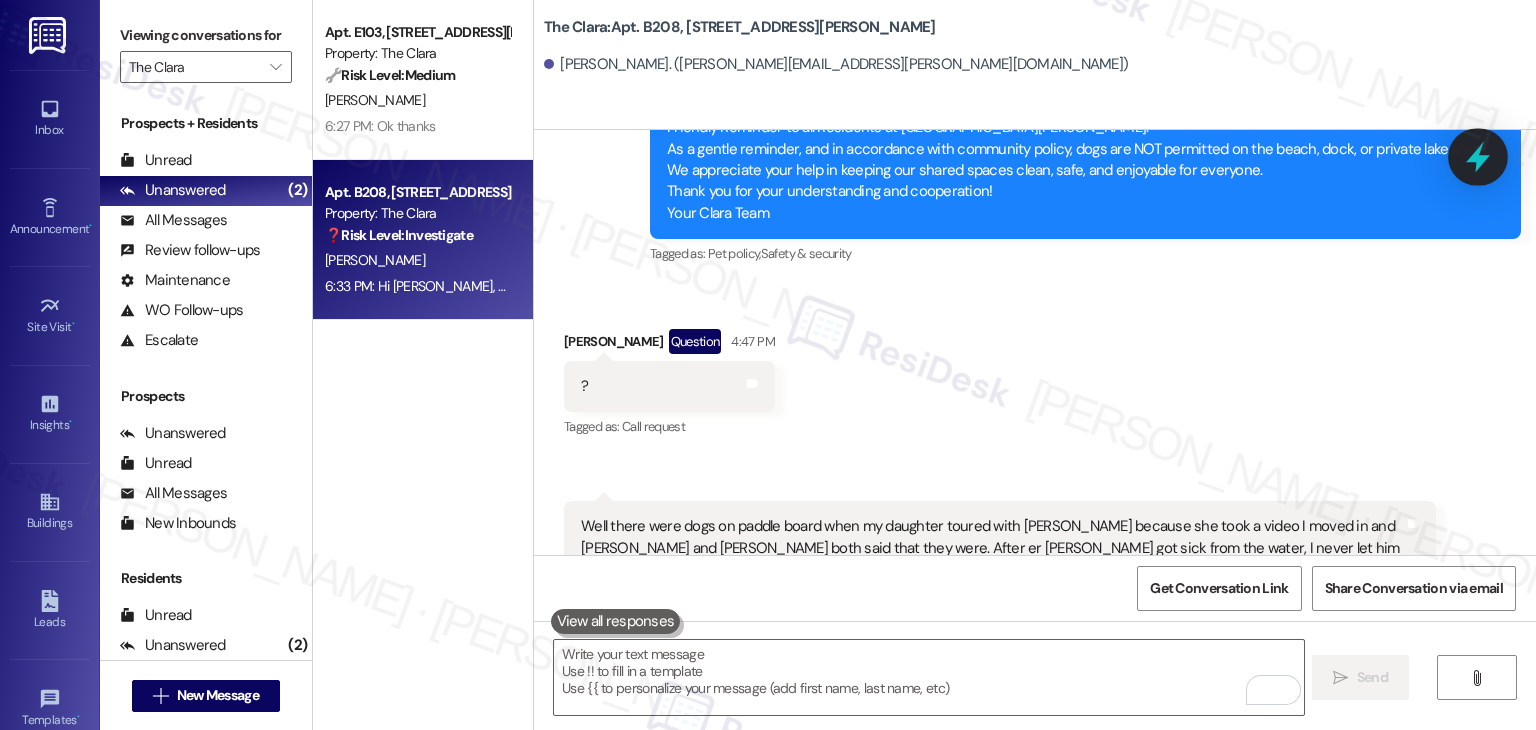 click 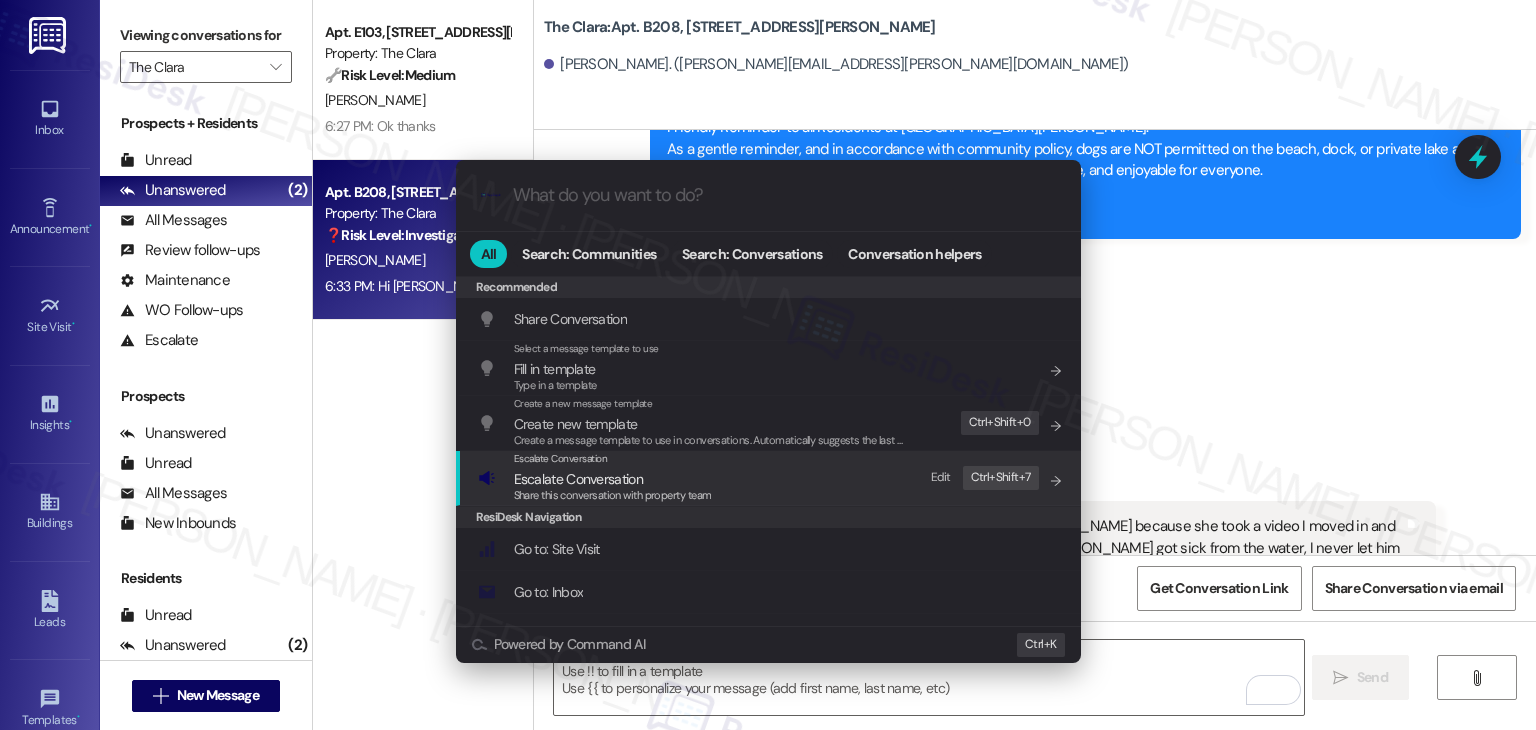 click on "Share this conversation with property team" at bounding box center (613, 496) 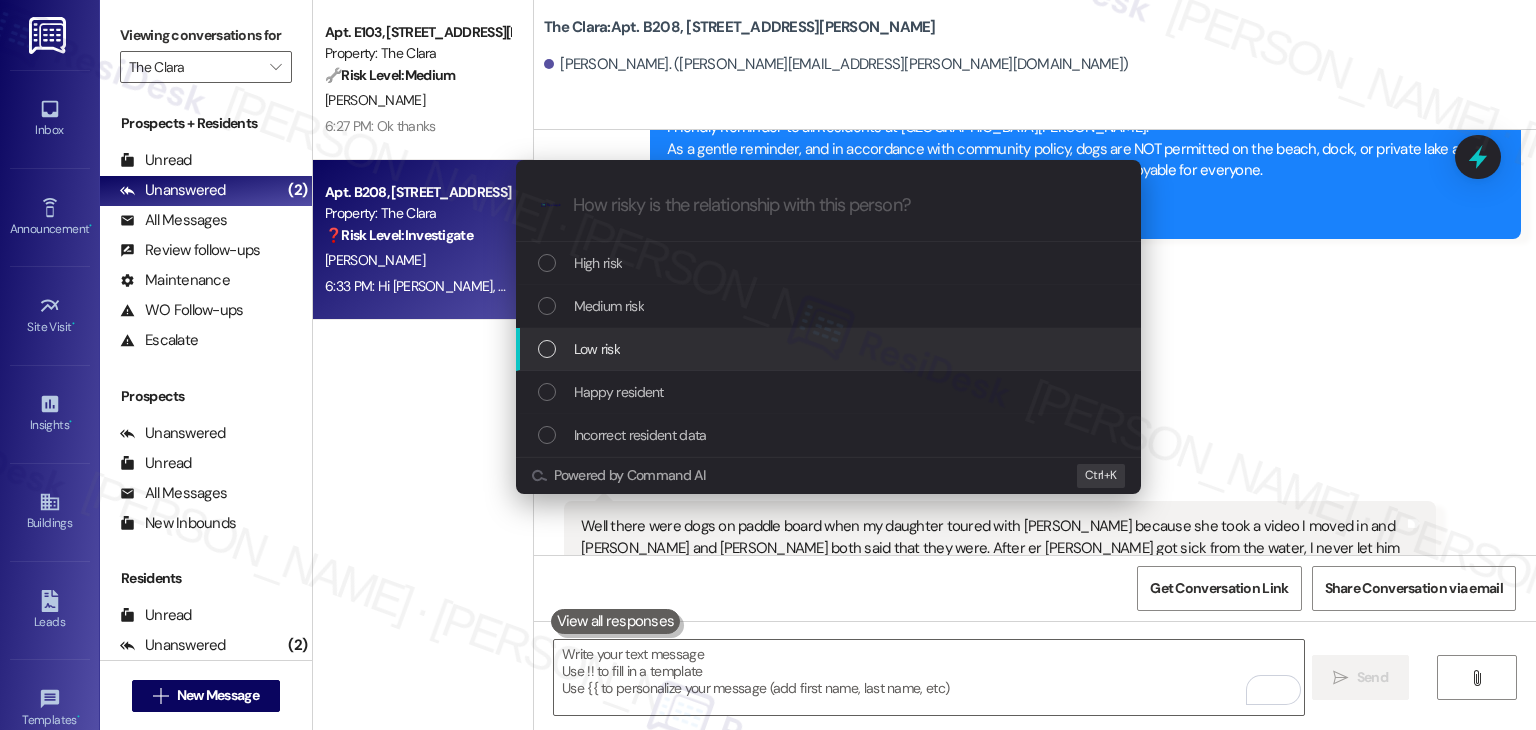 drag, startPoint x: 549, startPoint y: 345, endPoint x: 625, endPoint y: 319, distance: 80.32434 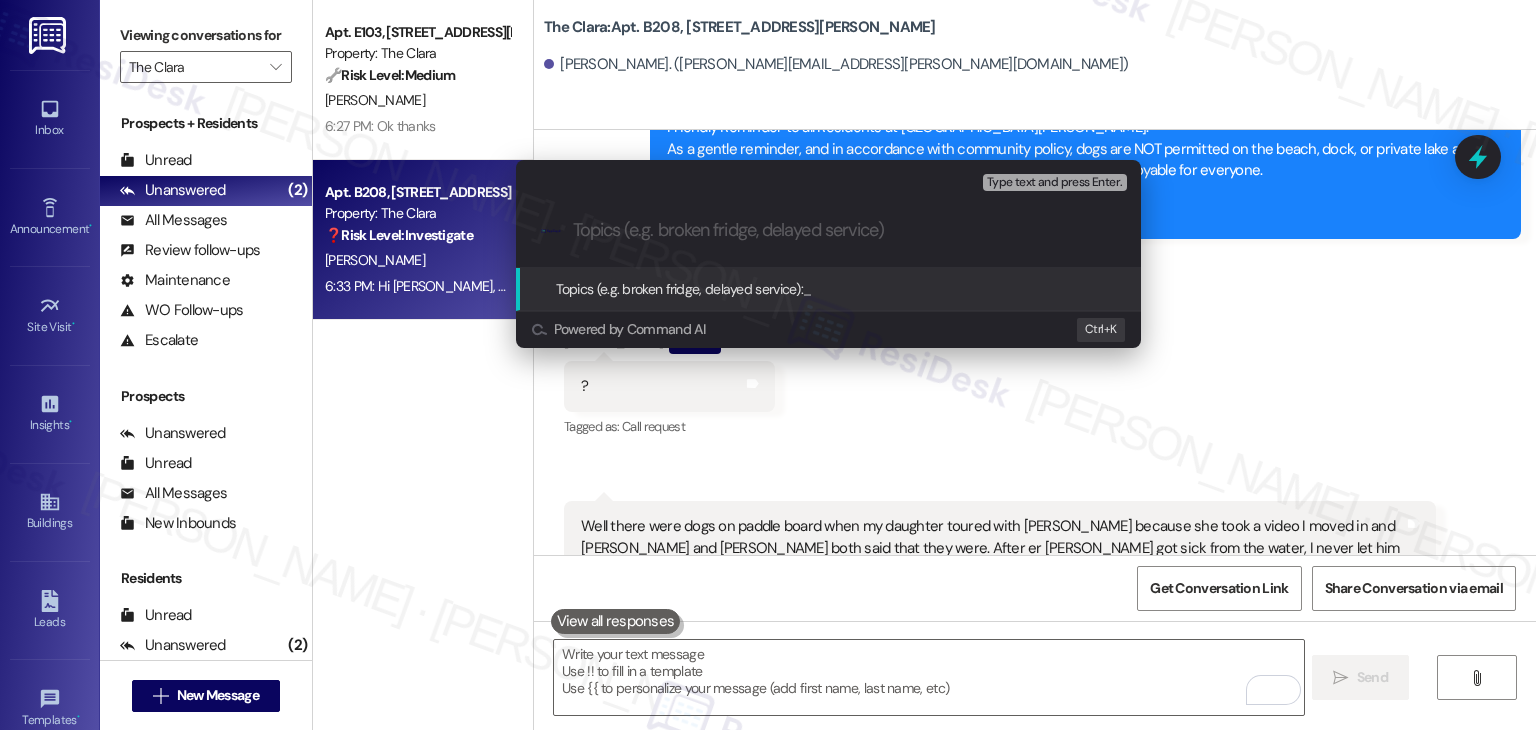 paste on "Resident Feedback on Dog Policy" 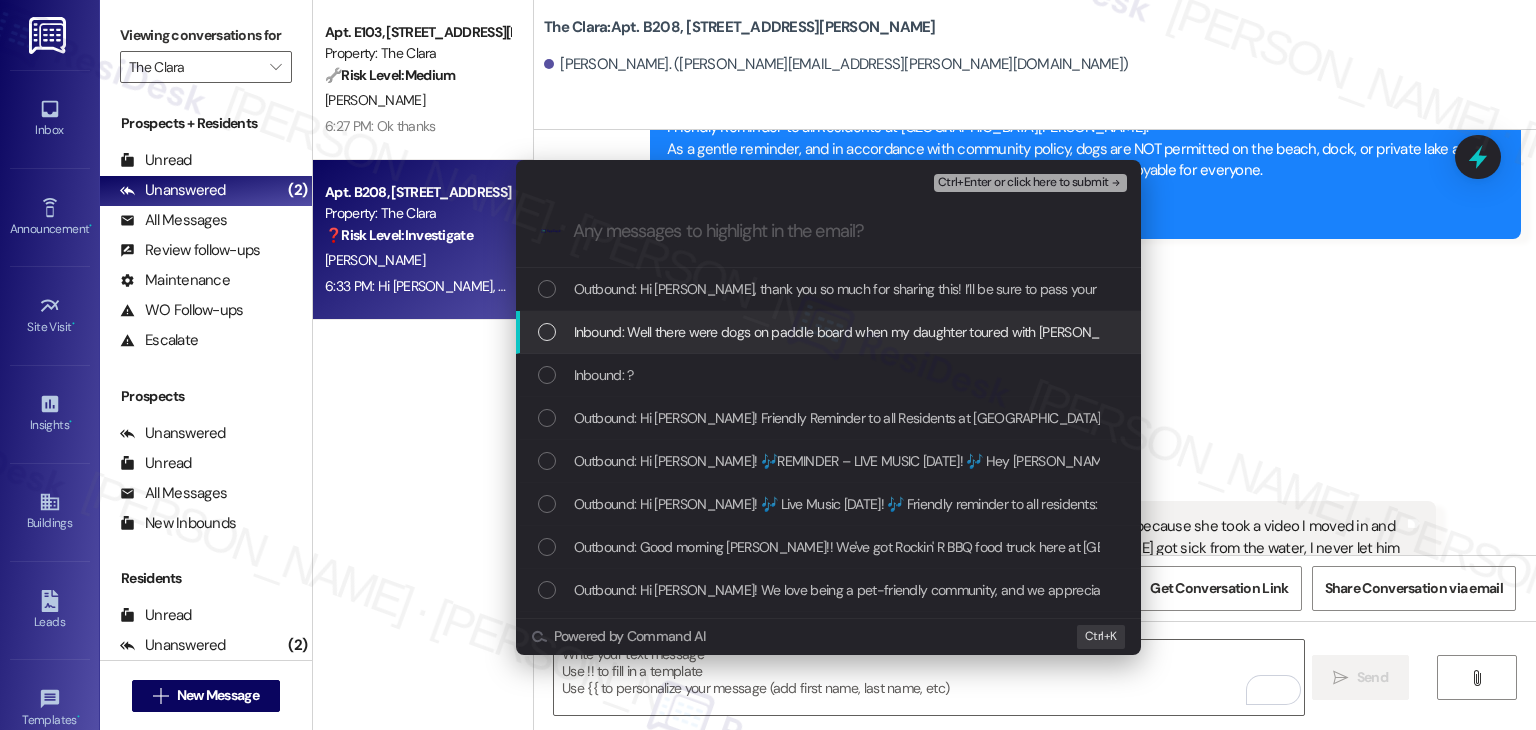 click at bounding box center [547, 332] 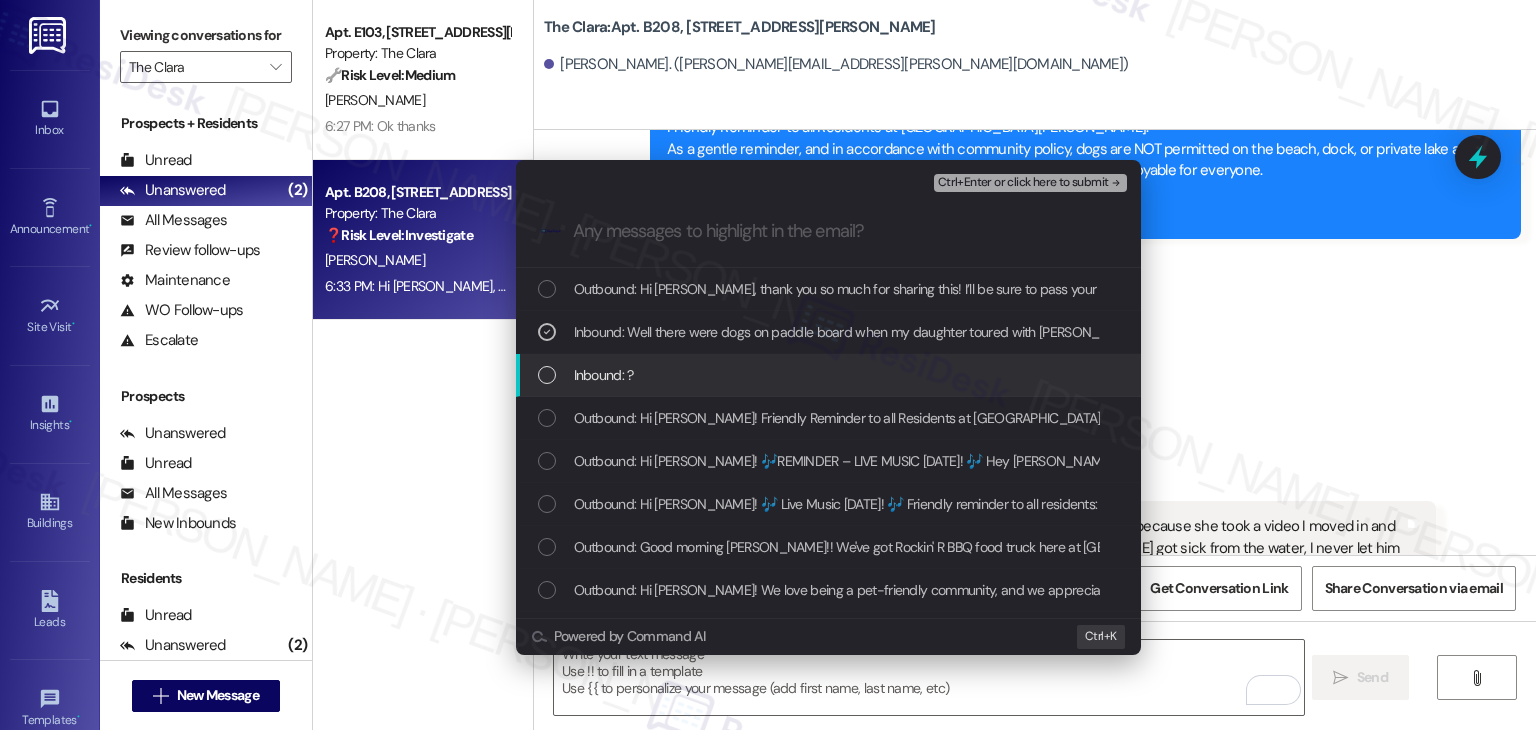 click on "Inbound: ?" at bounding box center (830, 375) 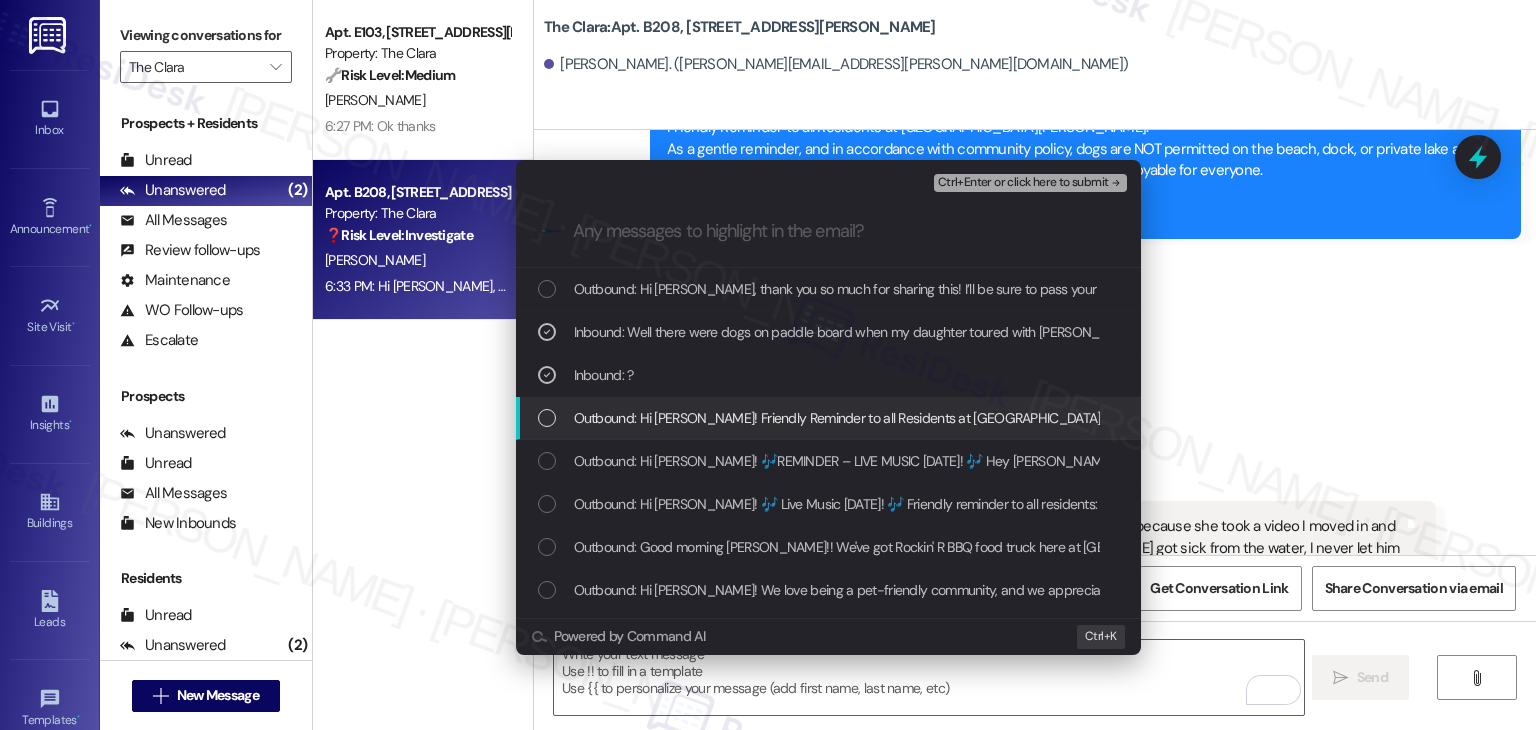 click at bounding box center (547, 418) 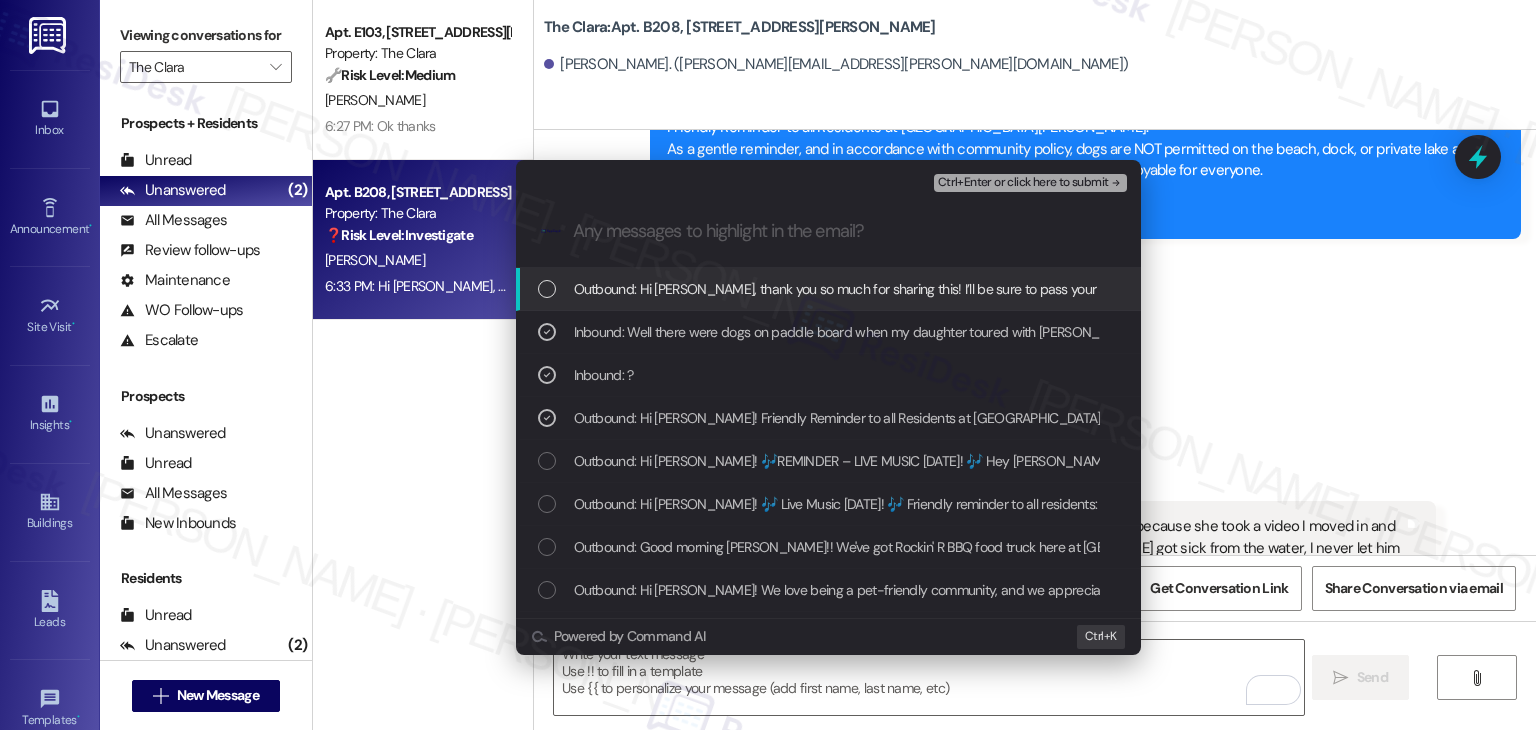 click on "Ctrl+Enter or click here to submit" at bounding box center [1023, 183] 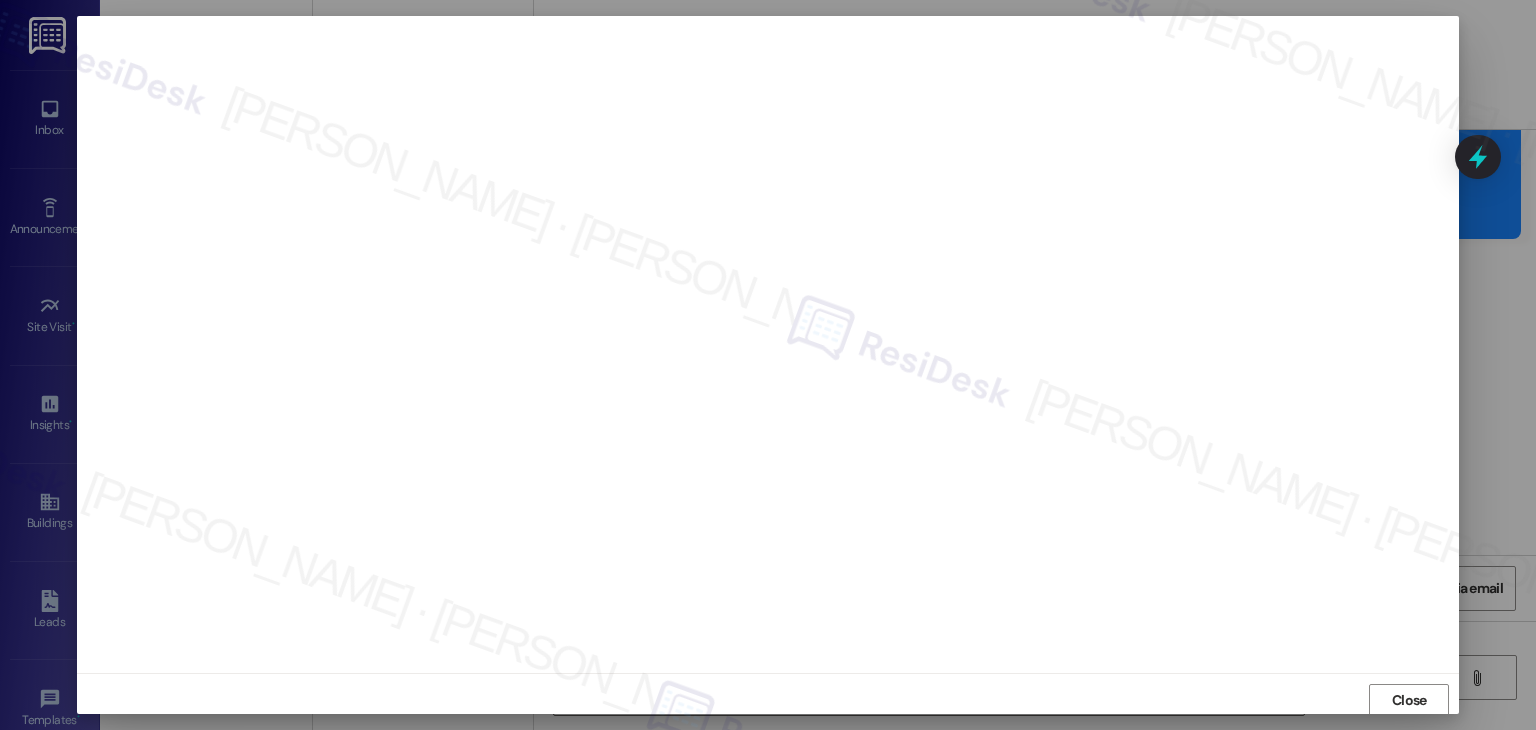 scroll, scrollTop: 1, scrollLeft: 0, axis: vertical 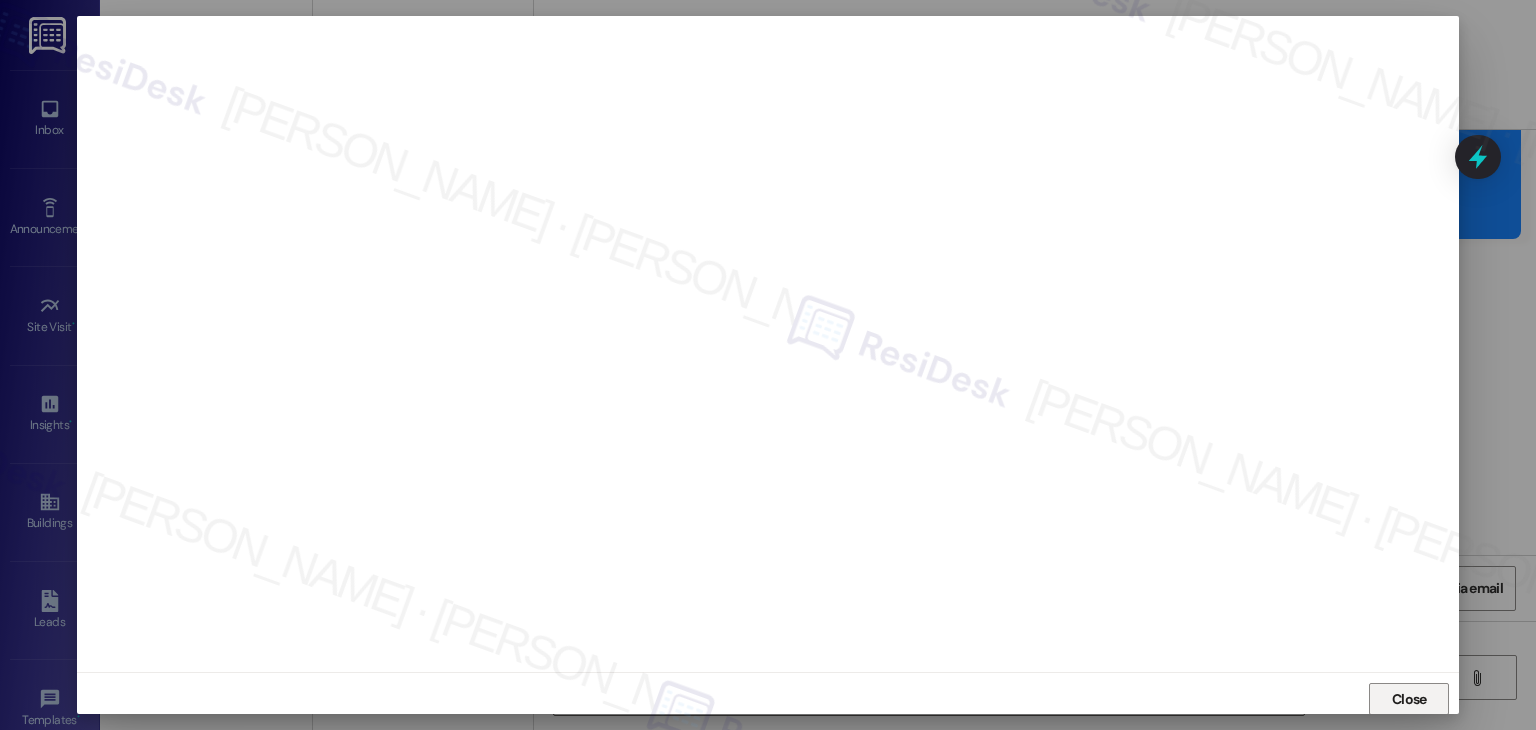 click on "Close" at bounding box center [1409, 699] 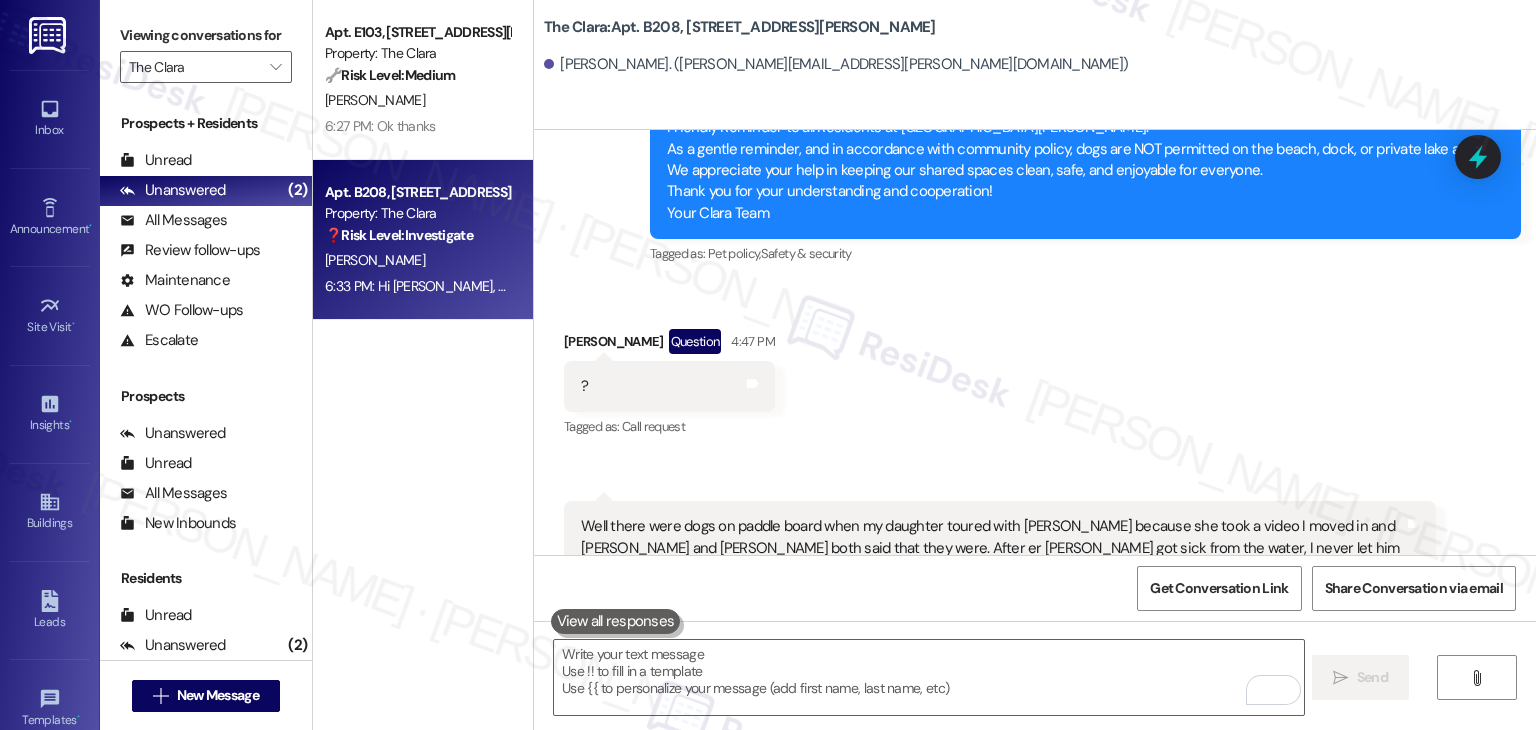 click on "Lynne Collins   Neutral 4:50 PM Well there were dogs on paddle board when my daughter toured with Jasmine because she took a video I moved in and Jasmine and Heidi both said that they were. After er Ace got sick from the water, I never let him back in again Tags and notes Tagged as:   Pet policy ,  Click to highlight conversations about Pet policy Safety & security Click to highlight conversations about Safety & security  Related guidelines Show suggestions" at bounding box center (1000, 592) 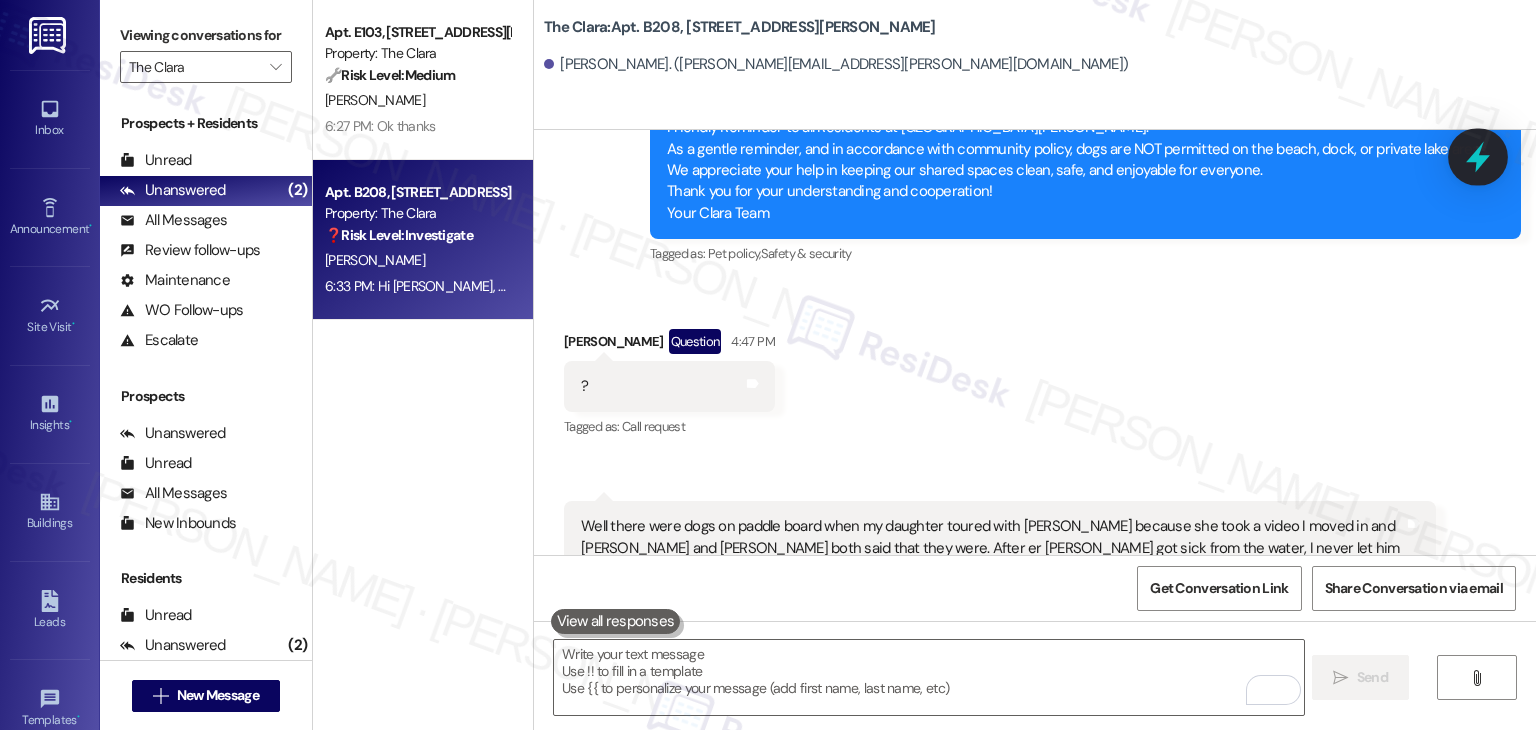 click 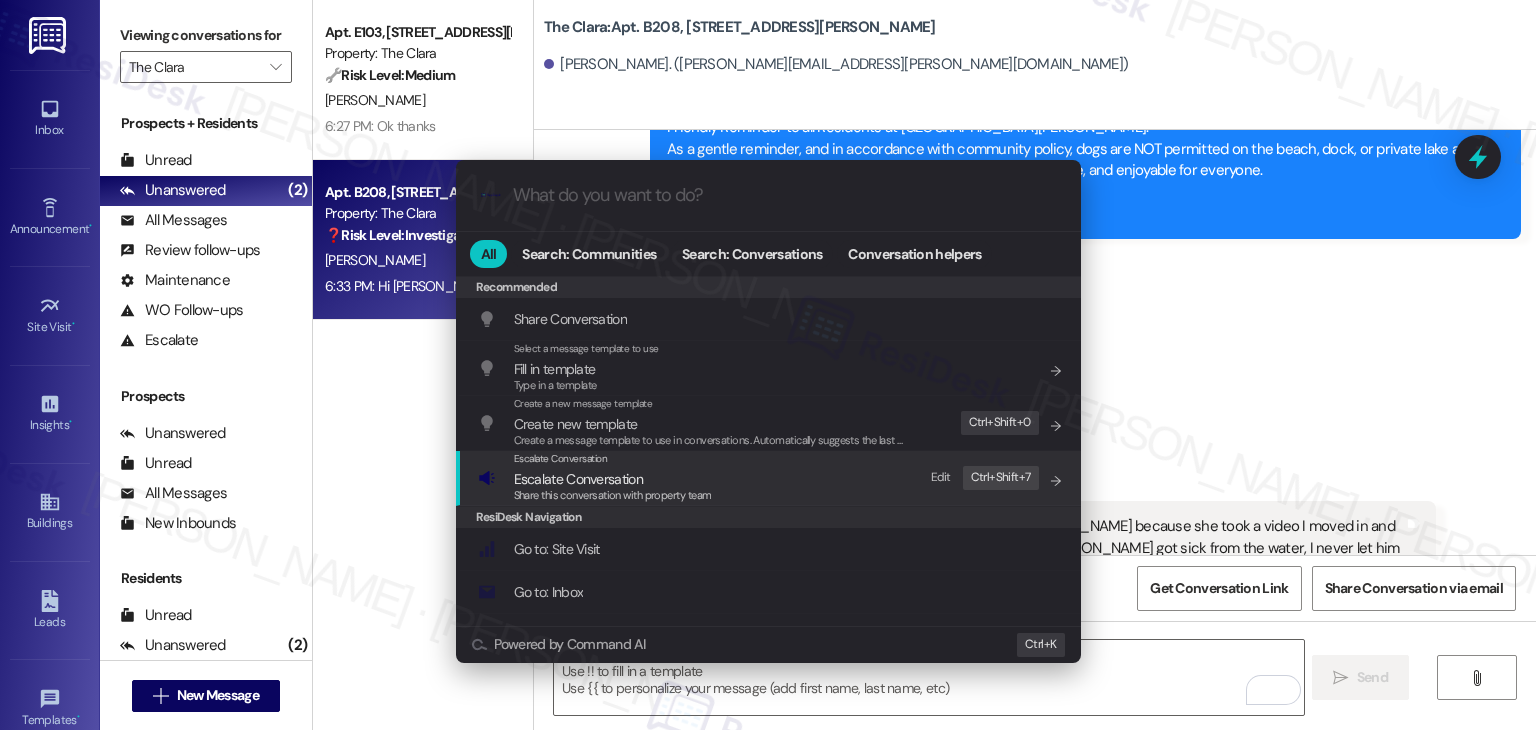click on "Escalate Conversation" at bounding box center (578, 479) 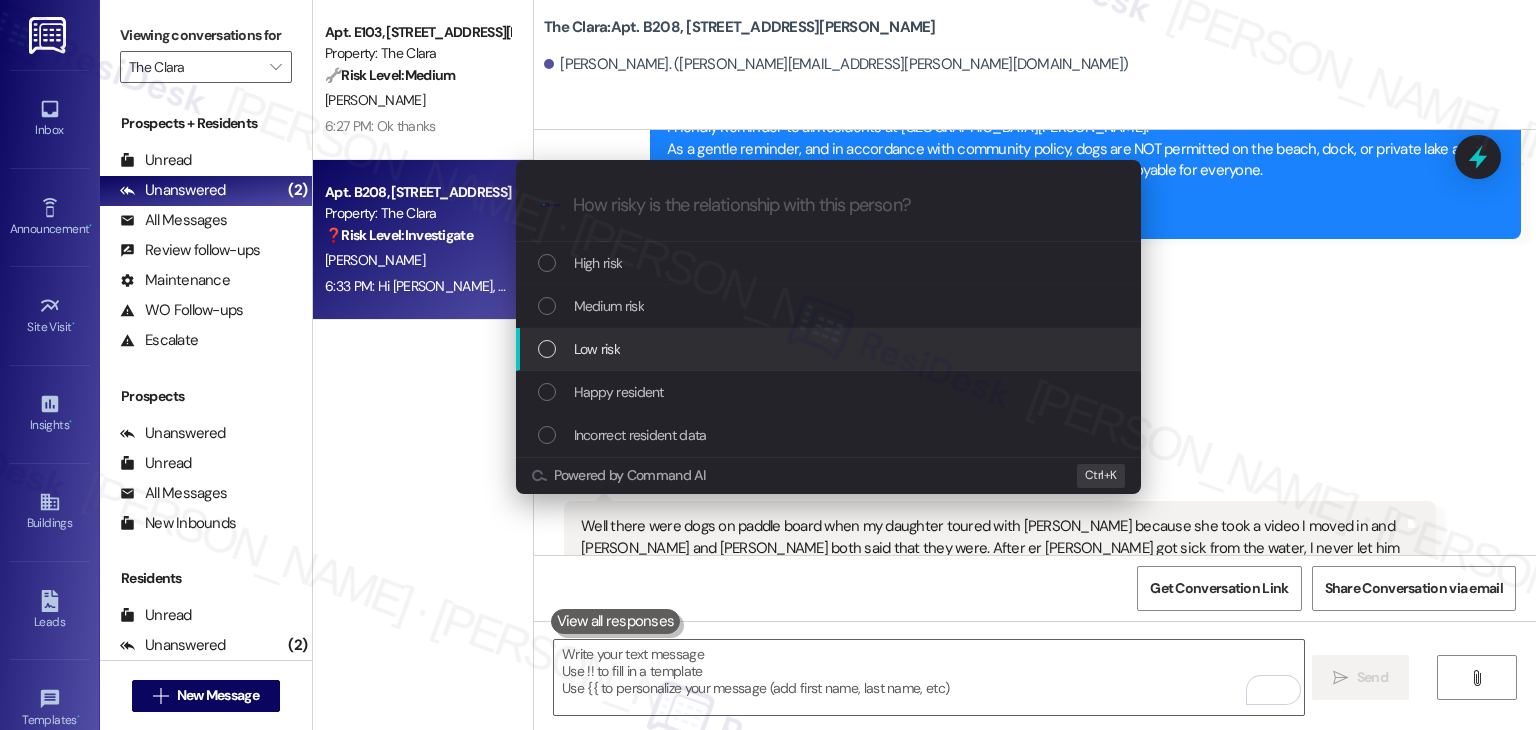 click at bounding box center [547, 349] 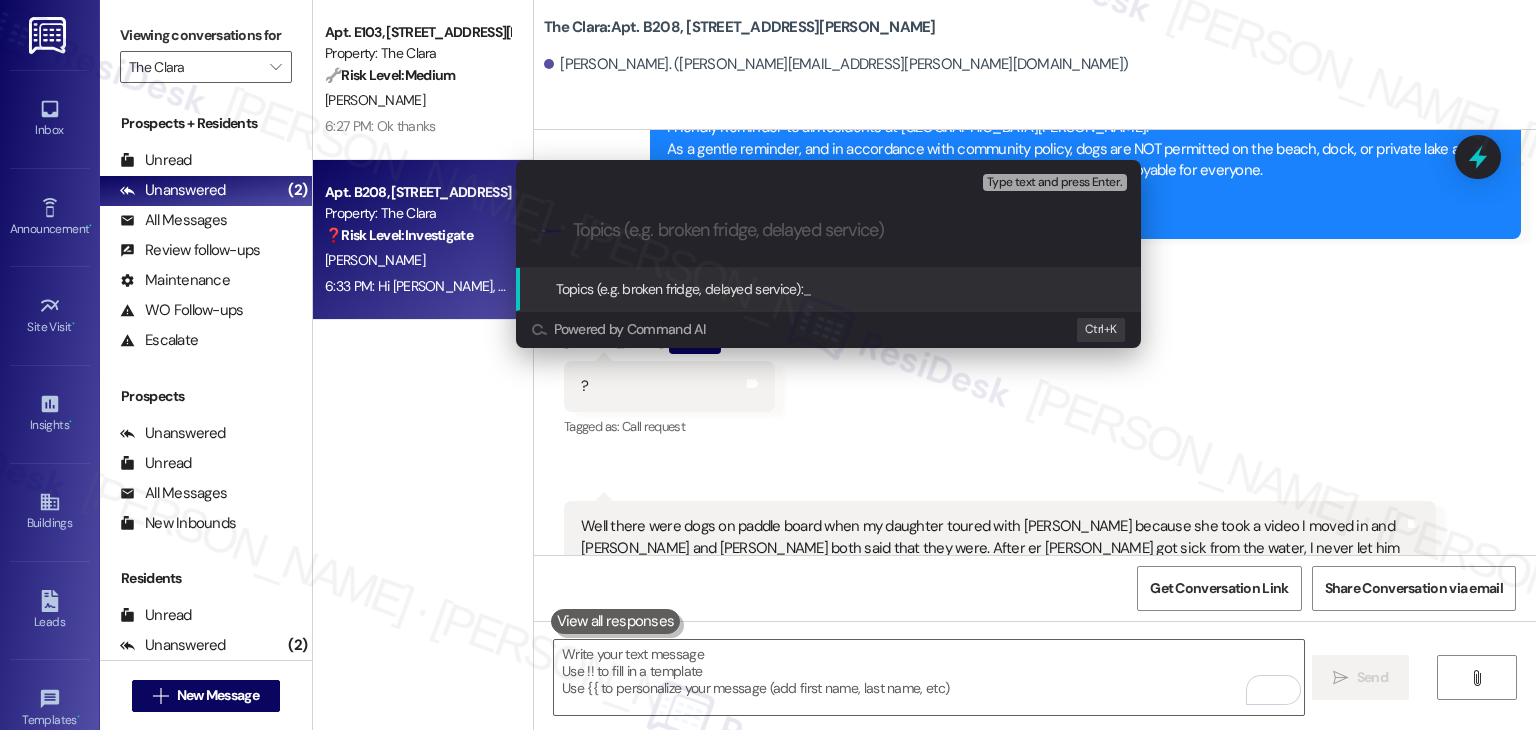 paste on "Resident Feedback on Dog Policy" 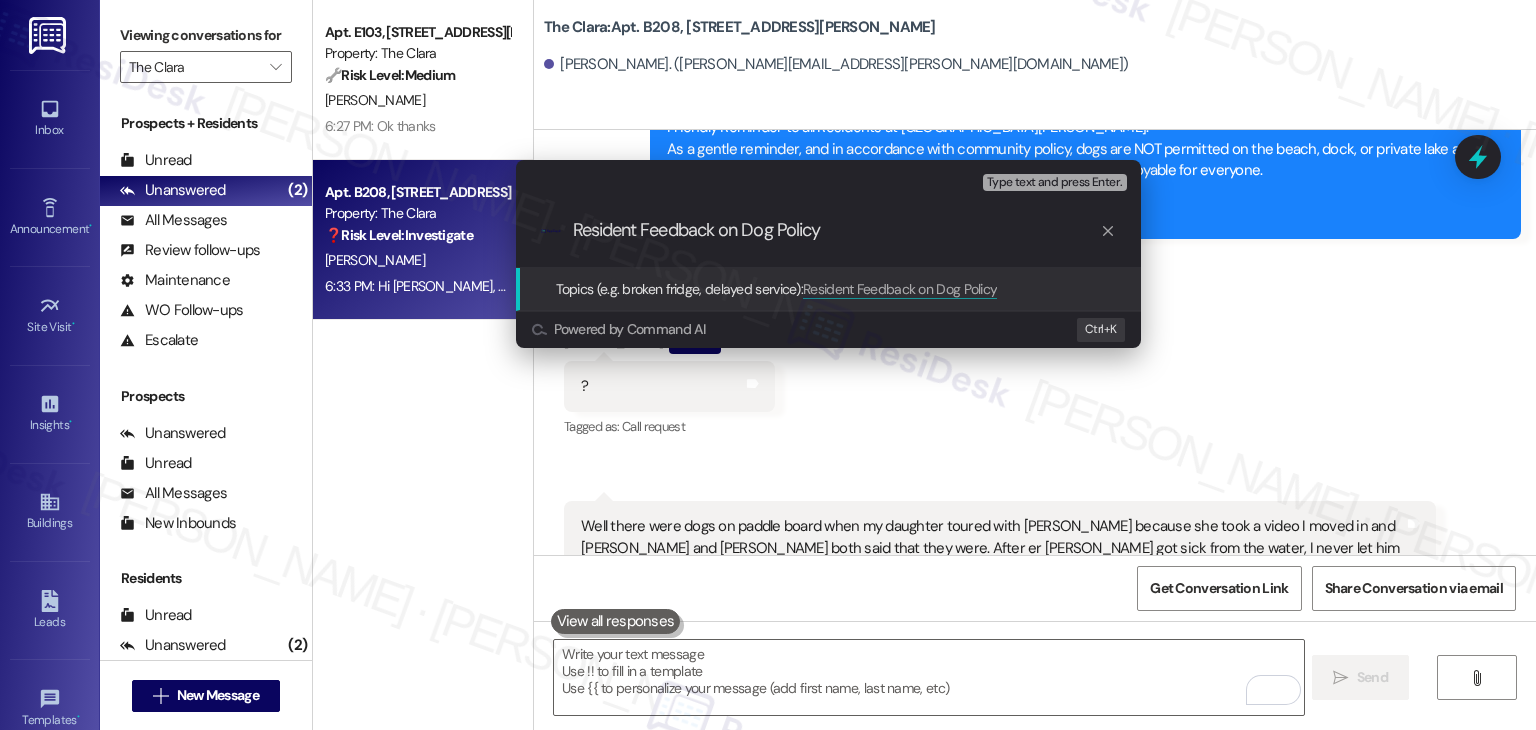 type 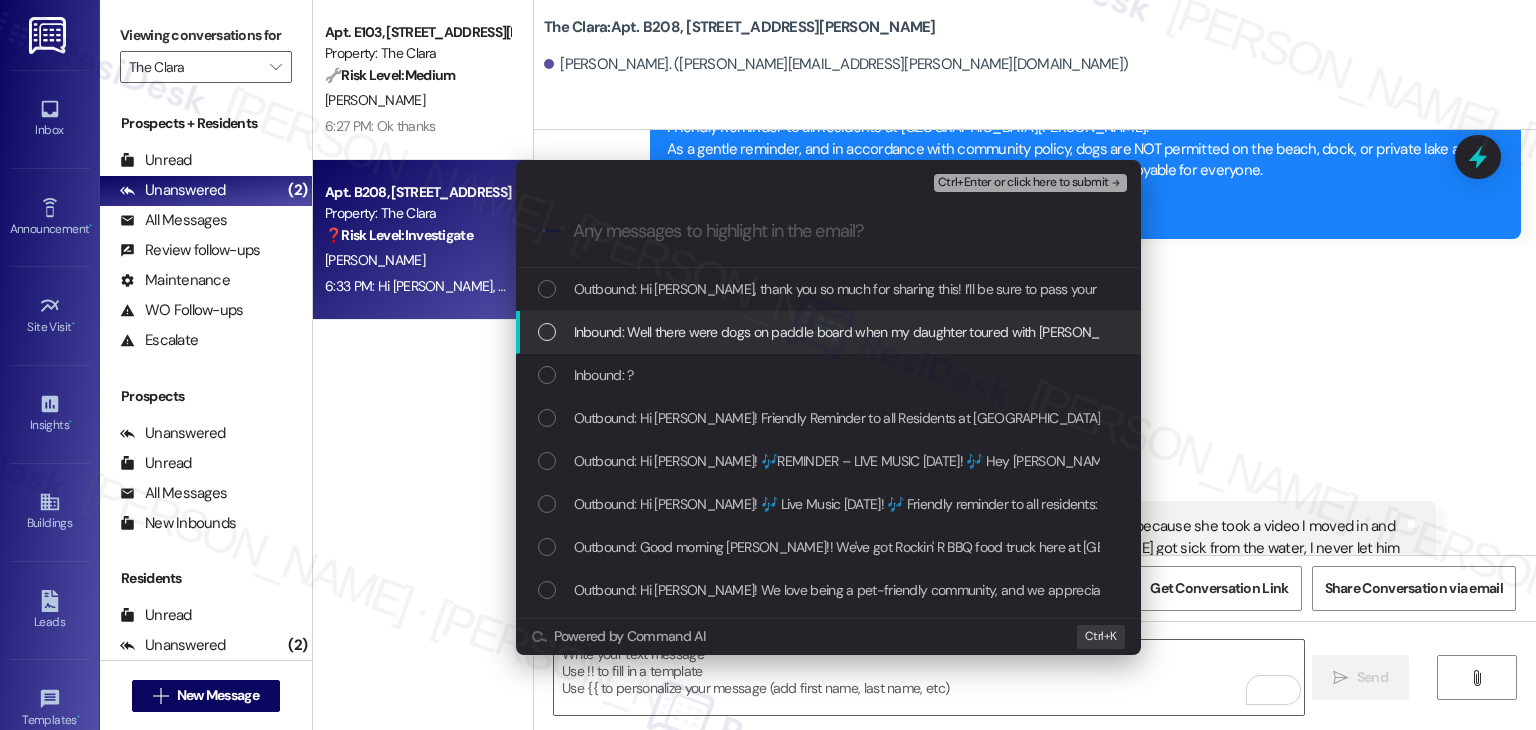 click on "Inbound: Well there were dogs on paddle board when my daughter toured with Jasmine because she took a video I moved in and Jasmine and Heidi both said that they were. After er Ace got sick from the water, I never let him back in again" at bounding box center (830, 332) 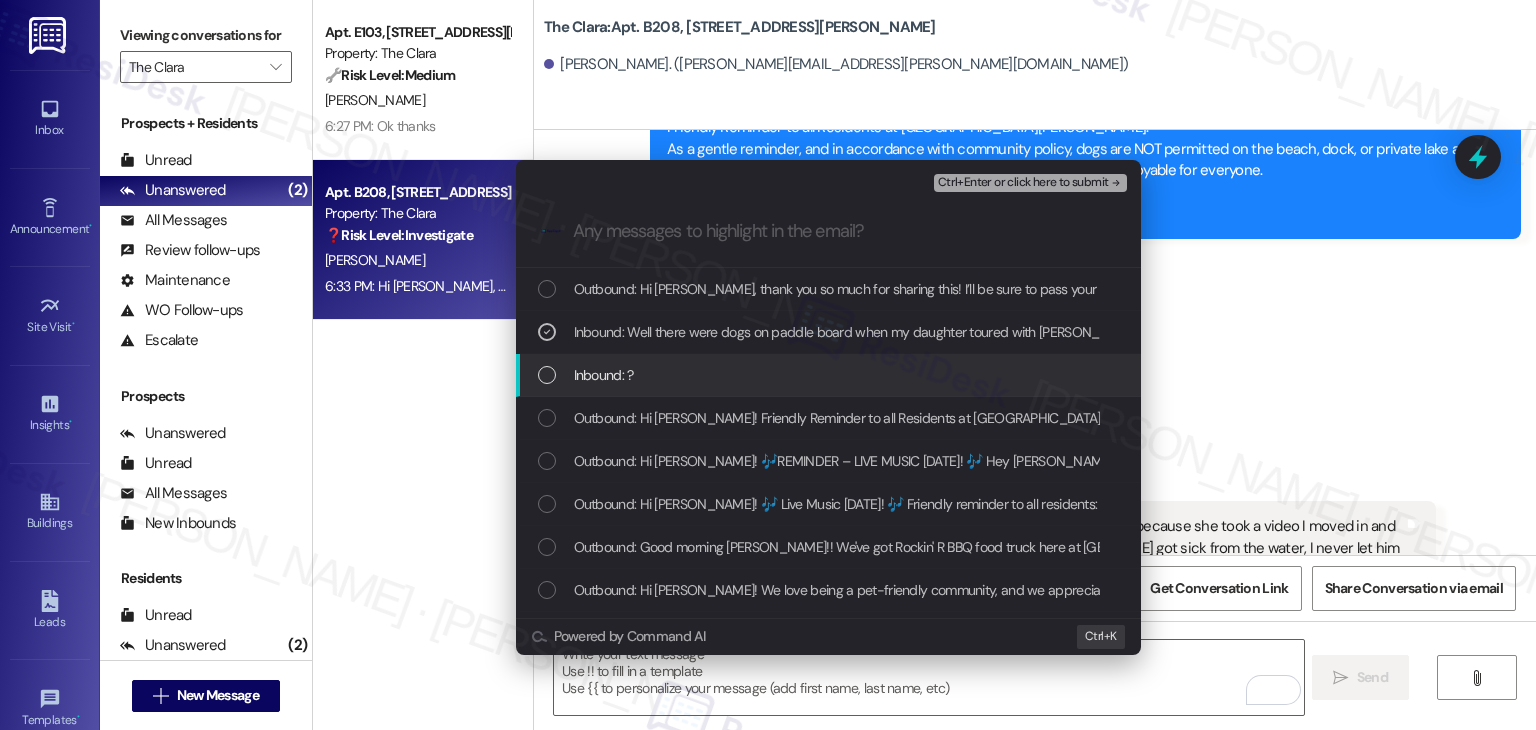 click on "Inbound: ?" at bounding box center (828, 375) 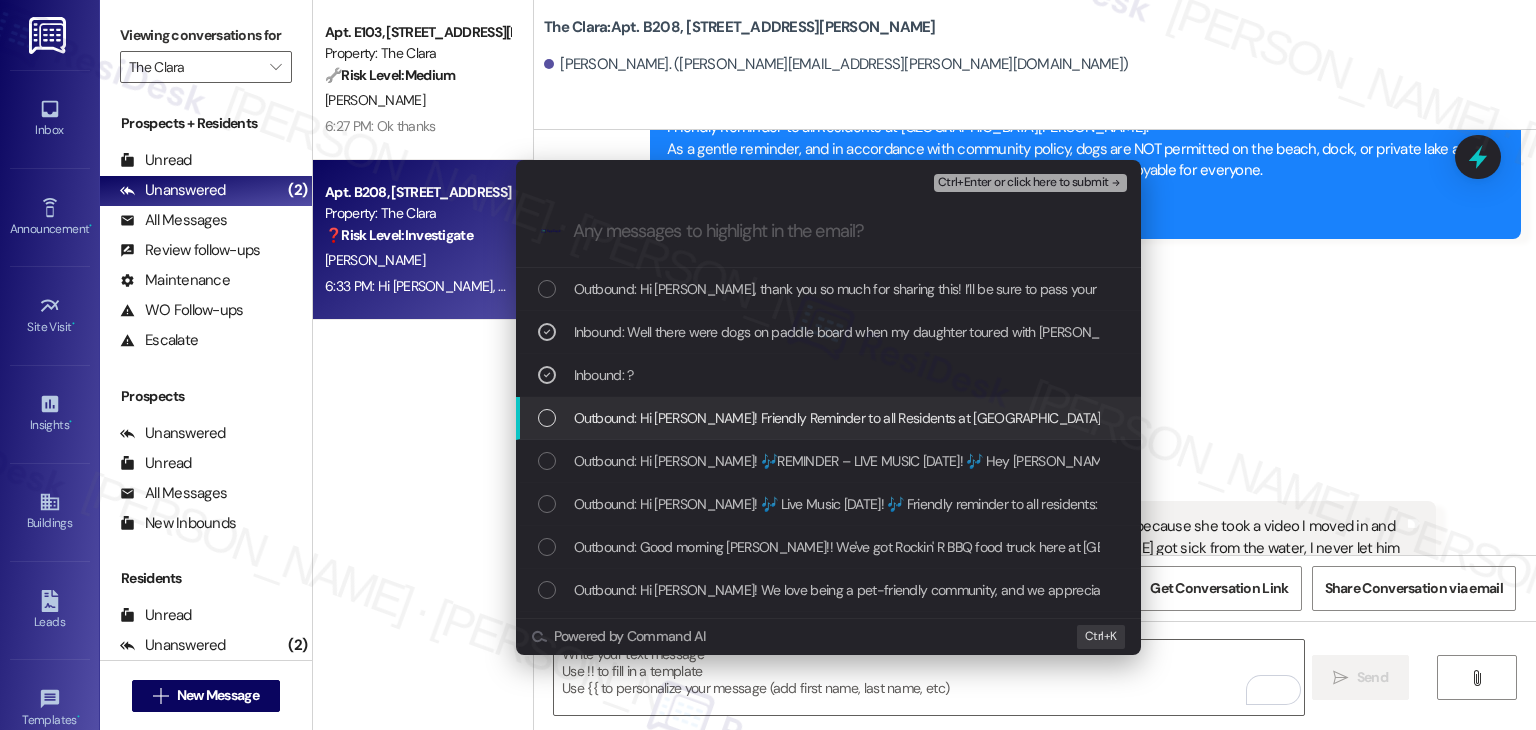 click at bounding box center (547, 418) 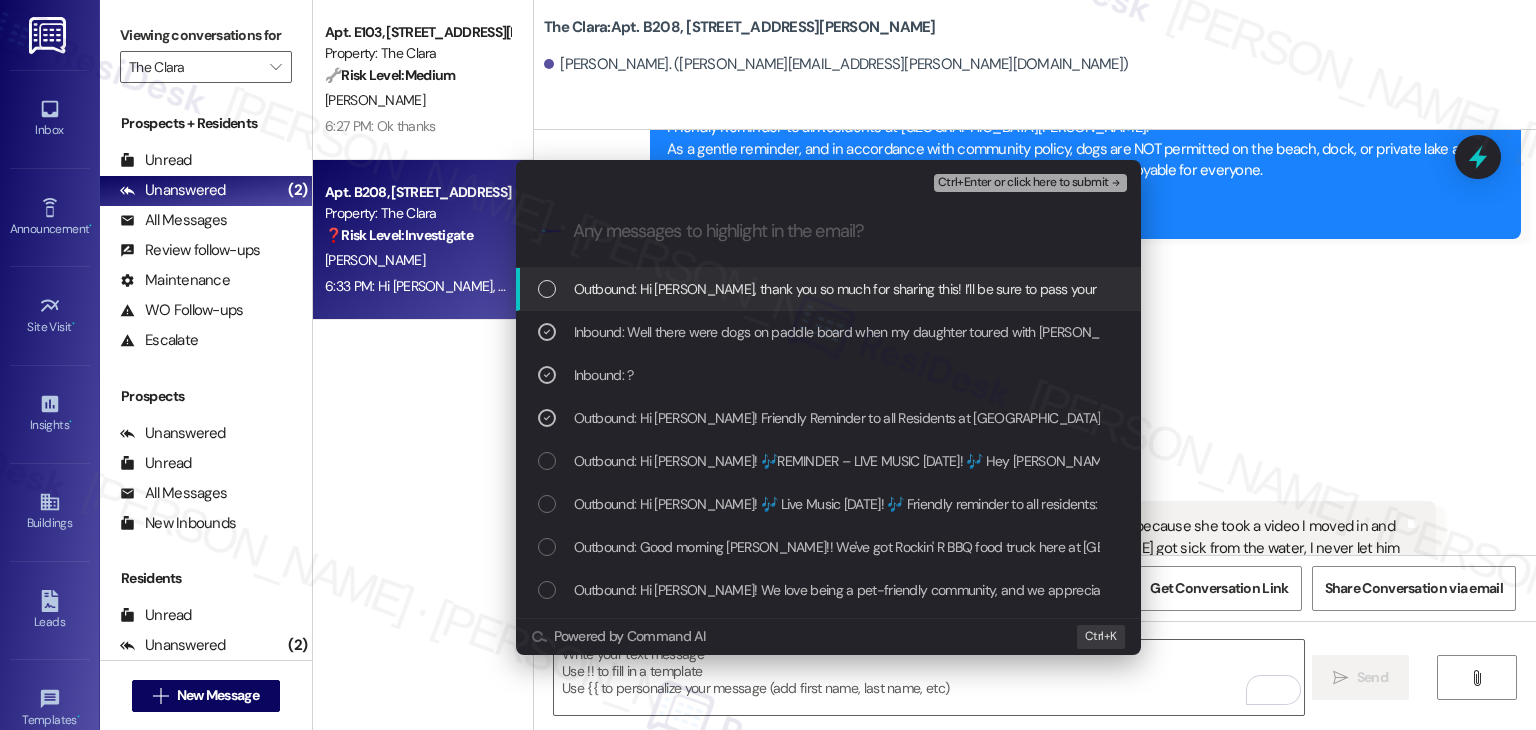 click on "Ctrl+Enter or click here to submit" at bounding box center (1023, 183) 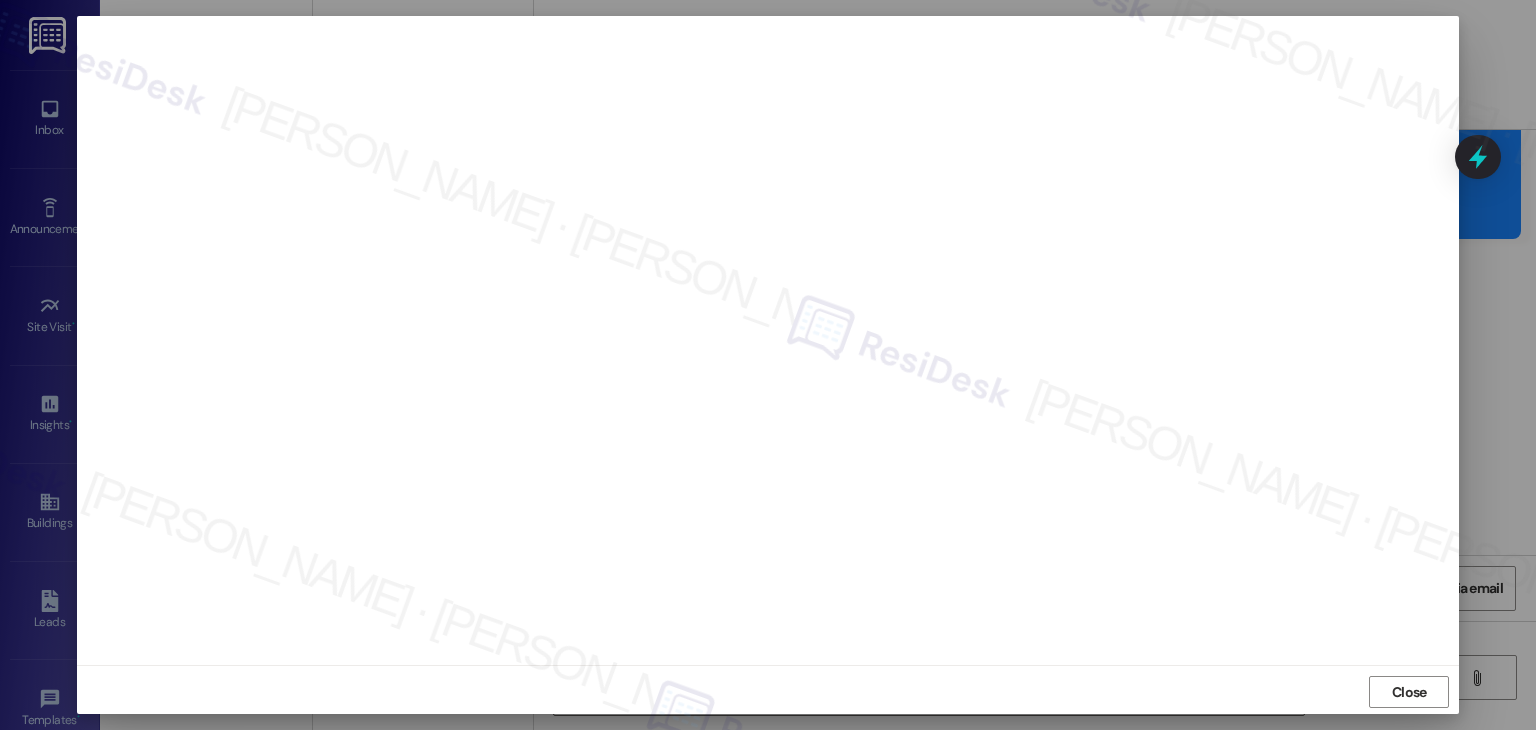 scroll, scrollTop: 12, scrollLeft: 0, axis: vertical 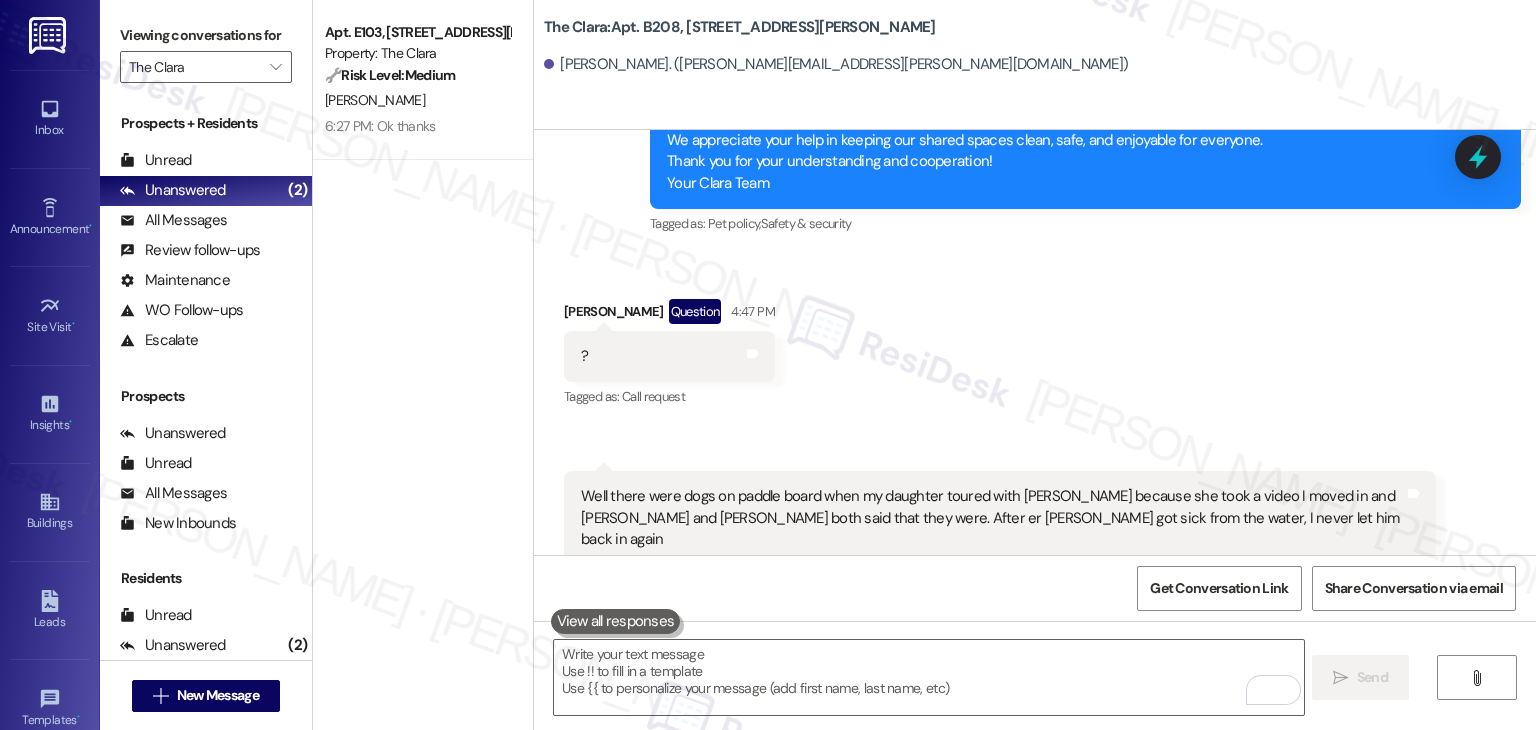drag, startPoint x: 349, startPoint y: 73, endPoint x: 856, endPoint y: 608, distance: 737.0712 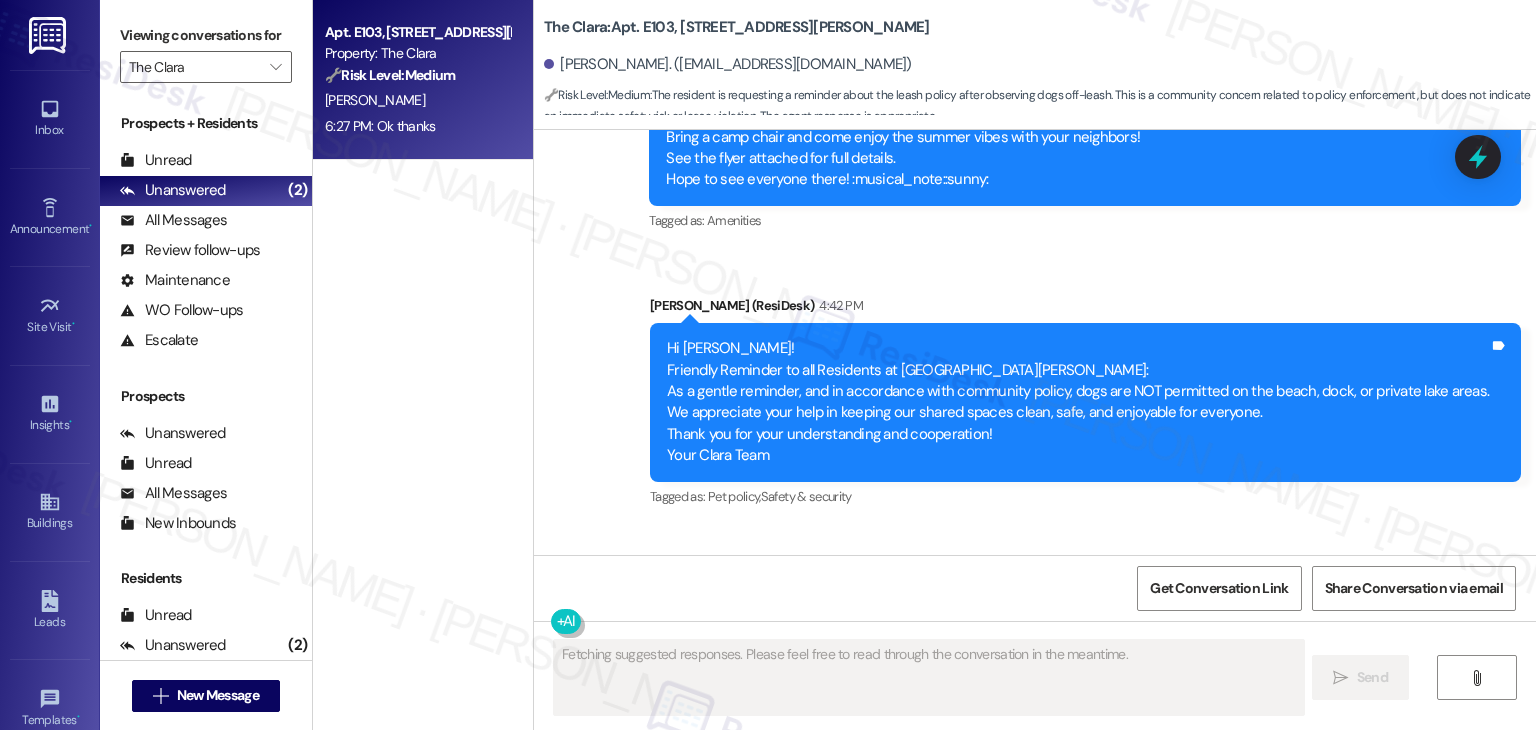 scroll, scrollTop: 61434, scrollLeft: 0, axis: vertical 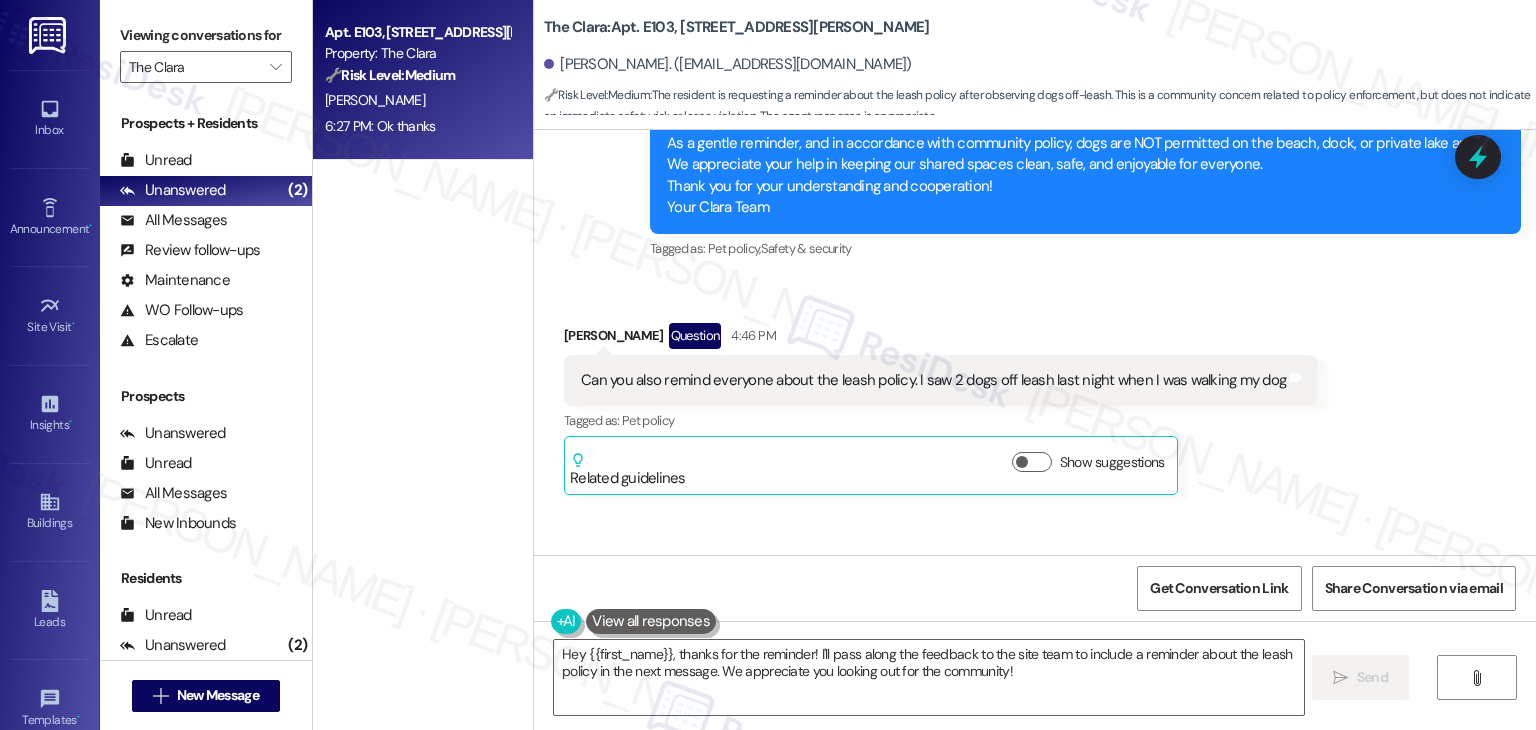 click on "Email escalation to site team Email escalation to site team 6:29 PM ResiDesk escalation to site team ->
Risk Level: Low risk
Topics: Request to Remind Residents About Leash Policy – Off-Leash Dogs Reported
Escalation type: Escalation Subject:  [ResiDesk Escalation] (Low risk) - Action Needed (Request to Remind Residents About Leash Policy – Off-Leash Dogs Reported) with The Clara: Apt. E103, 225-E S. Linder Rd (1161655)" at bounding box center (1000, 999) 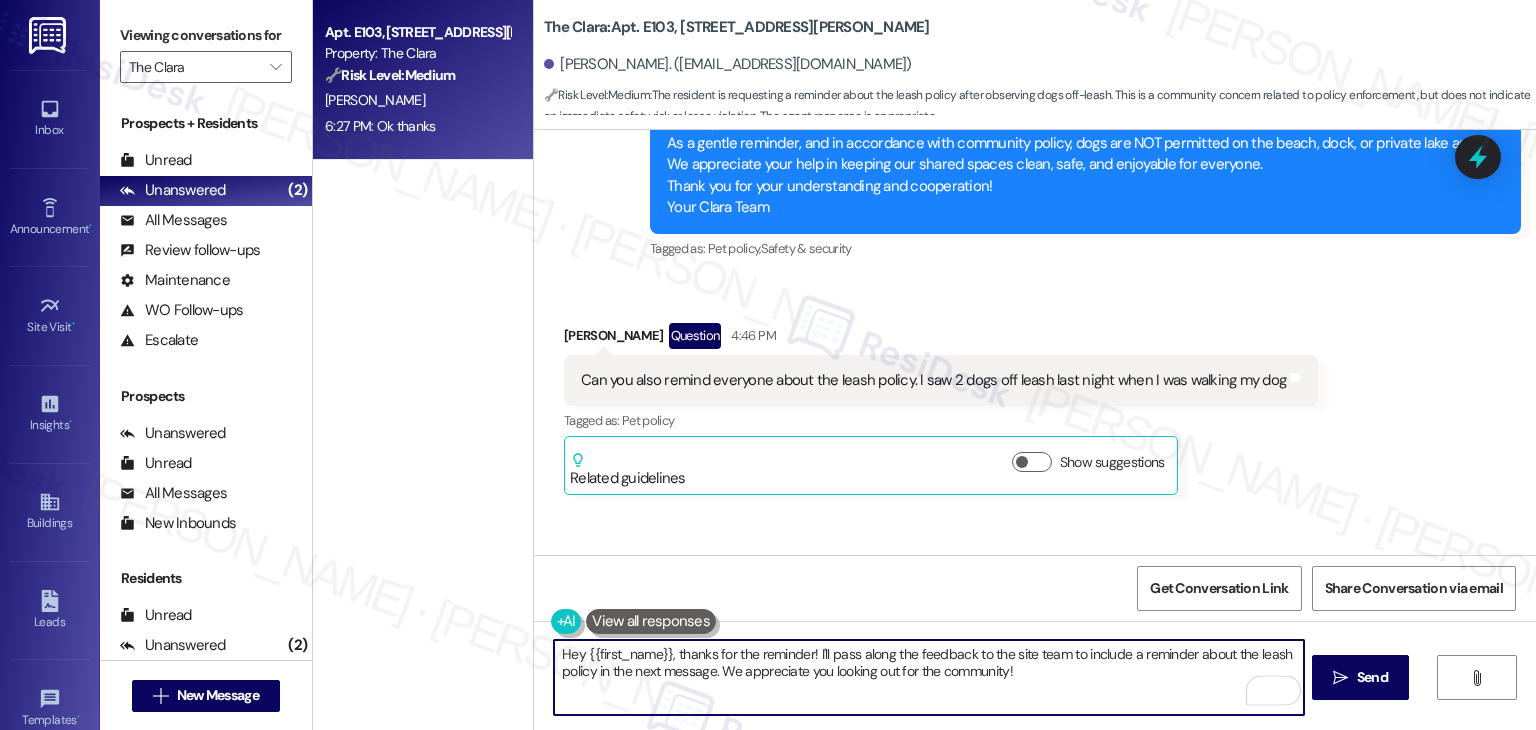 drag, startPoint x: 920, startPoint y: 660, endPoint x: 859, endPoint y: 649, distance: 61.983868 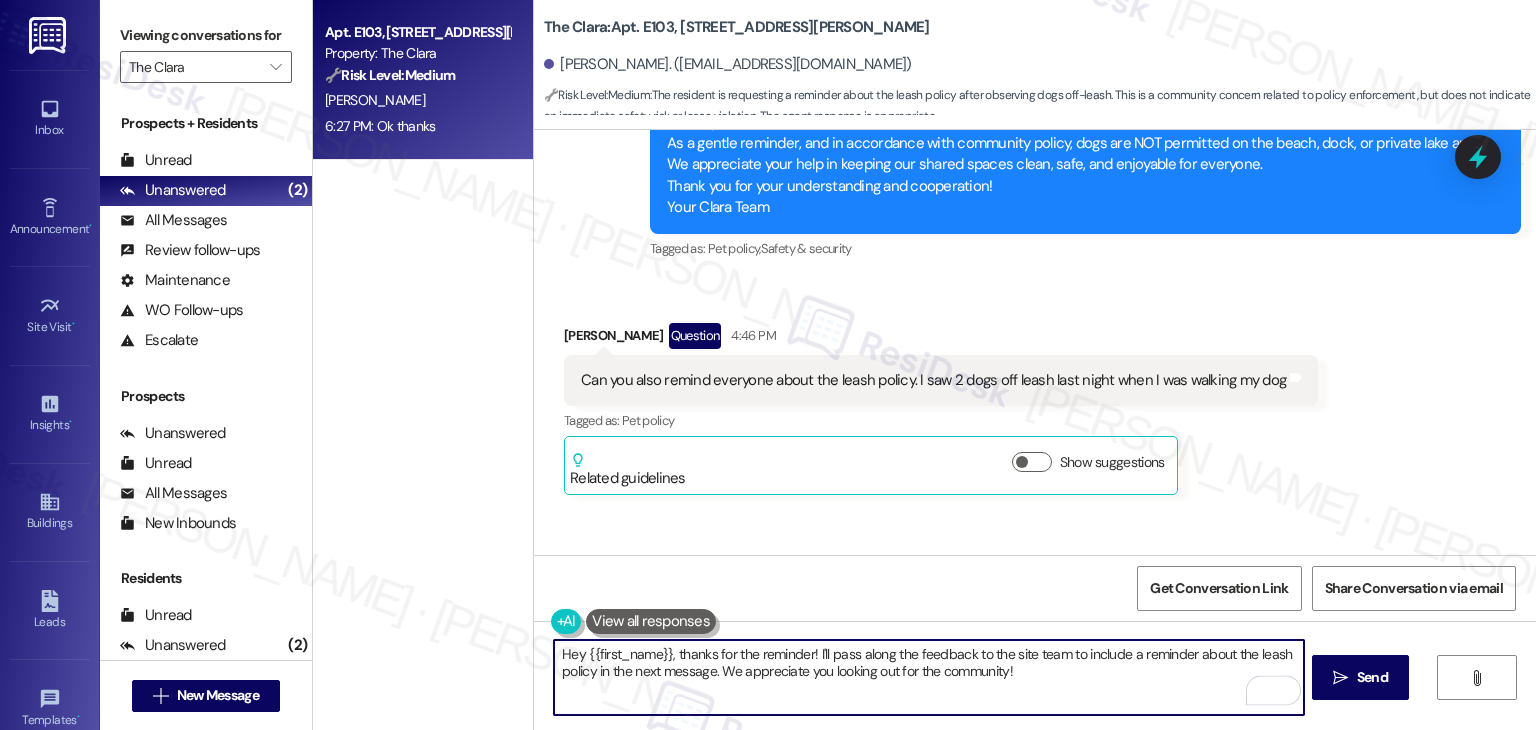 click on "Hey {{first_name}}, thanks for the reminder! I'll pass along the feedback to the site team to include a reminder about the leash policy in the next message. We appreciate you looking out for the community!" at bounding box center [928, 677] 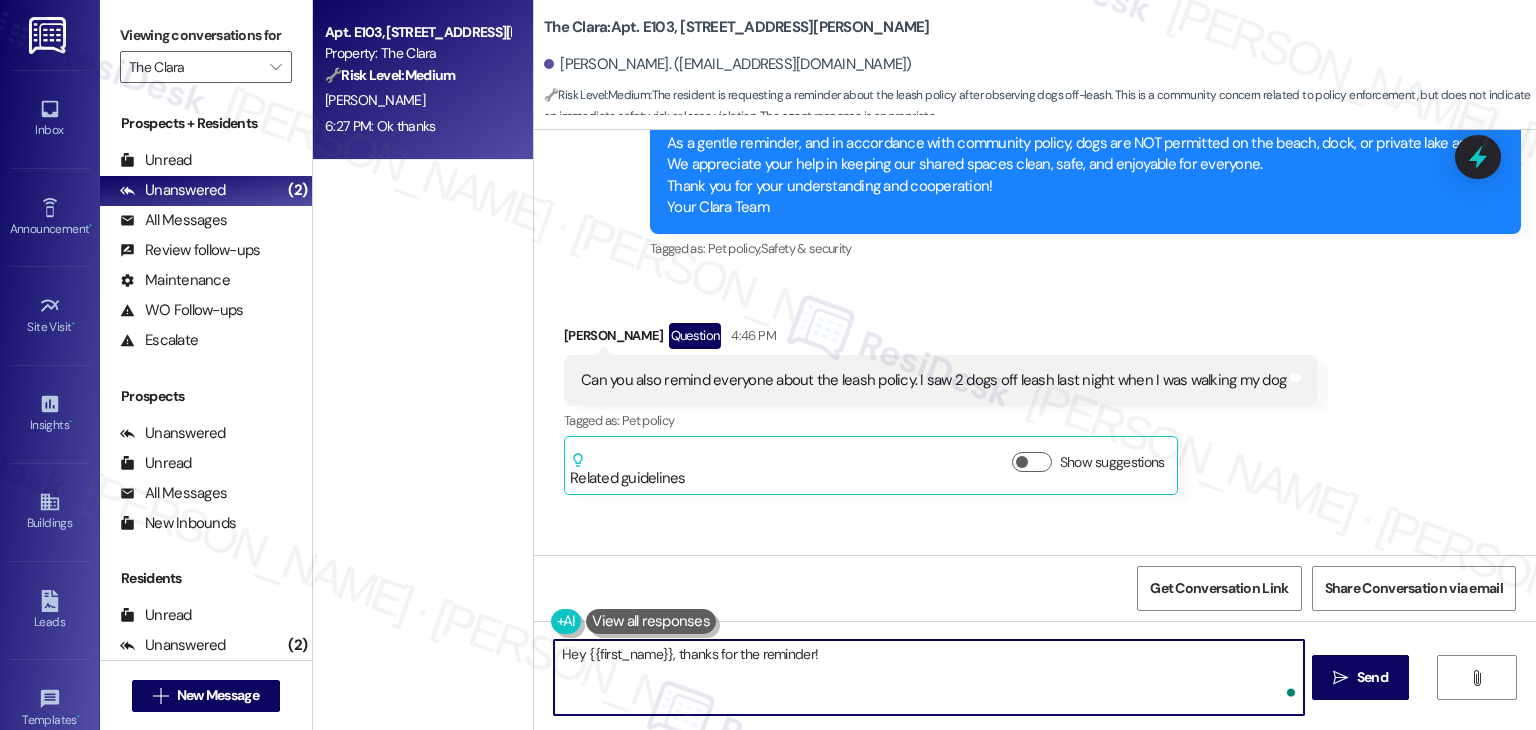 paste on "Let us know if there's anything else we can assist you with!" 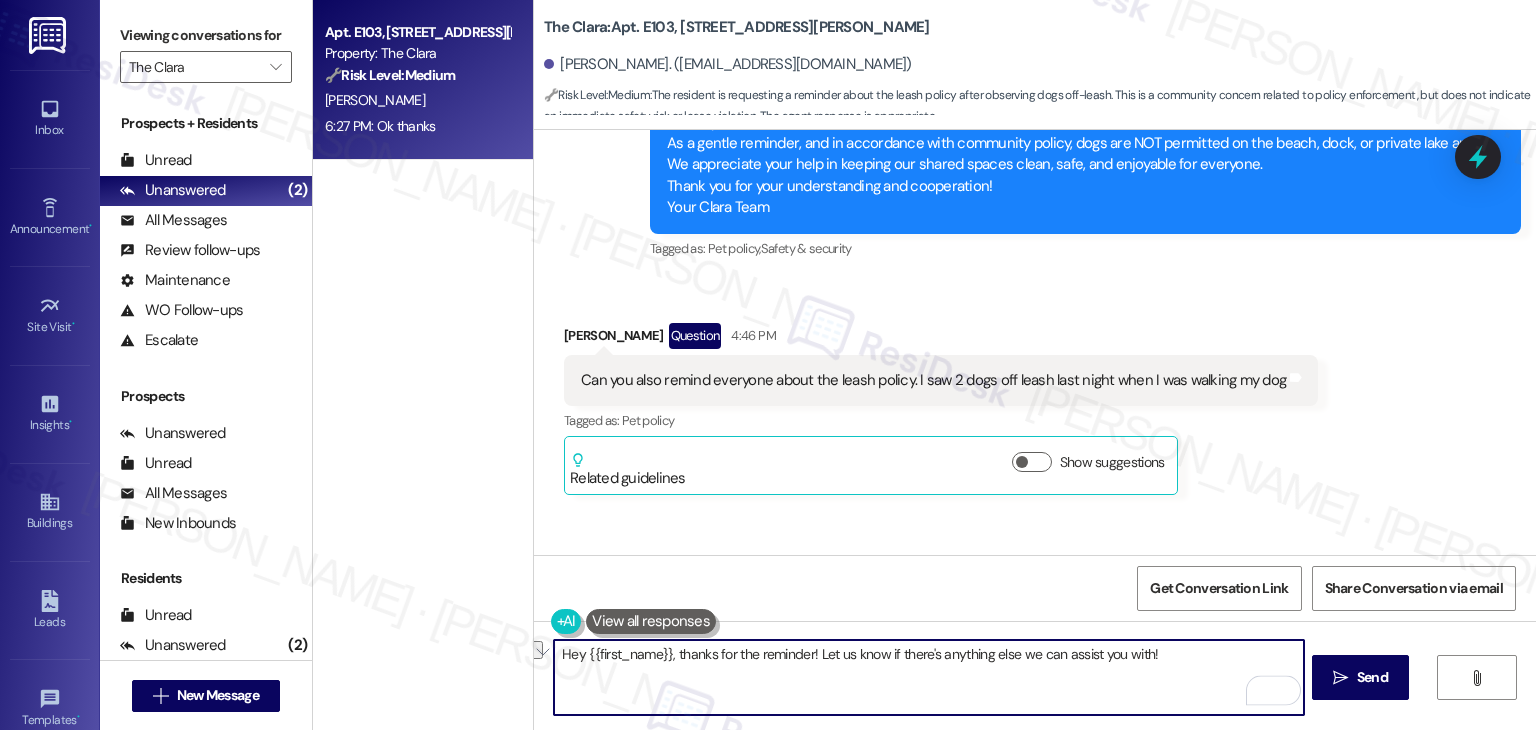 drag, startPoint x: 672, startPoint y: 649, endPoint x: 520, endPoint y: 649, distance: 152 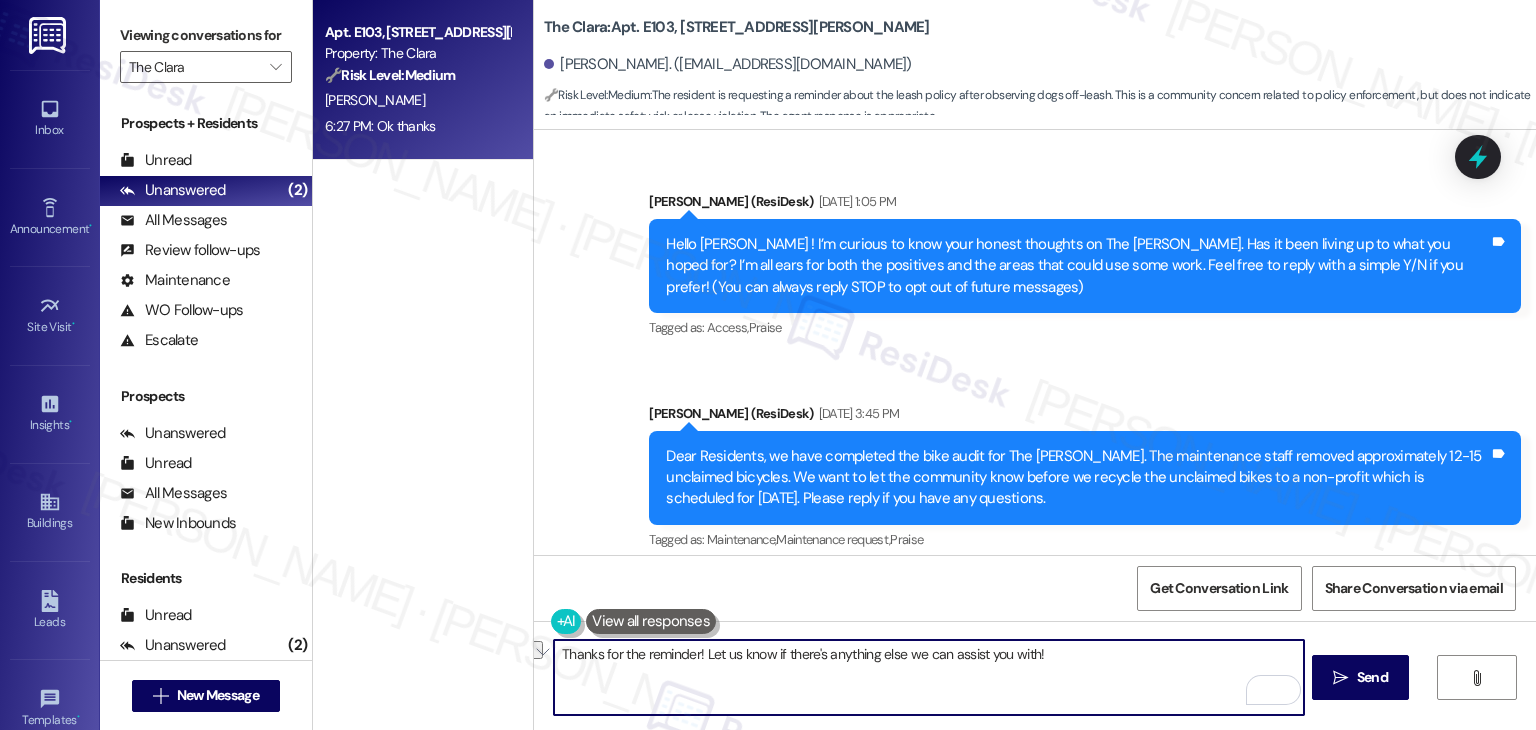 scroll, scrollTop: 0, scrollLeft: 0, axis: both 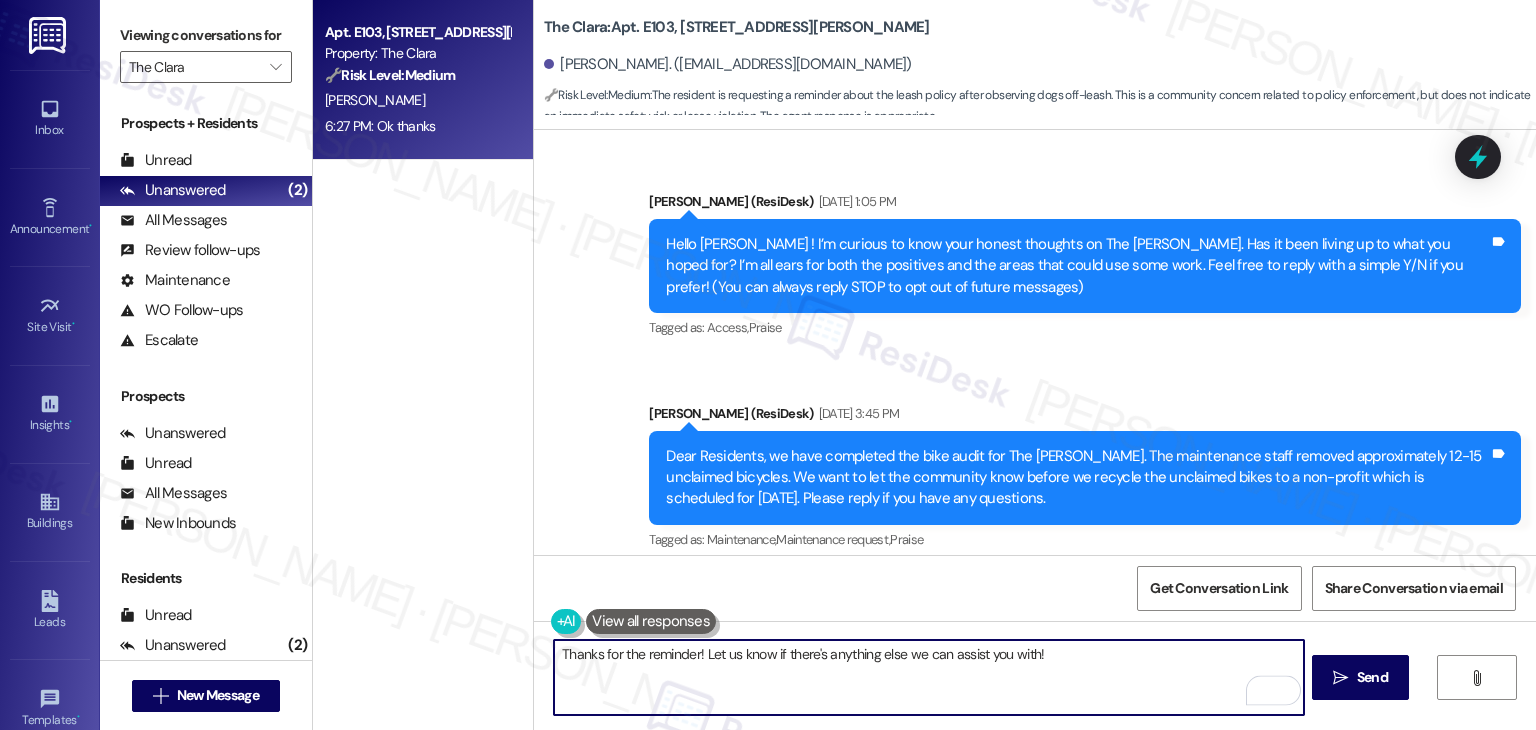 type on "Thanks for the reminder! Let us know if there's anything else we can assist you with!" 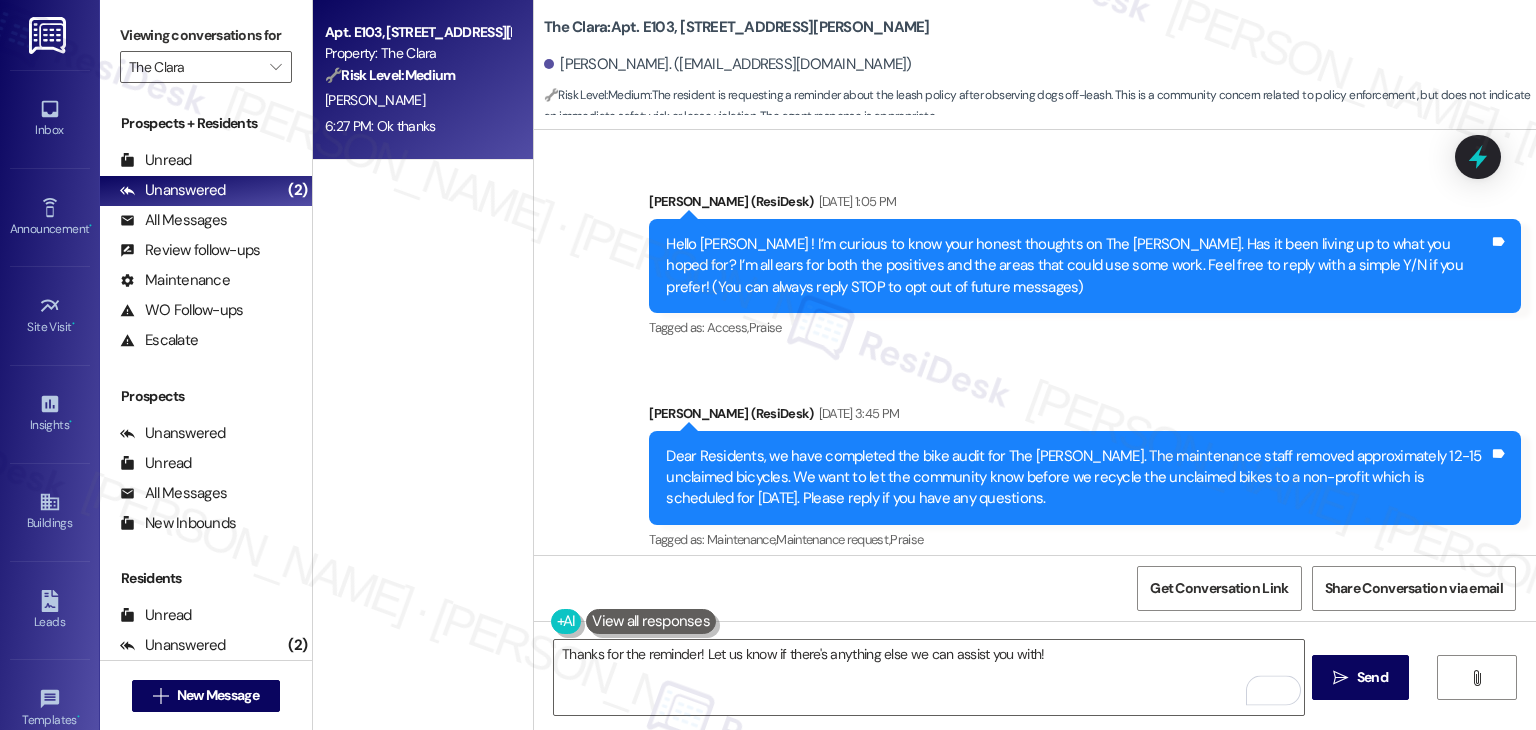 click on "Get Conversation Link Share Conversation via email" at bounding box center (1035, 588) 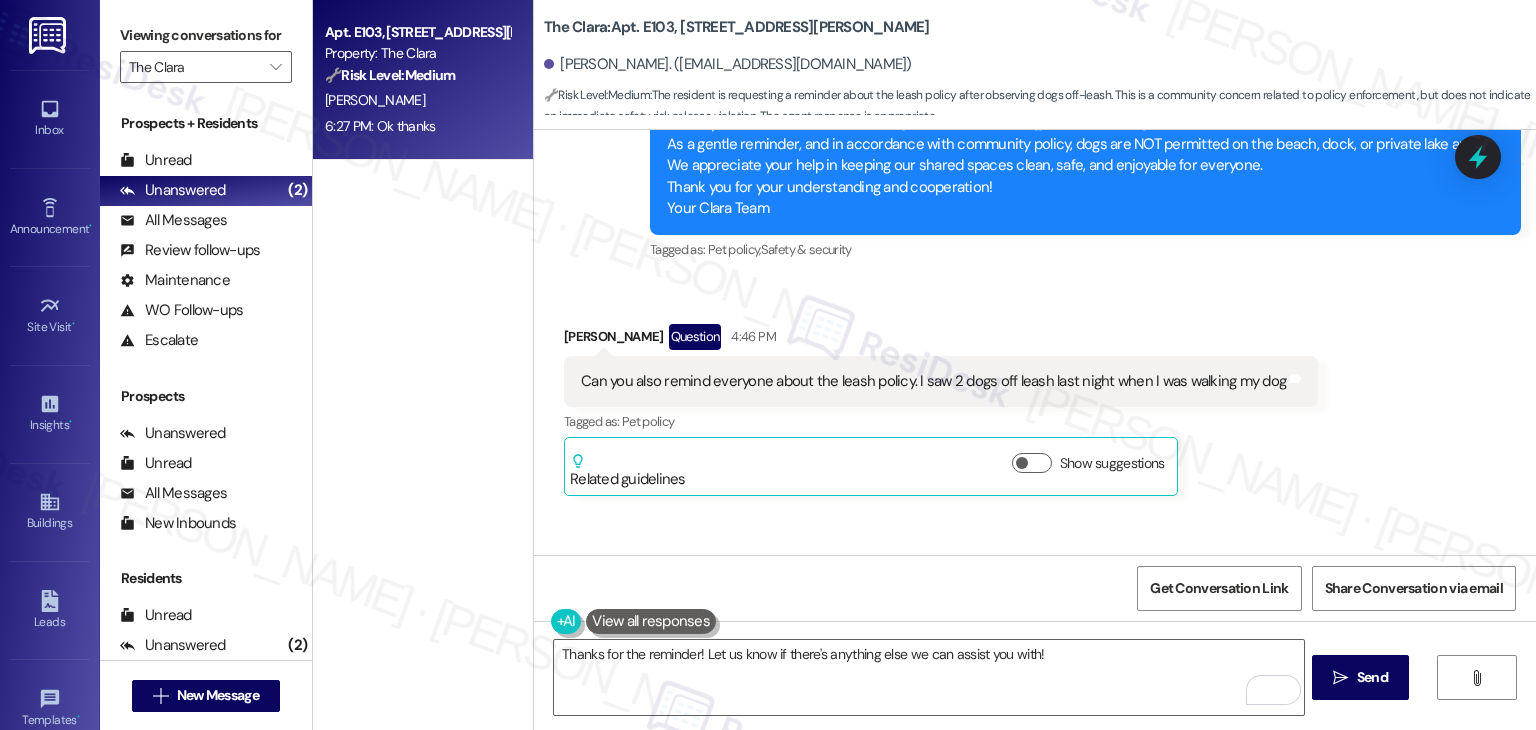 scroll, scrollTop: 61434, scrollLeft: 0, axis: vertical 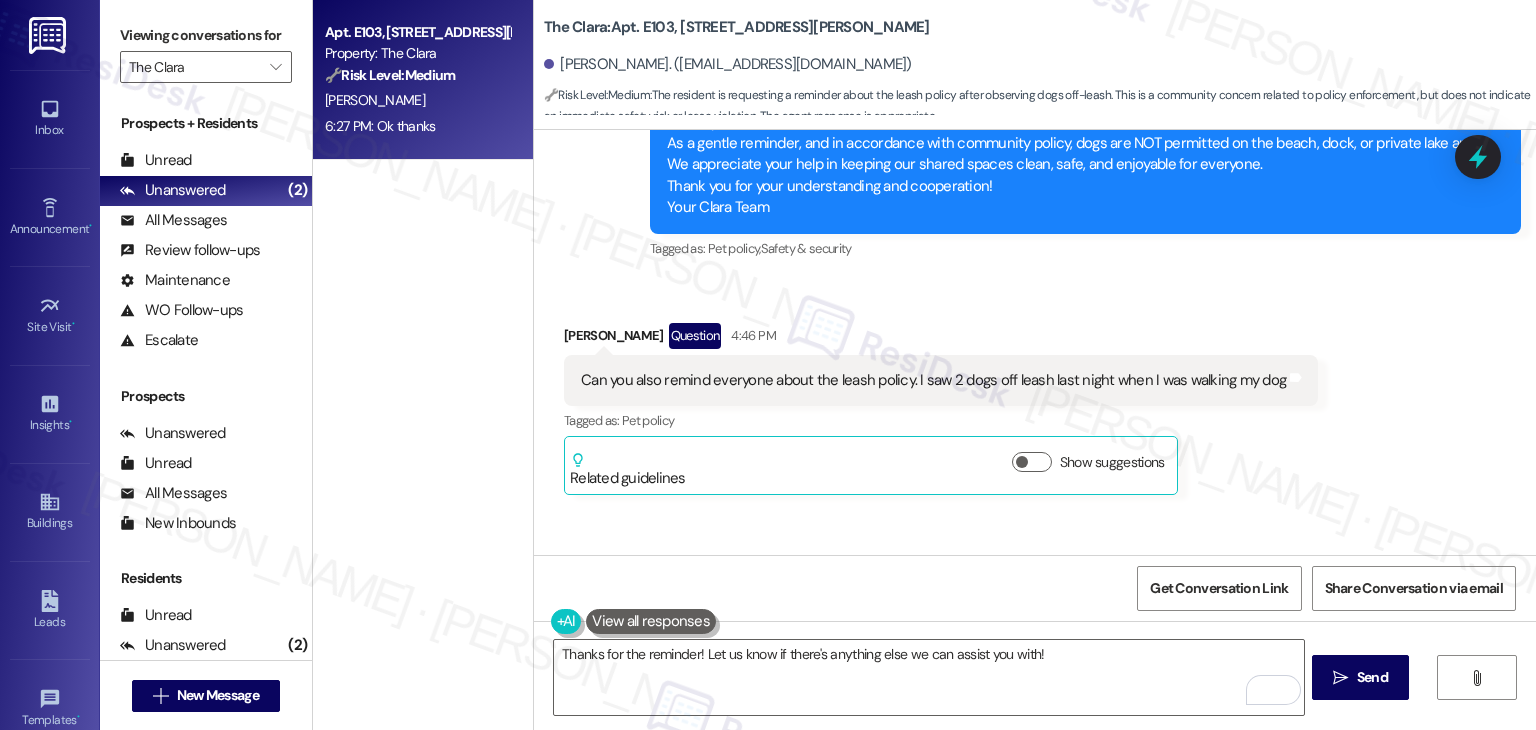 click on "Received via SMS Matthew Lennon 6:27 PM Ok thanks  Tags and notes Tagged as:   Positive response ,  Click to highlight conversations about Positive response Emailed client ,  Click to highlight conversations about Emailed client Escalation type escalation Click to highlight conversations about Escalation type escalation" at bounding box center [1035, 776] 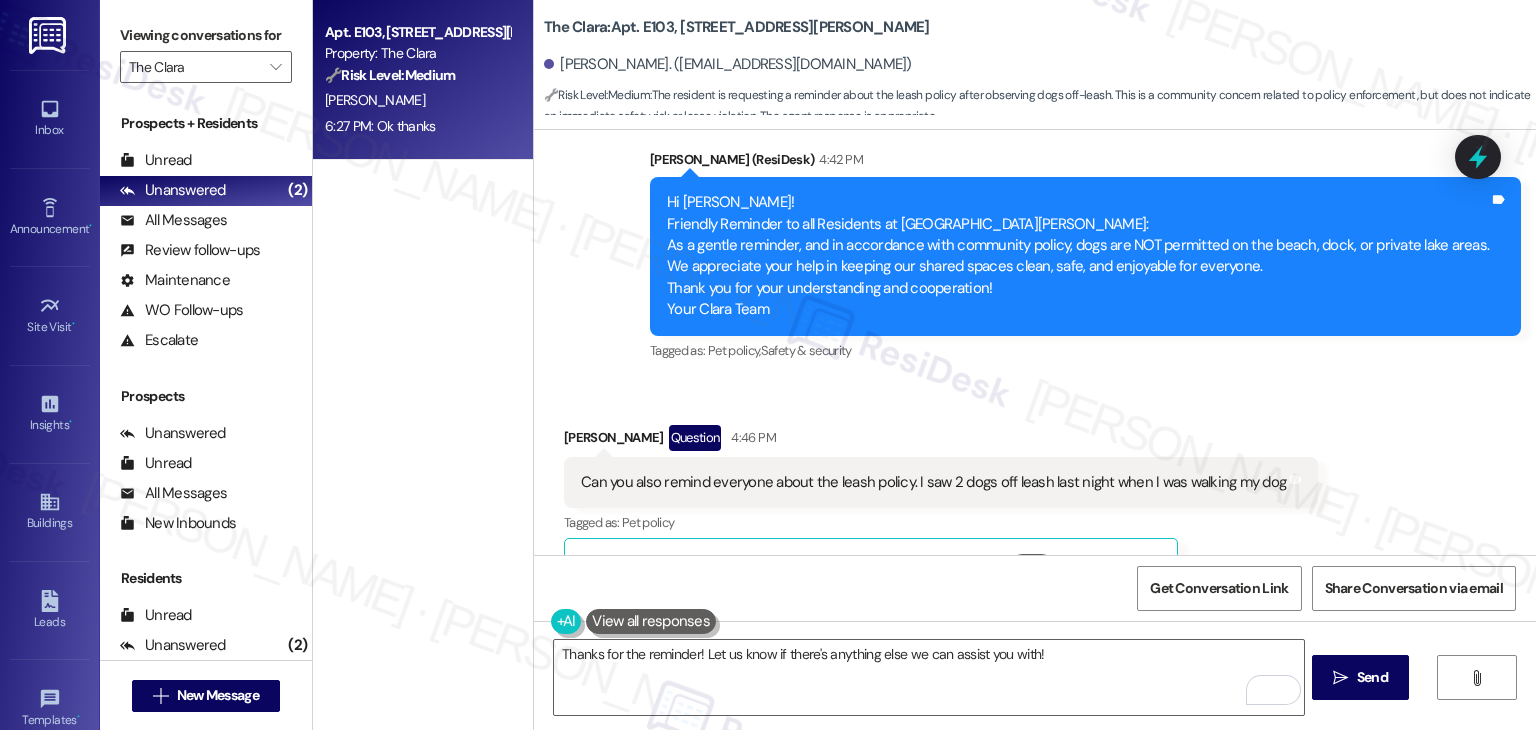 scroll, scrollTop: 61434, scrollLeft: 0, axis: vertical 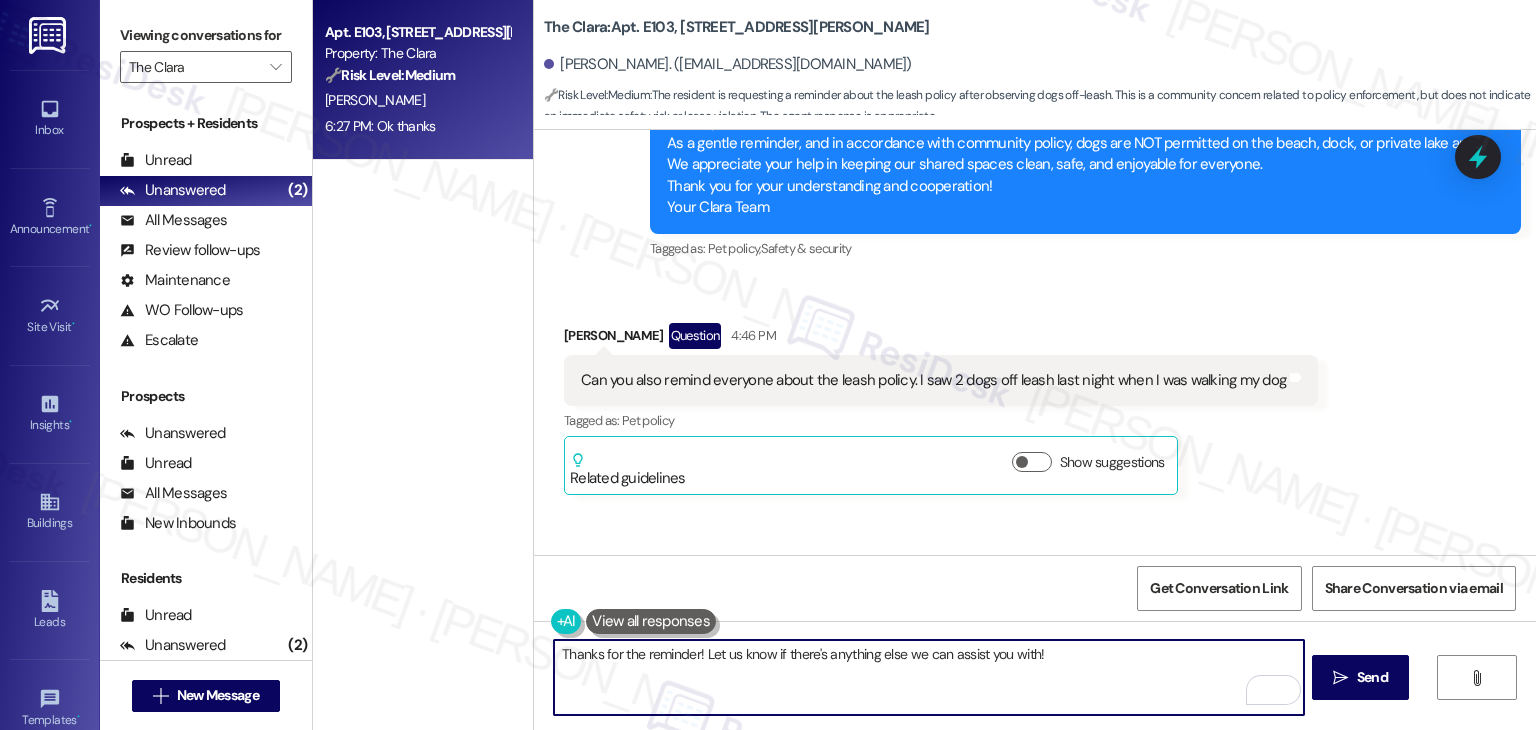 click on "Thanks for the reminder! Let us know if there's anything else we can assist you with!" at bounding box center (928, 677) 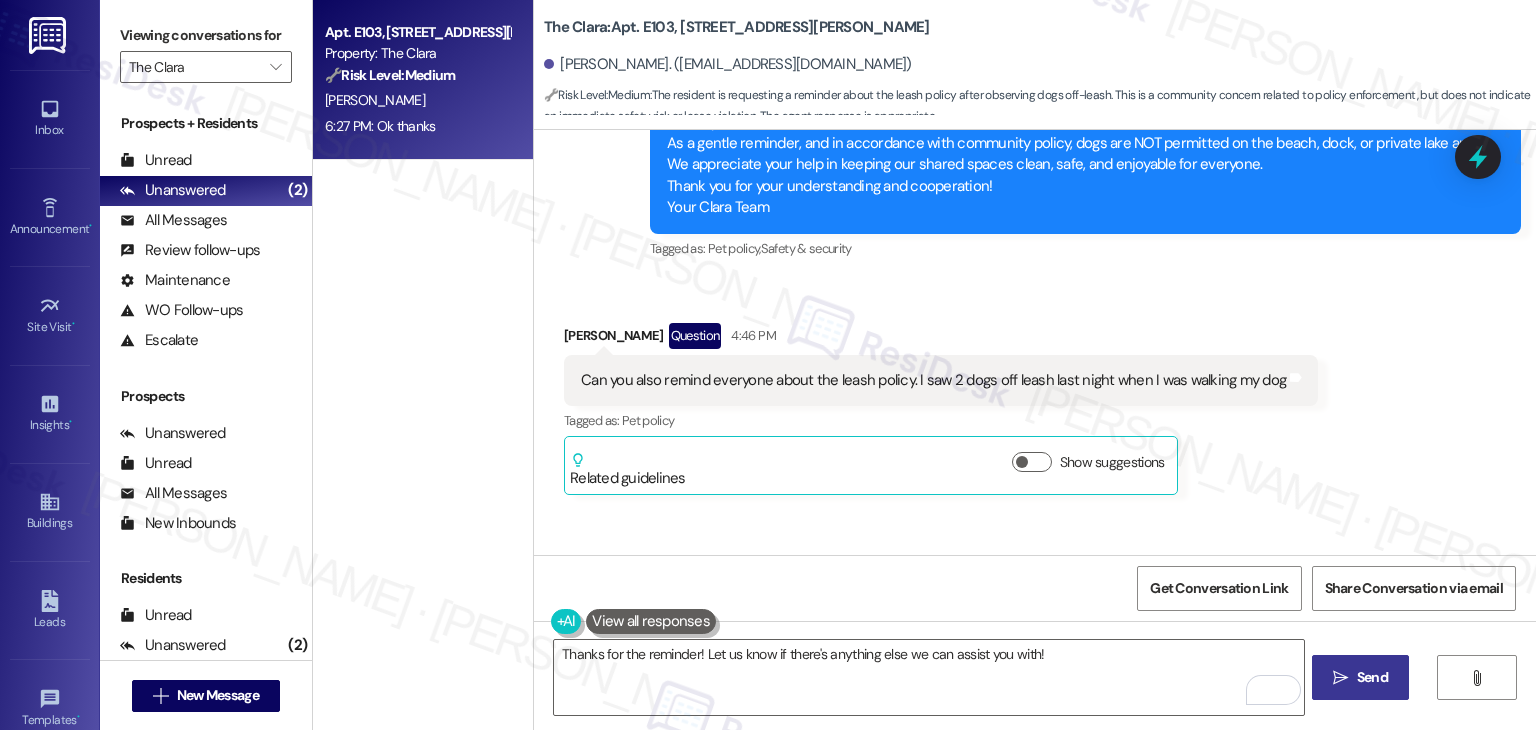 click on "Send" at bounding box center (1372, 677) 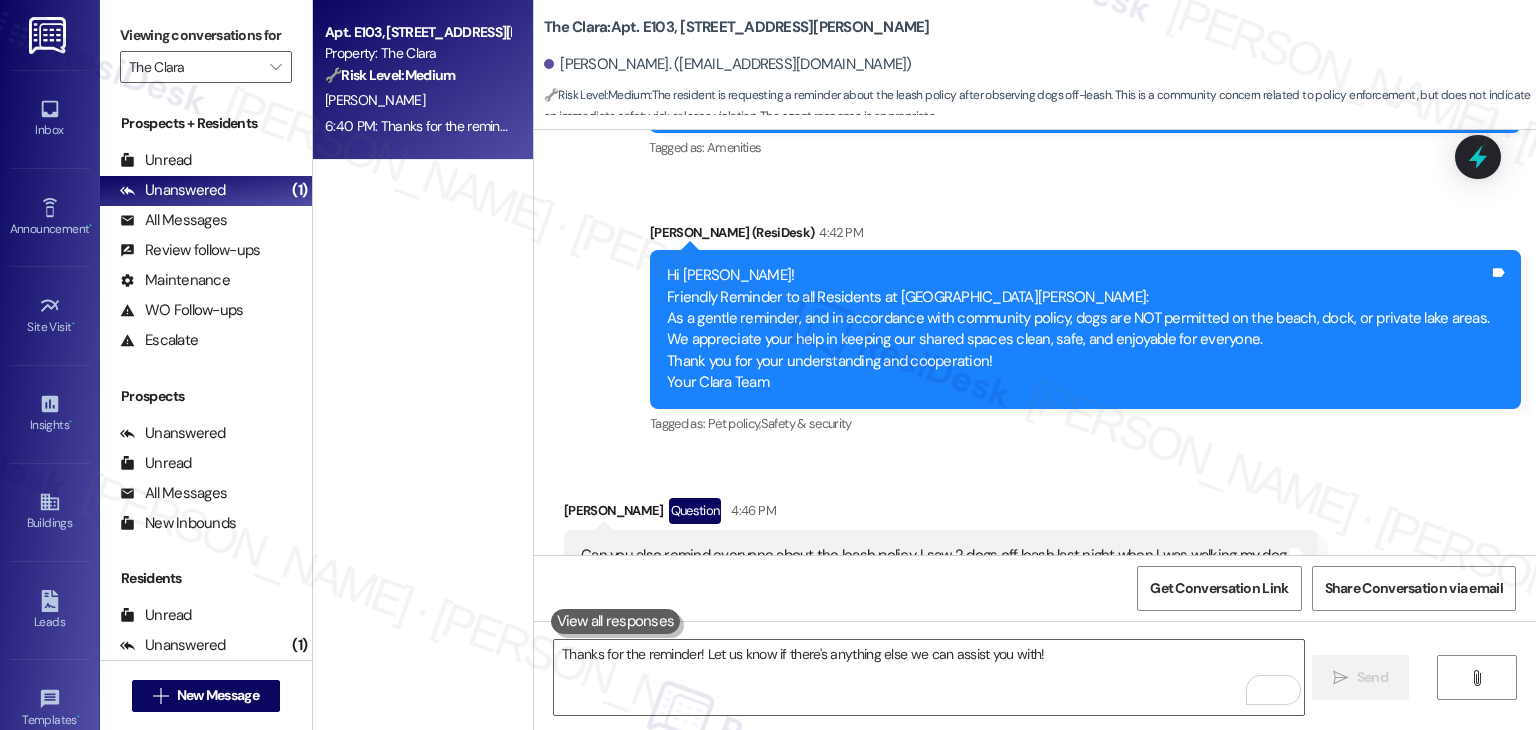 scroll, scrollTop: 61186, scrollLeft: 0, axis: vertical 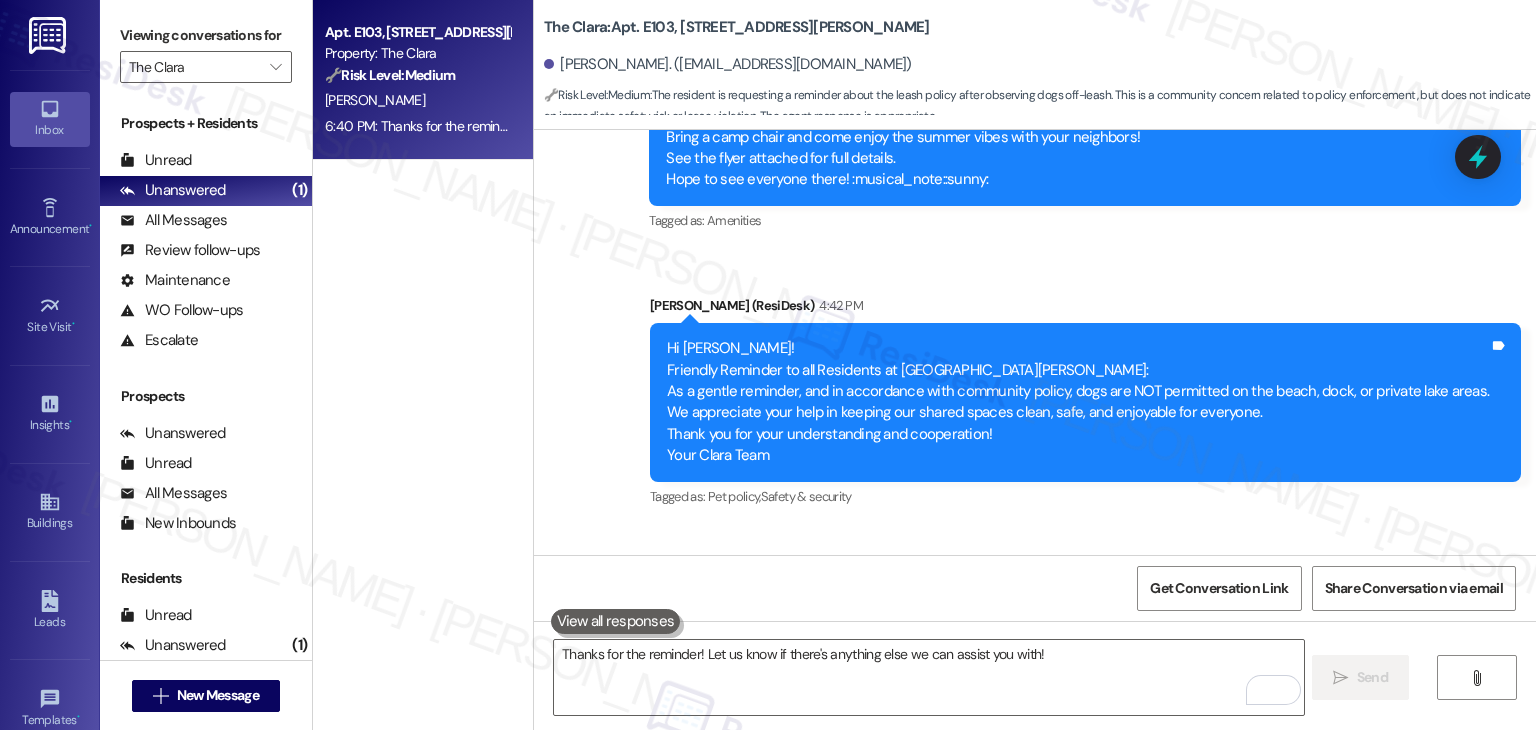 click on "Inbox" at bounding box center [50, 130] 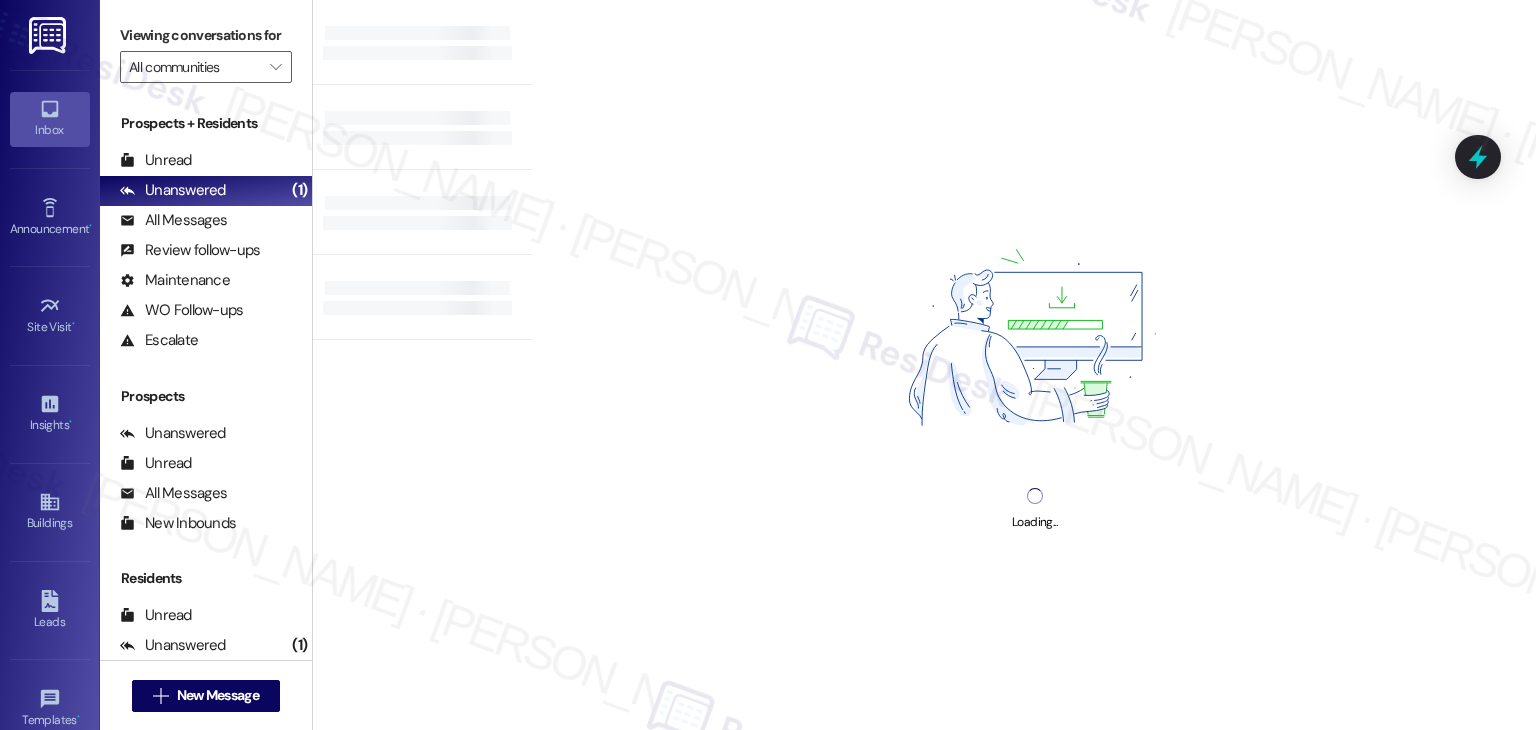 click on "Loading..." at bounding box center (1034, 365) 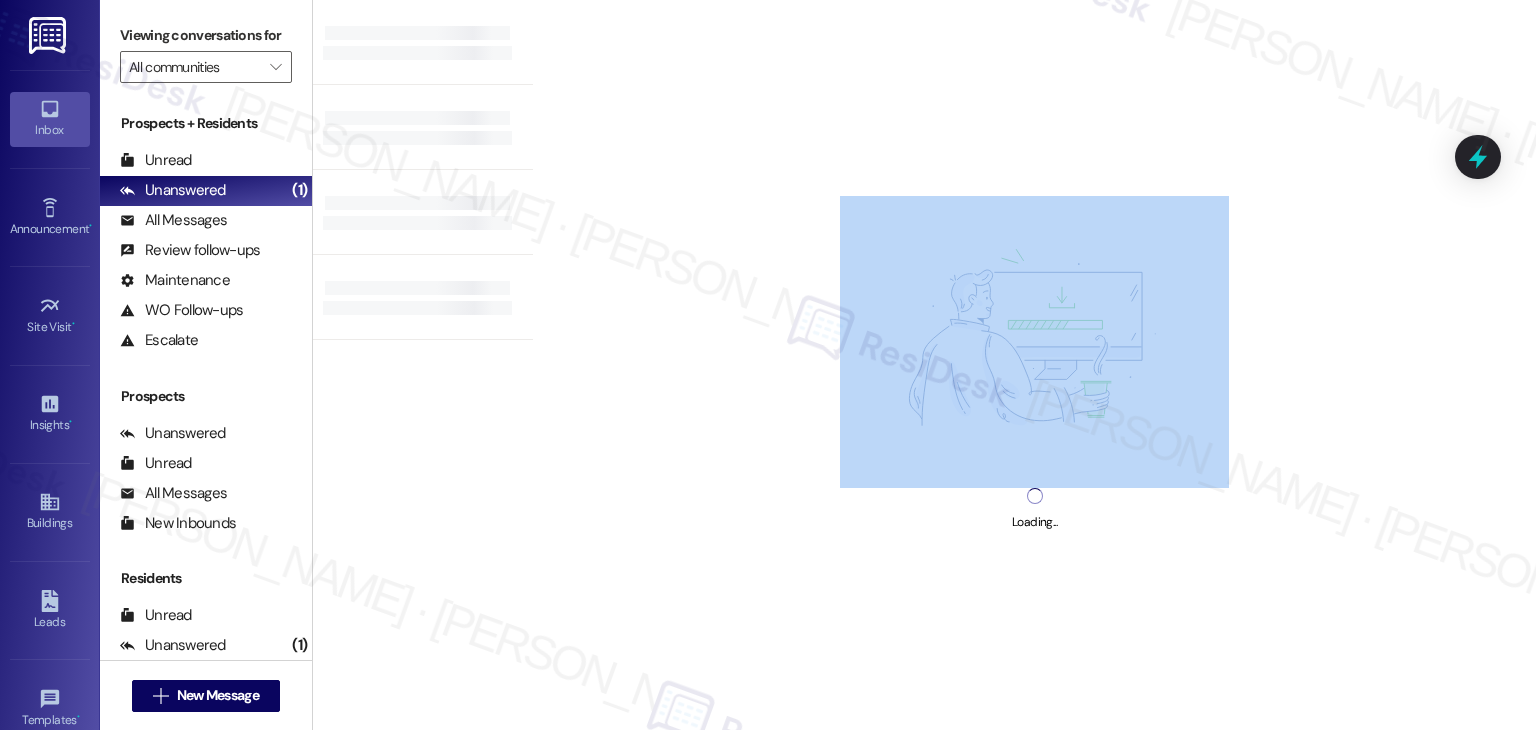 click on "Loading..." at bounding box center (1034, 365) 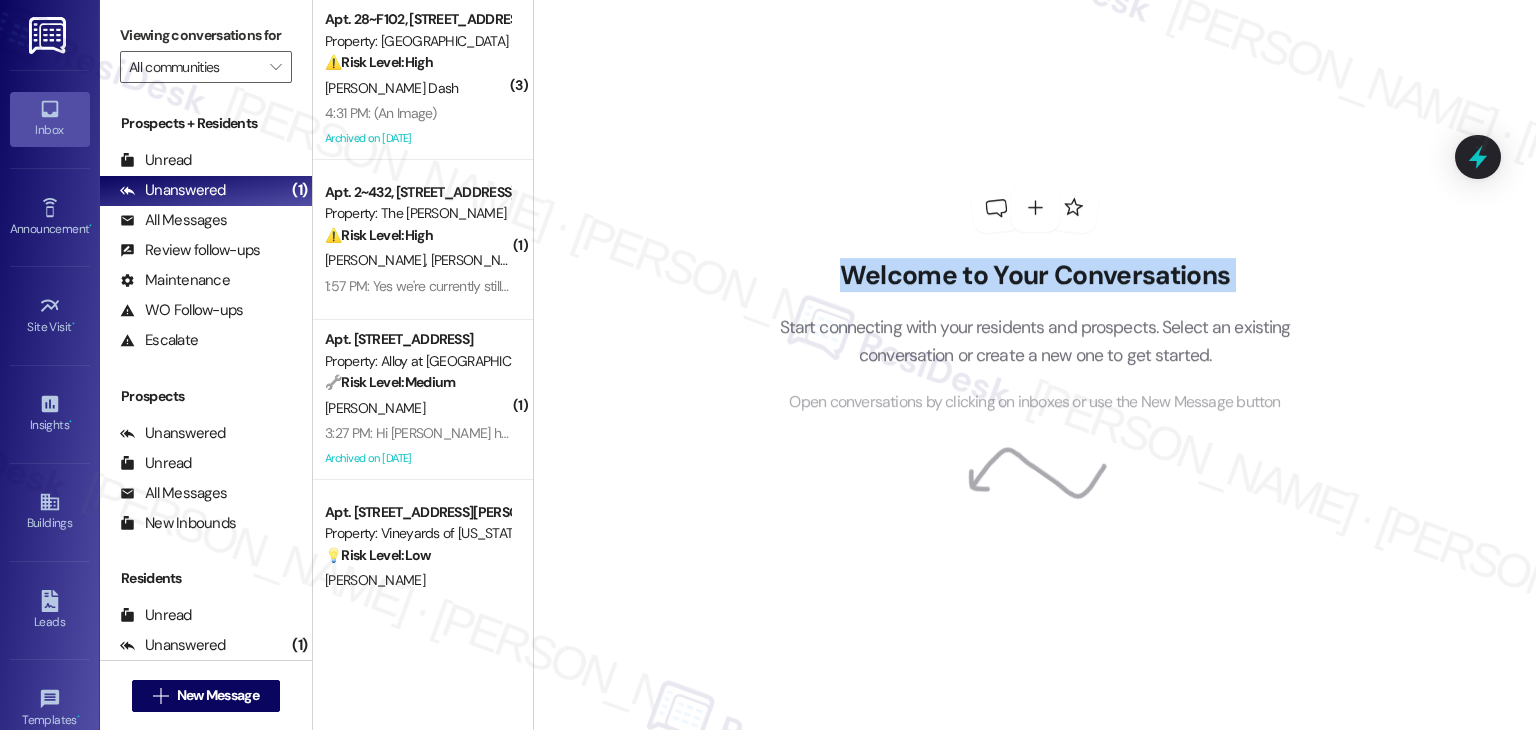 click on "Welcome to Your Conversations Start connecting with your residents and prospects. Select an existing conversation or create a new one to get started. Open conversations by clicking on inboxes or use the New Message button" at bounding box center (1034, 365) 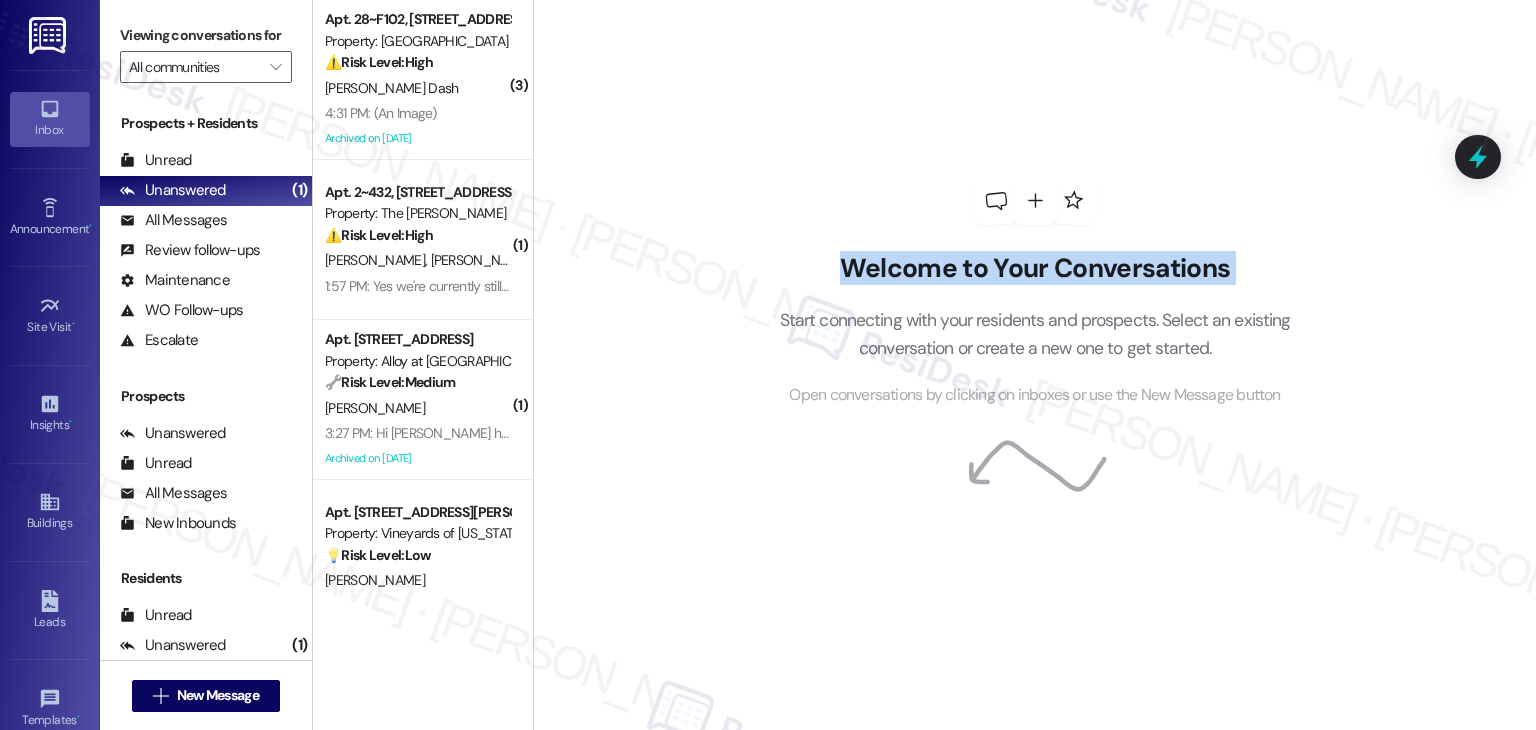 click on "Welcome to Your Conversations Start connecting with your residents and prospects. Select an existing conversation or create a new one to get started. Open conversations by clicking on inboxes or use the New Message button" at bounding box center [1034, 365] 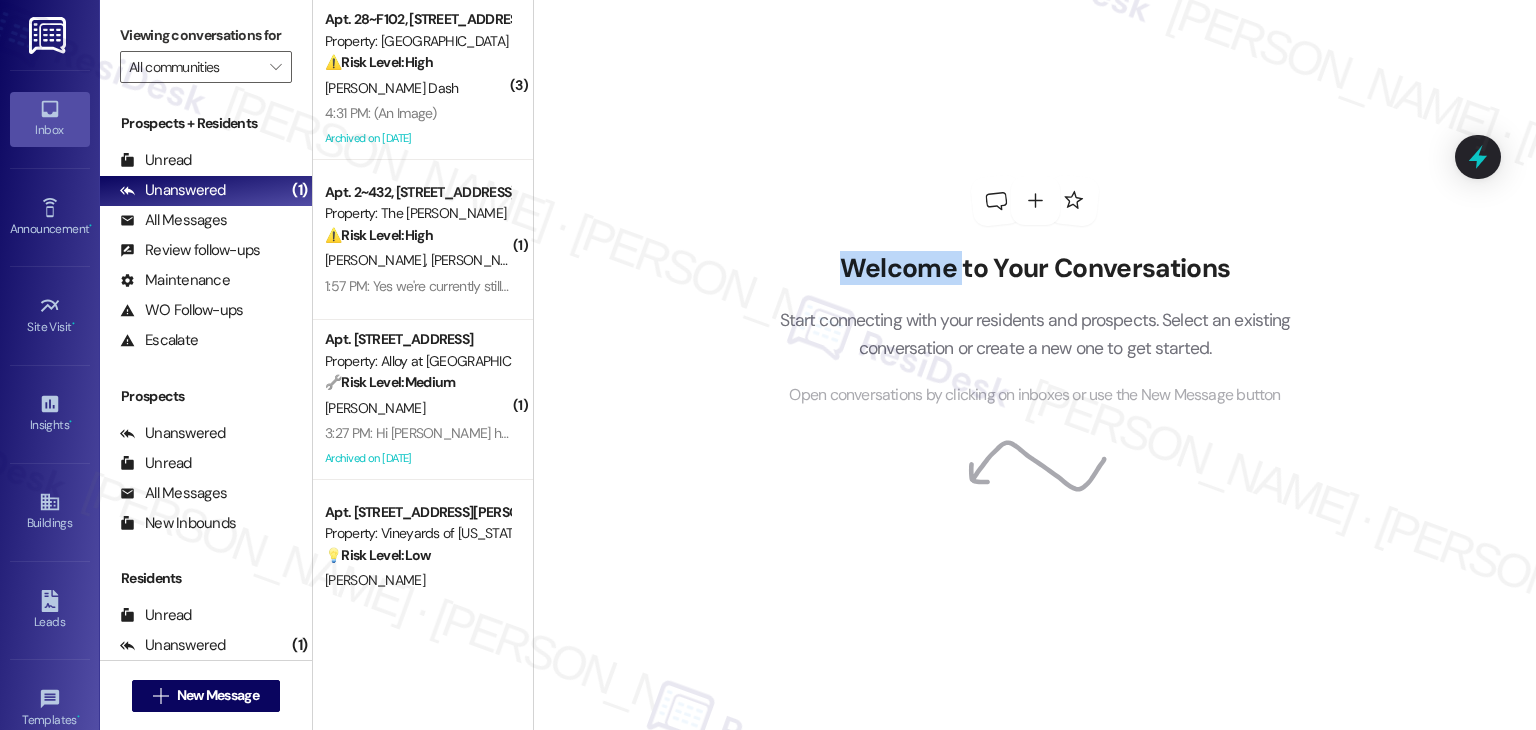 click on "Welcome to Your Conversations Start connecting with your residents and prospects. Select an existing conversation or create a new one to get started. Open conversations by clicking on inboxes or use the New Message button" at bounding box center [1034, 365] 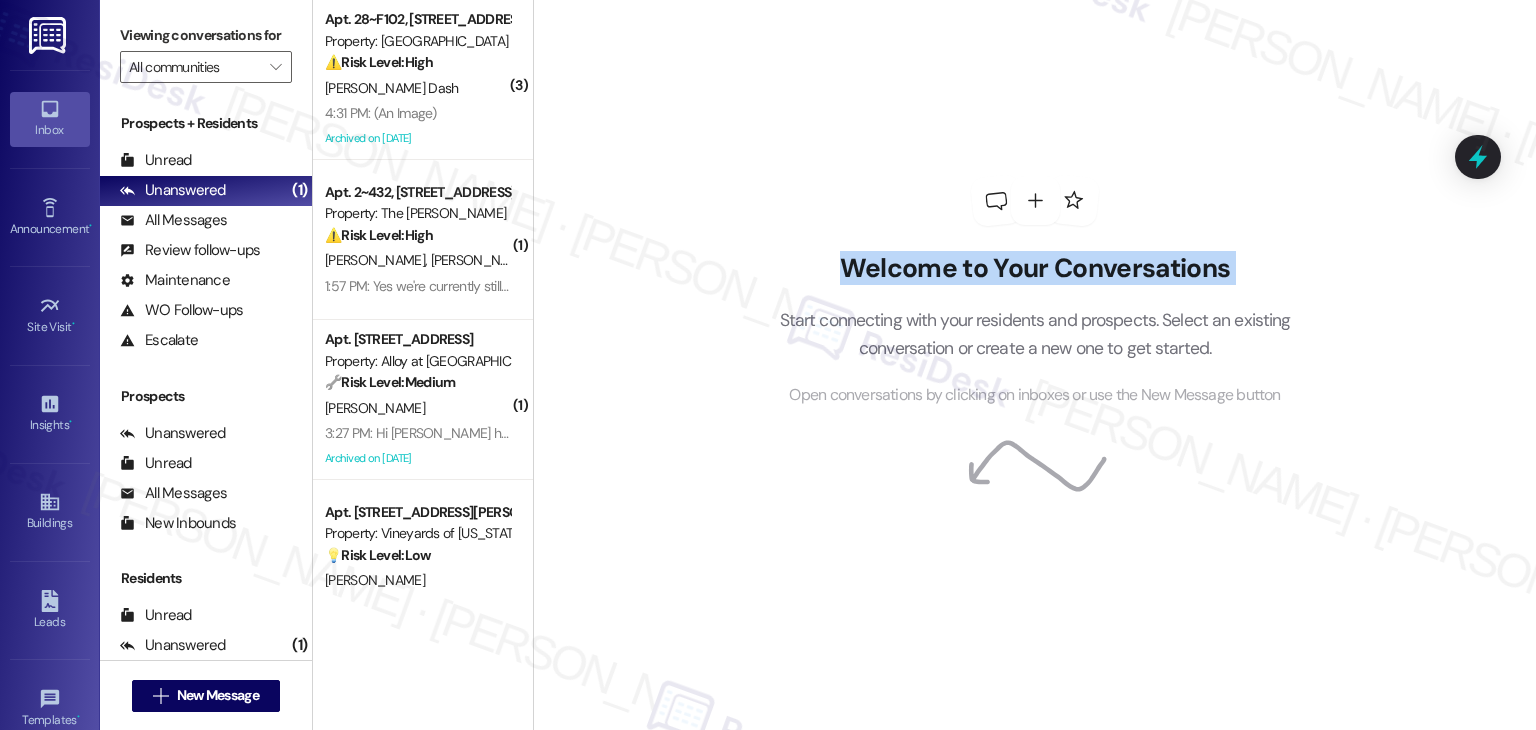 click on "Welcome to Your Conversations Start connecting with your residents and prospects. Select an existing conversation or create a new one to get started. Open conversations by clicking on inboxes or use the New Message button" at bounding box center (1034, 365) 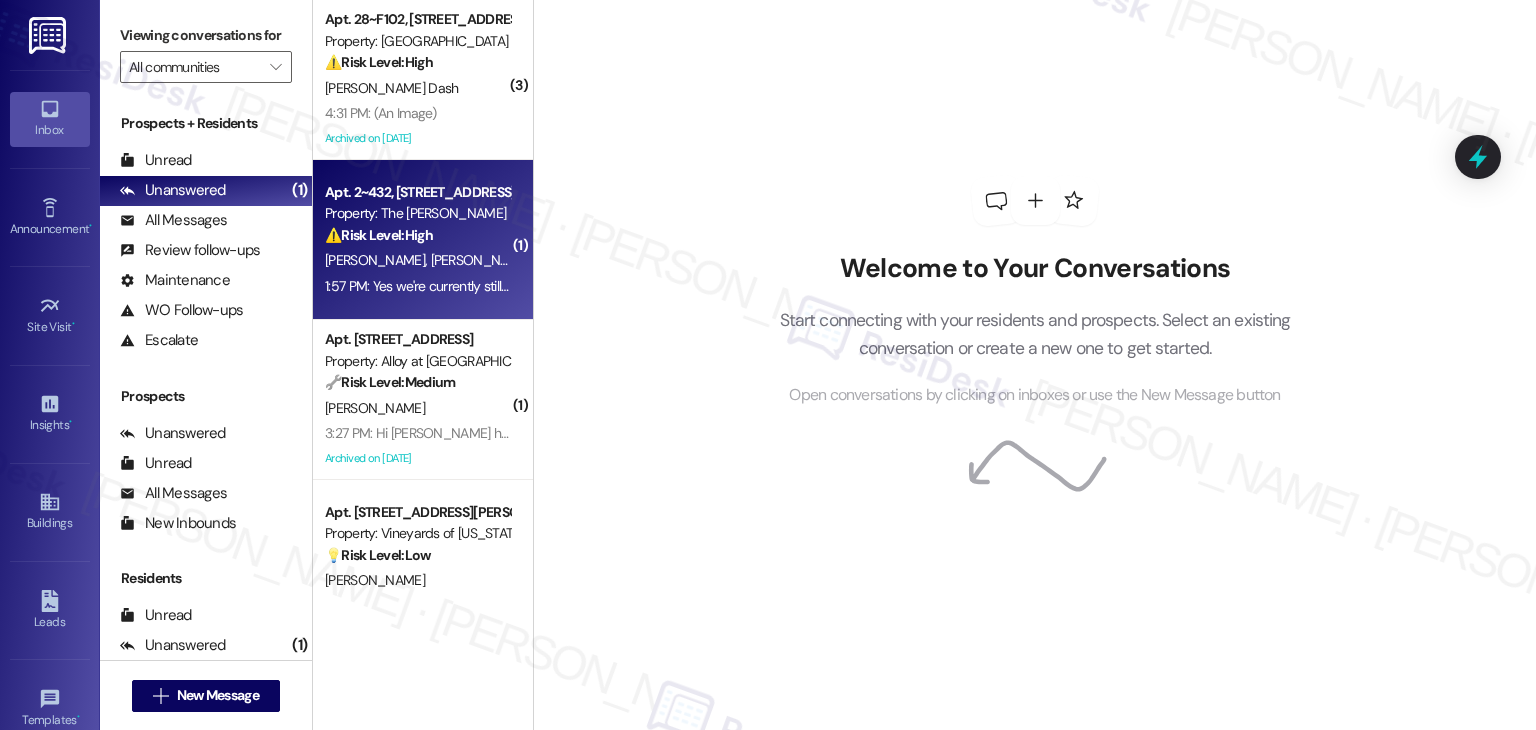 click on "⚠️  Risk Level:  High The resident reports a low battery on their door lock, which could compromise security if it fails completely. While currently functional, it requires prompt attention to prevent a security risk. The resident is also asking about timing for maintenance to manage their dogs, indicating a need for coordination." at bounding box center (417, 235) 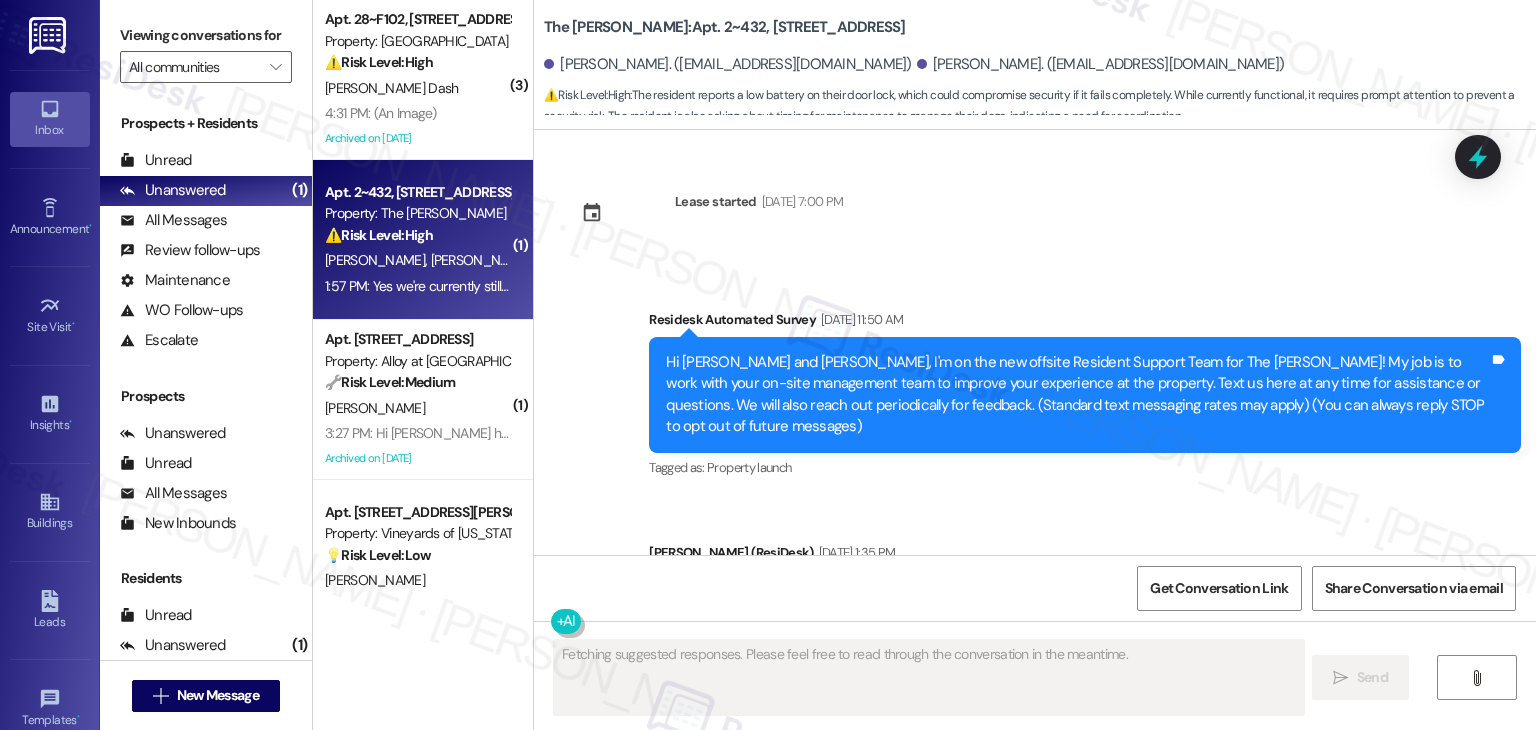 scroll, scrollTop: 8111, scrollLeft: 0, axis: vertical 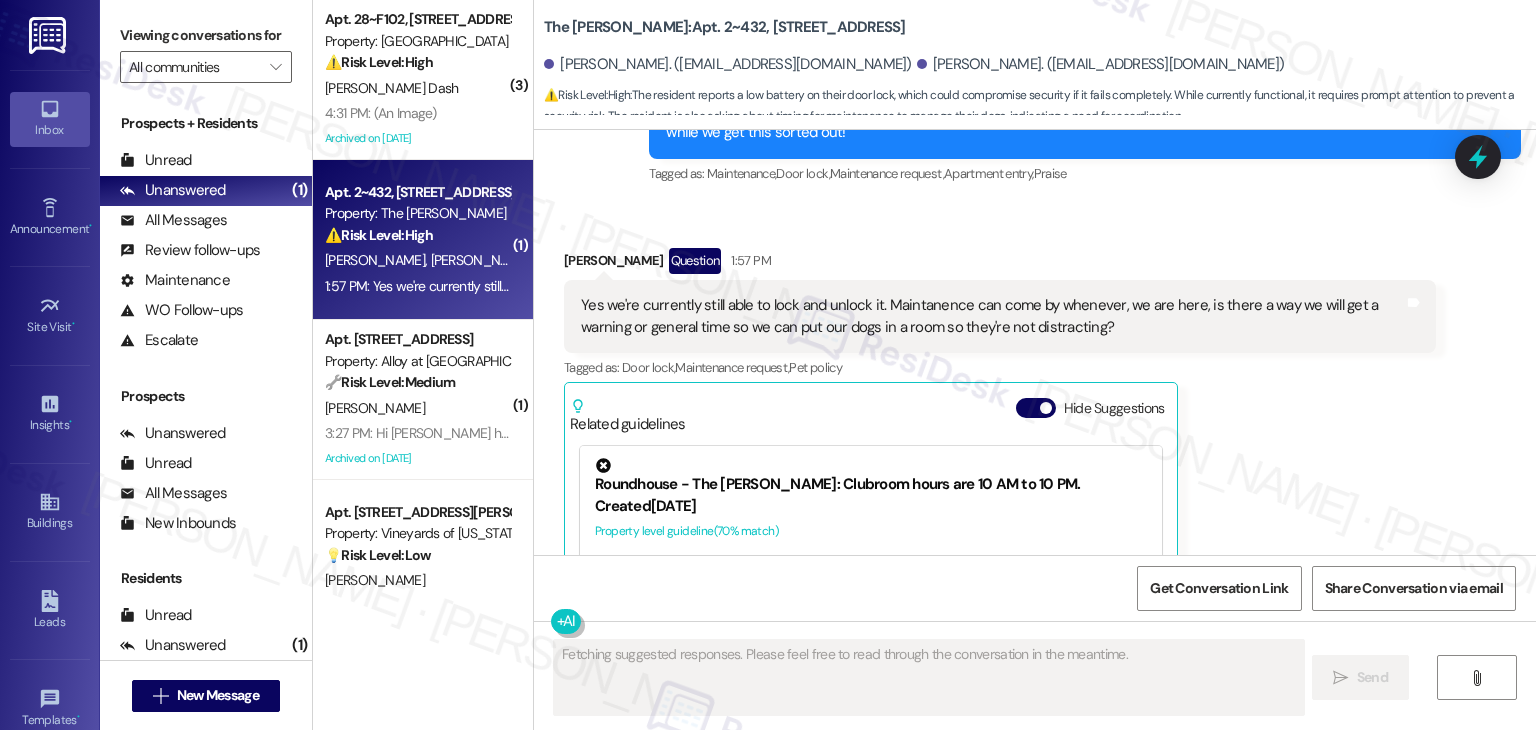 click on "The Hayes:  Apt. 2~432, 2271 Clinton St       Nhan Pham. (nhantpham@outlook.com)     Jack Flitcroft. (jflitcroft14@gmail.com)   ⚠️  Risk Level:  High :  The resident reports a low battery on their door lock, which could compromise security if it fails completely. While currently functional, it requires prompt attention to prevent a security risk. The resident is also asking about timing for maintenance to manage their dogs, indicating a need for coordination." at bounding box center [1040, 60] 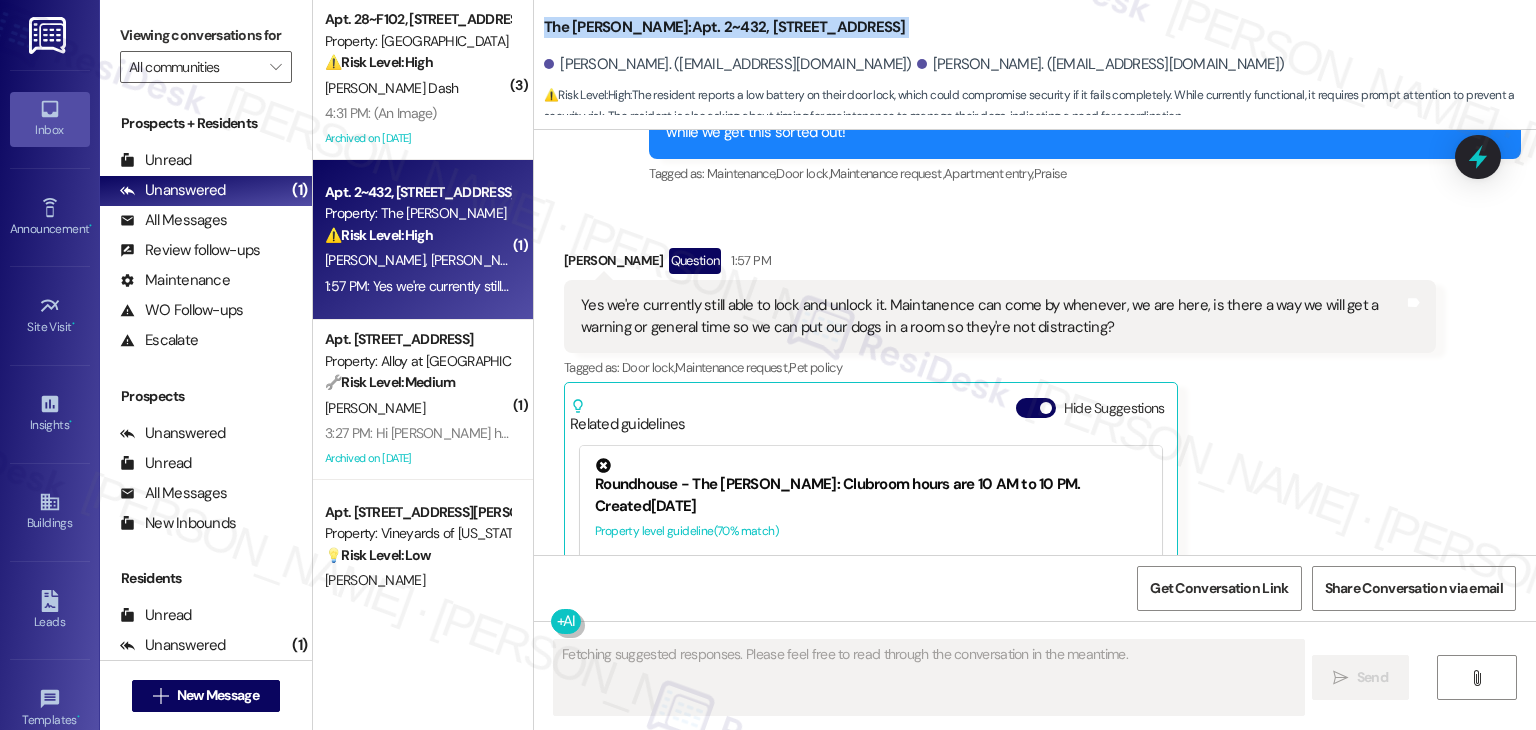 click on "The Hayes:  Apt. 2~432, 2271 Clinton St       Nhan Pham. (nhantpham@outlook.com)     Jack Flitcroft. (jflitcroft14@gmail.com)   ⚠️  Risk Level:  High :  The resident reports a low battery on their door lock, which could compromise security if it fails completely. While currently functional, it requires prompt attention to prevent a security risk. The resident is also asking about timing for maintenance to manage their dogs, indicating a need for coordination." at bounding box center (1040, 60) 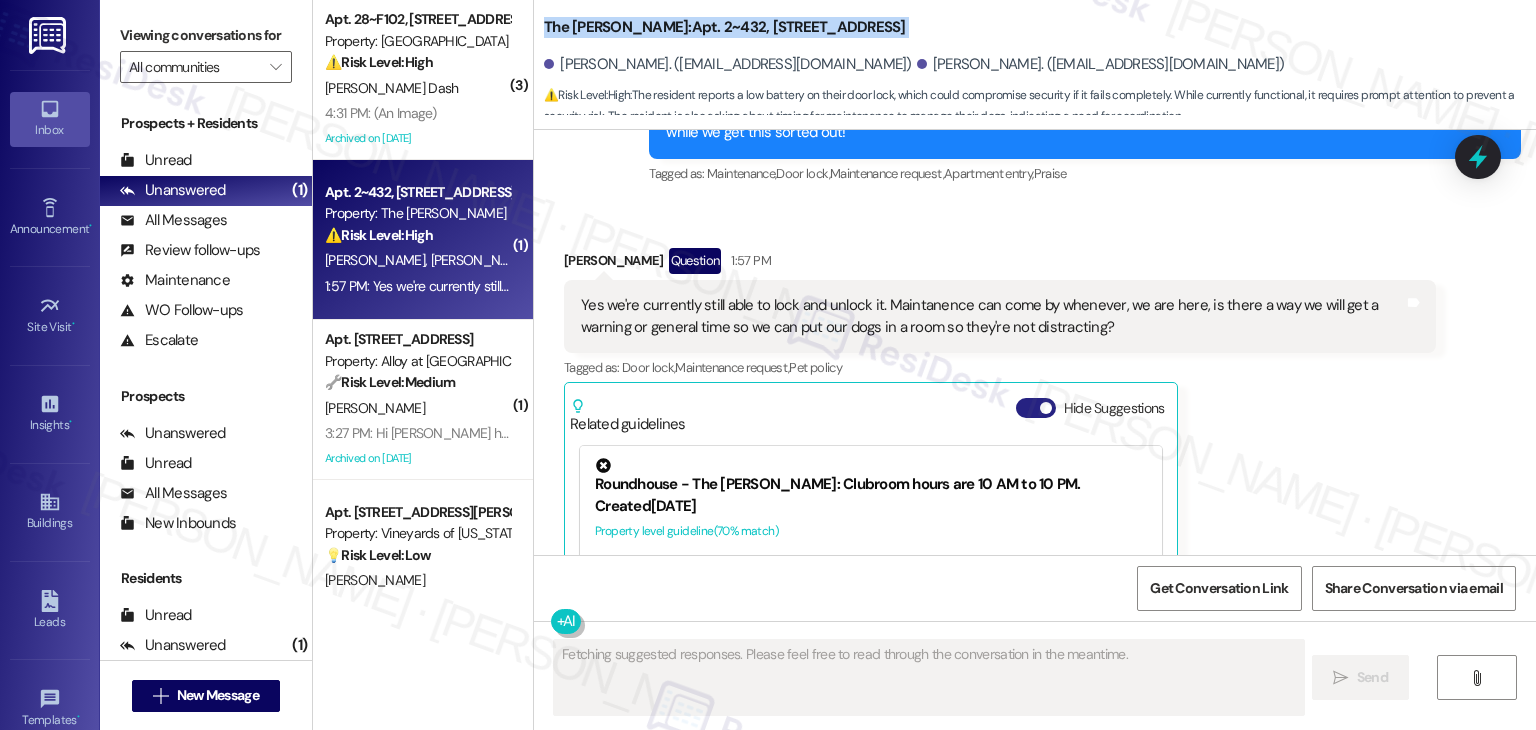click on "Hide Suggestions" at bounding box center (1036, 408) 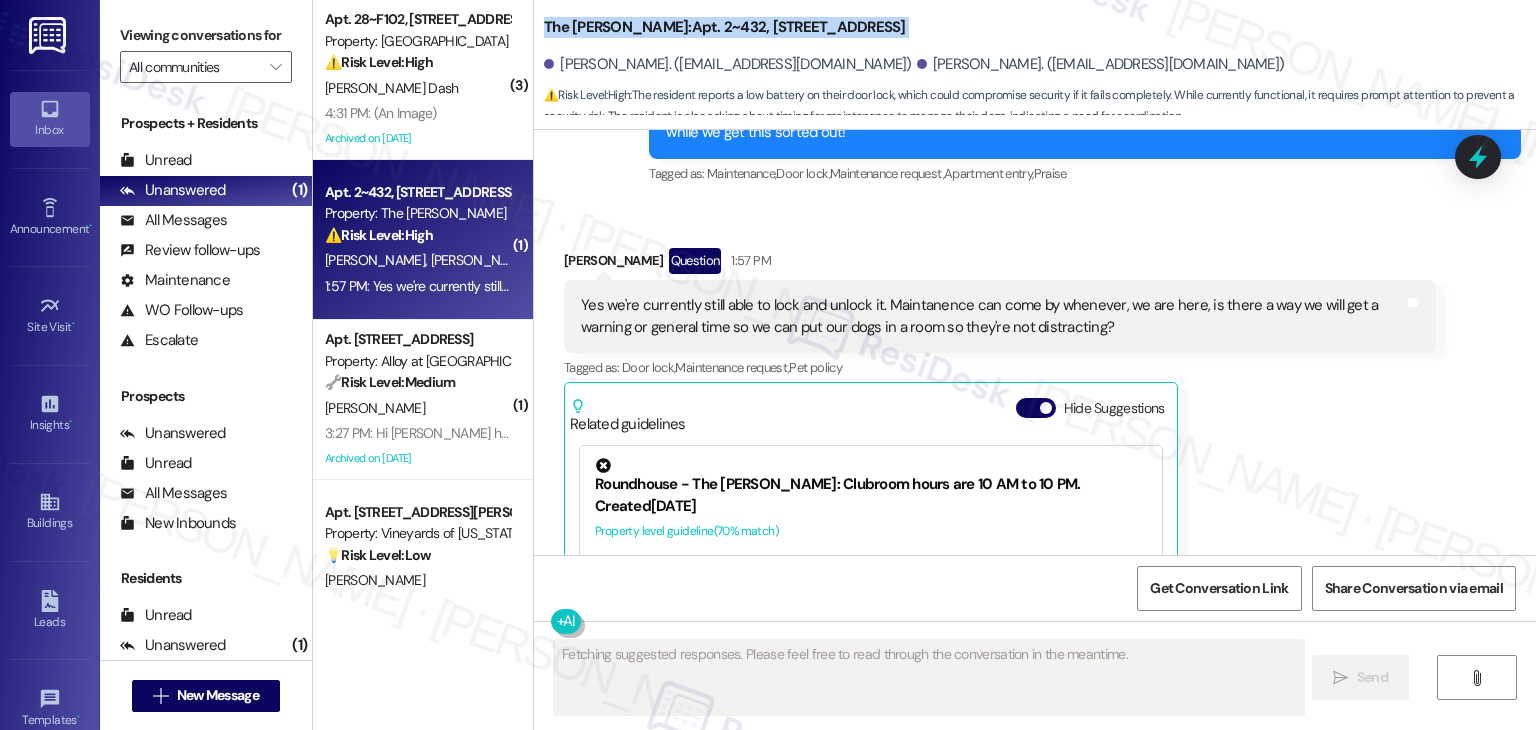 scroll, scrollTop: 7820, scrollLeft: 0, axis: vertical 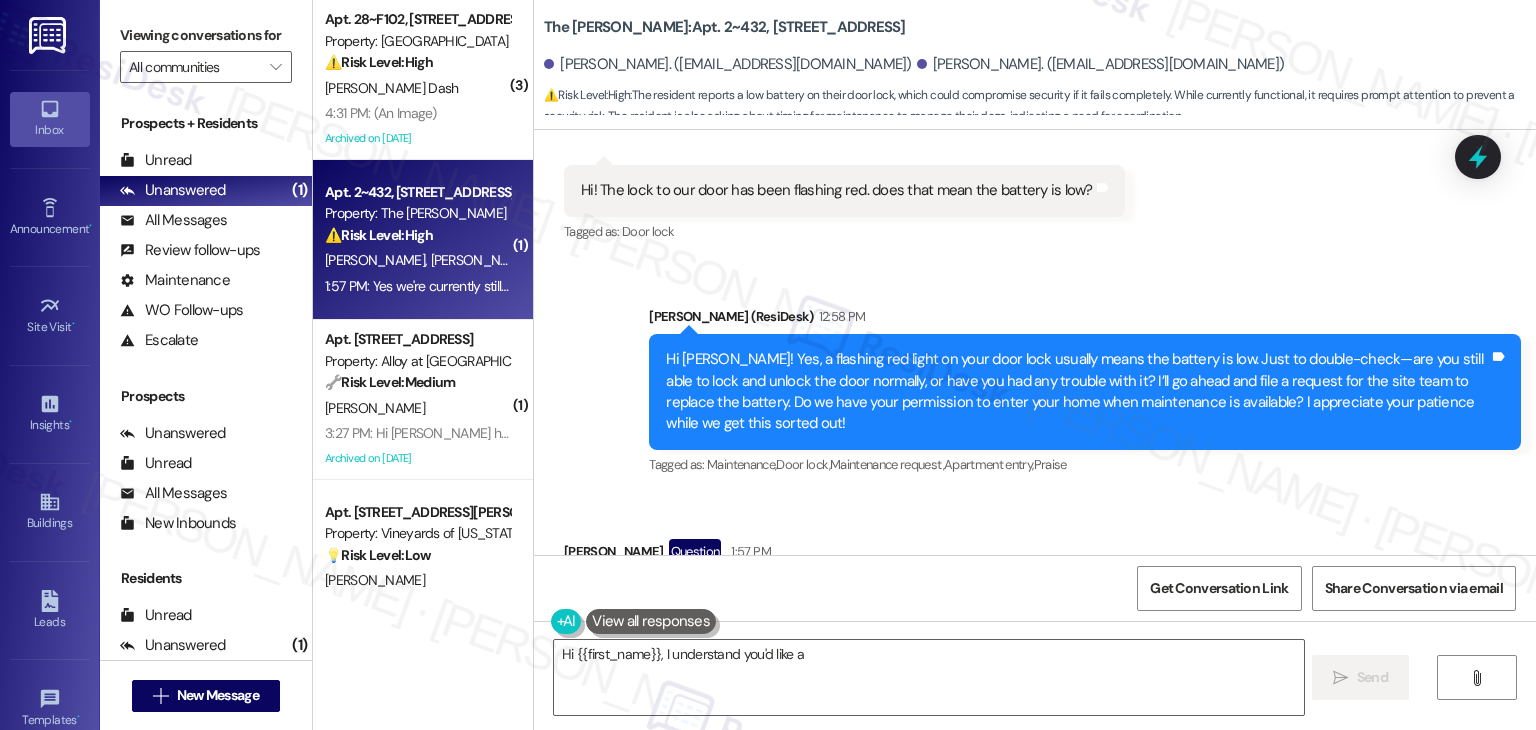 click on "Received via SMS Jack Flitcroft Question 1:57 PM Yes we're currently still able to lock and unlock it. Maintanence can come by whenever, we are here, is there a way we will get a warning or general time so we can put our dogs in a room so they're not distracting? Tags and notes Tagged as:   Door lock ,  Click to highlight conversations about Door lock Maintenance request ,  Click to highlight conversations about Maintenance request Pet policy Click to highlight conversations about Pet policy  Related guidelines Show suggestions" at bounding box center [1000, 636] 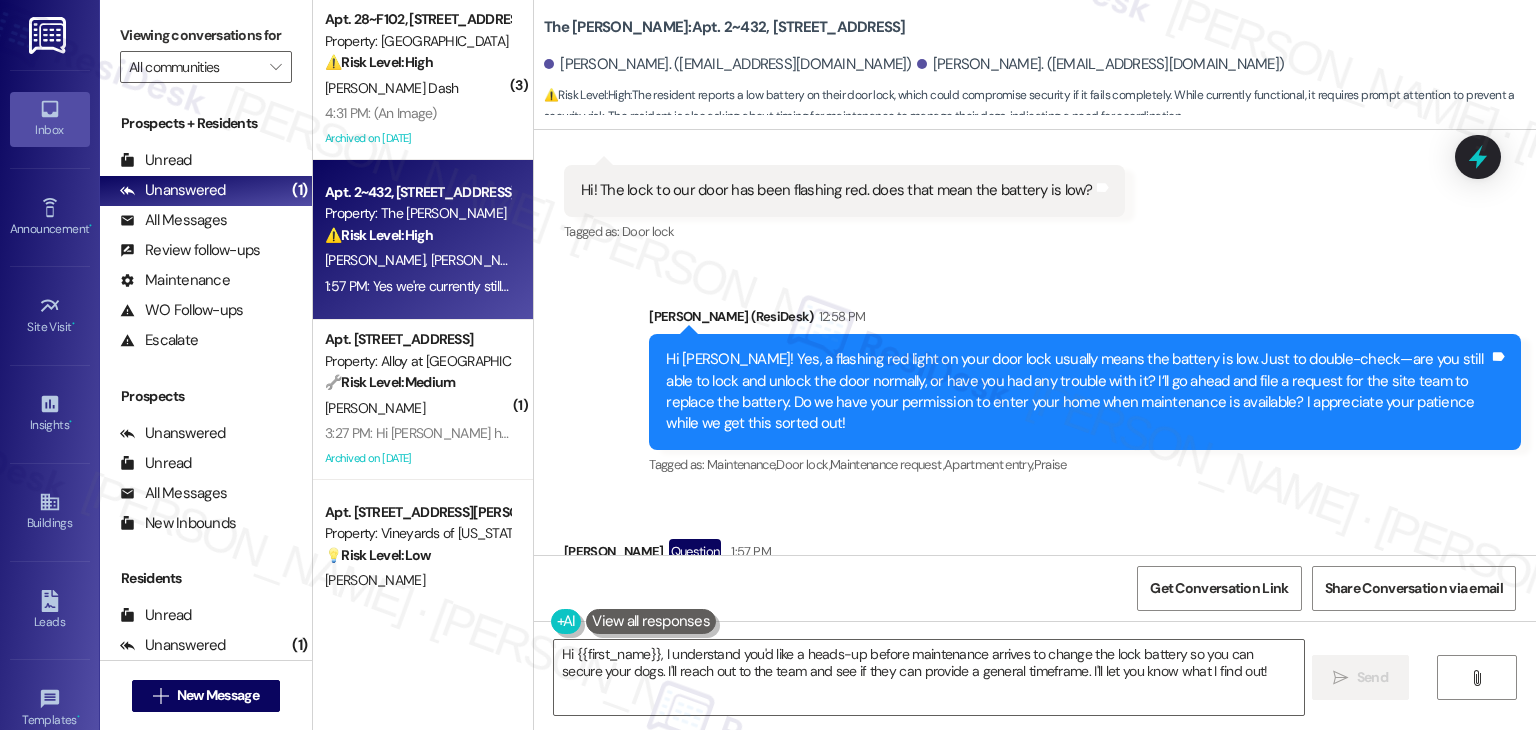 click on "Received via SMS Jack Flitcroft Question 1:57 PM Yes we're currently still able to lock and unlock it. Maintanence can come by whenever, we are here, is there a way we will get a warning or general time so we can put our dogs in a room so they're not distracting? Tags and notes Tagged as:   Door lock ,  Click to highlight conversations about Door lock Maintenance request ,  Click to highlight conversations about Maintenance request Pet policy Click to highlight conversations about Pet policy  Related guidelines Show suggestions" at bounding box center [1035, 621] 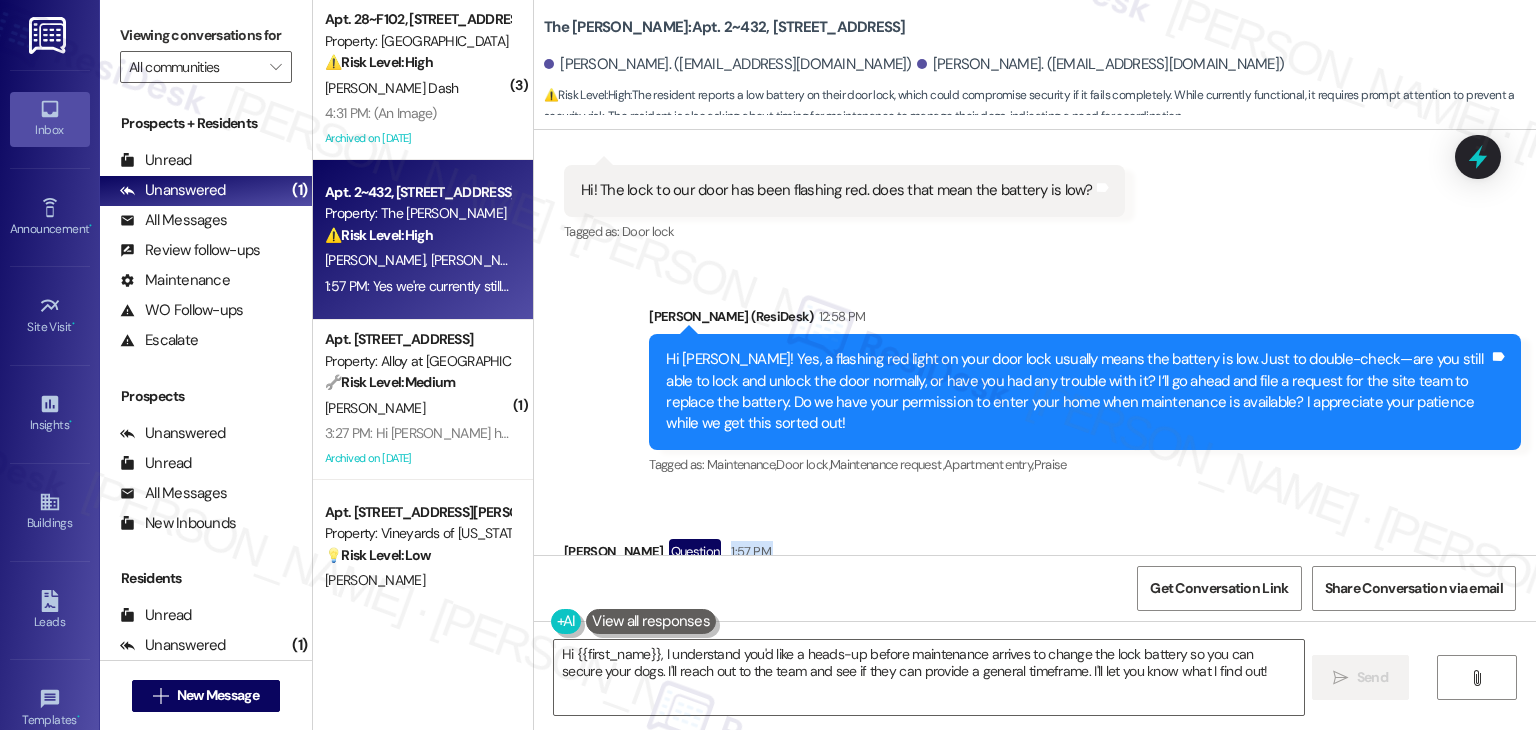 click on "Received via SMS Jack Flitcroft Question 1:57 PM Yes we're currently still able to lock and unlock it. Maintanence can come by whenever, we are here, is there a way we will get a warning or general time so we can put our dogs in a room so they're not distracting? Tags and notes Tagged as:   Door lock ,  Click to highlight conversations about Door lock Maintenance request ,  Click to highlight conversations about Maintenance request Pet policy Click to highlight conversations about Pet policy  Related guidelines Show suggestions" at bounding box center (1035, 621) 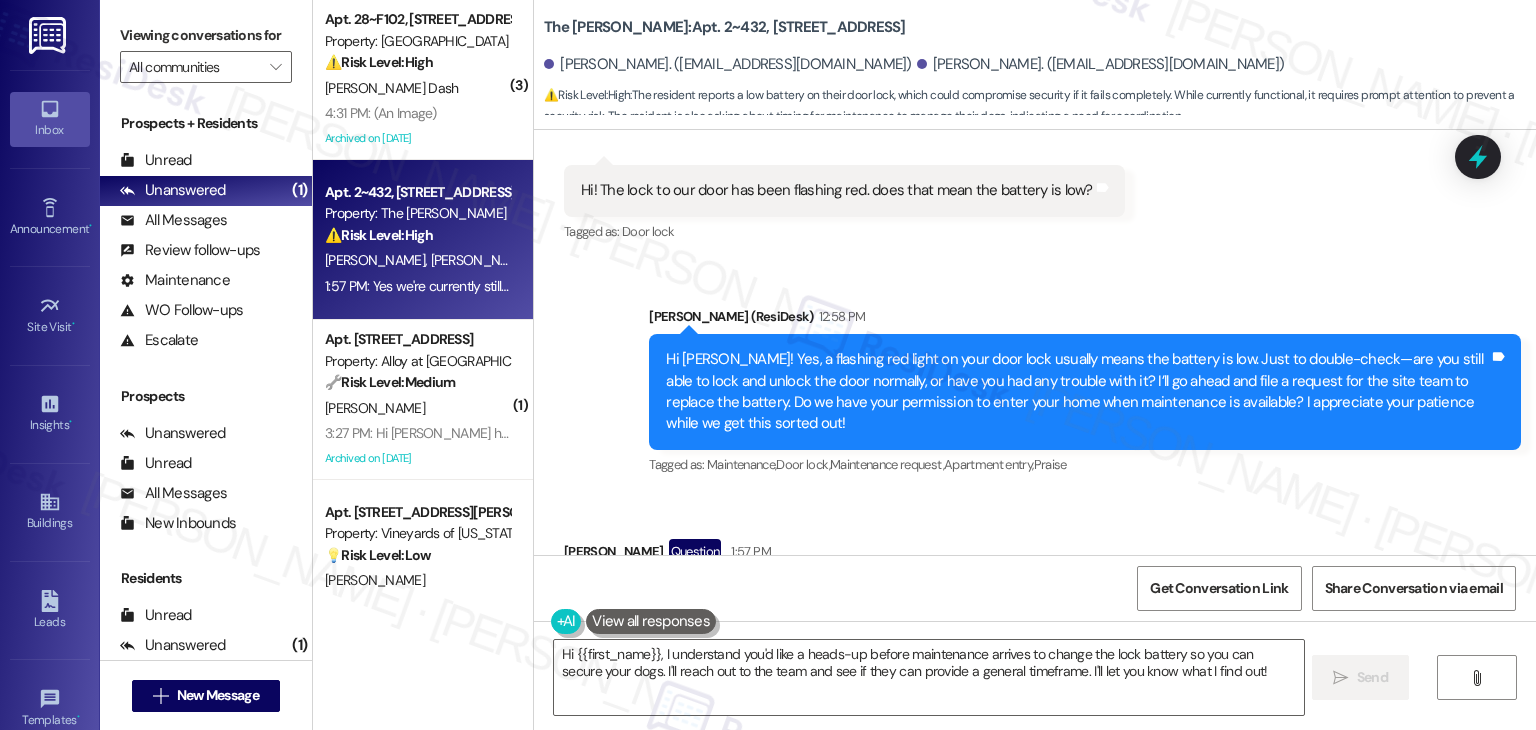 click on "Received via SMS Jack Flitcroft Question 1:57 PM Yes we're currently still able to lock and unlock it. Maintanence can come by whenever, we are here, is there a way we will get a warning or general time so we can put our dogs in a room so they're not distracting? Tags and notes Tagged as:   Door lock ,  Click to highlight conversations about Door lock Maintenance request ,  Click to highlight conversations about Maintenance request Pet policy Click to highlight conversations about Pet policy  Related guidelines Show suggestions" at bounding box center (1035, 621) 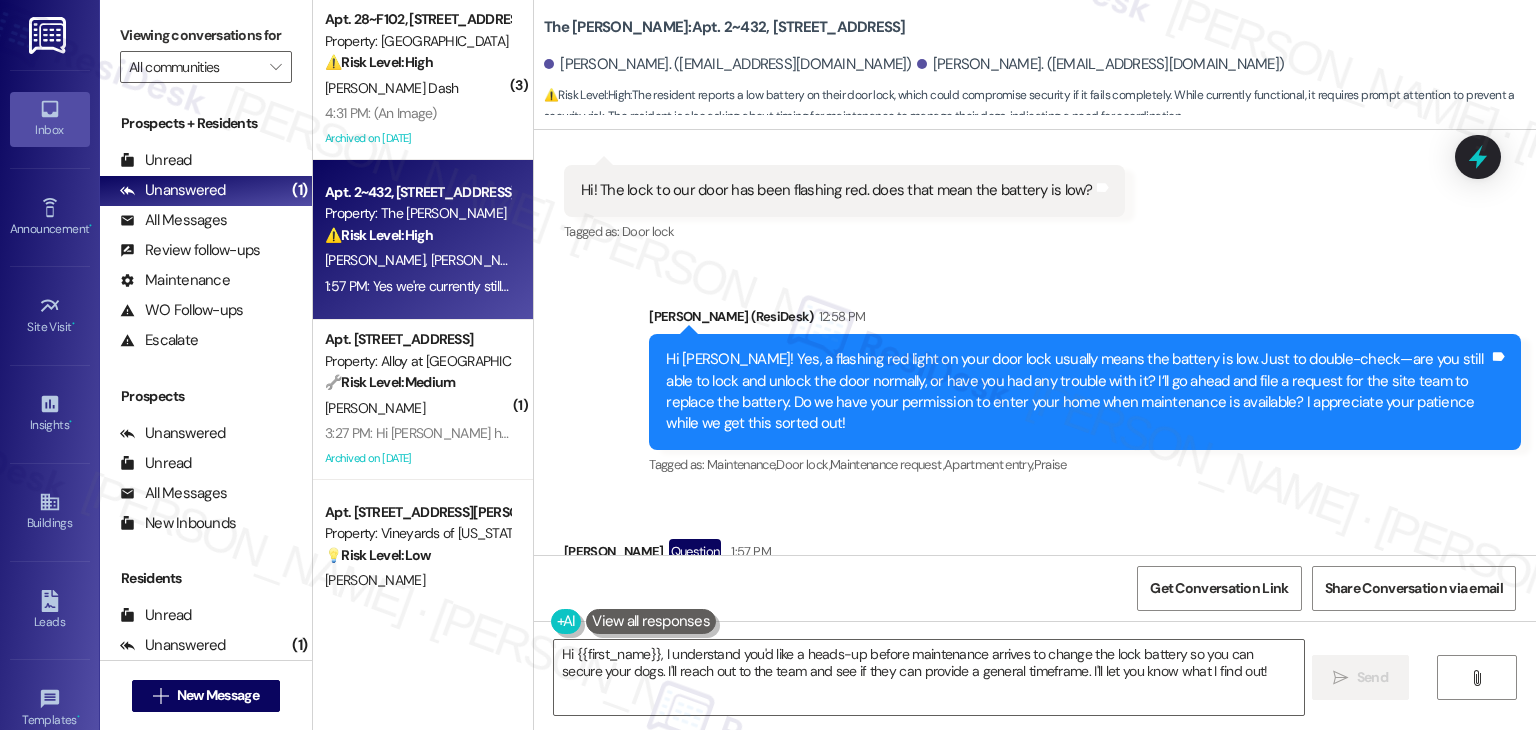click on "Received via SMS Jack Flitcroft Question 1:57 PM Yes we're currently still able to lock and unlock it. Maintanence can come by whenever, we are here, is there a way we will get a warning or general time so we can put our dogs in a room so they're not distracting? Tags and notes Tagged as:   Door lock ,  Click to highlight conversations about Door lock Maintenance request ,  Click to highlight conversations about Maintenance request Pet policy Click to highlight conversations about Pet policy  Related guidelines Show suggestions" at bounding box center (1035, 621) 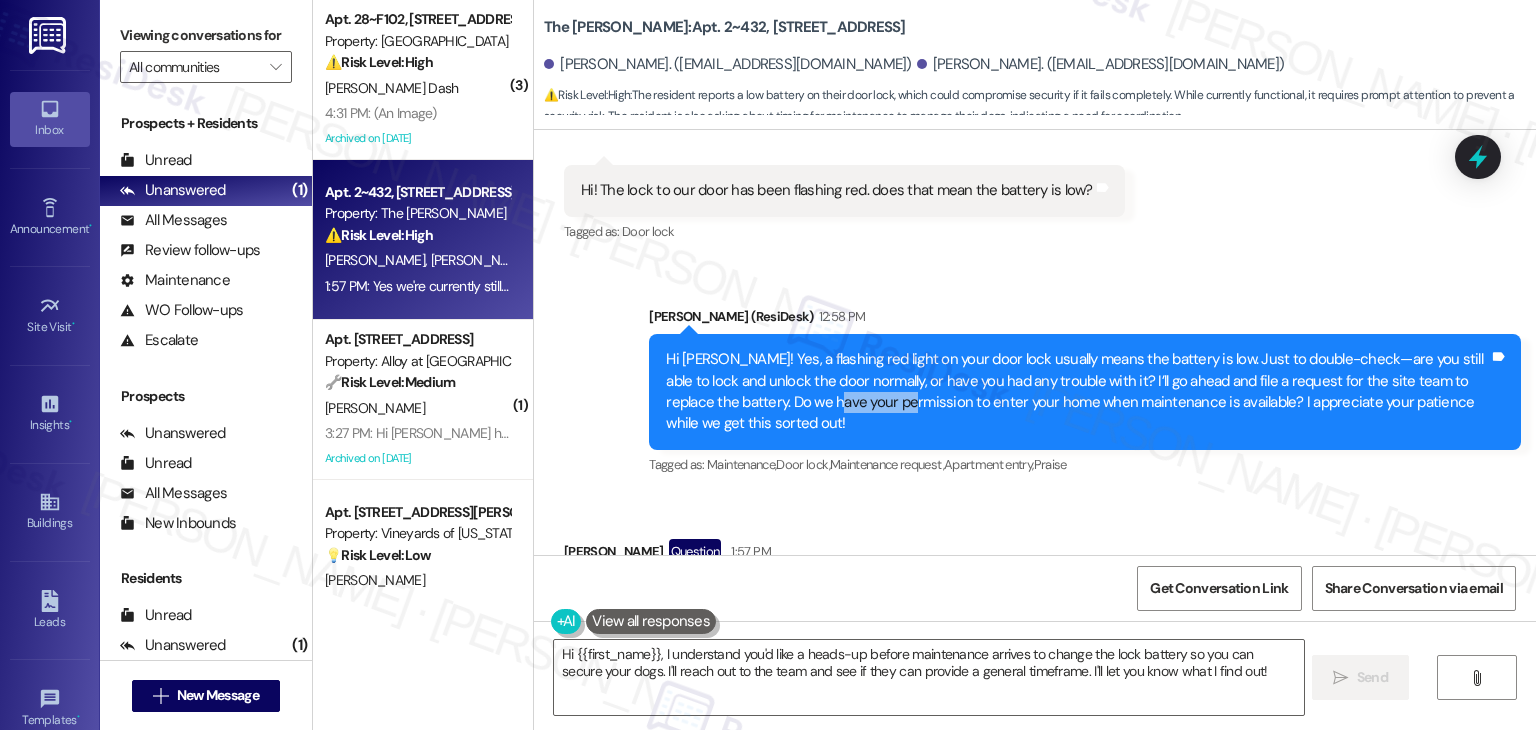 click on "Hi Nhan! Yes, a flashing red light on your door lock usually means the battery is low. Just to double-check—are you still able to lock and unlock the door normally, or have you had any trouble with it? I’ll go ahead and file a request for the site team to replace the battery. Do we have your permission to enter your home when maintenance is available? I  appreciate your patience while we get this sorted out!" at bounding box center (1077, 392) 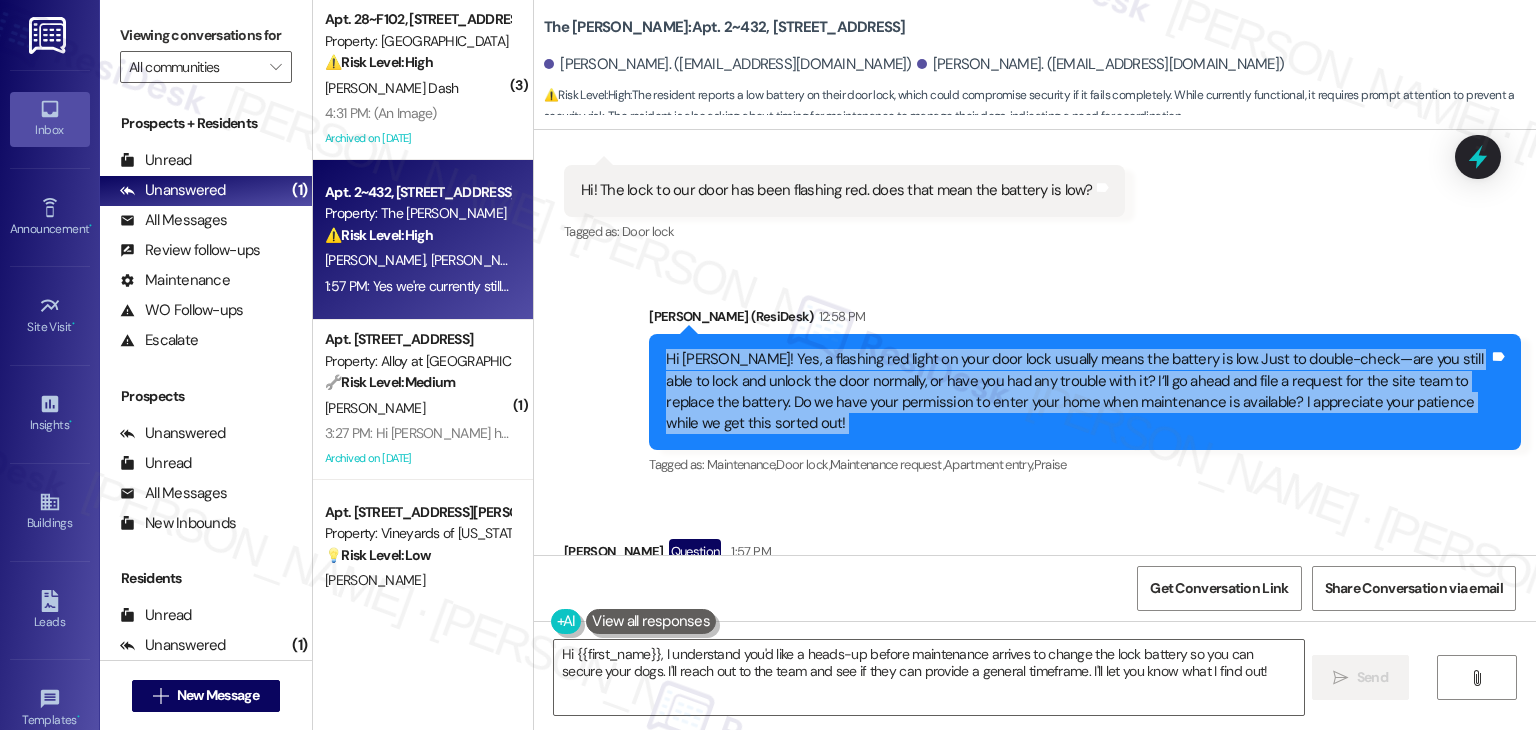 click on "Hi Nhan! Yes, a flashing red light on your door lock usually means the battery is low. Just to double-check—are you still able to lock and unlock the door normally, or have you had any trouble with it? I’ll go ahead and file a request for the site team to replace the battery. Do we have your permission to enter your home when maintenance is available? I  appreciate your patience while we get this sorted out!" at bounding box center [1077, 392] 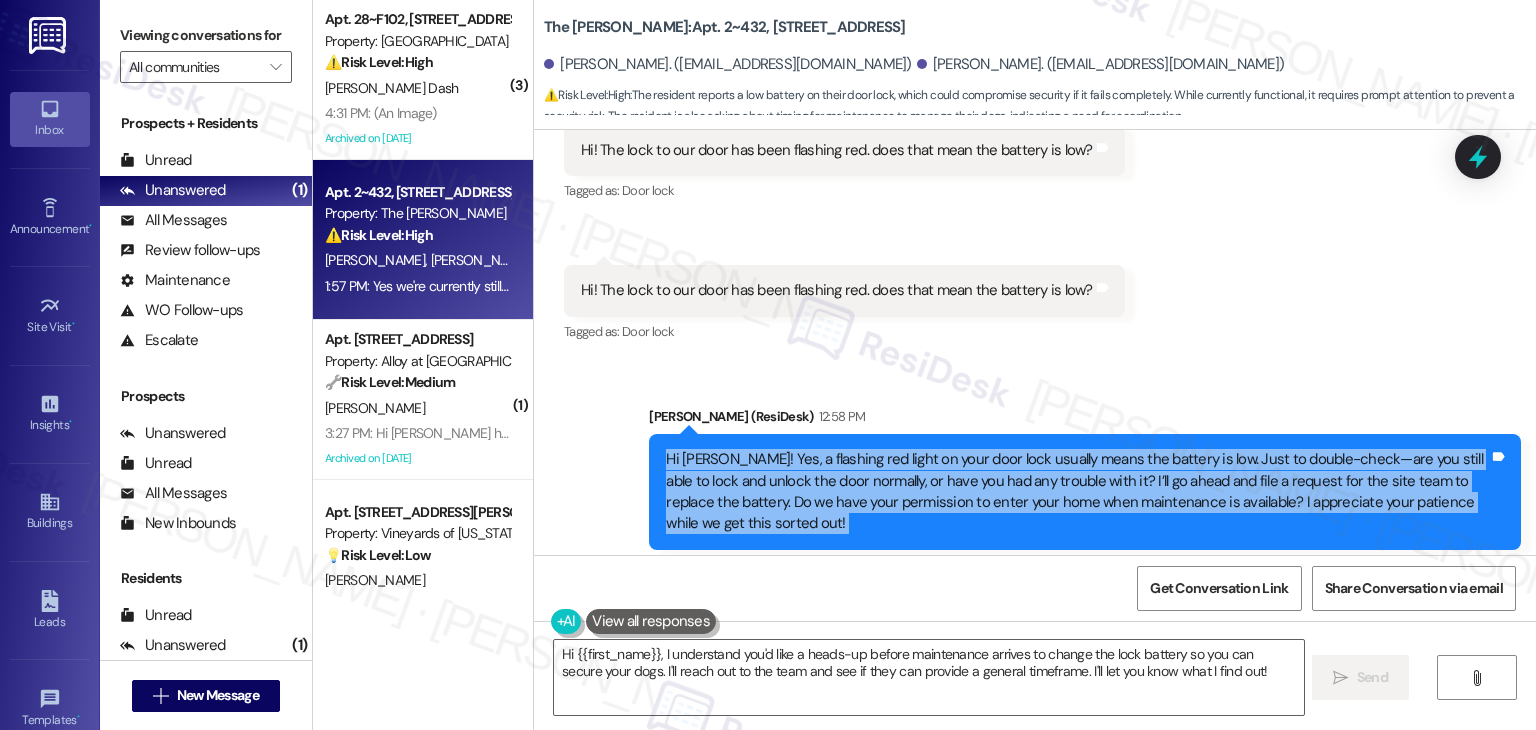 copy on "Hi Nhan! Yes, a flashing red light on your door lock usually means the battery is low. Just to double-check—are you still able to lock and unlock the door normally, or have you had any trouble with it? I’ll go ahead and file a request for the site team to replace the battery. Do we have your permission to enter your home when maintenance is available? I  appreciate your patience while we get this sorted out! Tags and notes" 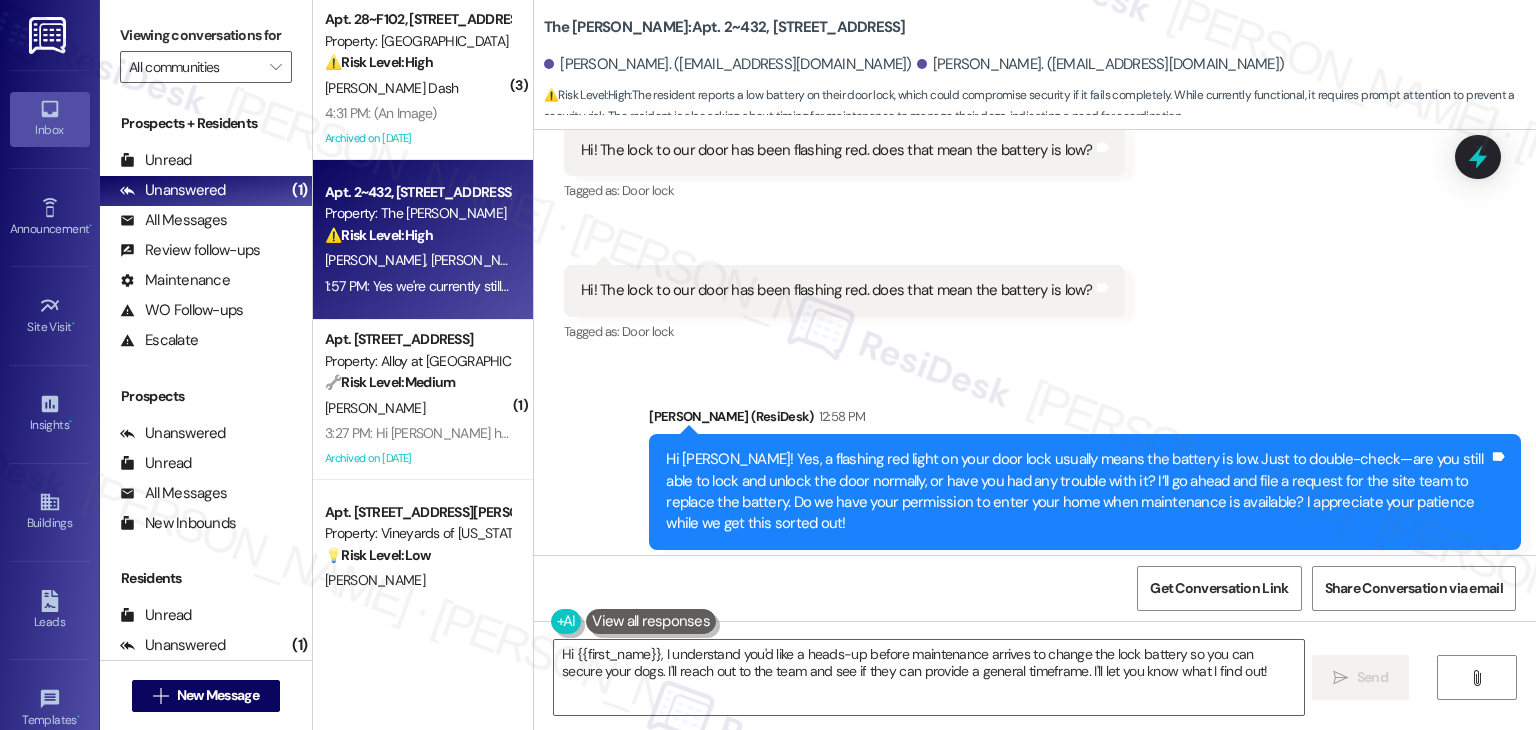 click on "Yes we're currently still able to lock and unlock it. Maintanence can come by whenever, we are here, is there a way we will get a warning or general time so we can put our dogs in a room so they're not distracting?" at bounding box center (992, 707) 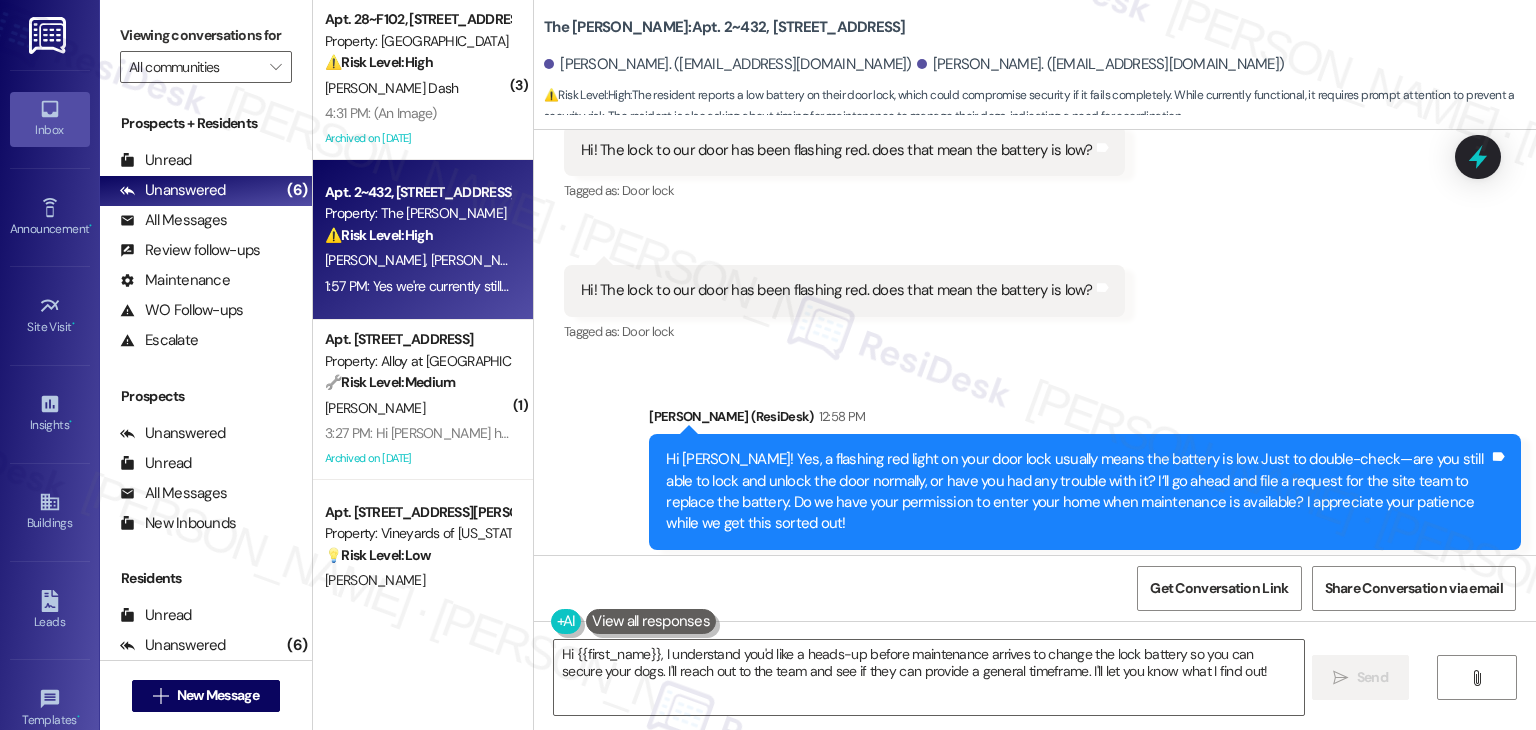 click on "Received via SMS Jack Flitcroft Question 1:57 PM Yes we're currently still able to lock and unlock it. Maintanence can come by whenever, we are here, is there a way we will get a warning or general time so we can put our dogs in a room so they're not distracting? Tags and notes Tagged as:   Door lock ,  Click to highlight conversations about Door lock Maintenance request ,  Click to highlight conversations about Maintenance request Pet policy Click to highlight conversations about Pet policy  Related guidelines Show suggestions" at bounding box center (1035, 721) 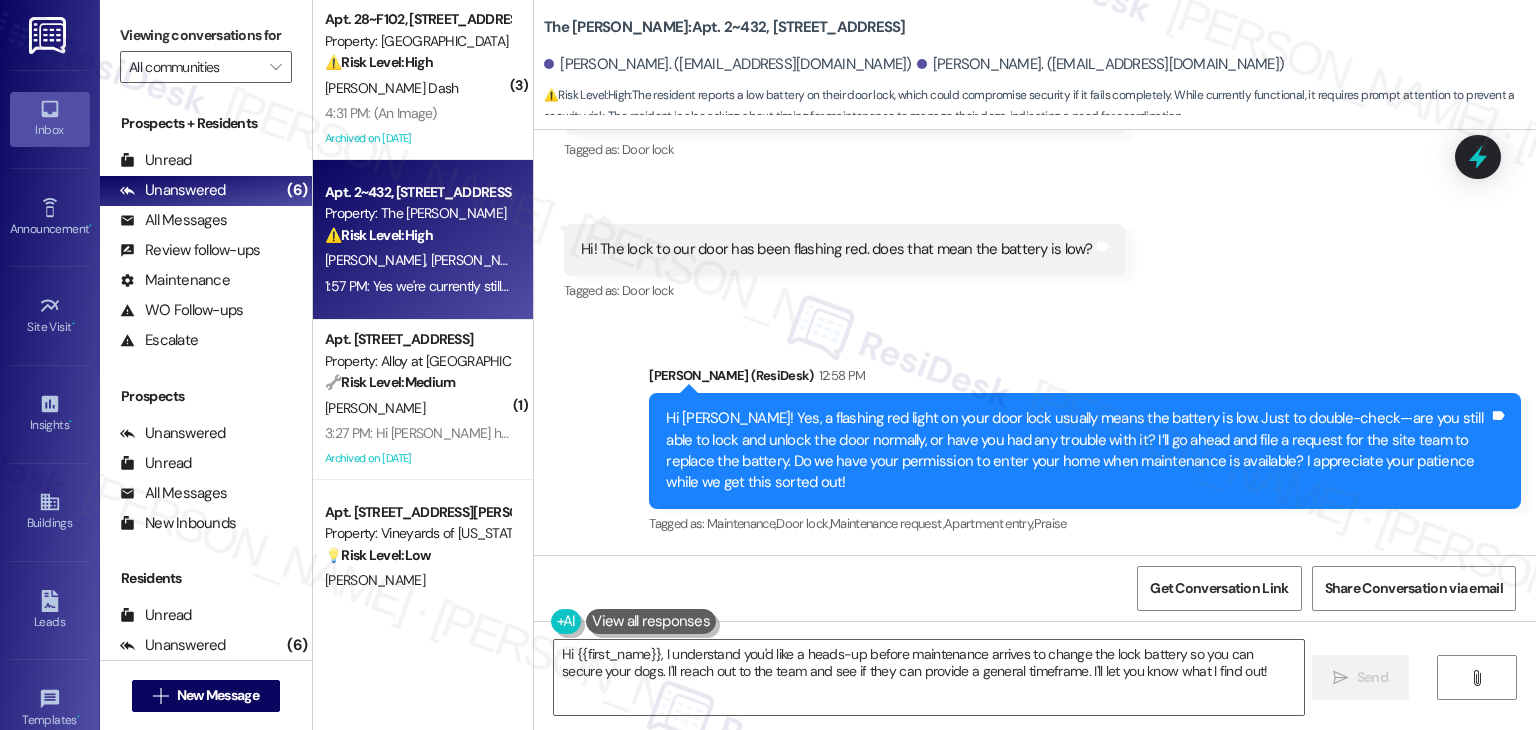 scroll, scrollTop: 7820, scrollLeft: 0, axis: vertical 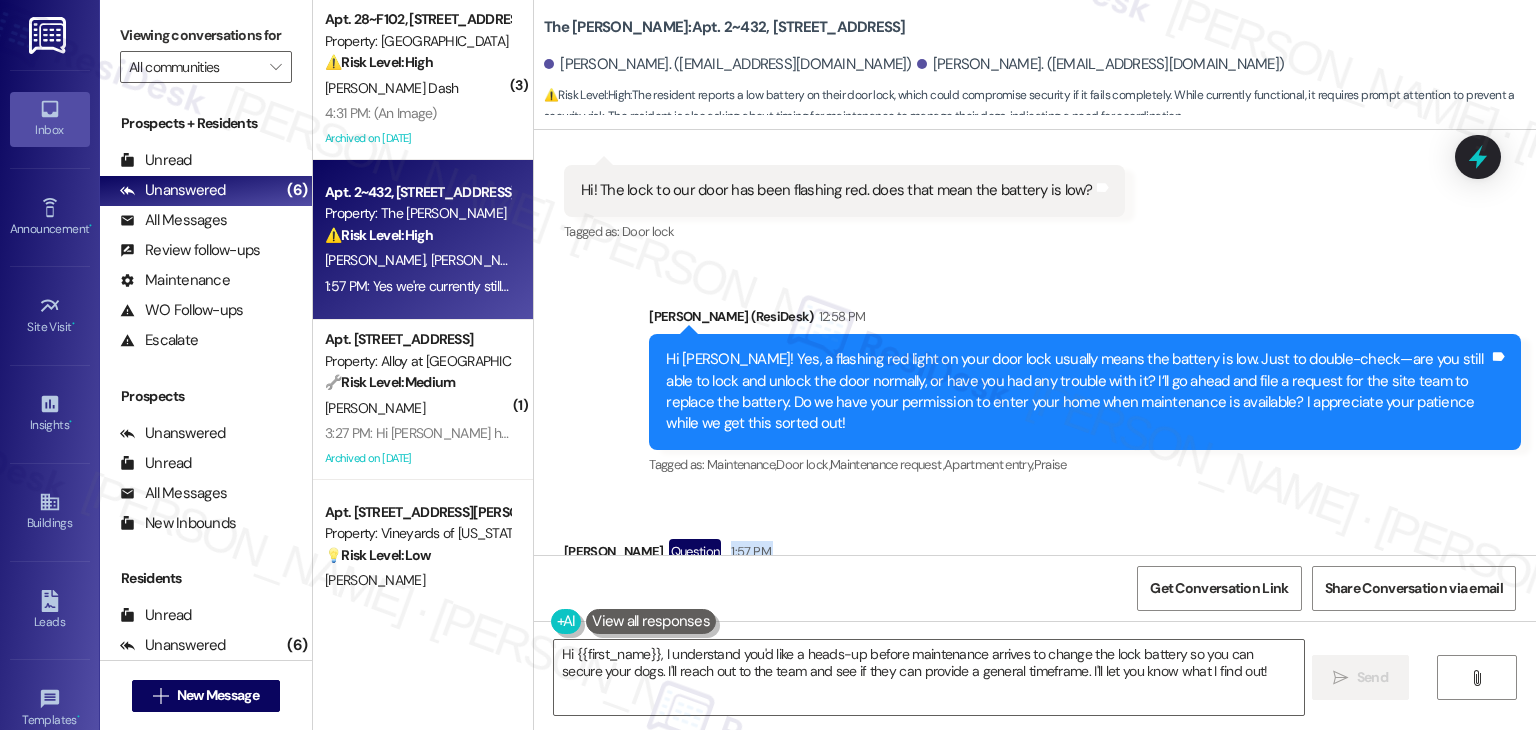 click on "Received via SMS Jack Flitcroft Question 1:57 PM Yes we're currently still able to lock and unlock it. Maintanence can come by whenever, we are here, is there a way we will get a warning or general time so we can put our dogs in a room so they're not distracting? Tags and notes Tagged as:   Door lock ,  Click to highlight conversations about Door lock Maintenance request ,  Click to highlight conversations about Maintenance request Pet policy Click to highlight conversations about Pet policy  Related guidelines Show suggestions" at bounding box center [1000, 636] 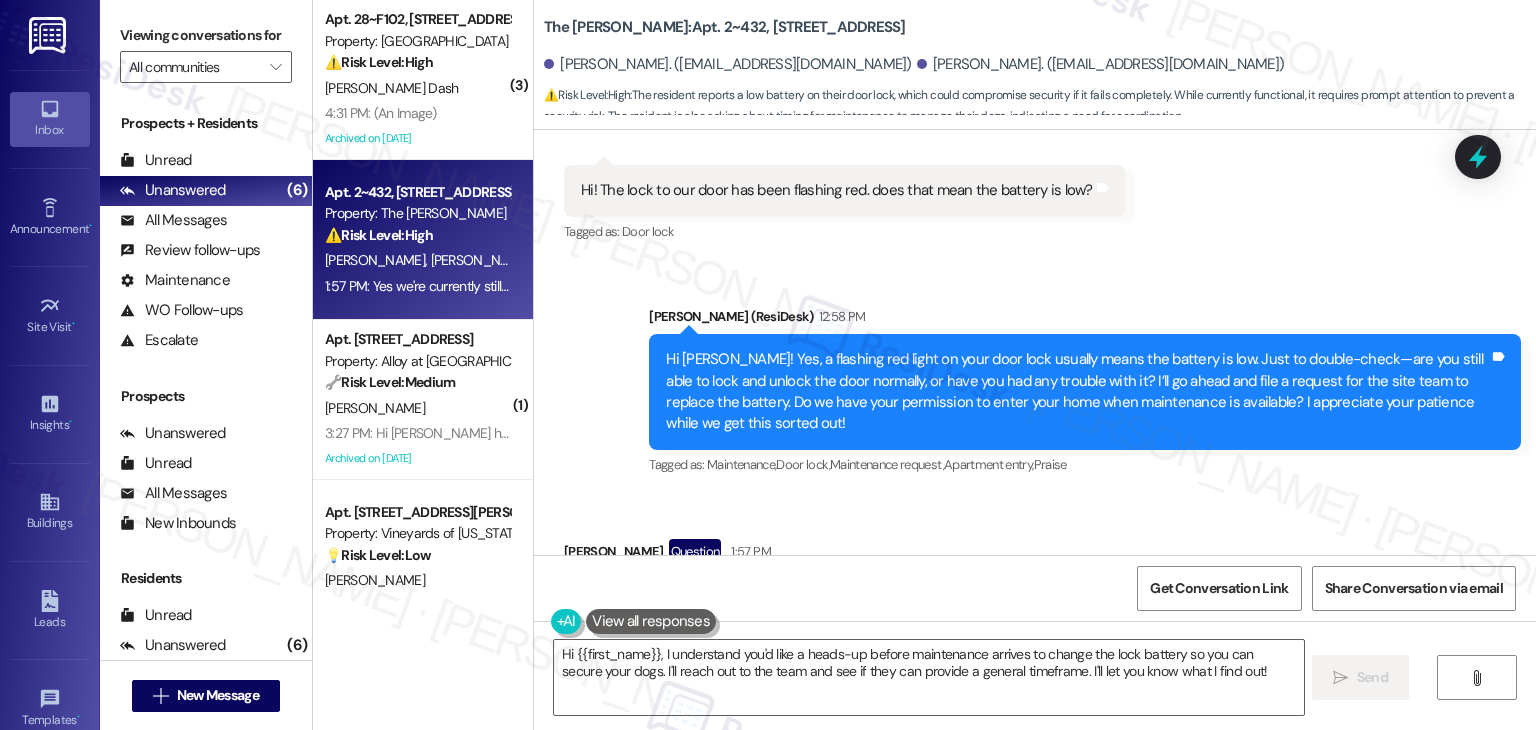 click on "Received via SMS Jack Flitcroft Question 1:57 PM Yes we're currently still able to lock and unlock it. Maintanence can come by whenever, we are here, is there a way we will get a warning or general time so we can put our dogs in a room so they're not distracting? Tags and notes Tagged as:   Door lock ,  Click to highlight conversations about Door lock Maintenance request ,  Click to highlight conversations about Maintenance request Pet policy Click to highlight conversations about Pet policy  Related guidelines Show suggestions" at bounding box center [1000, 636] 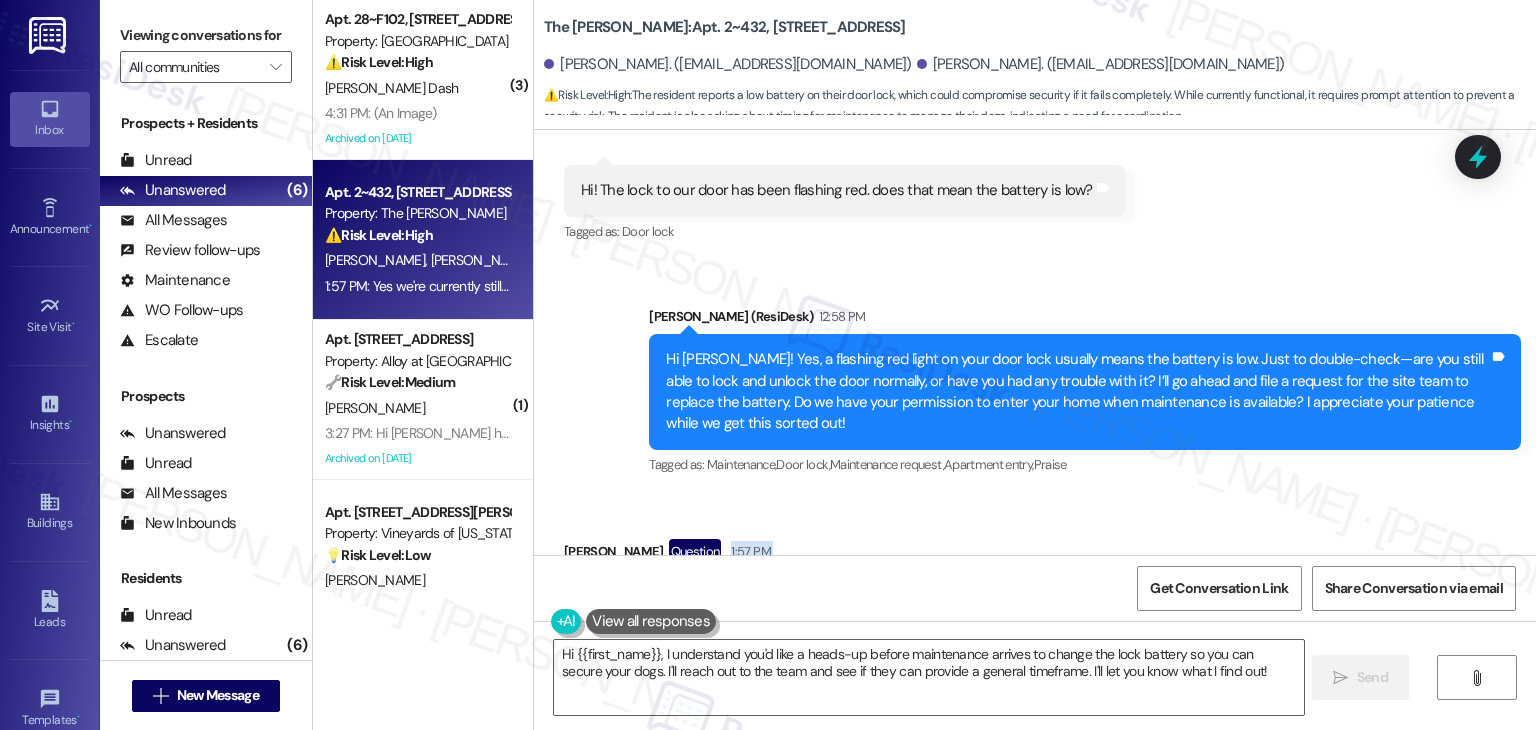 click on "Received via SMS Jack Flitcroft Question 1:57 PM Yes we're currently still able to lock and unlock it. Maintanence can come by whenever, we are here, is there a way we will get a warning or general time so we can put our dogs in a room so they're not distracting? Tags and notes Tagged as:   Door lock ,  Click to highlight conversations about Door lock Maintenance request ,  Click to highlight conversations about Maintenance request Pet policy Click to highlight conversations about Pet policy  Related guidelines Show suggestions" at bounding box center [1000, 636] 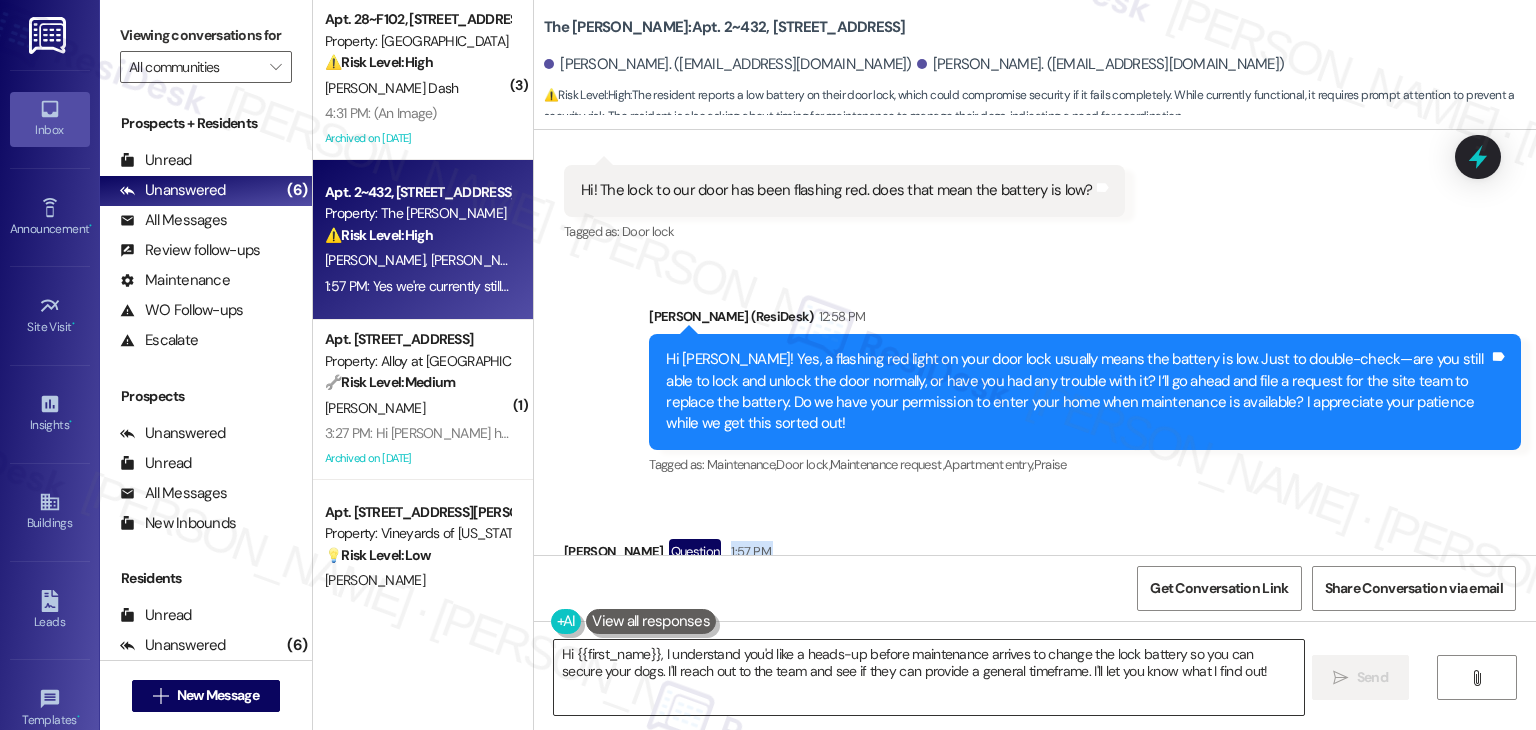 click on "Hi {{first_name}}, I understand you'd like a heads-up before maintenance arrives to change the lock battery so you can secure your dogs. I'll reach out to the team and see if they can provide a general timeframe. I'll let you know what I find out!" at bounding box center [928, 677] 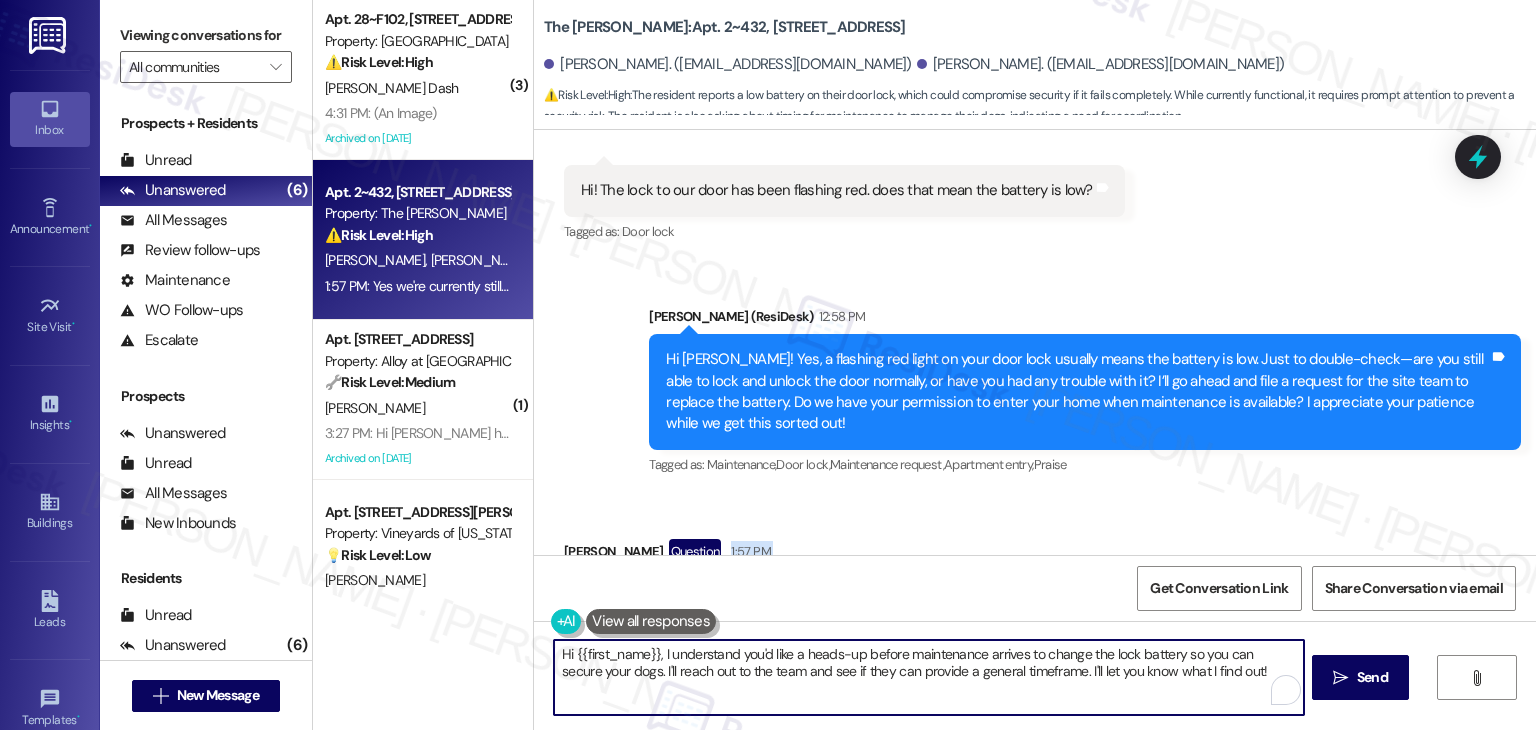click on "Hi {{first_name}}, I understand you'd like a heads-up before maintenance arrives to change the lock battery so you can secure your dogs. I'll reach out to the team and see if they can provide a general timeframe. I'll let you know what I find out!" at bounding box center (928, 677) 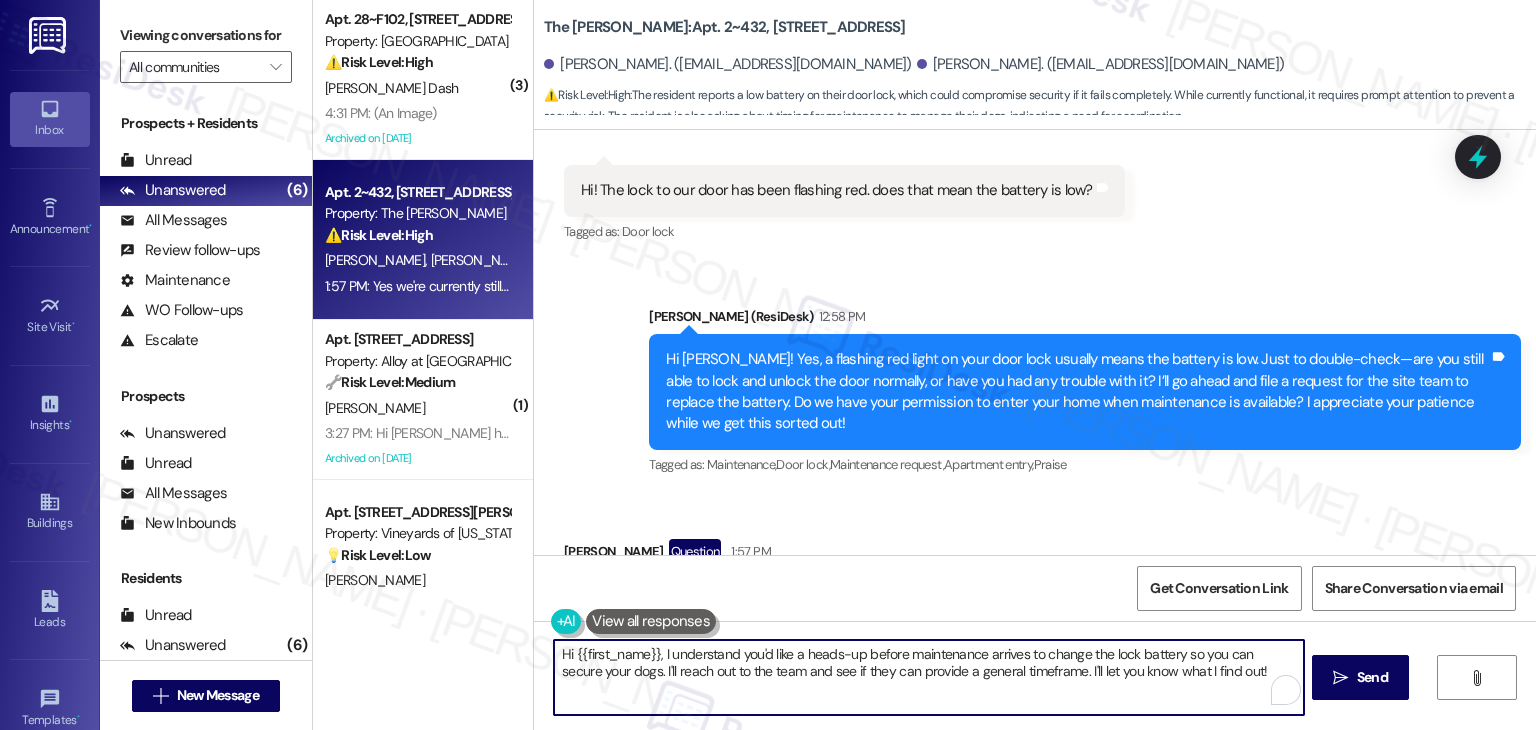 paste on "Thanks for the update, Jack! I’ll let the site team know that the lock is still working for now and that it’s okay for maintenance to stop by anytime. I’ll also note your request for a heads-up so you can secure your dogs before they arrive. While exact times aren’t always available, I’ll ask the team to give you as much notice as possible. Let me know if there’s anything else you need" 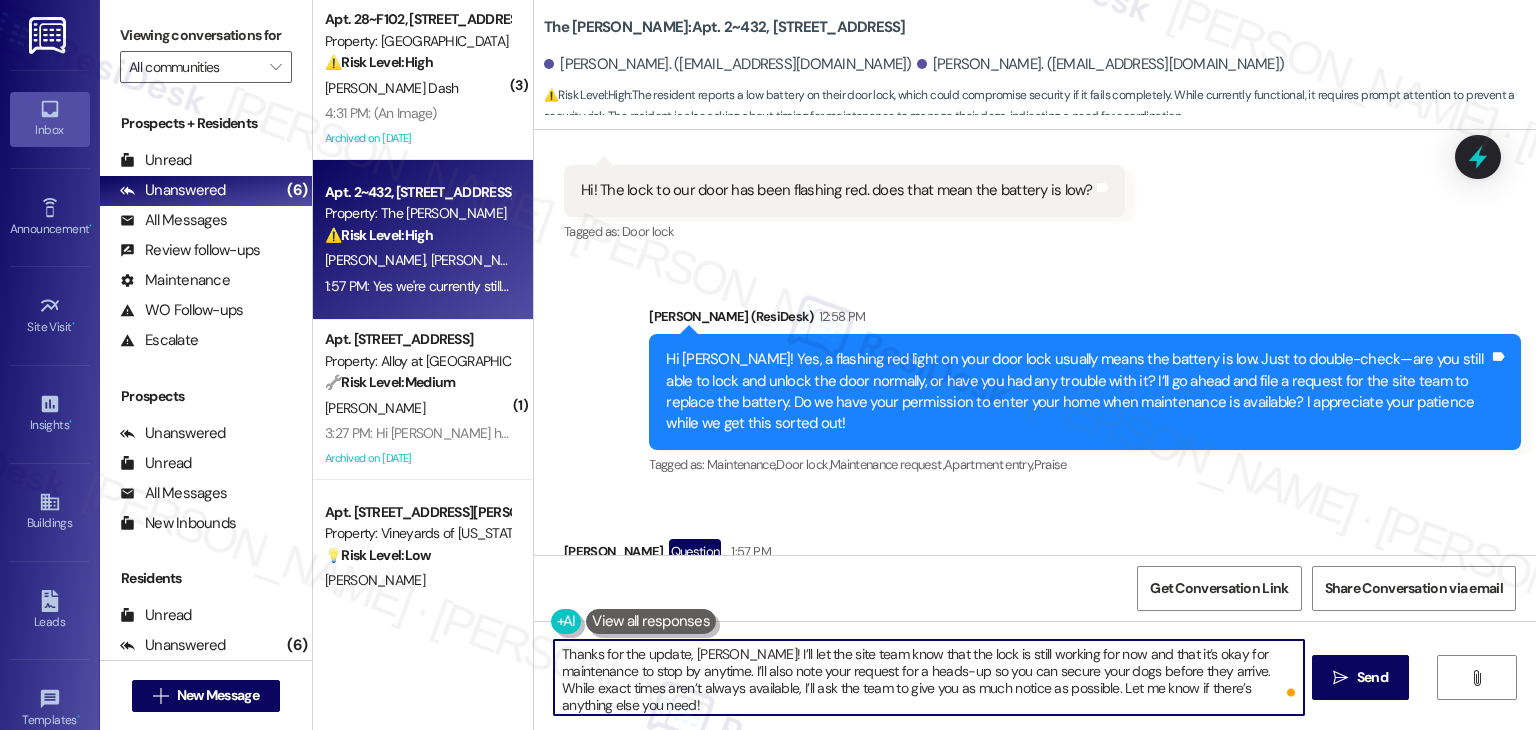 type on "Thanks for the update, Jack! I’ll let the site team know that the lock is still working for now and that it’s okay for maintenance to stop by anytime. I’ll also note your request for a heads-up so you can secure your dogs before they arrive. While exact times aren’t always available, I’ll ask the team to give you as much notice as possible. Let me know if there’s anything else you need!" 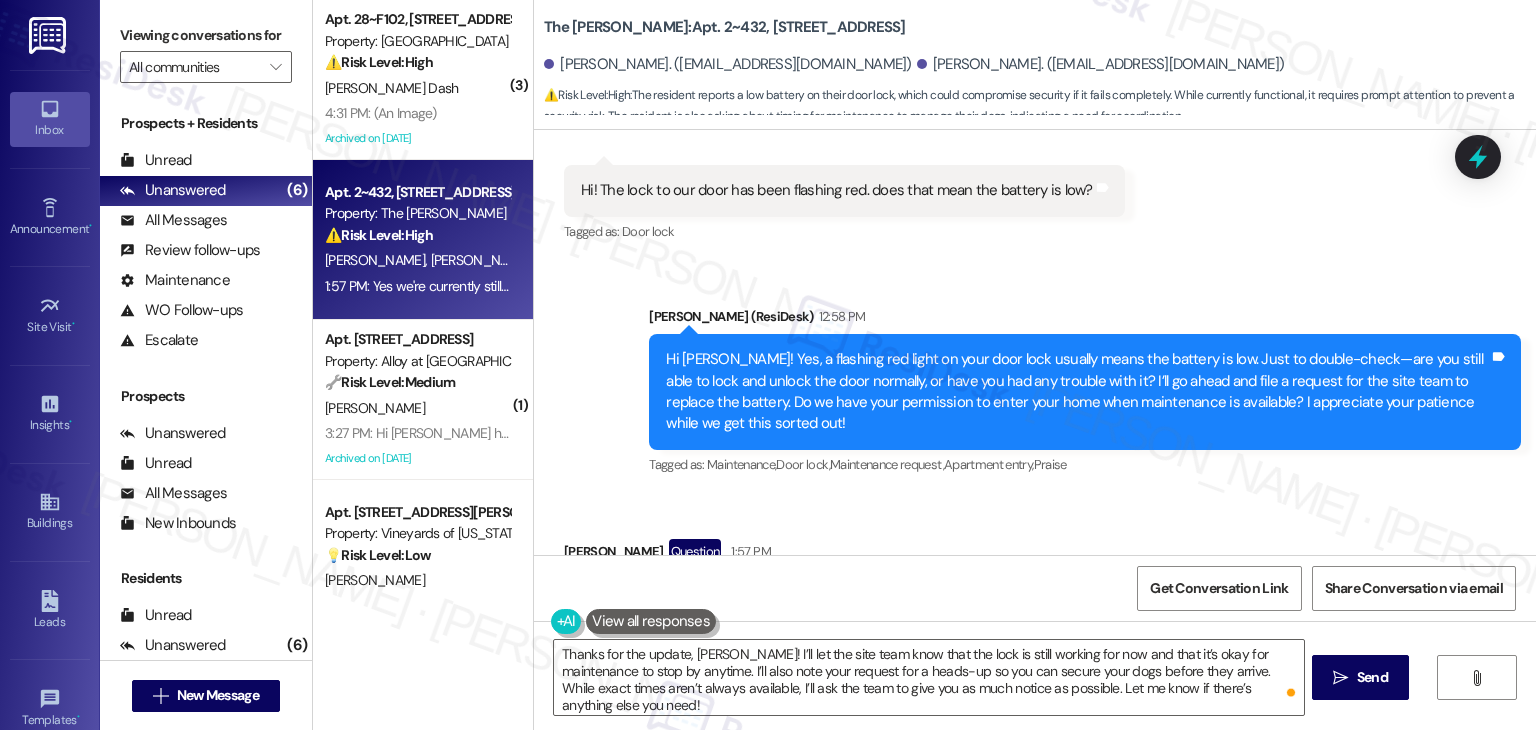 click on "Get Conversation Link Share Conversation via email" at bounding box center (1035, 588) 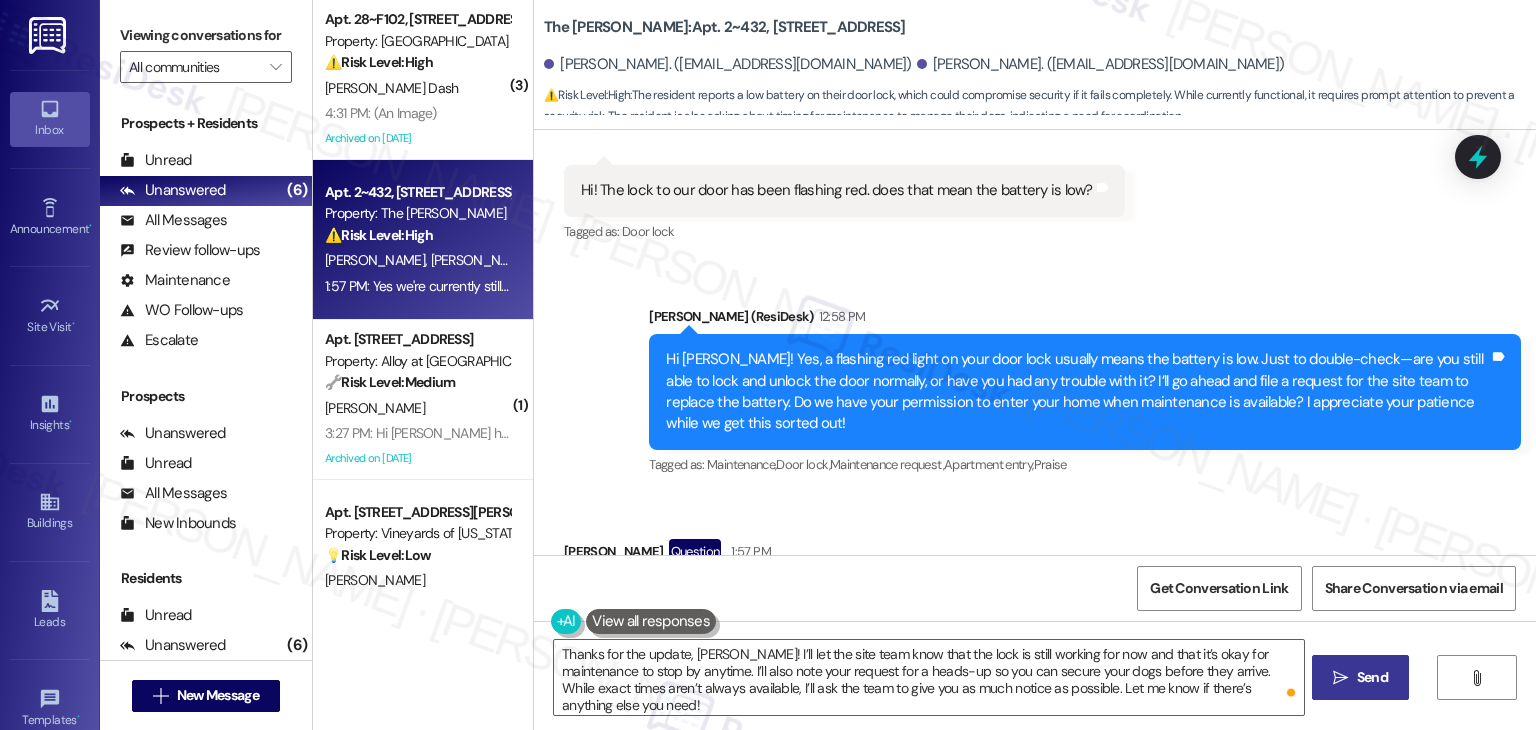 click on "Send" at bounding box center (1372, 677) 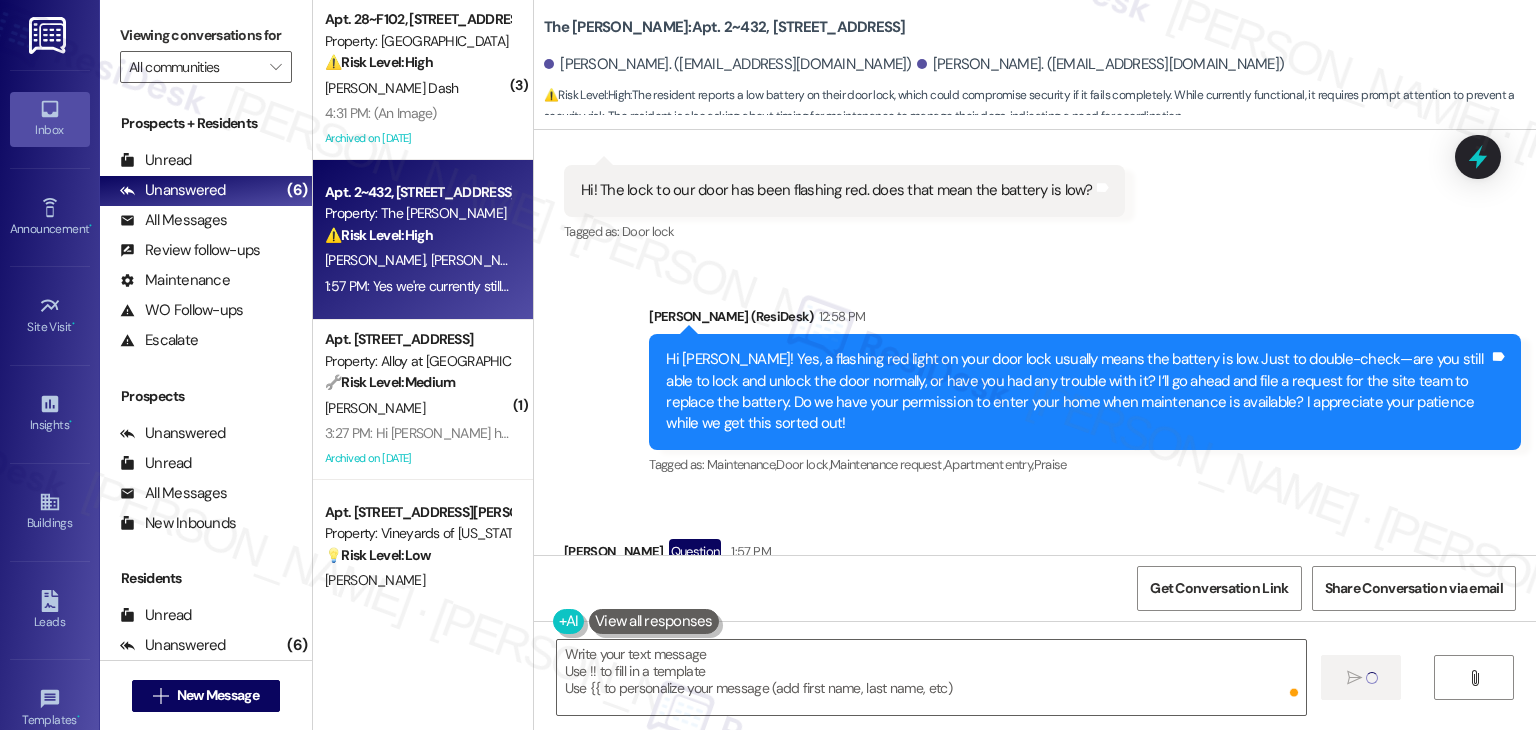 scroll, scrollTop: 7819, scrollLeft: 0, axis: vertical 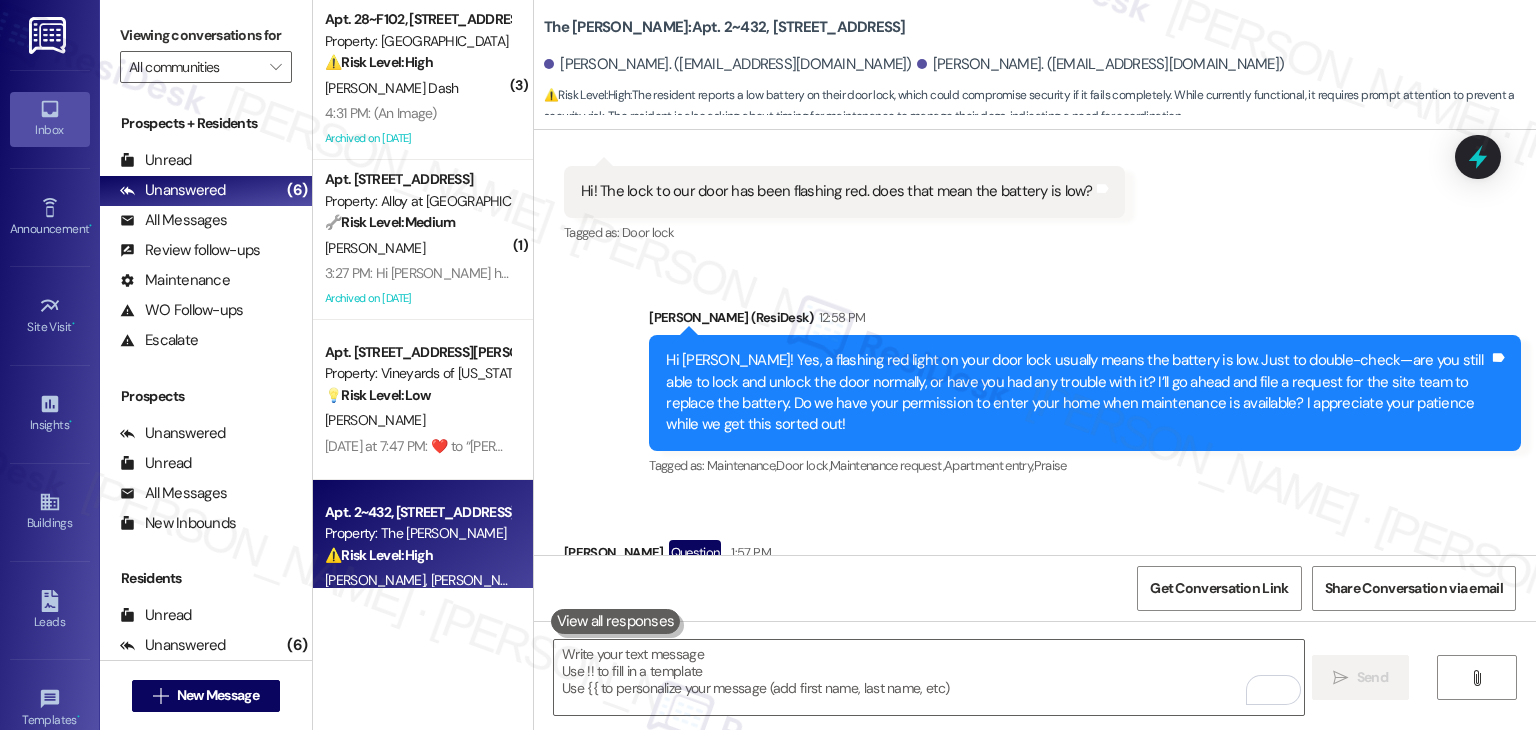 click on "Jack Flitcroft Question 1:57 PM Yes we're currently still able to lock and unlock it. Maintanence can come by whenever, we are here, is there a way we will get a warning or general time so we can put our dogs in a room so they're not distracting? Tags and notes Tagged as:   Door lock ,  Click to highlight conversations about Door lock Maintenance request ,  Click to highlight conversations about Maintenance request Pet policy Click to highlight conversations about Pet policy  Related guidelines Show suggestions" at bounding box center (1000, 637) 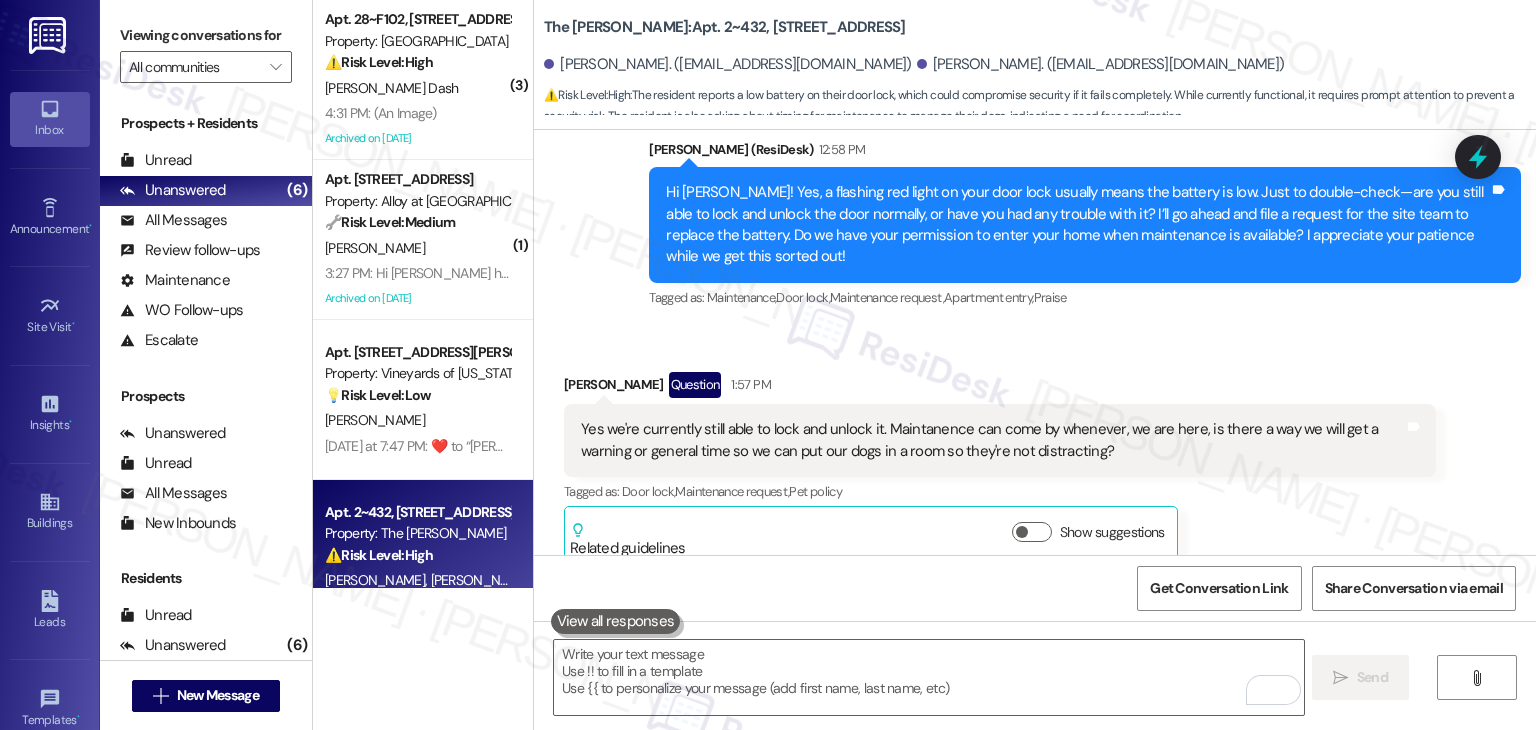scroll, scrollTop: 8002, scrollLeft: 0, axis: vertical 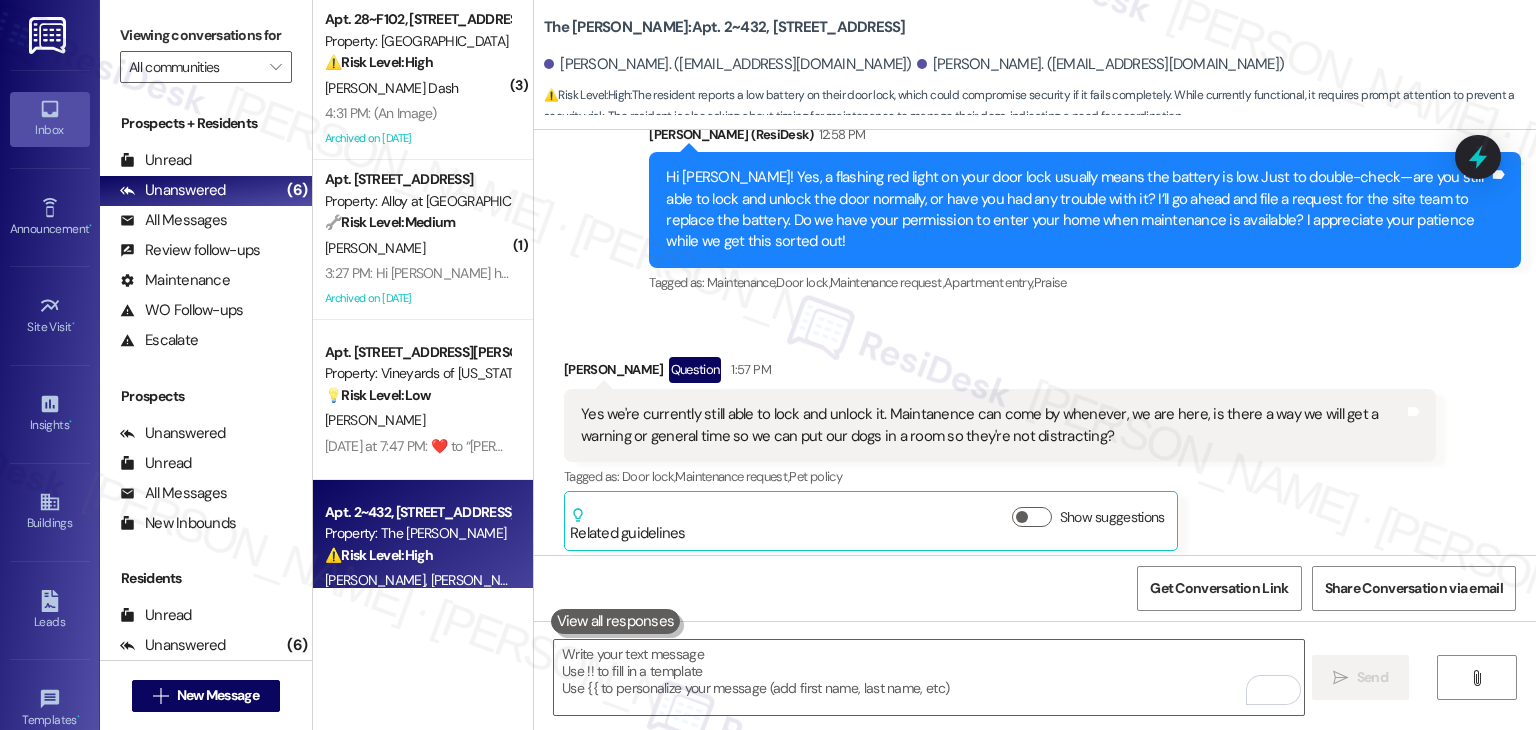 click on "Jack Flitcroft Question 1:57 PM Yes we're currently still able to lock and unlock it. Maintanence can come by whenever, we are here, is there a way we will get a warning or general time so we can put our dogs in a room so they're not distracting? Tags and notes Tagged as:   Door lock ,  Click to highlight conversations about Door lock Maintenance request ,  Click to highlight conversations about Maintenance request Pet policy Click to highlight conversations about Pet policy  Related guidelines Show suggestions" at bounding box center (1000, 454) 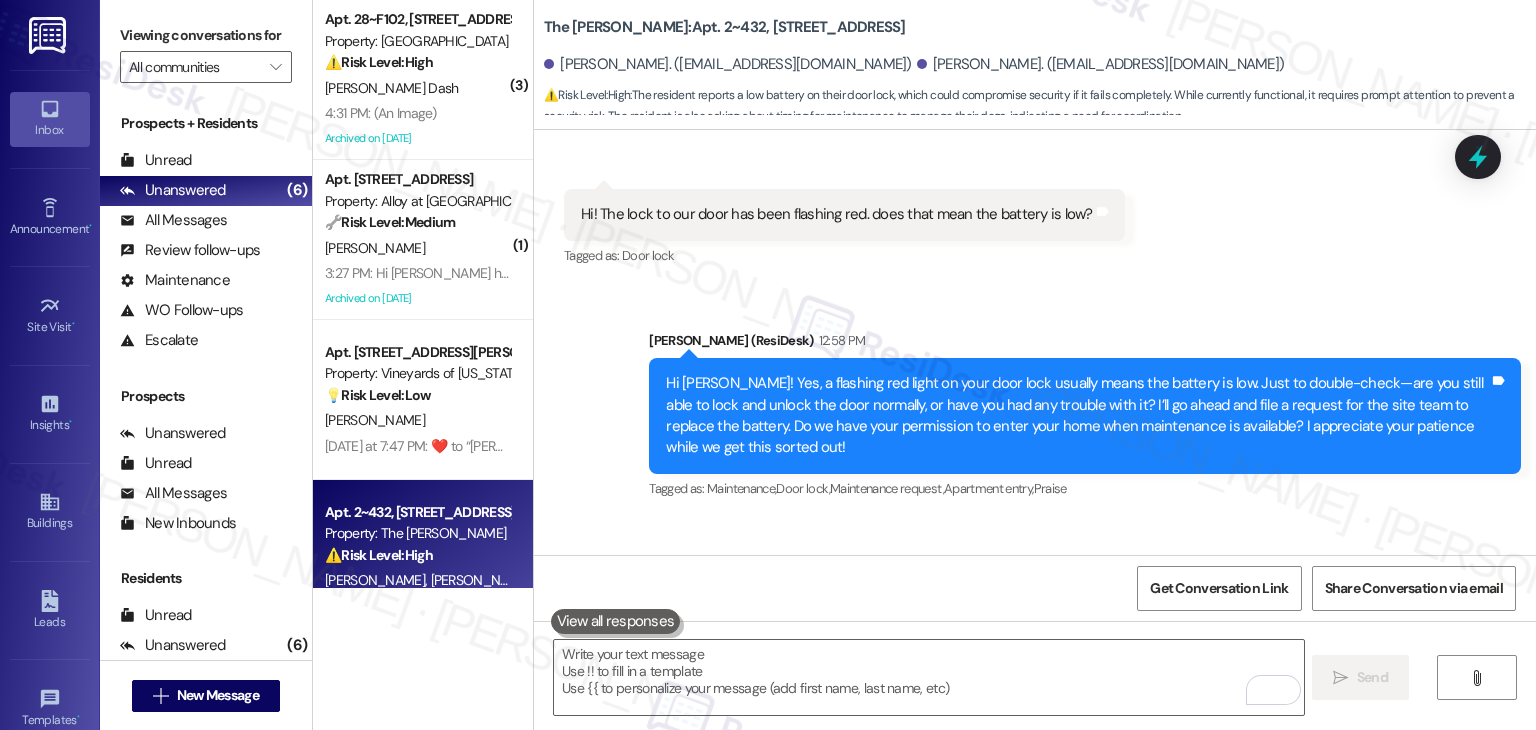 scroll, scrollTop: 7702, scrollLeft: 0, axis: vertical 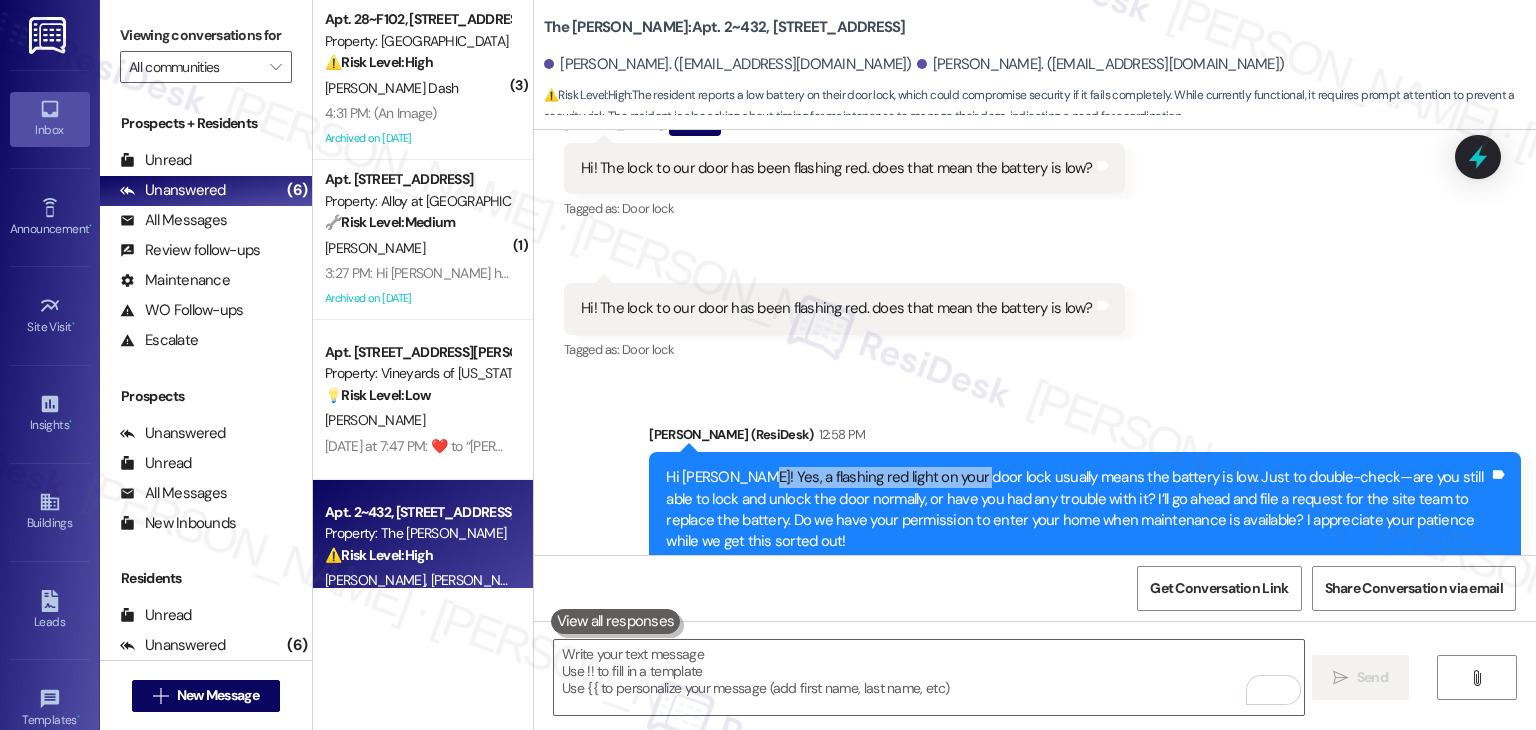 drag, startPoint x: 738, startPoint y: 286, endPoint x: 956, endPoint y: 265, distance: 219.00912 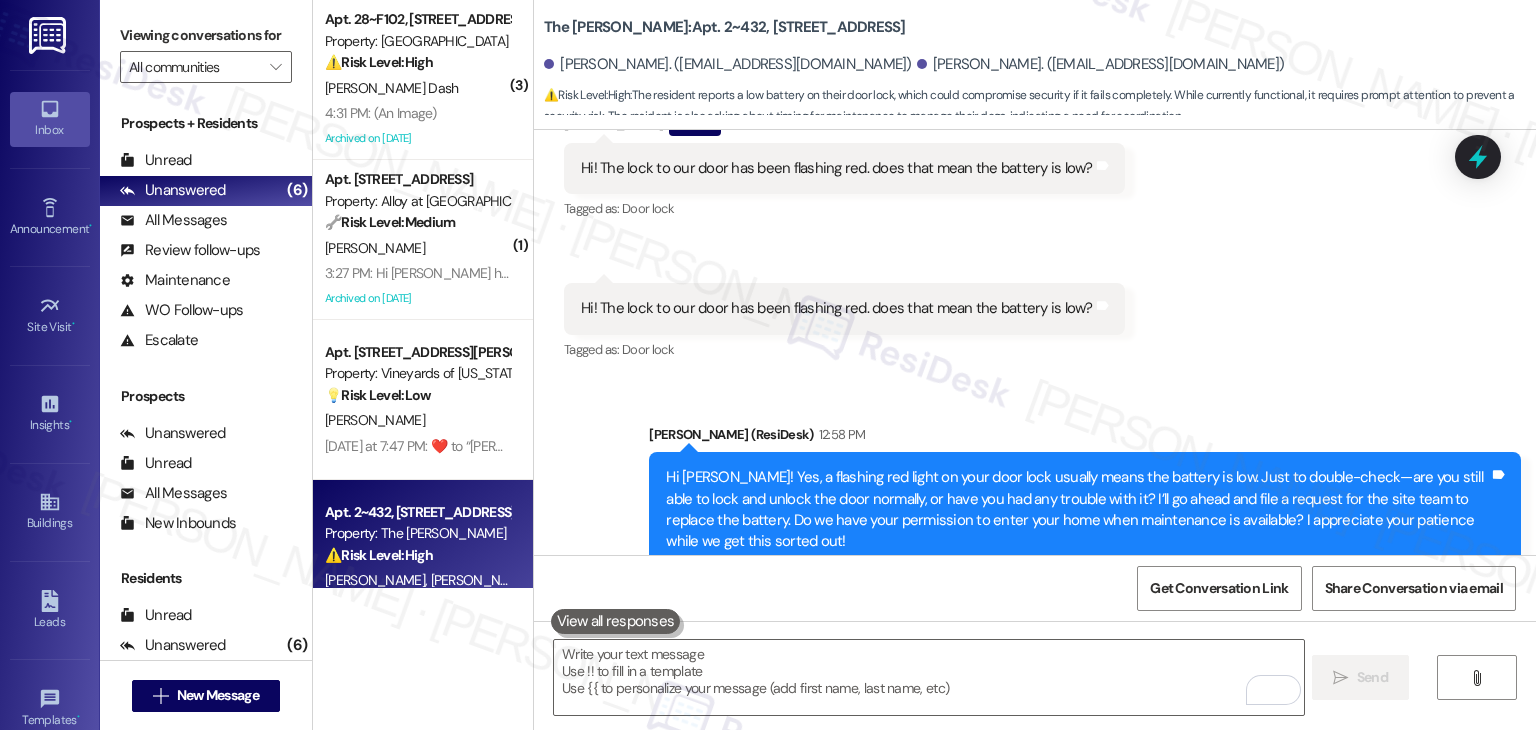 click on "Received via SMS Jack Flitcroft Question 1:57 PM Yes we're currently still able to lock and unlock it. Maintanence can come by whenever, we are here, is there a way we will get a warning or general time so we can put our dogs in a room so they're not distracting? Tags and notes Tagged as:   Door lock ,  Click to highlight conversations about Door lock Maintenance request ,  Click to highlight conversations about Maintenance request Pet policy Click to highlight conversations about Pet policy  Related guidelines Show suggestions" at bounding box center [1035, 739] 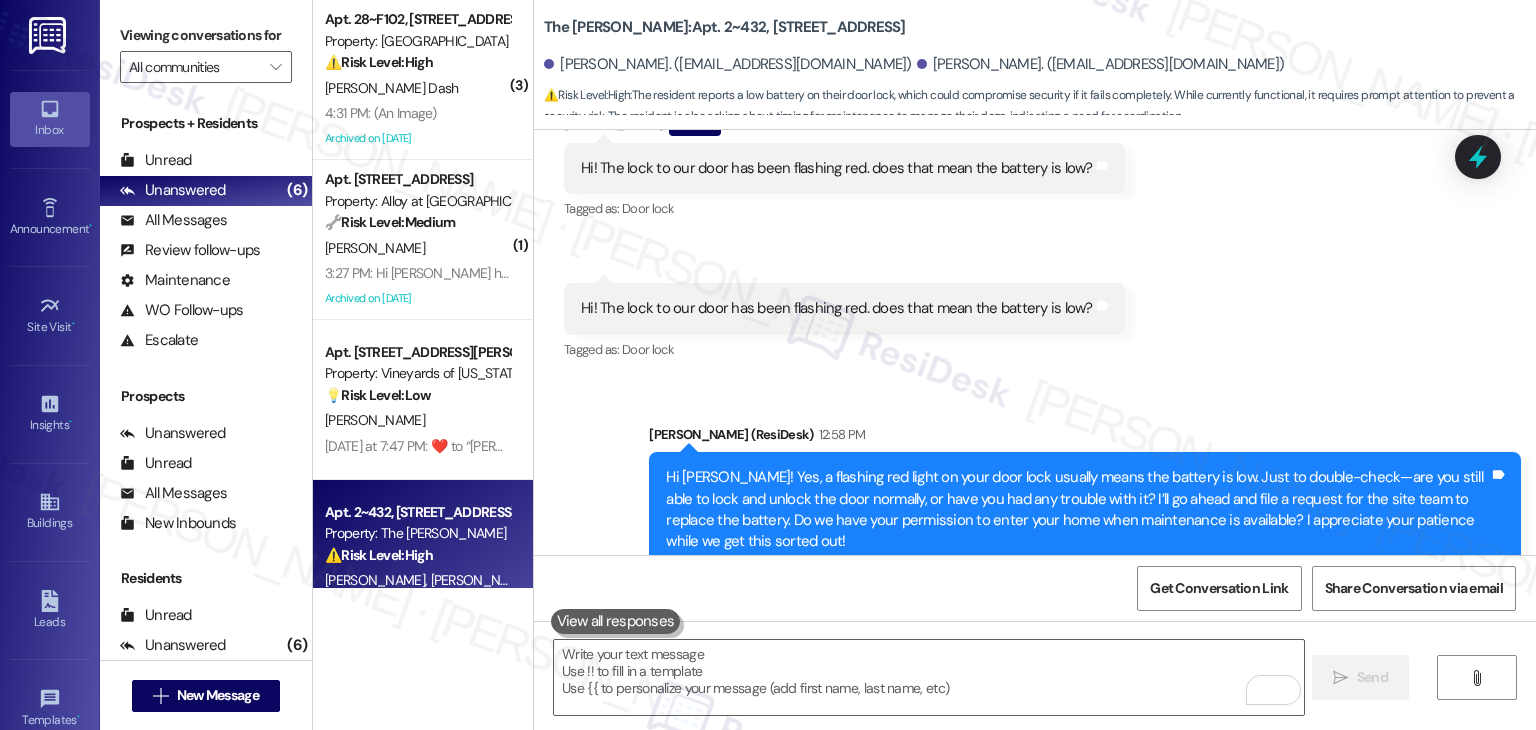 click on "Received via SMS Jack Flitcroft Question 1:57 PM Yes we're currently still able to lock and unlock it. Maintanence can come by whenever, we are here, is there a way we will get a warning or general time so we can put our dogs in a room so they're not distracting? Tags and notes Tagged as:   Door lock ,  Click to highlight conversations about Door lock Maintenance request ,  Click to highlight conversations about Maintenance request Pet policy Click to highlight conversations about Pet policy  Related guidelines Show suggestions" at bounding box center [1035, 739] 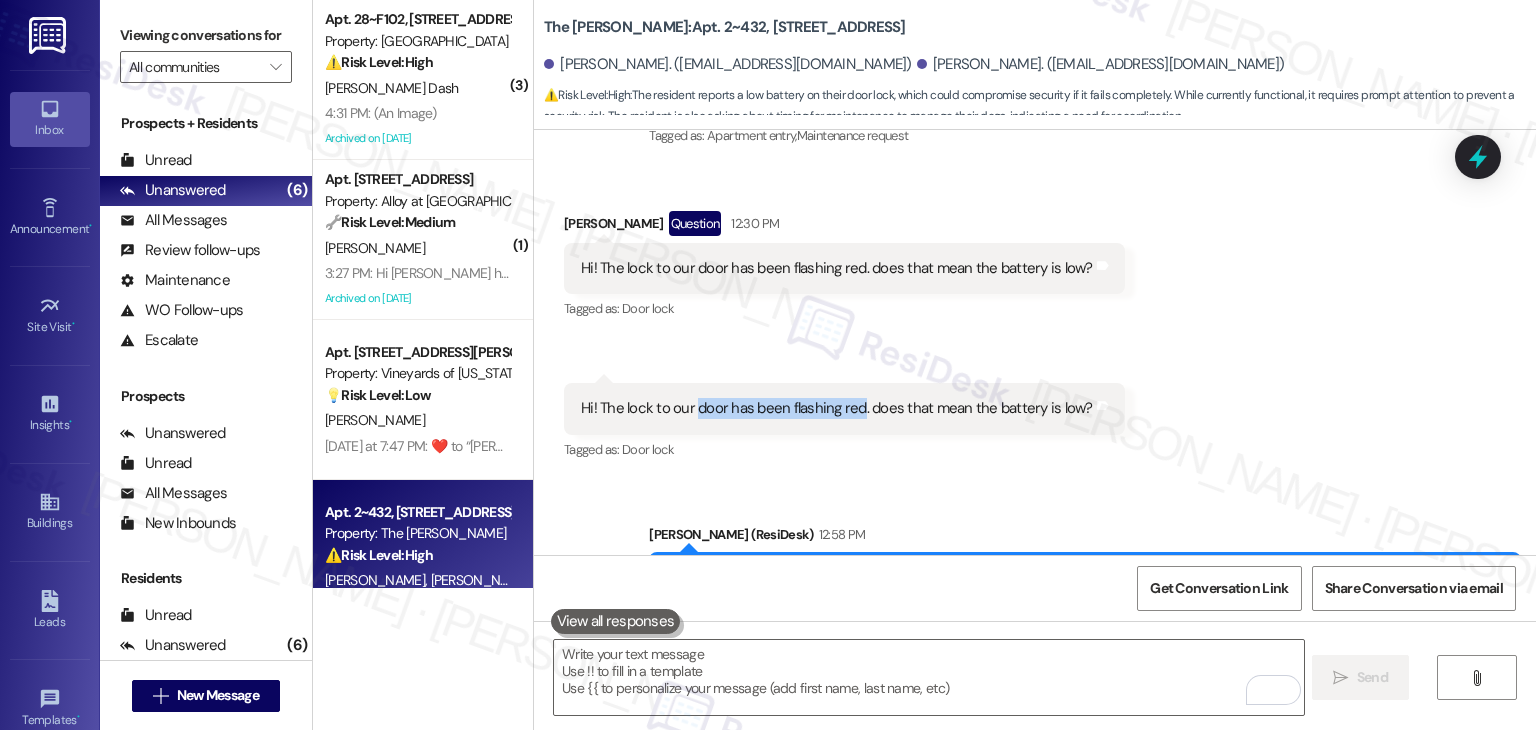 drag, startPoint x: 684, startPoint y: 208, endPoint x: 848, endPoint y: 203, distance: 164.0762 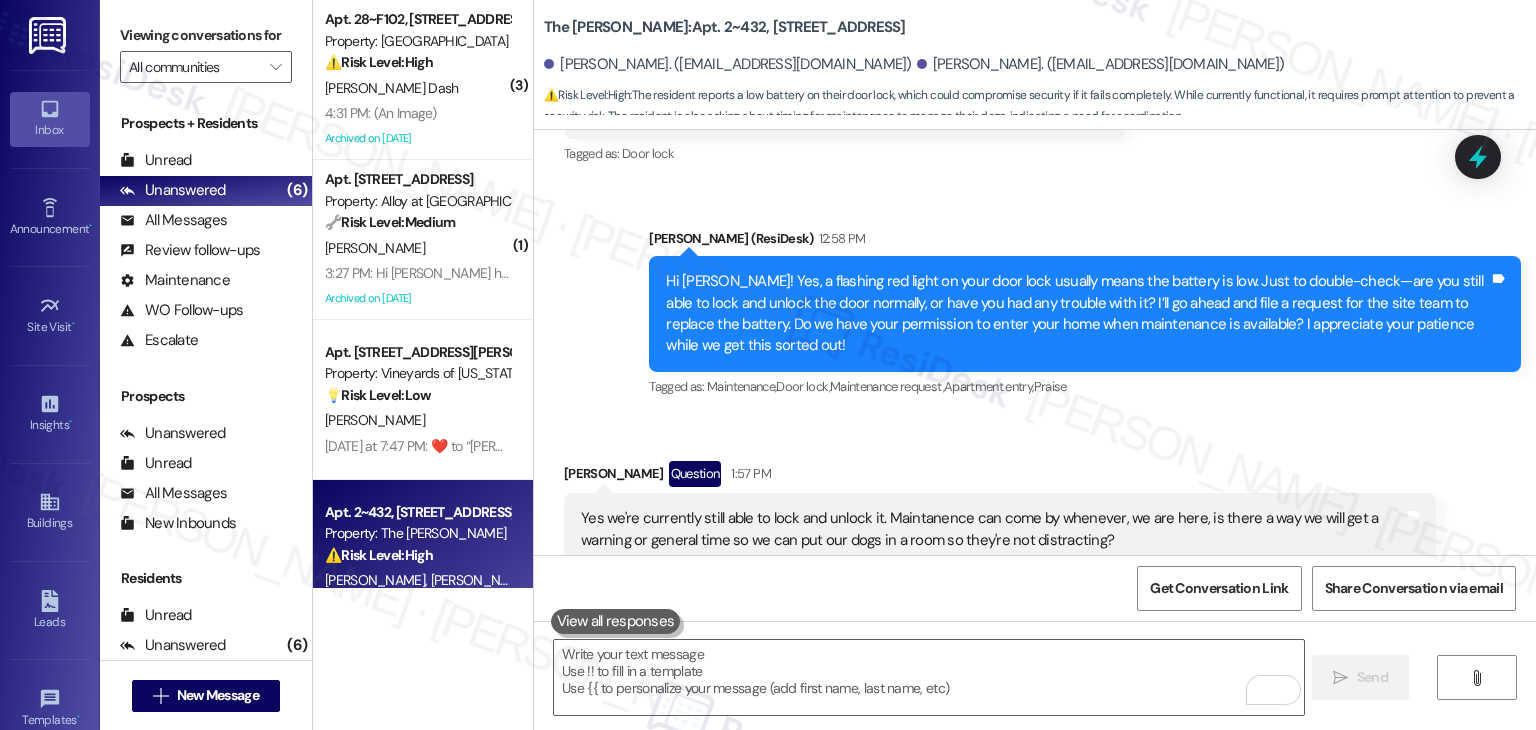 scroll, scrollTop: 7902, scrollLeft: 0, axis: vertical 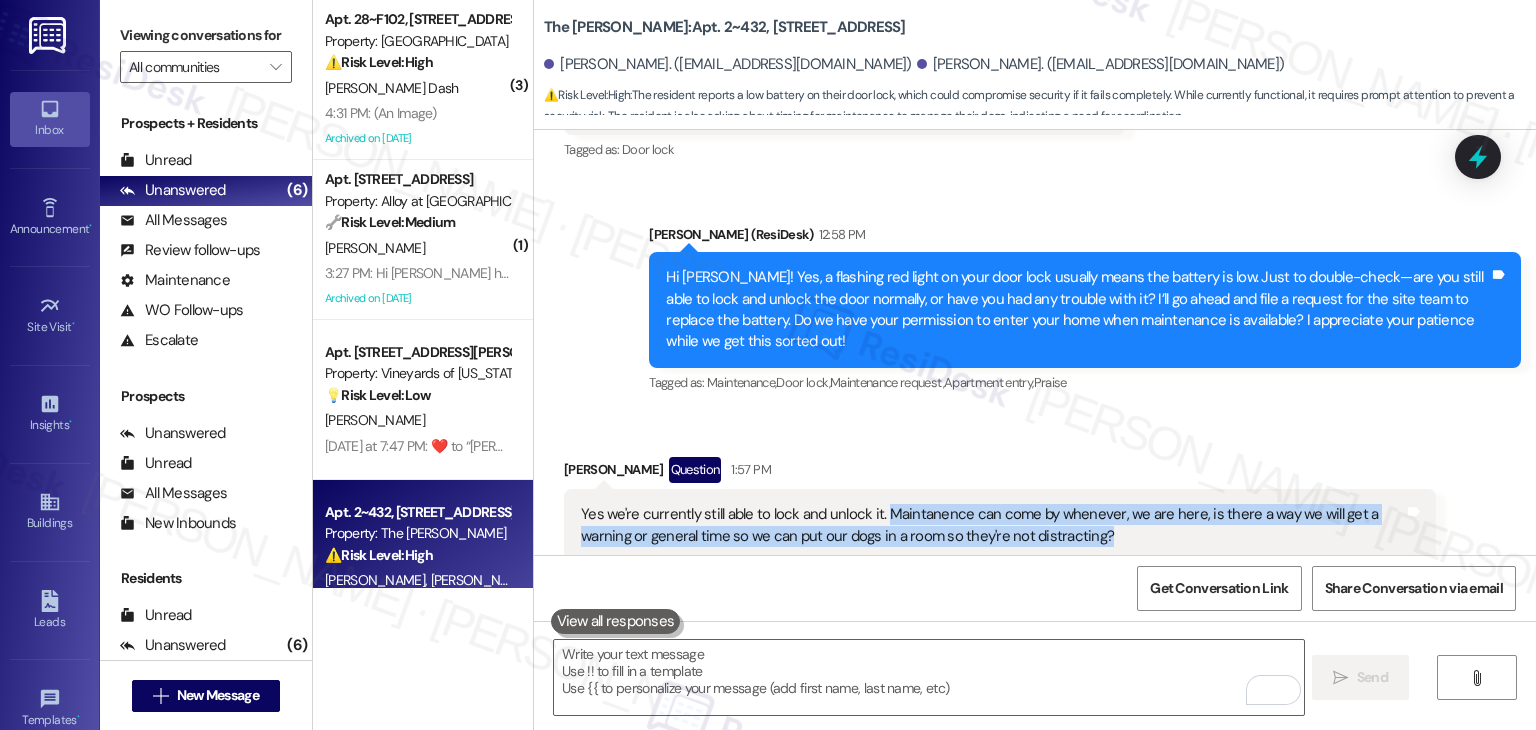 drag, startPoint x: 1116, startPoint y: 333, endPoint x: 873, endPoint y: 316, distance: 243.59392 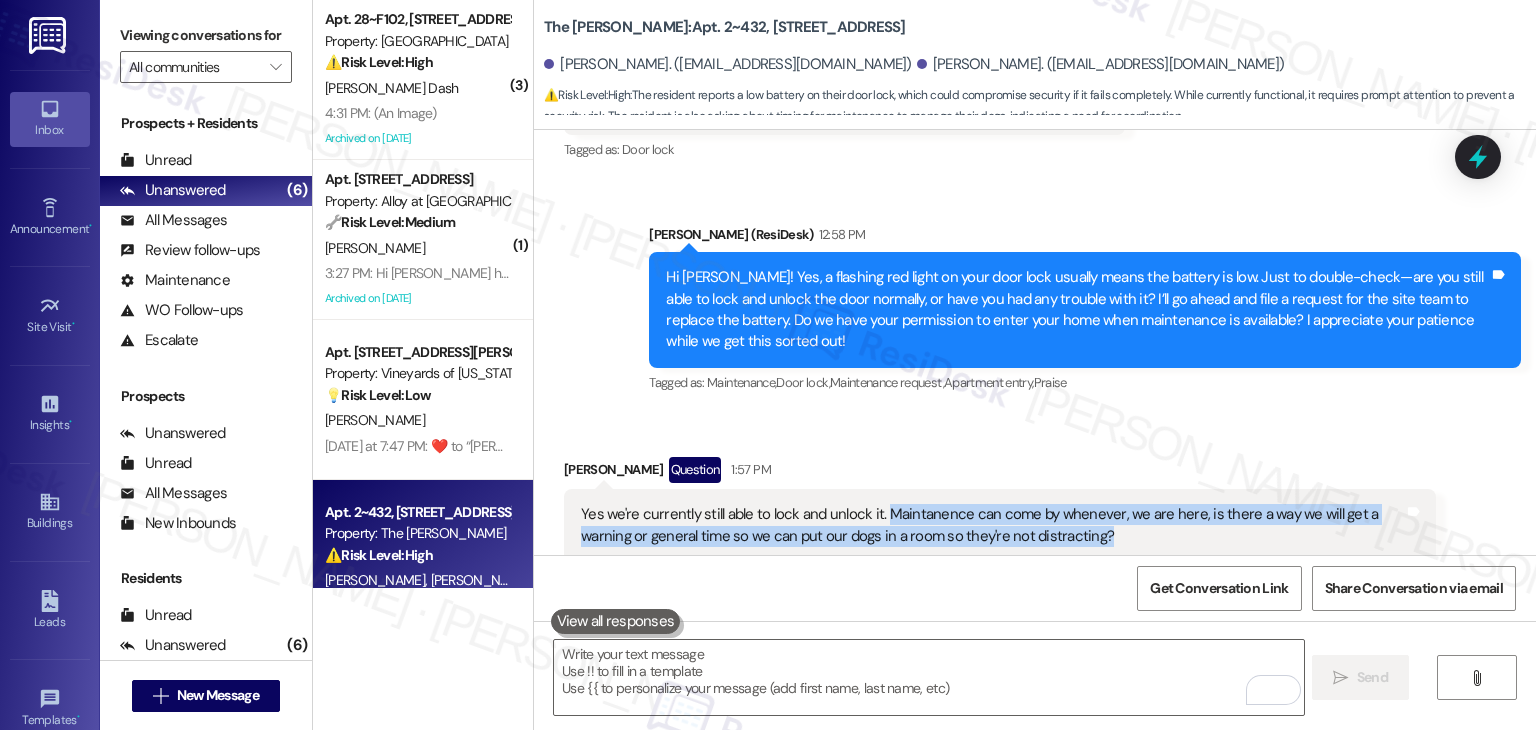 copy on "Maintanence can come by whenever, we are here, is there a way we will get a warning or general time so we can put our dogs in a room so they're not distracting?" 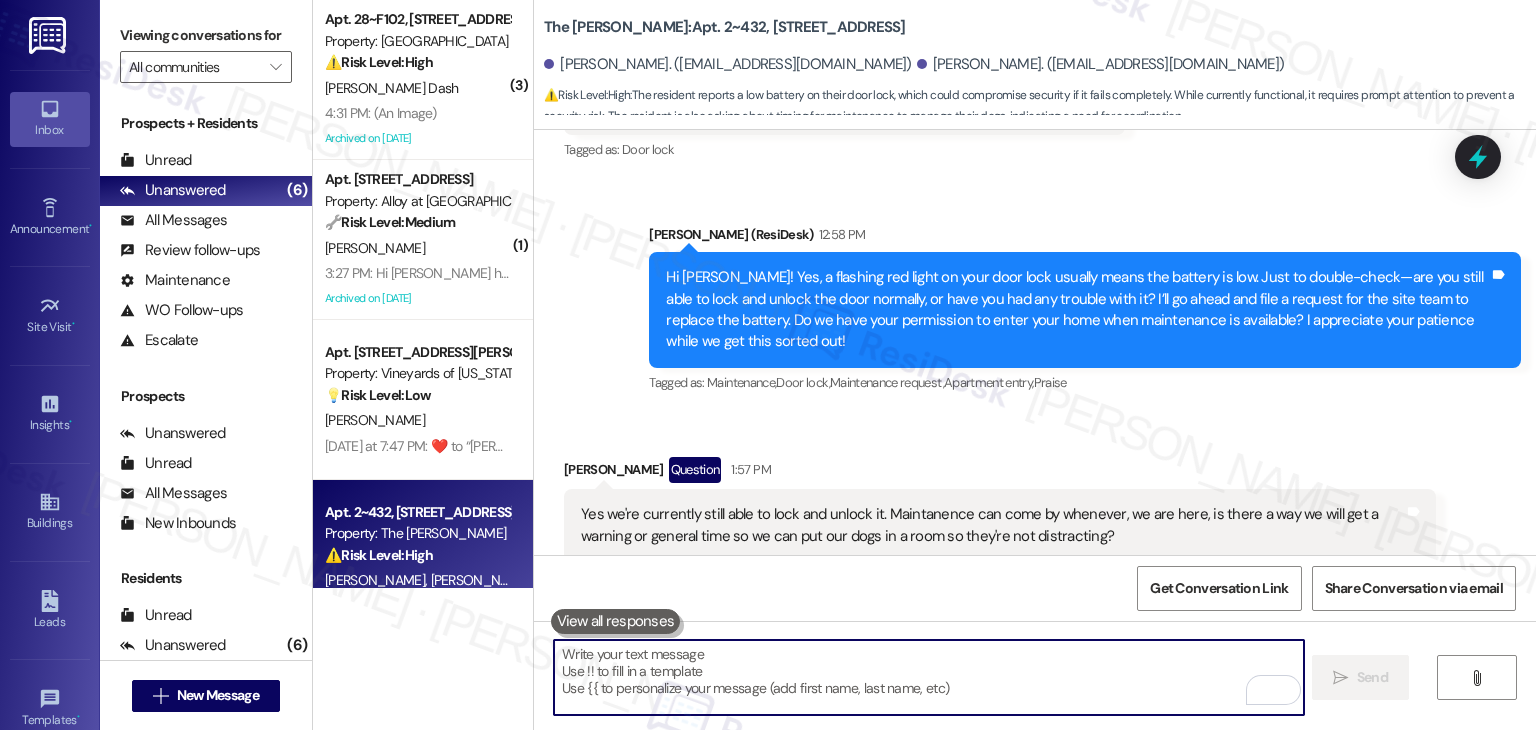 click at bounding box center (928, 677) 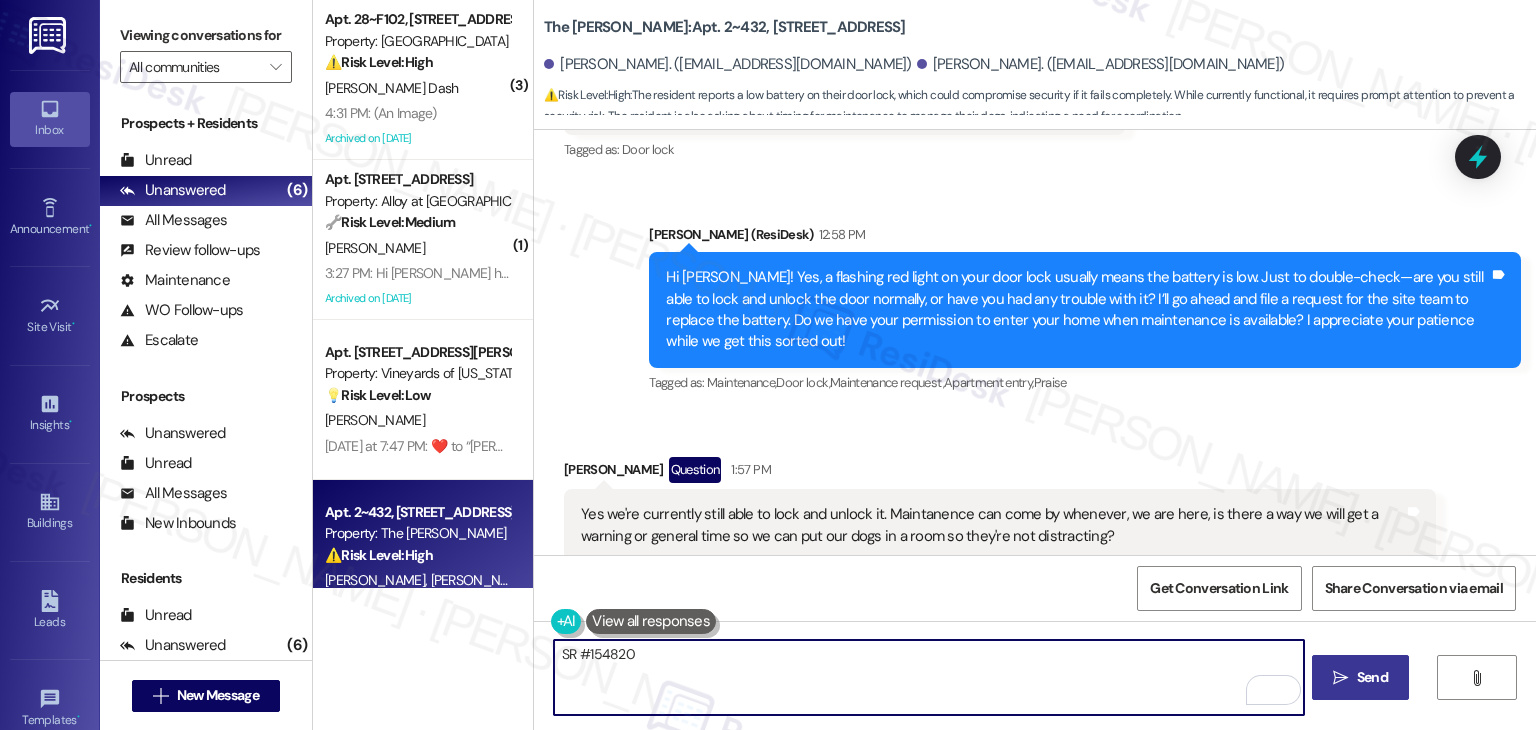type on "SR #154820" 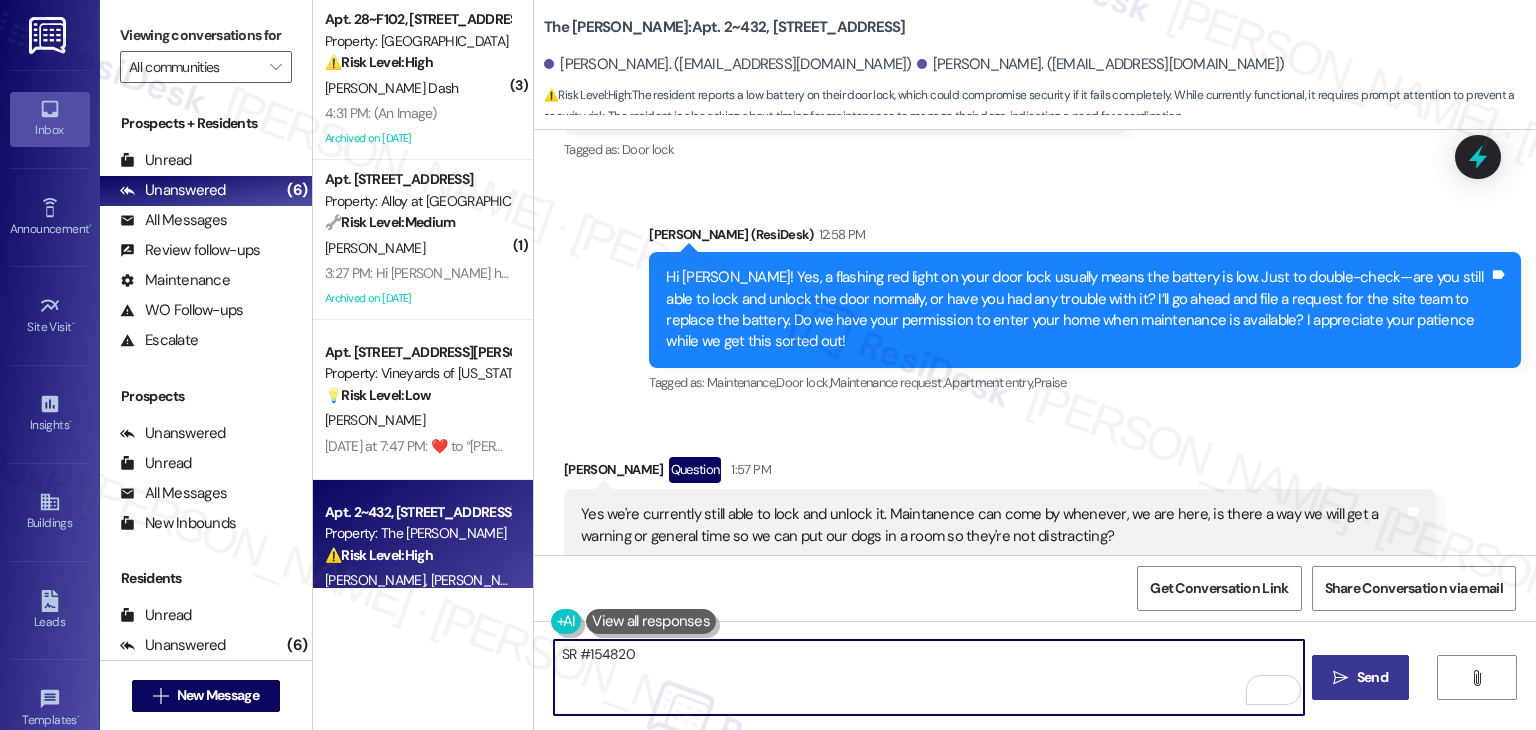scroll, scrollTop: 8002, scrollLeft: 0, axis: vertical 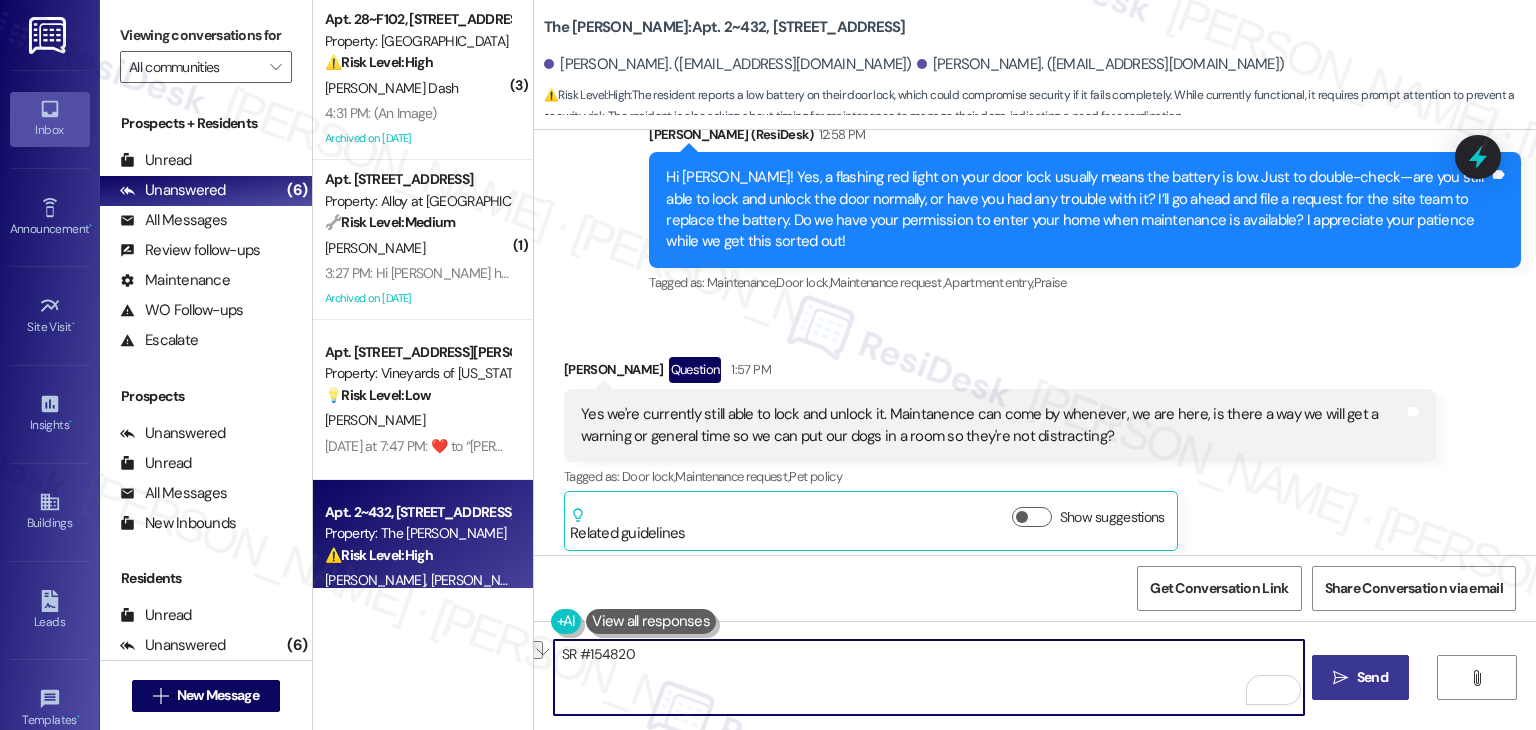 drag, startPoint x: 687, startPoint y: 655, endPoint x: 543, endPoint y: 653, distance: 144.01389 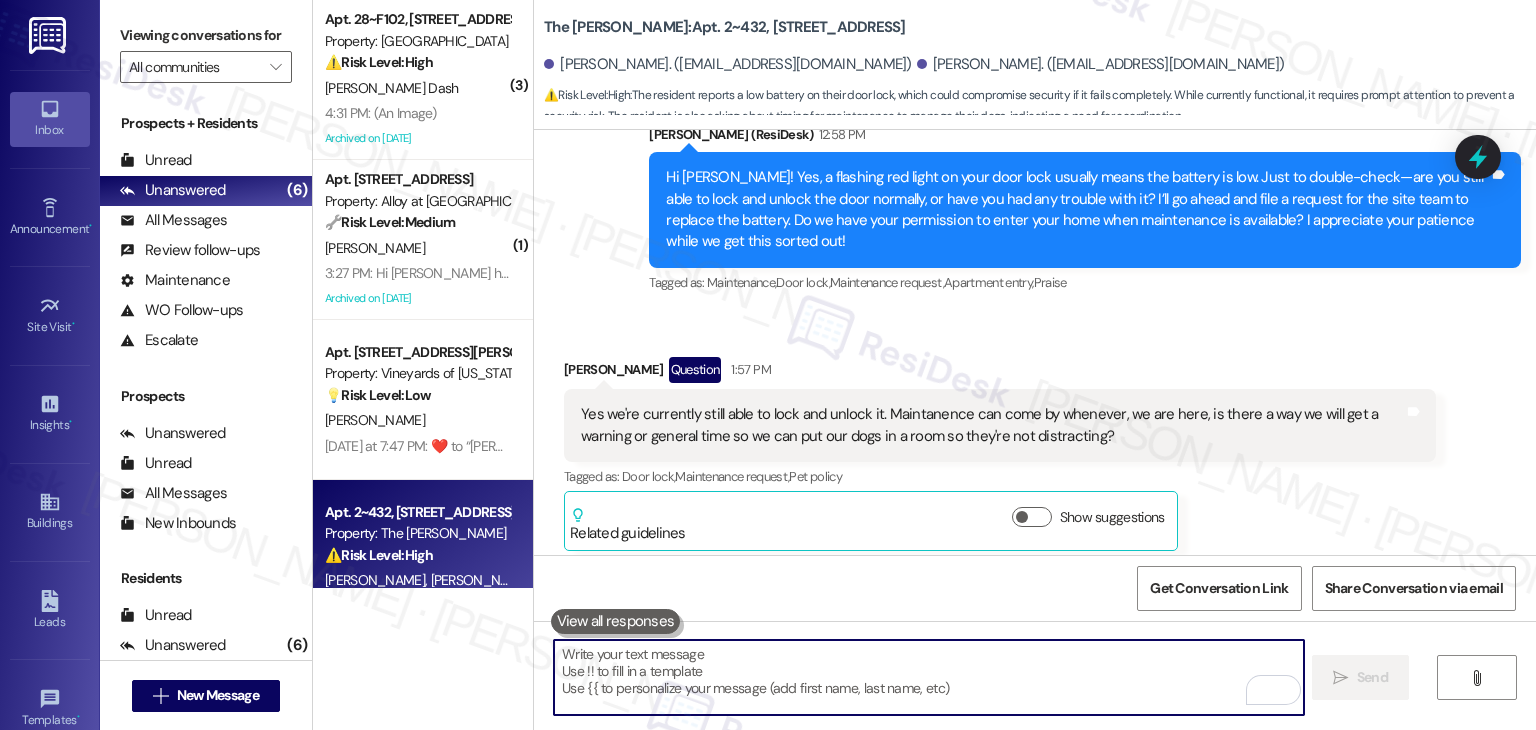 type 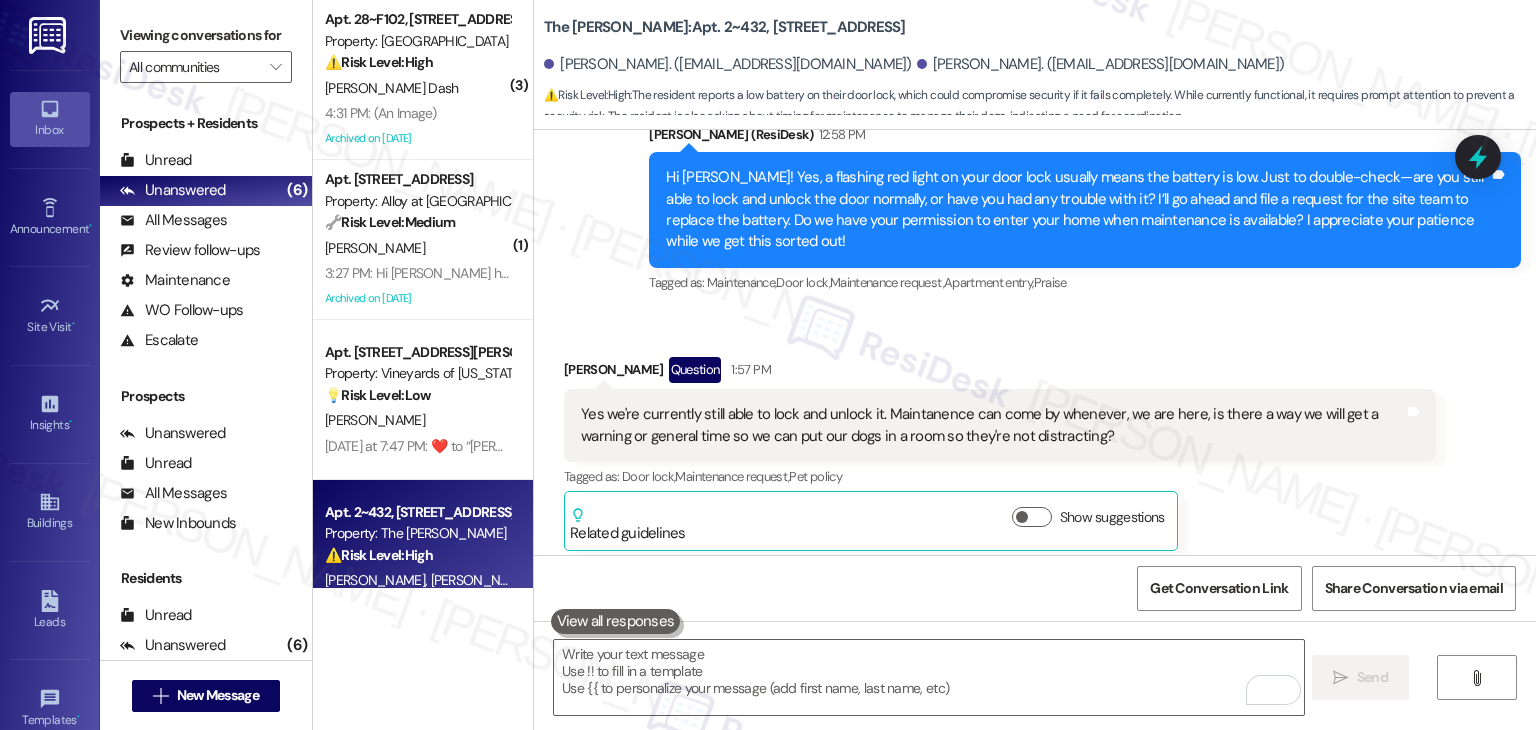 click on "Jack Flitcroft Question 1:57 PM Yes we're currently still able to lock and unlock it. Maintanence can come by whenever, we are here, is there a way we will get a warning or general time so we can put our dogs in a room so they're not distracting? Tags and notes Tagged as:   Door lock ,  Click to highlight conversations about Door lock Maintenance request ,  Click to highlight conversations about Maintenance request Pet policy Click to highlight conversations about Pet policy  Related guidelines Show suggestions" at bounding box center (1000, 454) 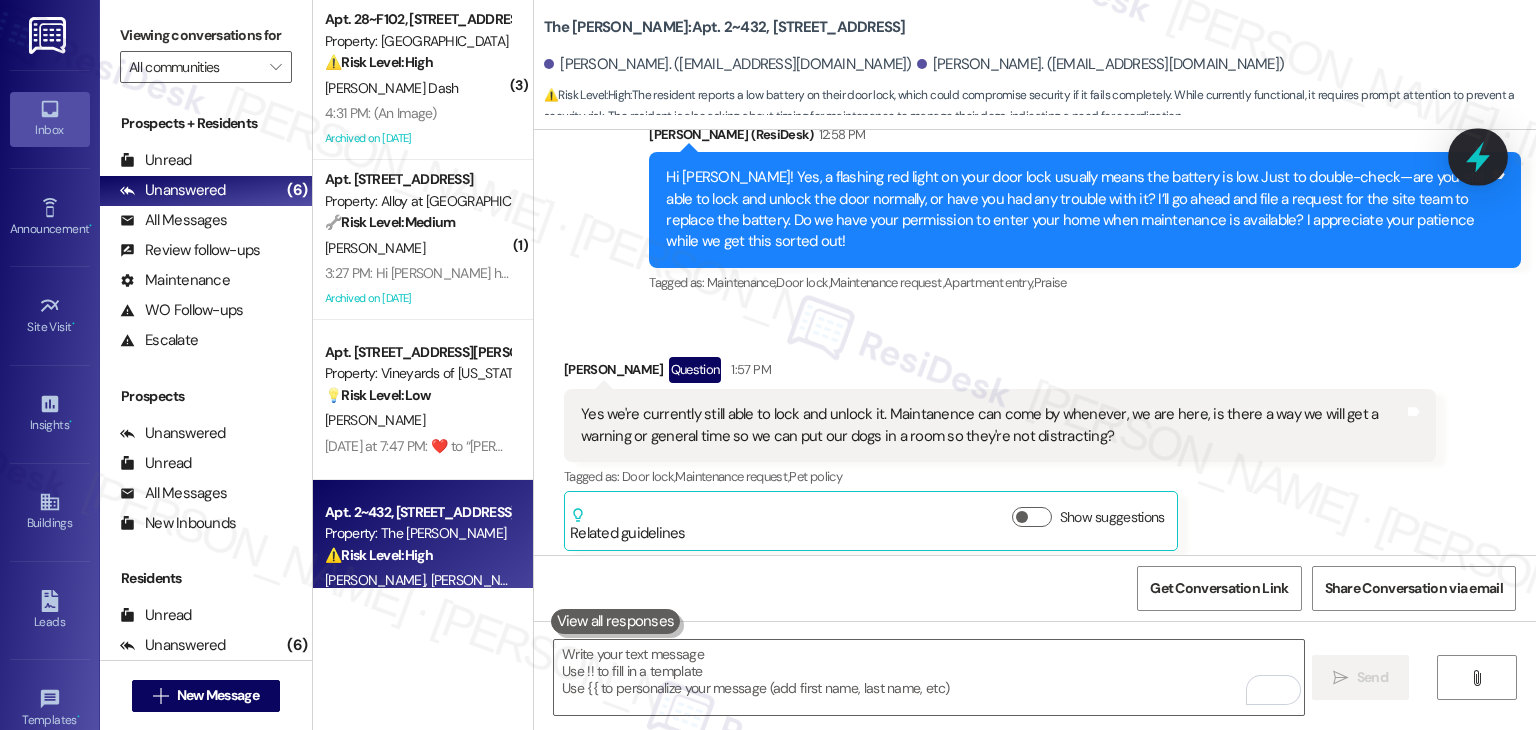 click 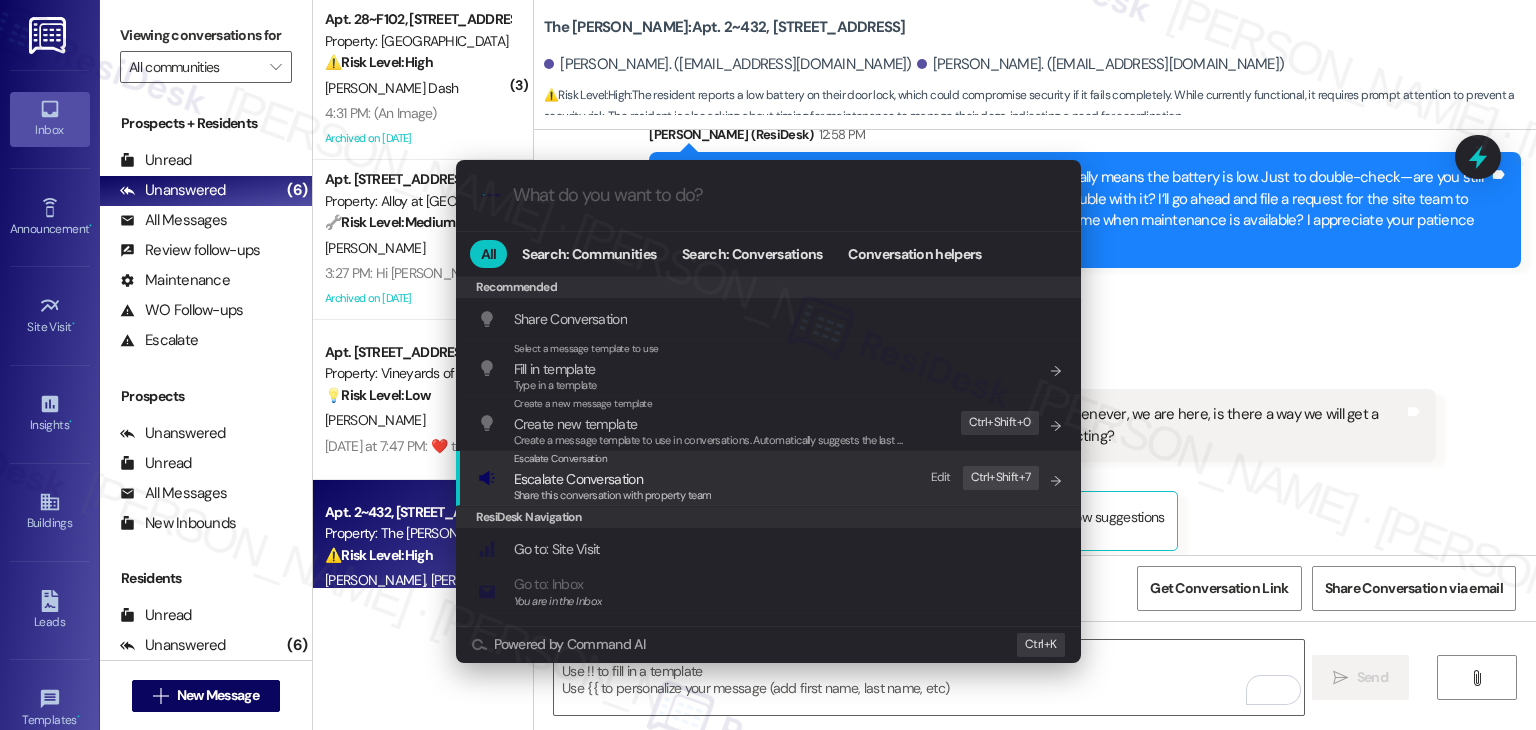 click on "Share this conversation with property team" at bounding box center [613, 495] 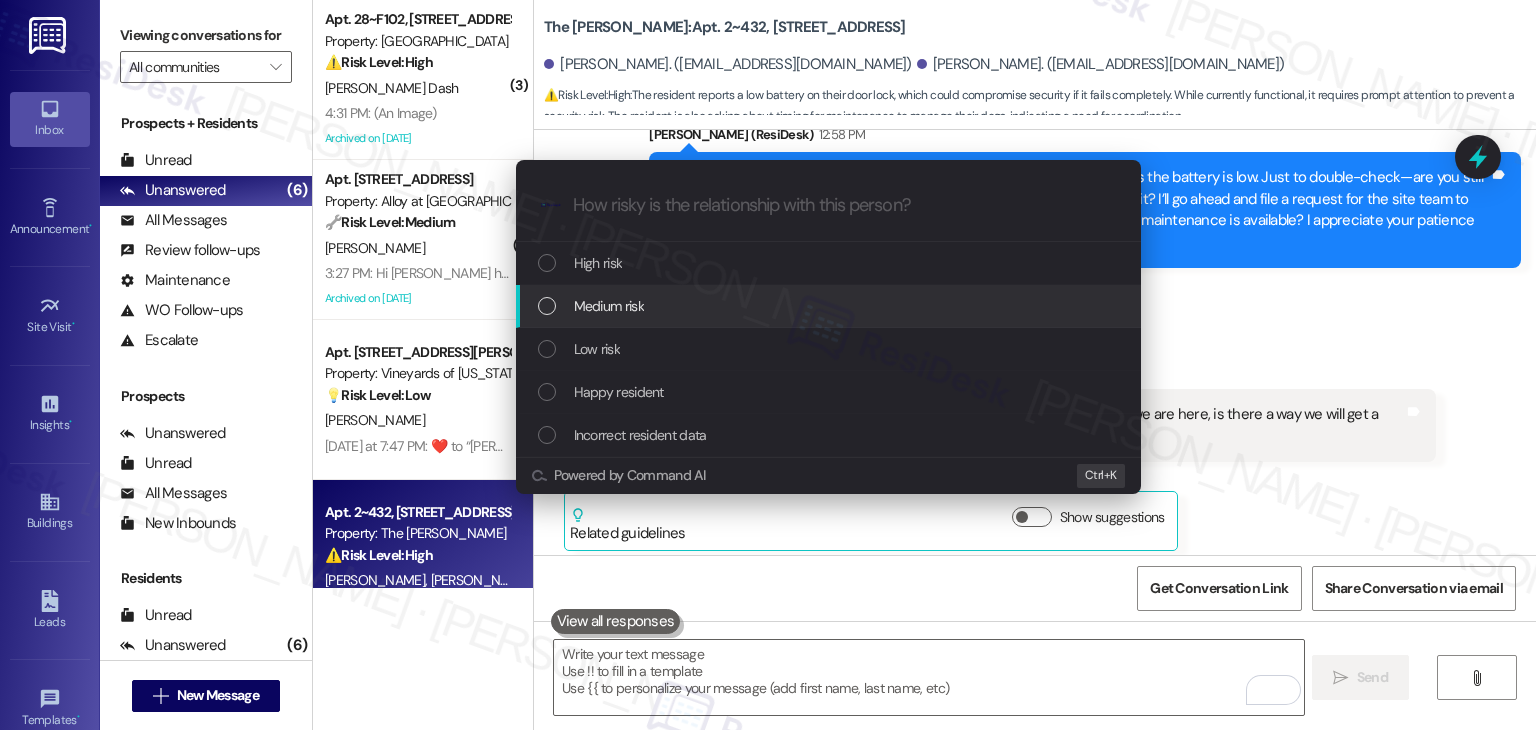drag, startPoint x: 545, startPoint y: 309, endPoint x: 852, endPoint y: 276, distance: 308.76852 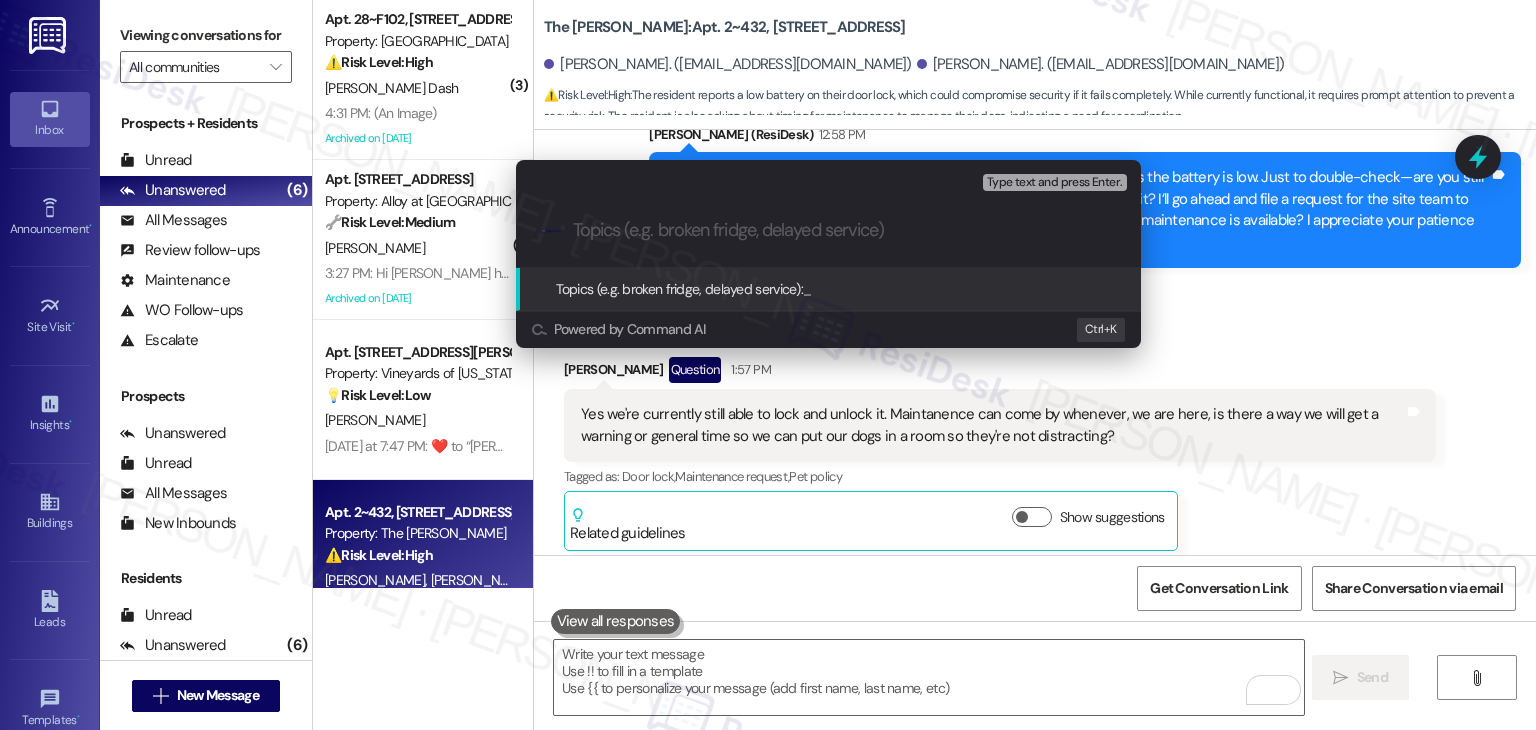 paste on "SR #154820" 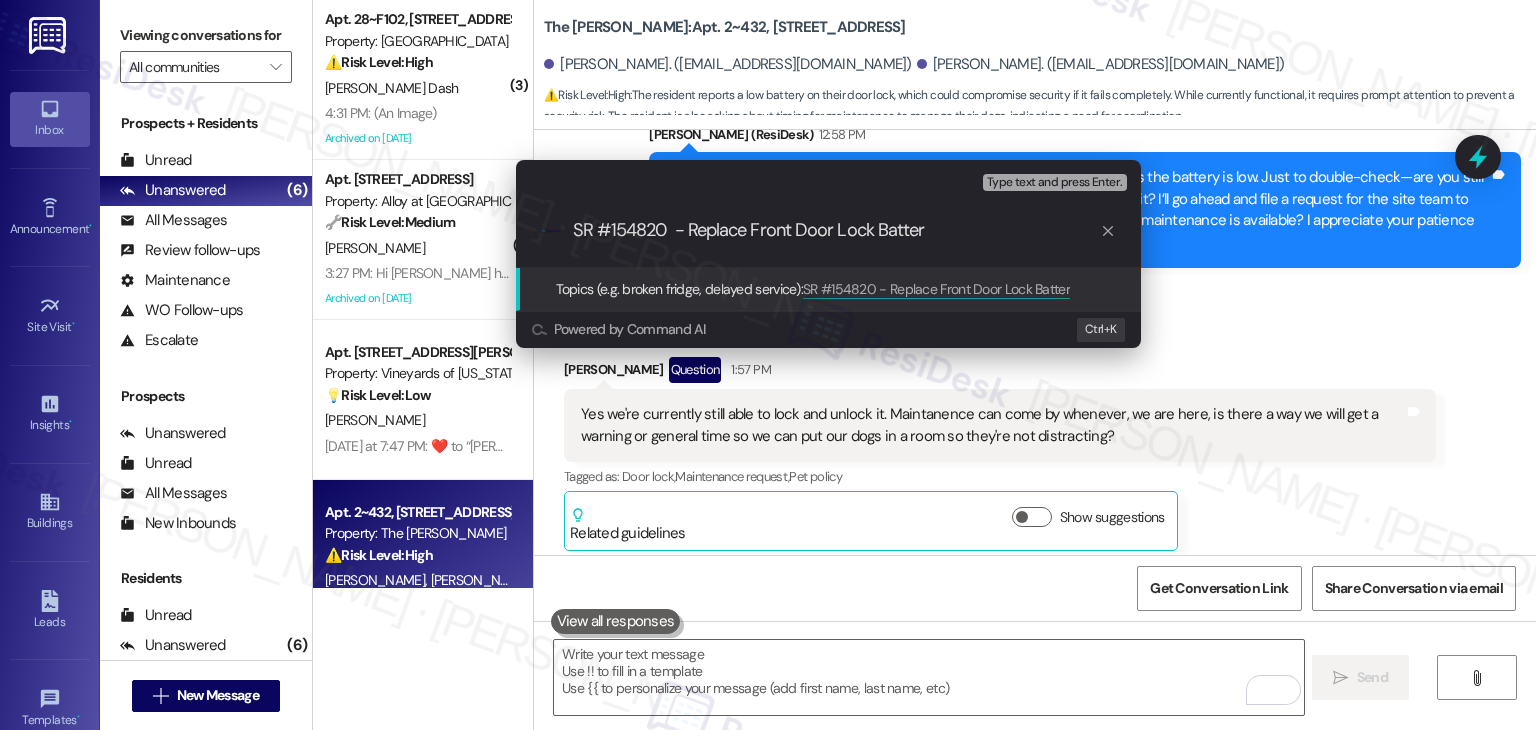 type on "SR #154820  - Replace Front Door Lock Battery" 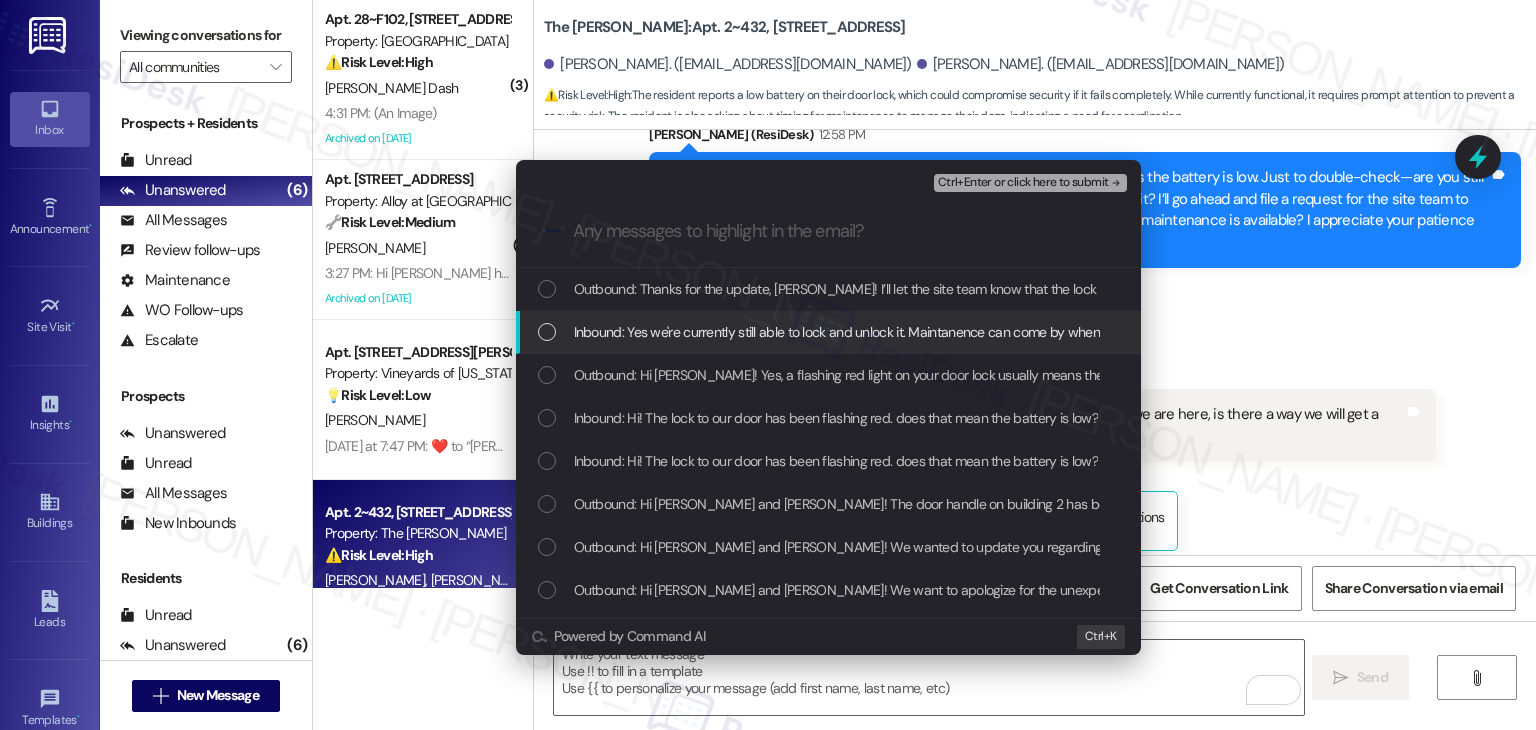 click at bounding box center (547, 332) 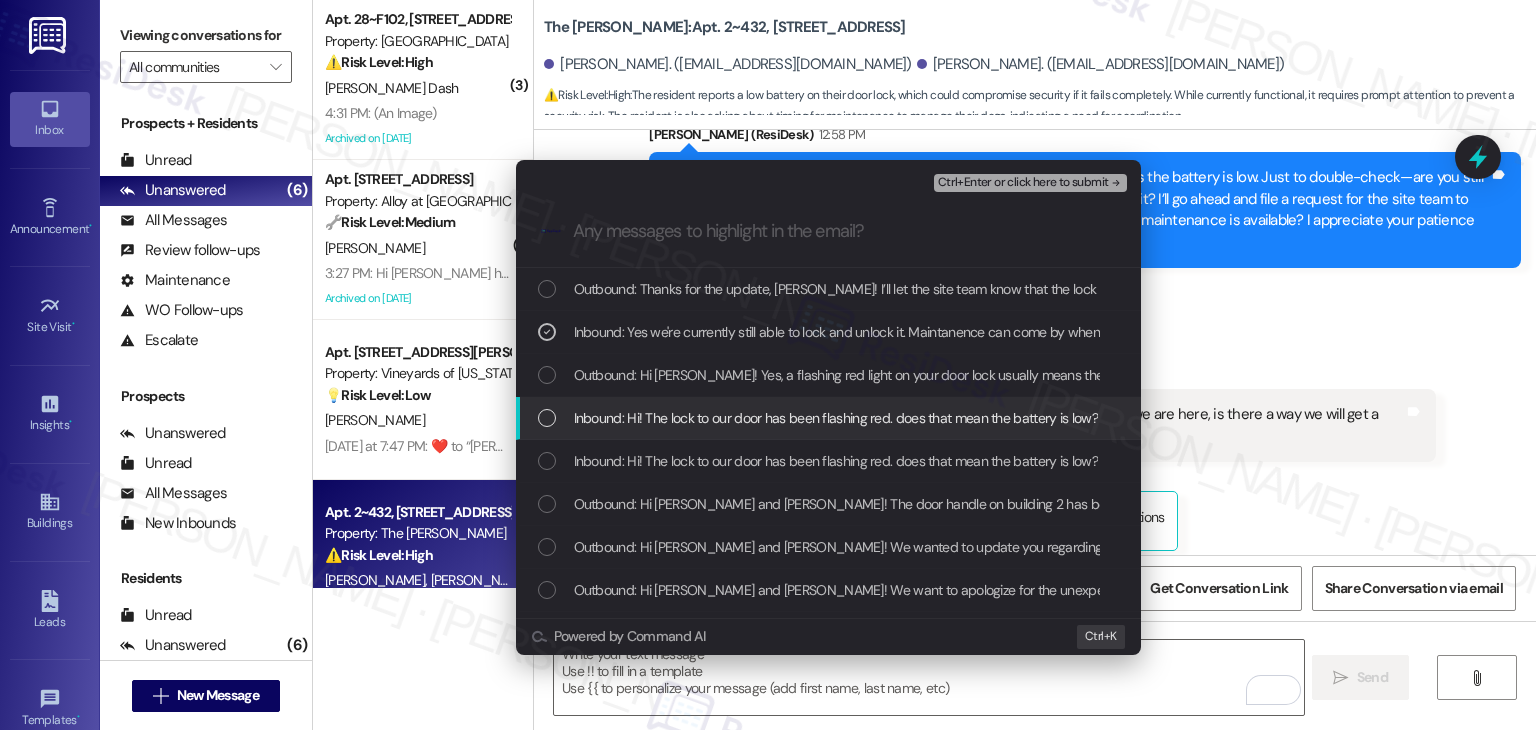 click at bounding box center (547, 418) 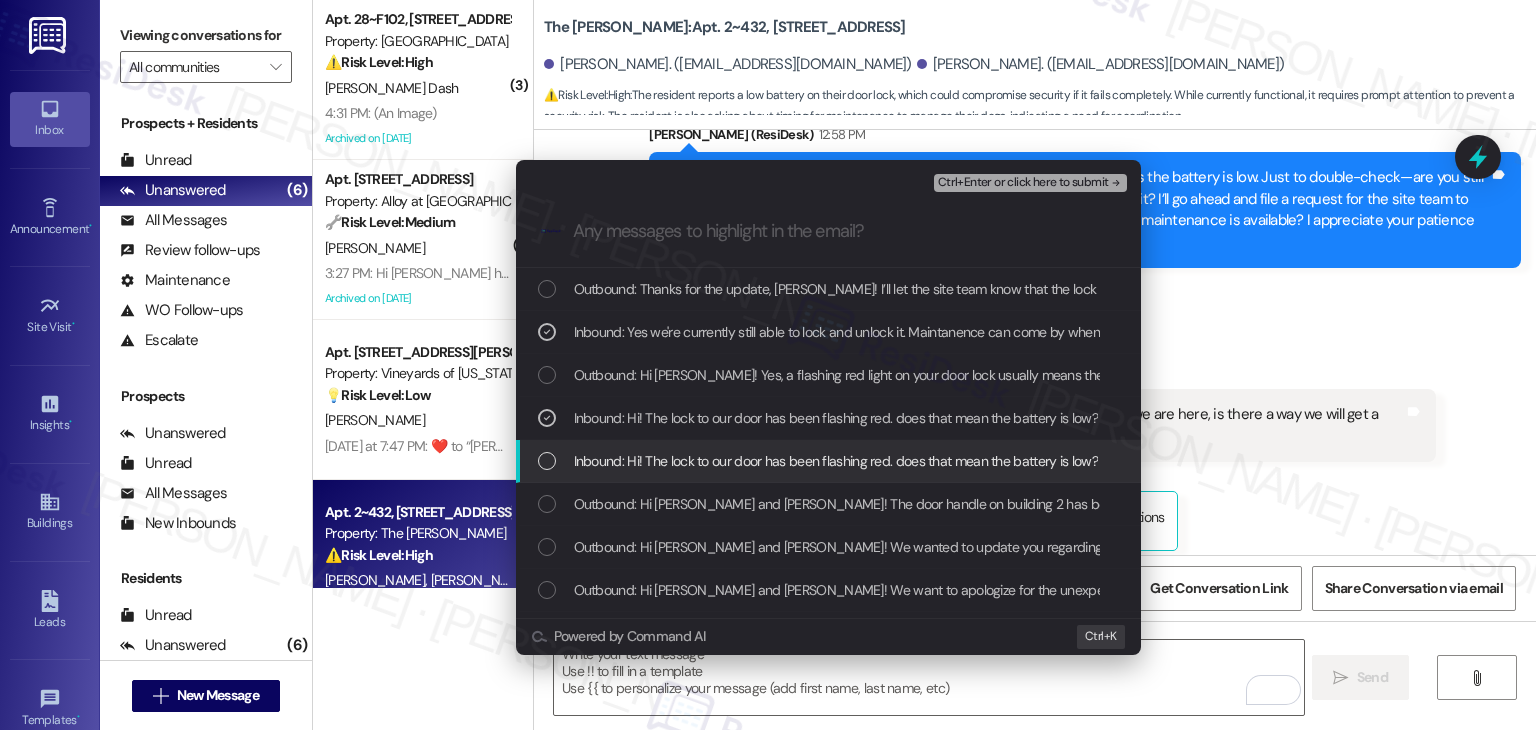 click at bounding box center (547, 461) 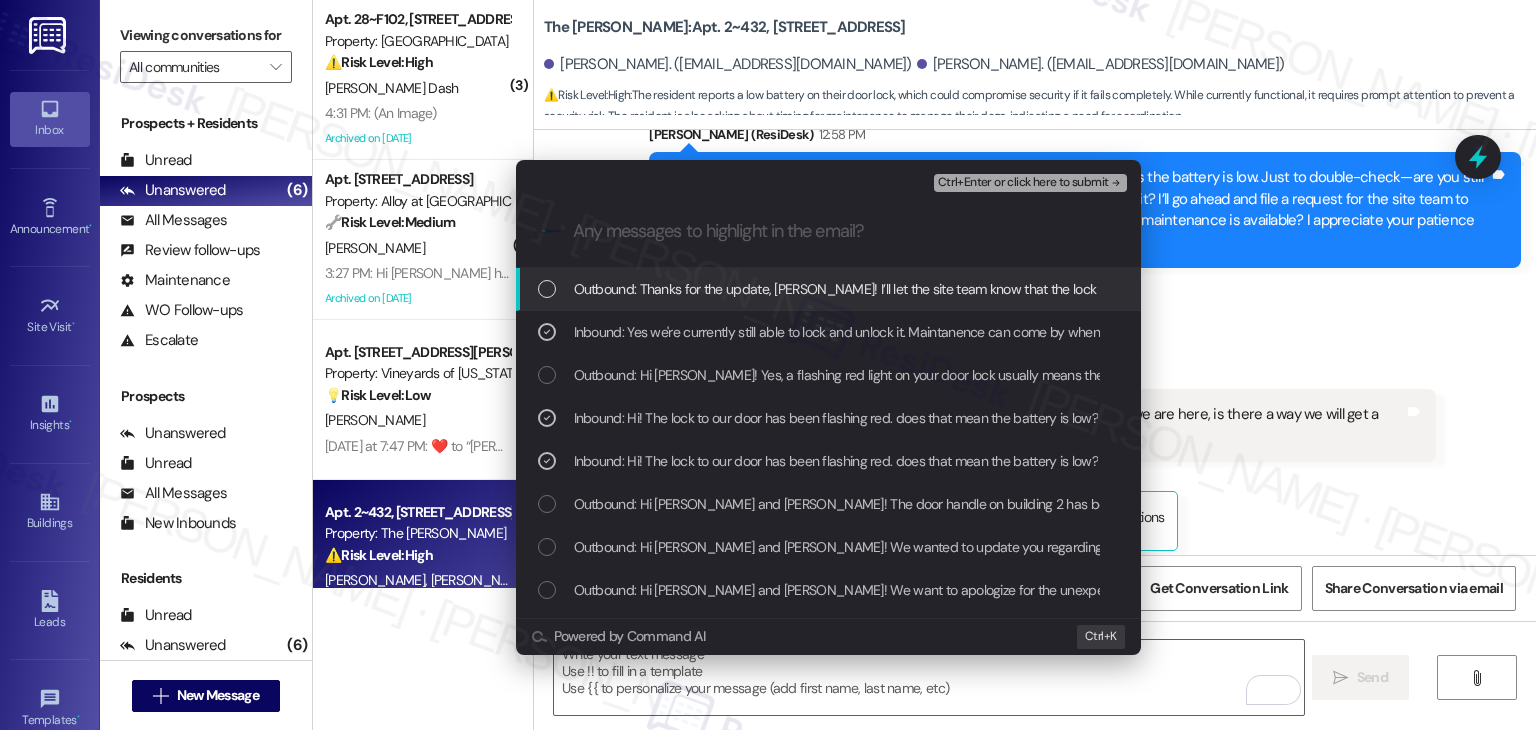 click on "Ctrl+Enter or click here to submit" at bounding box center (1023, 183) 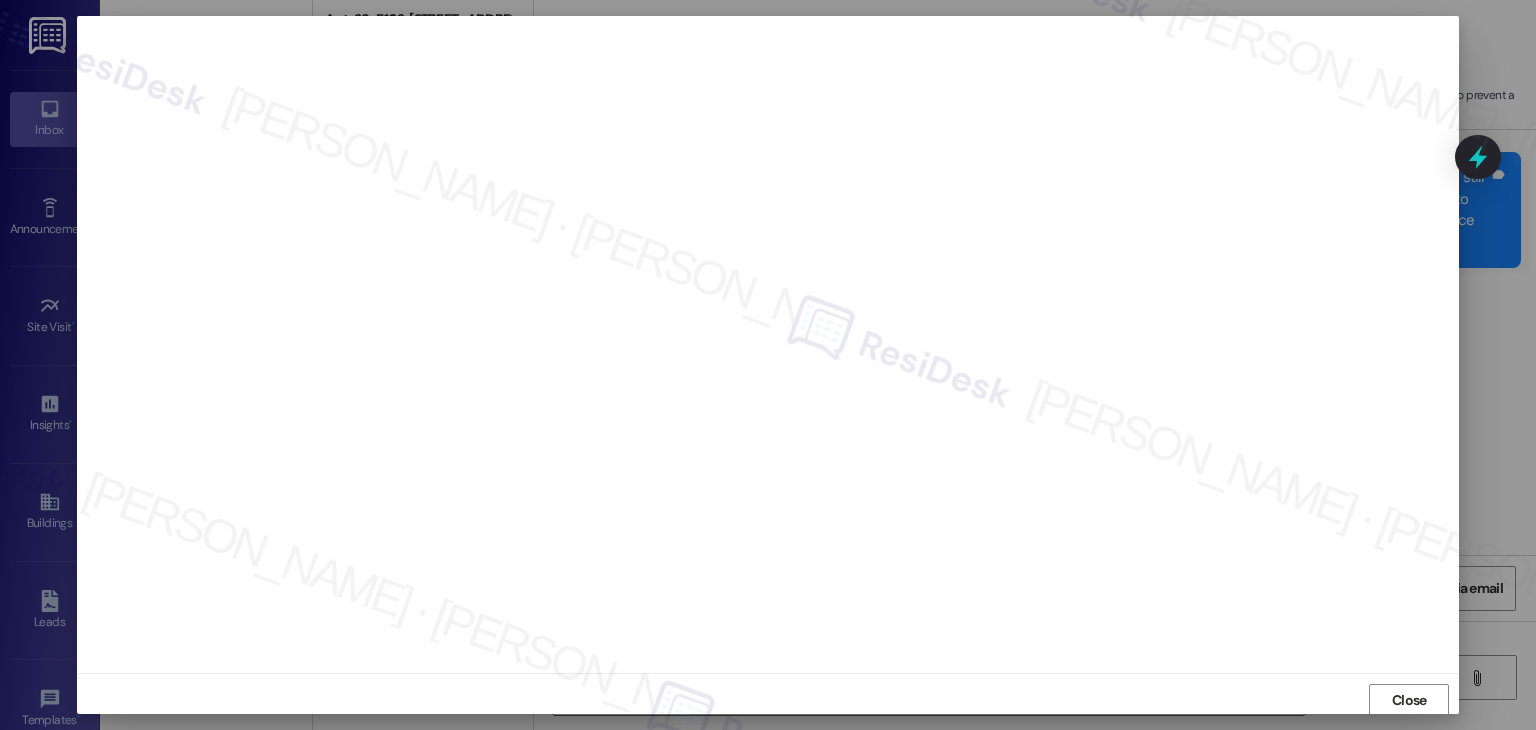 scroll, scrollTop: 1, scrollLeft: 0, axis: vertical 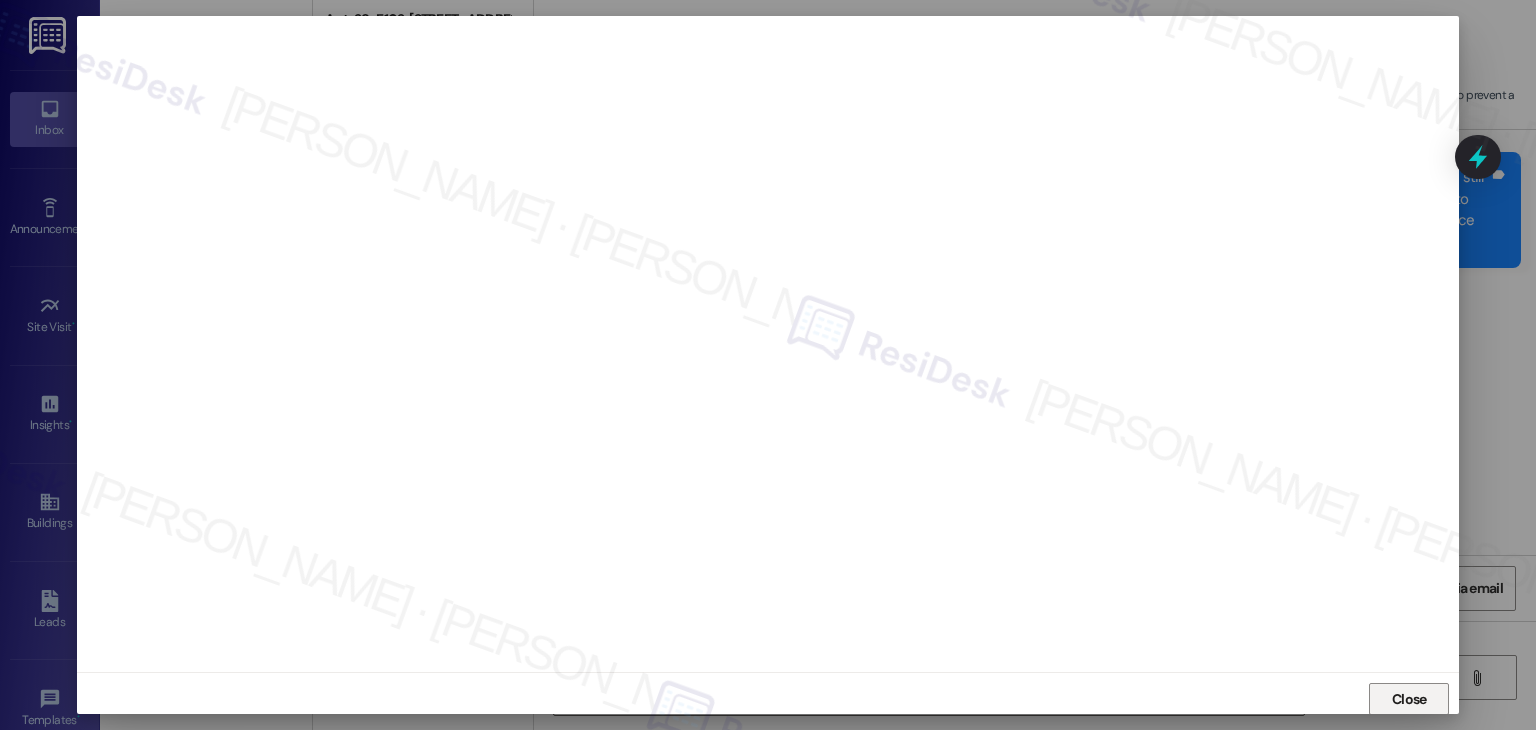 click on "Close" at bounding box center (1409, 699) 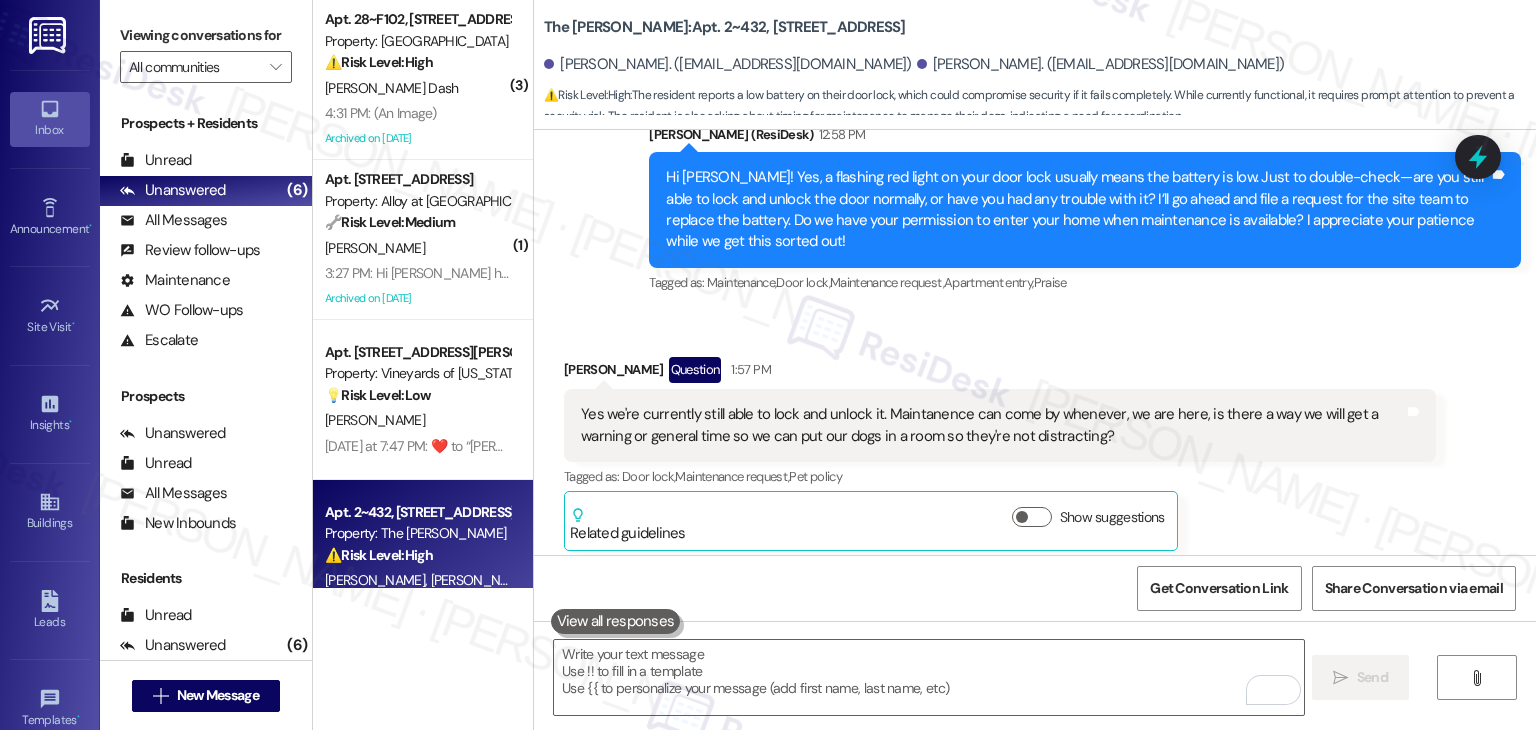 click on "Sent via SMS Sarah 6:46 PM Thanks for the update, Jack! I’ll let the site team know that the lock is still working for now and that it’s okay for maintenance to stop by anytime. I’ll also note your request for a heads-up so you can secure your dogs before they arrive. While exact times aren’t always available, I’ll ask the team to give you as much notice as possible. Let me know if there’s anything else you need! Tags and notes" at bounding box center (1035, 668) 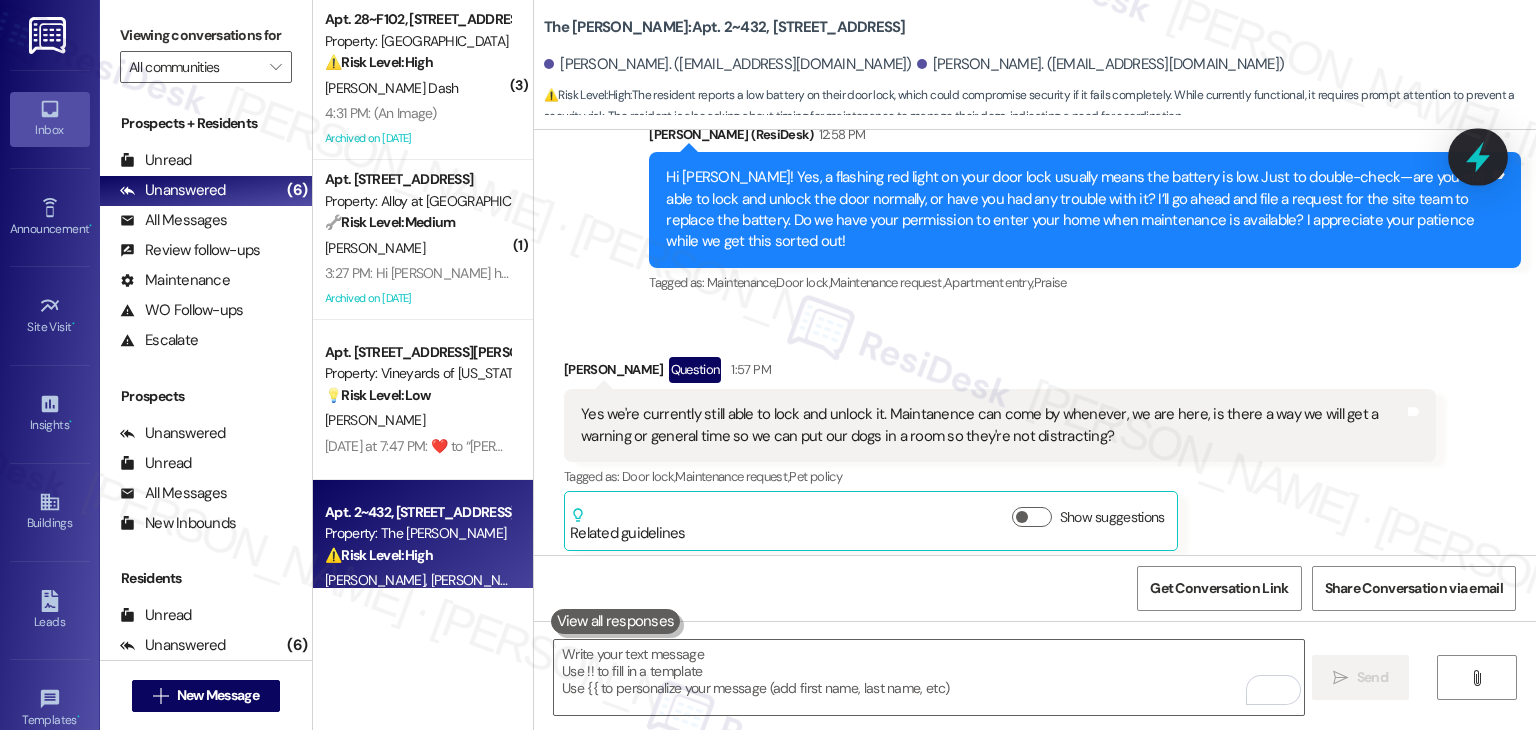 click 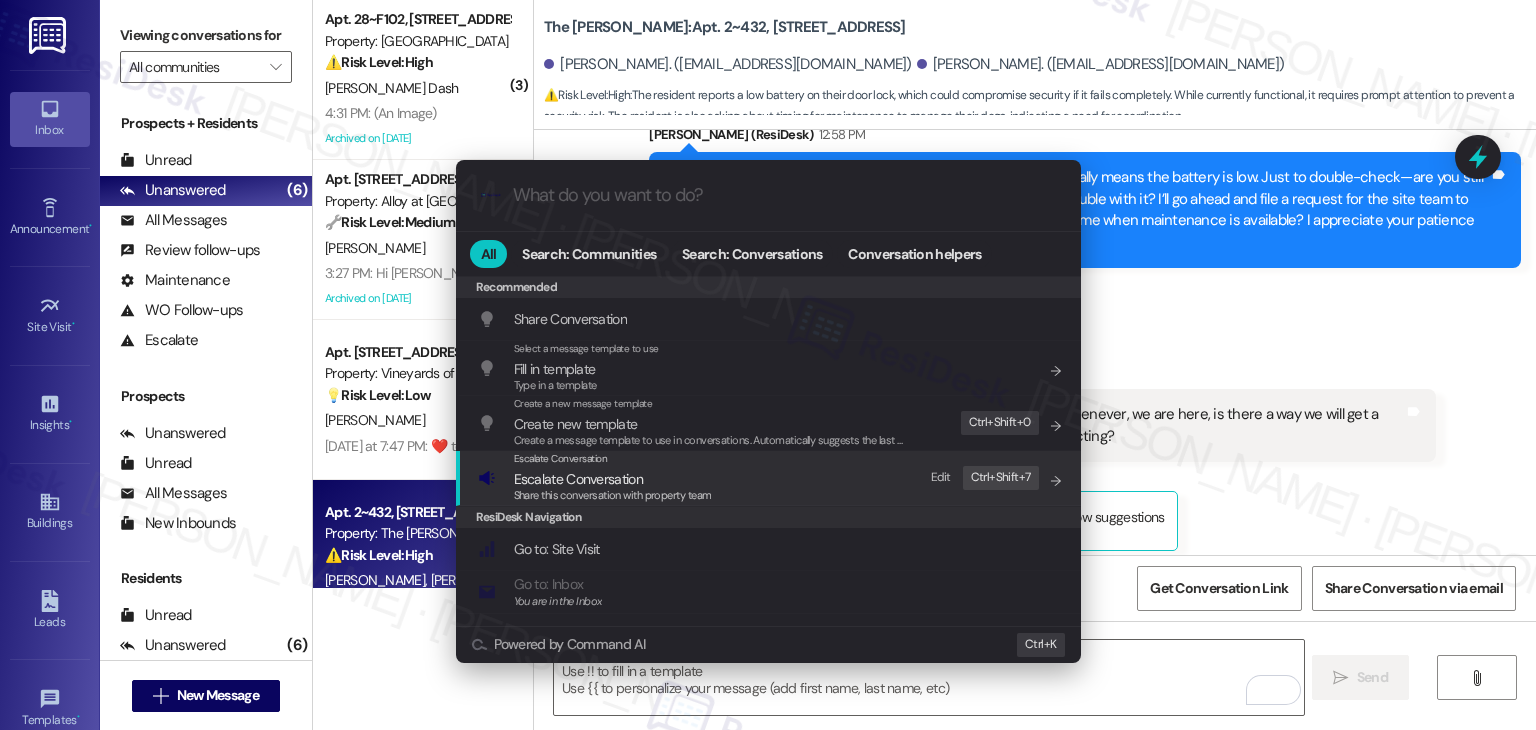 click on "Share this conversation with property team" at bounding box center [613, 495] 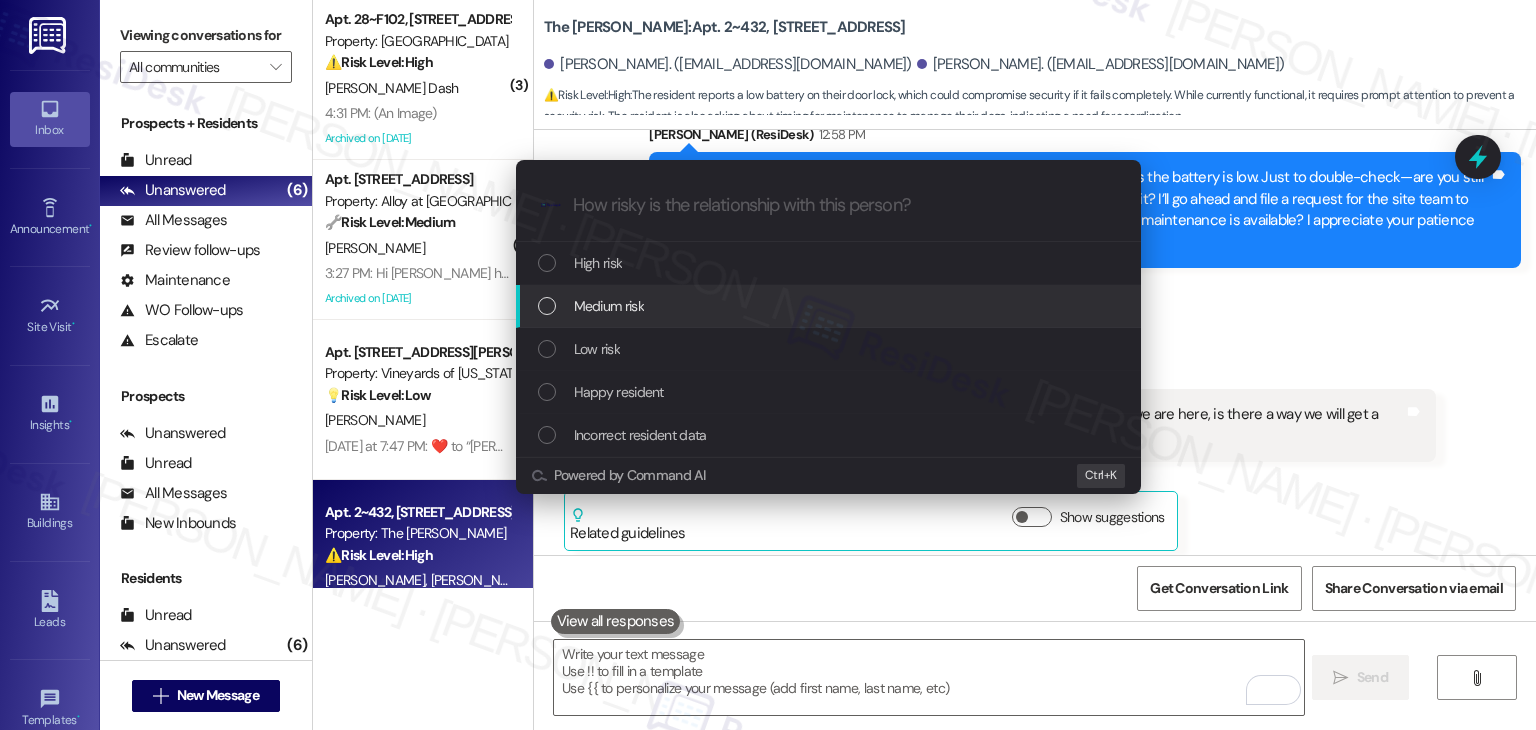 click at bounding box center [547, 306] 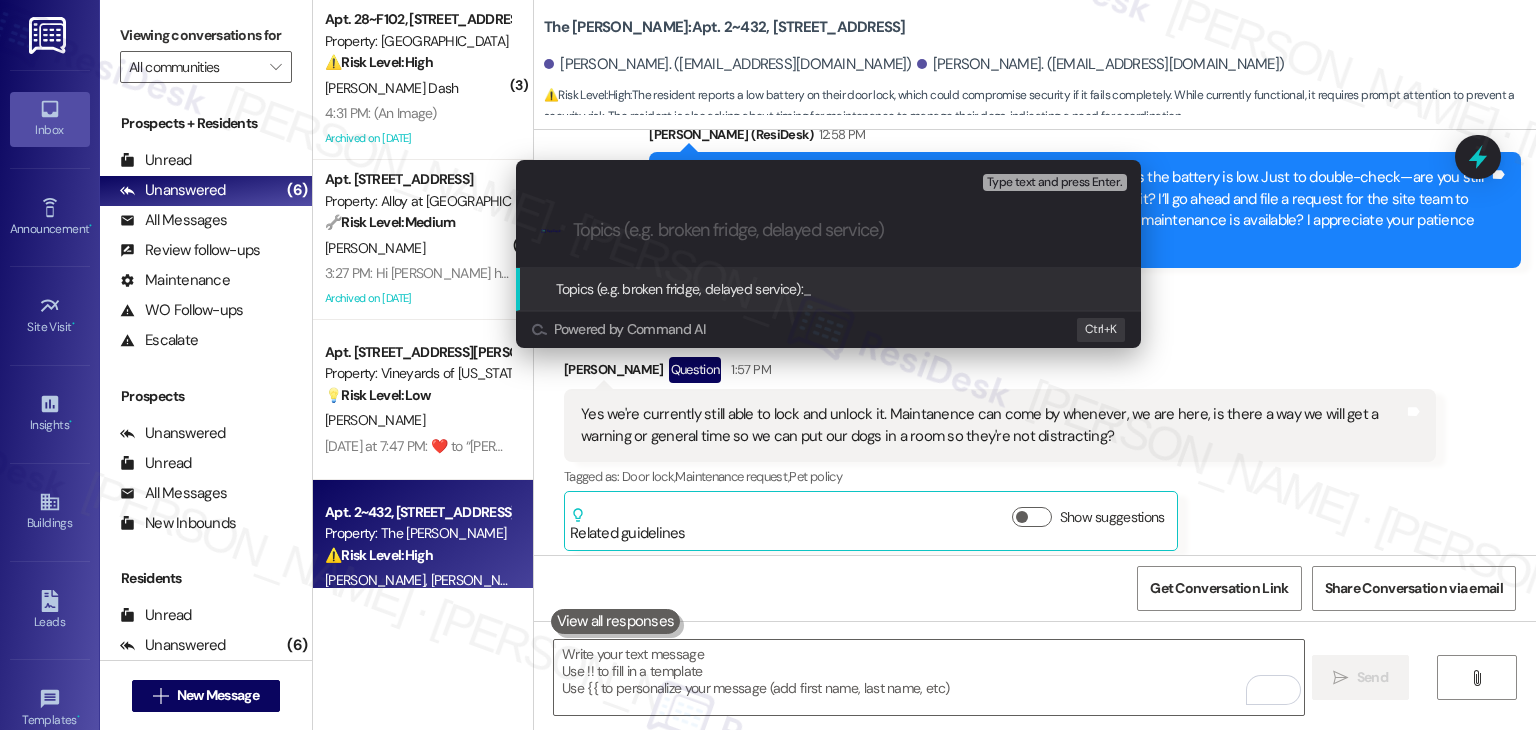 paste on "SR #154820 - Replace Front Door Lock Battery" 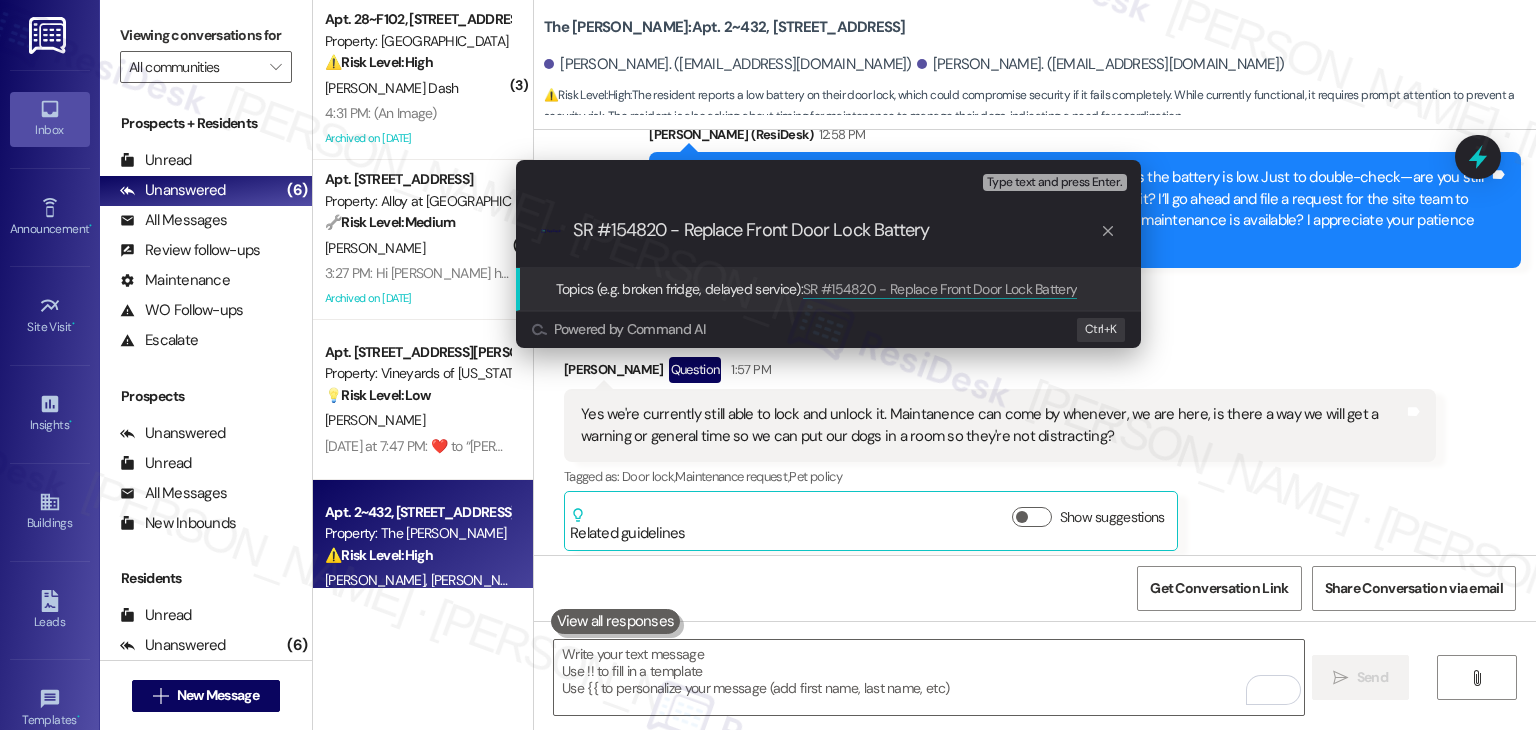 type 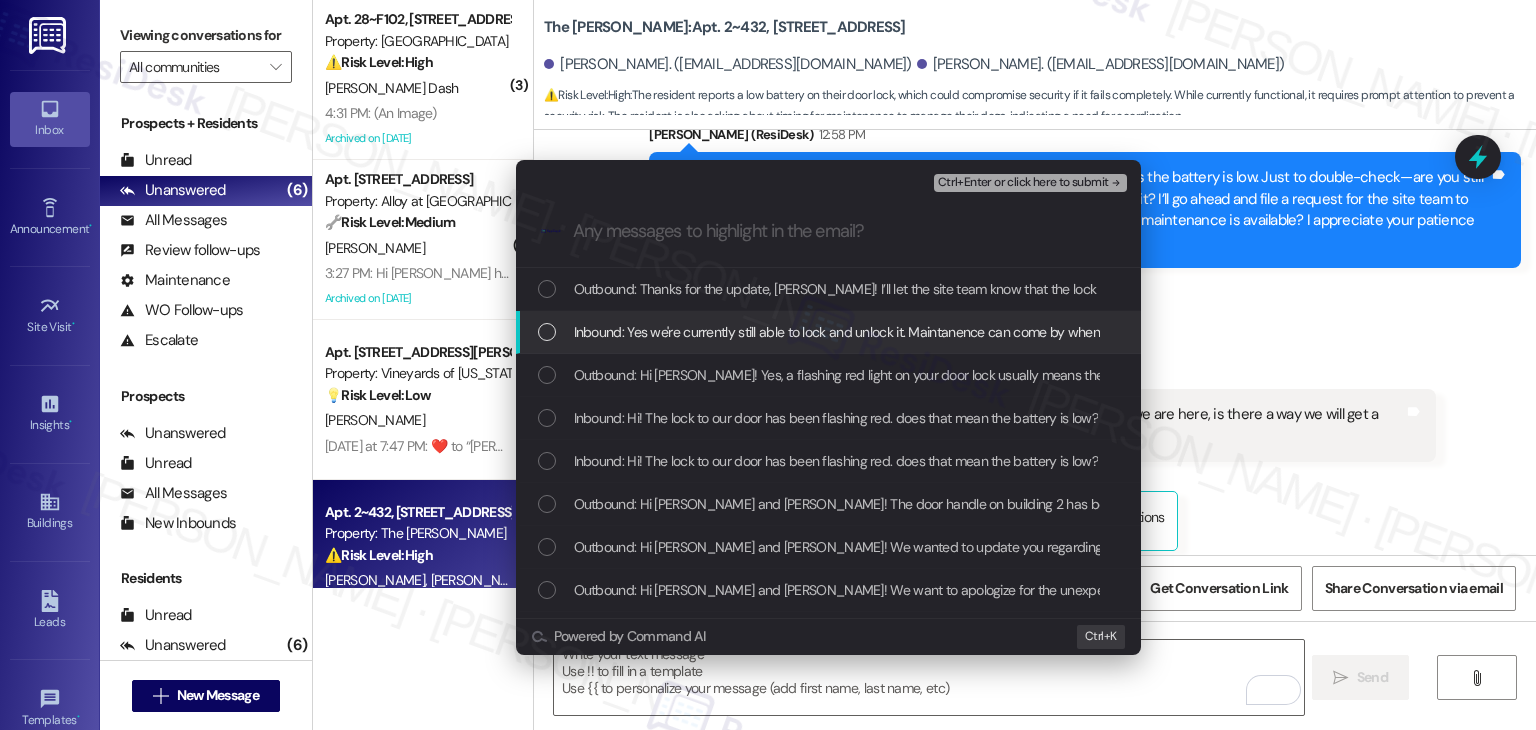 click at bounding box center [547, 332] 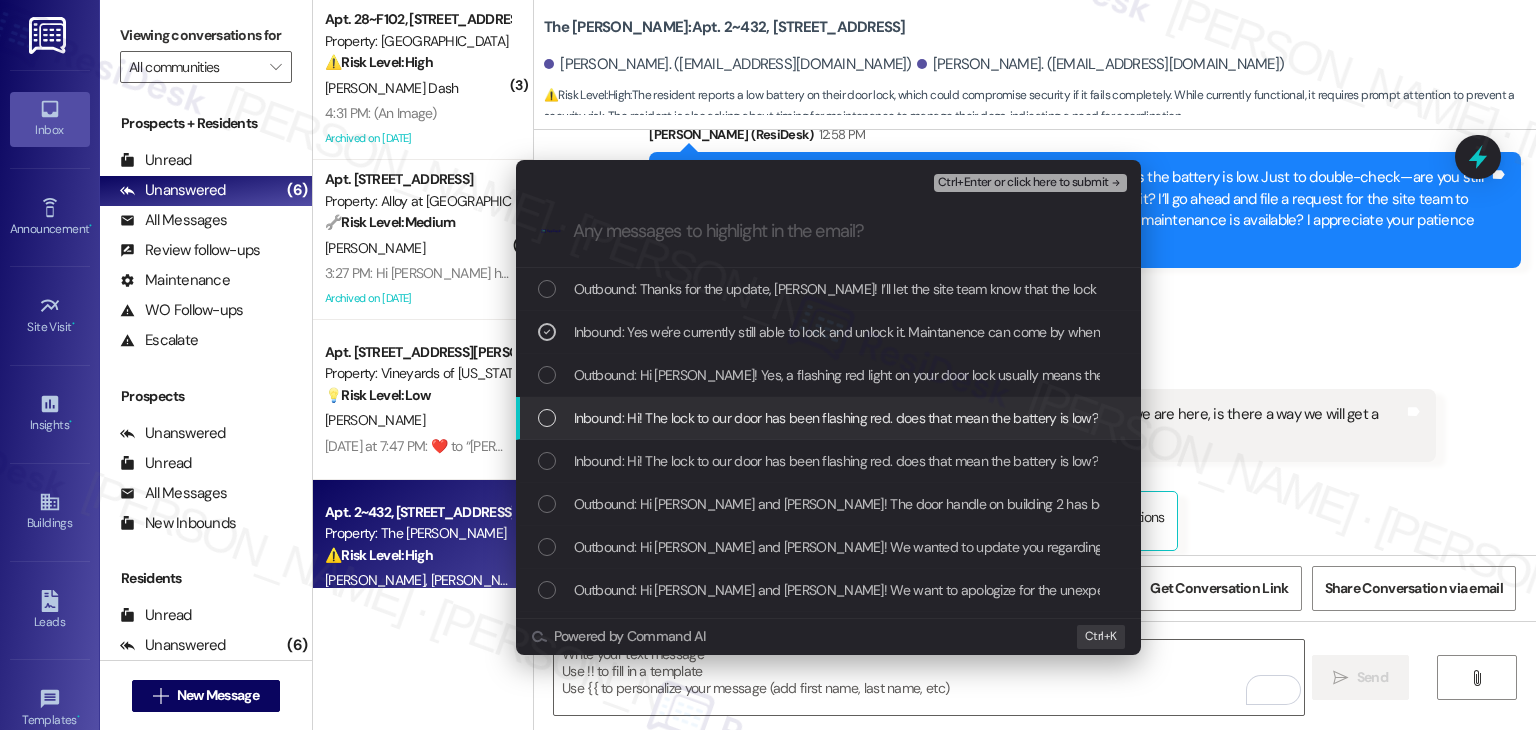 click at bounding box center (547, 418) 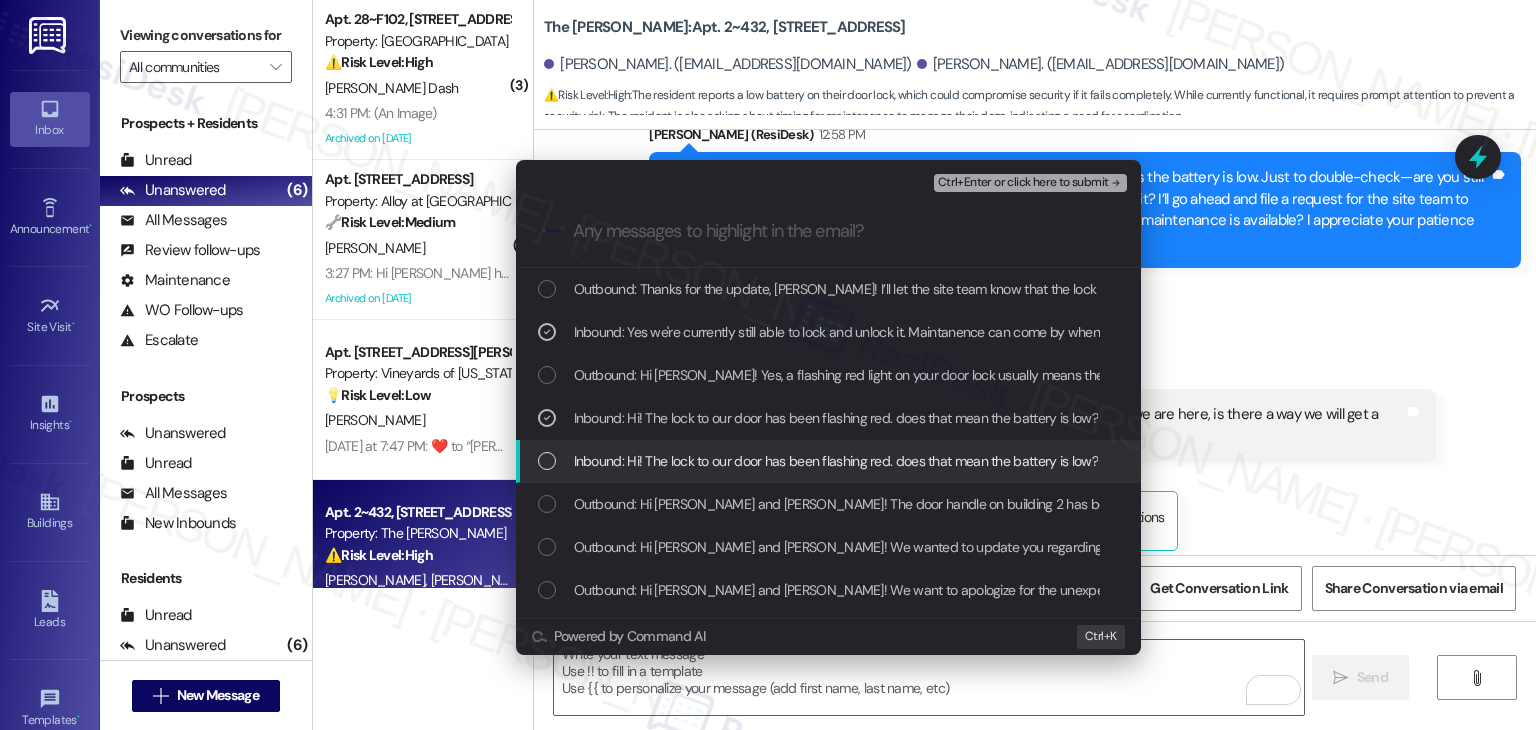 click at bounding box center (547, 461) 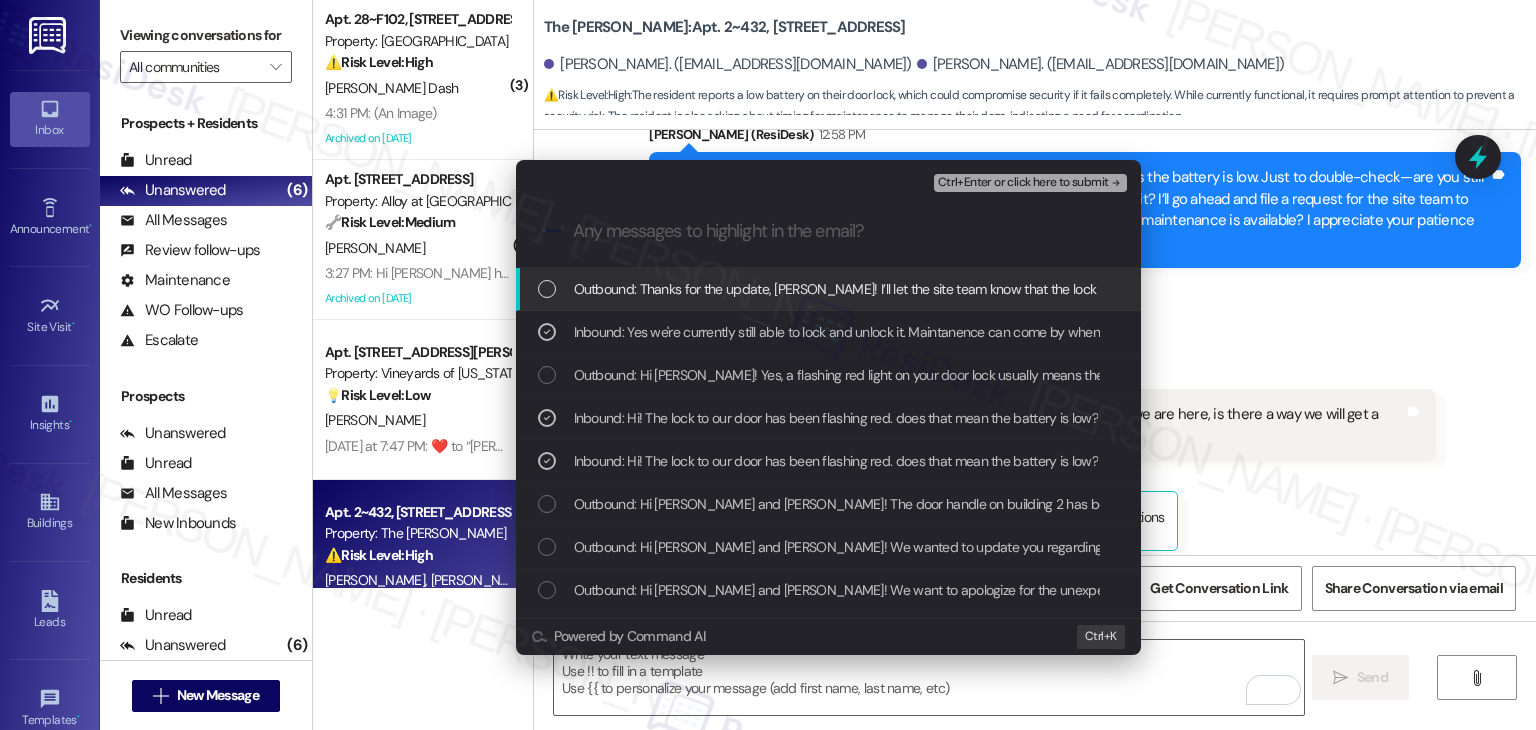 click on "Ctrl+Enter or click here to submit" at bounding box center (1023, 183) 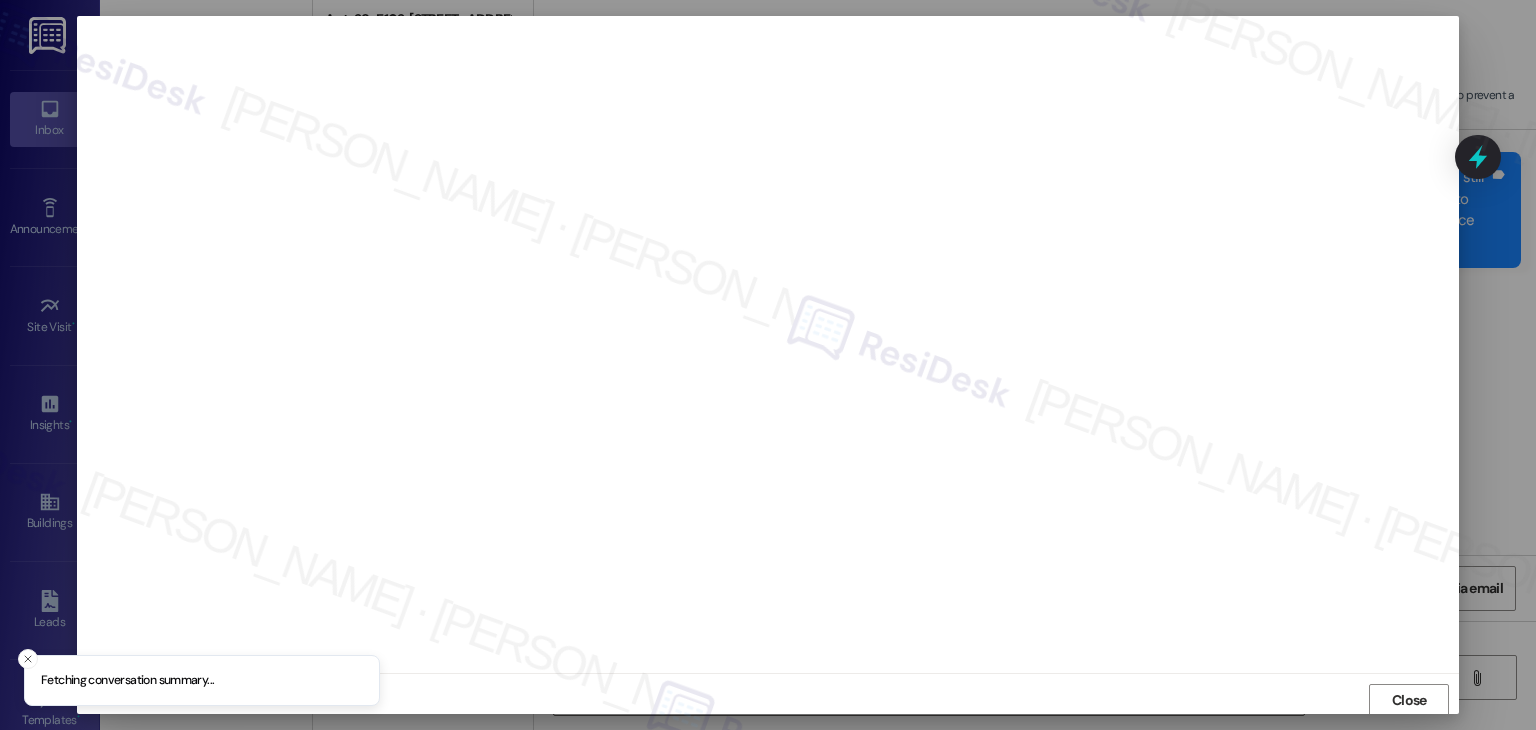 scroll, scrollTop: 1, scrollLeft: 0, axis: vertical 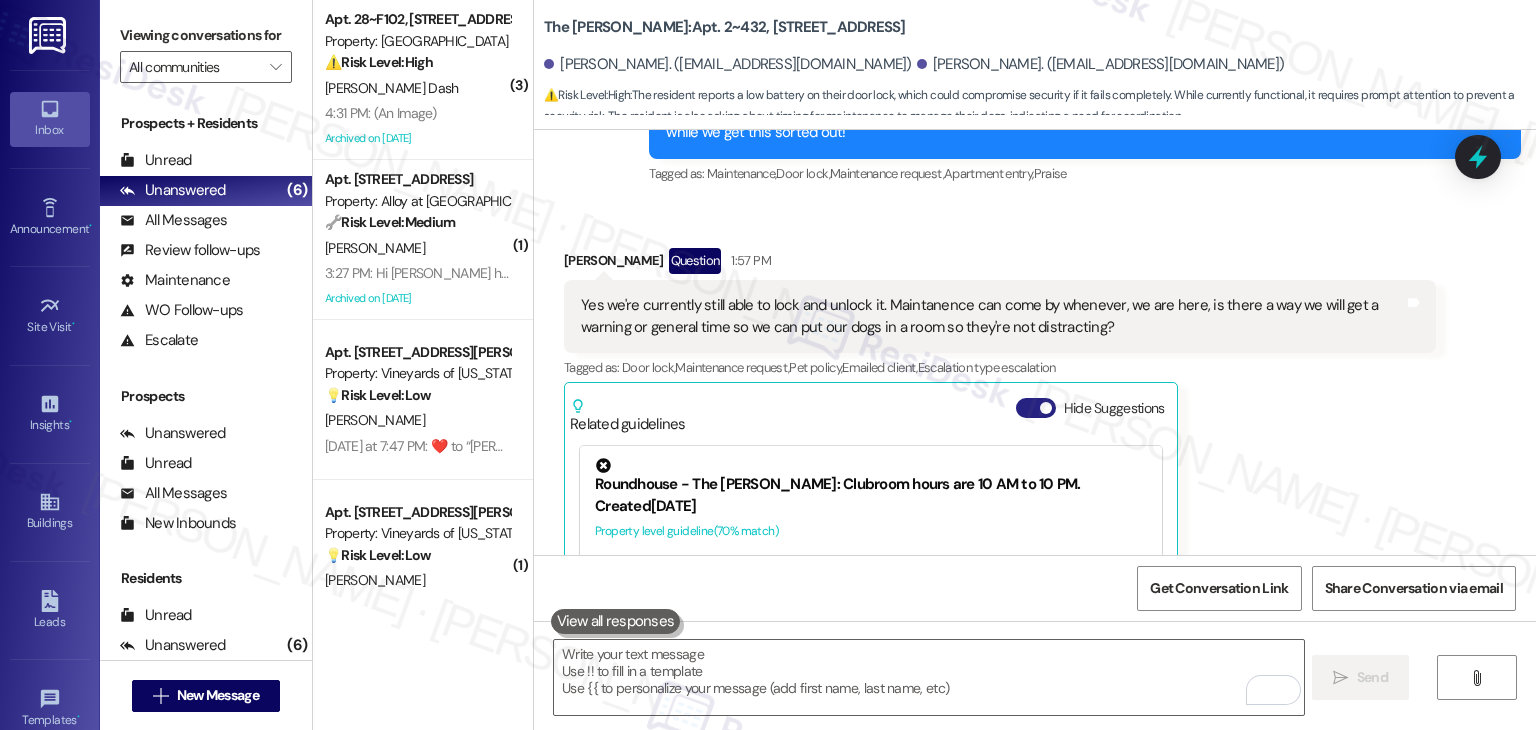 click on "Hide Suggestions" at bounding box center (1036, 408) 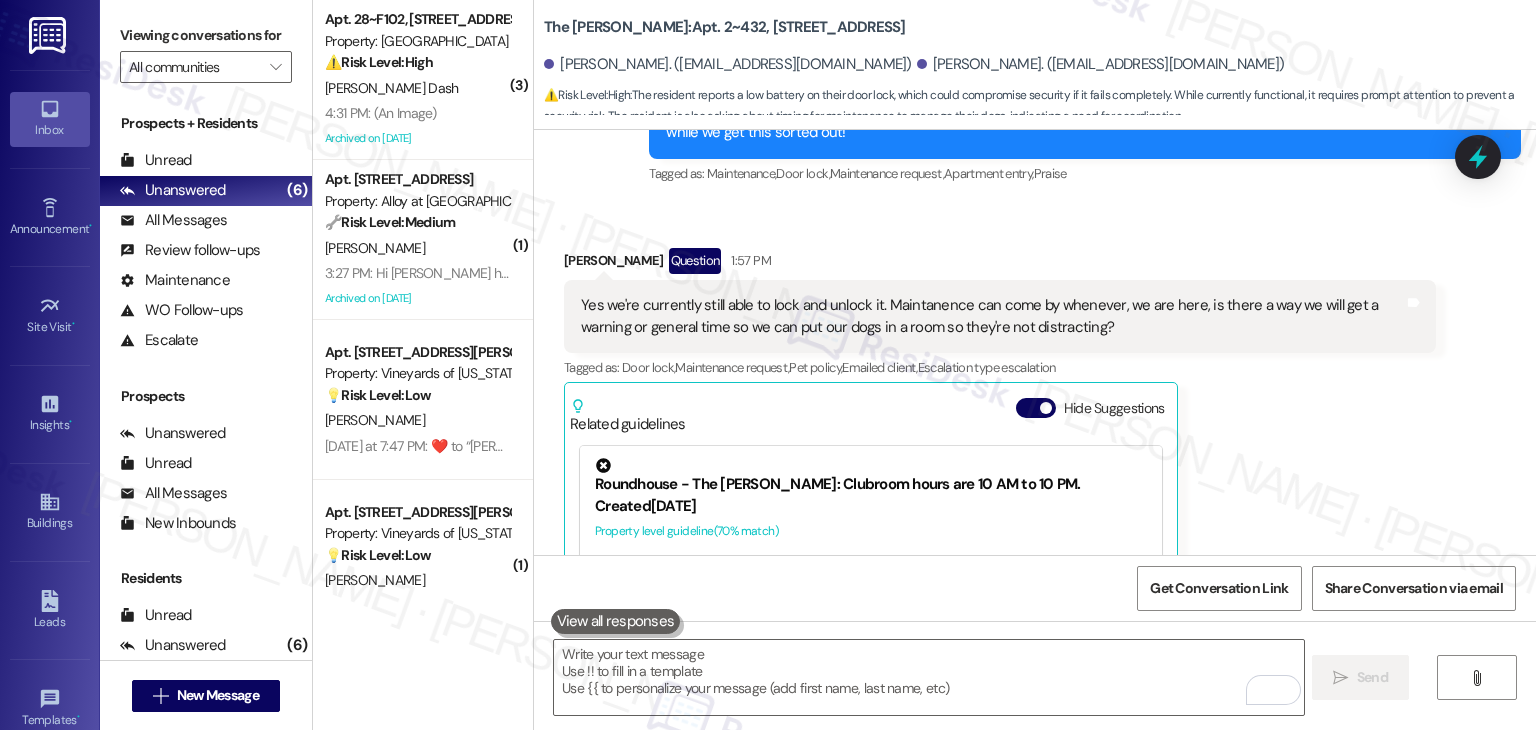 scroll, scrollTop: 8031, scrollLeft: 0, axis: vertical 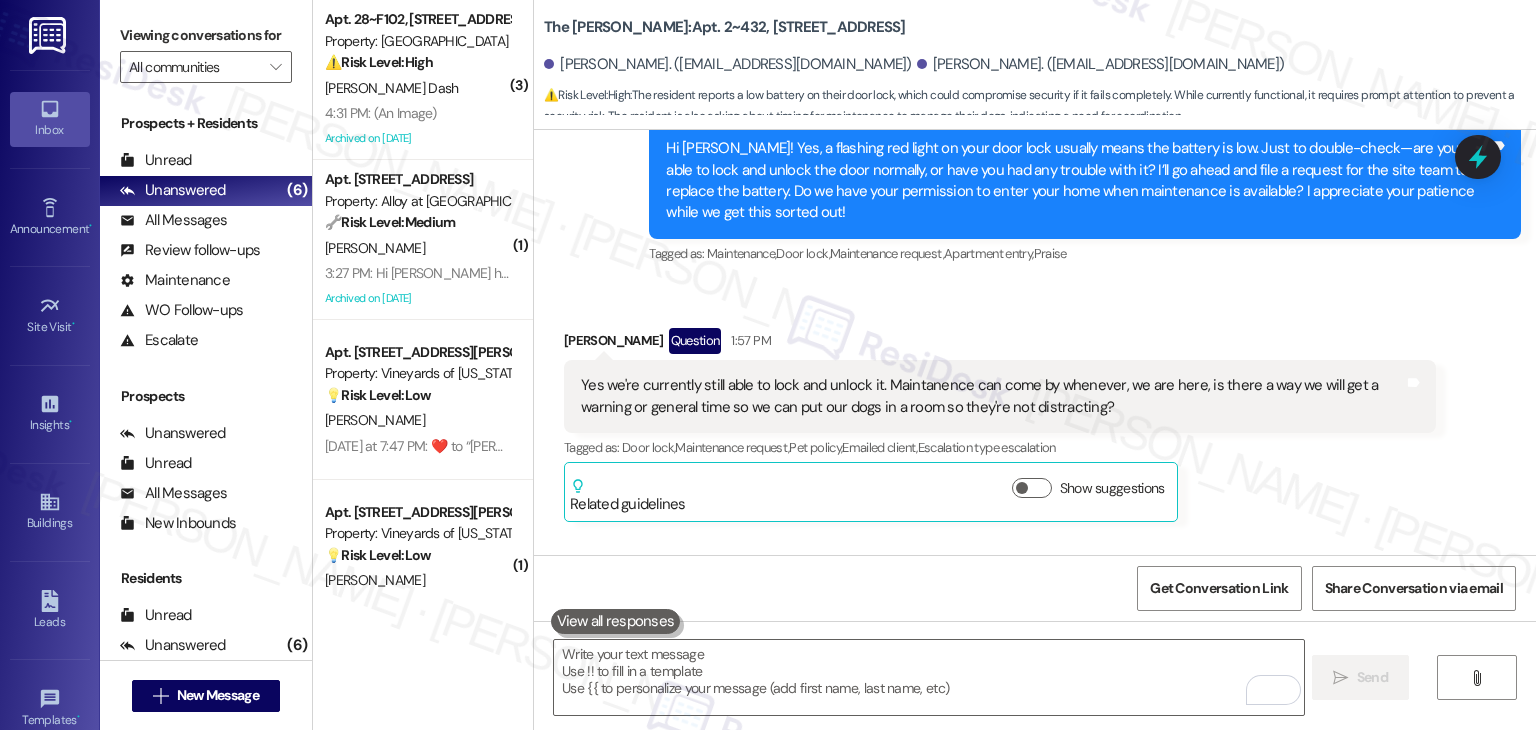 click on "Jack Flitcroft Question 1:57 PM Yes we're currently still able to lock and unlock it. Maintanence can come by whenever, we are here, is there a way we will get a warning or general time so we can put our dogs in a room so they're not distracting? Tags and notes Tagged as:   Door lock ,  Click to highlight conversations about Door lock Maintenance request ,  Click to highlight conversations about Maintenance request Pet policy ,  Click to highlight conversations about Pet policy Emailed client ,  Click to highlight conversations about Emailed client Escalation type escalation Click to highlight conversations about Escalation type escalation  Related guidelines Show suggestions" at bounding box center [1000, 425] 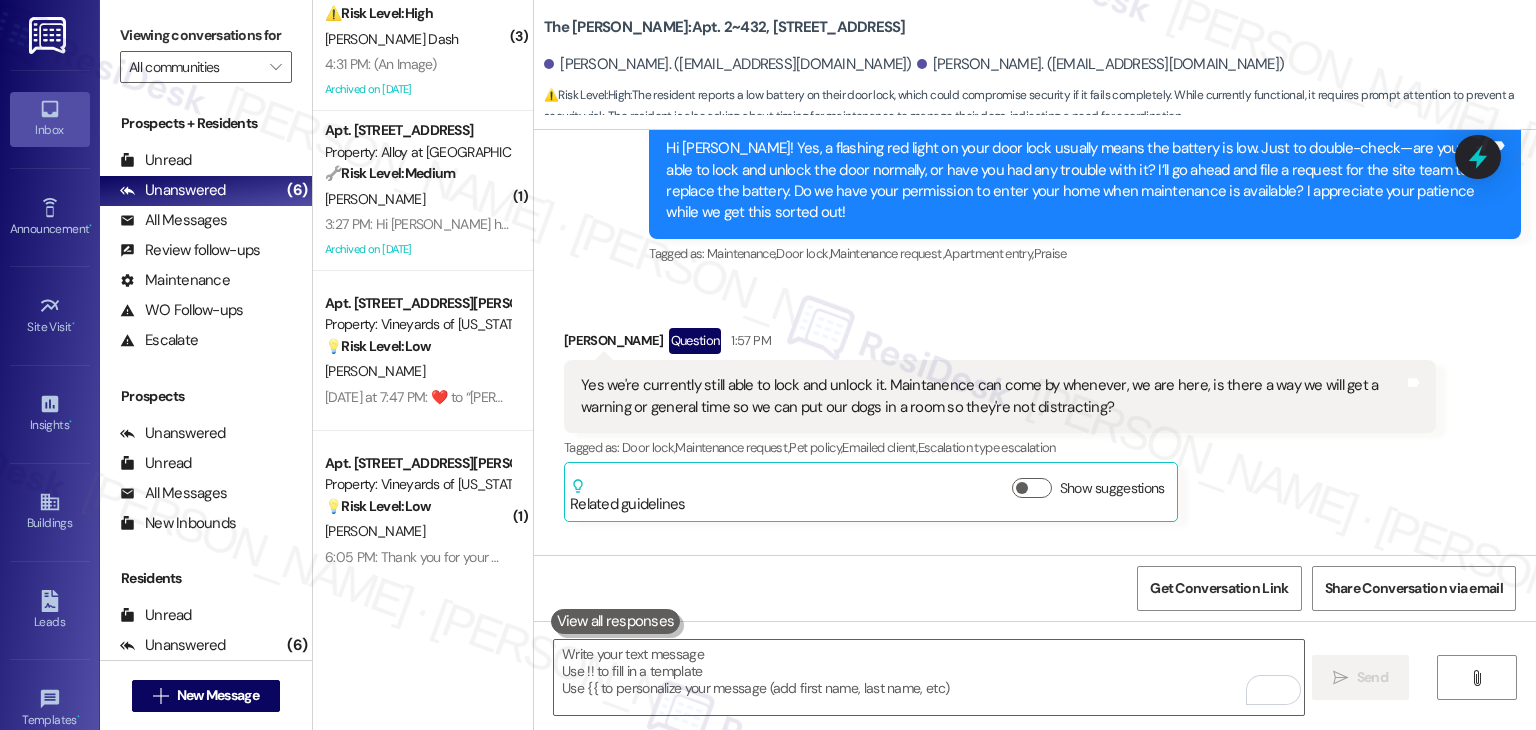 scroll, scrollTop: 212, scrollLeft: 0, axis: vertical 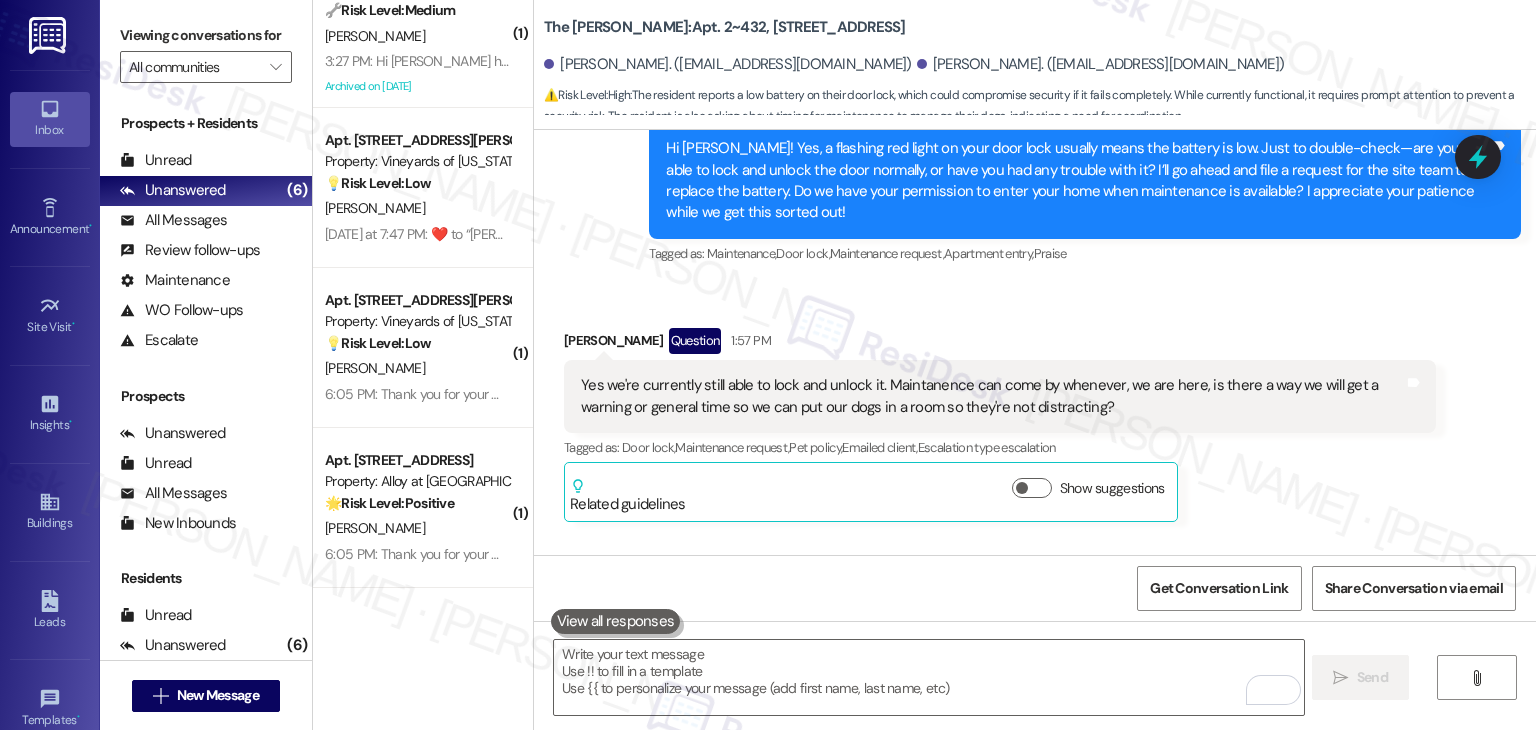 click on "( 3 ) Apt. 28~F102, 2885 N Records Ave Property: Verasso Village ⚠️  Risk Level:  High The resident reports that the AC has stopped working after a technician visit, causing the indoor temperature to rise to 77 degrees despite the thermostat being set at 69. This indicates an urgent maintenance issue affecting the resident's comfort and potentially their health, requiring prompt attention. J. Dash 4:31 PM: (An Image) 4:31 PM: (An Image) Archived on 05/30/2025 ( 1 ) Apt. N204, 100 South Geneva Road Property: Alloy at Geneva 🔧  Risk Level:  Medium The resident is asking a question about the new garbage pickup schedule. This is a non-urgent community concern. E. Saade 3:27 PM: Hi Dottie how are you? Sorry, What time do they pick up the garbage now with the new company? Thanks 3:27 PM: Hi Dottie how are you? Sorry, What time do they pick up the garbage now with the new company? Thanks Archived on 06/09/2025 Apt. 2032, 4350 Mira Linda Point Property: Vineyards of Colorado Springs 💡  Risk Level:  Low ( 1" at bounding box center [423, 365] 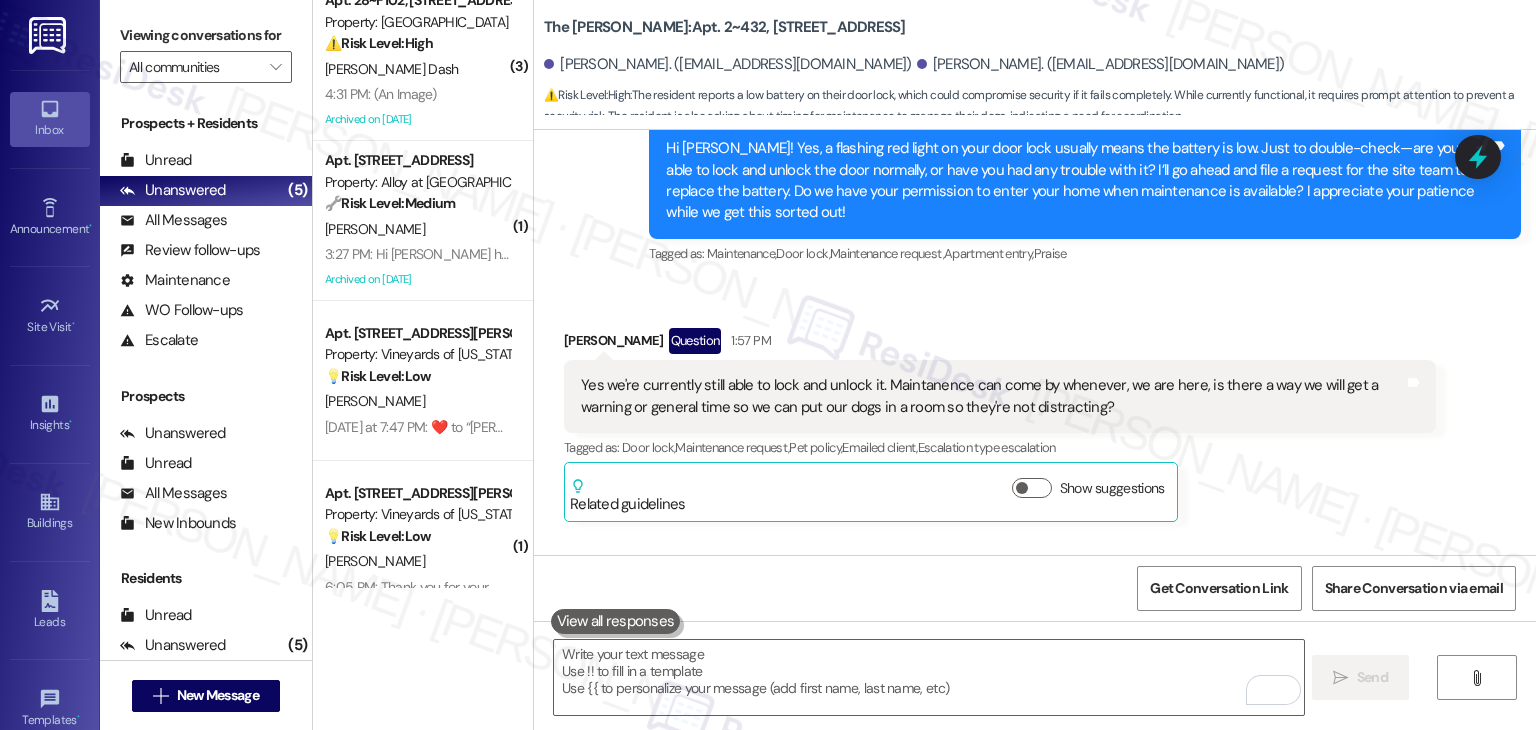 scroll, scrollTop: 0, scrollLeft: 0, axis: both 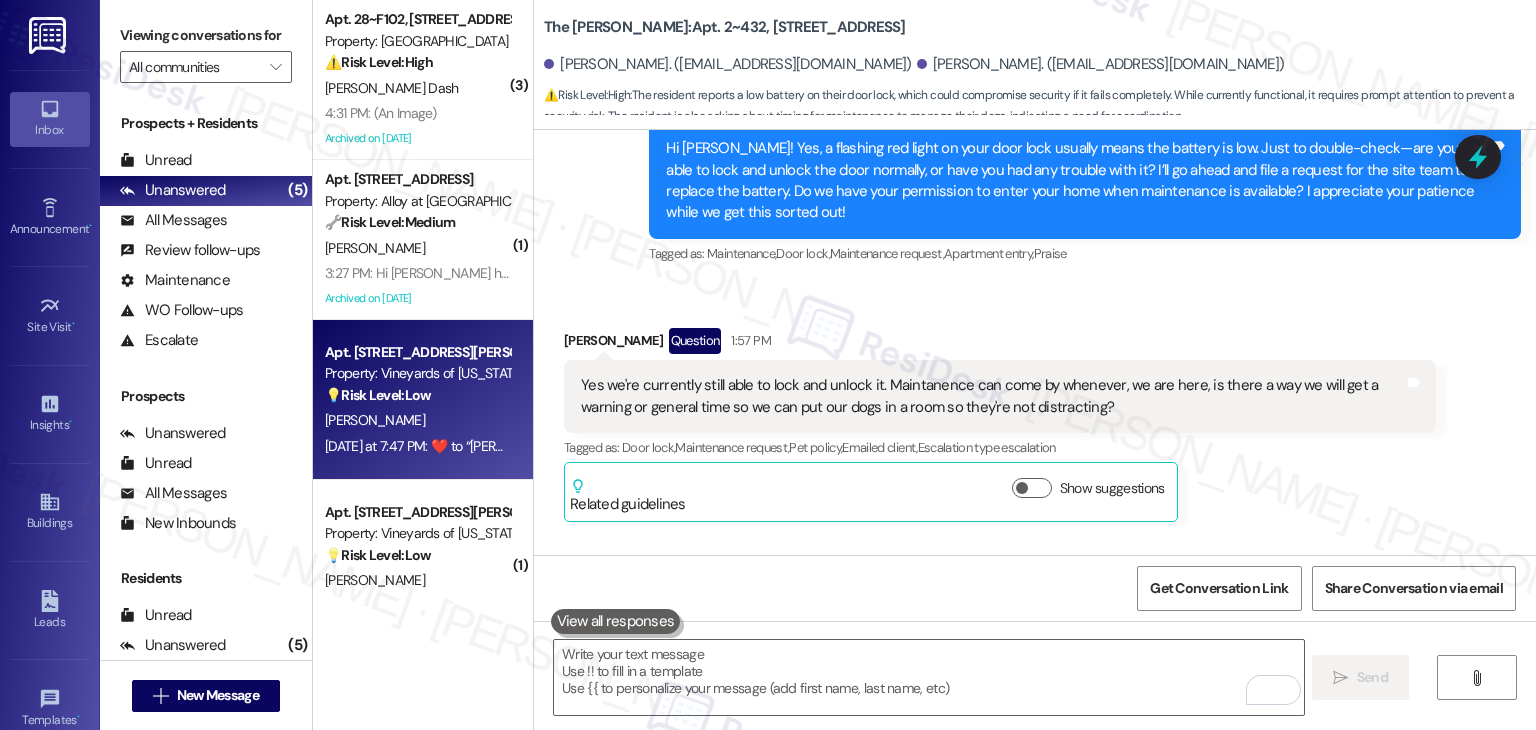 click on "Yesterday at 7:47 PM:  ​❤️​ to “ Dottie (Vineyards of Colorado Springs): Hi Michelle! I don't have access to the renters' insurance details, so it's best to reach out to the leasing team directly to confirm the correct address to list. I'll also forward your request to the site team to assist you further. Thanks for your patience! ”  Yesterday at 7:47 PM:  ​❤️​ to “ Dottie (Vineyards of Colorado Springs): Hi Michelle! I don't have access to the renters' insurance details, so it's best to reach out to the leasing team directly to confirm the correct address to list. I'll also forward your request to the site team to assist you further. Thanks for your patience! ”" at bounding box center [1324, 446] 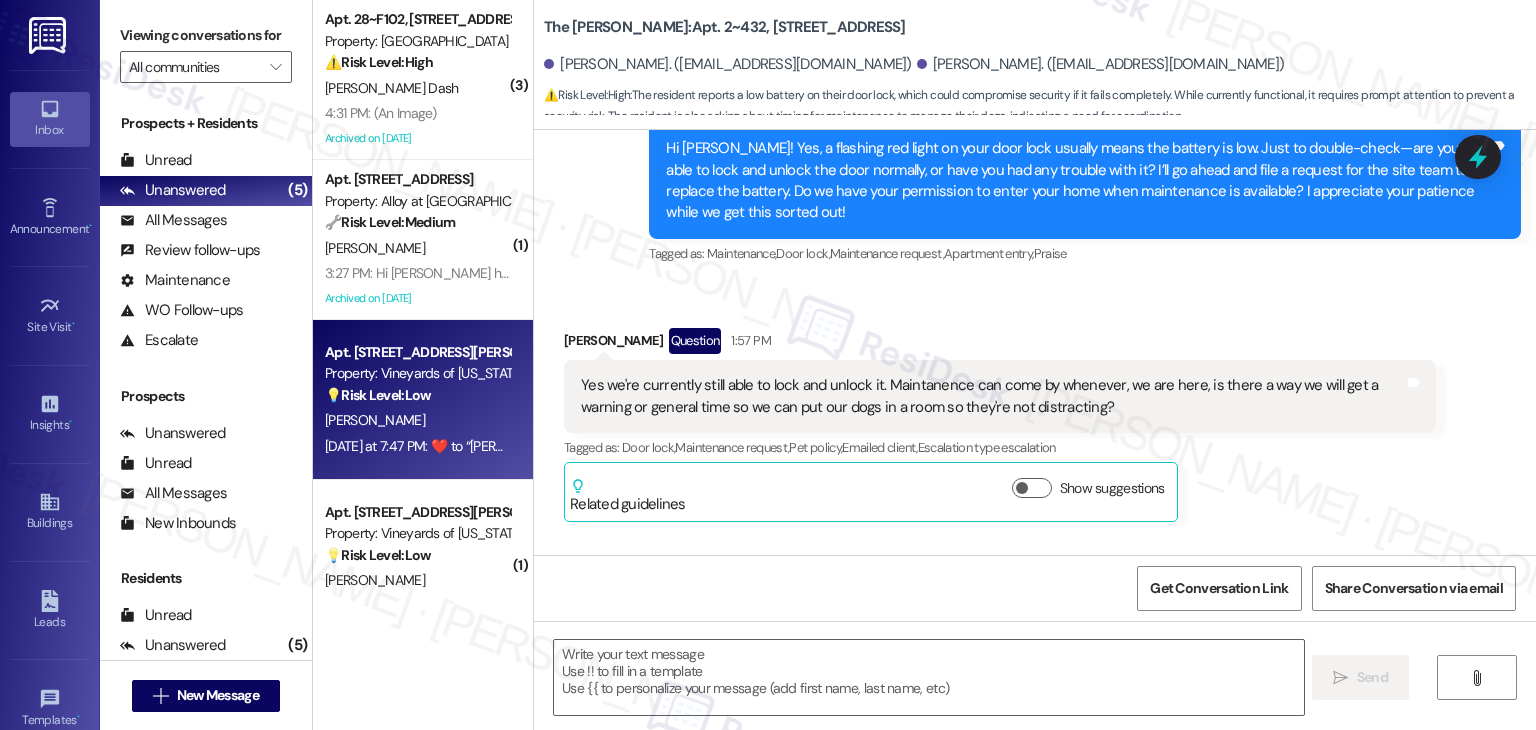 type on "Fetching suggested responses. Please feel free to read through the conversation in the meantime." 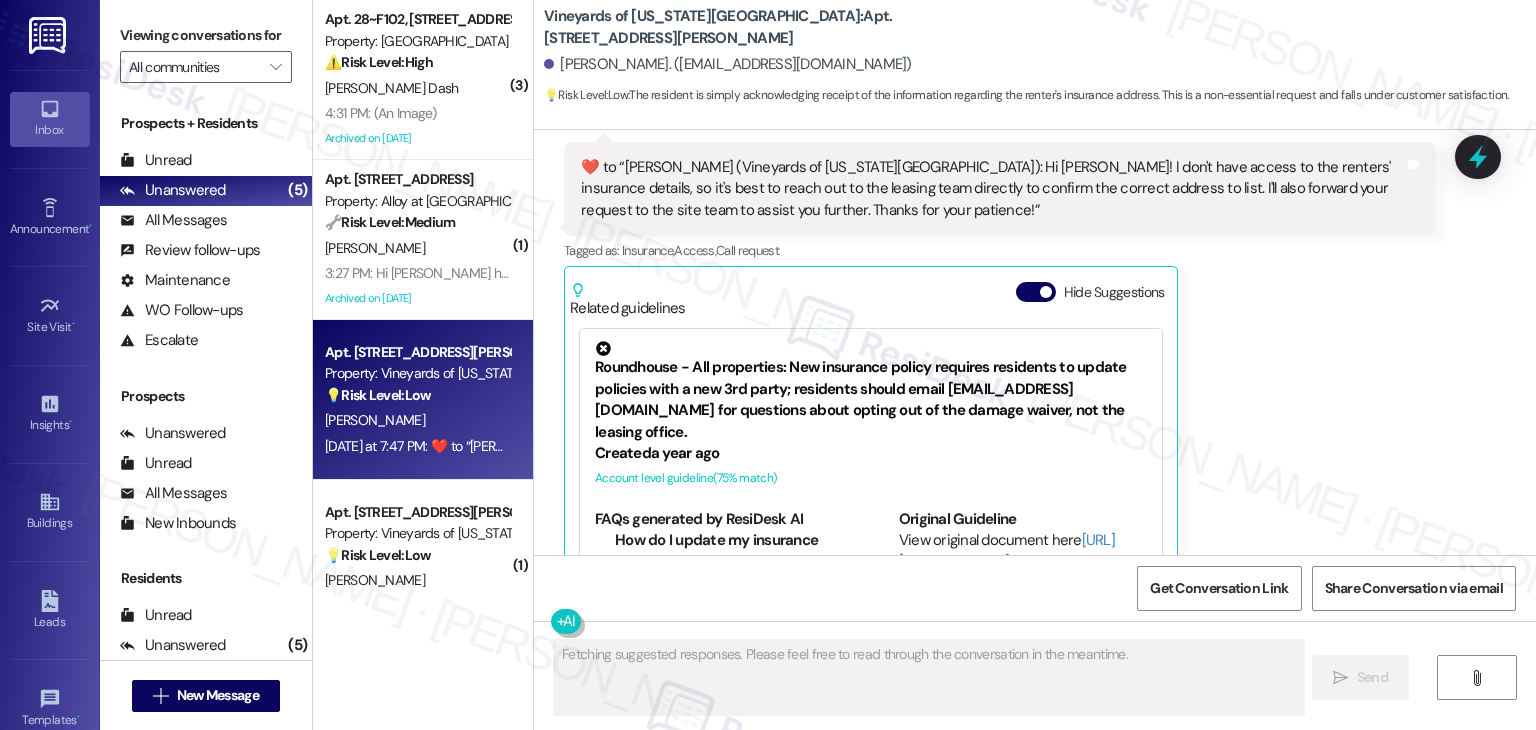 scroll, scrollTop: 3452, scrollLeft: 0, axis: vertical 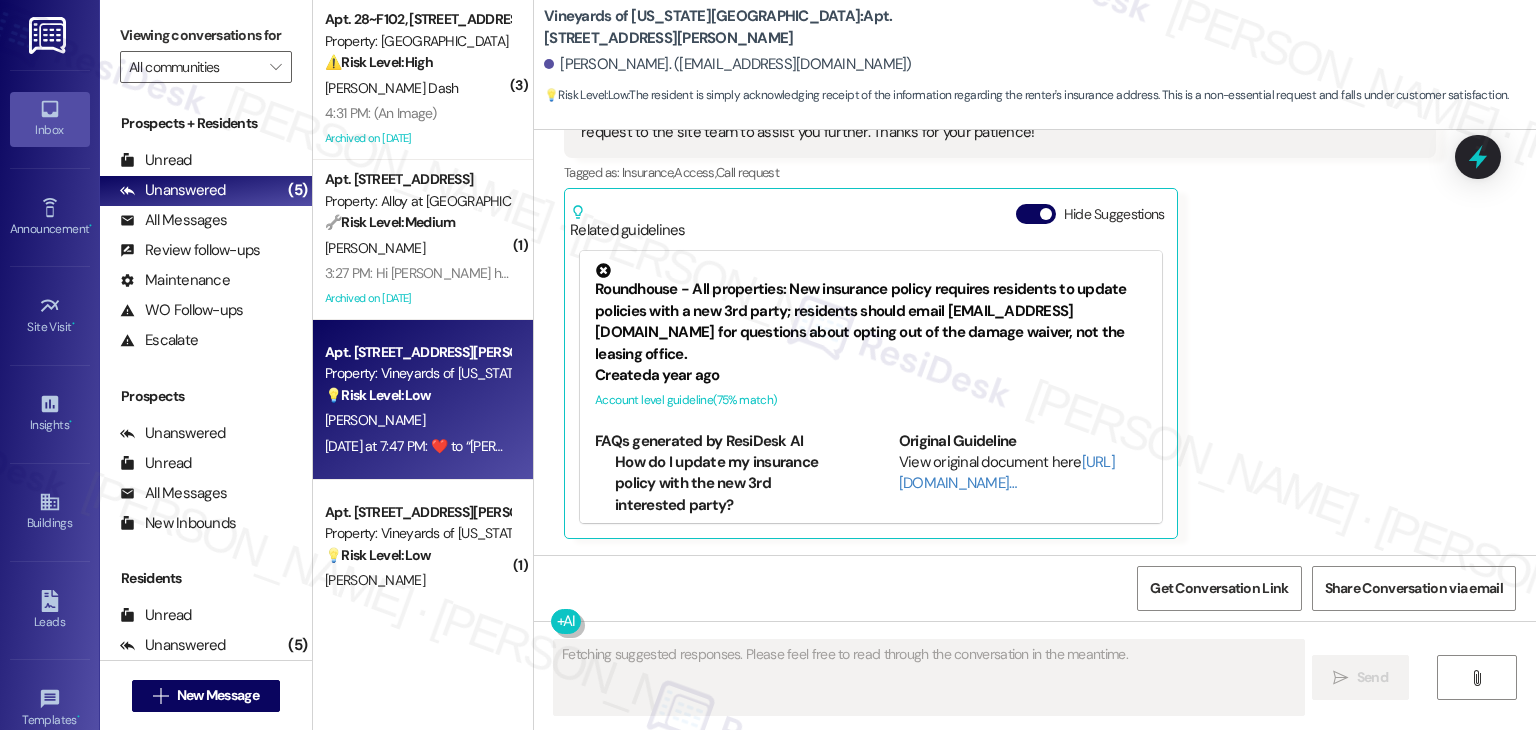 click on "Michelle Enriquez   Neutral Yesterday at 7:47 PM  ​❤️​ to “ Dottie (Vineyards of Colorado Springs): Hi Michelle! I don't have access to the renters' insurance details, so it's best to reach out to the leasing team directly to confirm the correct address to list. I'll also forward your request to the site team to assist you further. Thanks for your patience! ”  Tags and notes Tagged as:   Insurance ,  Click to highlight conversations about Insurance Access ,  Click to highlight conversations about Access Call request Click to highlight conversations about Call request  Related guidelines Hide Suggestions Roundhouse - All properties: New insurance policy requires residents to update policies with a new 3rd party; residents should email info@confirminsurance.com for questions about opting out of the damage waiver, not the leasing office. Created  a year ago Account level guideline  ( 75 % match) FAQs generated by ResiDesk AI Can I opt out of the new damage waiver policy? Original Guideline  (" at bounding box center (1000, 277) 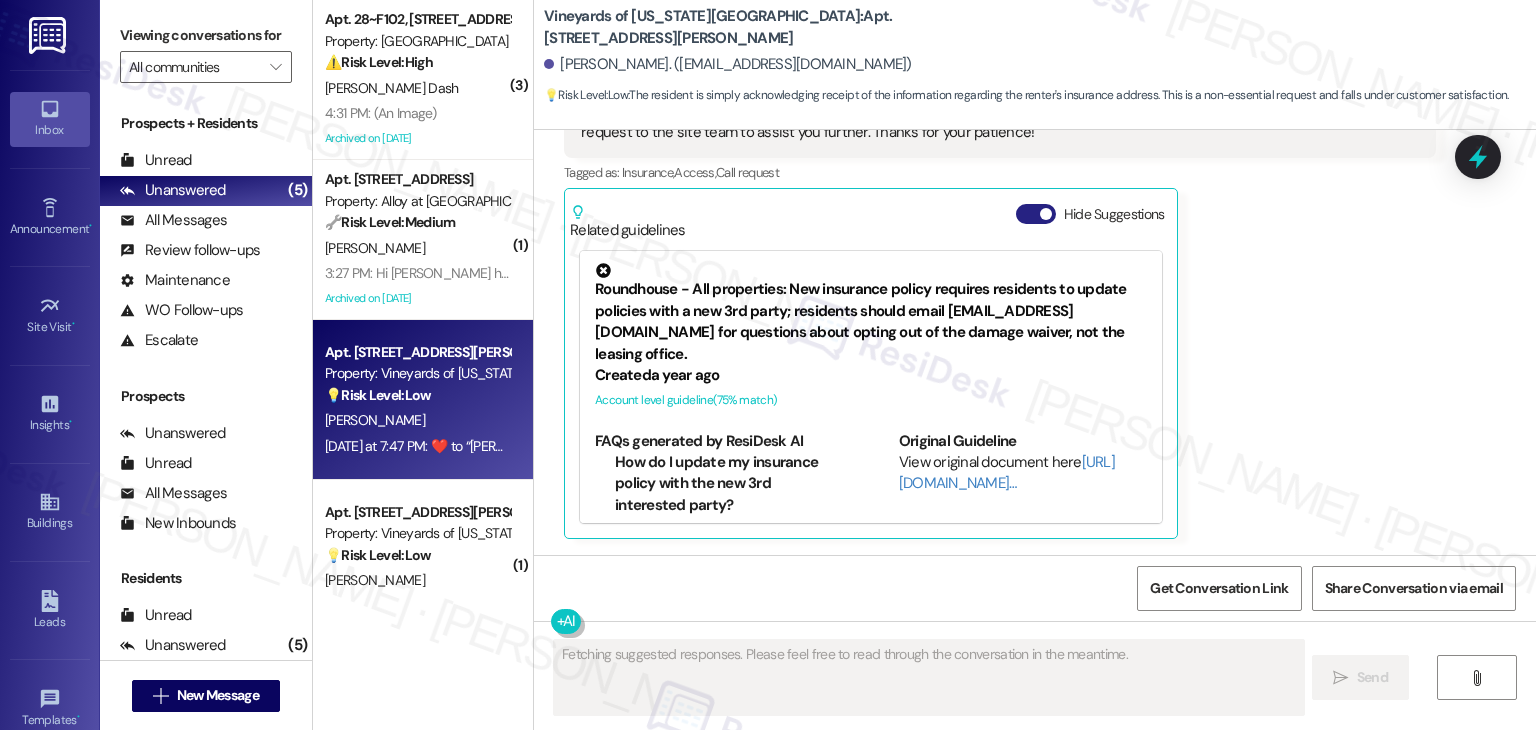 click on "Hide Suggestions" at bounding box center [1036, 214] 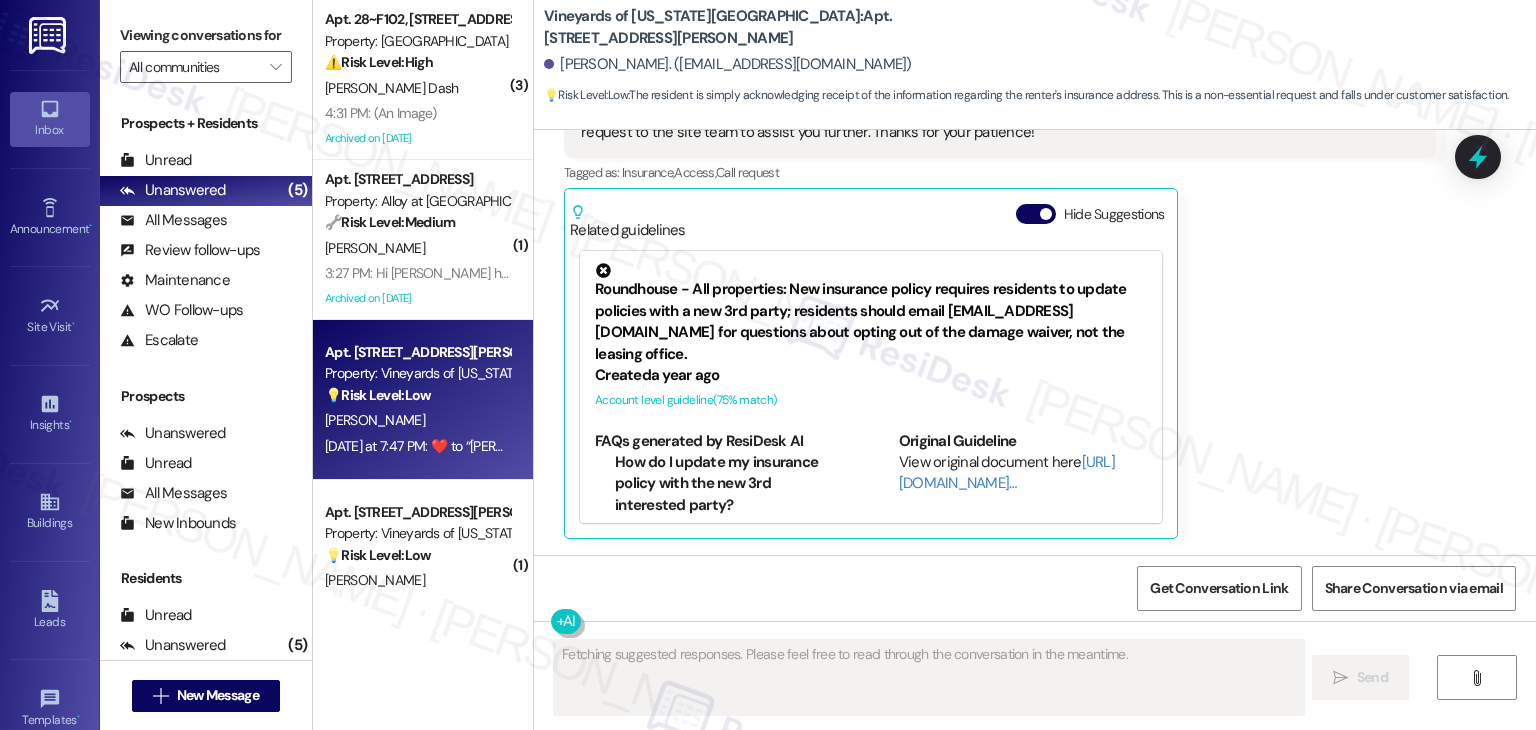 scroll, scrollTop: 3160, scrollLeft: 0, axis: vertical 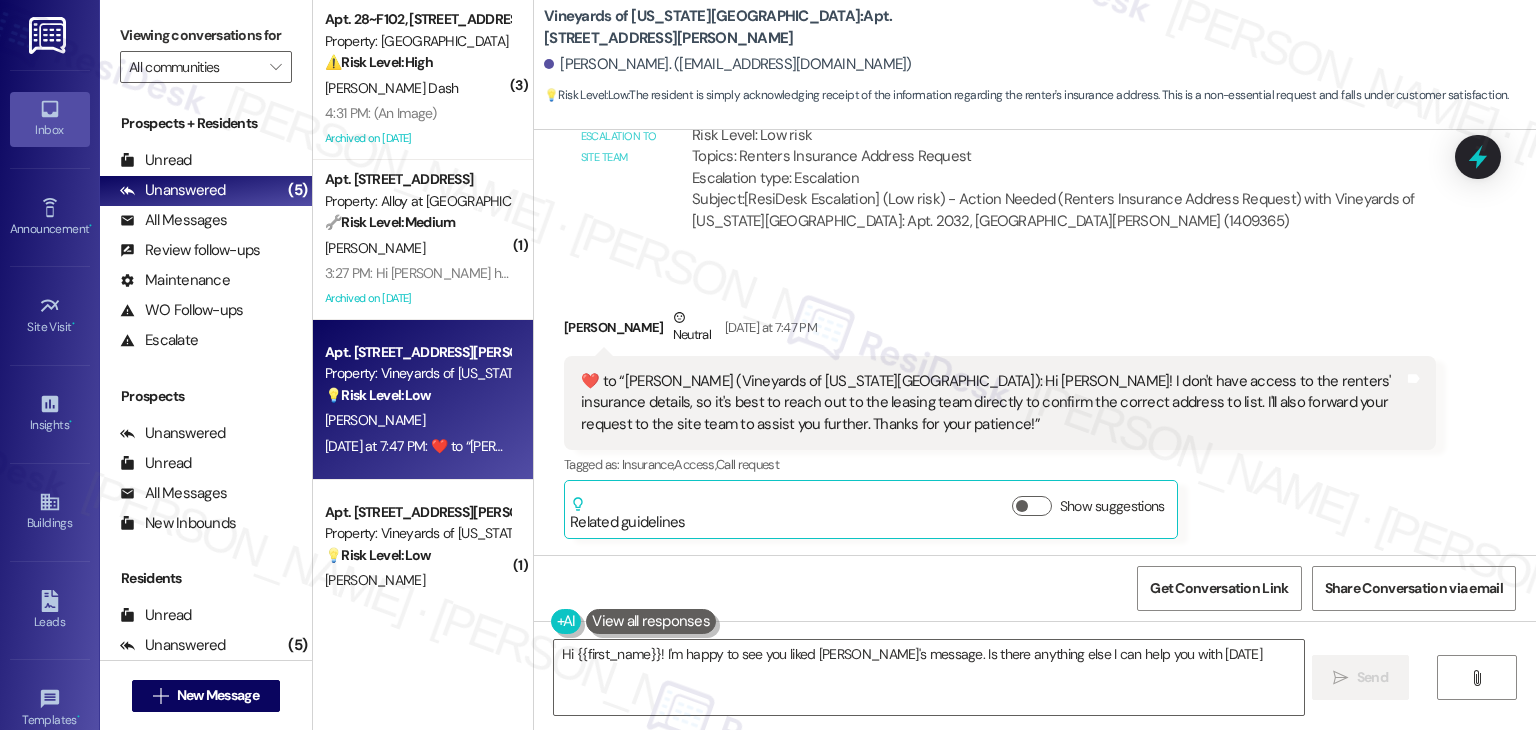 type on "Hi {{first_name}}! I'm happy to see you liked Dottie's message. Is there anything else I can help you with today?" 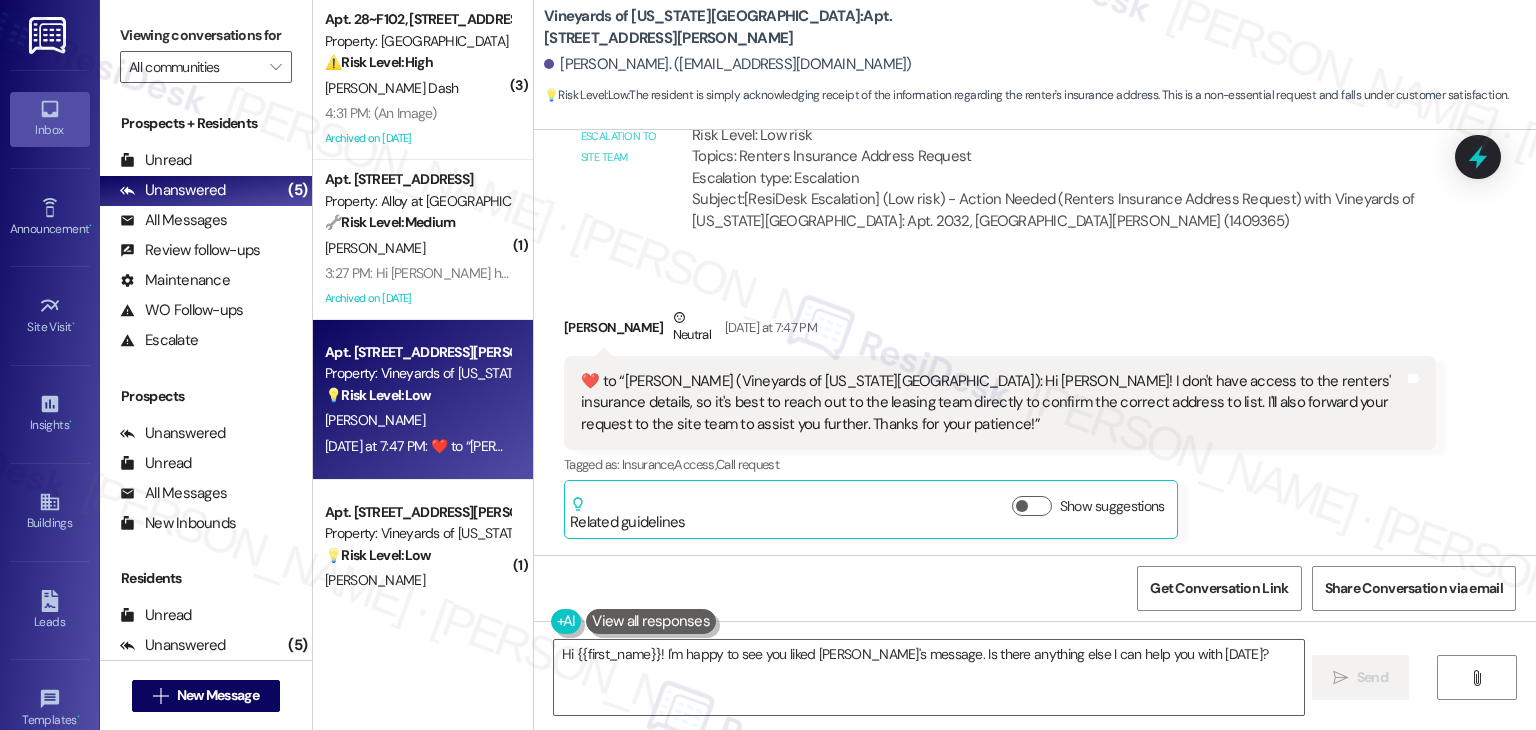 click on "Received via SMS Michelle Enriquez   Neutral Yesterday at 7:47 PM  ​❤️​ to “ Dottie (Vineyards of Colorado Springs): Hi Michelle! I don't have access to the renters' insurance details, so it's best to reach out to the leasing team directly to confirm the correct address to list. I'll also forward your request to the site team to assist you further. Thanks for your patience! ”  Tags and notes Tagged as:   Insurance ,  Click to highlight conversations about Insurance Access ,  Click to highlight conversations about Access Call request Click to highlight conversations about Call request  Related guidelines Show suggestions" at bounding box center (1035, 408) 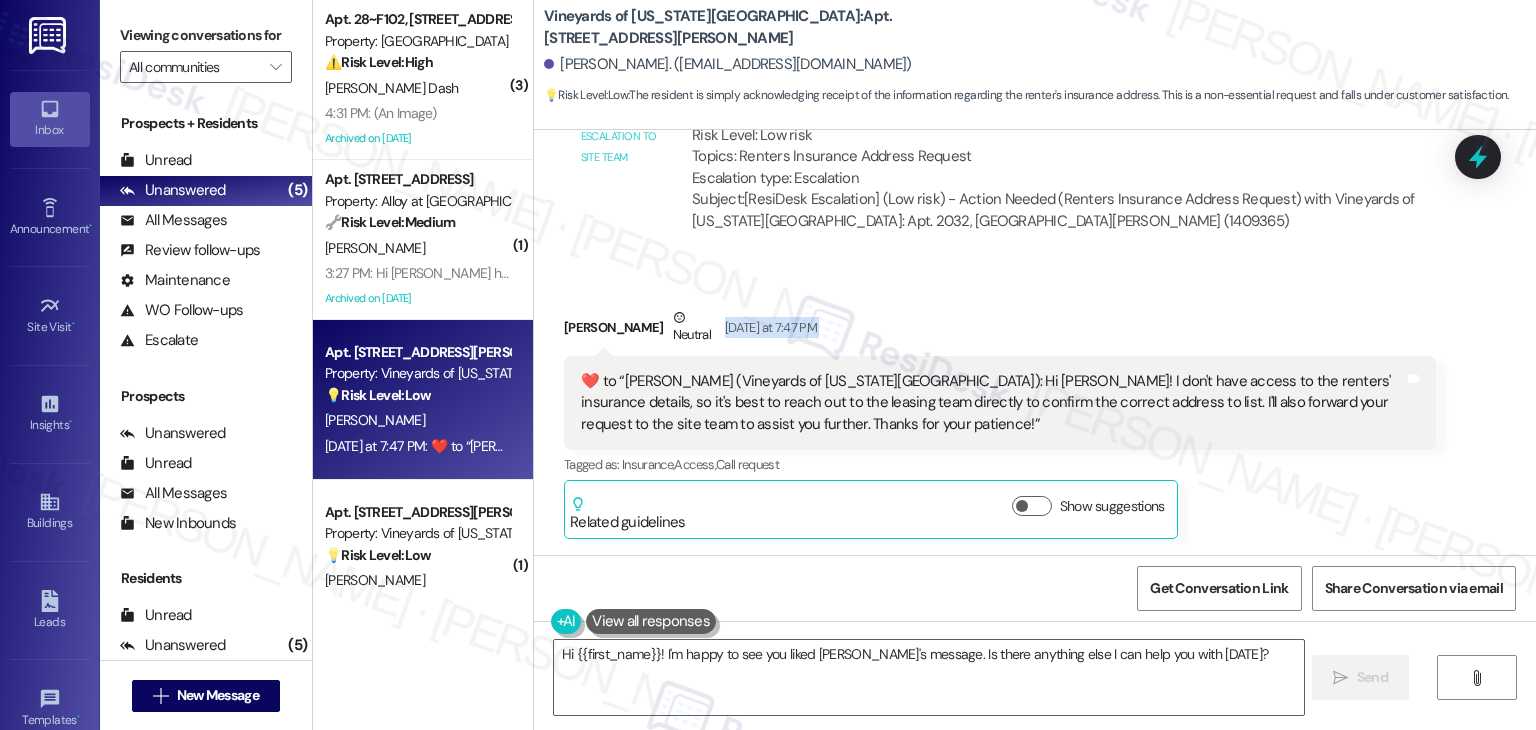 click on "Received via SMS Michelle Enriquez   Neutral Yesterday at 7:47 PM  ​❤️​ to “ Dottie (Vineyards of Colorado Springs): Hi Michelle! I don't have access to the renters' insurance details, so it's best to reach out to the leasing team directly to confirm the correct address to list. I'll also forward your request to the site team to assist you further. Thanks for your patience! ”  Tags and notes Tagged as:   Insurance ,  Click to highlight conversations about Insurance Access ,  Click to highlight conversations about Access Call request Click to highlight conversations about Call request  Related guidelines Show suggestions" at bounding box center (1035, 408) 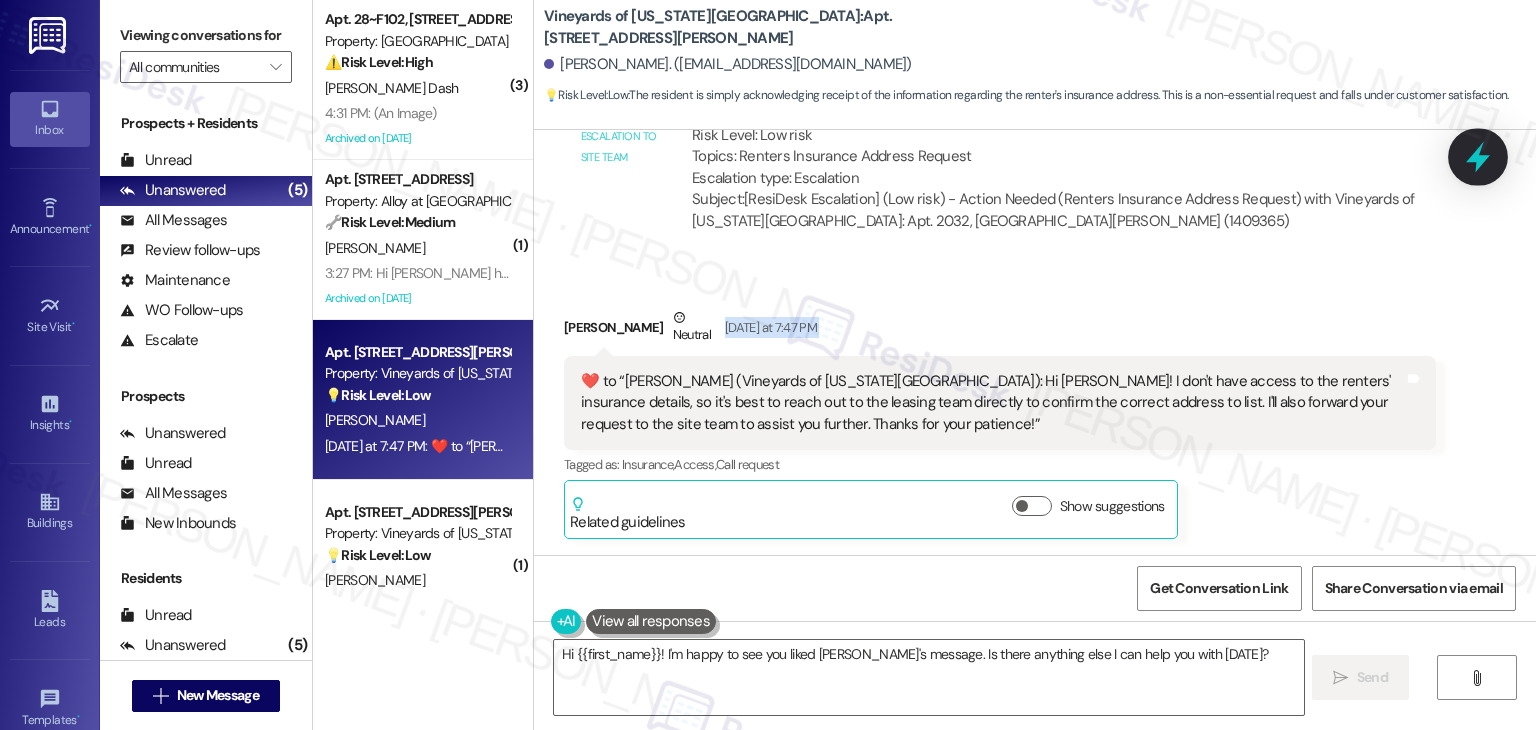 click 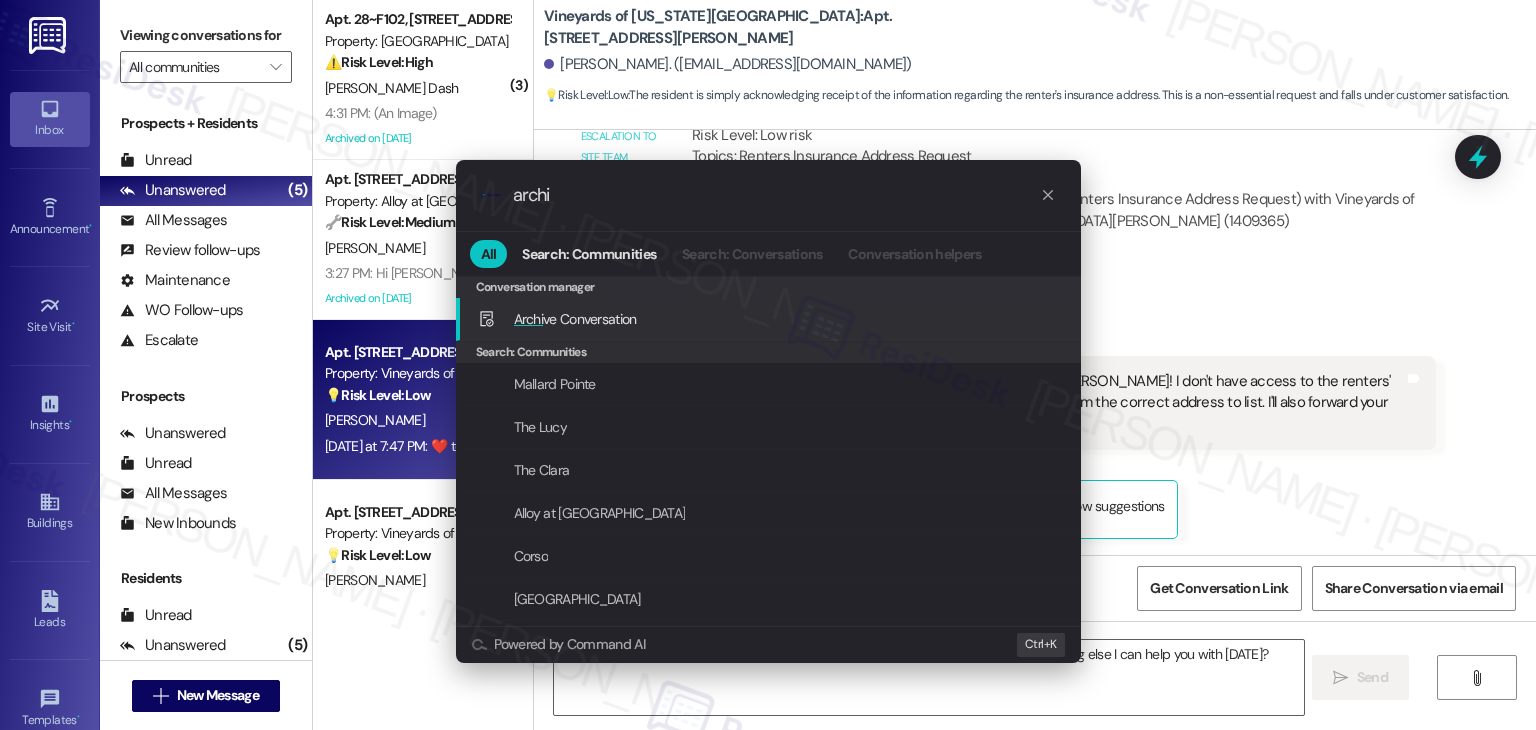 type on "archi" 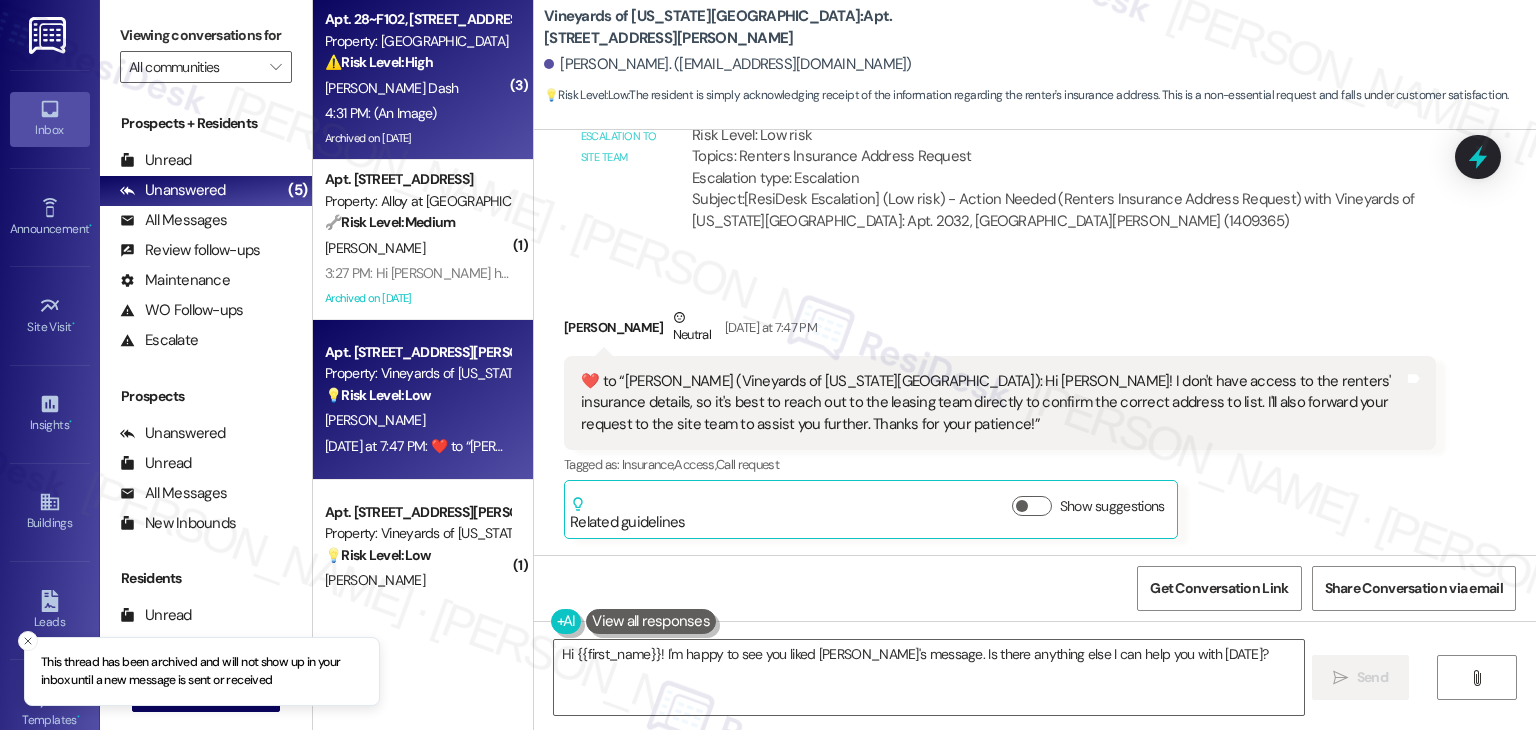 click on "4:31 PM: (An Image) 4:31 PM: (An Image)" at bounding box center [417, 113] 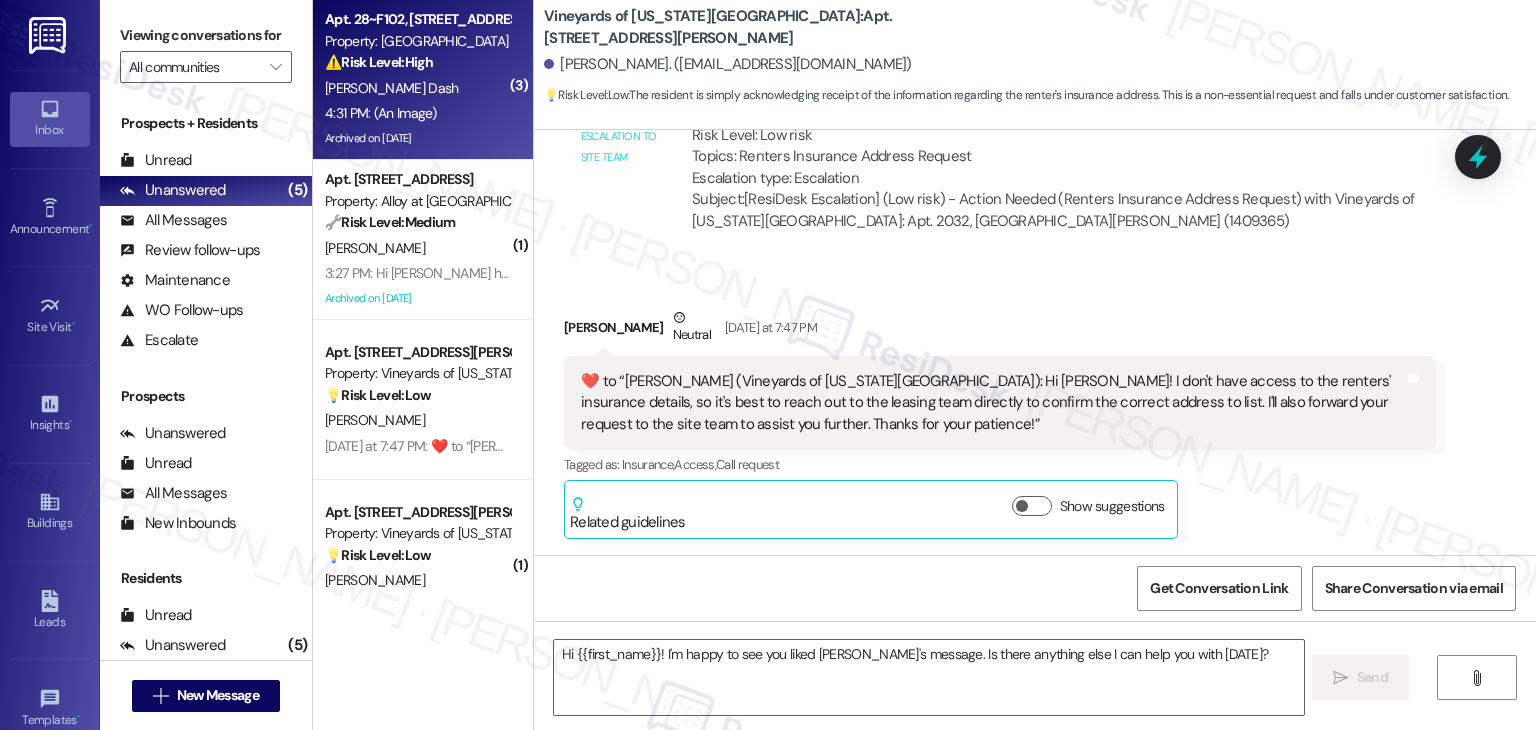 type on "Fetching suggested responses. Please feel free to read through the conversation in the meantime." 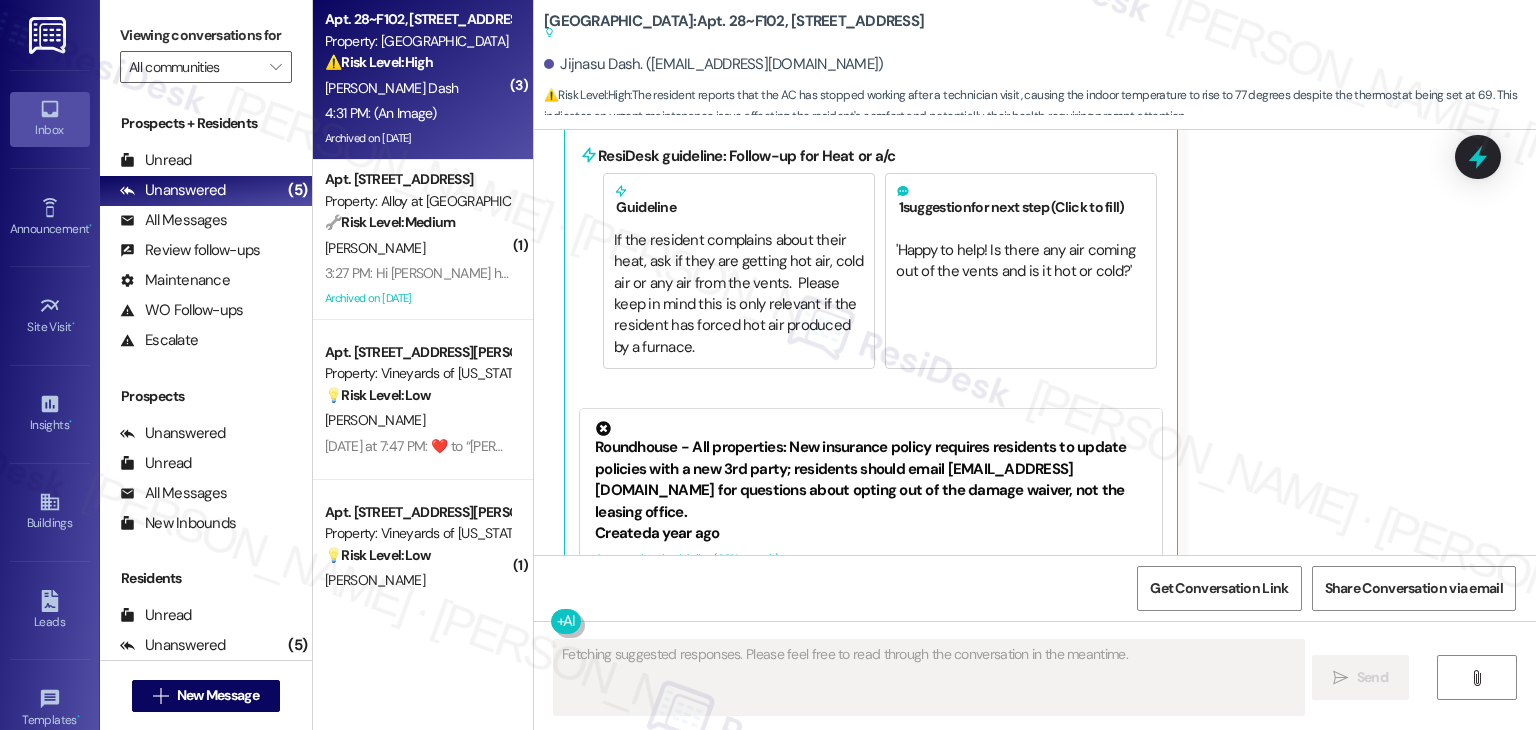 click on "Jijnasu Dash 4:31 PM Even the ac on 1st floor is not working  JPG  attachment ResiDesk found written details in this image   See details The resident sent a picture of a Honeywell thermostat displaying 76 degrees, with options for scheduling and fan control.
Download   (Click to zoom) Tags and notes Tagged as:   Heat or a/c ,  Click to highlight conversations about Heat or a/c High risk Click to highlight conversations about High risk  Related guidelines Hide Suggestions ResiDesk guideline: Follow-up for Heat or a/c   Guideline If the resident complains about their heat, ask if they are getting hot air, cold air or any air from the vents.  Please keep in mind this is only relevant if the resident has forced hot air produced by a furnace.   1  suggestion  for next step (Click to fill) ' Happy to help! Is there any air coming out of the vents and is it hot or cold? ' Click to use this message in your reply Created  a year ago Account level guideline  ( 68 % match) FAQs generated by ResiDesk AI" at bounding box center [986, 115] 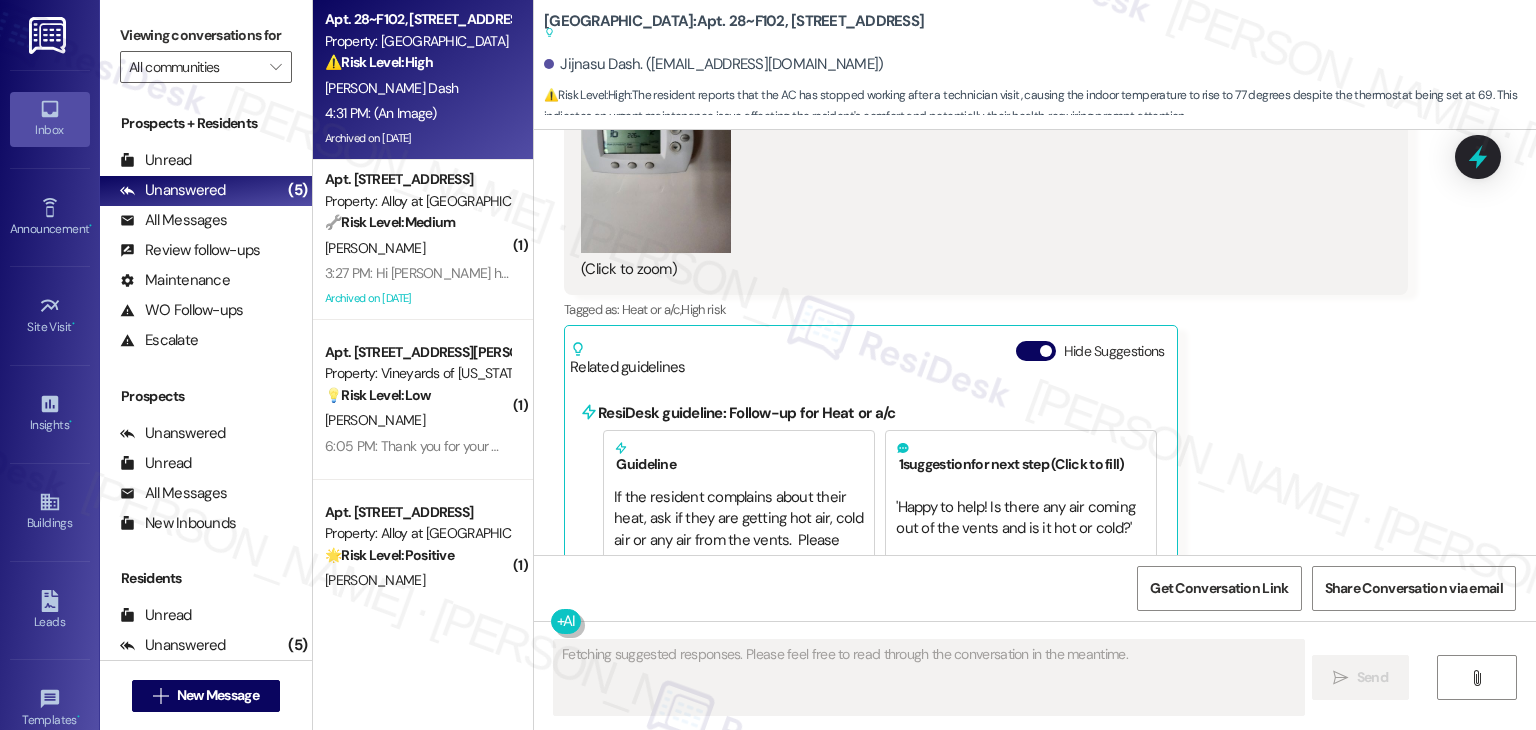 scroll, scrollTop: 13475, scrollLeft: 0, axis: vertical 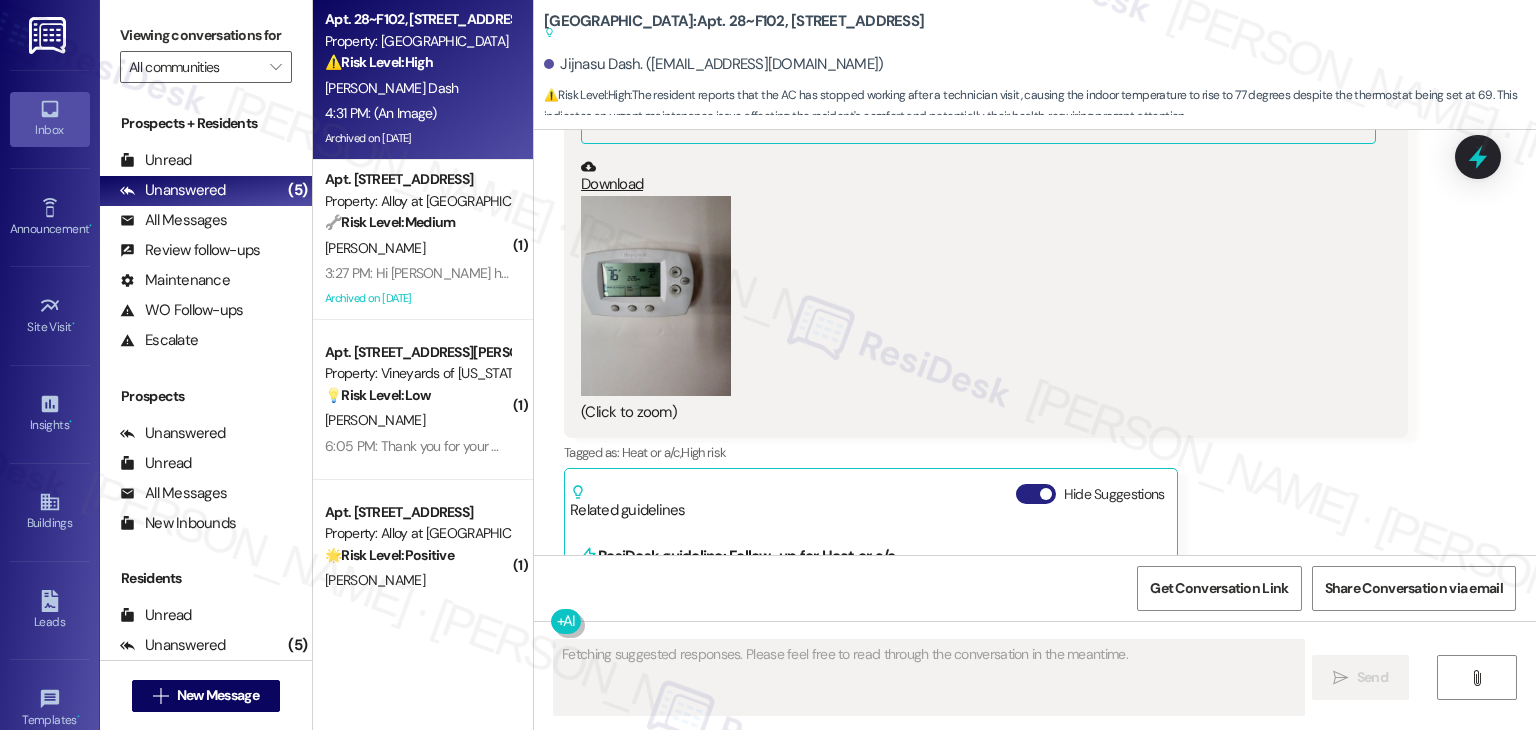 click on "Hide Suggestions" at bounding box center [1036, 494] 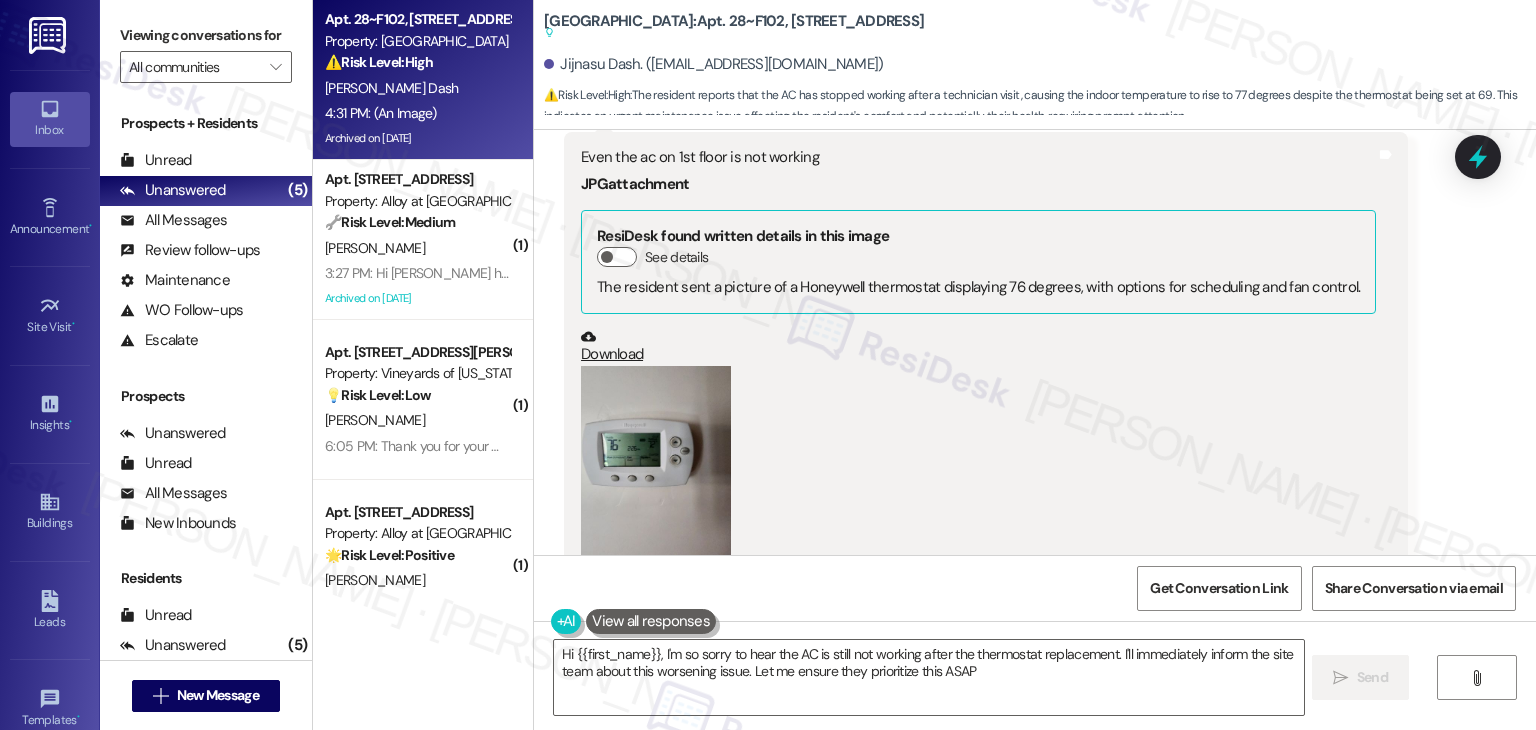 type on "Hi {{first_name}}, I'm so sorry to hear the AC is still not working after the thermostat replacement. I'll immediately inform the site team about this worsening issue. Let me ensure they prioritize this ASAP!" 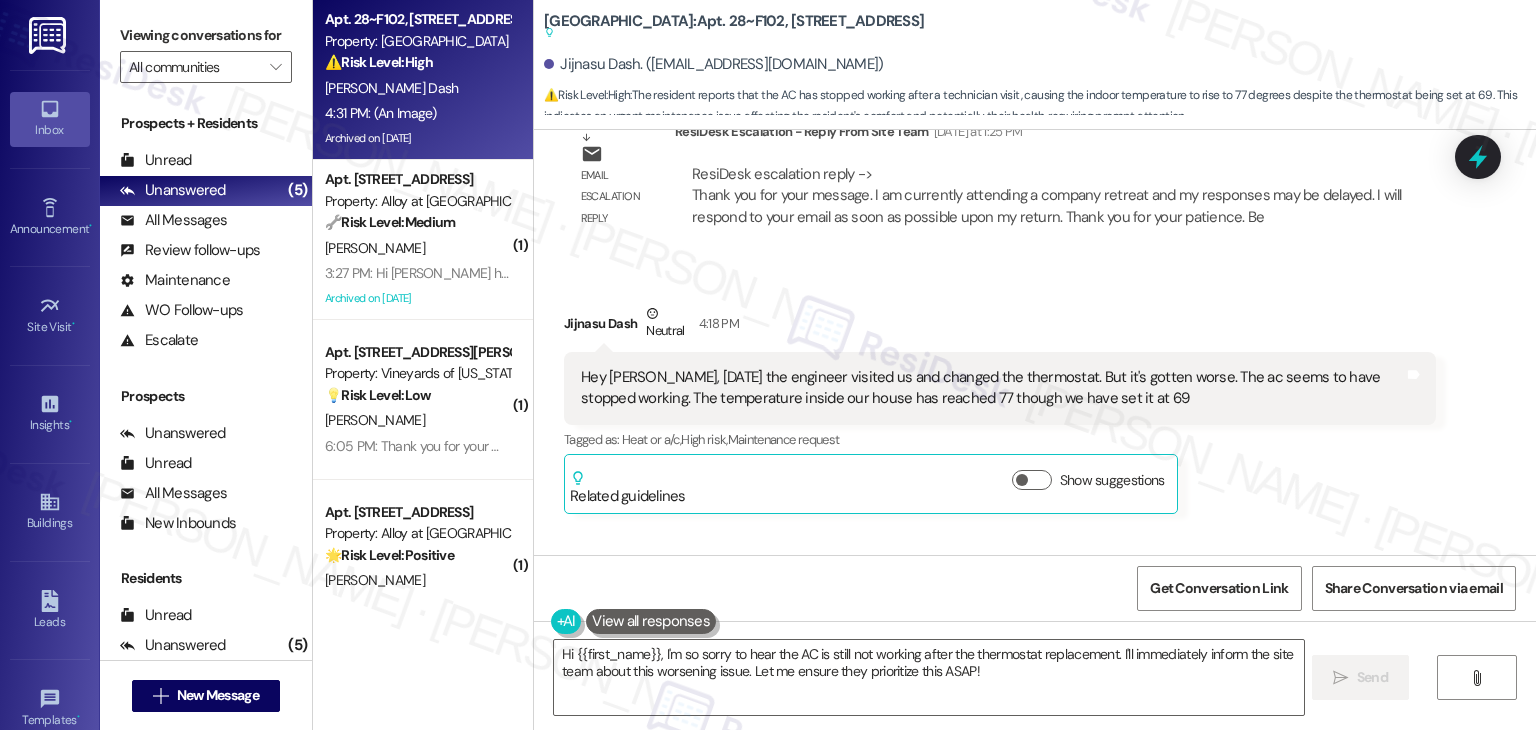 scroll, scrollTop: 12205, scrollLeft: 0, axis: vertical 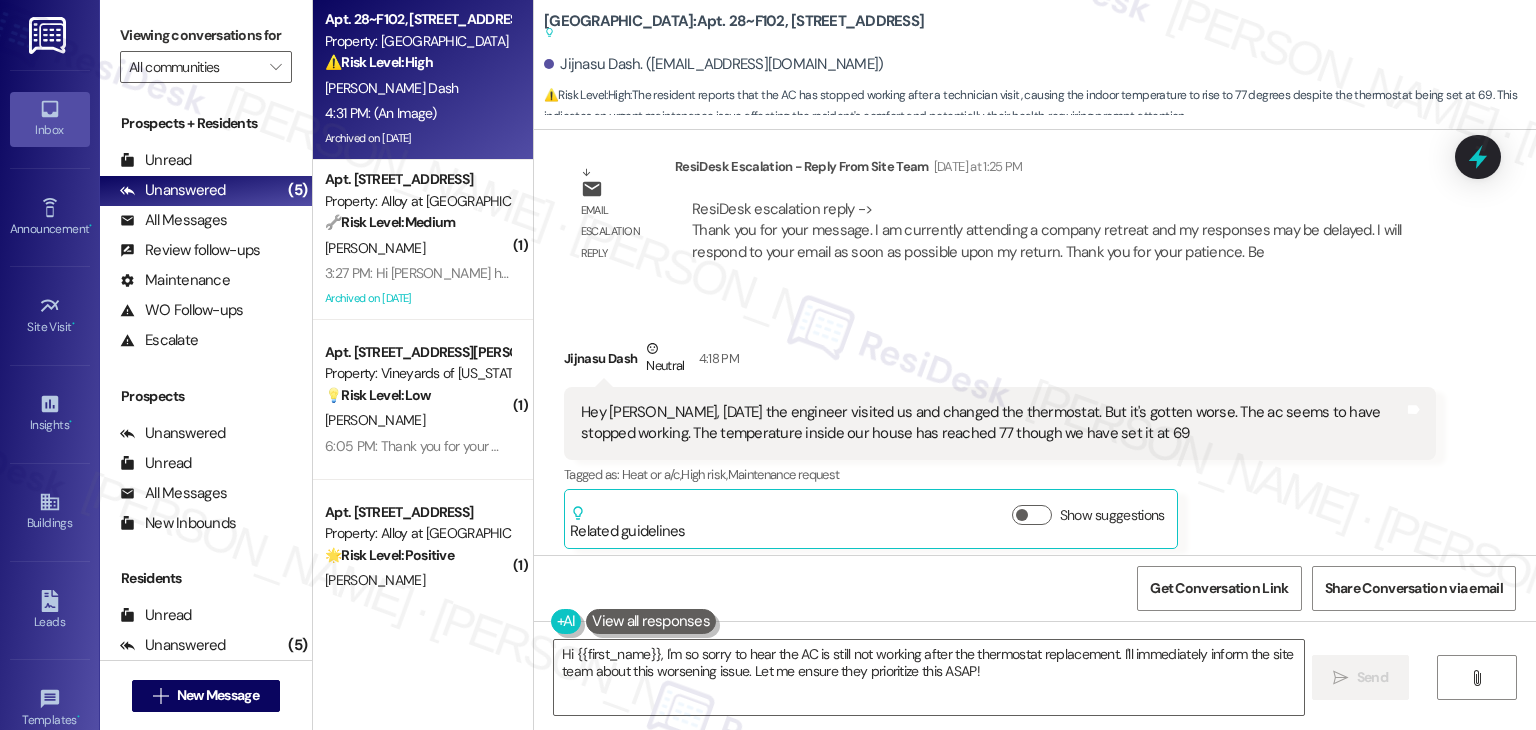 click on "Jijnasu Dash   Neutral 4:18 PM Hey Dottie, today the engineer visited us and changed the thermostat. But it's gotten worse. The ac seems to have stopped working. The temperature inside our house has reached 77 though we have set it at 69 Tags and notes Tagged as:   Heat or a/c ,  Click to highlight conversations about Heat or a/c High risk ,  Click to highlight conversations about High risk Maintenance request Click to highlight conversations about Maintenance request  Related guidelines Show suggestions" at bounding box center (1000, 443) 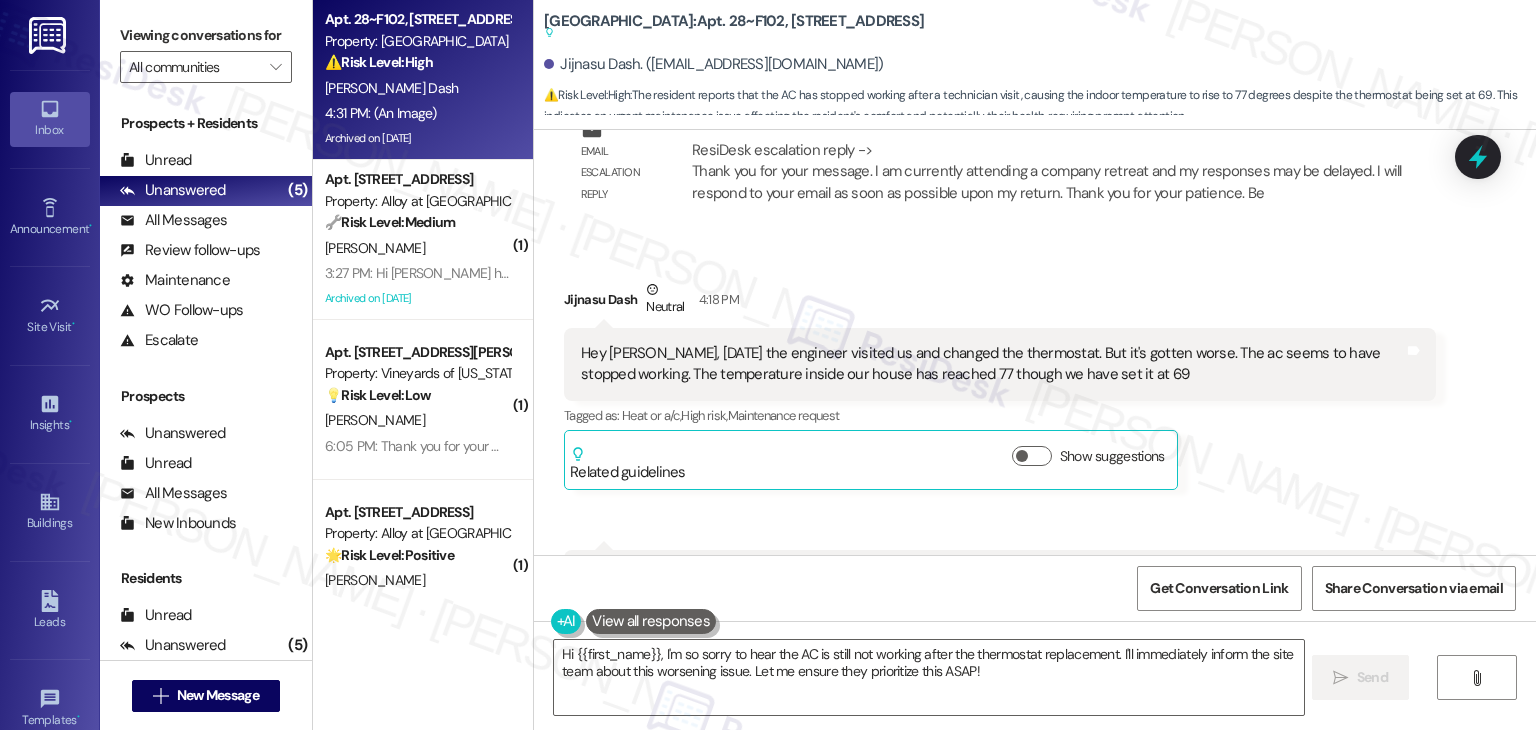 scroll, scrollTop: 12305, scrollLeft: 0, axis: vertical 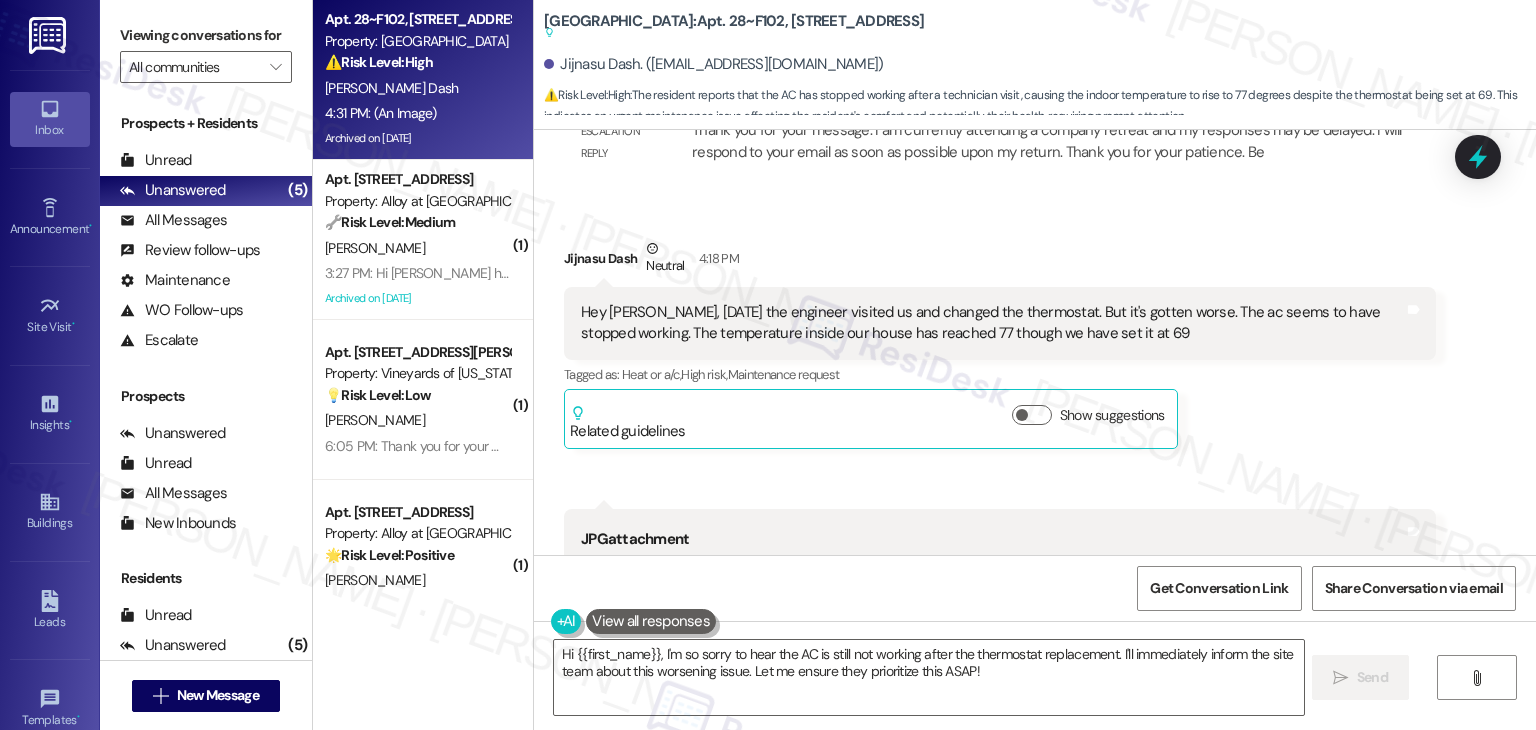 click on "Received via SMS Jijnasu Dash   Neutral 4:18 PM Hey Dottie, today the engineer visited us and changed the thermostat. But it's gotten worse. The ac seems to have stopped working. The temperature inside our house has reached 77 though we have set it at 69 Tags and notes Tagged as:   Heat or a/c ,  Click to highlight conversations about Heat or a/c High risk ,  Click to highlight conversations about High risk Maintenance request Click to highlight conversations about Maintenance request  Related guidelines Show suggestions" at bounding box center [1000, 343] 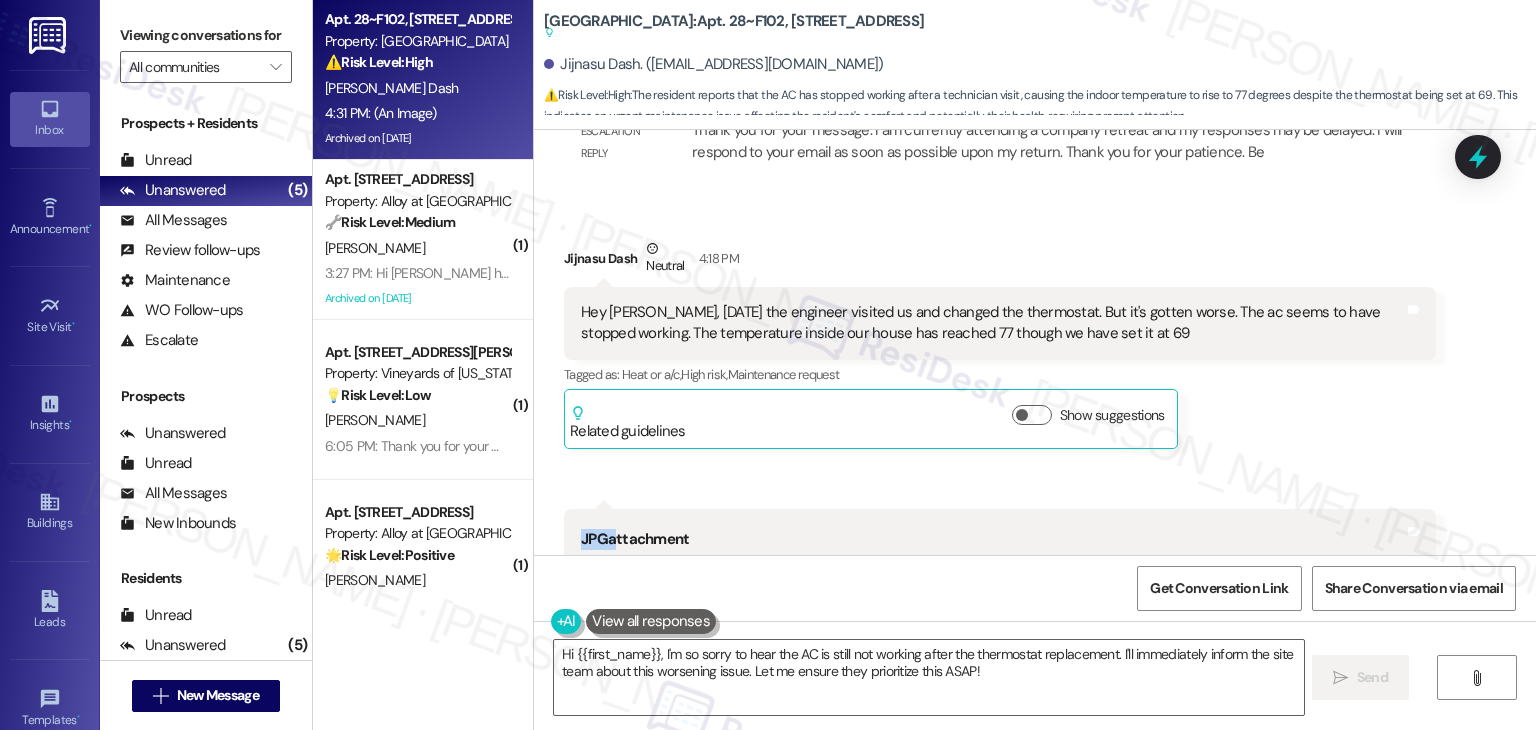 click on "Received via SMS Jijnasu Dash   Neutral 4:18 PM Hey Dottie, today the engineer visited us and changed the thermostat. But it's gotten worse. The ac seems to have stopped working. The temperature inside our house has reached 77 though we have set it at 69 Tags and notes Tagged as:   Heat or a/c ,  Click to highlight conversations about Heat or a/c High risk ,  Click to highlight conversations about High risk Maintenance request Click to highlight conversations about Maintenance request  Related guidelines Show suggestions" at bounding box center (1000, 343) 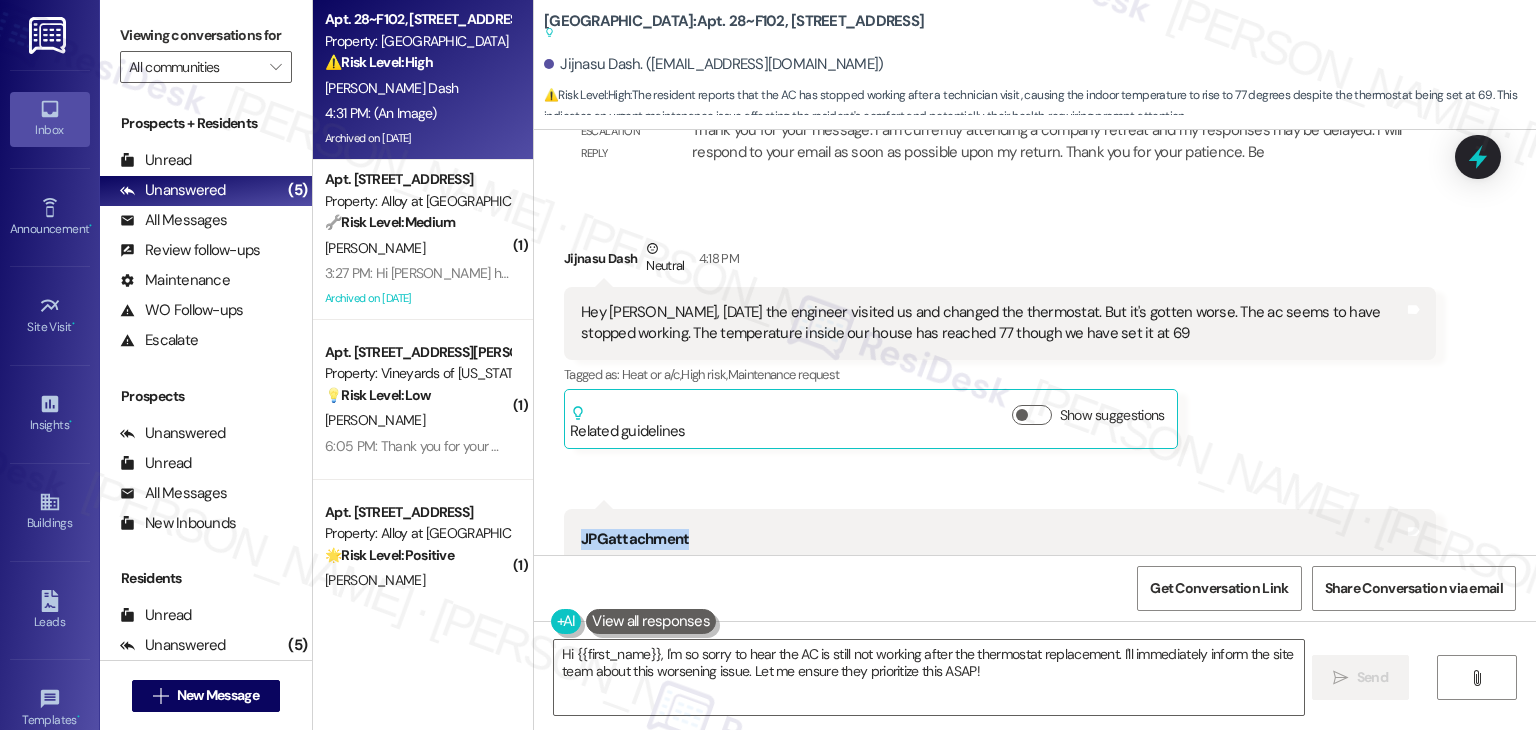 click on "Received via SMS Jijnasu Dash   Neutral 4:18 PM Hey Dottie, today the engineer visited us and changed the thermostat. But it's gotten worse. The ac seems to have stopped working. The temperature inside our house has reached 77 though we have set it at 69 Tags and notes Tagged as:   Heat or a/c ,  Click to highlight conversations about Heat or a/c High risk ,  Click to highlight conversations about High risk Maintenance request Click to highlight conversations about Maintenance request  Related guidelines Show suggestions" at bounding box center (1000, 343) 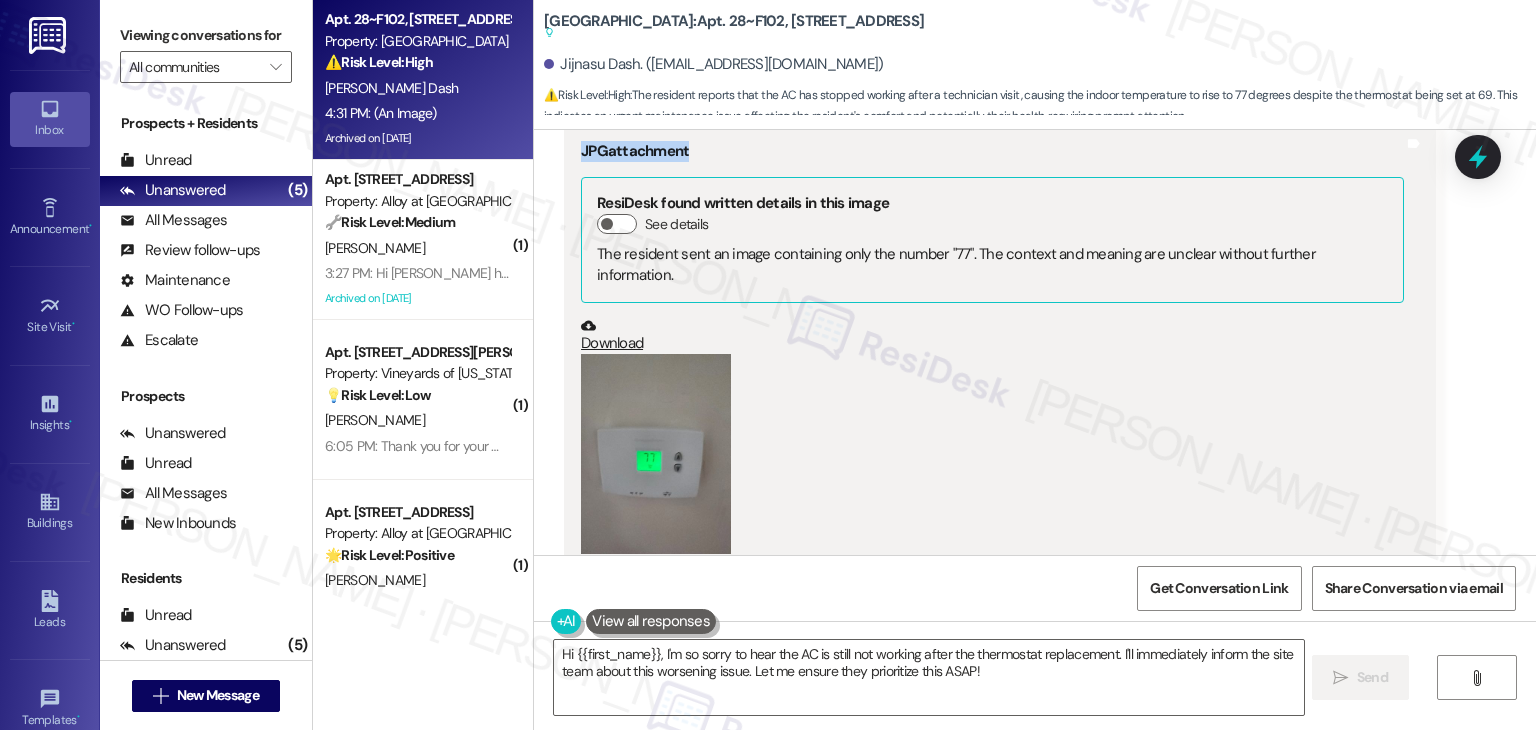 scroll, scrollTop: 12705, scrollLeft: 0, axis: vertical 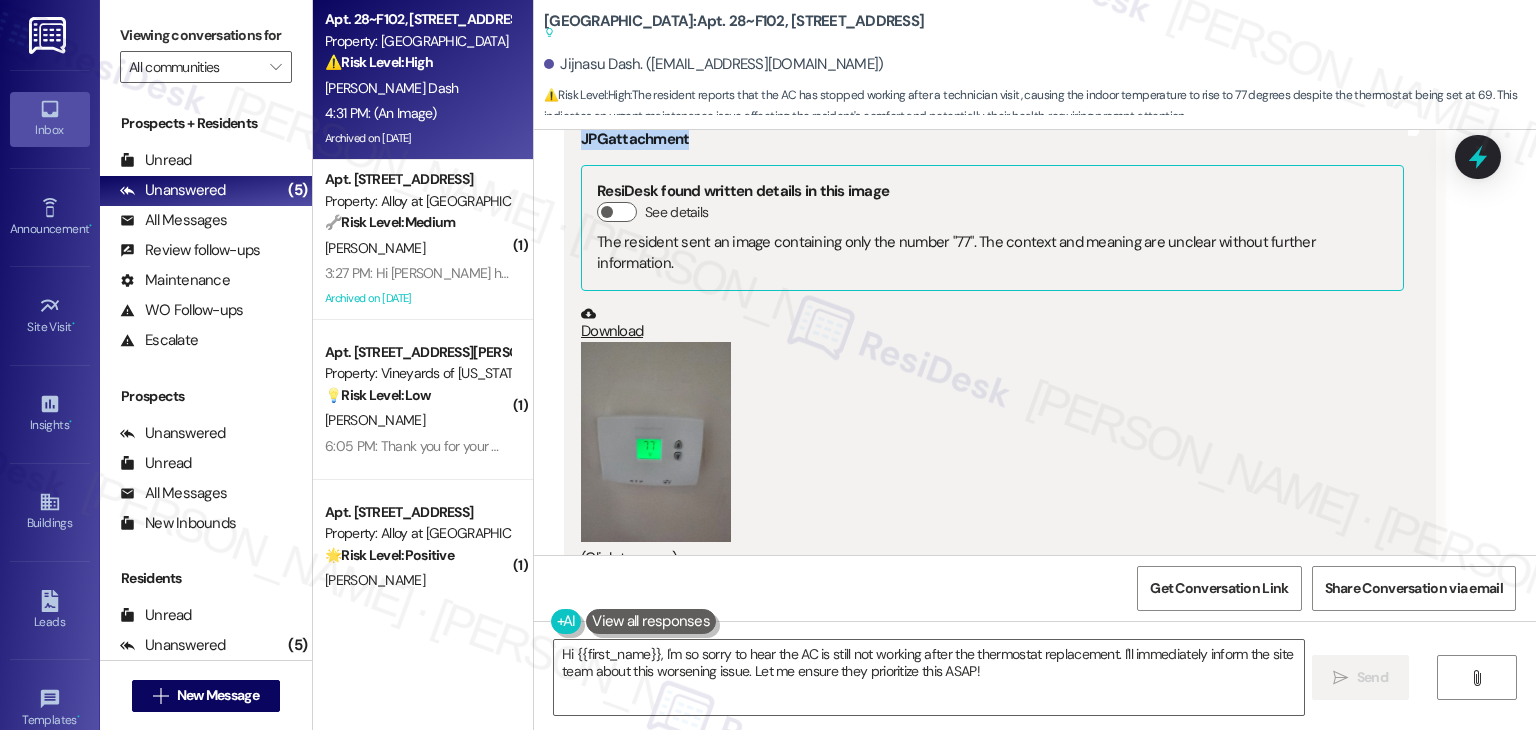 click on "Received via SMS Jijnasu Dash   Neutral 4:18 PM Hey Dottie, today the engineer visited us and changed the thermostat. But it's gotten worse. The ac seems to have stopped working. The temperature inside our house has reached 77 though we have set it at 69 Tags and notes Tagged as:   Heat or a/c ,  Click to highlight conversations about Heat or a/c High risk ,  Click to highlight conversations about High risk Maintenance request Click to highlight conversations about Maintenance request  Related guidelines Show suggestions Received via SMS 4:19 PM Jijnasu Dash 4:19 PM JPG  attachment ResiDesk found written details in this image   See details The resident sent an image containing only the number "77". The context and meaning are unclear without further information.
Download   (Click to zoom) Tags and notes  Related guidelines Show suggestions Received via SMS Jijnasu Dash 4:31 PM Even the ac on 1st floor is not working  JPG  attachment ResiDesk found written details in this image   See details   Download" at bounding box center [1035, 552] 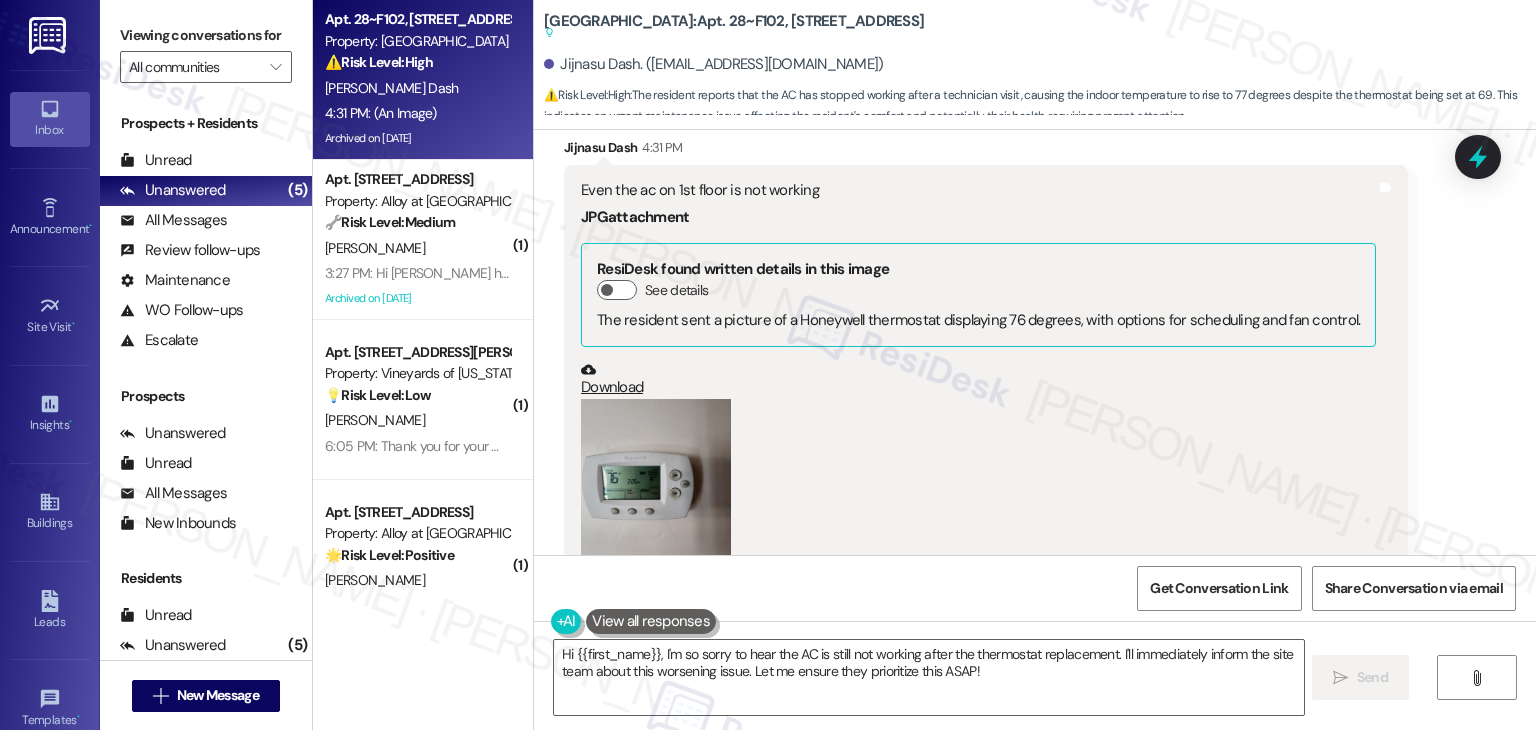 scroll, scrollTop: 13305, scrollLeft: 0, axis: vertical 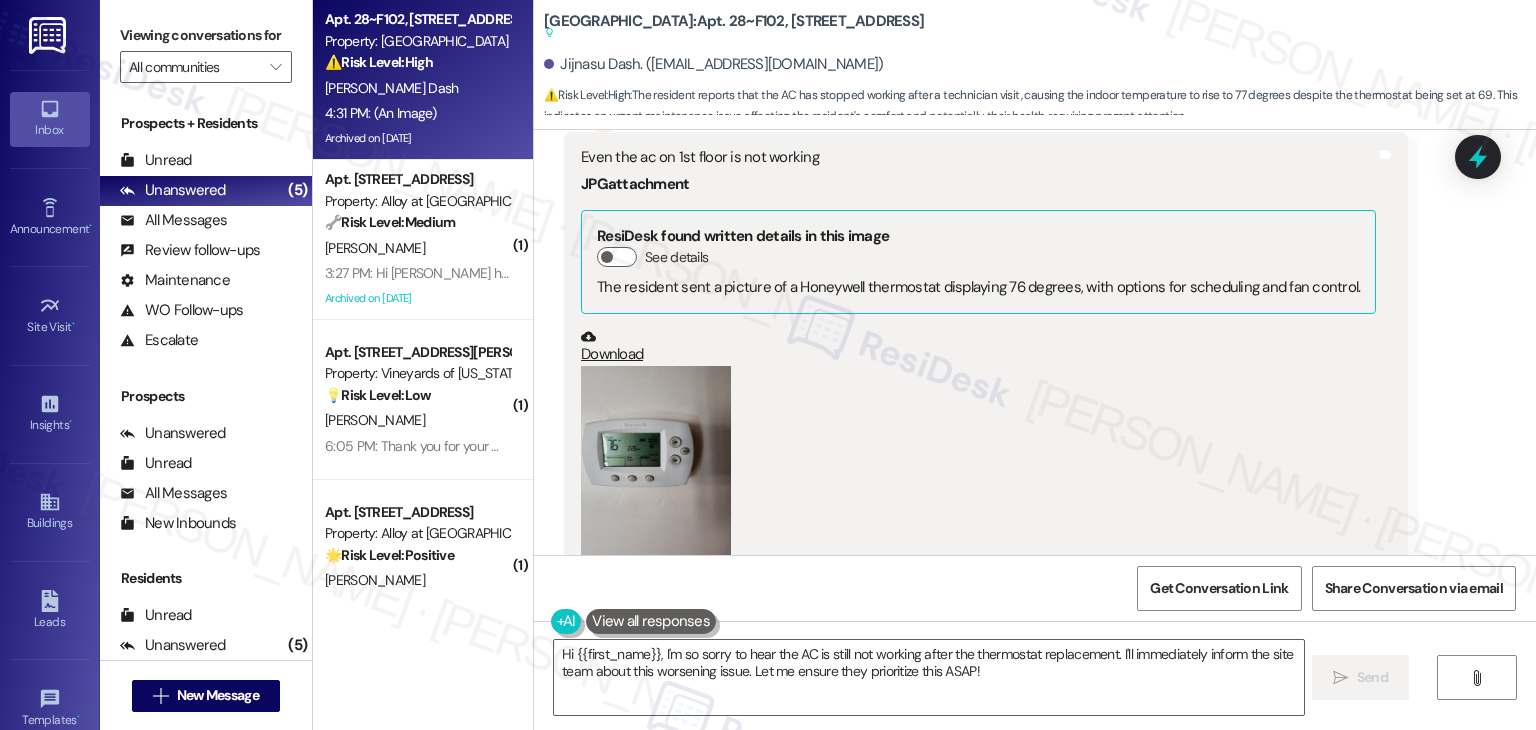 click at bounding box center (656, 466) 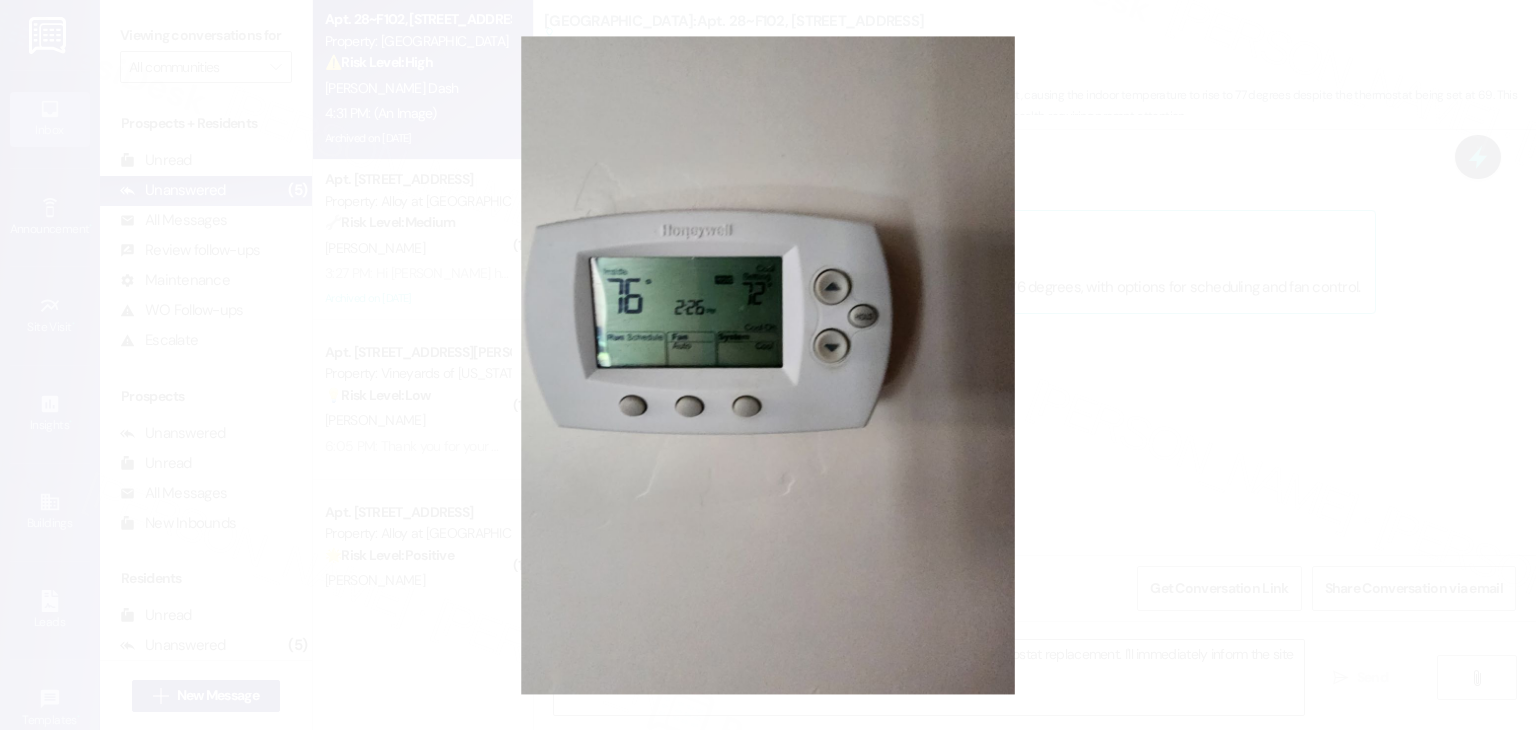 click at bounding box center (768, 365) 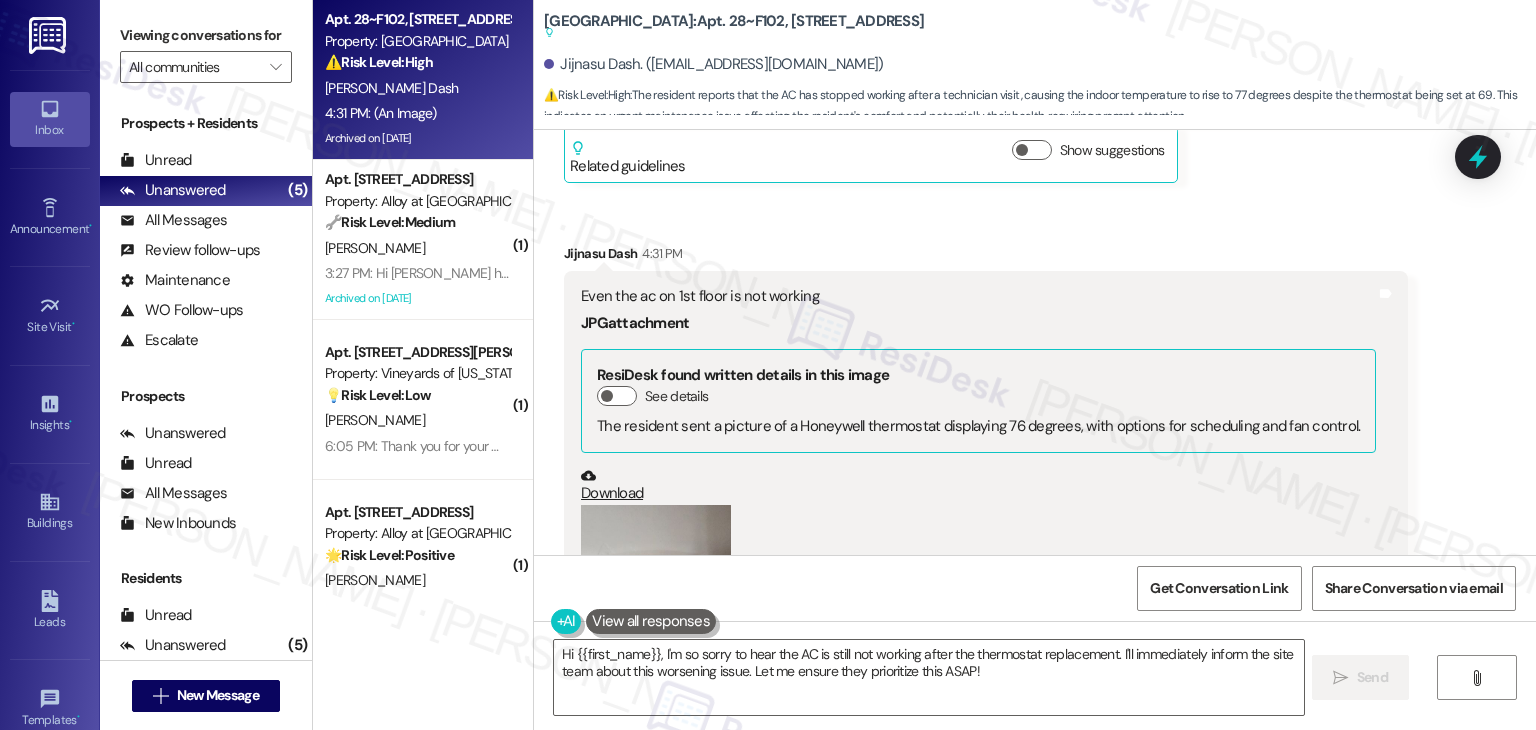 scroll, scrollTop: 13105, scrollLeft: 0, axis: vertical 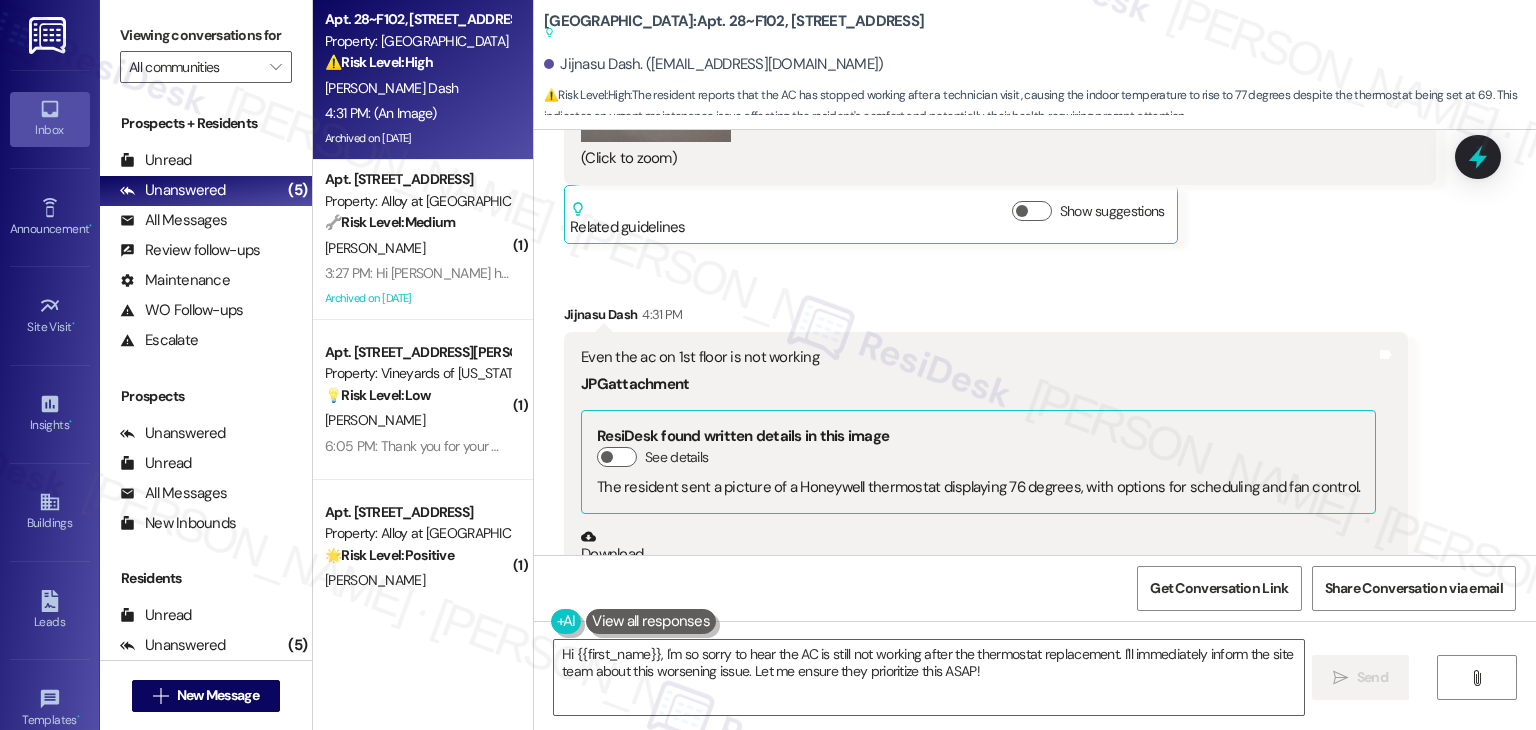 click on "Received via SMS Jijnasu Dash   Neutral 4:18 PM Hey Dottie, today the engineer visited us and changed the thermostat. But it's gotten worse. The ac seems to have stopped working. The temperature inside our house has reached 77 though we have set it at 69 Tags and notes Tagged as:   Heat or a/c ,  Click to highlight conversations about Heat or a/c High risk ,  Click to highlight conversations about High risk Maintenance request Click to highlight conversations about Maintenance request  Related guidelines Show suggestions Received via SMS 4:19 PM Jijnasu Dash 4:19 PM JPG  attachment ResiDesk found written details in this image   See details The resident sent an image containing only the number "77". The context and meaning are unclear without further information.
Download   (Click to zoom) Tags and notes  Related guidelines Show suggestions Received via SMS Jijnasu Dash 4:31 PM Even the ac on 1st floor is not working  JPG  attachment ResiDesk found written details in this image   See details   Download" at bounding box center (1035, 152) 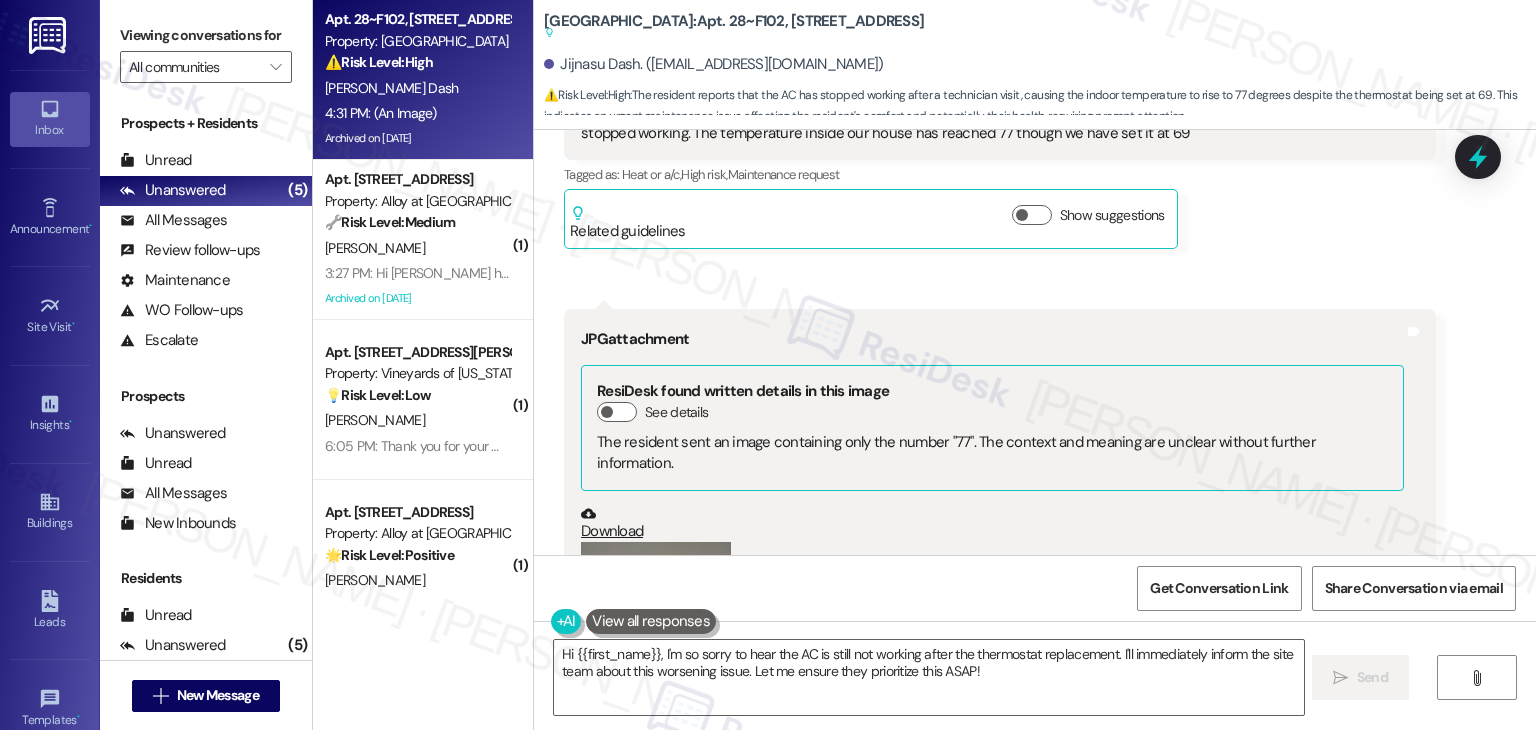 scroll, scrollTop: 12205, scrollLeft: 0, axis: vertical 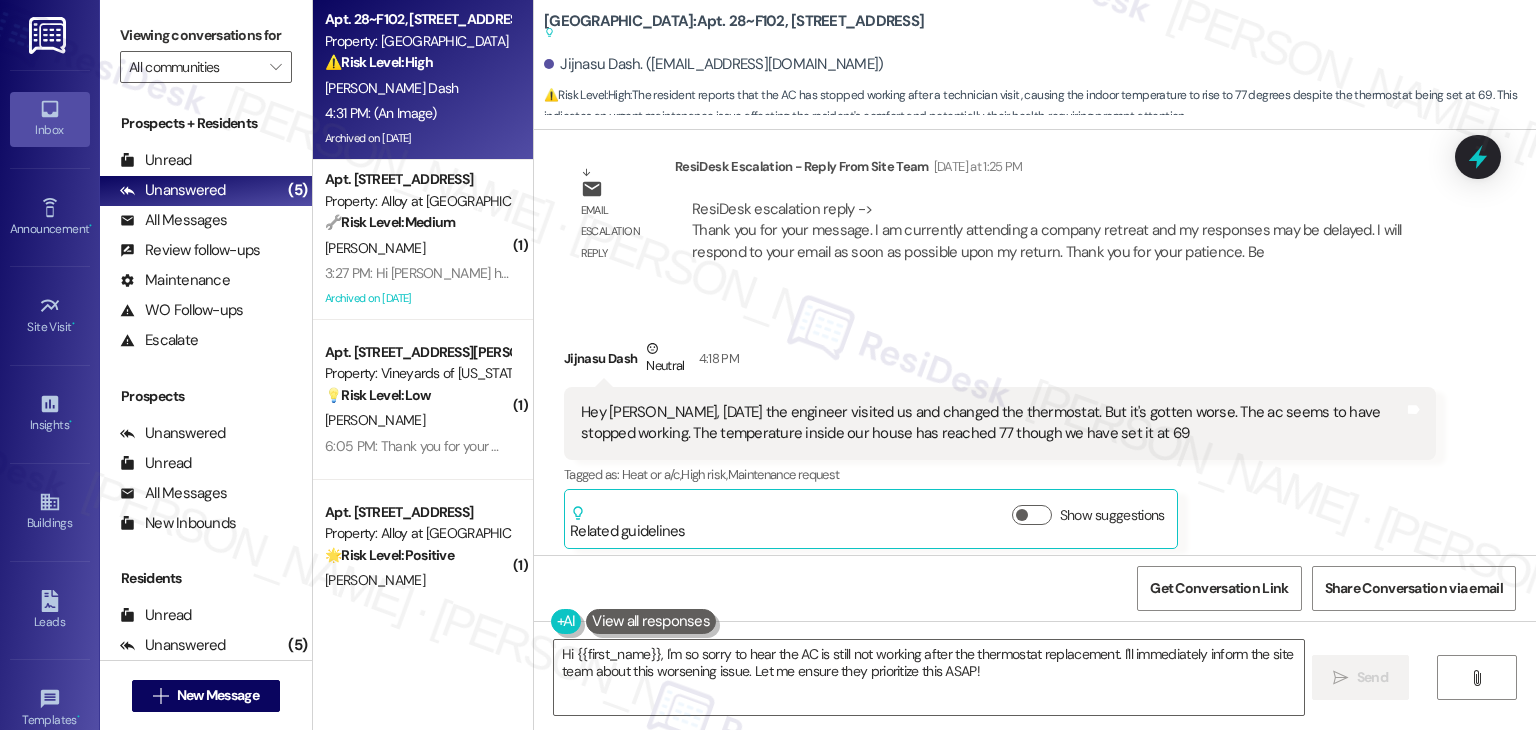 click on "Jijnasu Dash   Neutral 4:18 PM Hey Dottie, today the engineer visited us and changed the thermostat. But it's gotten worse. The ac seems to have stopped working. The temperature inside our house has reached 77 though we have set it at 69 Tags and notes Tagged as:   Heat or a/c ,  Click to highlight conversations about Heat or a/c High risk ,  Click to highlight conversations about High risk Maintenance request Click to highlight conversations about Maintenance request  Related guidelines Show suggestions" at bounding box center (1000, 443) 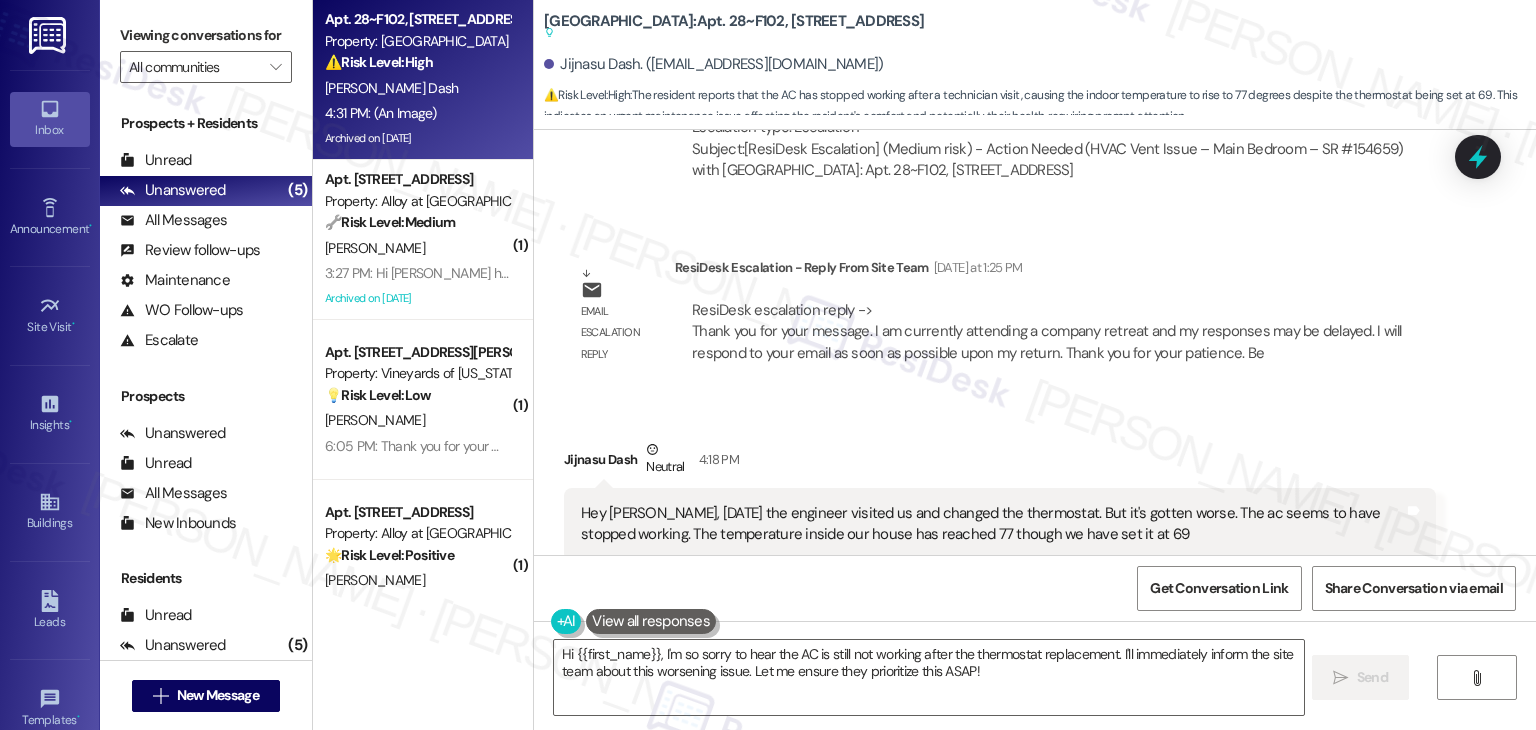 scroll, scrollTop: 12005, scrollLeft: 0, axis: vertical 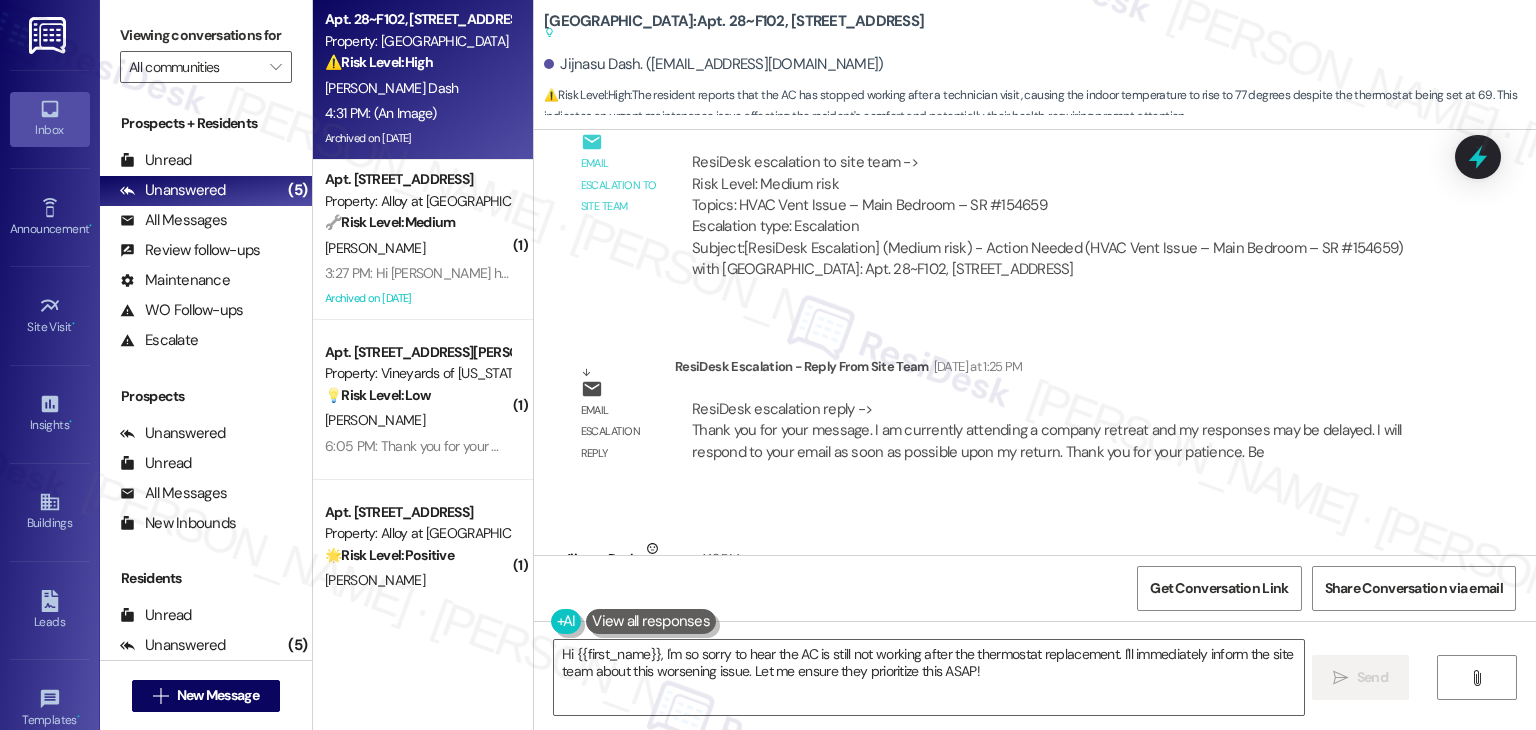 click on "Hey [PERSON_NAME], [DATE] the engineer visited us and changed the thermostat. But it's gotten worse. The ac seems to have stopped working. The temperature inside our house has reached 77 though we have set it at 69" at bounding box center [992, 623] 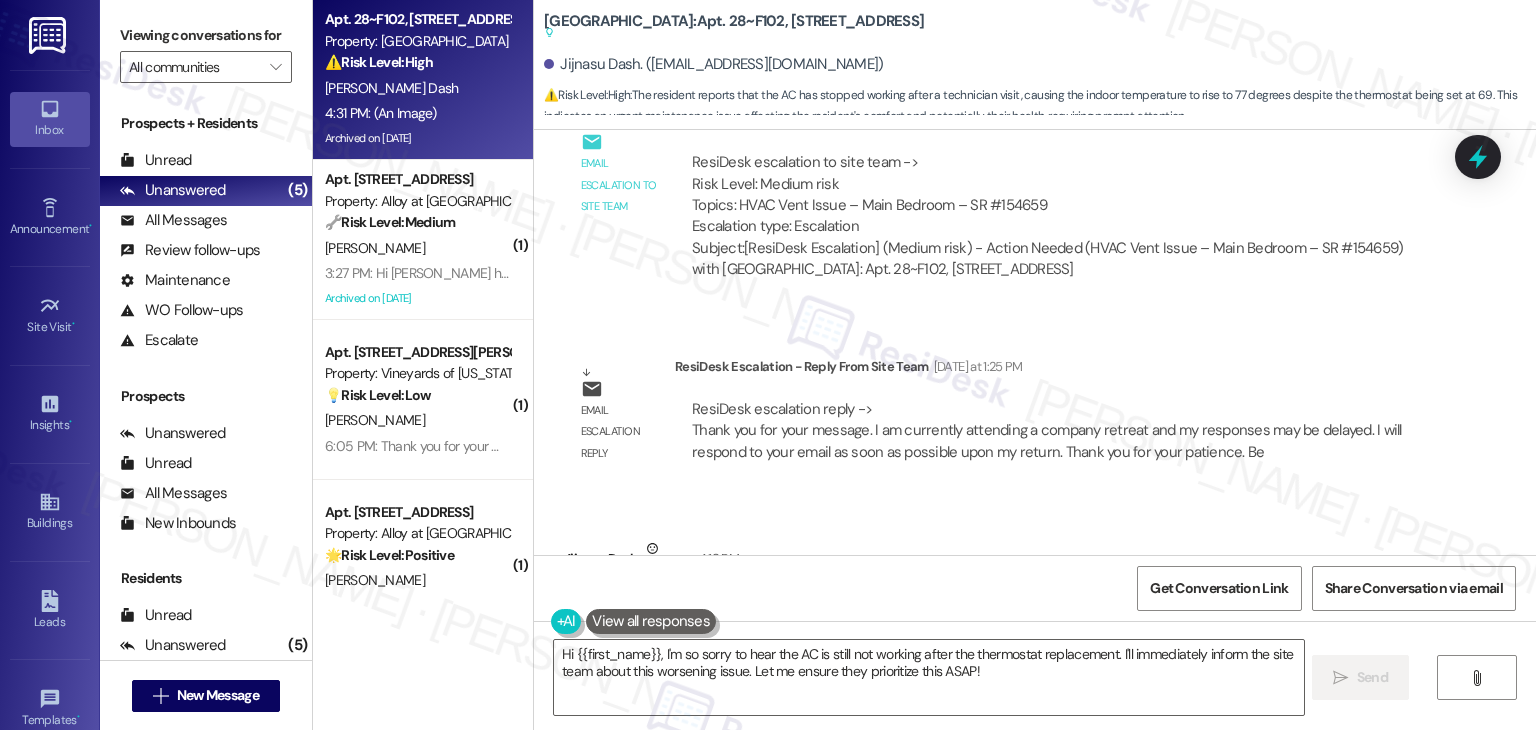 copy on "Hey Dottie, today the engineer visited us and changed the thermostat. But it's gotten worse. The ac seems to have stopped working. The temperature inside our house has reached 77 though we have set it at 69 Tags and notes" 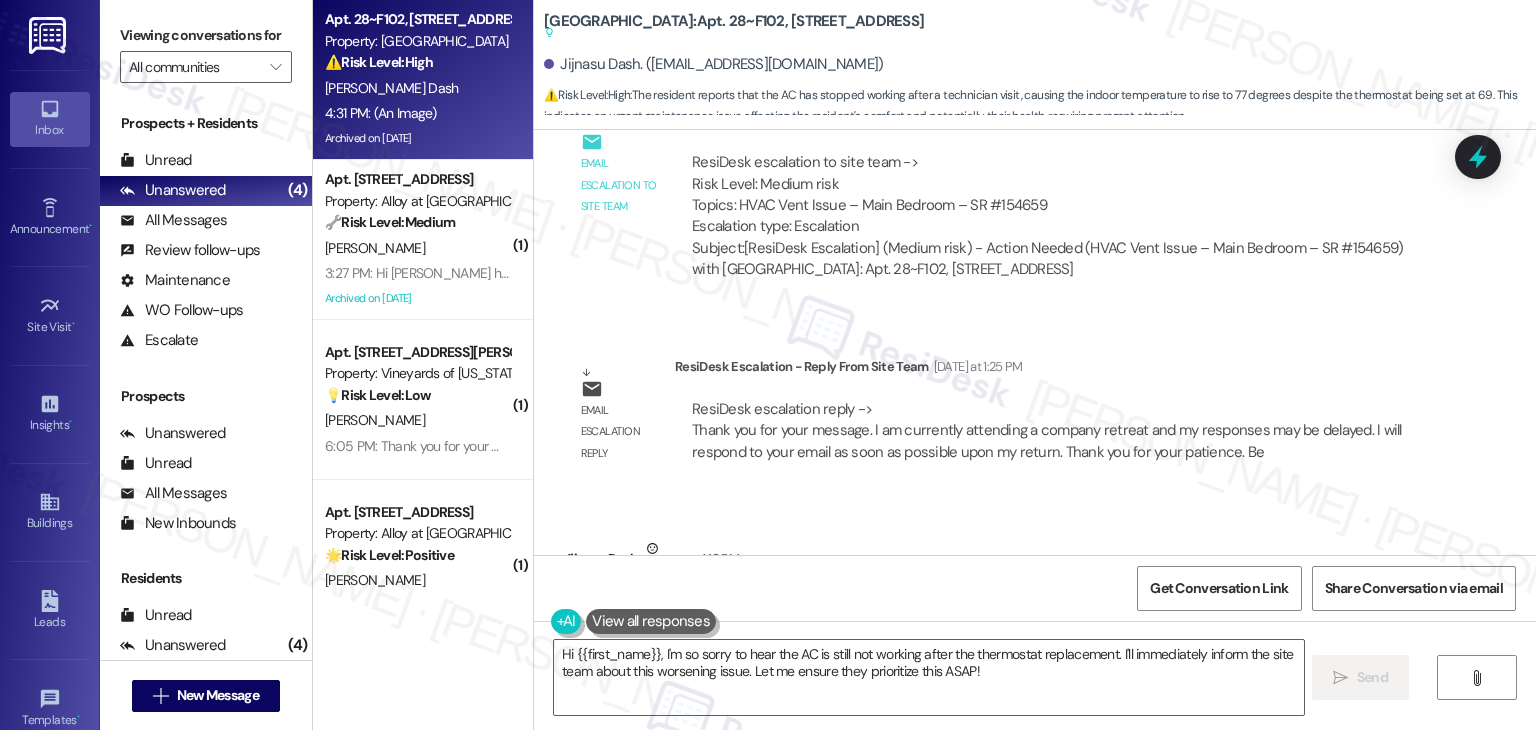 click on "Received via SMS Jijnasu Dash   Neutral 4:18 PM Hey Dottie, today the engineer visited us and changed the thermostat. But it's gotten worse. The ac seems to have stopped working. The temperature inside our house has reached 77 though we have set it at 69 Tags and notes Tagged as:   Heat or a/c ,  Click to highlight conversations about Heat or a/c High risk ,  Click to highlight conversations about High risk Maintenance request Click to highlight conversations about Maintenance request  Related guidelines Show suggestions Received via SMS 4:19 PM Jijnasu Dash 4:19 PM JPG  attachment ResiDesk found written details in this image   See details The resident sent an image containing only the number "77". The context and meaning are unclear without further information.
Download   (Click to zoom) Tags and notes  Related guidelines Show suggestions Received via SMS Jijnasu Dash 4:31 PM Even the ac on 1st floor is not working  JPG  attachment ResiDesk found written details in this image   See details   Download" at bounding box center [1035, 1252] 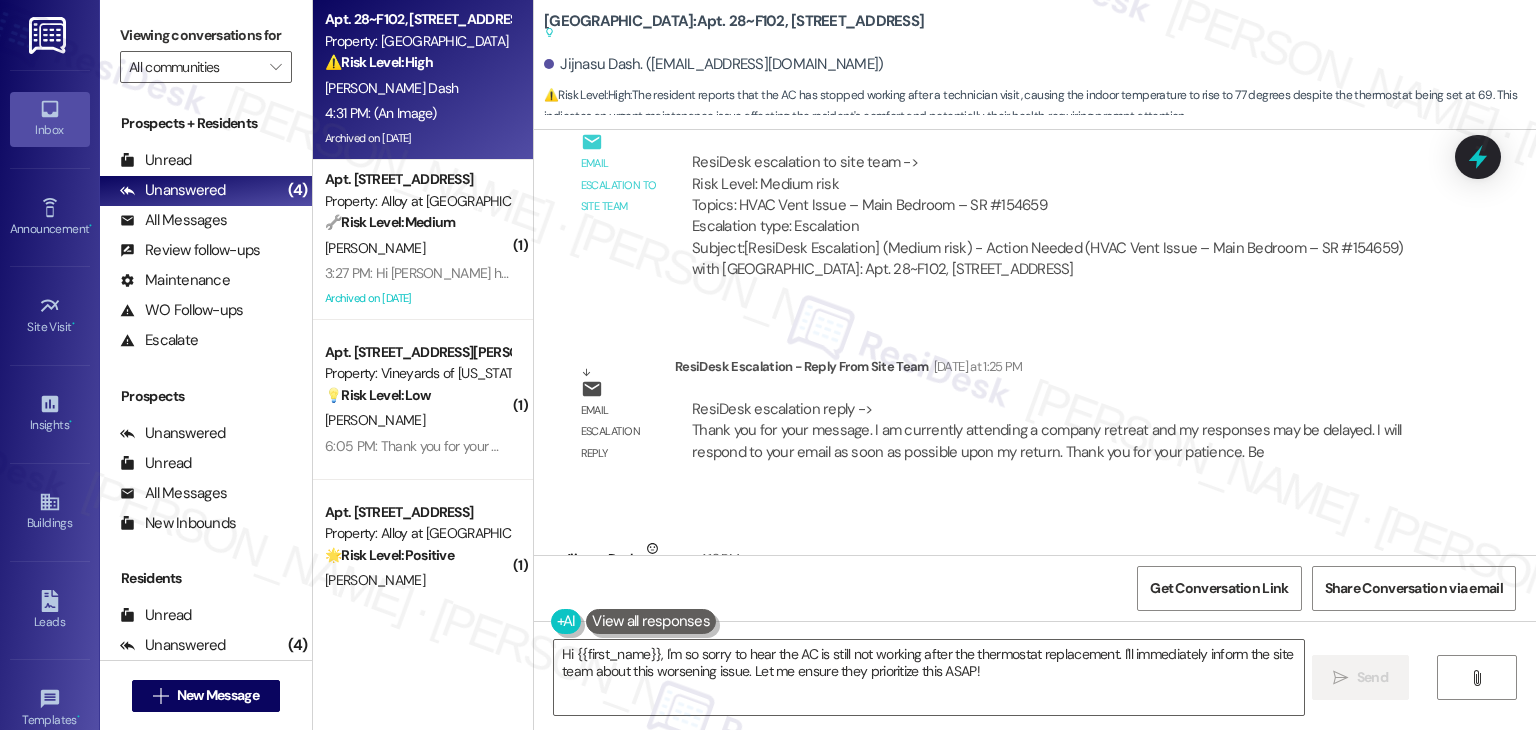 click on "Hey [PERSON_NAME], [DATE] the engineer visited us and changed the thermostat. But it's gotten worse. The ac seems to have stopped working. The temperature inside our house has reached 77 though we have set it at 69" at bounding box center (992, 623) 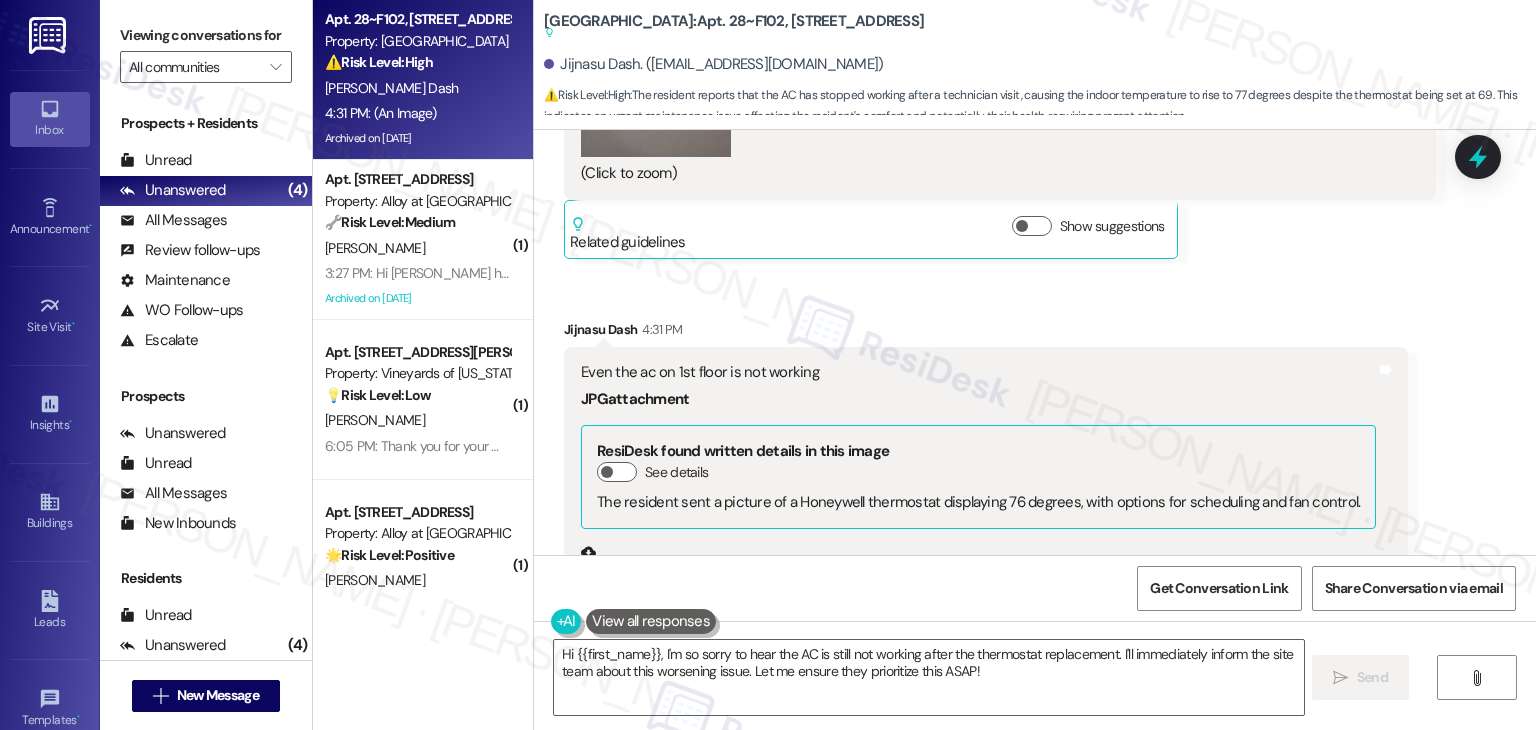 scroll, scrollTop: 13105, scrollLeft: 0, axis: vertical 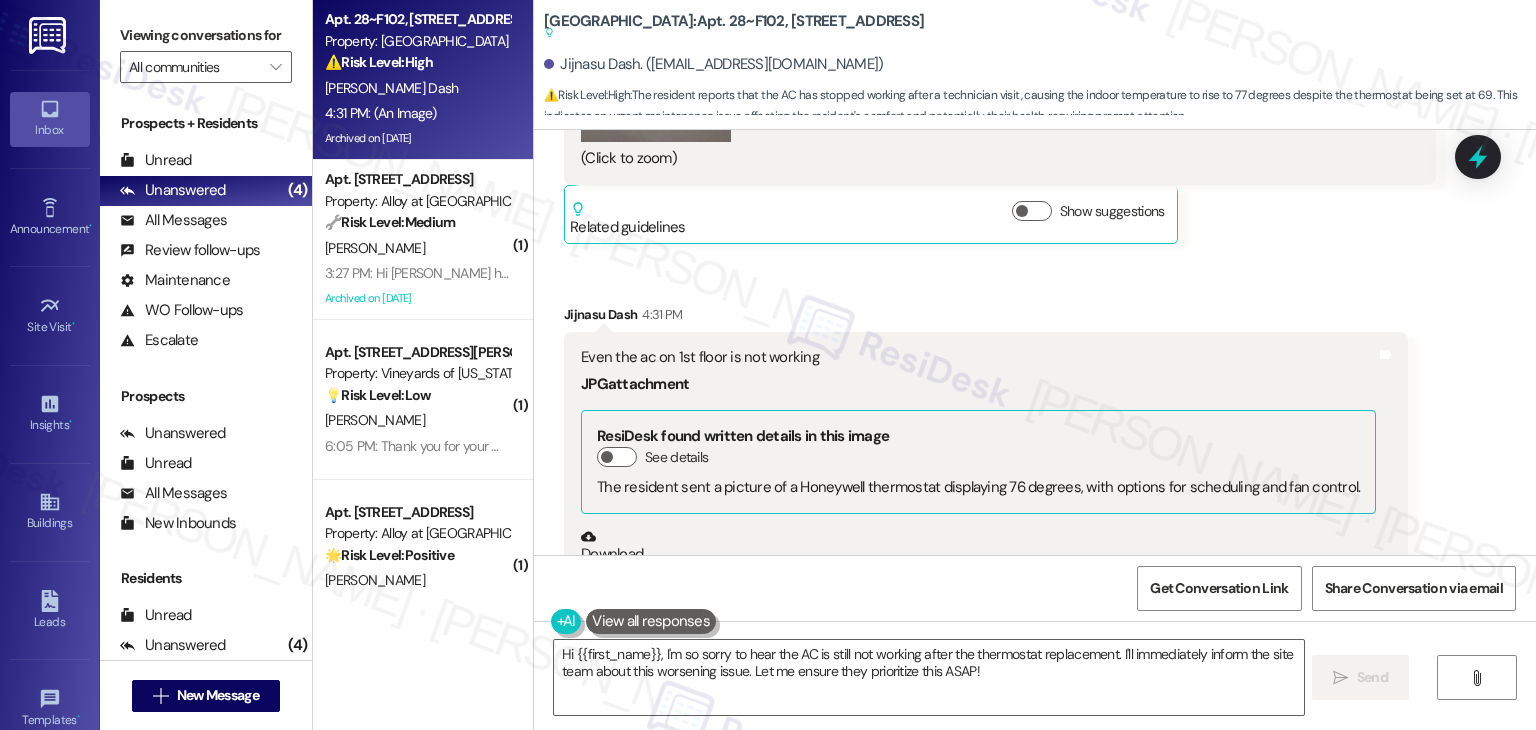 click on "Even the ac on 1st floor is not working" at bounding box center (978, 357) 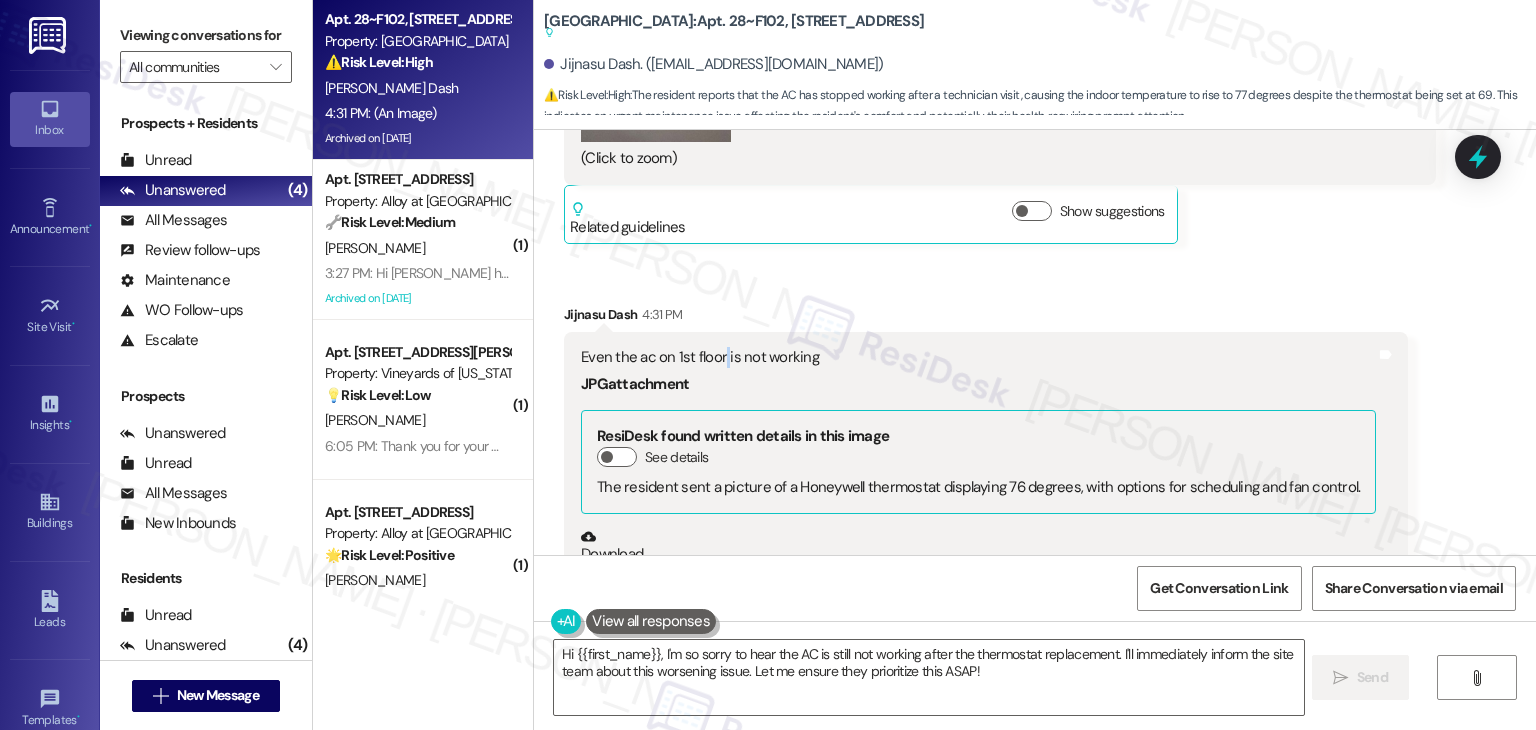click on "Even the ac on 1st floor is not working" at bounding box center [978, 357] 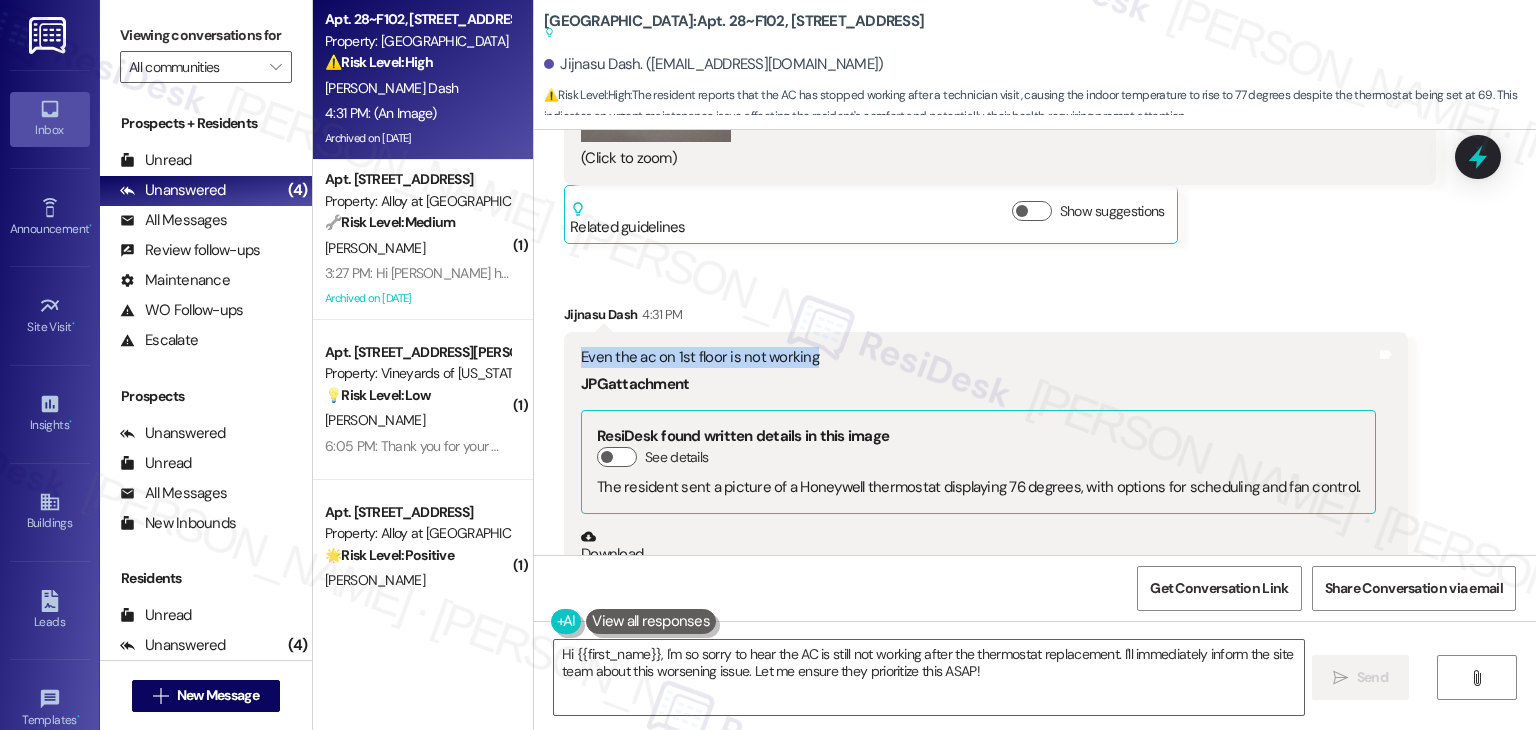 click on "Even the ac on 1st floor is not working" at bounding box center (978, 357) 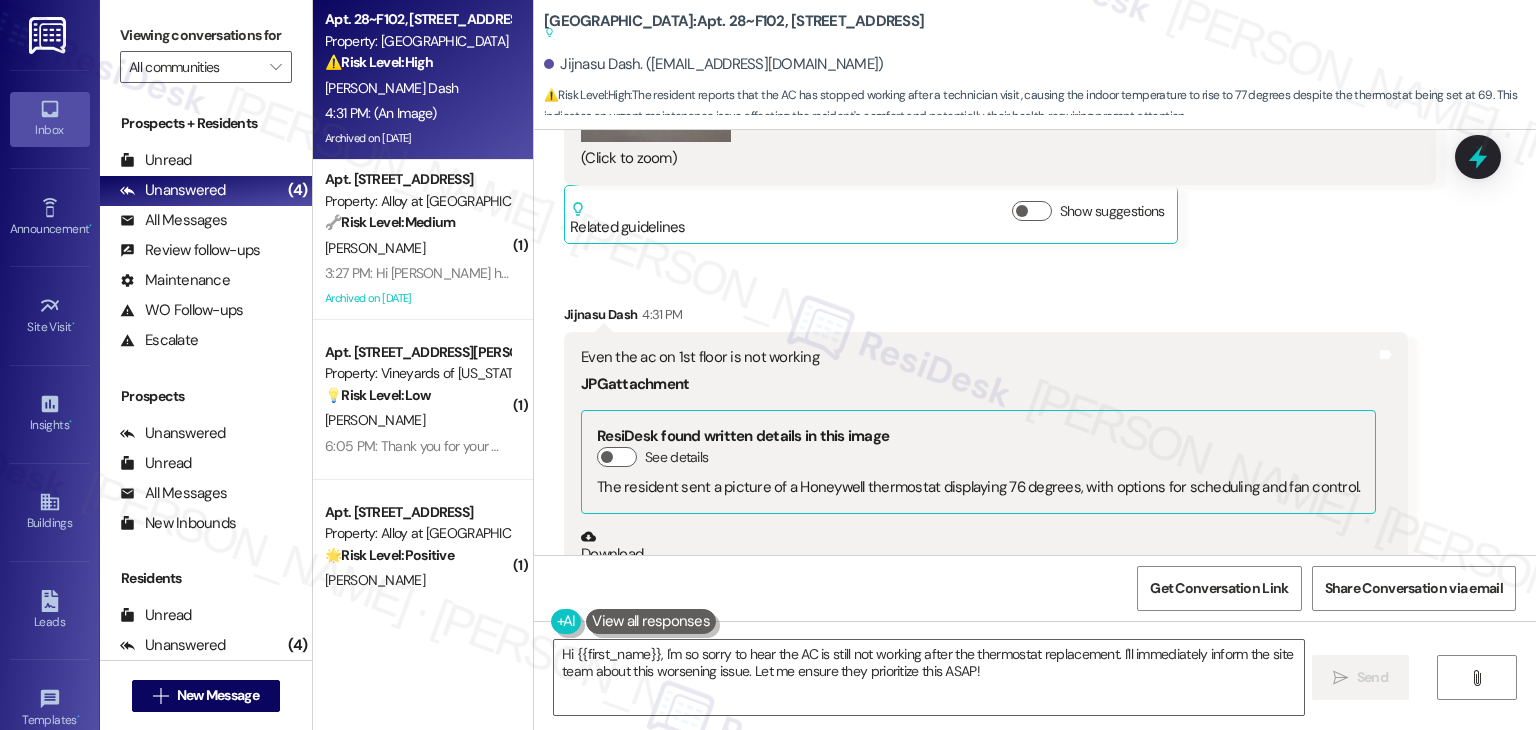 click on "Jijnasu Dash. ([EMAIL_ADDRESS][DOMAIN_NAME])" at bounding box center (713, 64) 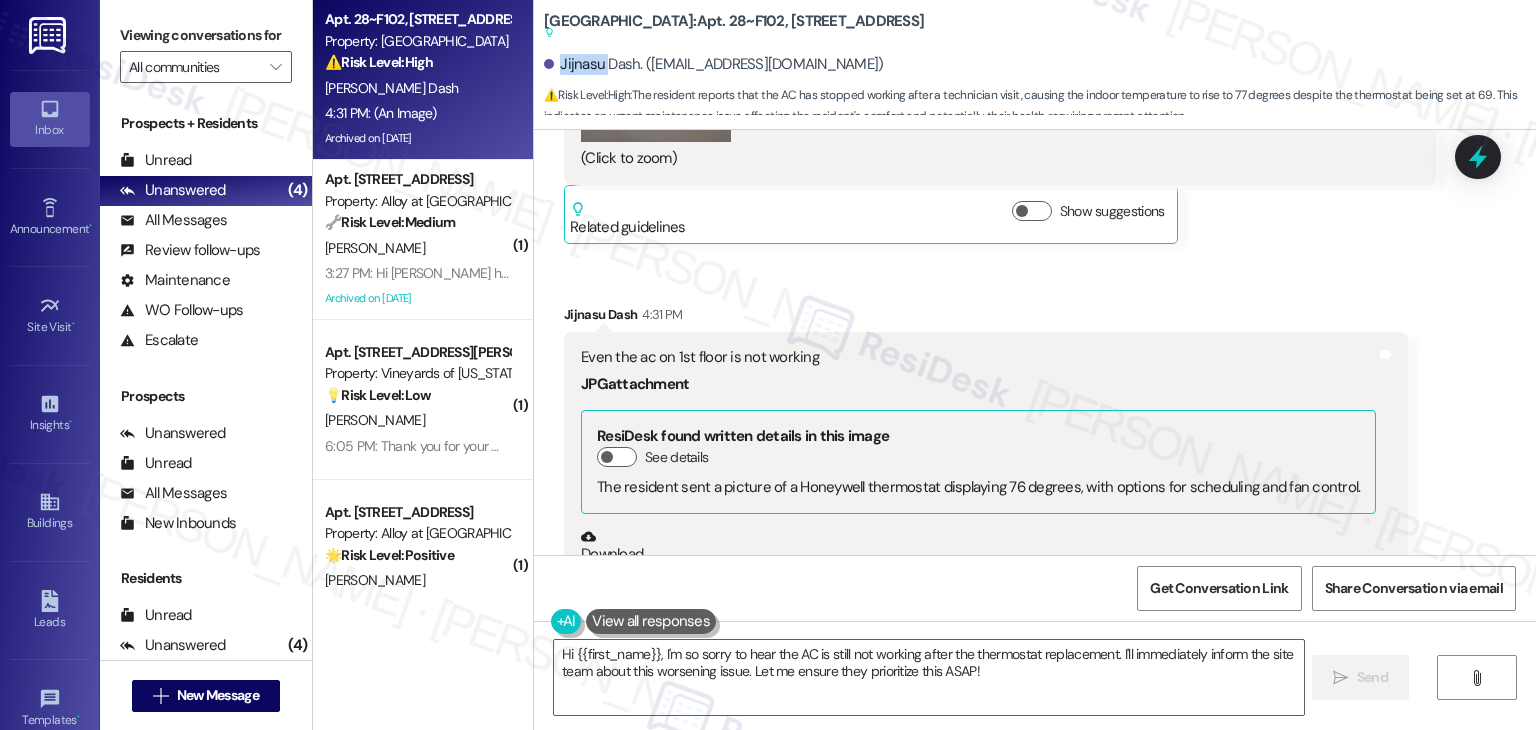 click on "Jijnasu Dash. ([EMAIL_ADDRESS][DOMAIN_NAME])" at bounding box center (713, 64) 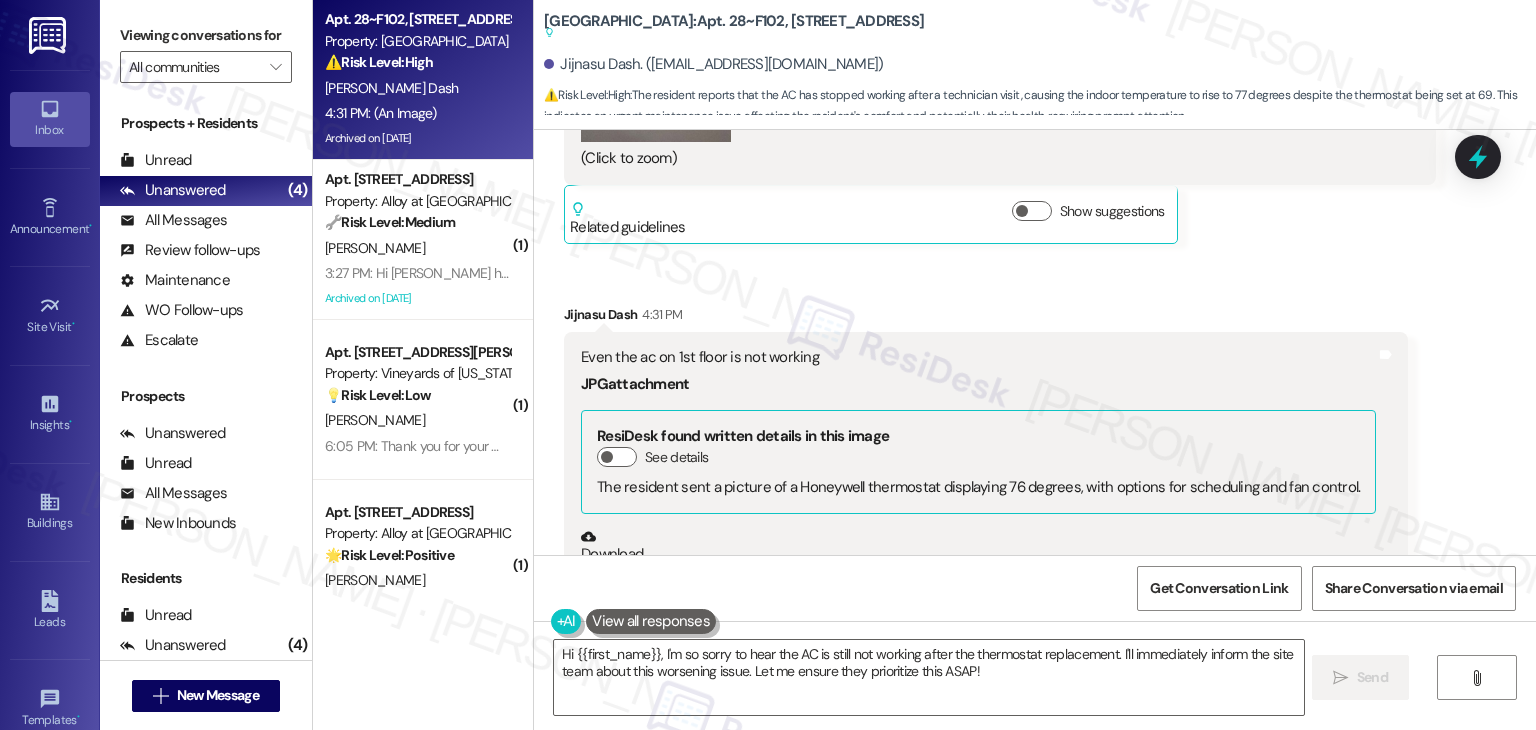 click on "Received via SMS Jijnasu Dash   Neutral 4:18 PM Hey Dottie, today the engineer visited us and changed the thermostat. But it's gotten worse. The ac seems to have stopped working. The temperature inside our house has reached 77 though we have set it at 69 Tags and notes Tagged as:   Heat or a/c ,  Click to highlight conversations about Heat or a/c High risk ,  Click to highlight conversations about High risk Maintenance request Click to highlight conversations about Maintenance request  Related guidelines Show suggestions Received via SMS 4:19 PM Jijnasu Dash 4:19 PM JPG  attachment ResiDesk found written details in this image   See details The resident sent an image containing only the number "77". The context and meaning are unclear without further information.
Download   (Click to zoom) Tags and notes  Related guidelines Show suggestions Received via SMS Jijnasu Dash 4:31 PM Even the ac on 1st floor is not working  JPG  attachment ResiDesk found written details in this image   See details   Download" at bounding box center [1035, 152] 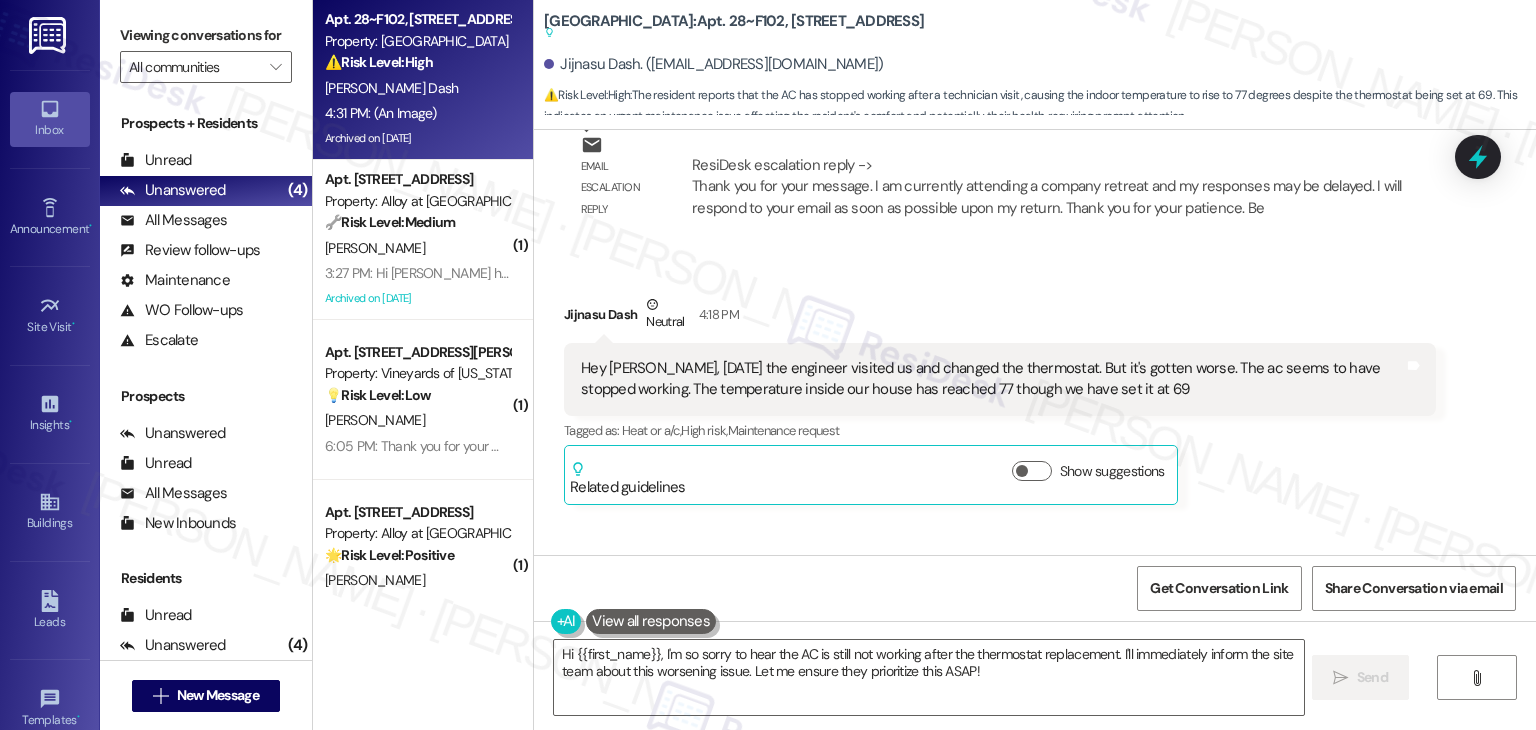 scroll, scrollTop: 12205, scrollLeft: 0, axis: vertical 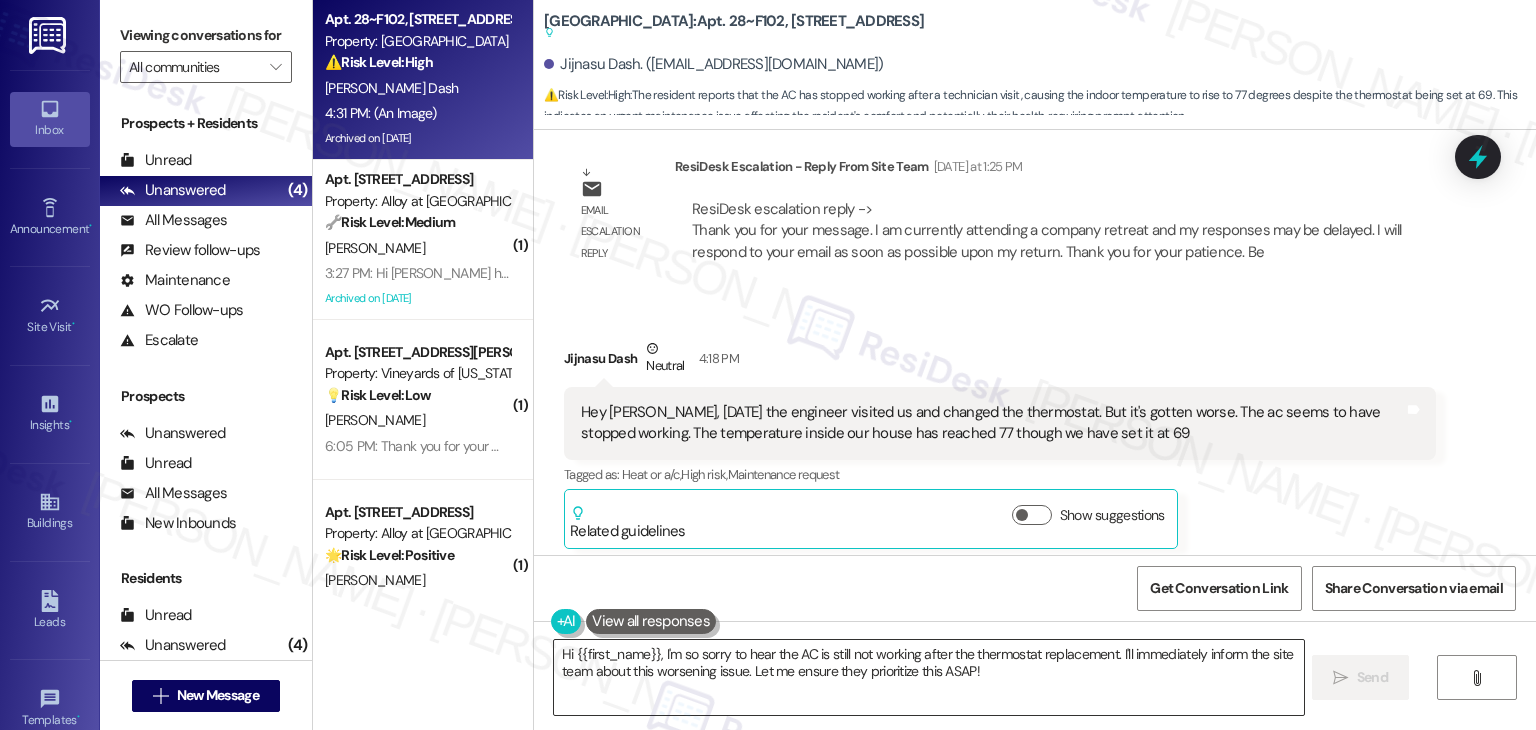 click on "Hi {{first_name}}, I'm so sorry to hear the AC is still not working after the thermostat replacement. I'll immediately inform the site team about this worsening issue. Let me ensure they prioritize this ASAP!" at bounding box center (928, 677) 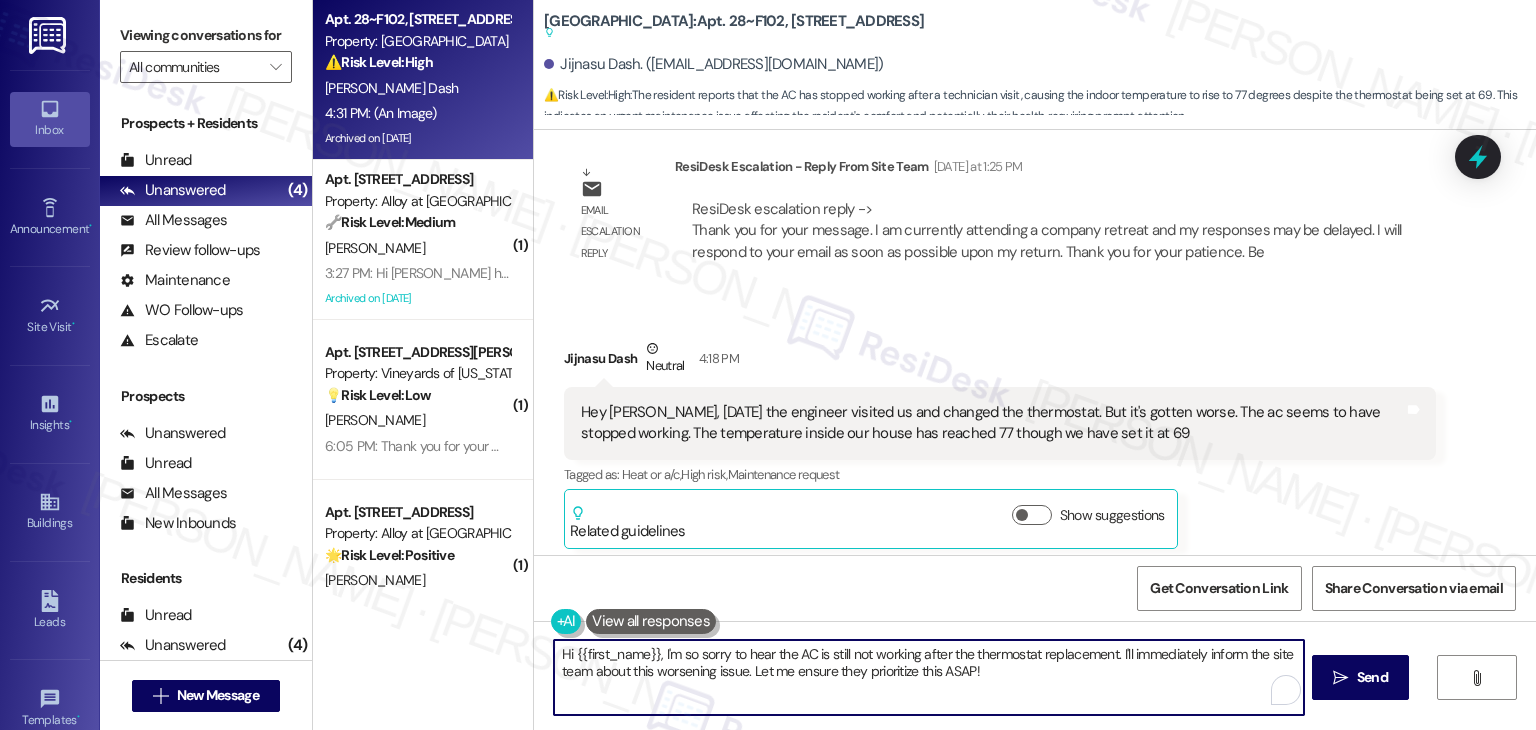 drag, startPoint x: 652, startPoint y: 653, endPoint x: 1111, endPoint y: 655, distance: 459.00436 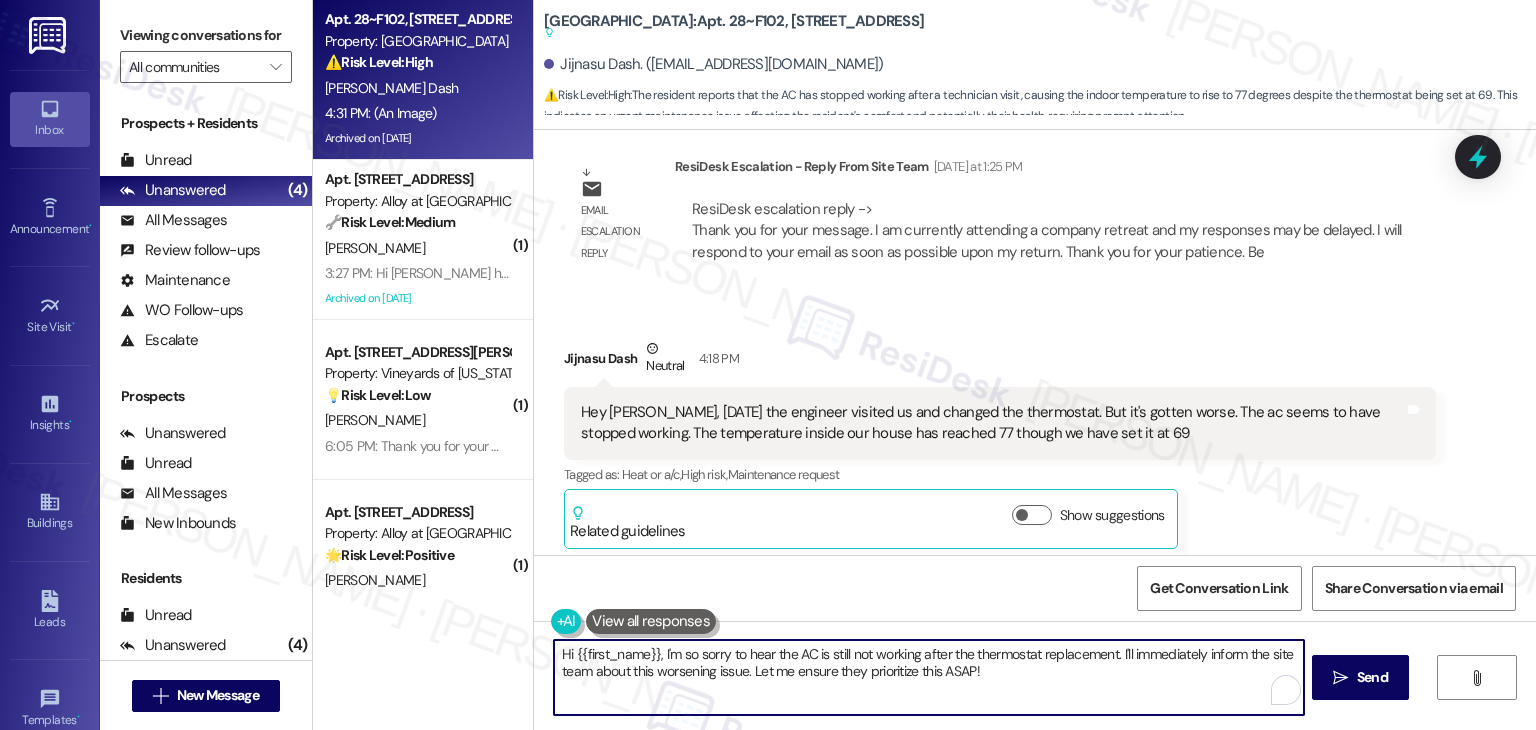 click on "Hi {{first_name}}, I'm so sorry to hear the AC is still not working after the thermostat replacement. I'll immediately inform the site team about this worsening issue. Let me ensure they prioritize this ASAP!" at bounding box center [928, 677] 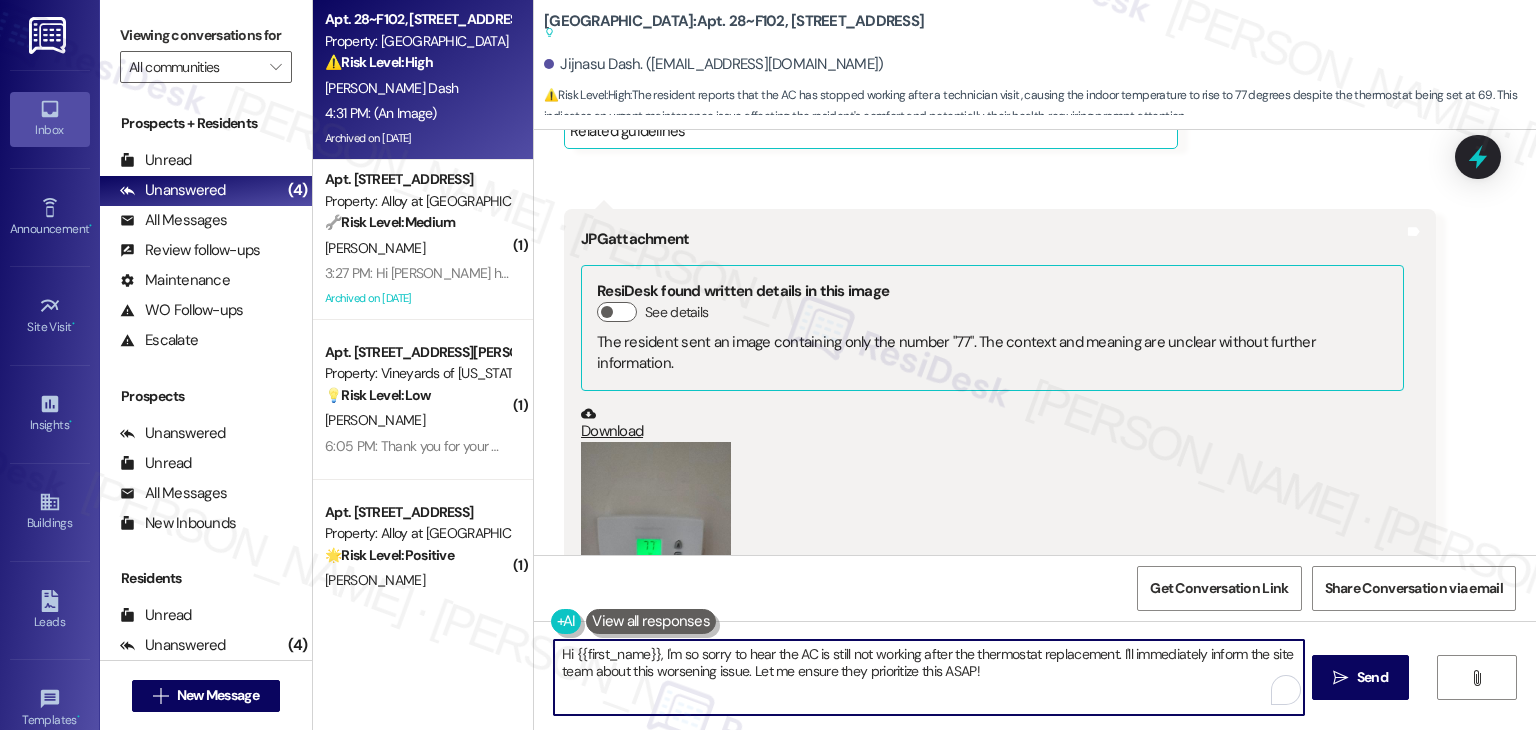 scroll, scrollTop: 13305, scrollLeft: 0, axis: vertical 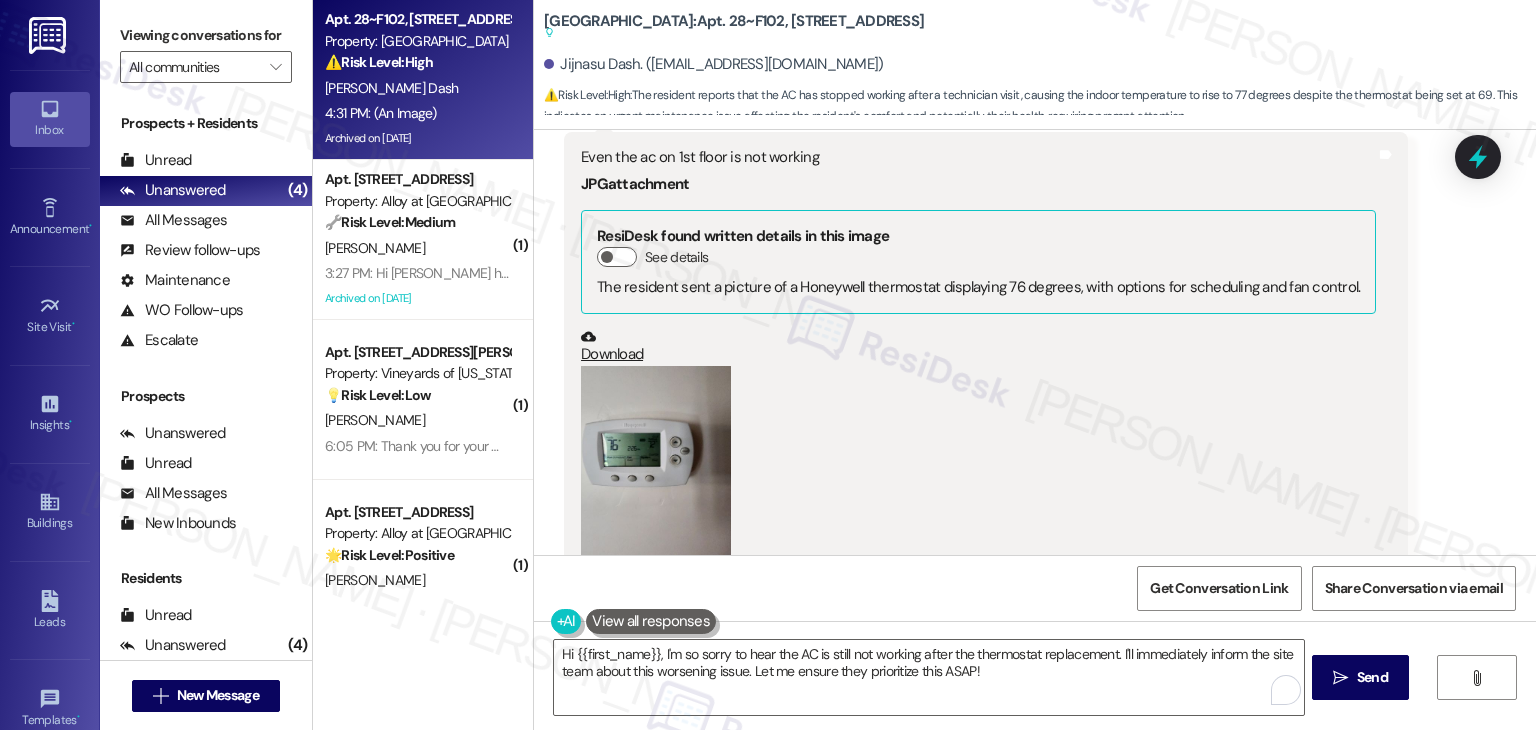 click on "Received via SMS Jijnasu Dash   Neutral 4:18 PM Hey Dottie, today the engineer visited us and changed the thermostat. But it's gotten worse. The ac seems to have stopped working. The temperature inside our house has reached 77 though we have set it at 69 Tags and notes Tagged as:   Heat or a/c ,  Click to highlight conversations about Heat or a/c High risk ,  Click to highlight conversations about High risk Maintenance request Click to highlight conversations about Maintenance request  Related guidelines Show suggestions Received via SMS 4:19 PM Jijnasu Dash 4:19 PM JPG  attachment ResiDesk found written details in this image   See details The resident sent an image containing only the number "77". The context and meaning are unclear without further information.
Download   (Click to zoom) Tags and notes  Related guidelines Show suggestions Received via SMS Jijnasu Dash 4:31 PM Even the ac on 1st floor is not working  JPG  attachment ResiDesk found written details in this image   See details   Download" at bounding box center [1035, -48] 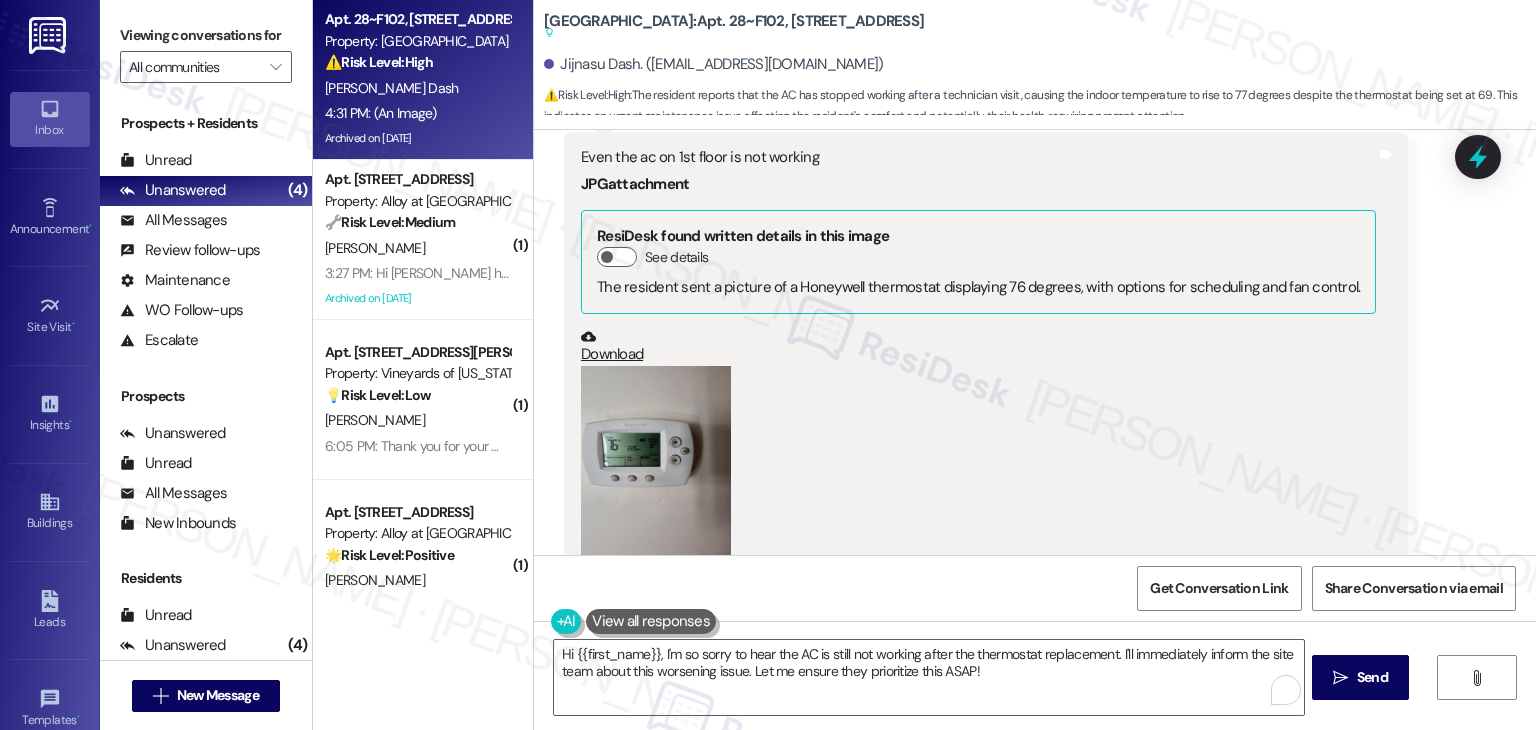click on "Jijnasu Dash 4:31 PM Even the ac on 1st floor is not working  JPG  attachment ResiDesk found written details in this image   See details The resident sent a picture of a Honeywell thermostat displaying 76 degrees, with options for scheduling and fan control.
Download   (Click to zoom) Tags and notes Tagged as:   Heat or a/c ,  Click to highlight conversations about Heat or a/c High risk Click to highlight conversations about High risk  Related guidelines Show suggestions" at bounding box center (986, 400) 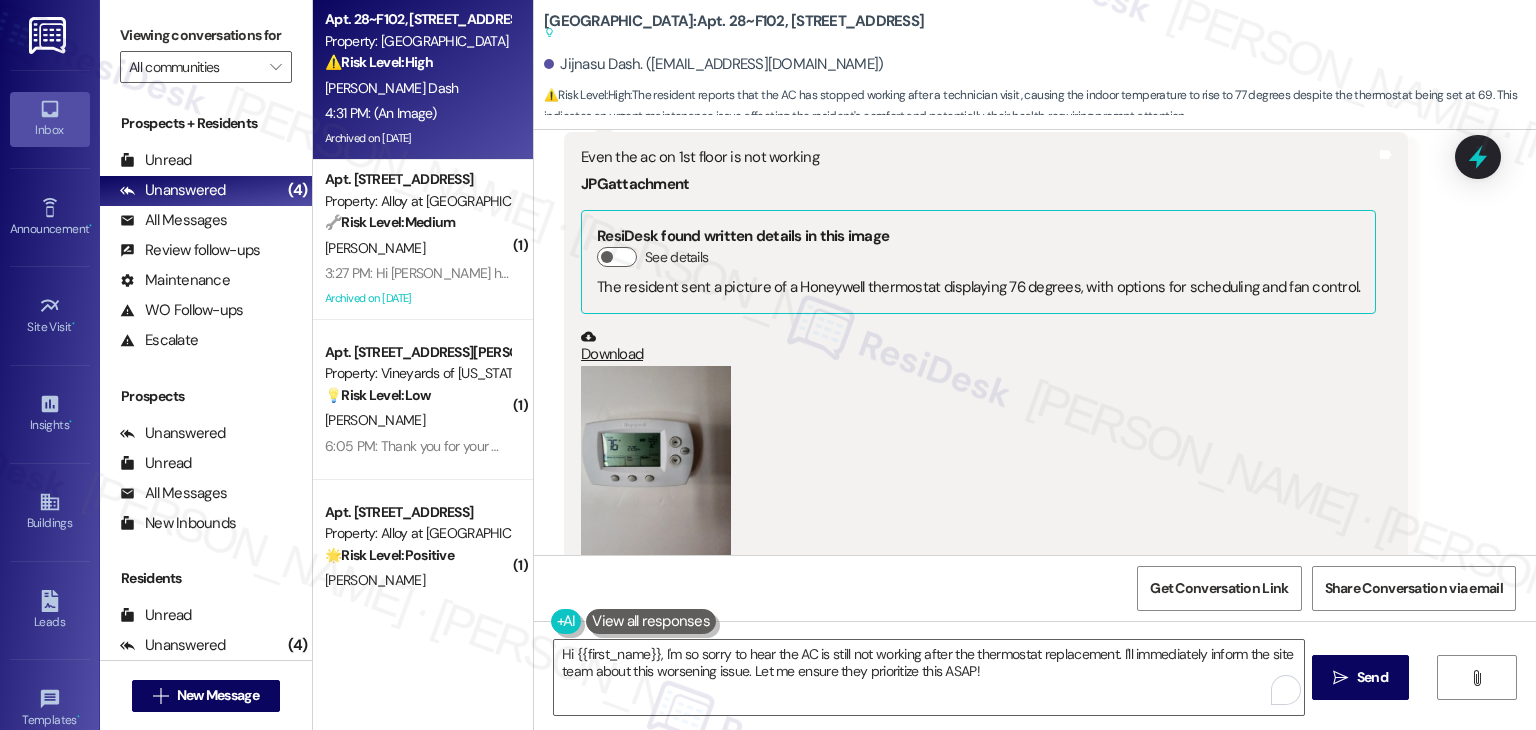 click on "Jijnasu Dash 4:31 PM Even the ac on 1st floor is not working  JPG  attachment ResiDesk found written details in this image   See details The resident sent a picture of a Honeywell thermostat displaying 76 degrees, with options for scheduling and fan control.
Download   (Click to zoom) Tags and notes Tagged as:   Heat or a/c ,  Click to highlight conversations about Heat or a/c High risk Click to highlight conversations about High risk  Related guidelines Show suggestions" at bounding box center [986, 400] 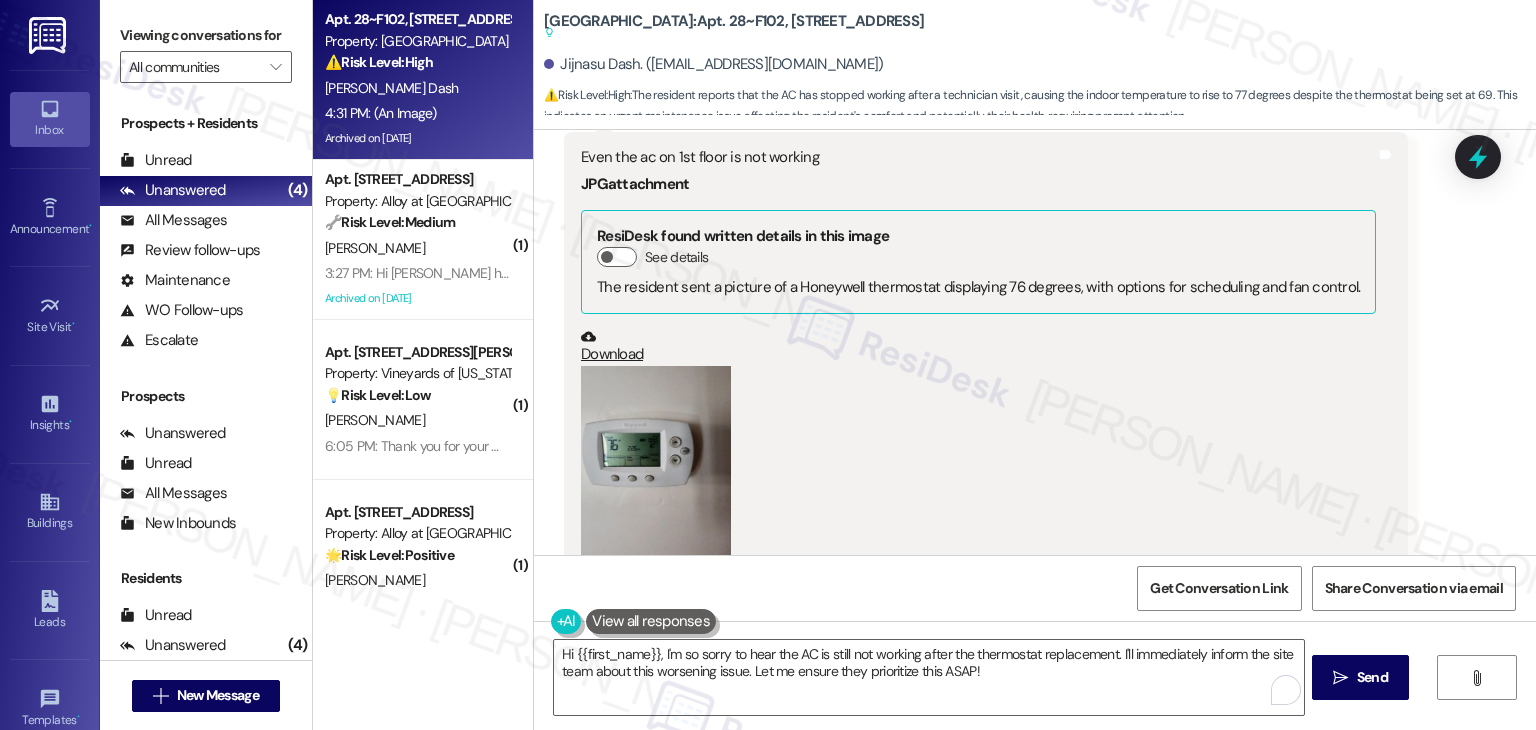 click on "Received via SMS Jijnasu Dash   Neutral 4:18 PM Hey Dottie, today the engineer visited us and changed the thermostat. But it's gotten worse. The ac seems to have stopped working. The temperature inside our house has reached 77 though we have set it at 69 Tags and notes Tagged as:   Heat or a/c ,  Click to highlight conversations about Heat or a/c High risk ,  Click to highlight conversations about High risk Maintenance request Click to highlight conversations about Maintenance request  Related guidelines Show suggestions Received via SMS 4:19 PM Jijnasu Dash 4:19 PM JPG  attachment ResiDesk found written details in this image   See details The resident sent an image containing only the number "77". The context and meaning are unclear without further information.
Download   (Click to zoom) Tags and notes  Related guidelines Show suggestions Received via SMS Jijnasu Dash 4:31 PM Even the ac on 1st floor is not working  JPG  attachment ResiDesk found written details in this image   See details   Download" at bounding box center [1035, -48] 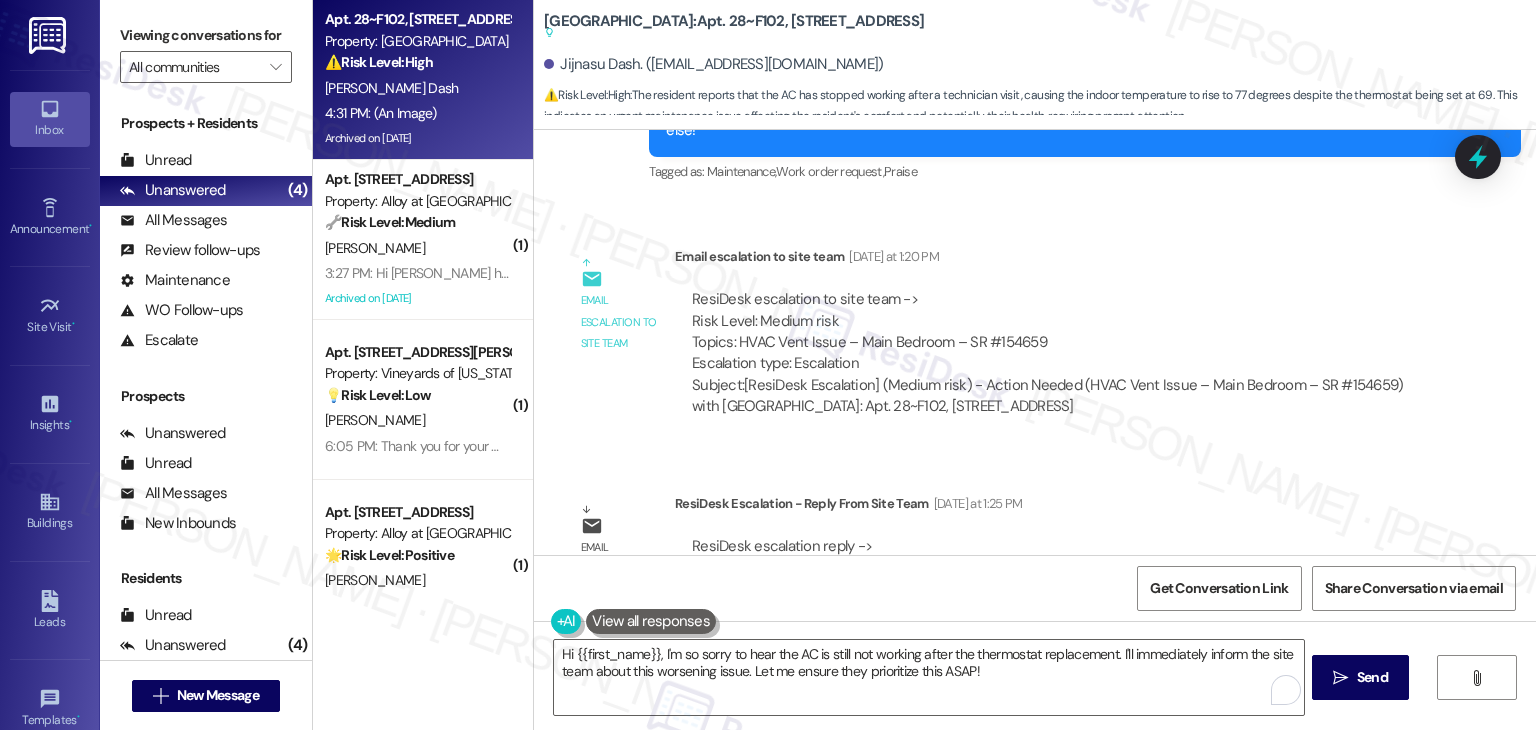 scroll, scrollTop: 11805, scrollLeft: 0, axis: vertical 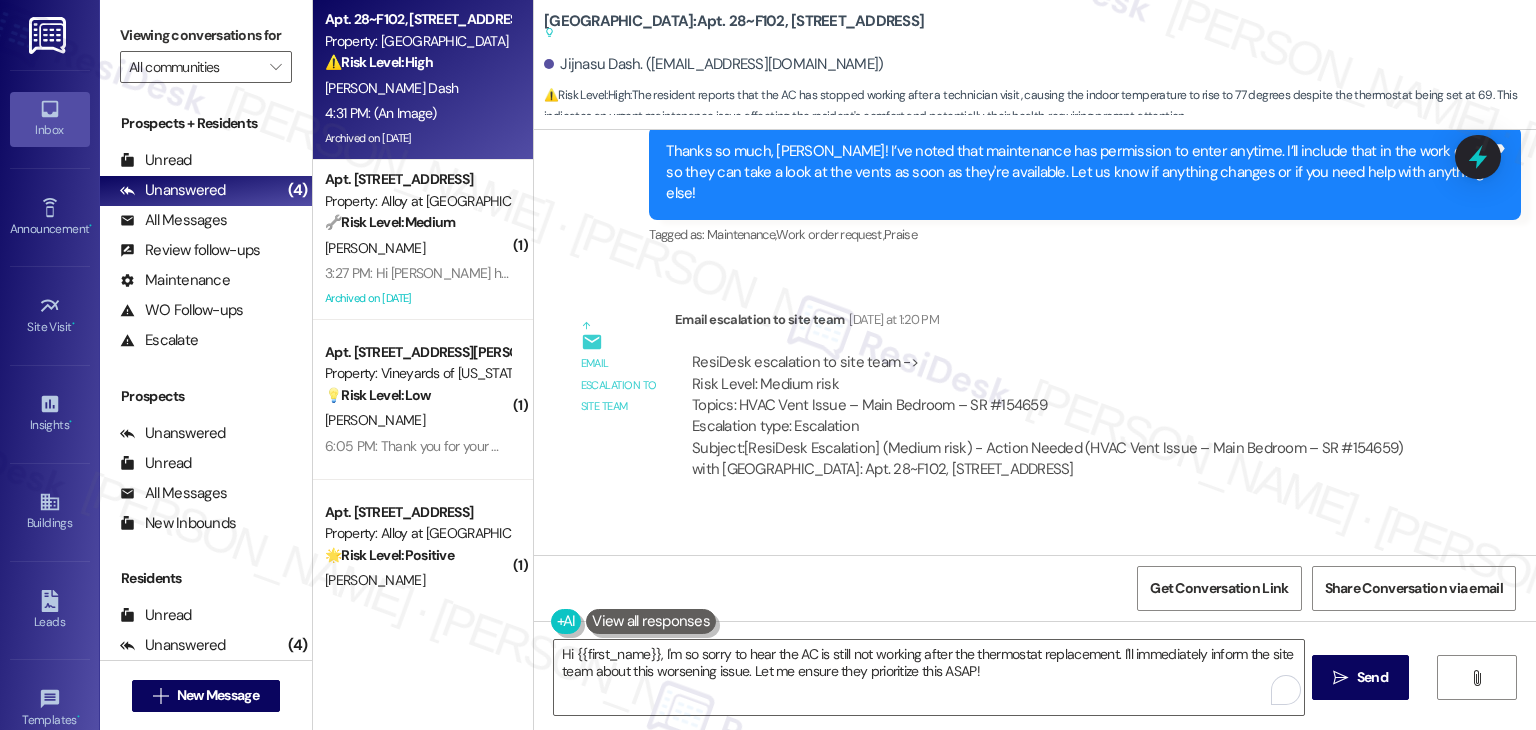 click on "ResiDesk escalation to site team ->
Risk Level: Medium risk
Topics: HVAC Vent Issue – Main Bedroom – SR #154659
Escalation type: Escalation Subject:  [ResiDesk Escalation] (Medium risk) - Action Needed (HVAC Vent Issue – Main Bedroom – SR #154659) with Verasso Village: Apt. 28~F102, 2885 N Records Ave (1369002)" at bounding box center [1055, 416] 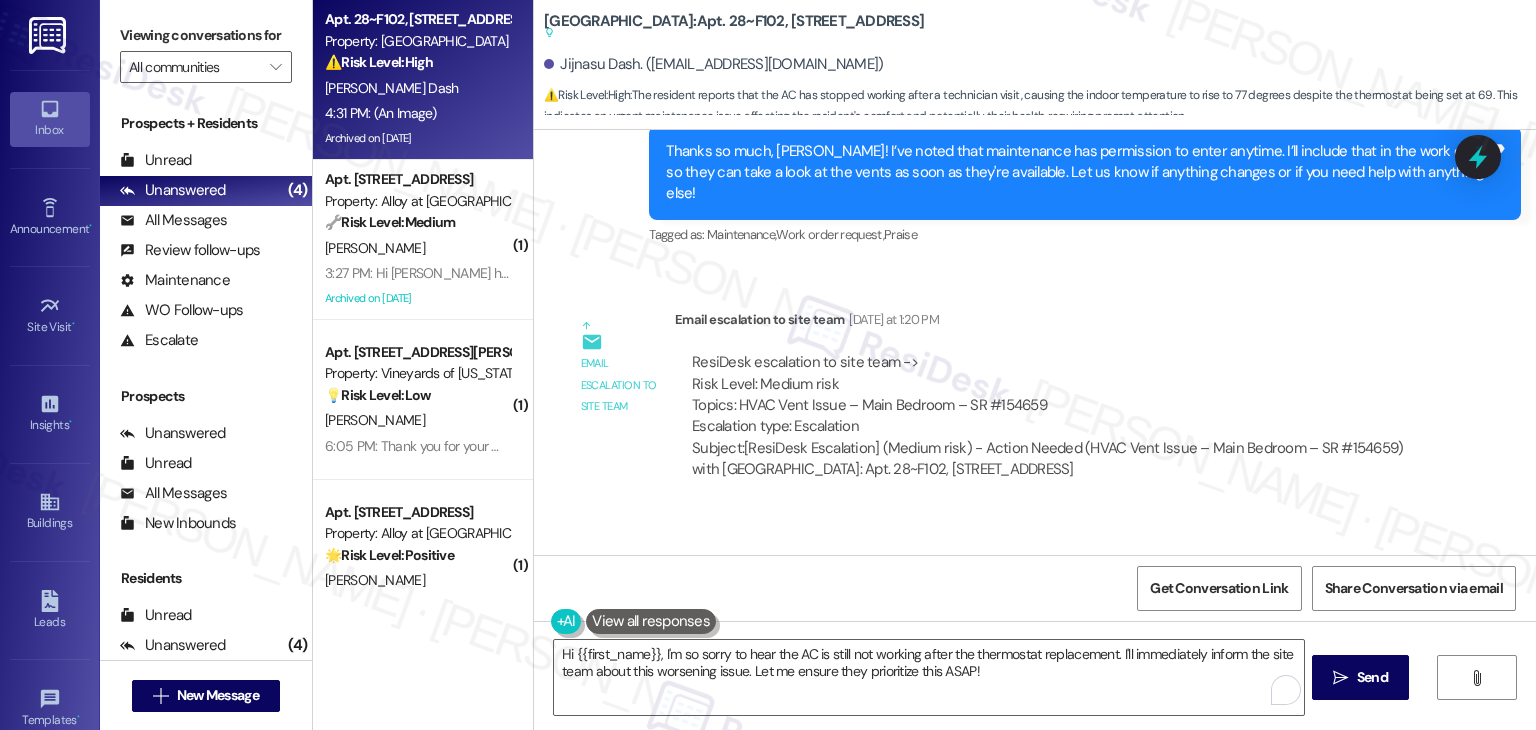 click on "ResiDesk escalation to site team ->
Risk Level: Medium risk
Topics: HVAC Vent Issue – Main Bedroom – SR #154659
Escalation type: Escalation Subject:  [ResiDesk Escalation] (Medium risk) - Action Needed (HVAC Vent Issue – Main Bedroom – SR #154659) with Verasso Village: Apt. 28~F102, 2885 N Records Ave (1369002)" at bounding box center [1055, 416] 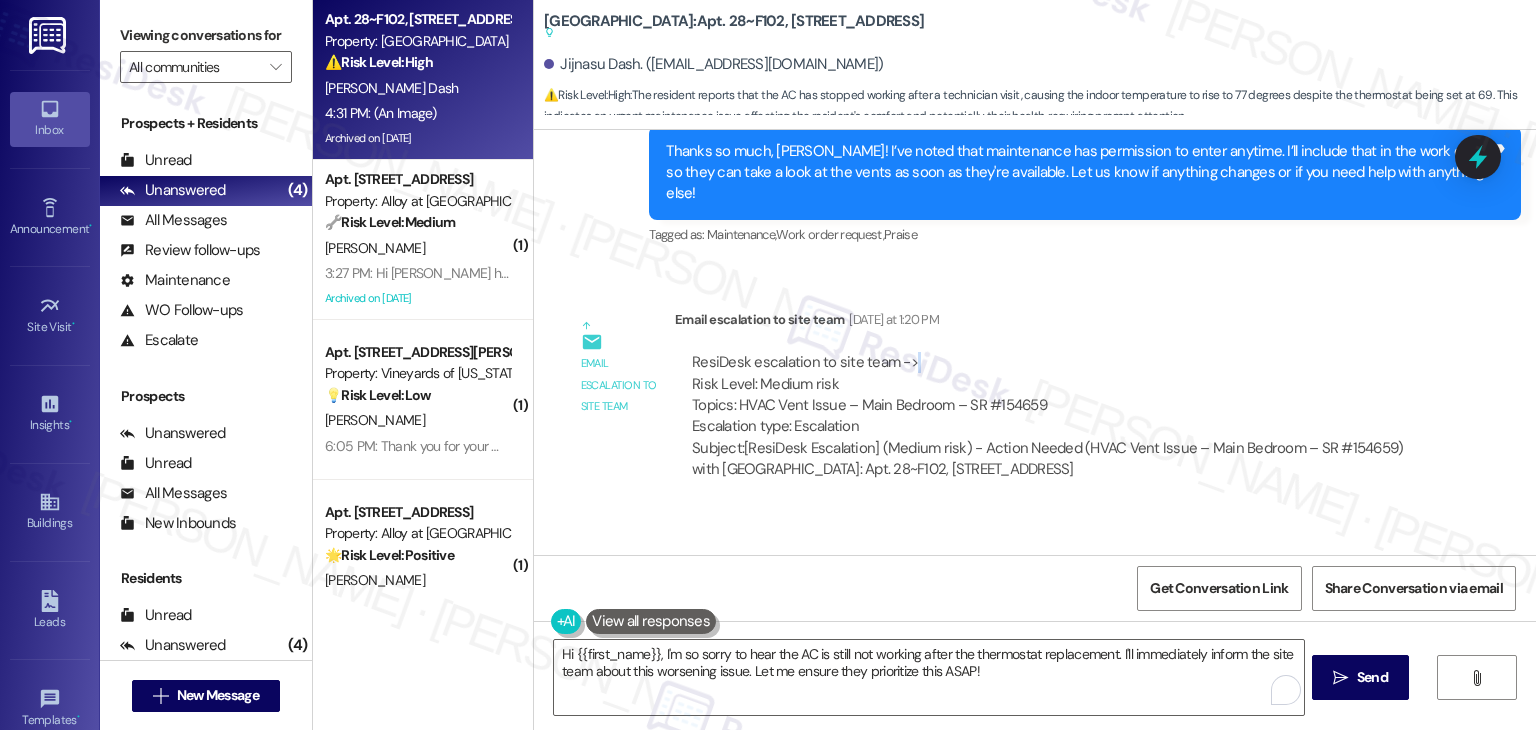 click on "ResiDesk escalation to site team ->
Risk Level: Medium risk
Topics: HVAC Vent Issue – Main Bedroom – SR #154659
Escalation type: Escalation Subject:  [ResiDesk Escalation] (Medium risk) - Action Needed (HVAC Vent Issue – Main Bedroom – SR #154659) with Verasso Village: Apt. 28~F102, 2885 N Records Ave (1369002)" at bounding box center (1055, 416) 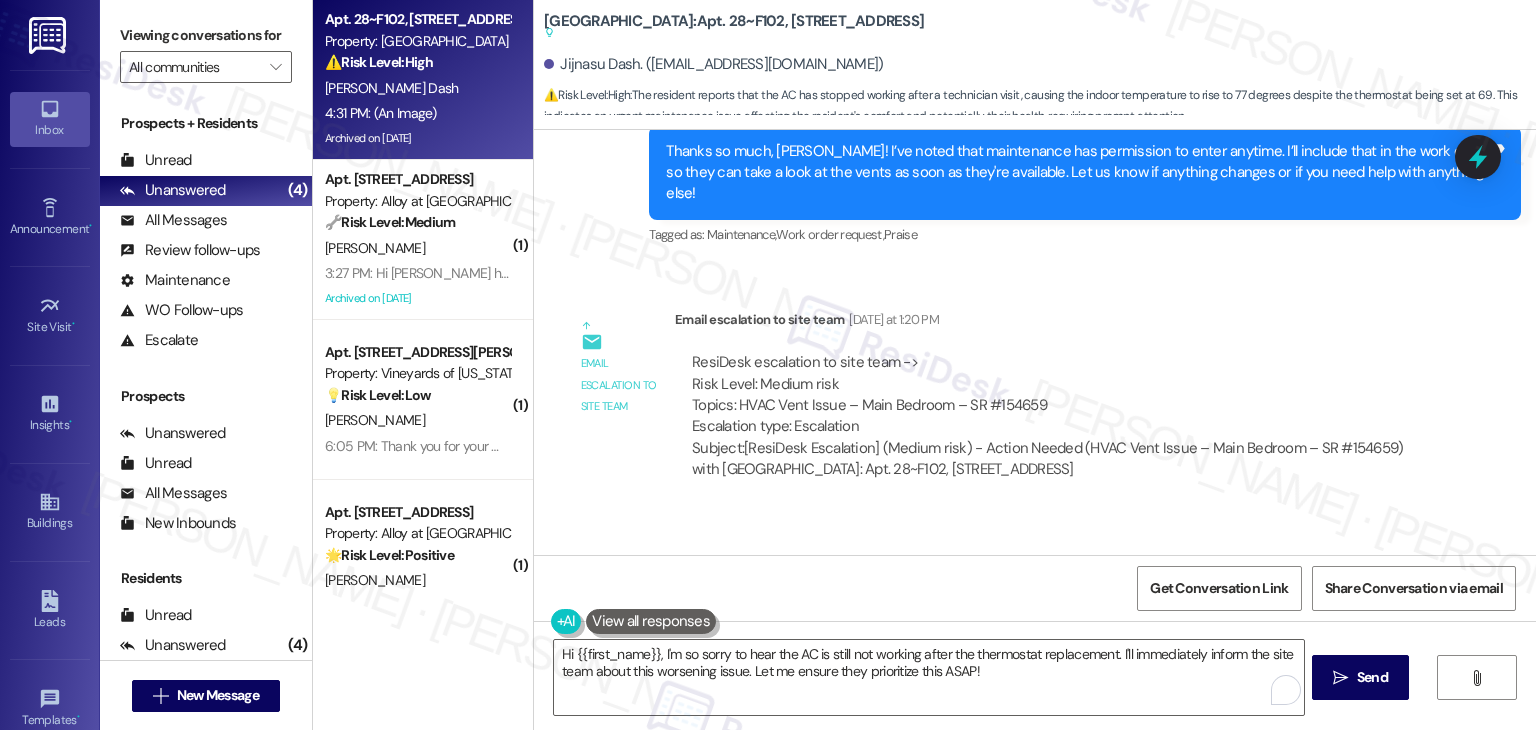click on "ResiDesk escalation to site team ->
Risk Level: Medium risk
Topics: HVAC Vent Issue – Main Bedroom – SR #154659
Escalation type: Escalation Subject:  [ResiDesk Escalation] (Medium risk) - Action Needed (HVAC Vent Issue – Main Bedroom – SR #154659) with Verasso Village: Apt. 28~F102, 2885 N Records Ave (1369002)" at bounding box center [1055, 416] 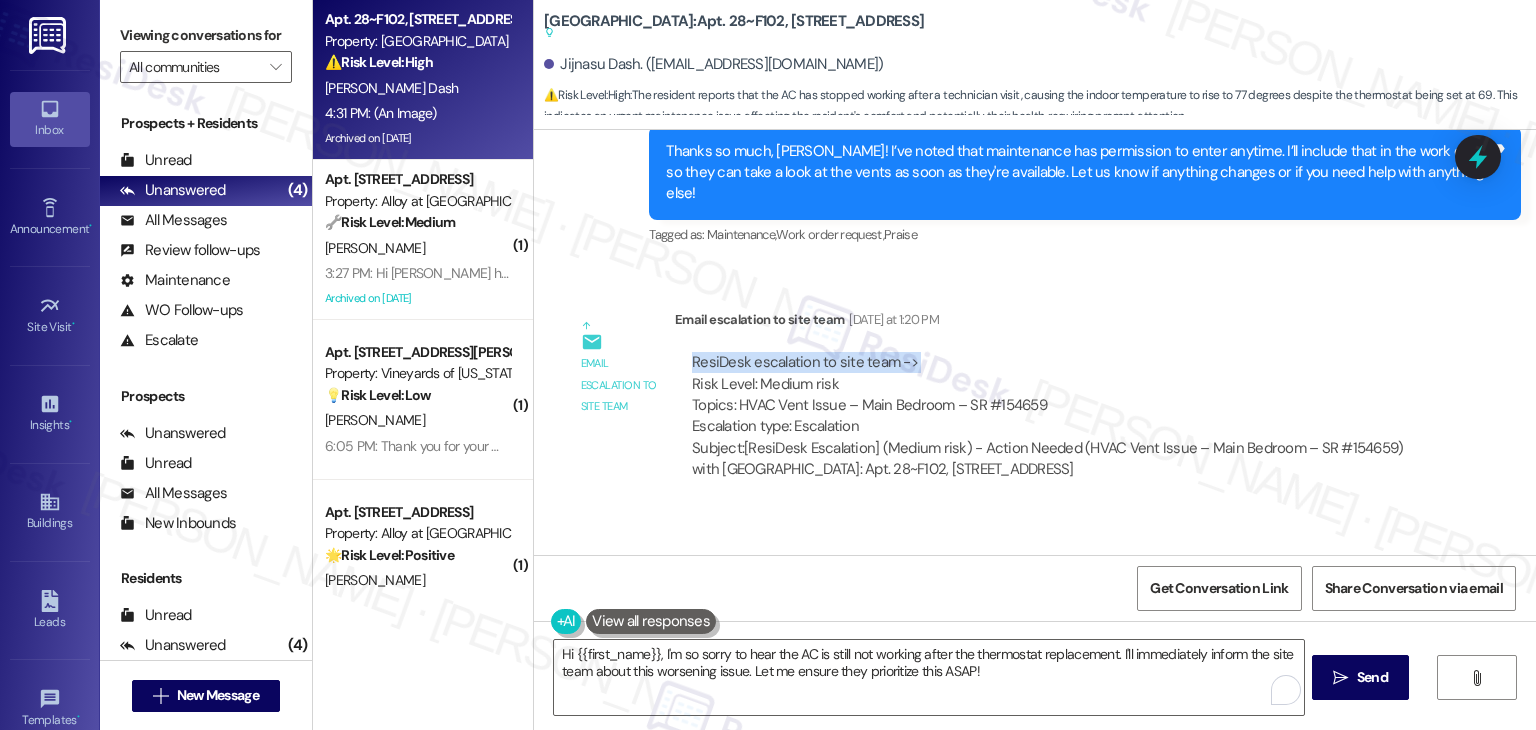 click on "ResiDesk escalation to site team ->
Risk Level: Medium risk
Topics: HVAC Vent Issue – Main Bedroom – SR #154659
Escalation type: Escalation Subject:  [ResiDesk Escalation] (Medium risk) - Action Needed (HVAC Vent Issue – Main Bedroom – SR #154659) with Verasso Village: Apt. 28~F102, 2885 N Records Ave (1369002)" at bounding box center (1055, 416) 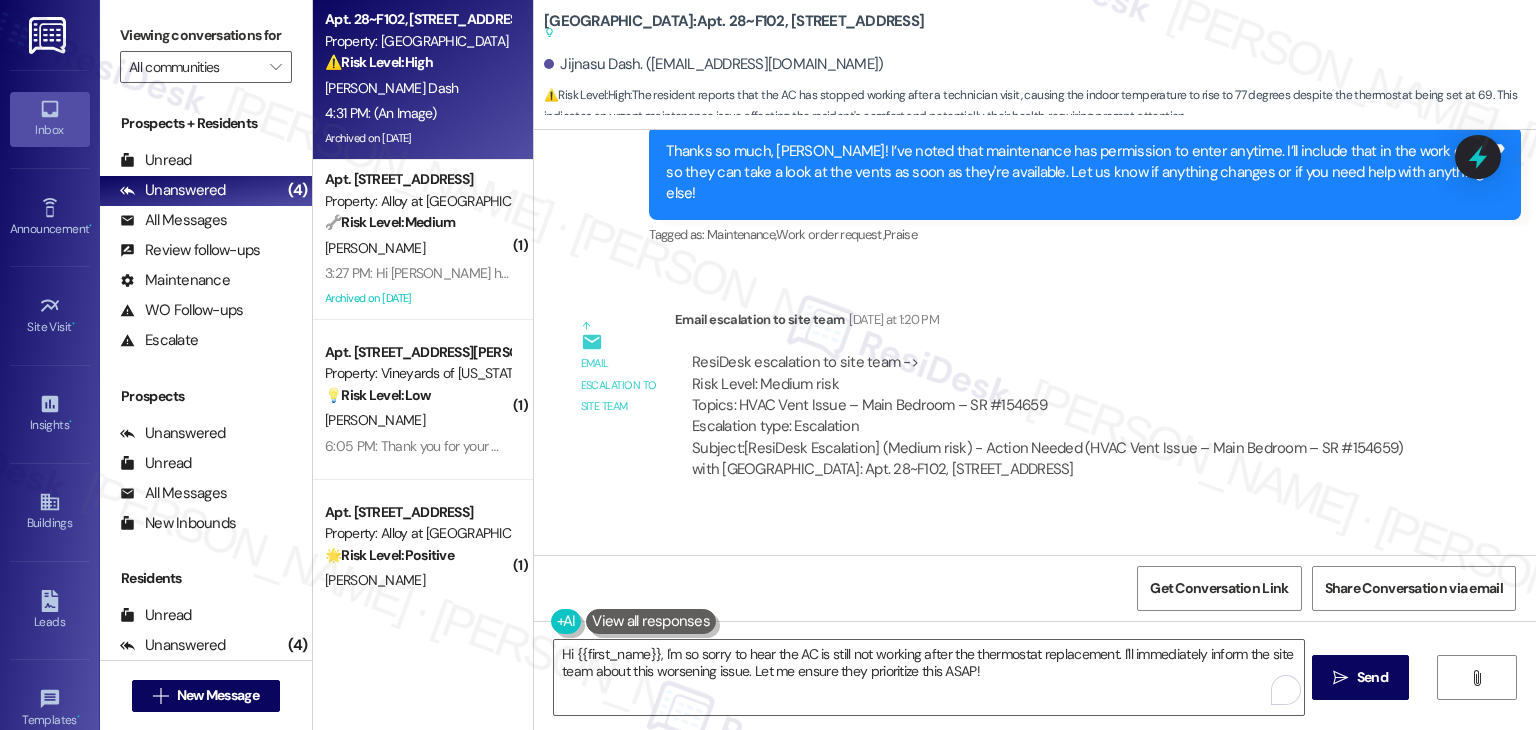 click on "Email escalation reply ResiDesk Escalation - Reply From Site Team Yesterday at 1:25 PM ResiDesk escalation reply ->
Thank you for your message. I am currently attending a company retreat and my responses may be delayed. I will respond to your email as soon as possible upon my return. Thank you for your patience. Be ResiDesk escalation reply ->
Thank you for your message. I am currently attending a company retreat and my responses may be delayed. I will respond to your email as soon as possible upon my return. Thank you for your patience. Be" at bounding box center [1000, 617] 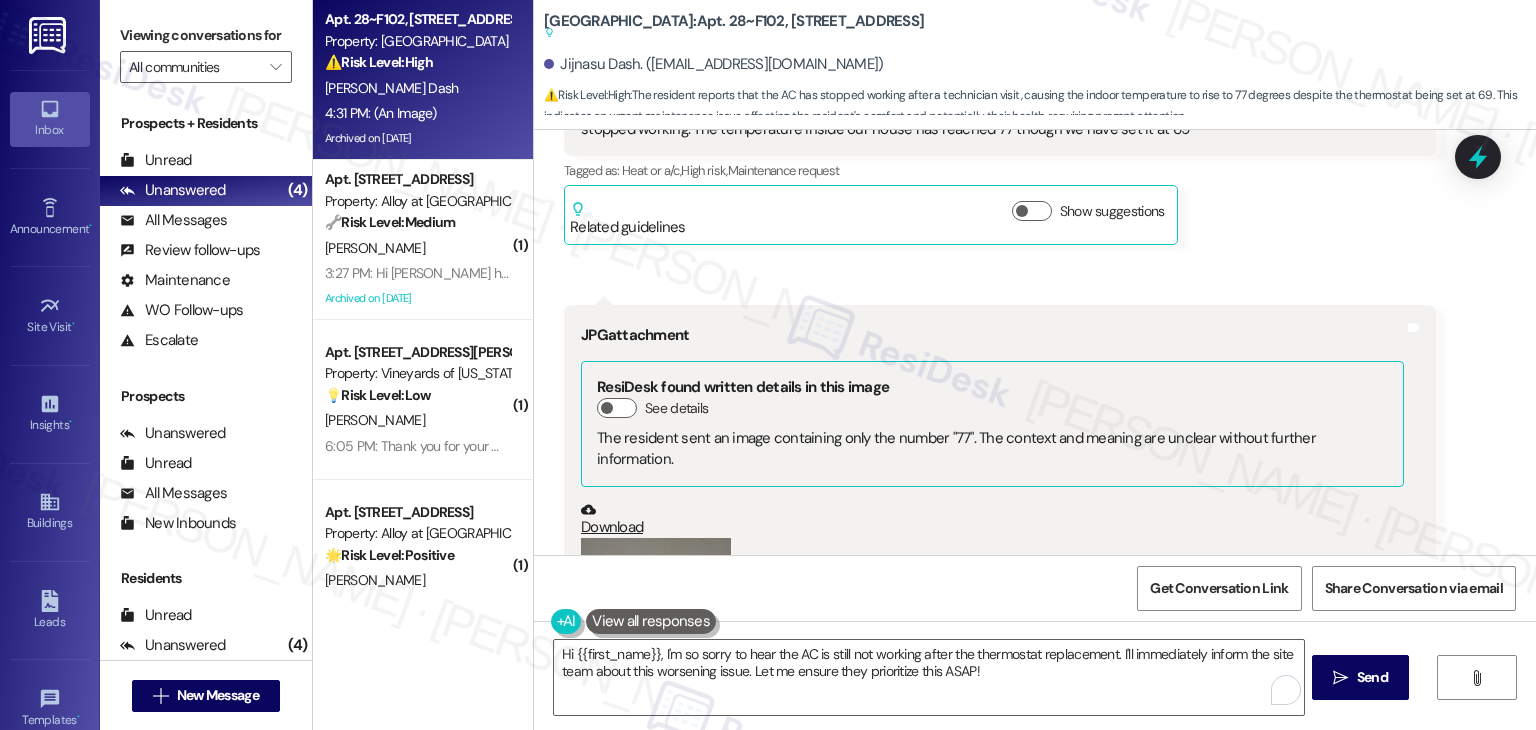 scroll, scrollTop: 12505, scrollLeft: 0, axis: vertical 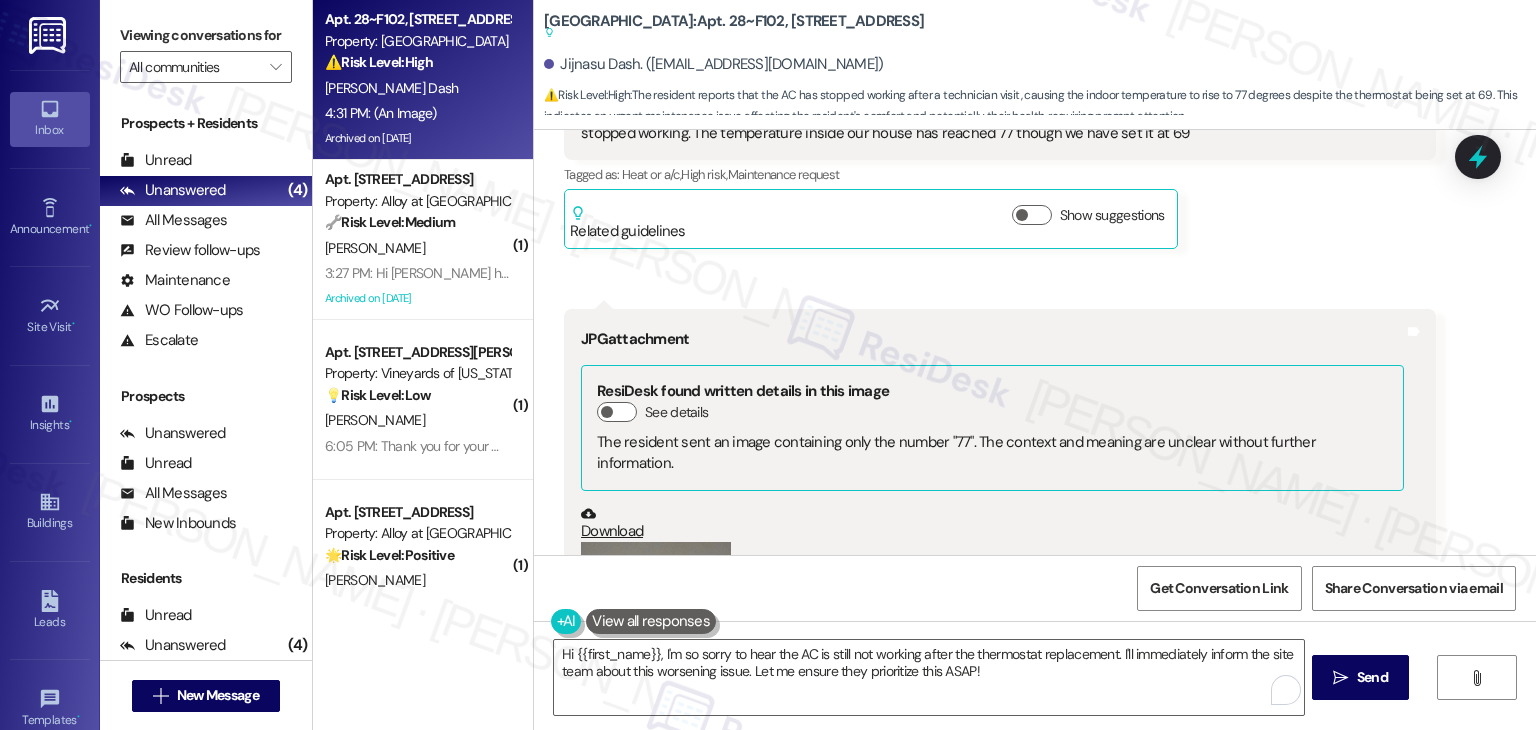 click on "Received via SMS Jijnasu Dash   Neutral 4:18 PM Hey Dottie, today the engineer visited us and changed the thermostat. But it's gotten worse. The ac seems to have stopped working. The temperature inside our house has reached 77 though we have set it at 69 Tags and notes Tagged as:   Heat or a/c ,  Click to highlight conversations about Heat or a/c High risk ,  Click to highlight conversations about High risk Maintenance request Click to highlight conversations about Maintenance request  Related guidelines Show suggestions Received via SMS 4:19 PM Jijnasu Dash 4:19 PM JPG  attachment ResiDesk found written details in this image   See details The resident sent an image containing only the number "77". The context and meaning are unclear without further information.
Download   (Click to zoom) Tags and notes  Related guidelines Show suggestions Received via SMS Jijnasu Dash 4:31 PM Even the ac on 1st floor is not working  JPG  attachment ResiDesk found written details in this image   See details   Download" at bounding box center (1035, 752) 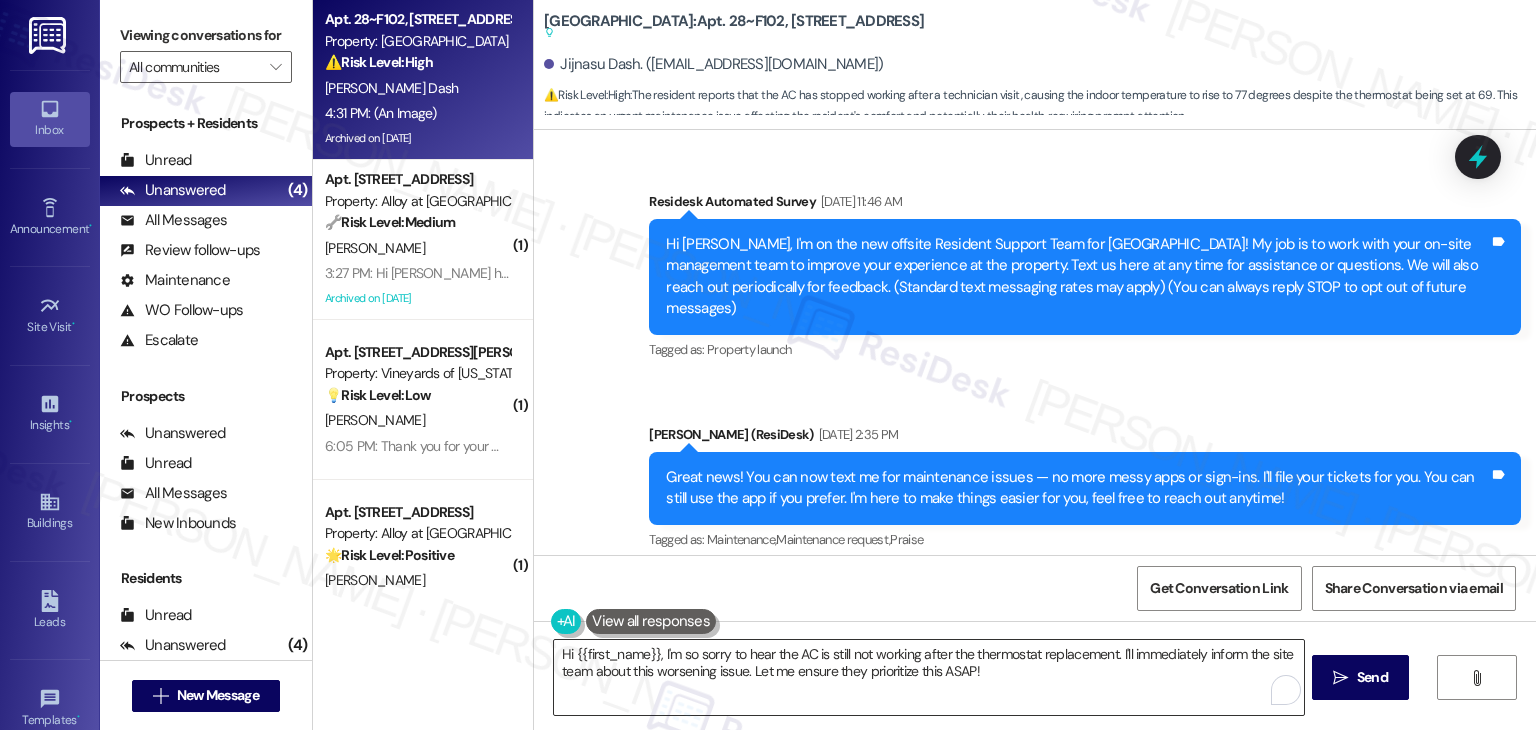 scroll, scrollTop: 0, scrollLeft: 0, axis: both 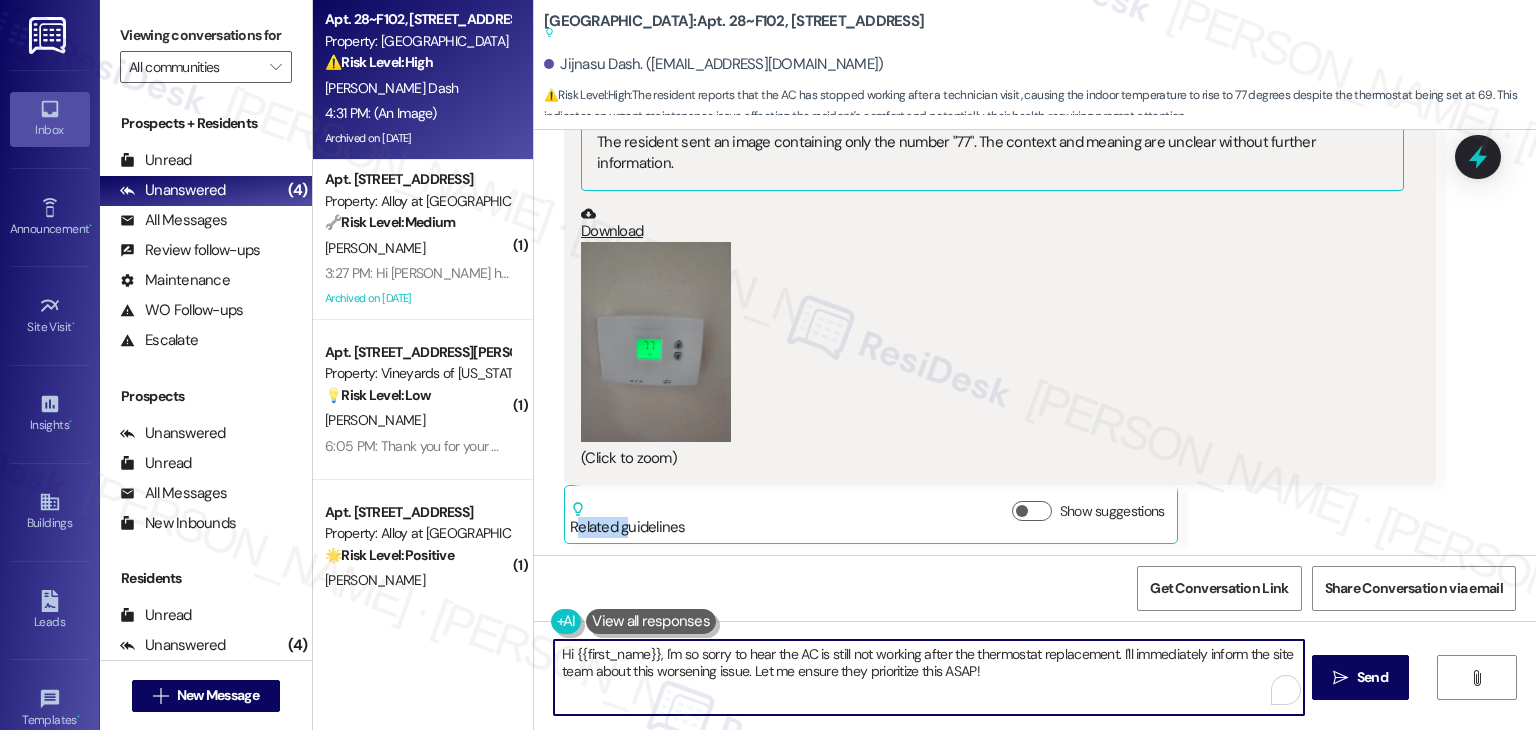 click on "Hi {{first_name}}, I'm so sorry to hear the AC is still not working after the thermostat replacement. I'll immediately inform the site team about this worsening issue. Let me ensure they prioritize this ASAP!" at bounding box center [928, 677] 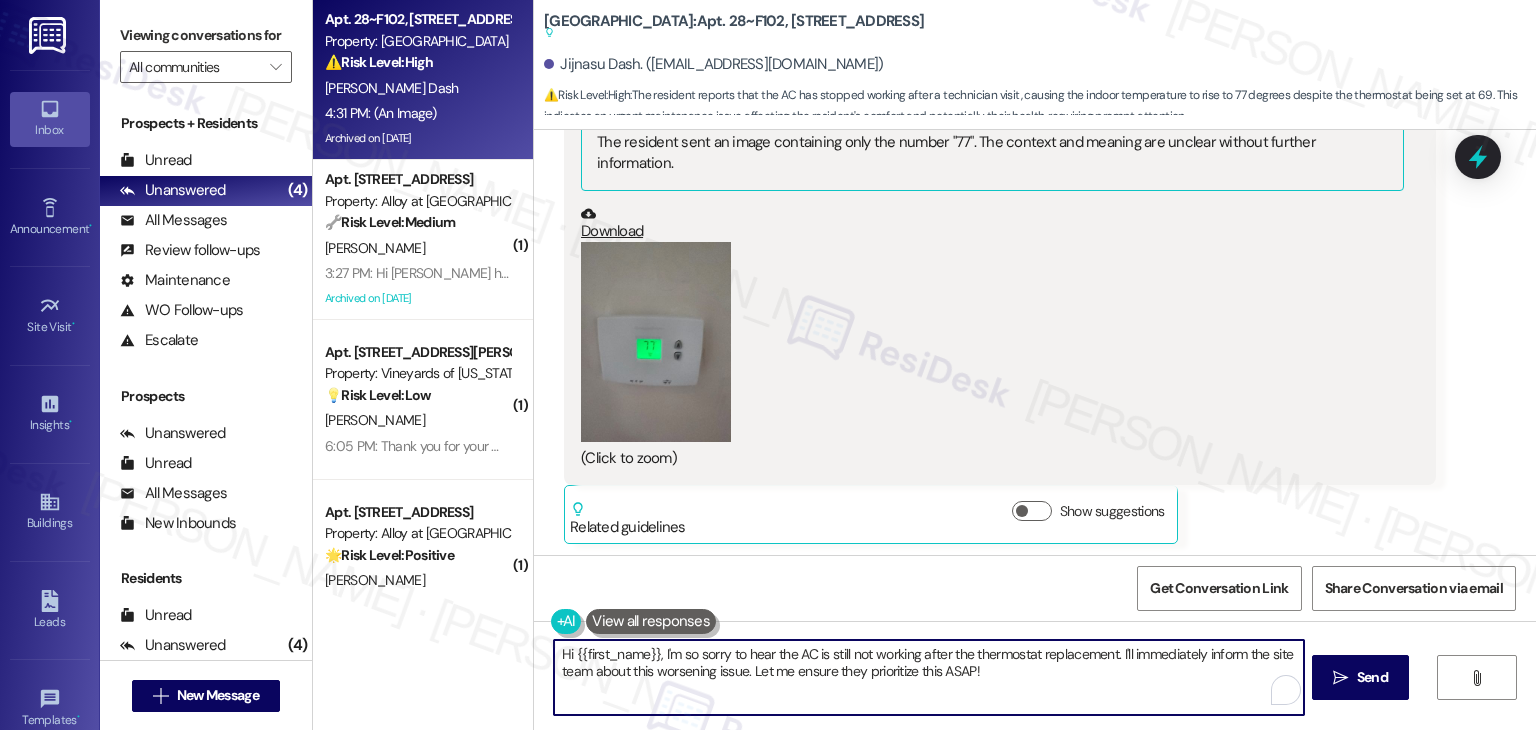 click on "Hi {{first_name}}, I'm so sorry to hear the AC is still not working after the thermostat replacement. I'll immediately inform the site team about this worsening issue. Let me ensure they prioritize this ASAP!" at bounding box center (928, 677) 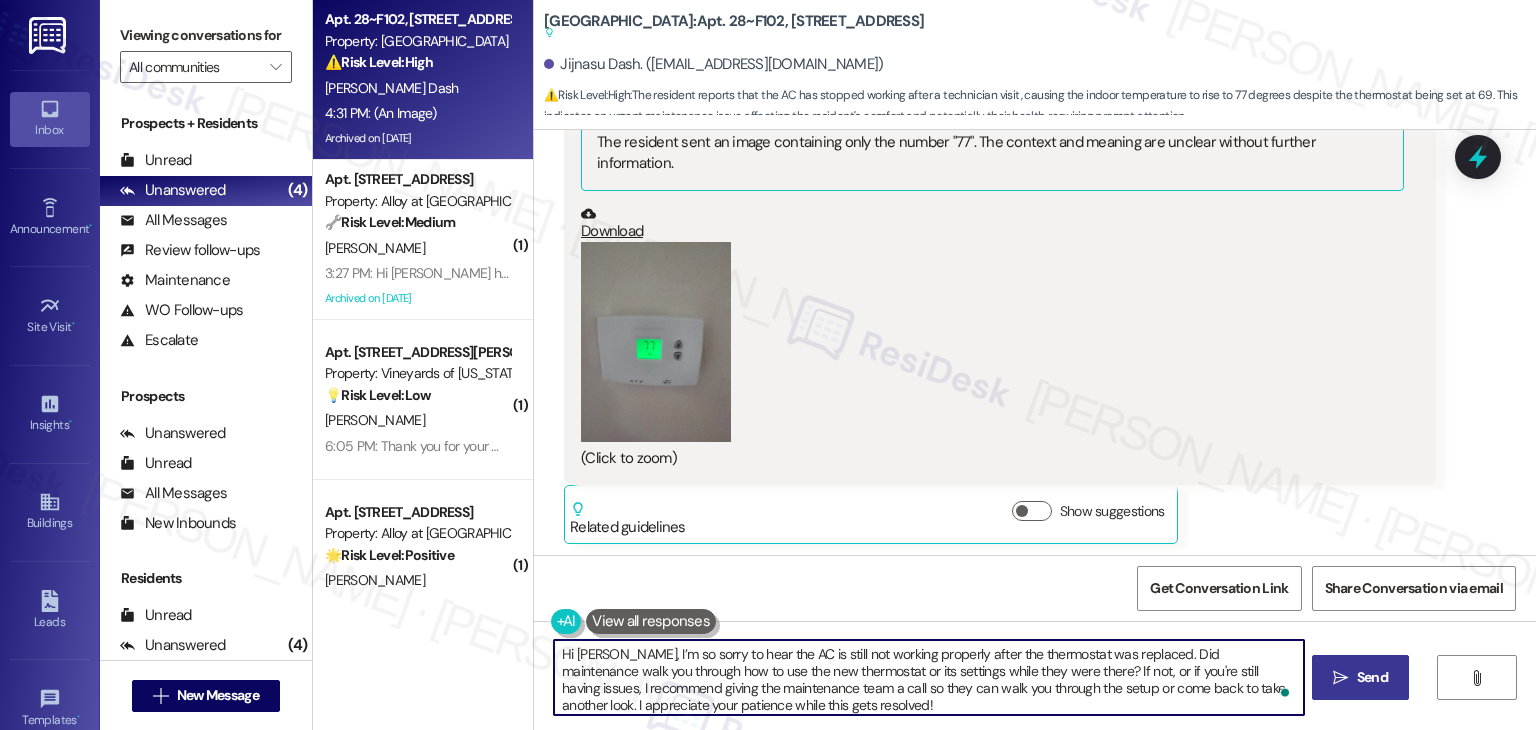type on "Hi [PERSON_NAME], I’m so sorry to hear the AC is still not working properly after the thermostat was replaced. Did maintenance walk you through how to use the new thermostat or its settings while they were there? If not, or if you're still having issues, I recommend giving the maintenance team a call so they can walk you through the setup or come back to take another look. I appreciate your patience while this gets resolved!" 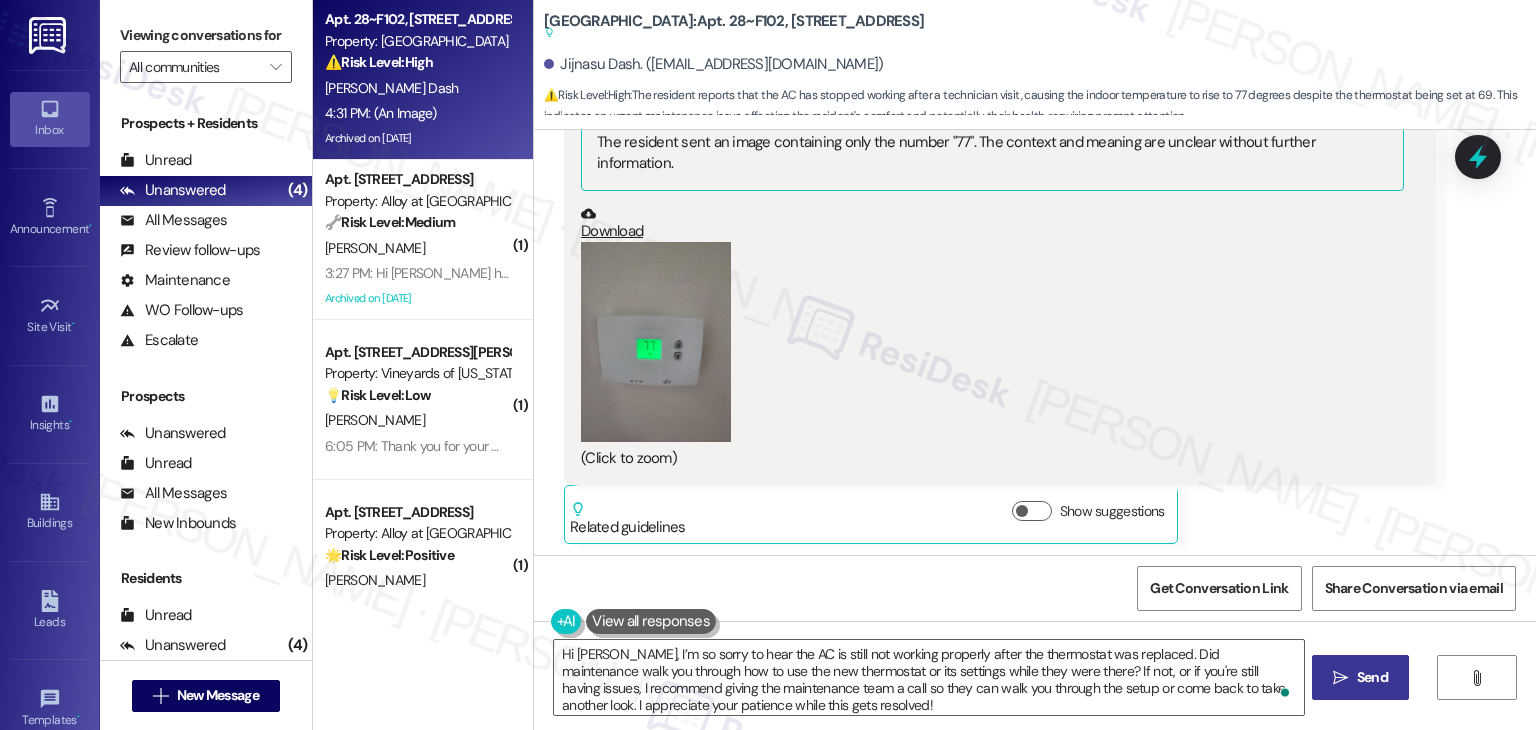 click on "Send" at bounding box center (1372, 677) 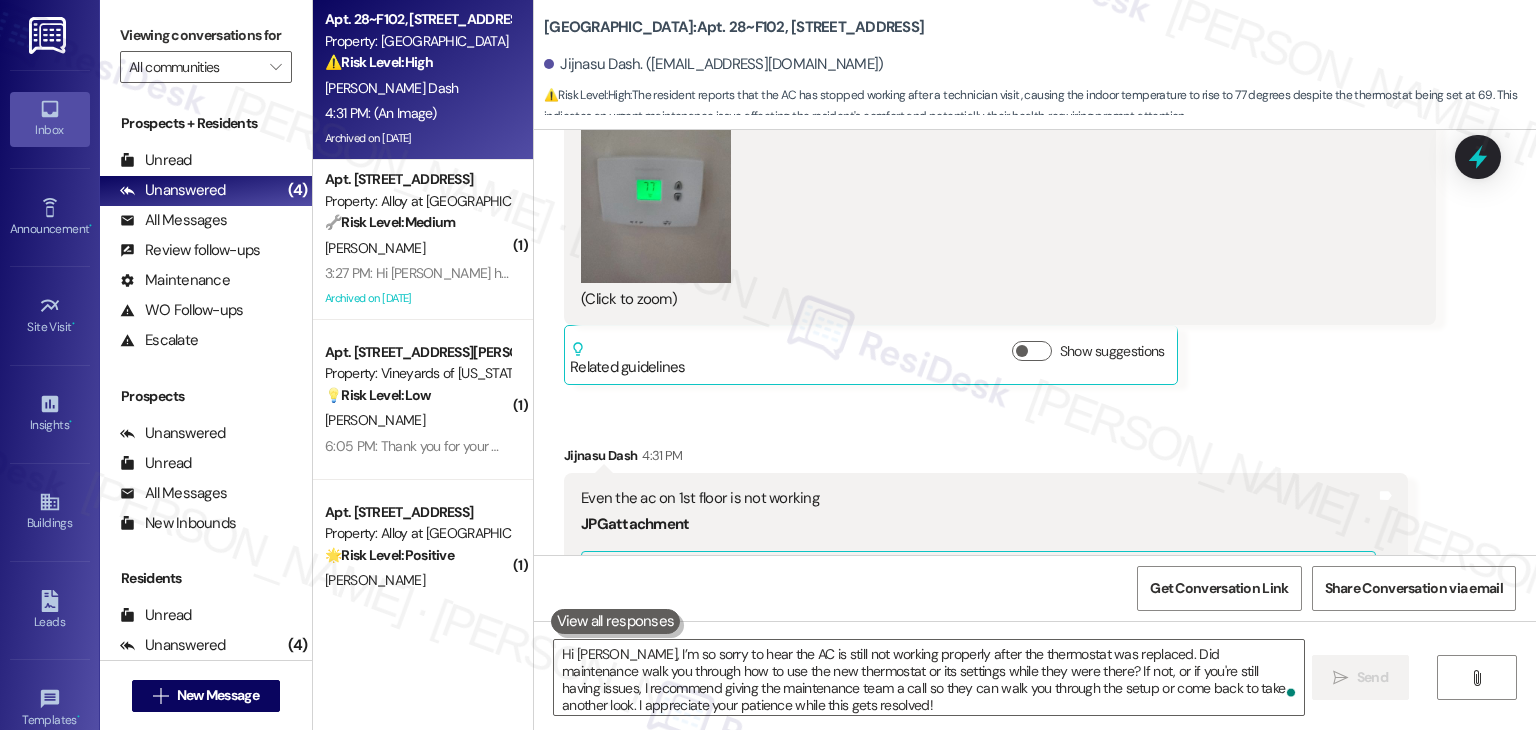 scroll, scrollTop: 13245, scrollLeft: 0, axis: vertical 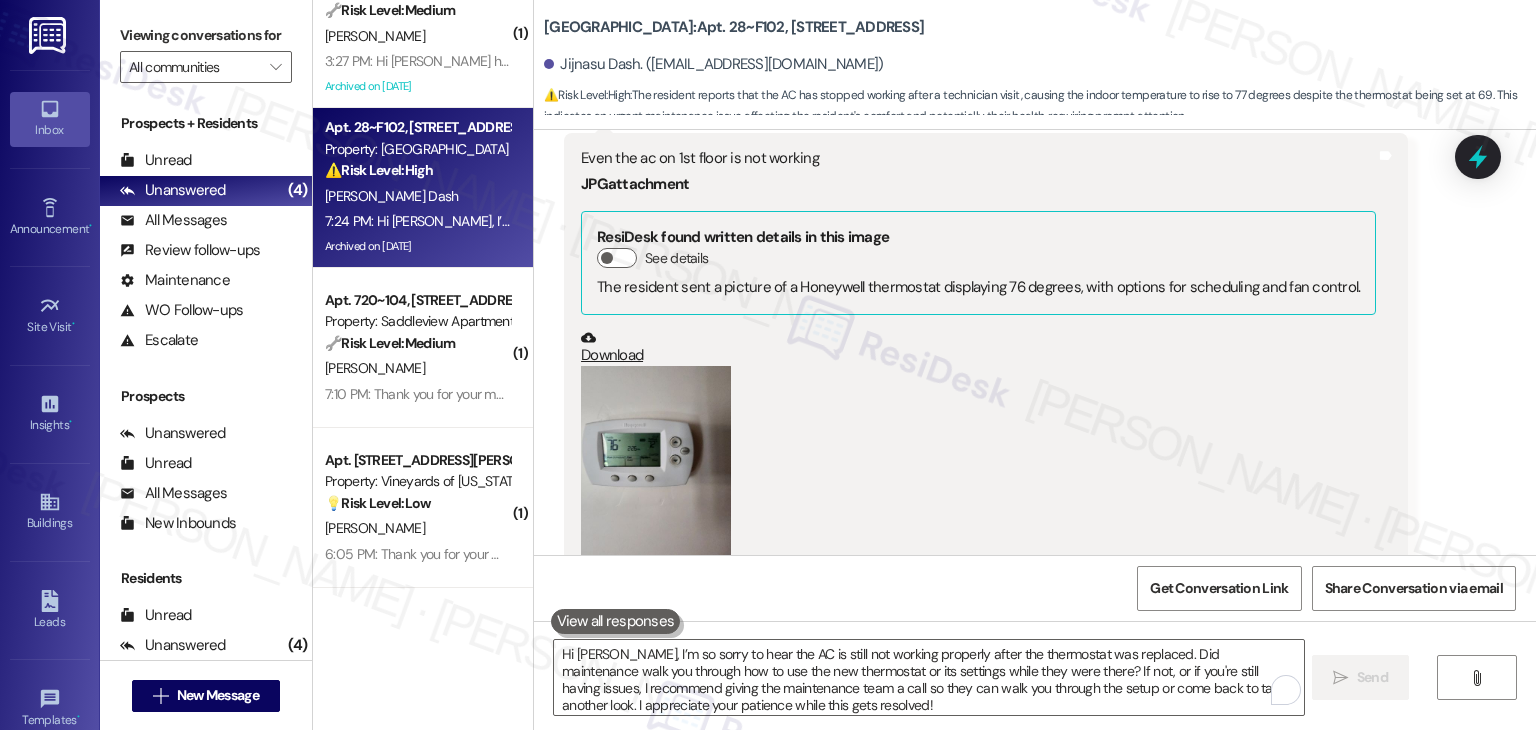 click on "( 1 ) Apt. N204, [STREET_ADDRESS] Property: Alloy at [GEOGRAPHIC_DATA] 🔧  Risk Level:  Medium The resident is asking a question about the new garbage pickup schedule. This is a non-urgent community concern. [PERSON_NAME] 3:27 PM: Hi [PERSON_NAME] how are you? Sorry, What time do they pick up the garbage now with the new company? Thanks 3:27 PM: Hi [PERSON_NAME] how are you? Sorry, What time do they pick up the garbage now with the new company? Thanks Archived on [DATE] Apt. 28~F102, [STREET_ADDRESS] Property: [GEOGRAPHIC_DATA] ⚠️  Risk Level:  High The resident reports that the AC has stopped working after a technician visit, causing the indoor temperature to rise to 77 degrees despite the thermostat being set at 69. This indicates an urgent maintenance issue affecting the resident's comfort and potentially their health, requiring prompt attention. J. Dash Archived on [DATE] ( 1 ) Apt. 720~104, 710 [PERSON_NAME] Property: Saddleview Apartments 🔧  Risk Level:  Medium [PERSON_NAME] ( 1 ) Apt. 212, [GEOGRAPHIC_DATA][PERSON_NAME] Low" at bounding box center (423, 365) 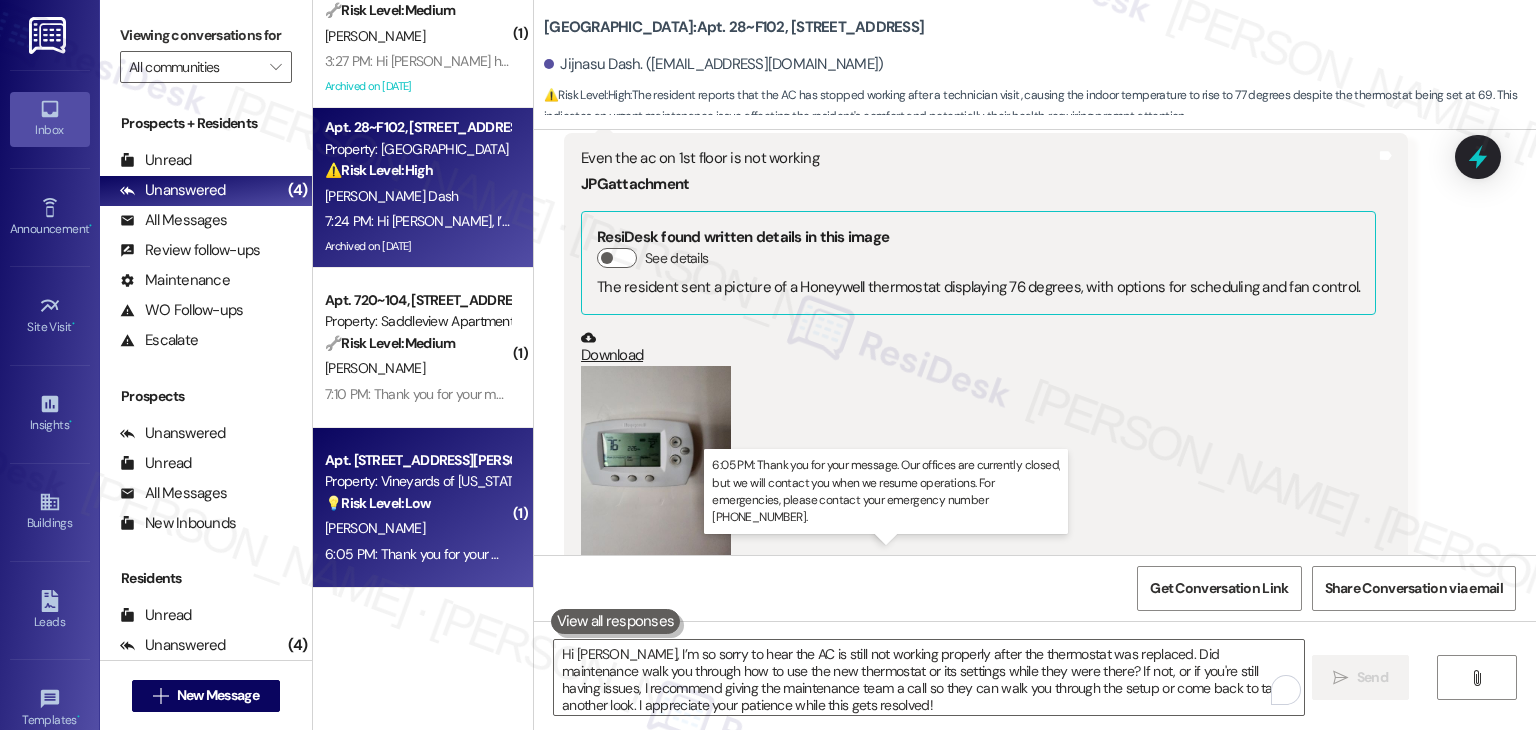 click on "6:05 PM: Thank you for your message. Our offices are currently closed, but we will contact you when we resume operations. For emergencies, please contact your emergency number [PHONE_NUMBER]. 6:05 PM: Thank you for your message. Our offices are currently closed, but we will contact you when we resume operations. For emergencies, please contact your emergency number [PHONE_NUMBER]." at bounding box center [912, 554] 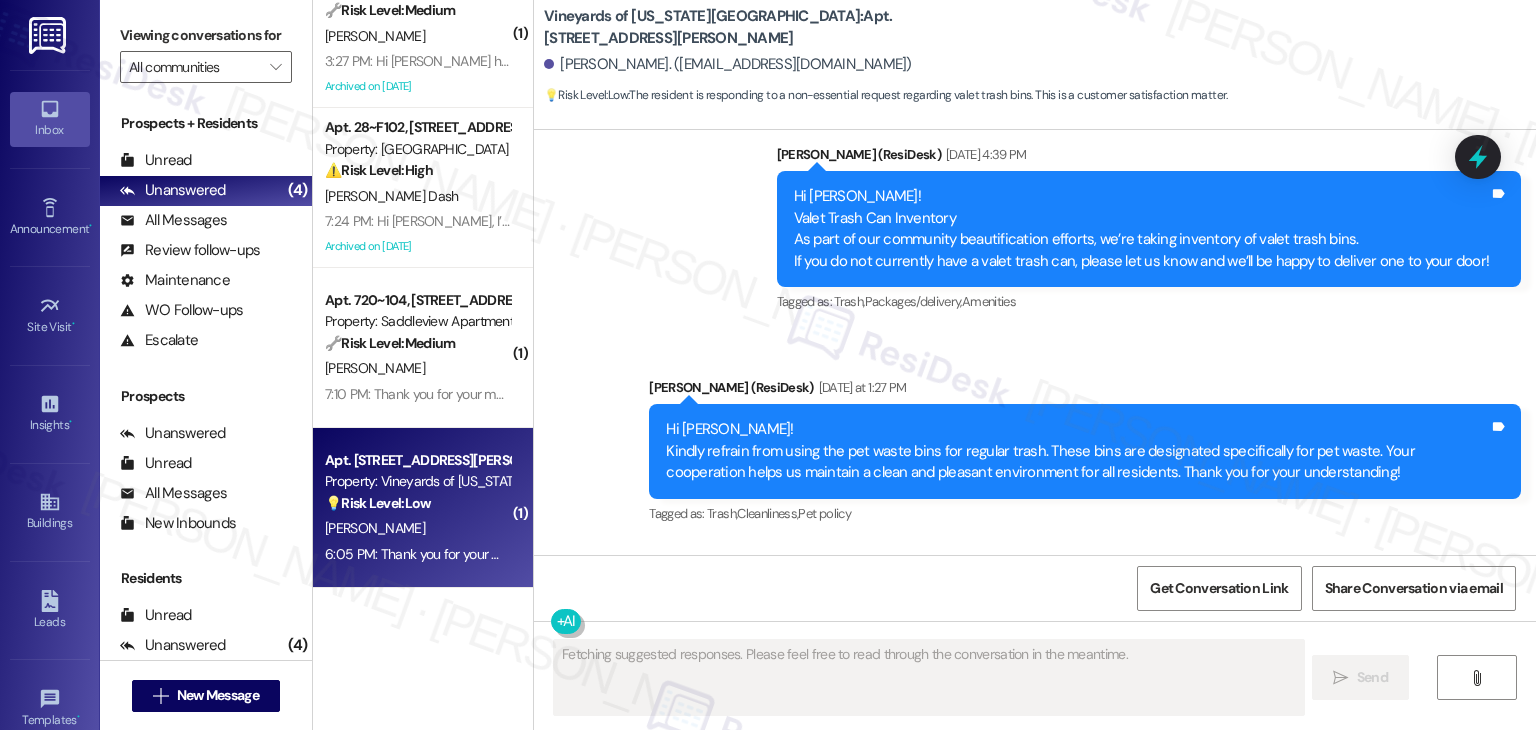 scroll, scrollTop: 6307, scrollLeft: 0, axis: vertical 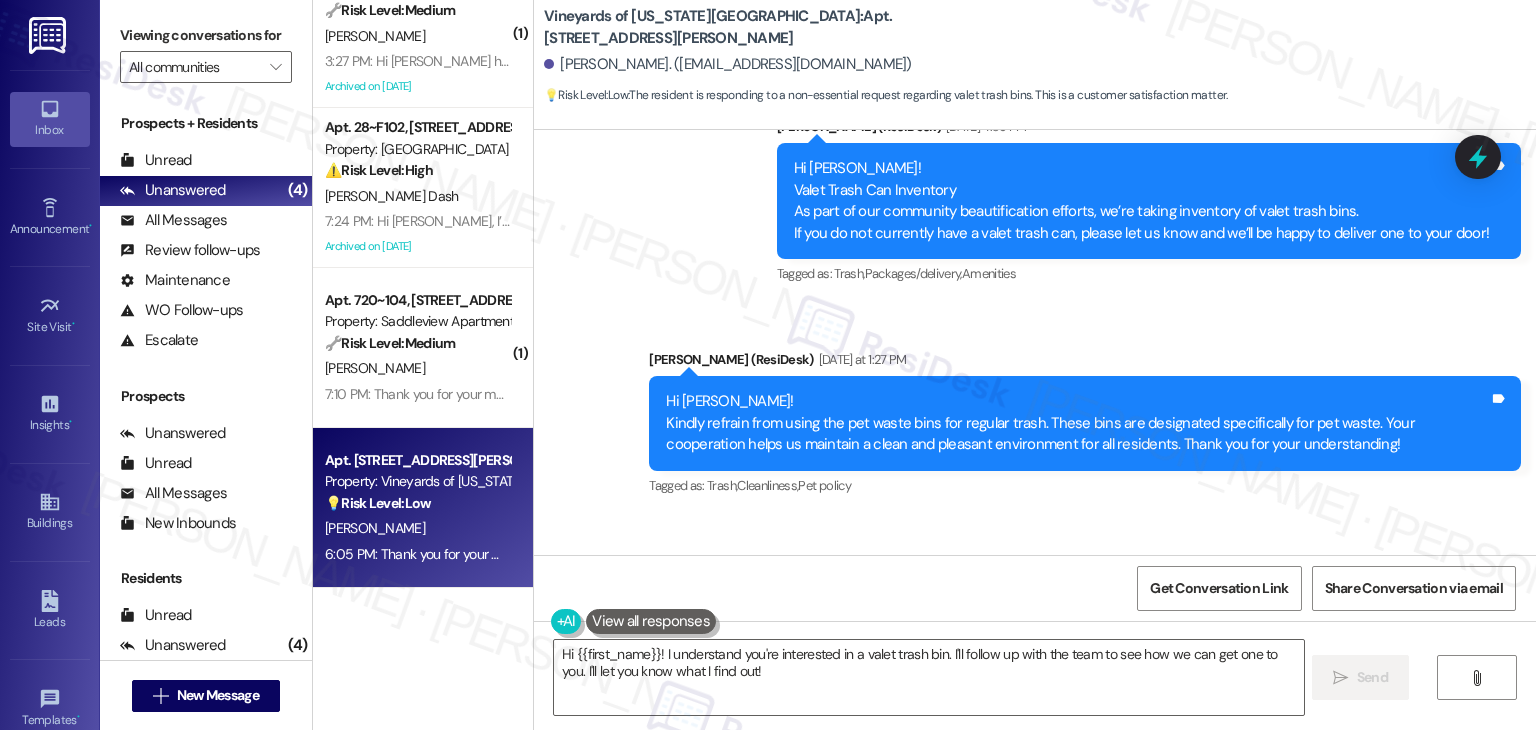 click on "Received via SMS [PERSON_NAME] 6:05 PM Yes I would like a valet trash bin  Tags and notes Tagged as:   [PERSON_NAME] ,  Click to highlight conversations about Trash Amenities Click to highlight conversations about Amenities" at bounding box center (1035, 599) 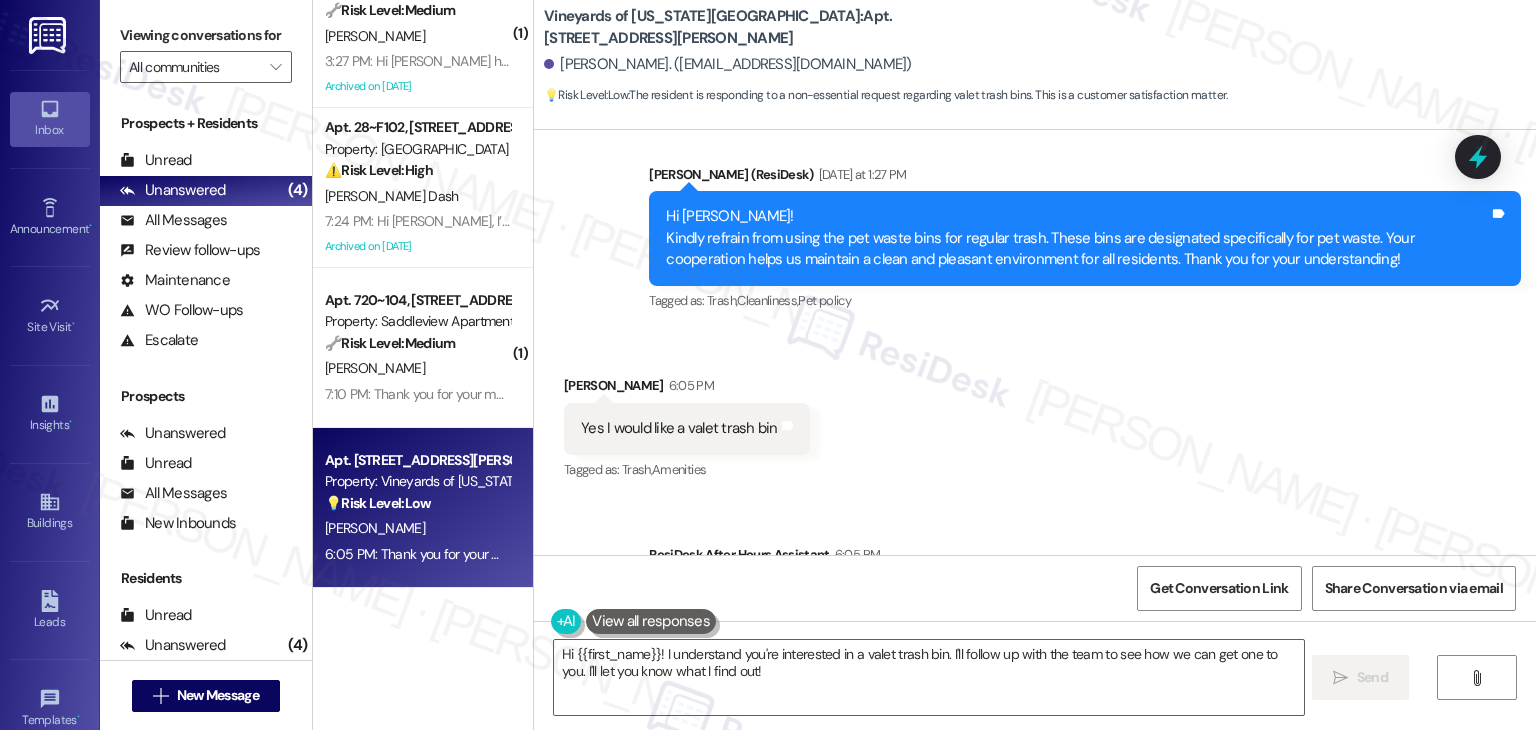 scroll, scrollTop: 6498, scrollLeft: 0, axis: vertical 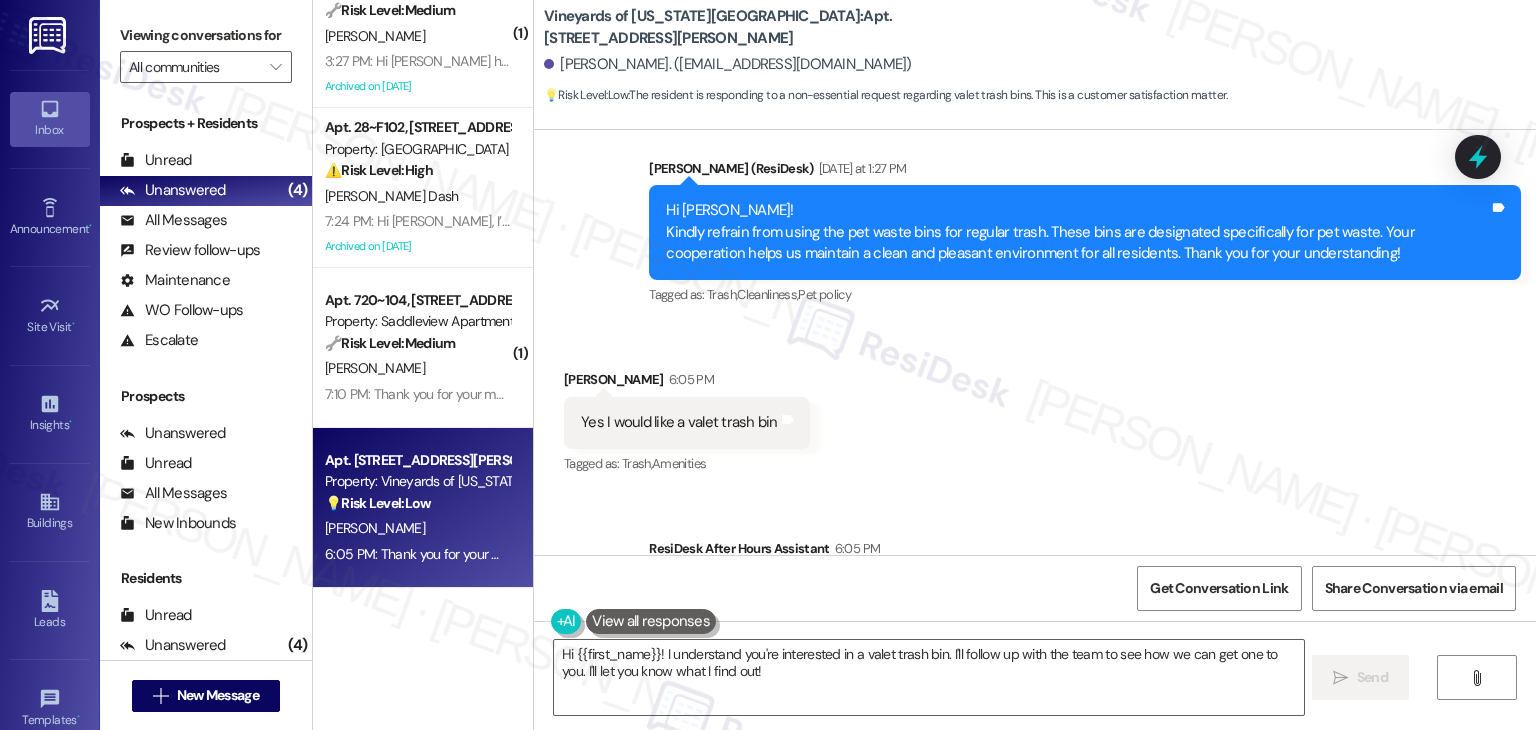 click on "Received via SMS [PERSON_NAME] 6:05 PM Yes I would like a valet trash bin  Tags and notes Tagged as:   [PERSON_NAME] ,  Click to highlight conversations about Trash Amenities Click to highlight conversations about Amenities" at bounding box center [1035, 408] 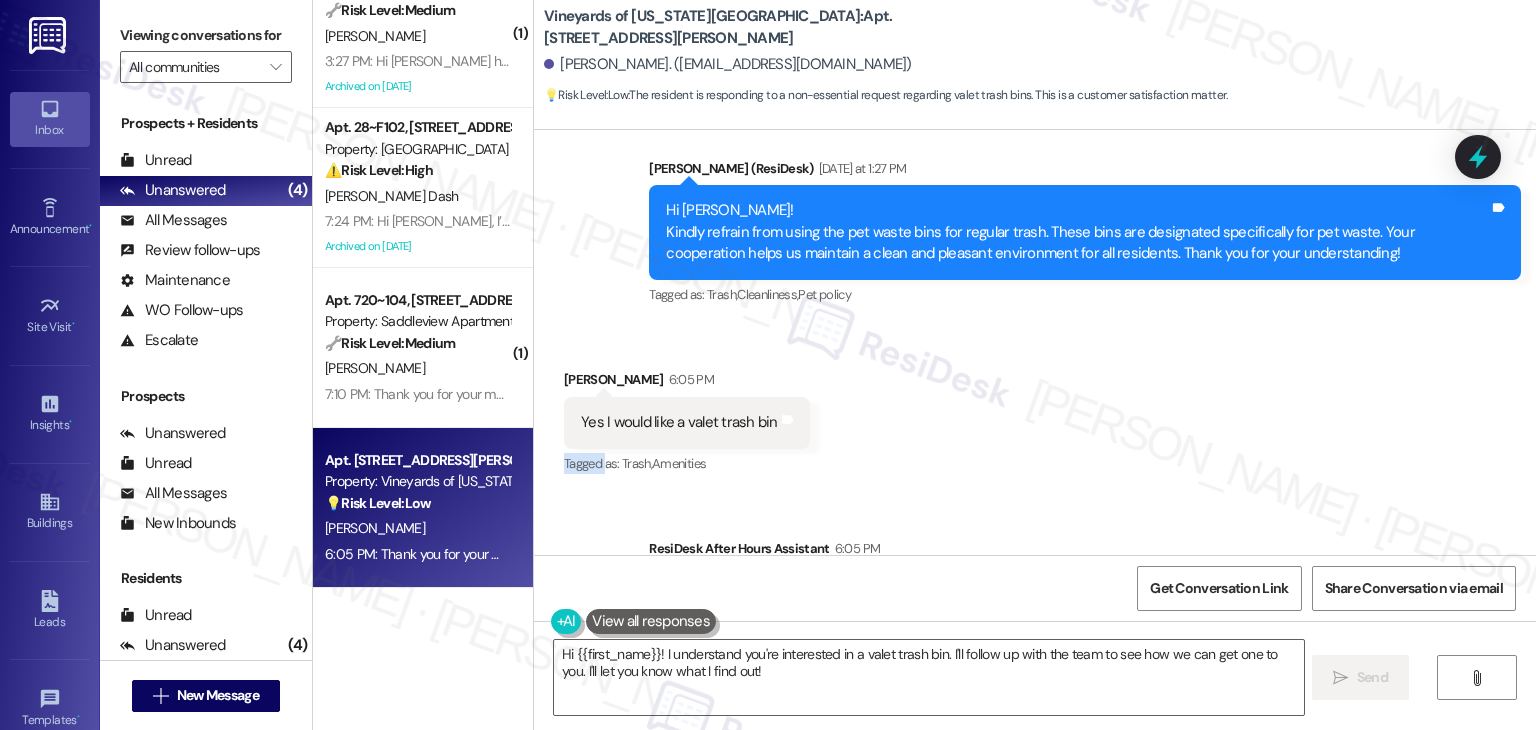 click on "Received via SMS [PERSON_NAME] 6:05 PM Yes I would like a valet trash bin  Tags and notes Tagged as:   [PERSON_NAME] ,  Click to highlight conversations about Trash Amenities Click to highlight conversations about Amenities" at bounding box center [1035, 408] 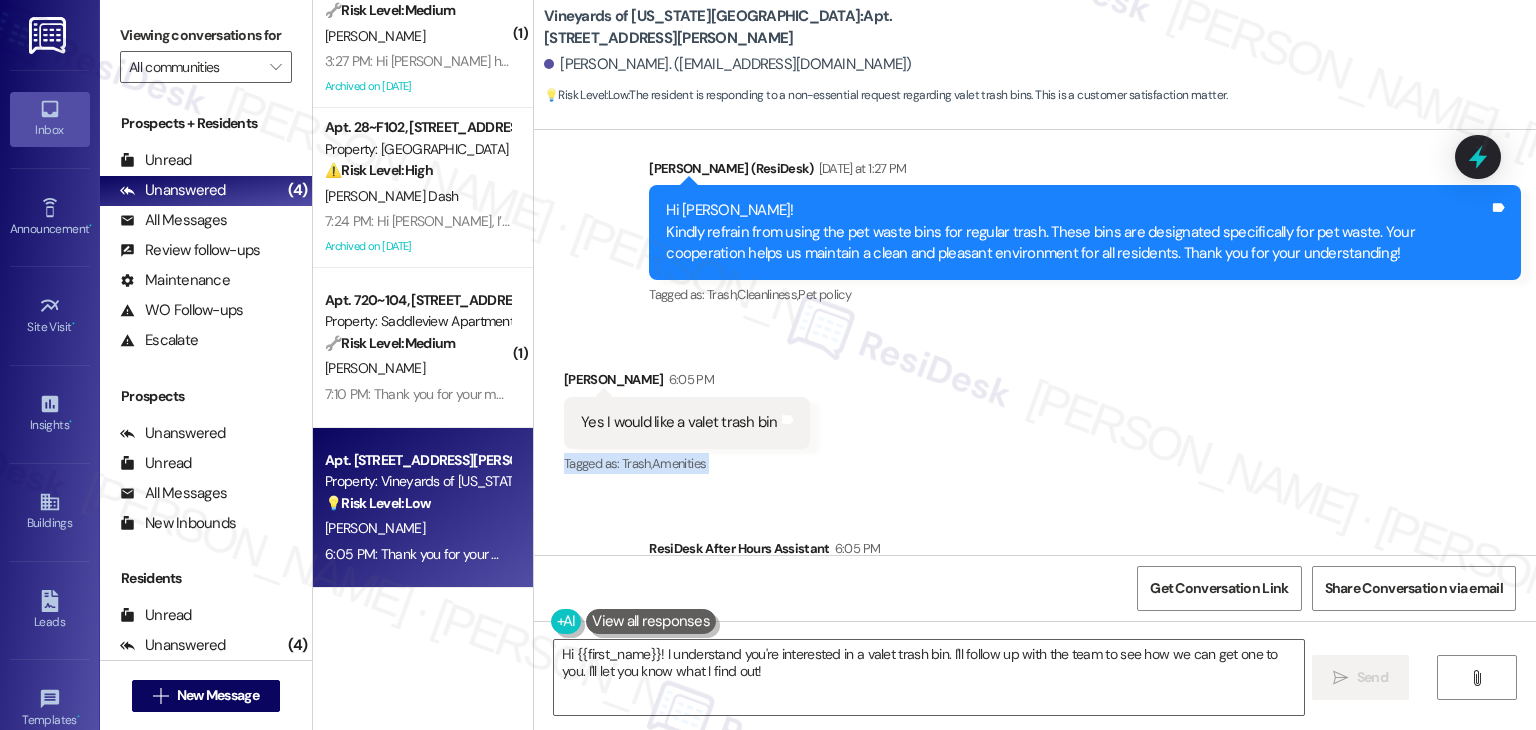 click on "Received via SMS [PERSON_NAME] 6:05 PM Yes I would like a valet trash bin  Tags and notes Tagged as:   [PERSON_NAME] ,  Click to highlight conversations about Trash Amenities Click to highlight conversations about Amenities" at bounding box center (1035, 408) 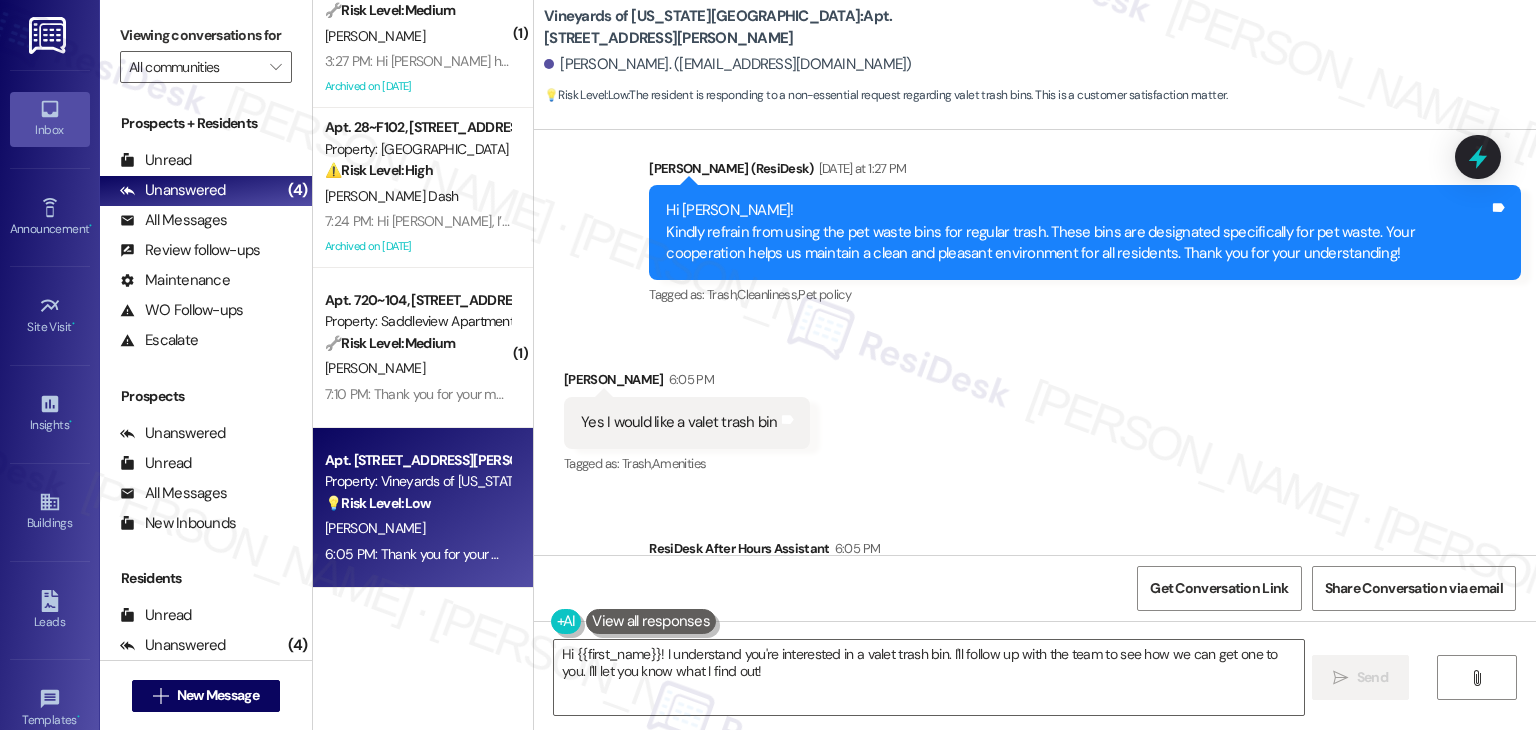 click on "Received via SMS [PERSON_NAME] 6:05 PM Yes I would like a valet trash bin  Tags and notes Tagged as:   [PERSON_NAME] ,  Click to highlight conversations about Trash Amenities Click to highlight conversations about Amenities" at bounding box center [1035, 408] 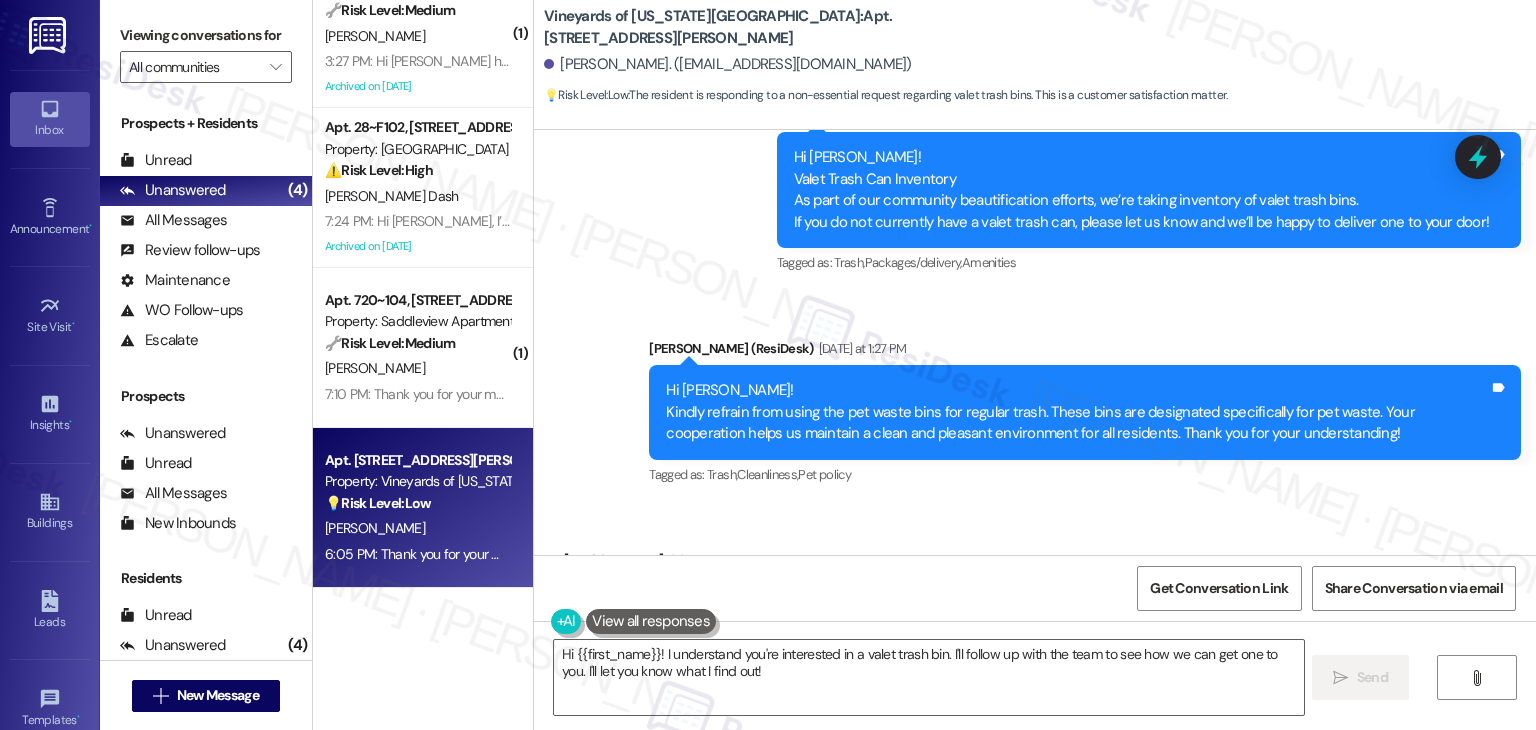 scroll, scrollTop: 6298, scrollLeft: 0, axis: vertical 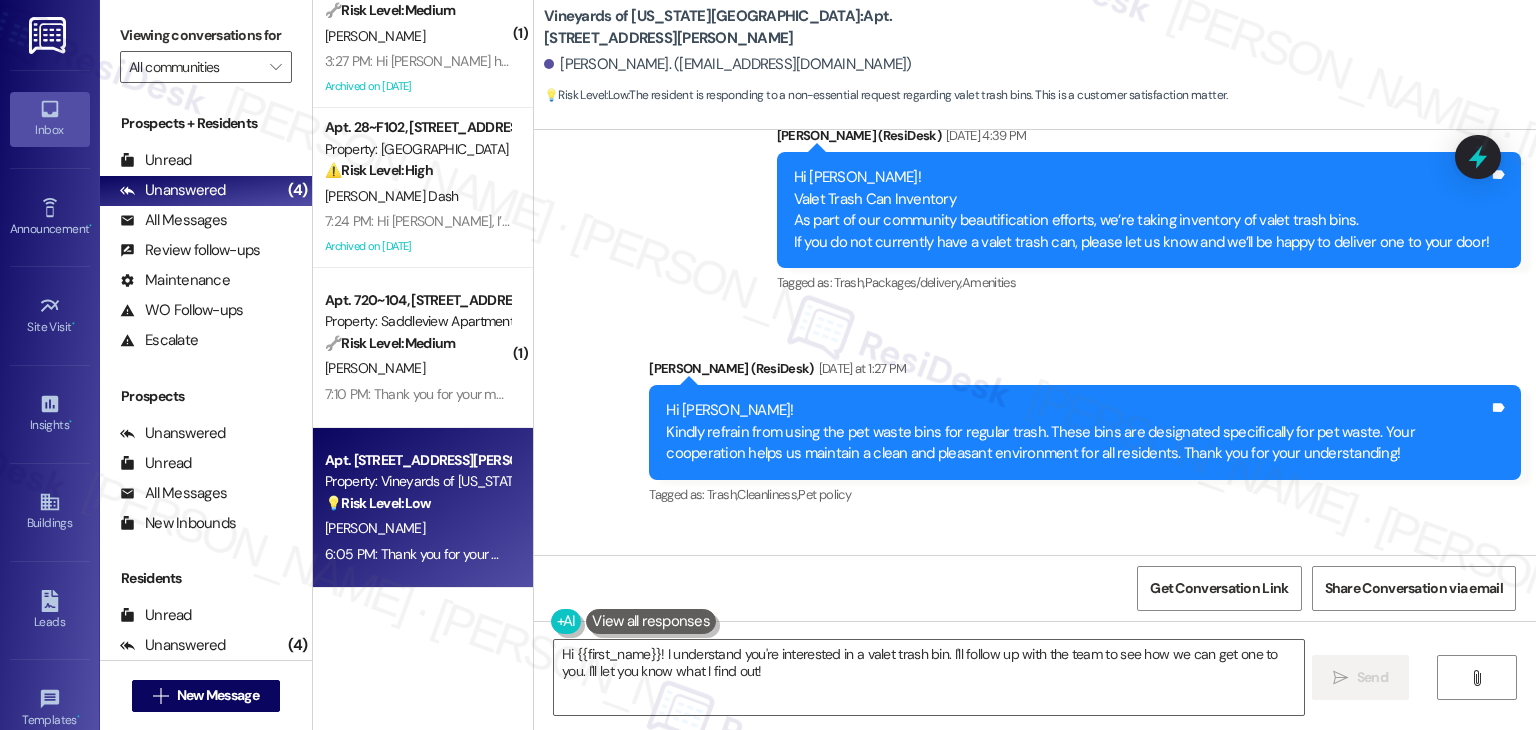 click on "Hi [PERSON_NAME]!
Kindly refrain from using the pet waste bins for regular trash. These bins are designated specifically for pet waste. Your cooperation helps us maintain a clean and pleasant environment for all residents. Thank you for your understanding!" at bounding box center [1077, 432] 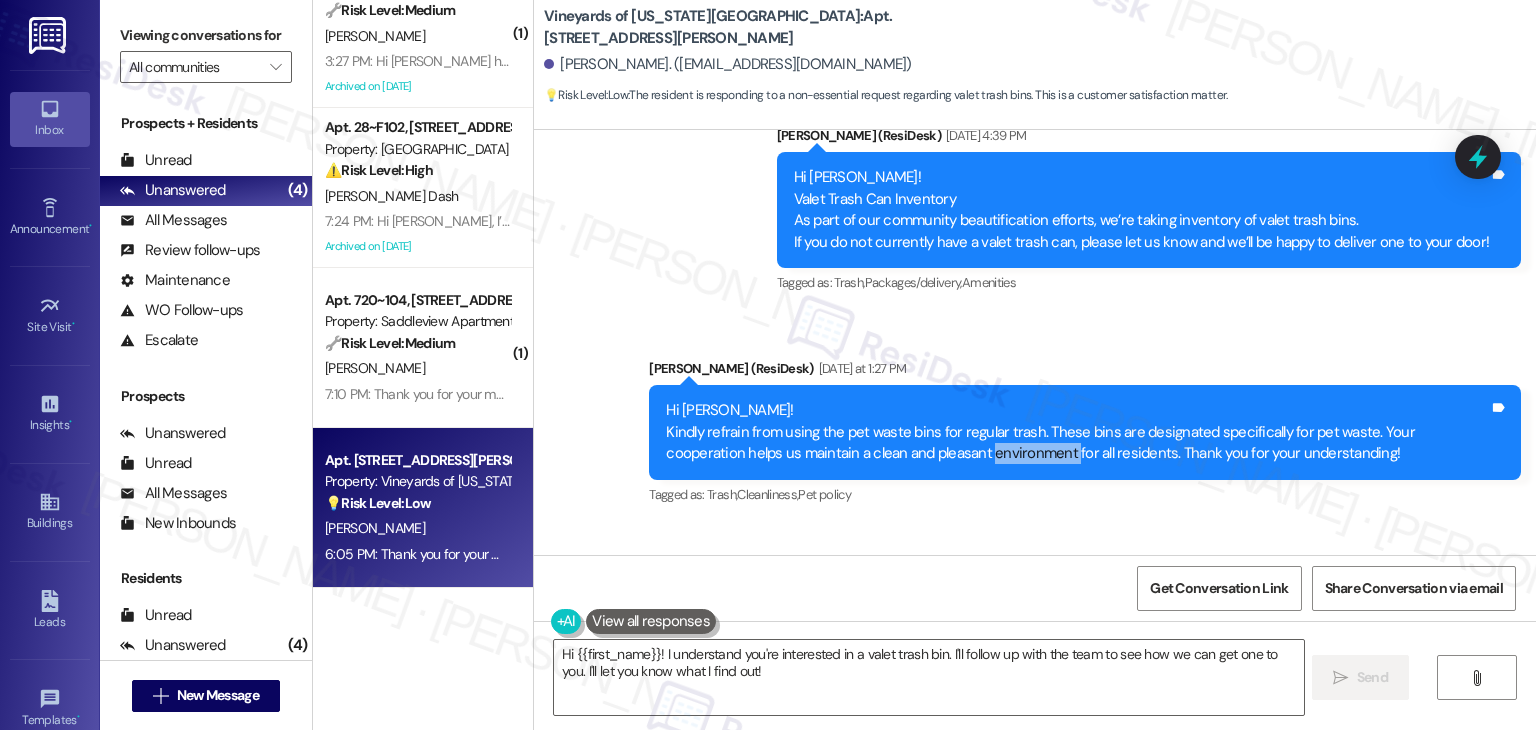 click on "Hi [PERSON_NAME]!
Kindly refrain from using the pet waste bins for regular trash. These bins are designated specifically for pet waste. Your cooperation helps us maintain a clean and pleasant environment for all residents. Thank you for your understanding!" at bounding box center (1077, 432) 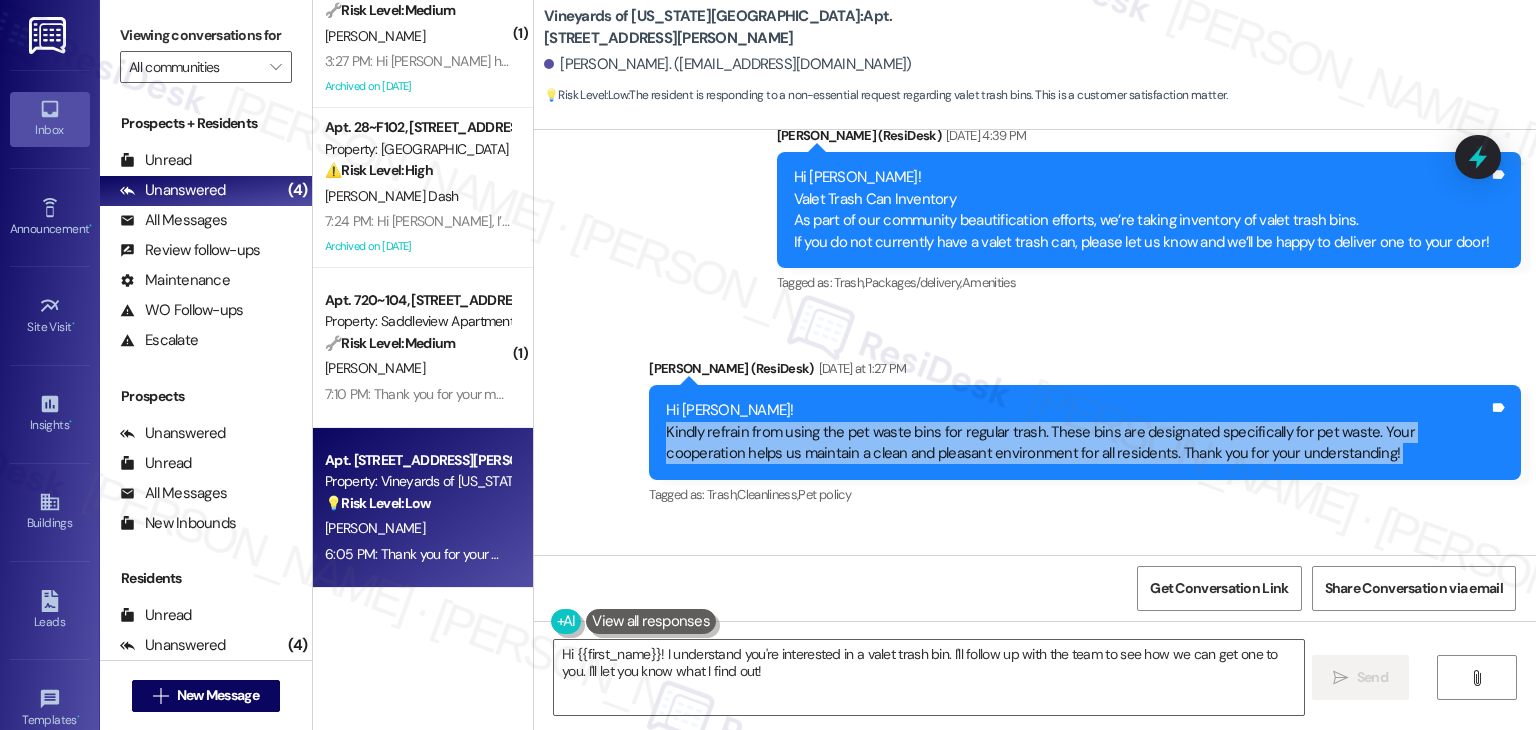 click on "Hi [PERSON_NAME]!
Kindly refrain from using the pet waste bins for regular trash. These bins are designated specifically for pet waste. Your cooperation helps us maintain a clean and pleasant environment for all residents. Thank you for your understanding!" at bounding box center [1077, 432] 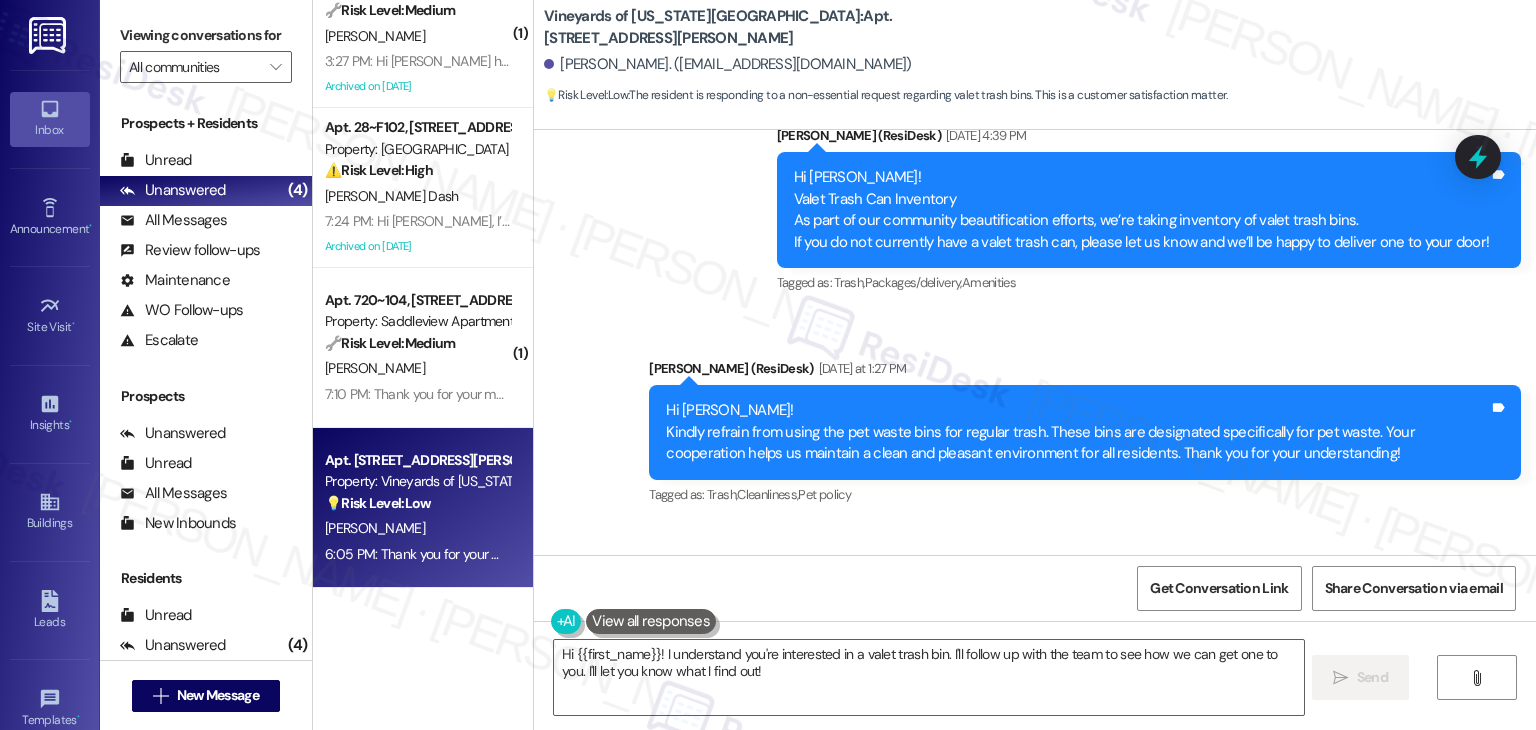 click on "Hi [PERSON_NAME]!
Kindly refrain from using the pet waste bins for regular trash. These bins are designated specifically for pet waste. Your cooperation helps us maintain a clean and pleasant environment for all residents. Thank you for your understanding!" at bounding box center (1077, 432) 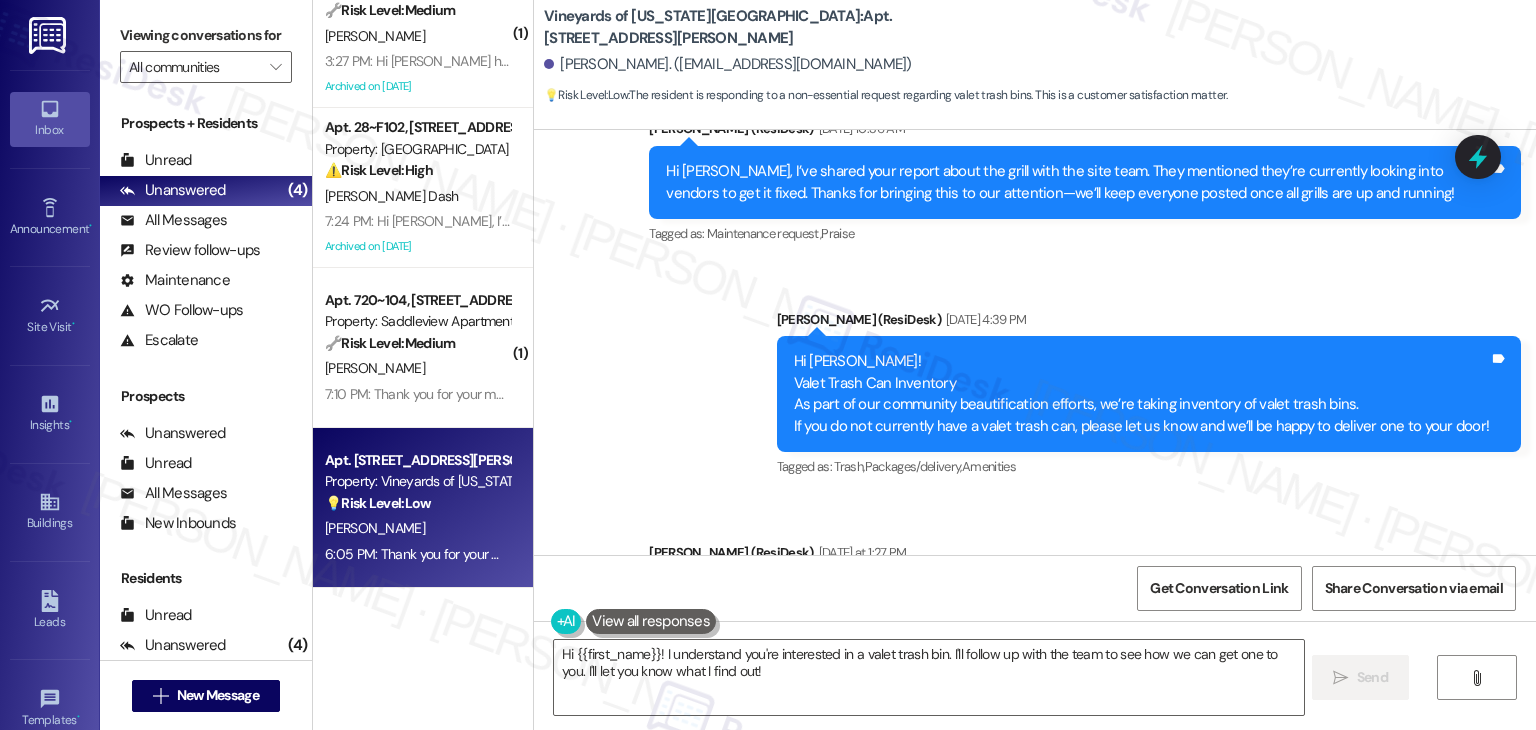 scroll, scrollTop: 6098, scrollLeft: 0, axis: vertical 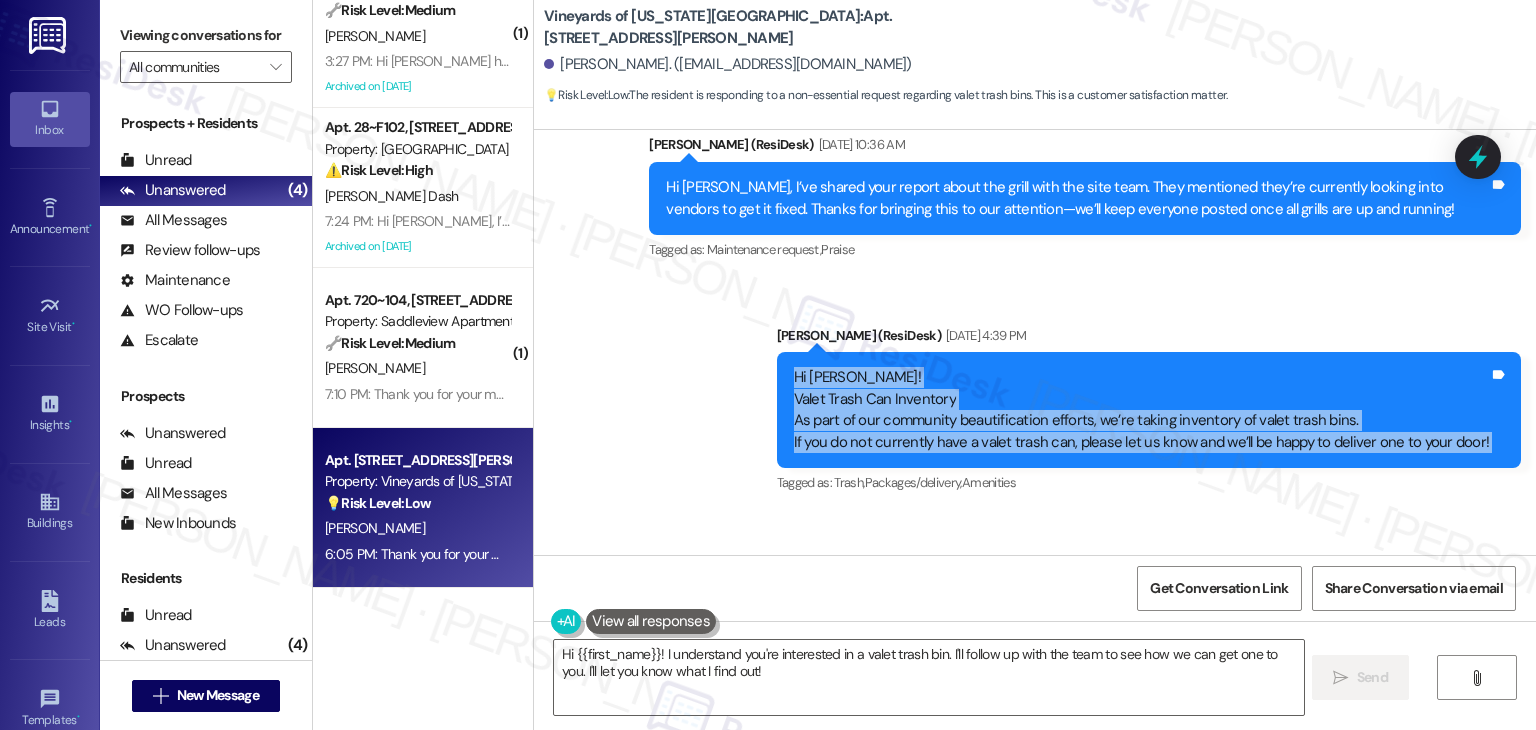 drag, startPoint x: 1488, startPoint y: 309, endPoint x: 747, endPoint y: 248, distance: 743.50653 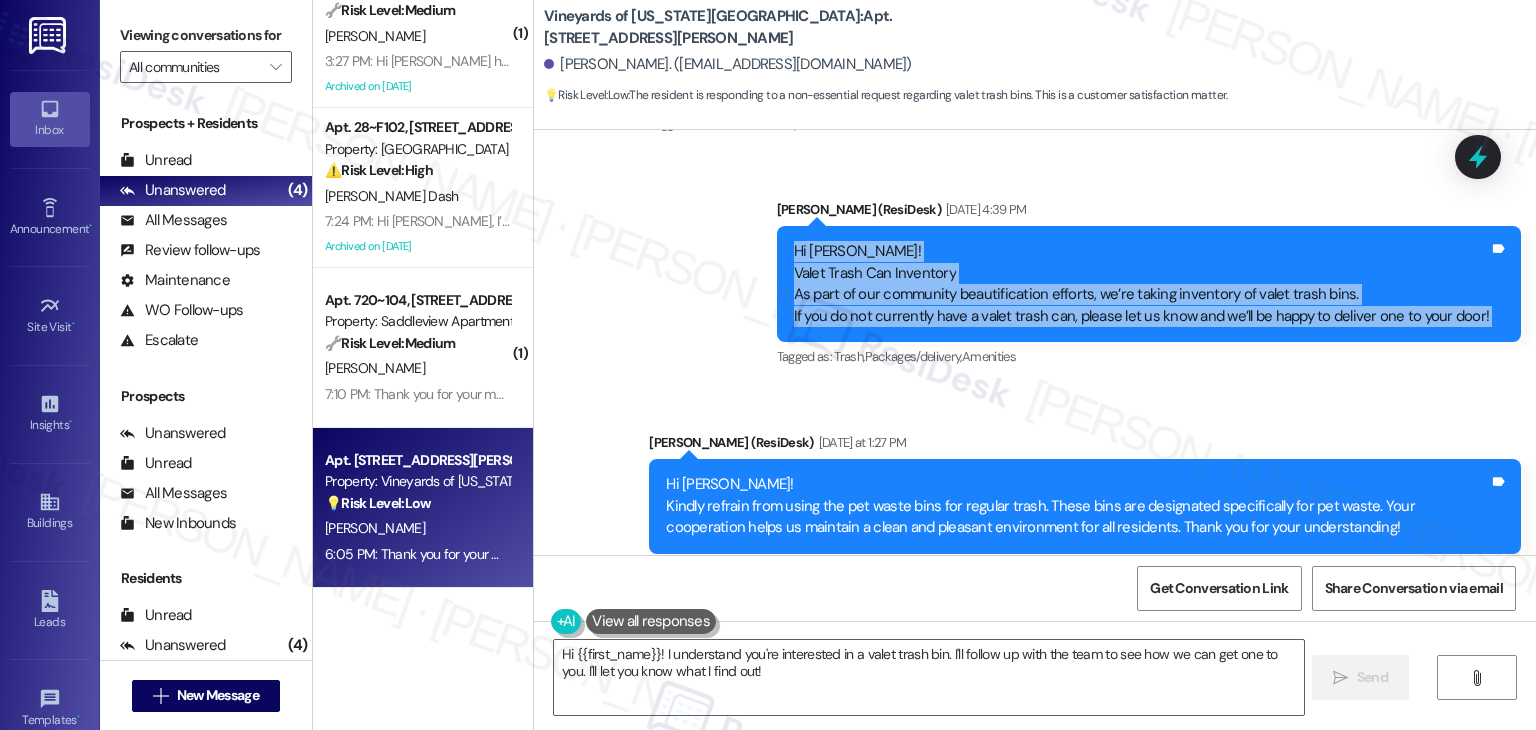 scroll, scrollTop: 6498, scrollLeft: 0, axis: vertical 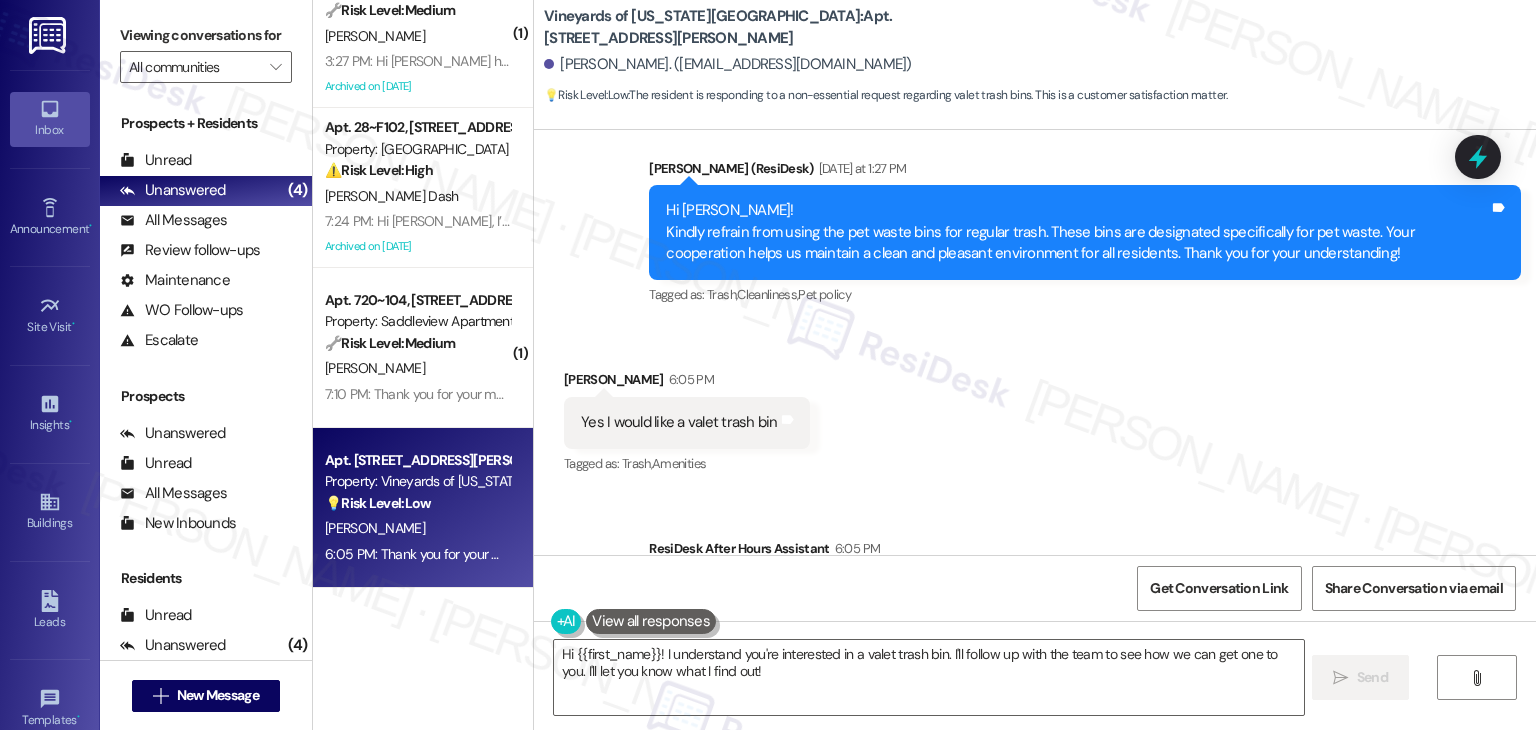 click on "Yes I would like a valet trash bin" at bounding box center (679, 422) 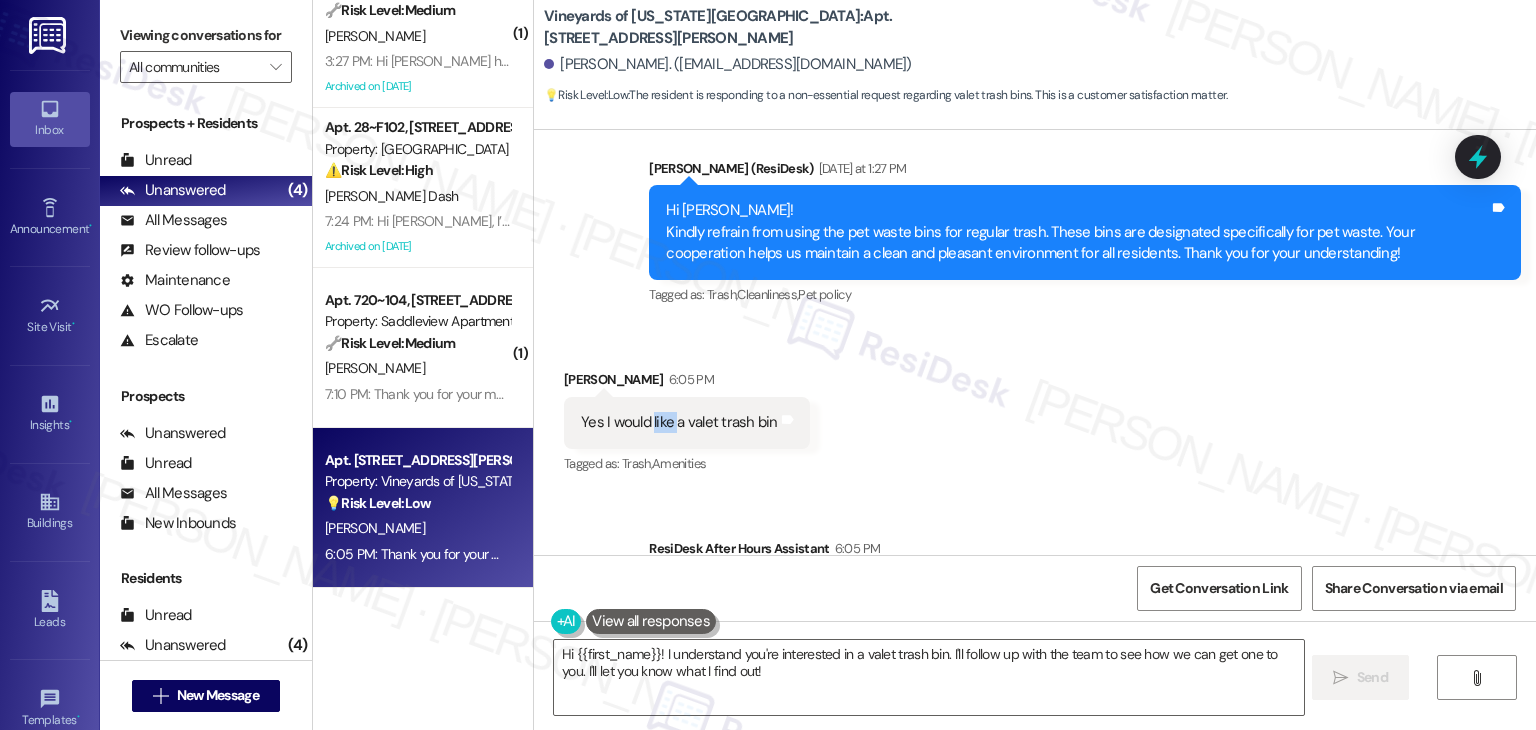 click on "Yes I would like a valet trash bin" at bounding box center (679, 422) 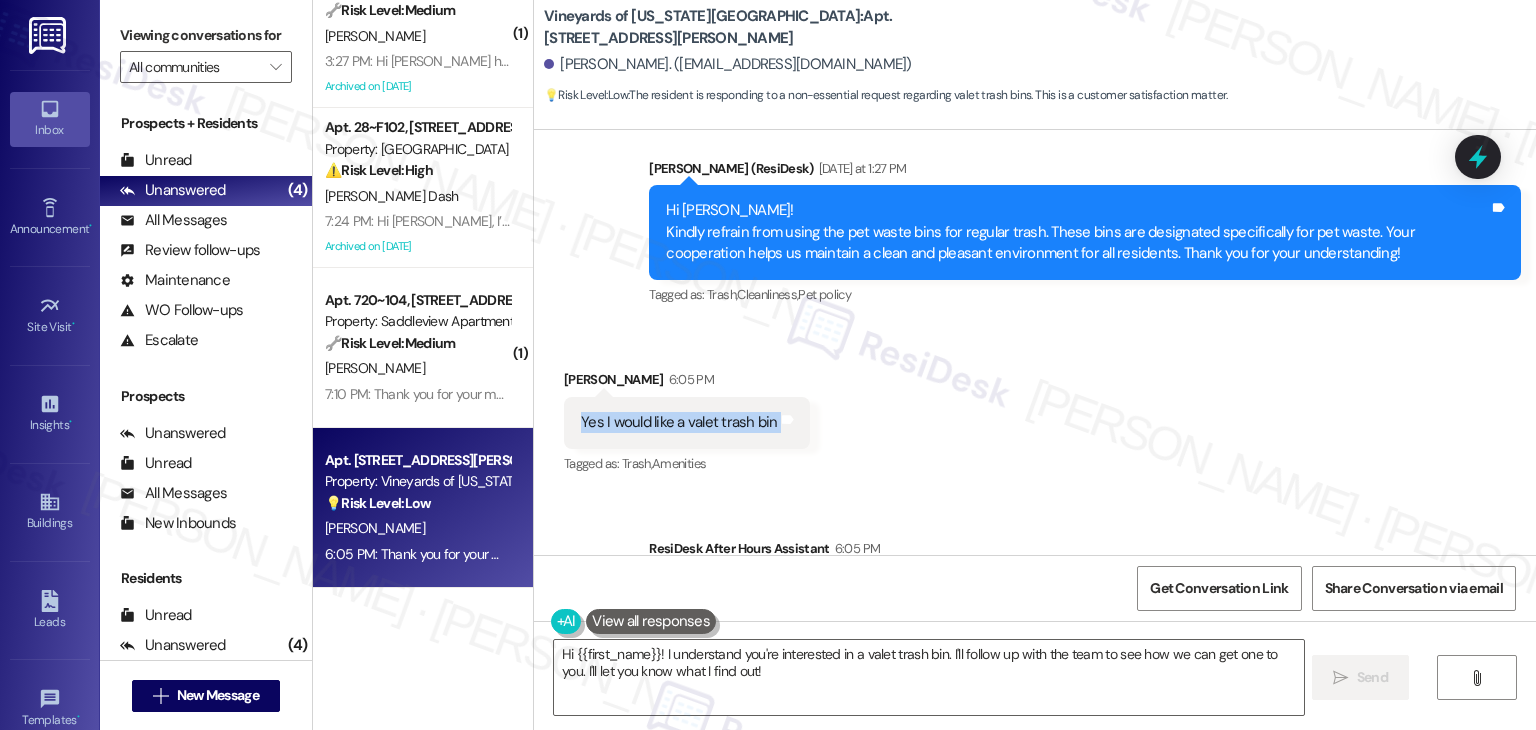 click on "Yes I would like a valet trash bin" at bounding box center [679, 422] 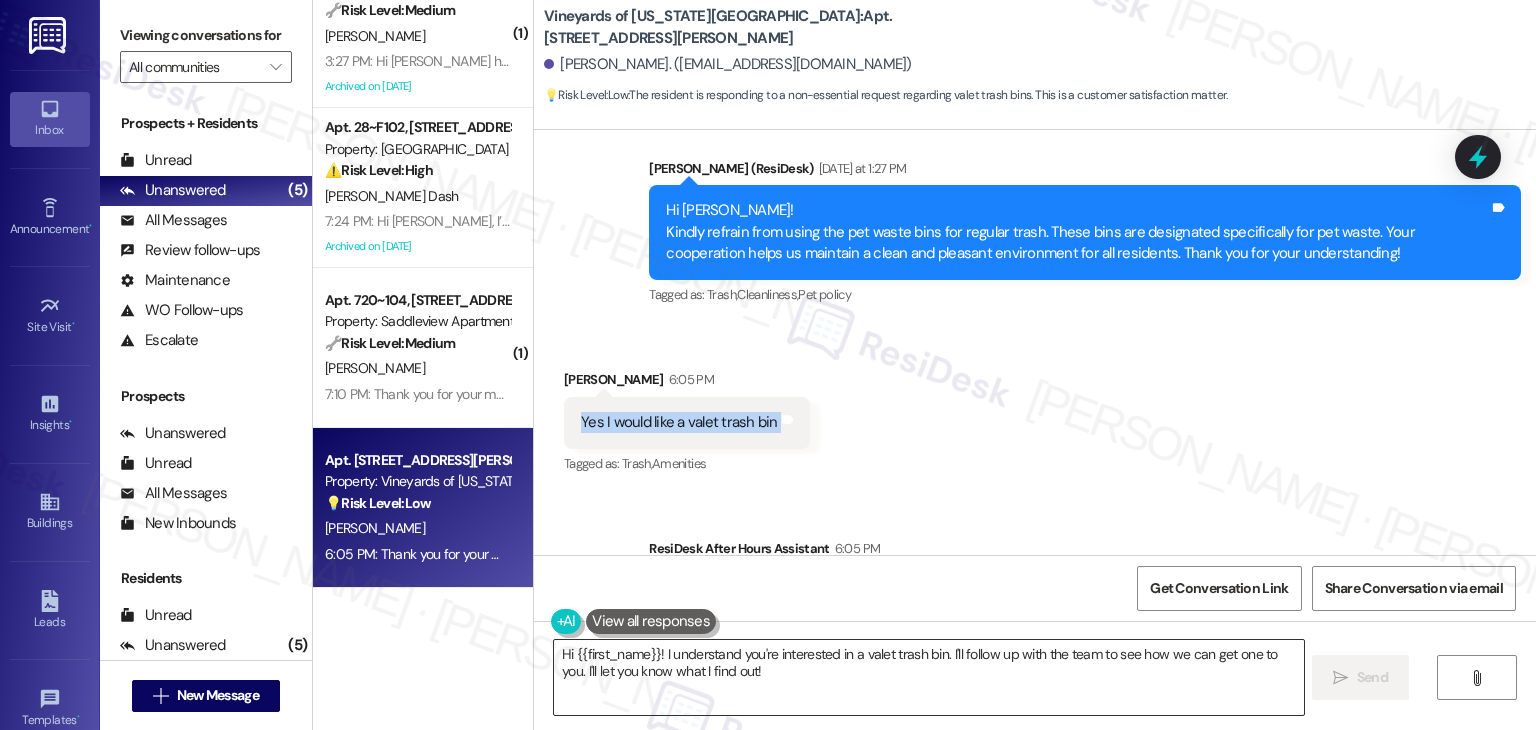 click on "Hi {{first_name}}! I understand you're interested in a valet trash bin. I'll follow up with the team to see how we can get one to you. I'll let you know what I find out!" at bounding box center (928, 677) 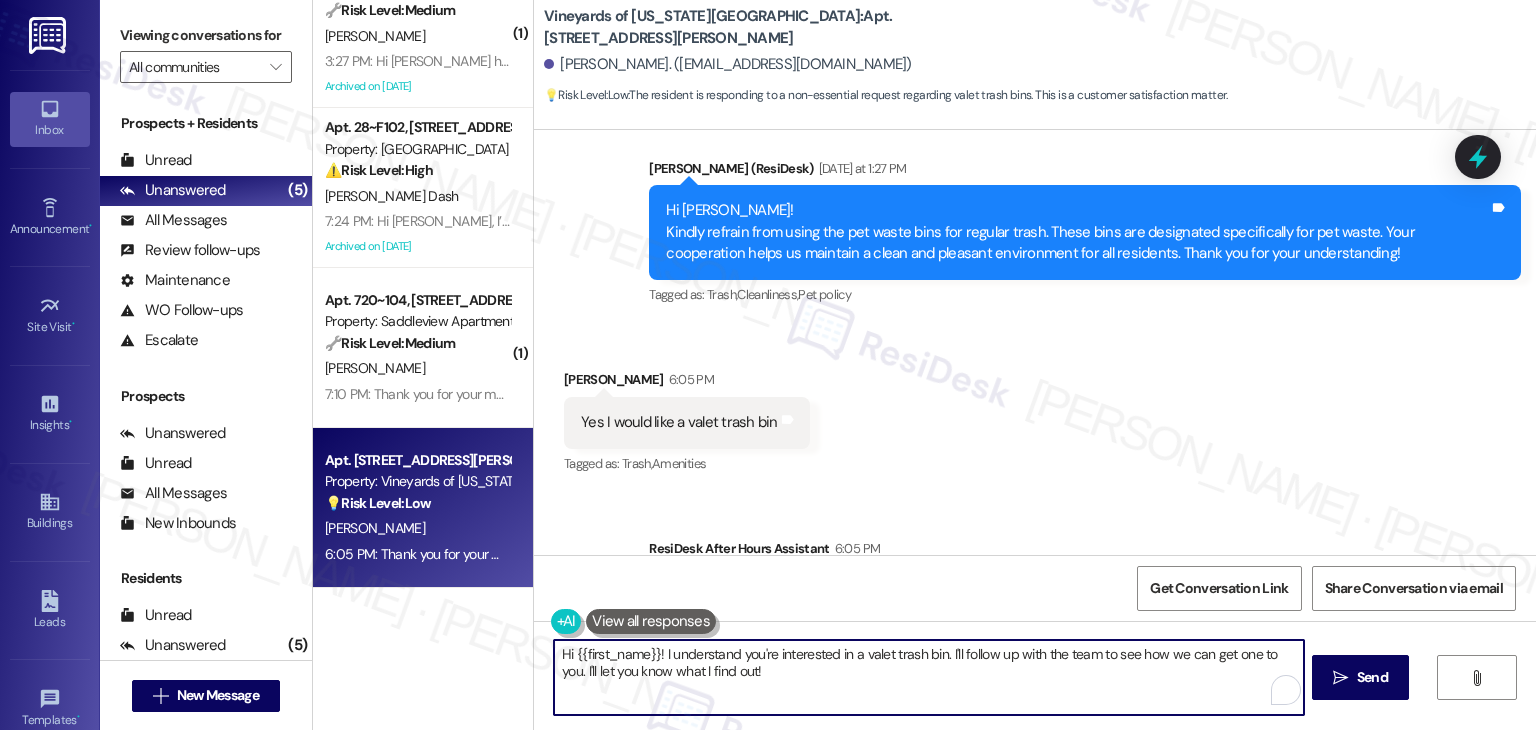 paste on "Thanks, [PERSON_NAME]! I’ve noted your request and will let the team know you’d like a valet trash bin delivered to your door. Let us know if there’s anything else you need!
Ask ChatGPT" 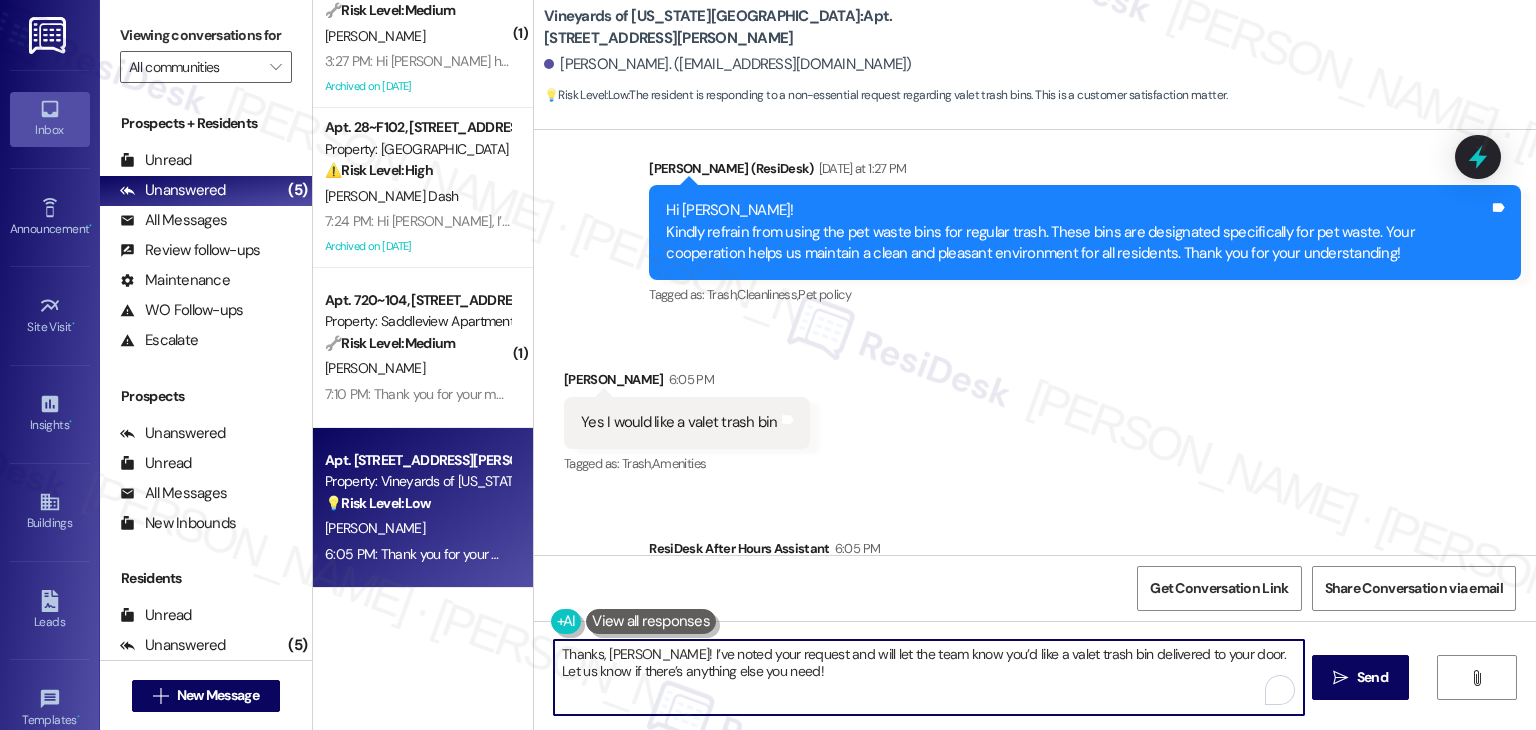 scroll, scrollTop: 118, scrollLeft: 0, axis: vertical 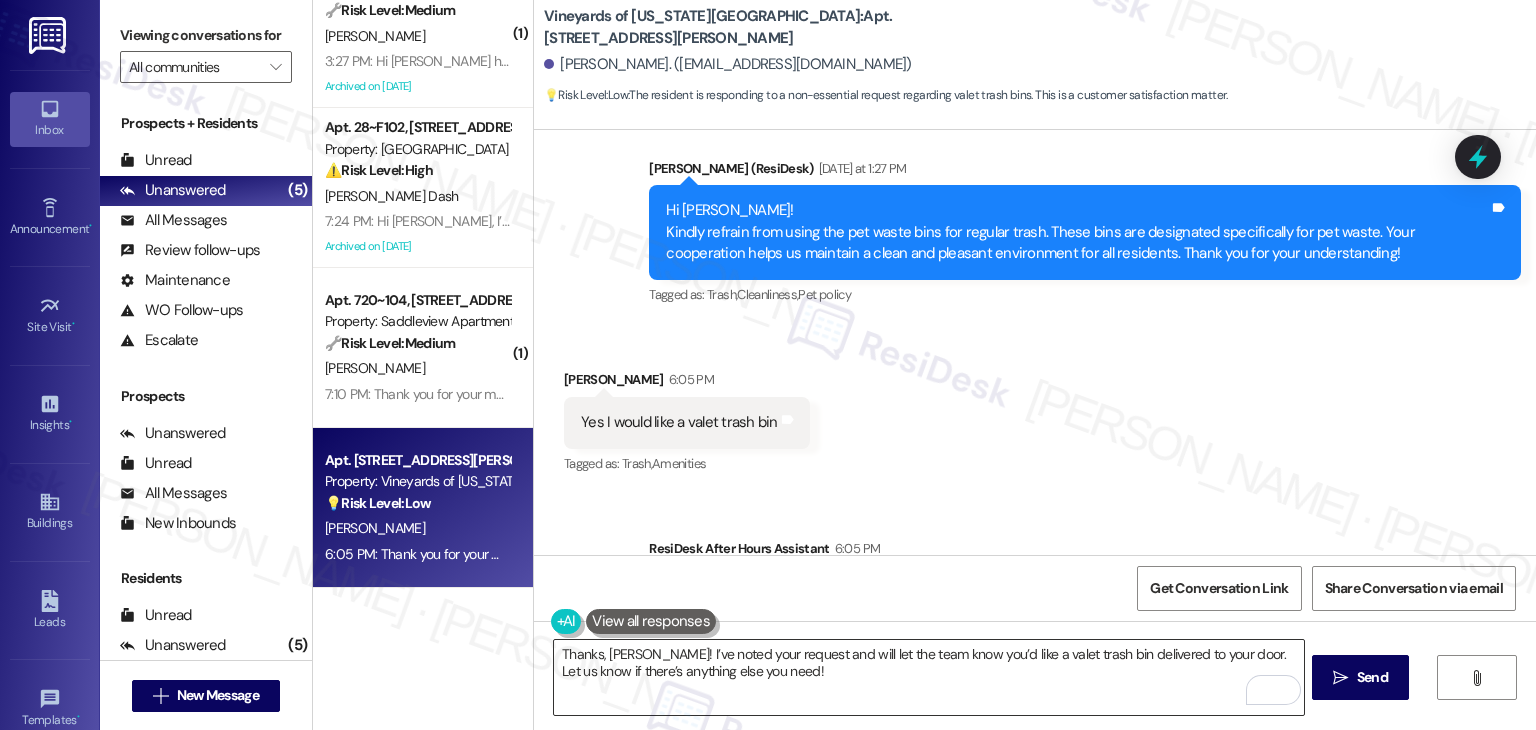 drag, startPoint x: 789, startPoint y: 672, endPoint x: 1012, endPoint y: 682, distance: 223.2241 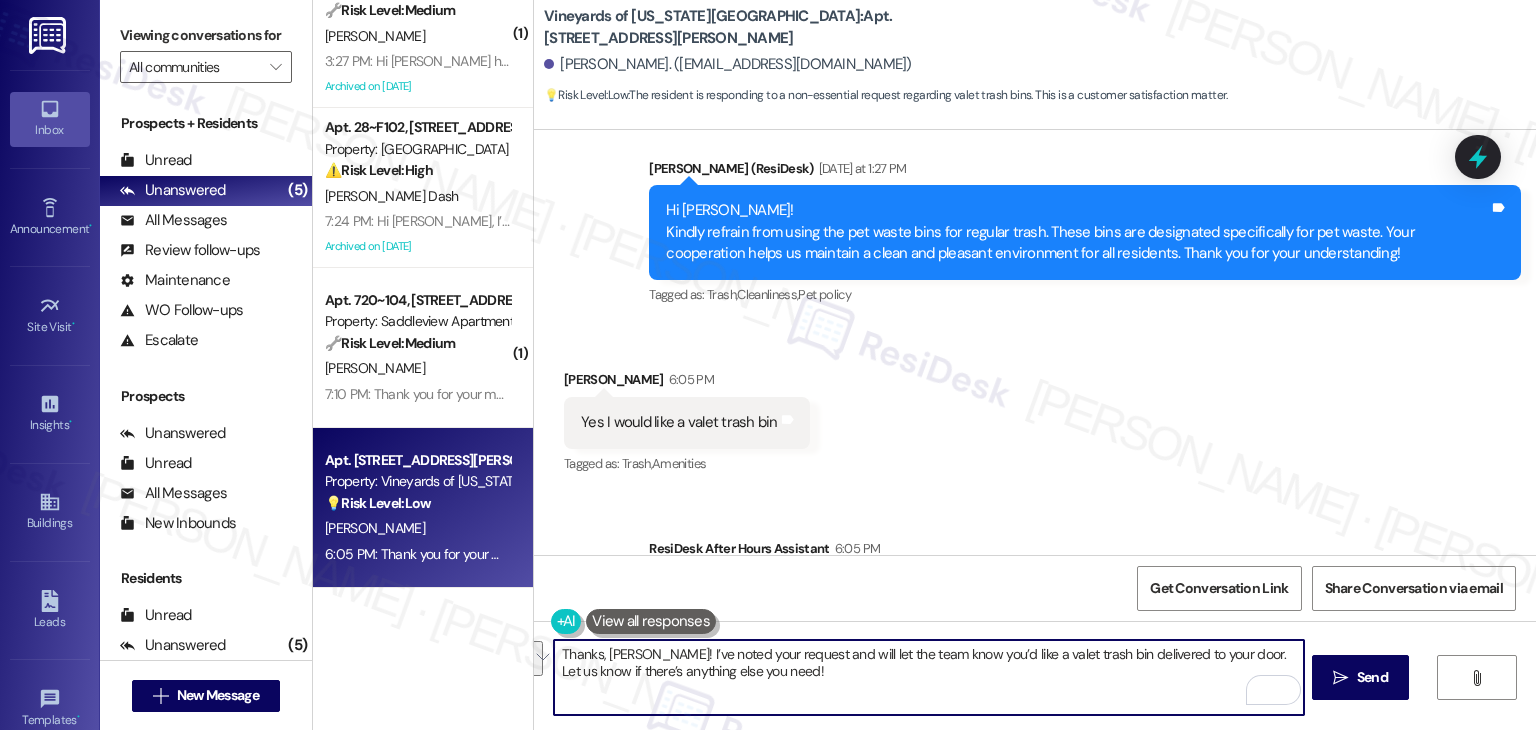 drag, startPoint x: 1219, startPoint y: 672, endPoint x: 1243, endPoint y: 660, distance: 26.832815 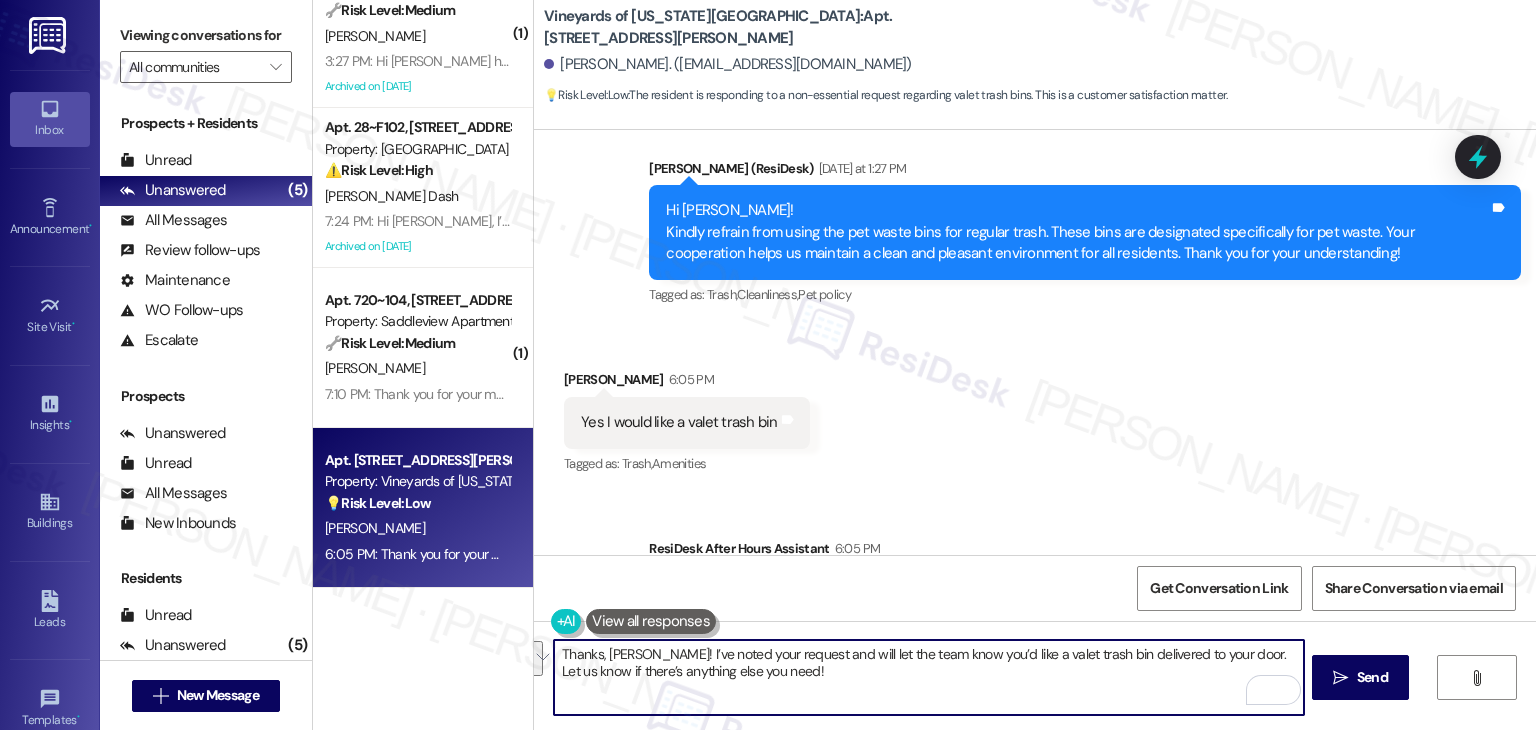 click on "Thanks, [PERSON_NAME]! I’ve noted your request and will let the team know you’d like a valet trash bin delivered to your door. Let us know if there’s anything else you need!" at bounding box center (928, 677) 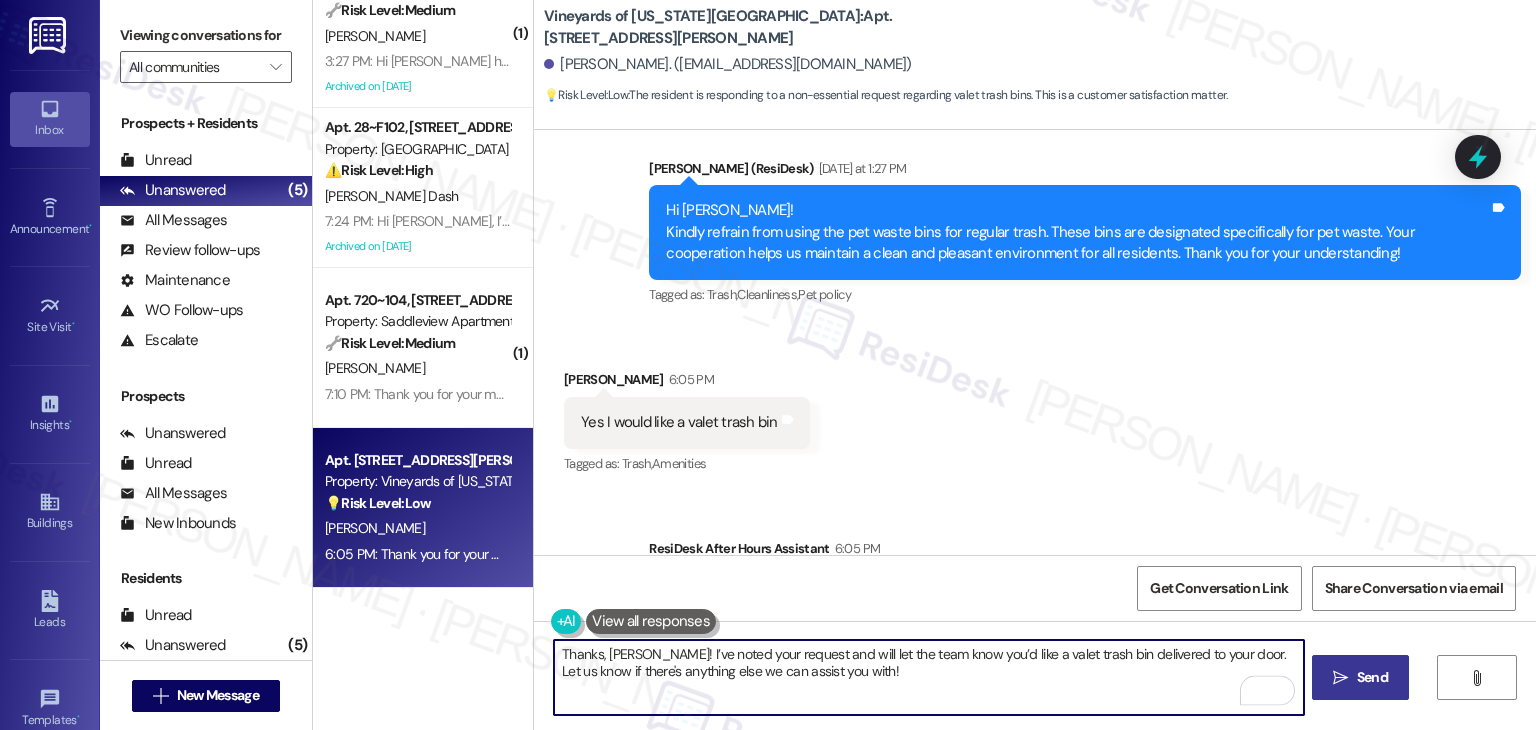 type on "Thanks, [PERSON_NAME]! I’ve noted your request and will let the team know you’d like a valet trash bin delivered to your door. Let us know if there's anything else we can assist you with!" 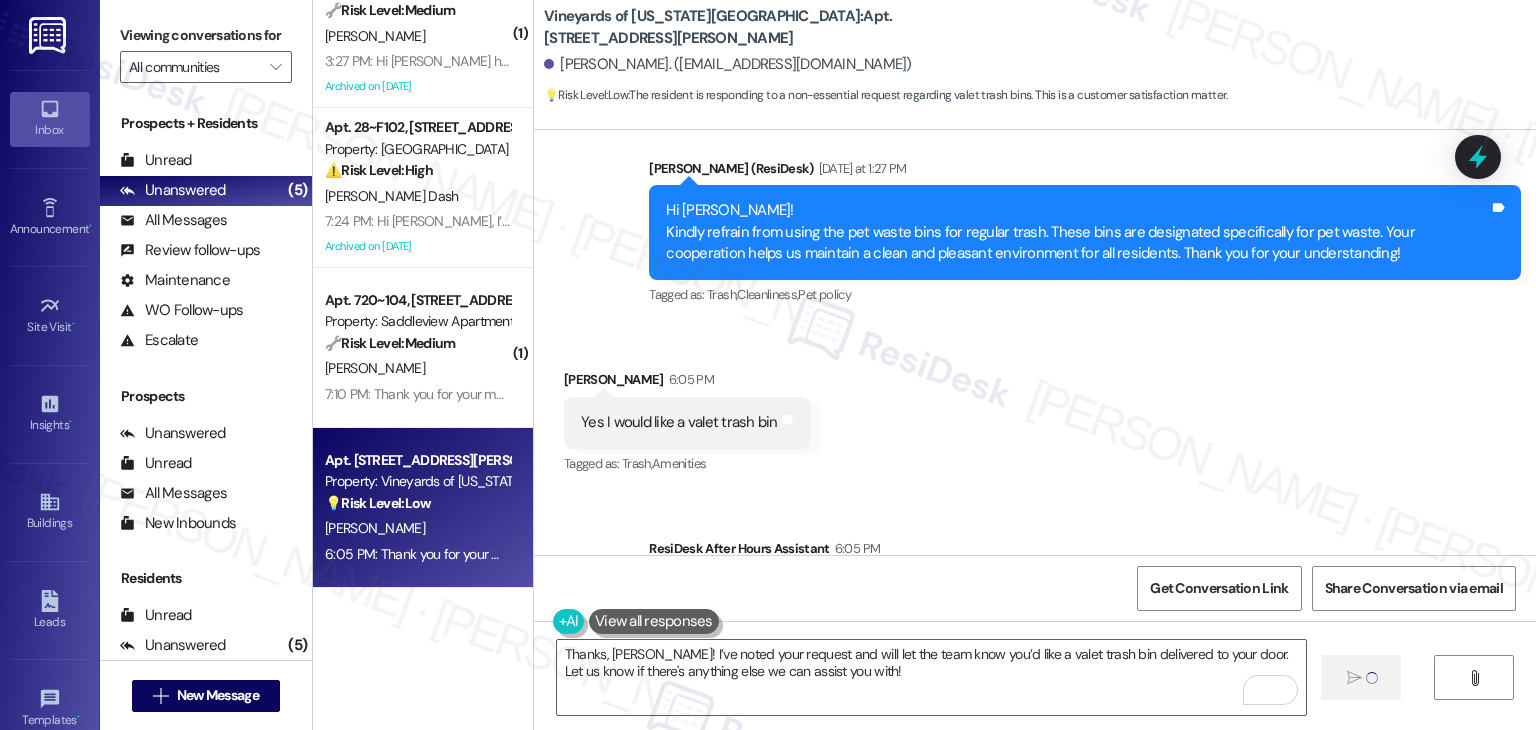 type 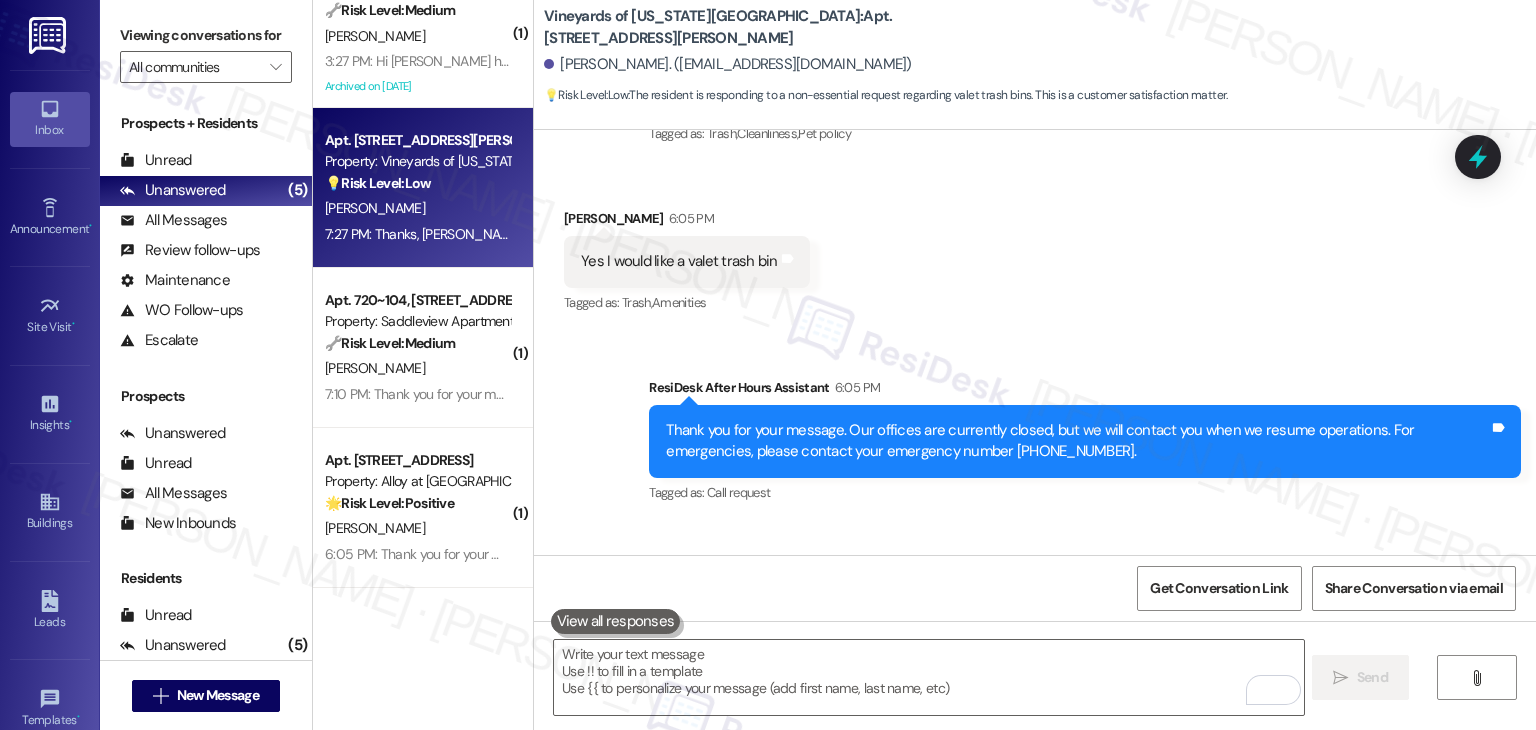 drag, startPoint x: 1492, startPoint y: 171, endPoint x: 1476, endPoint y: 171, distance: 16 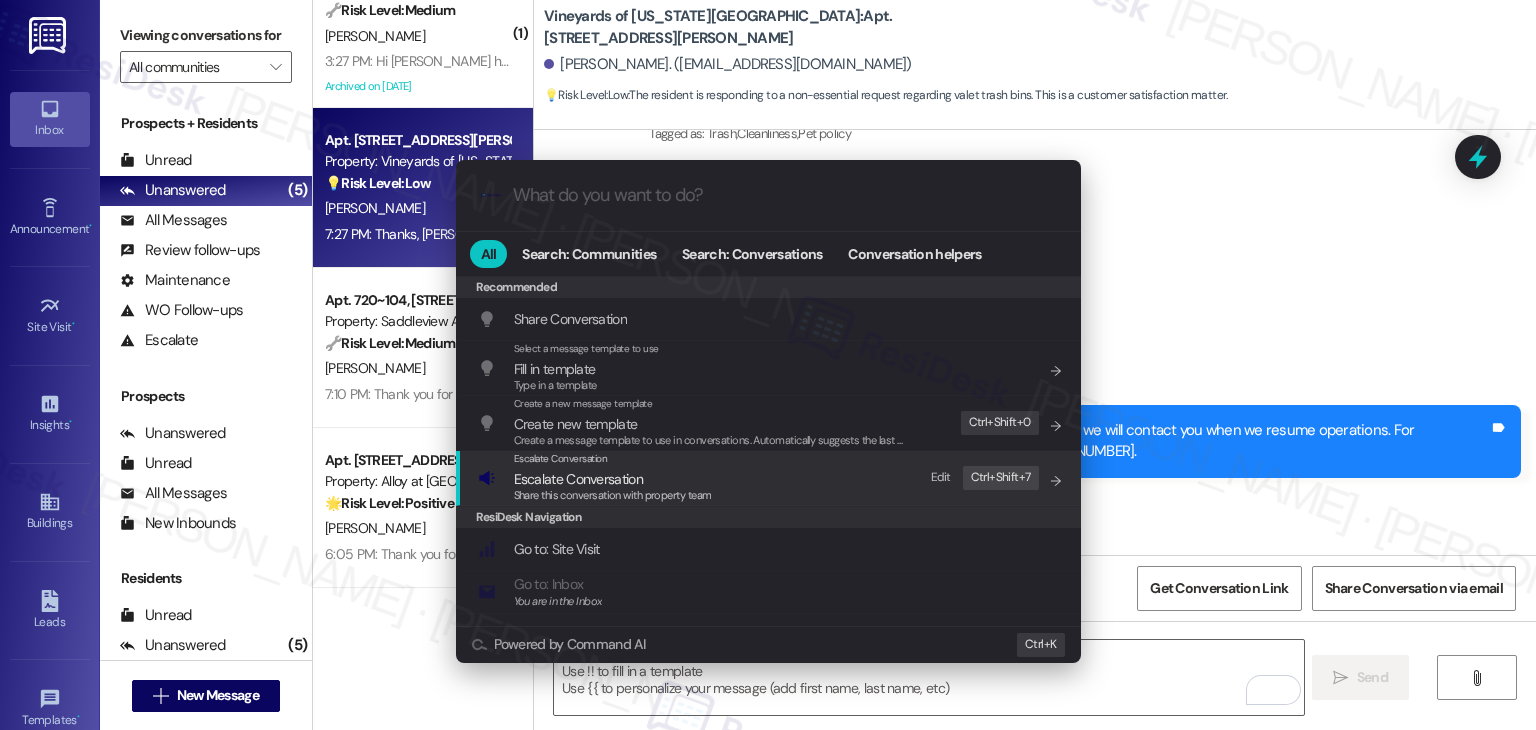 click on "Escalate Conversation" at bounding box center [578, 479] 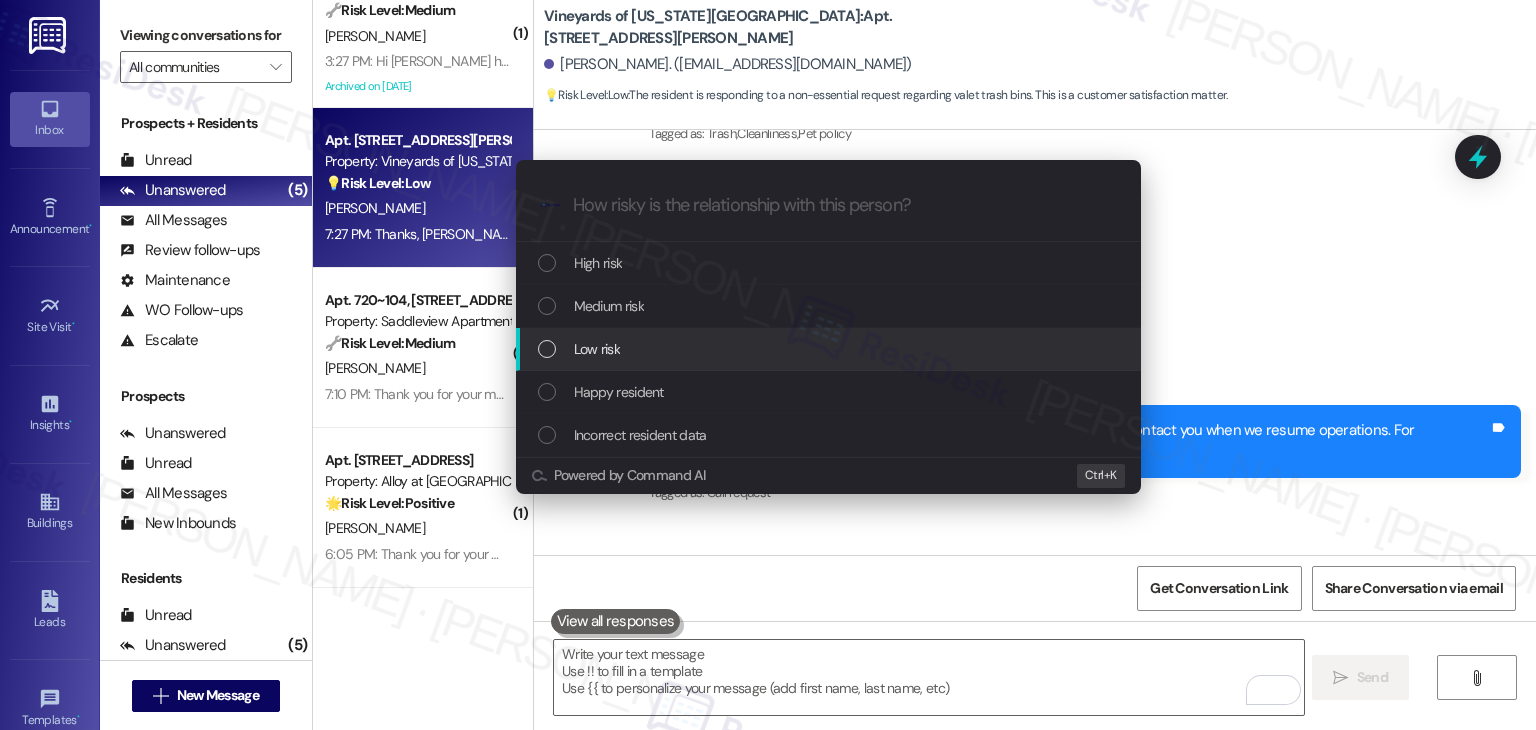 click at bounding box center (547, 349) 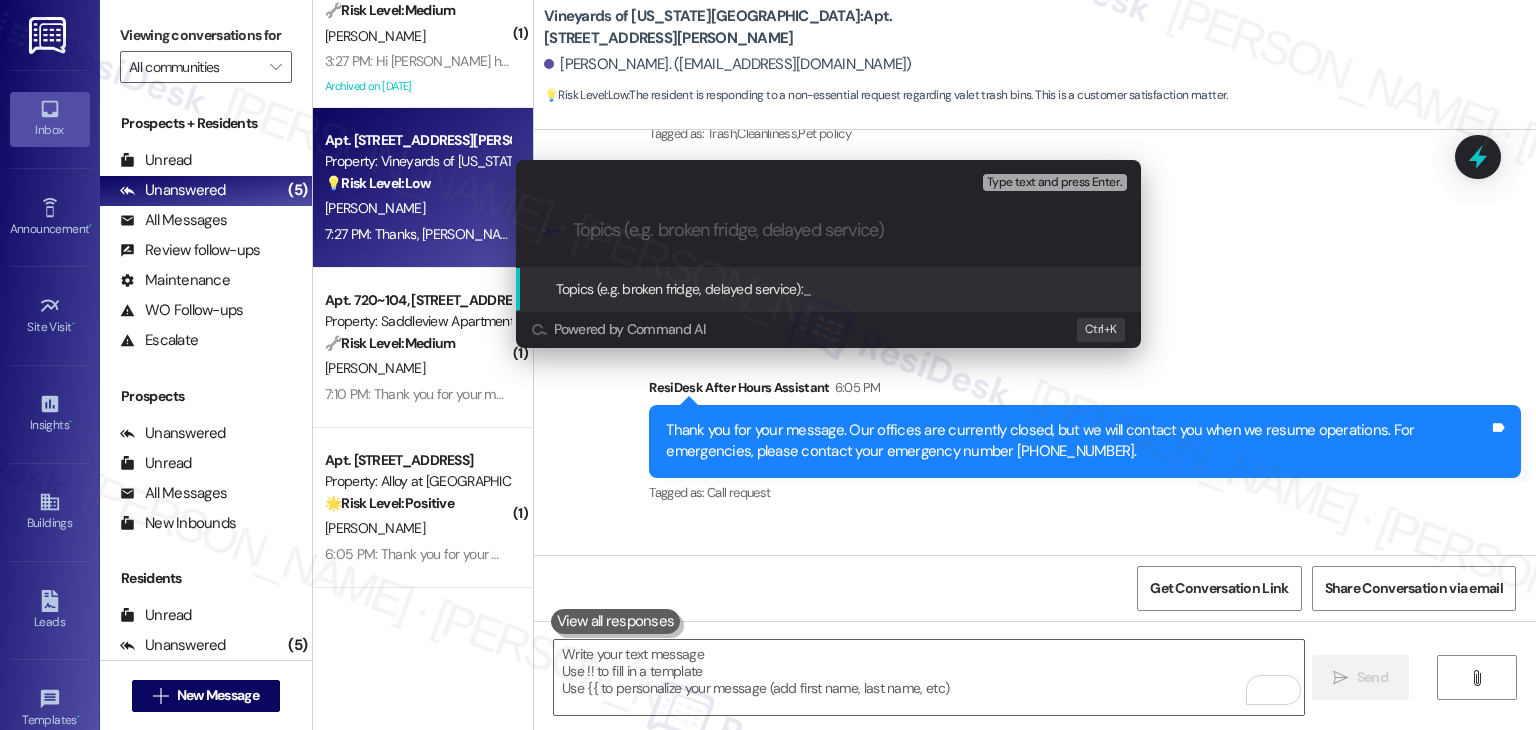 paste on "Resident Request for Valet Trash Bin –" 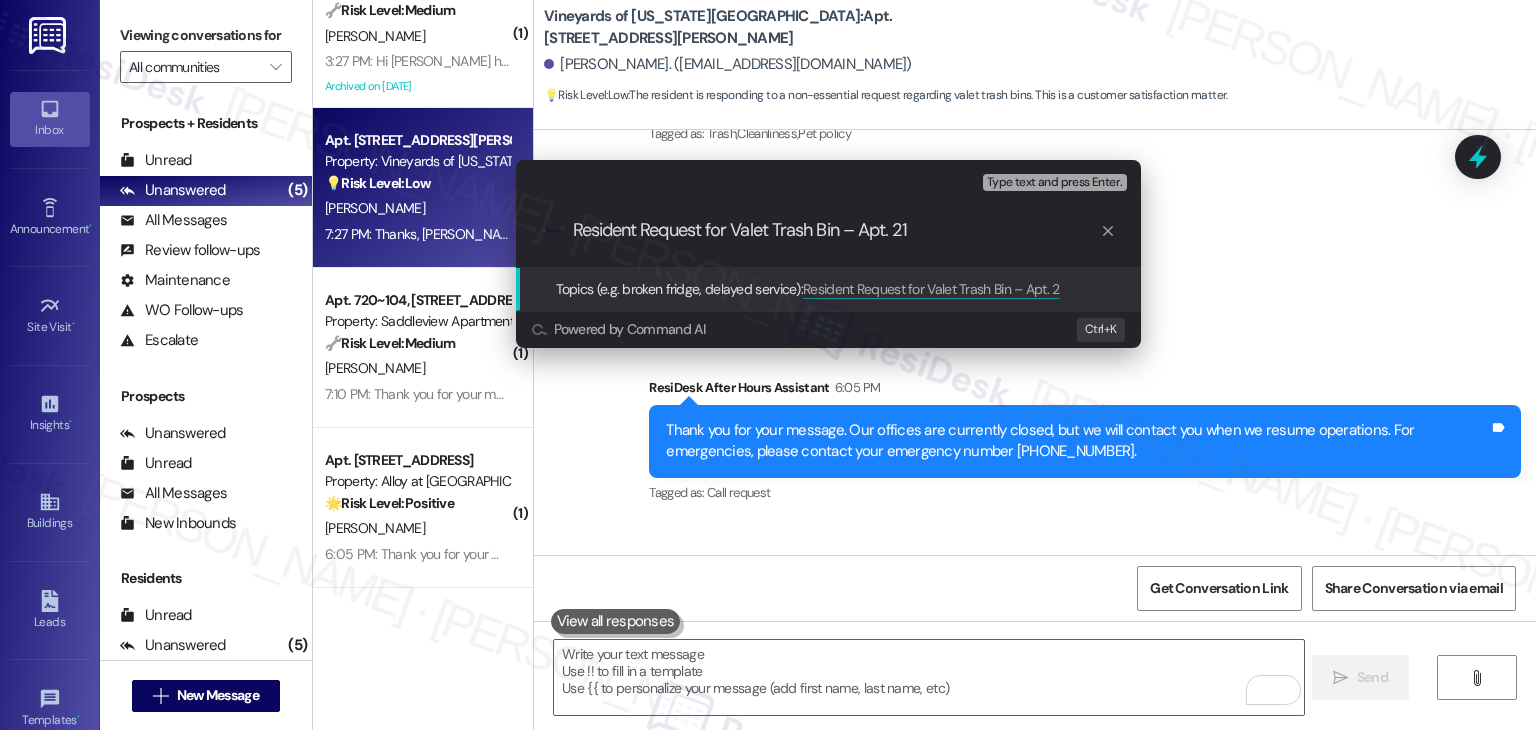 type on "Resident Request for Valet Trash Bin – Apt. 212" 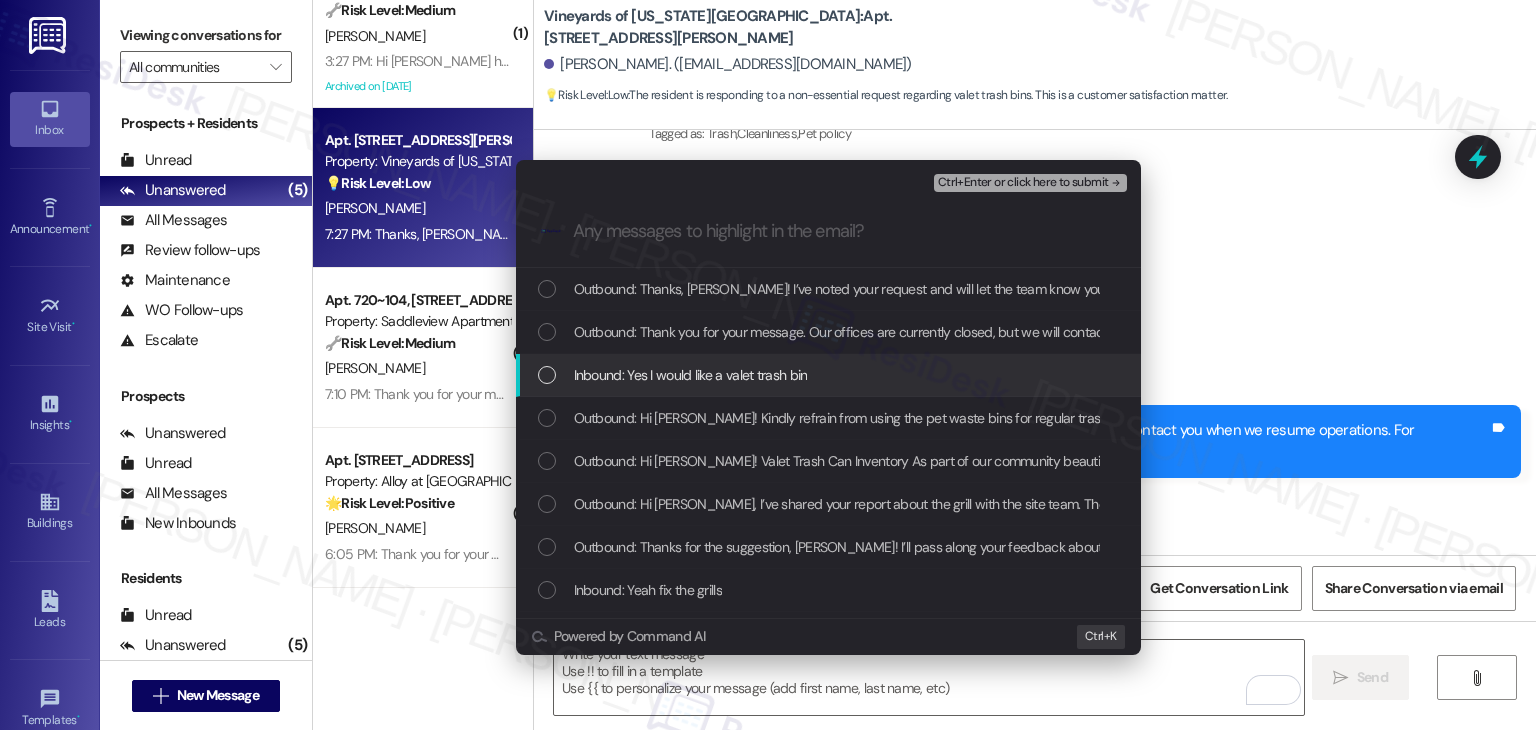 click on "Inbound: Yes I would like a valet trash bin" at bounding box center (830, 375) 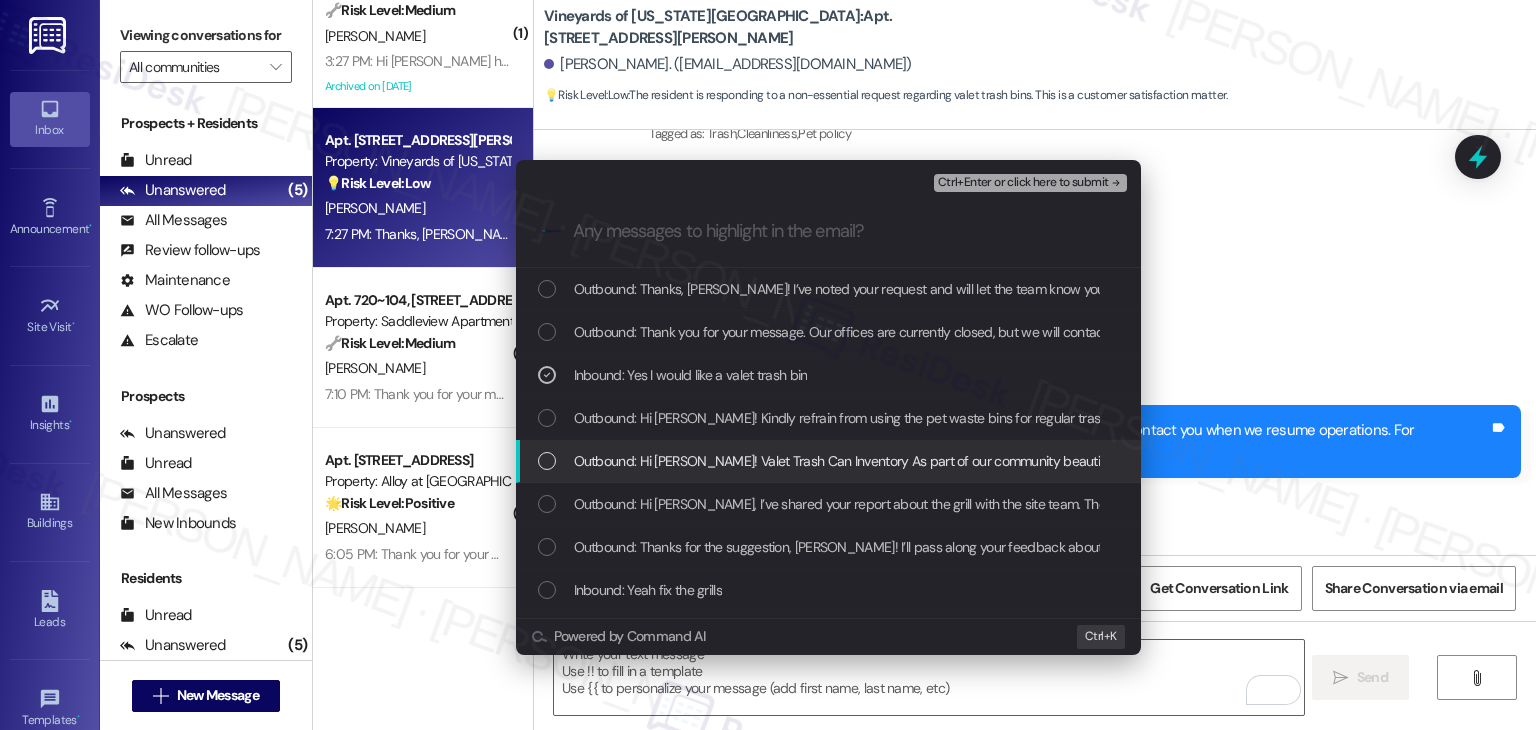 click on "Outbound: Hi [PERSON_NAME]!
Valet Trash Can Inventory
As part of our community beautification efforts, we’re taking inventory of valet trash bins.
If you do not currently have a valet trash can, please let us know and we’ll be happy to deliver one to your door!" at bounding box center (828, 461) 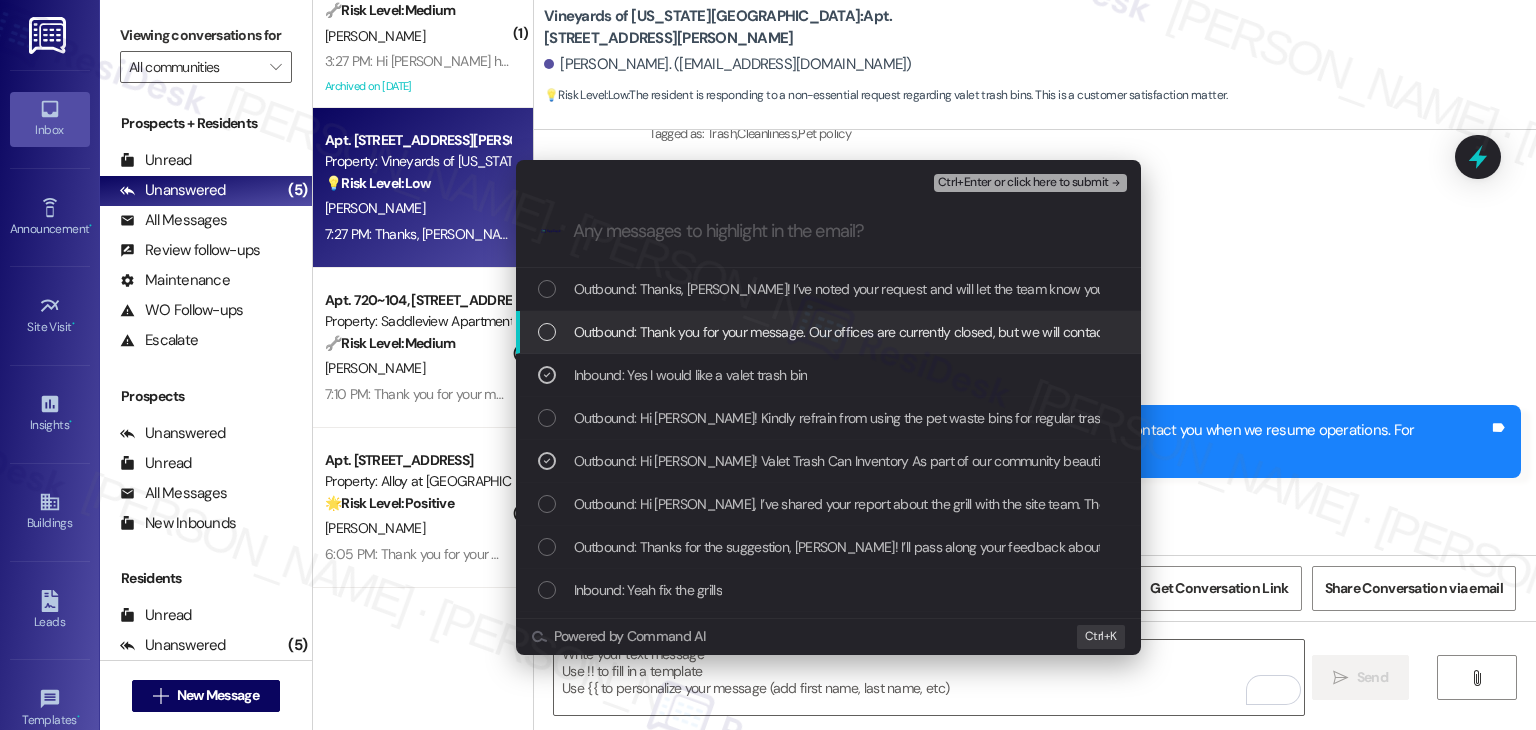 click on "Ctrl+Enter or click here to submit" at bounding box center [1023, 183] 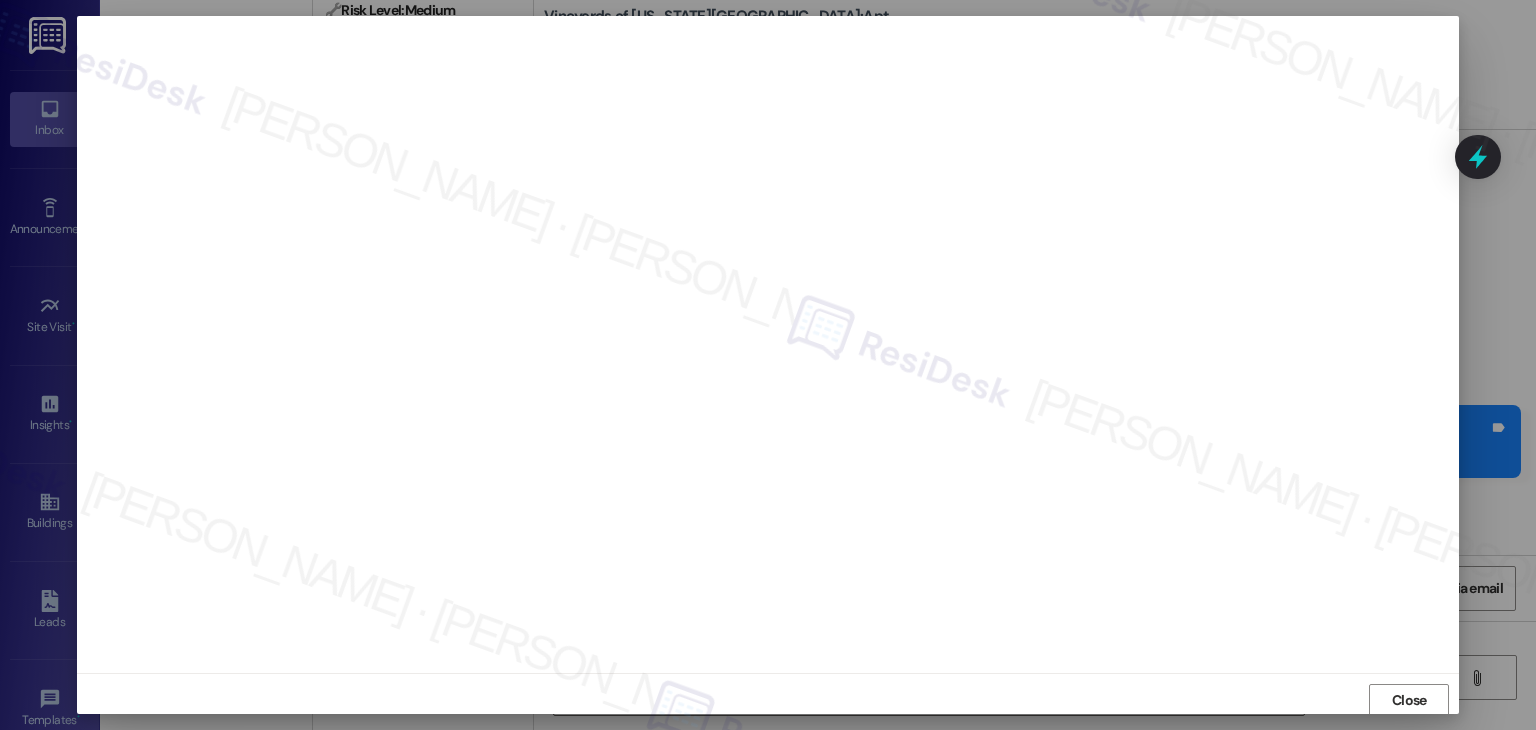 scroll, scrollTop: 1, scrollLeft: 0, axis: vertical 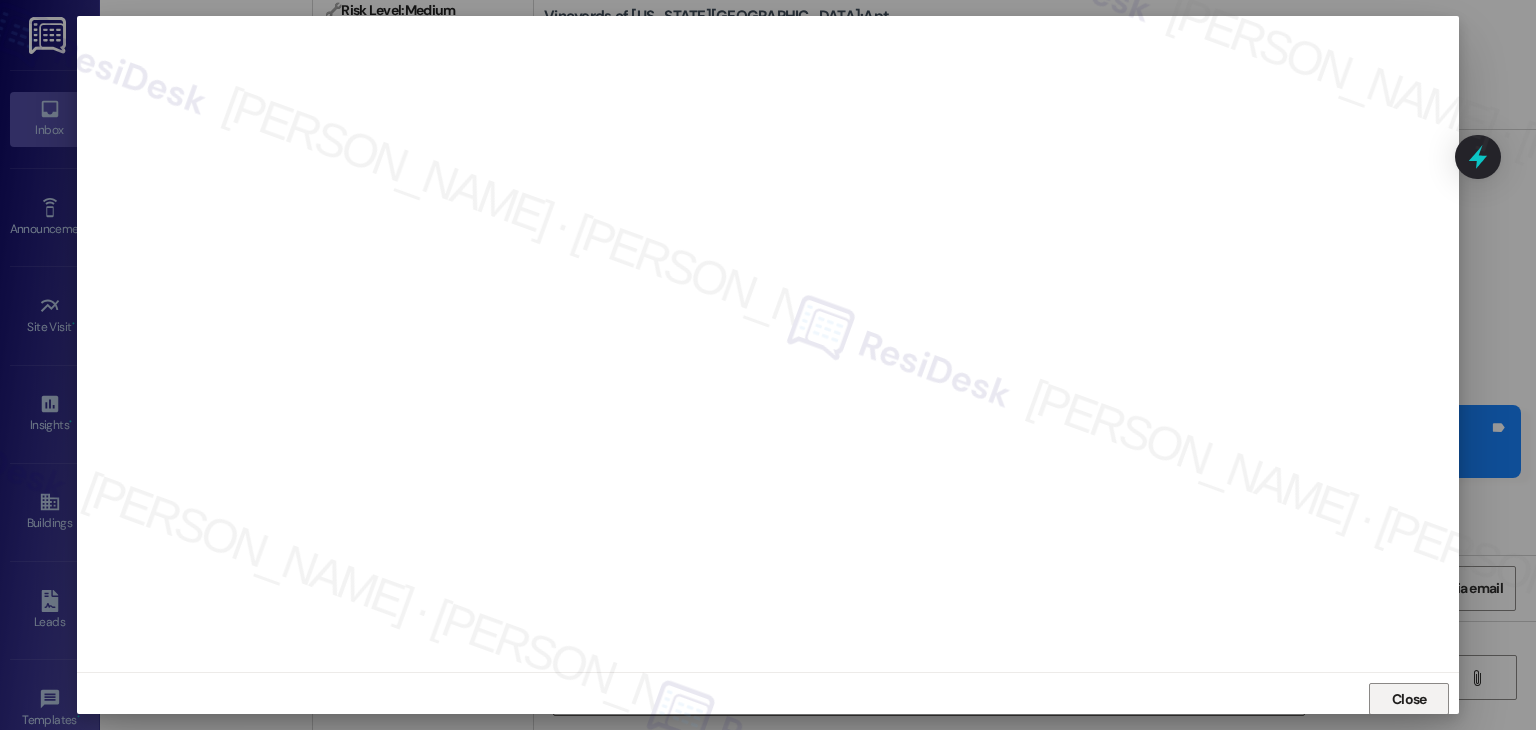 click on "Close" at bounding box center (1409, 699) 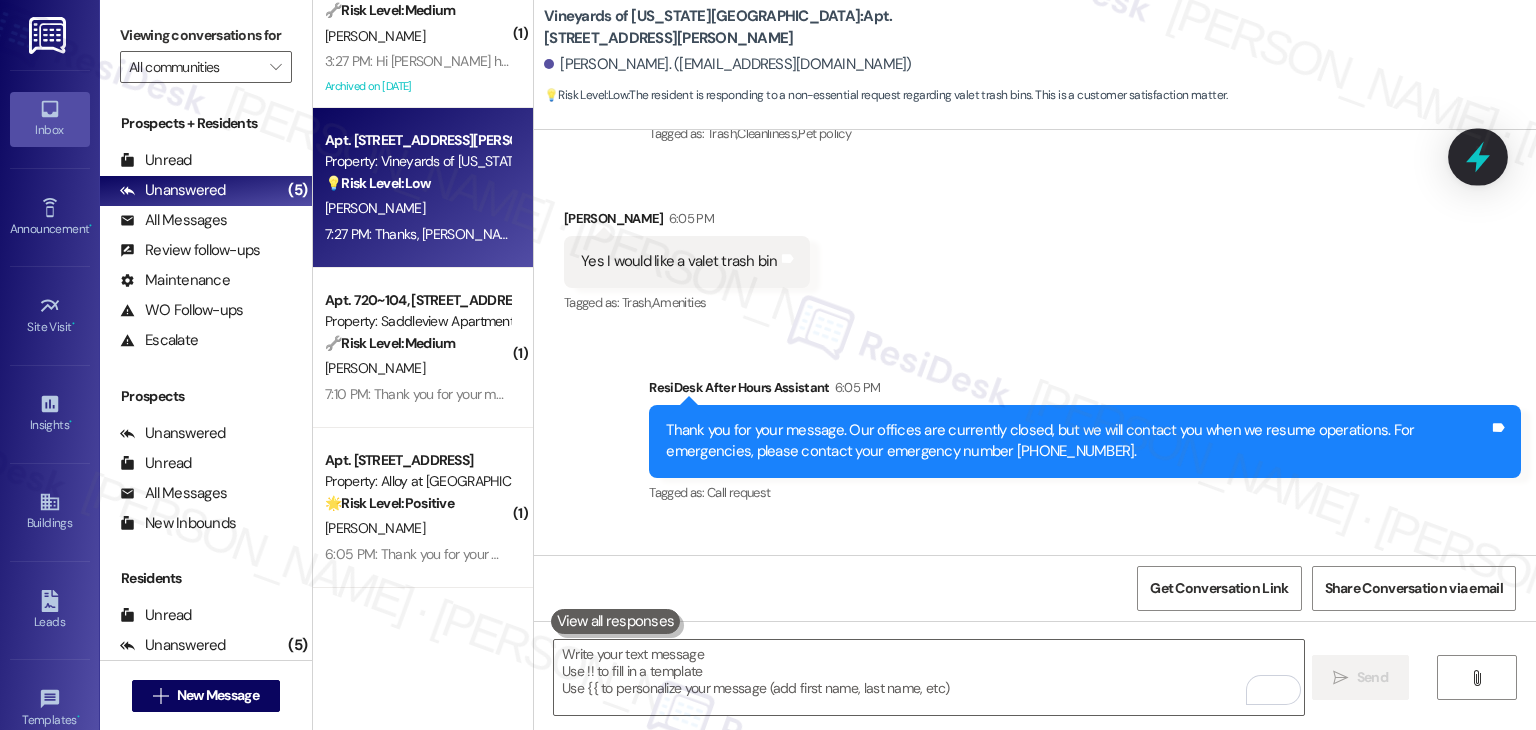 click 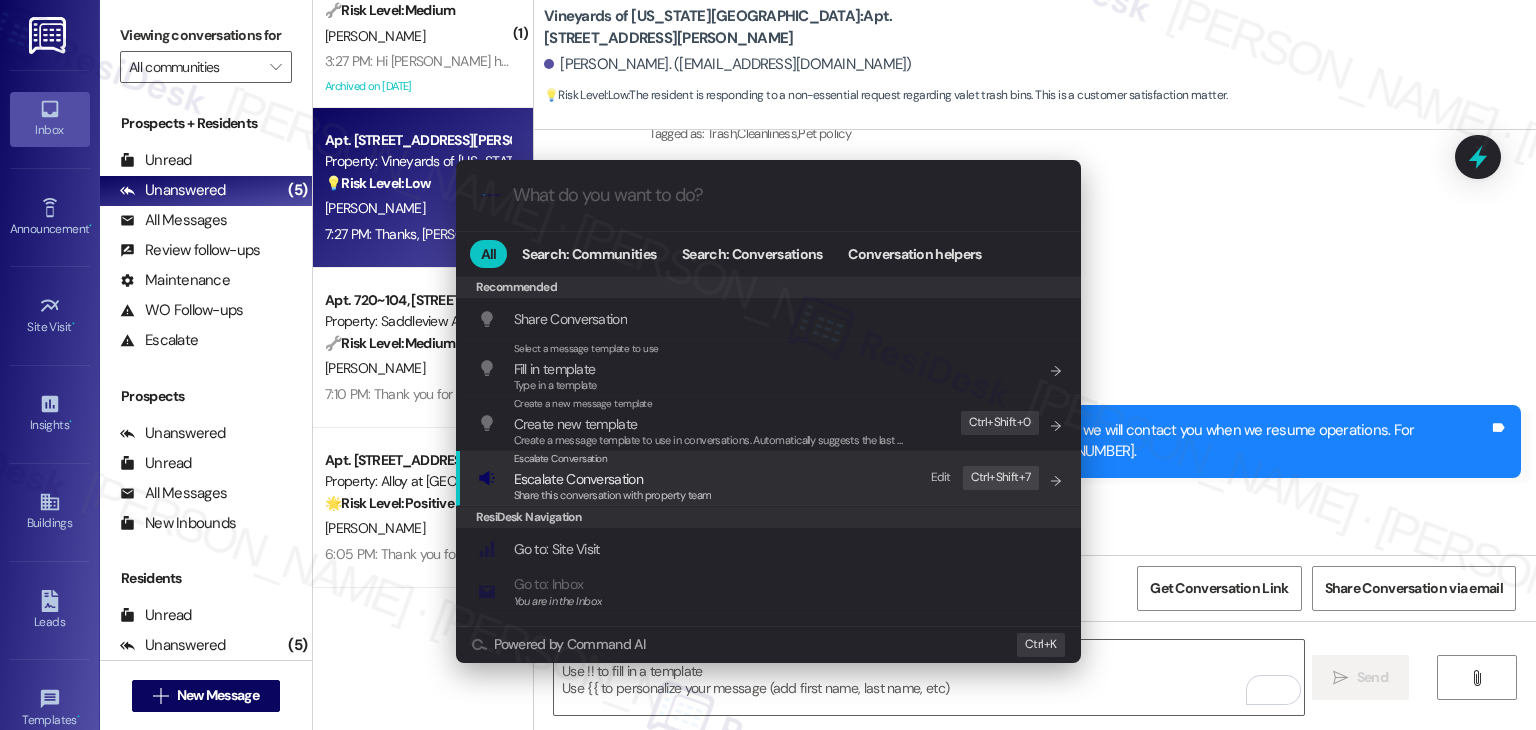 click on "Share this conversation with property team" at bounding box center (613, 495) 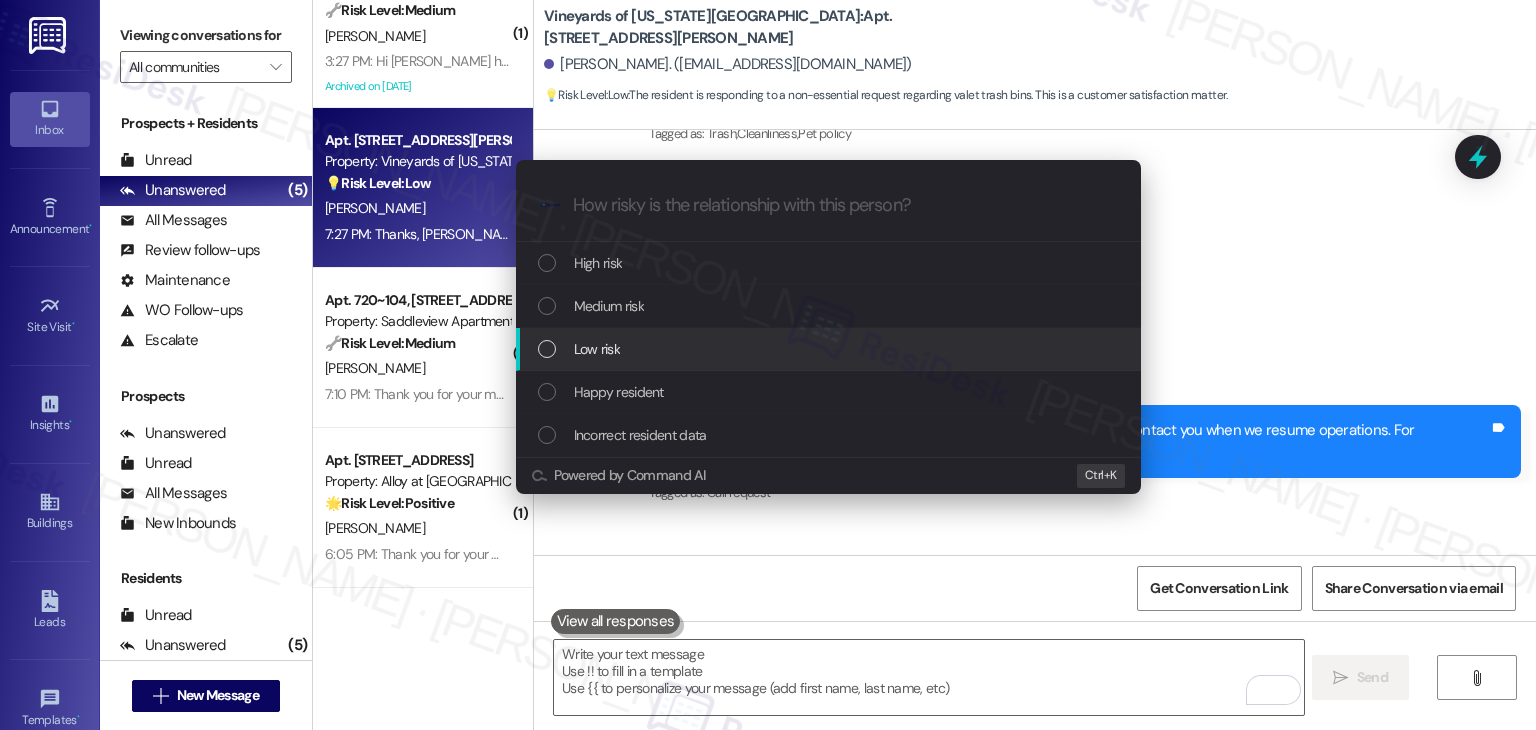 drag, startPoint x: 548, startPoint y: 345, endPoint x: 585, endPoint y: 341, distance: 37.215588 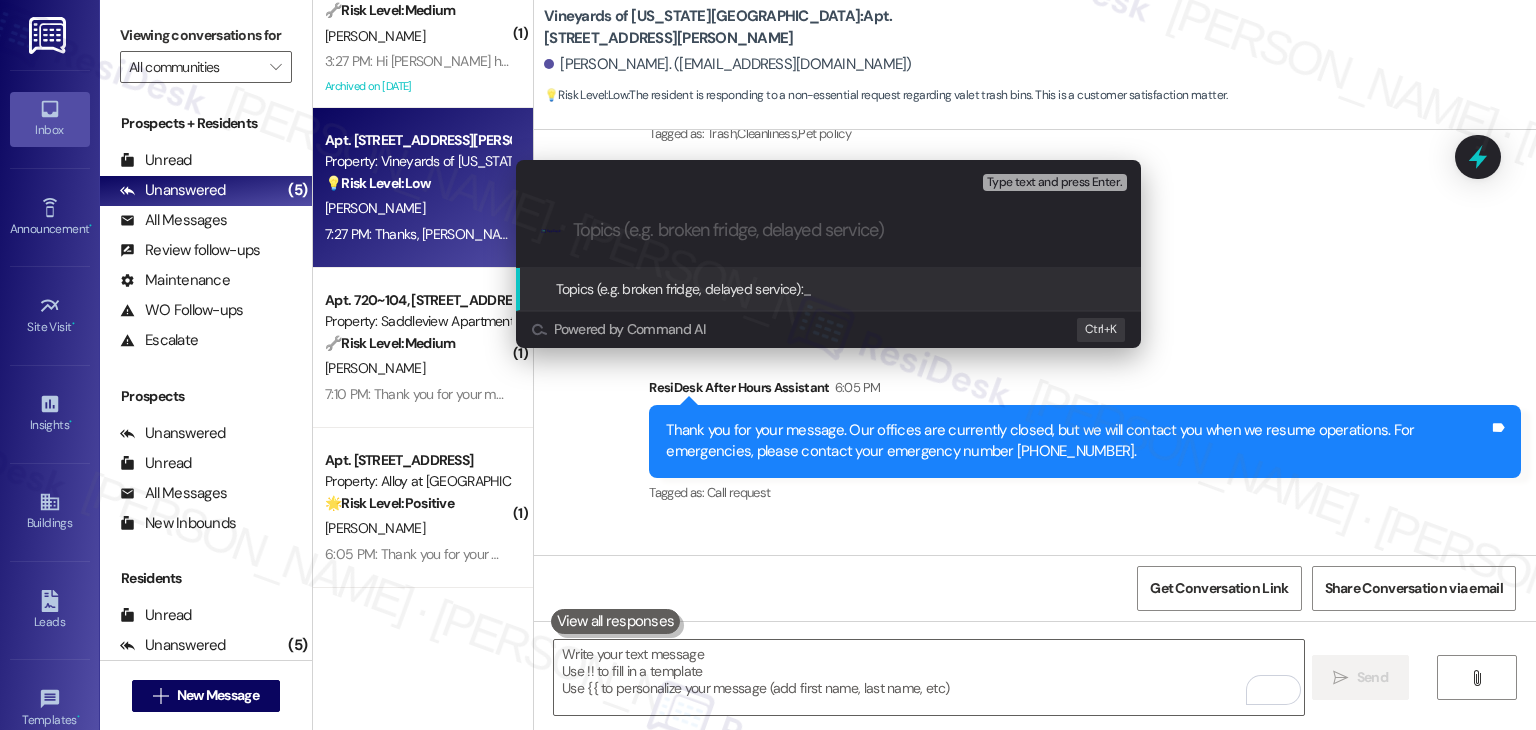 paste on "Resident Request for Valet Trash Bin –" 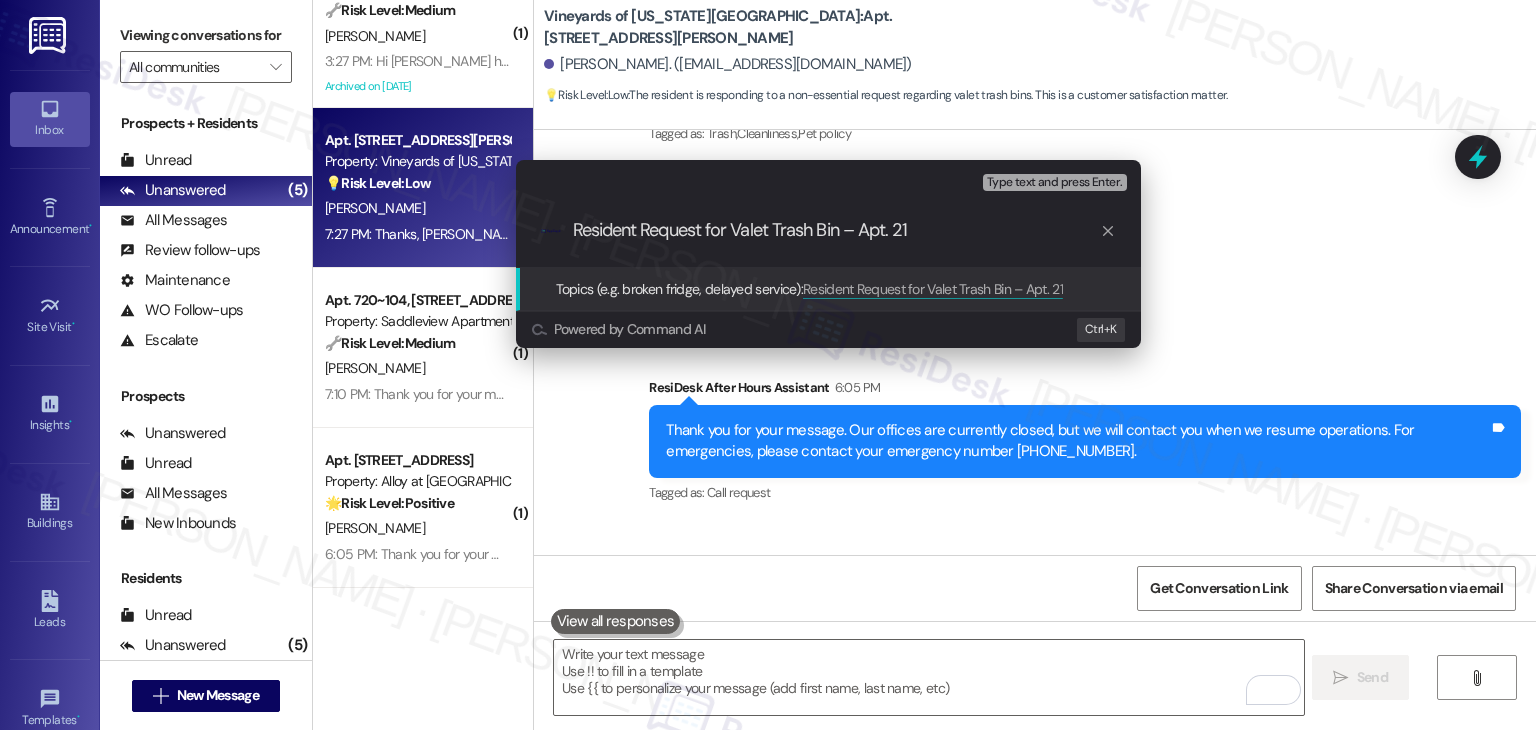 type on "Resident Request for Valet Trash Bin – Apt. 212" 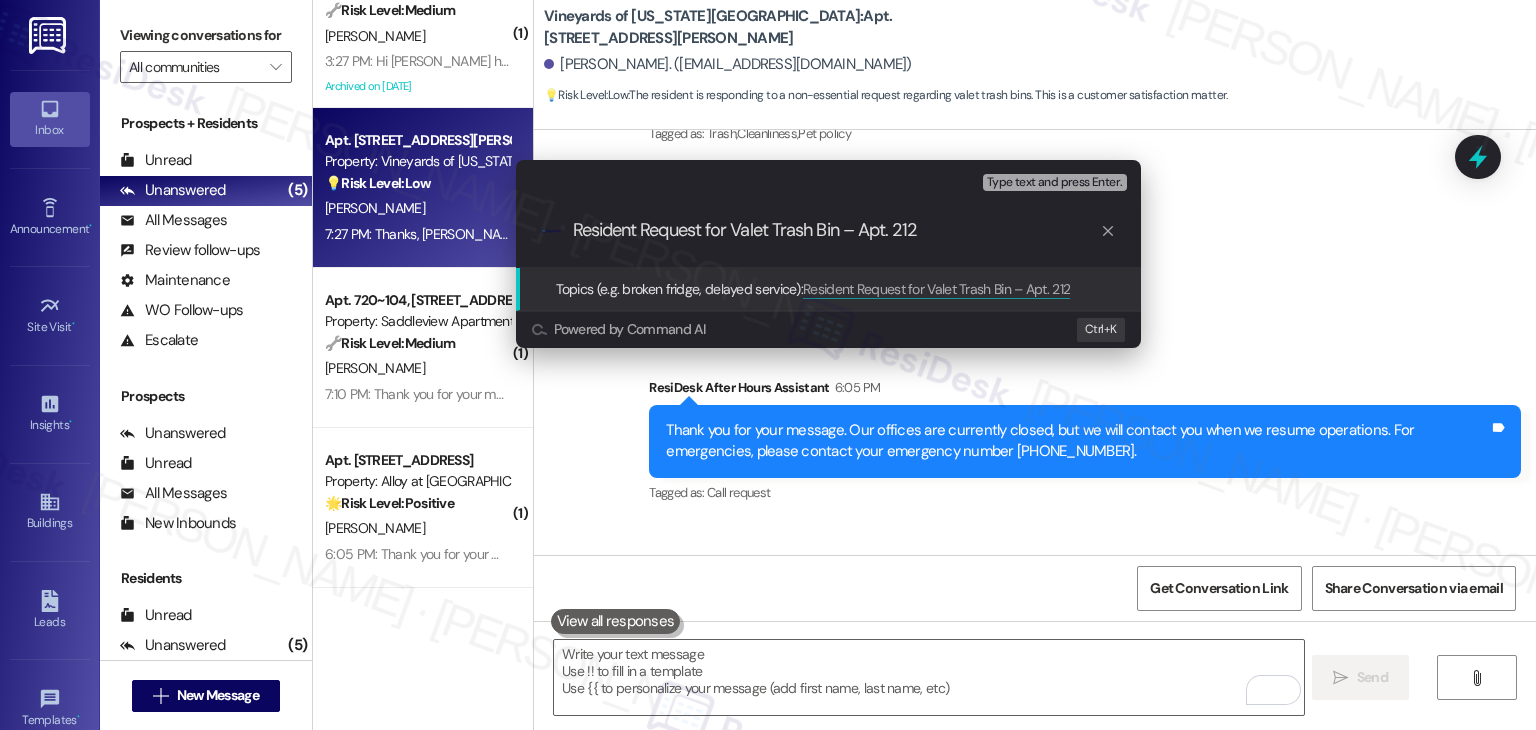 type 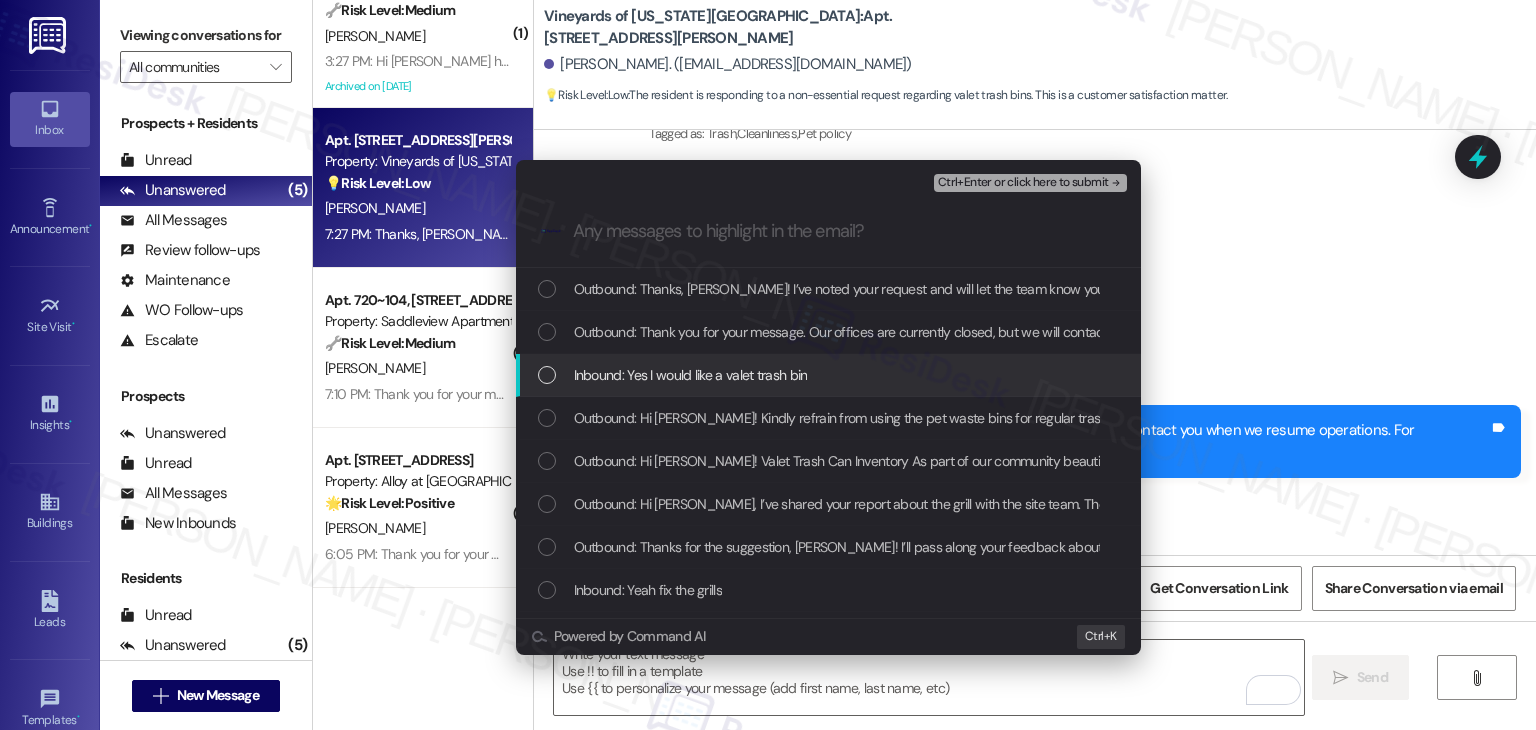 click on "Inbound: Yes I would like a valet trash bin" at bounding box center (830, 375) 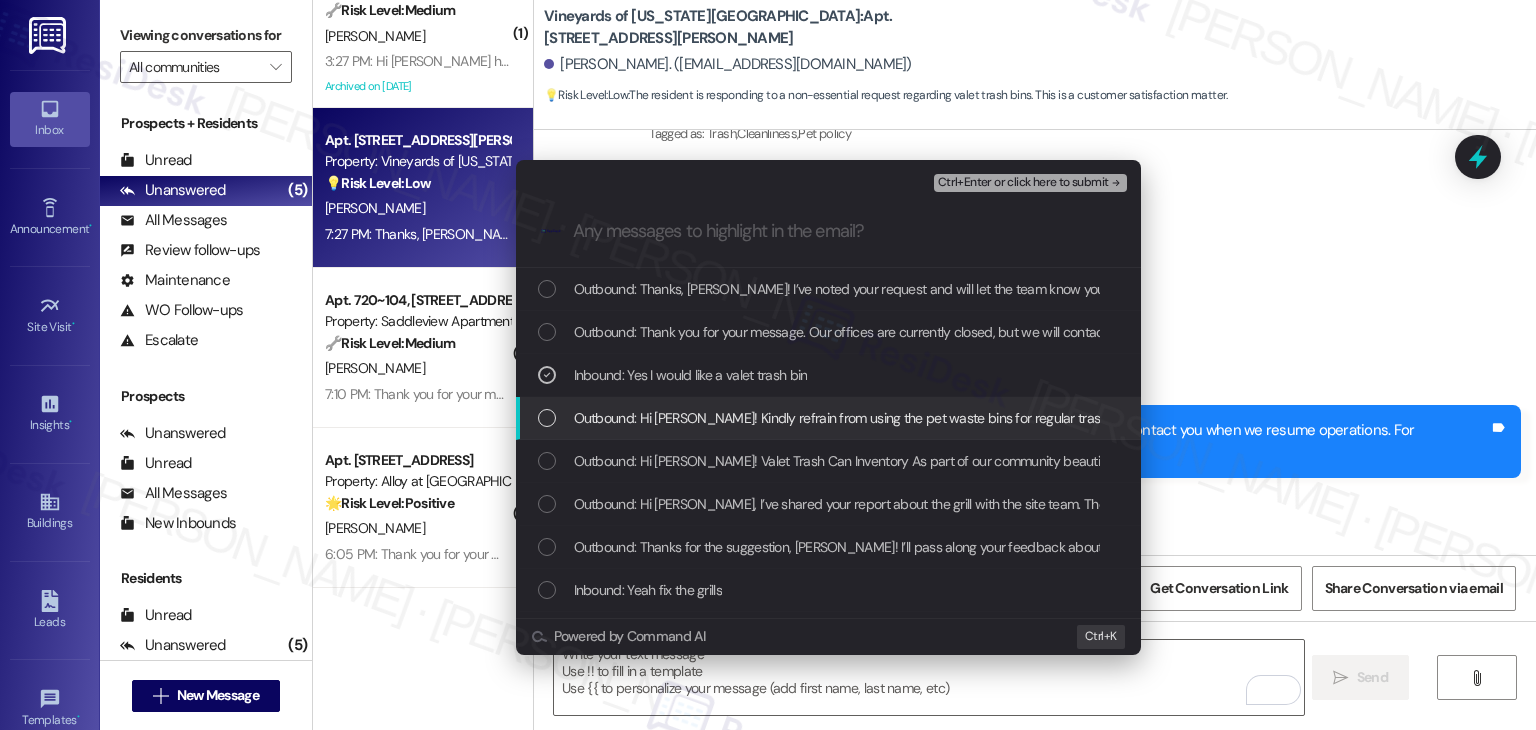 click at bounding box center [547, 418] 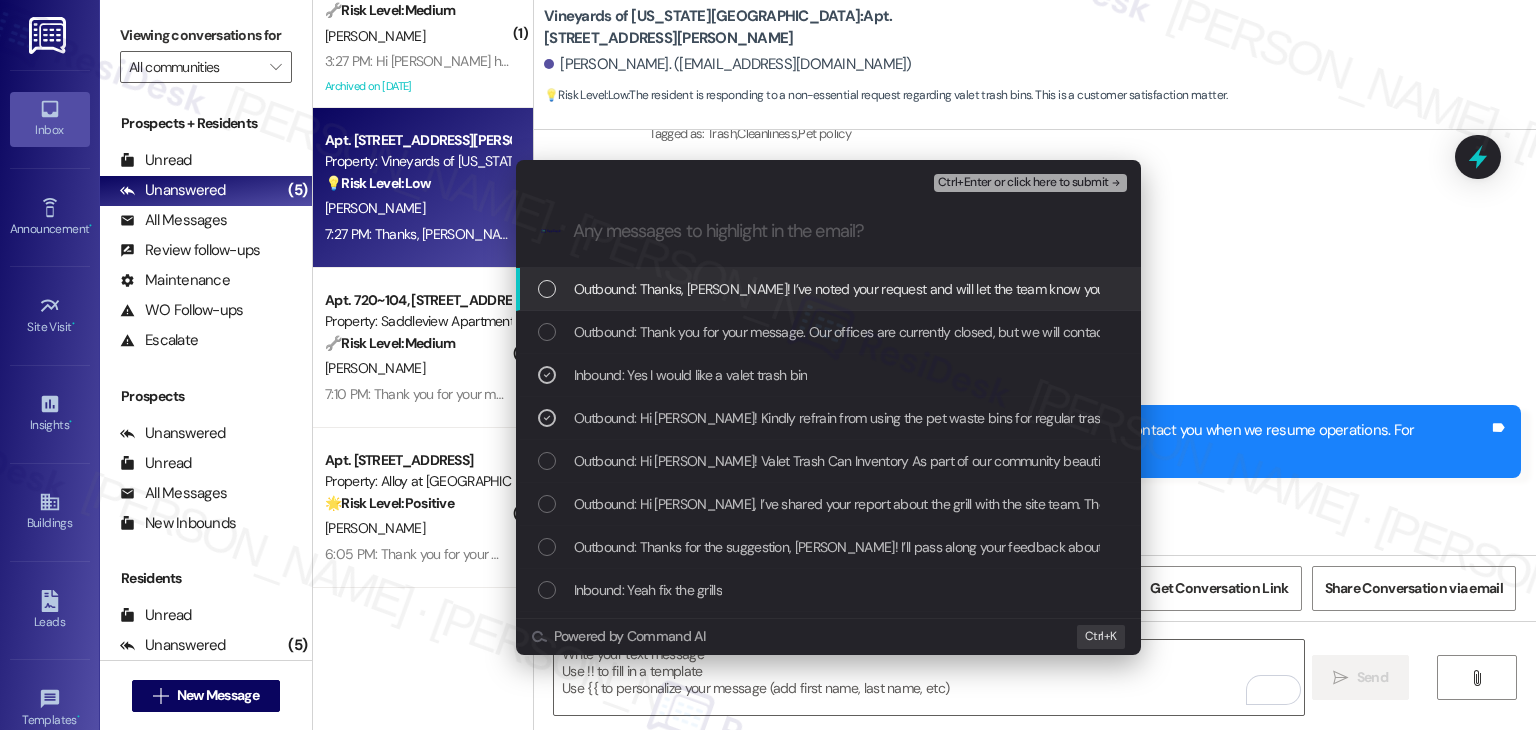click on "Ctrl+Enter or click here to submit" at bounding box center (1023, 183) 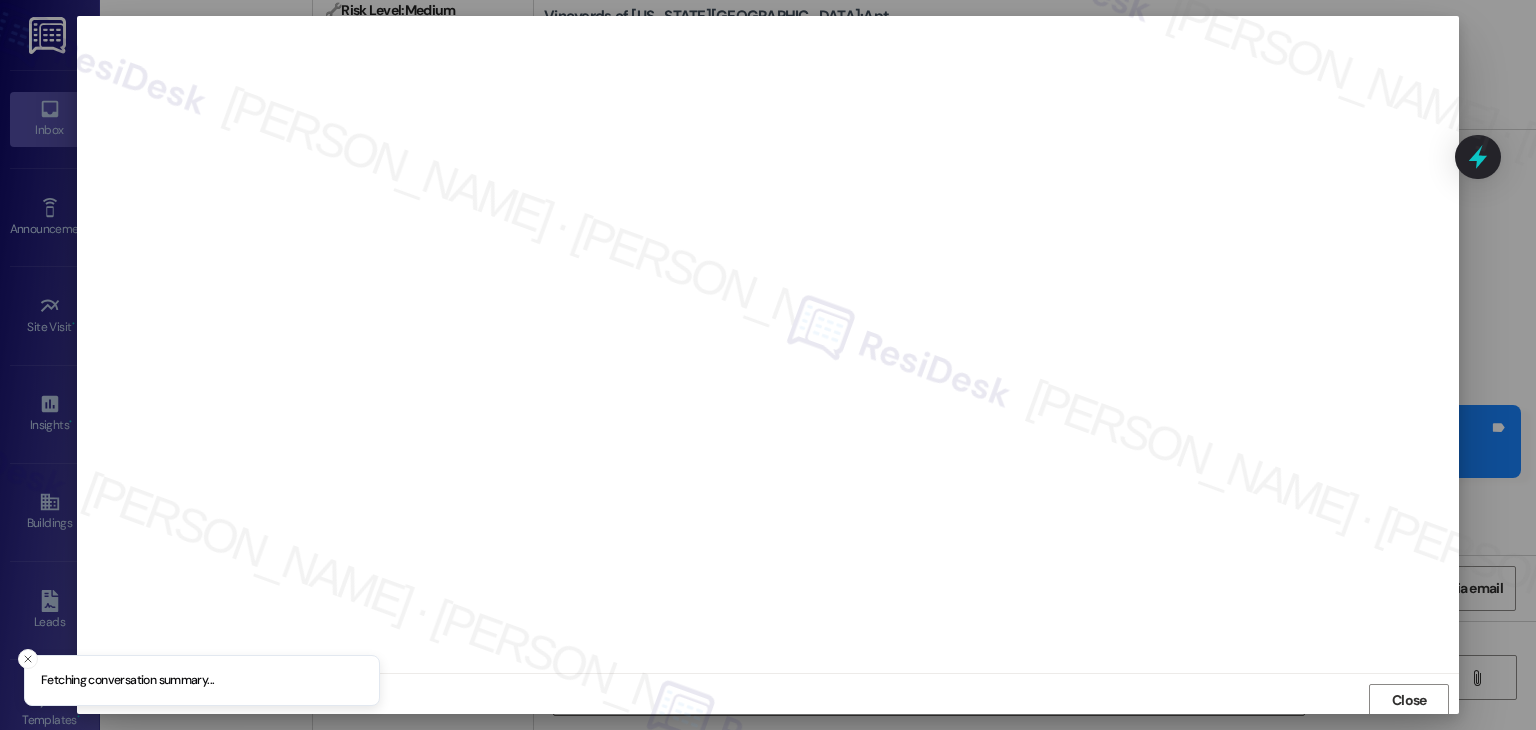 scroll, scrollTop: 1, scrollLeft: 0, axis: vertical 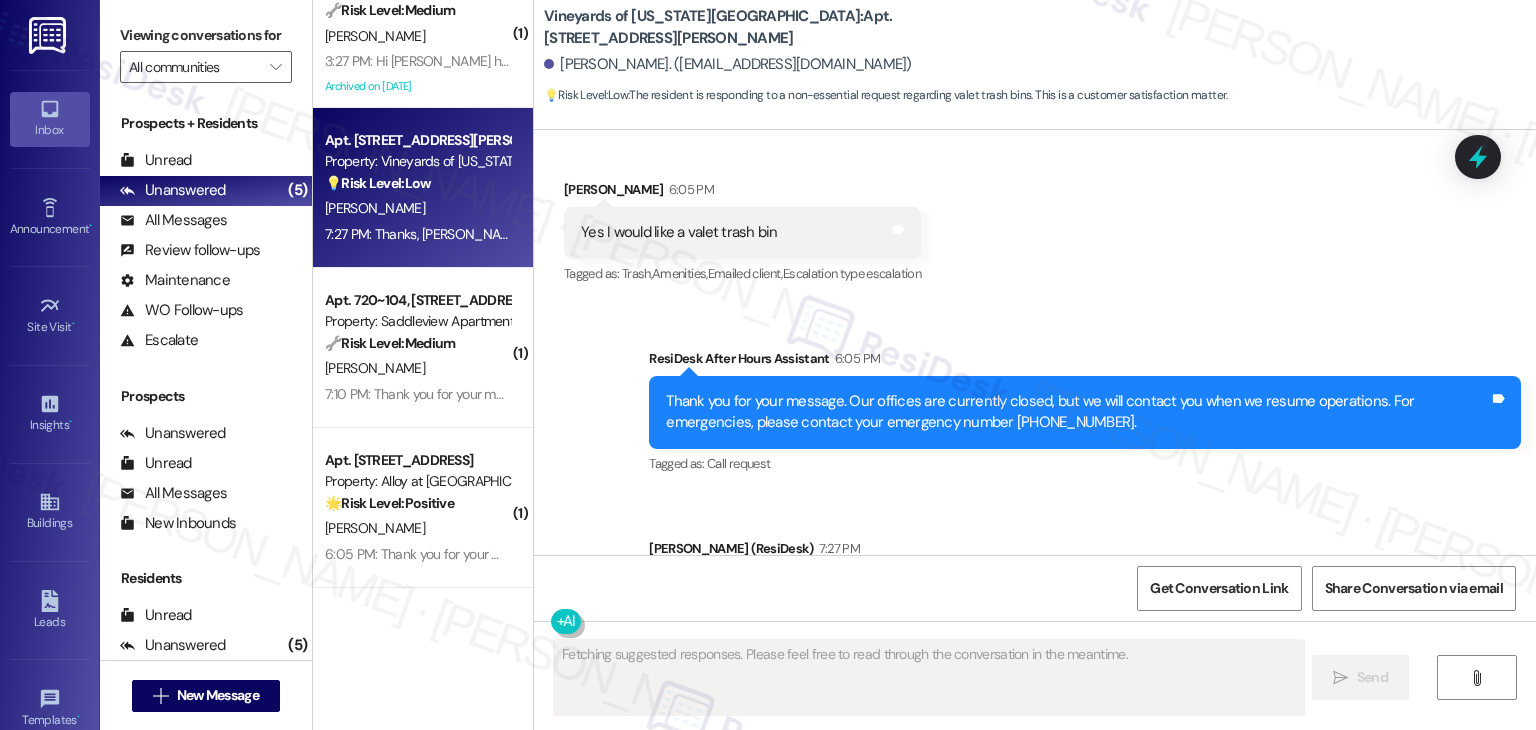 click on "Sent via SMS ResiDesk After Hours Assistant 6:05 PM Thank you for your message. Our offices are currently closed, but we will contact you when we resume operations. For emergencies, please contact your emergency number [PHONE_NUMBER]. Tags and notes Tagged as:   Call request Click to highlight conversations about Call request Sent via SMS [PERSON_NAME]  (ResiDesk) 7:27 PM Thanks, [PERSON_NAME]! I’ve noted your request and will let the team know you’d like a valet trash bin delivered to your door. Let us know if there's anything else we can assist you with! Tags and notes Tagged as:   Trash ,  Click to highlight conversations about Trash Packages/delivery ,  Click to highlight conversations about Packages/delivery Maintenance request ,  Click to highlight conversations about Maintenance request Praise Click to highlight conversations about Praise" at bounding box center (1035, 493) 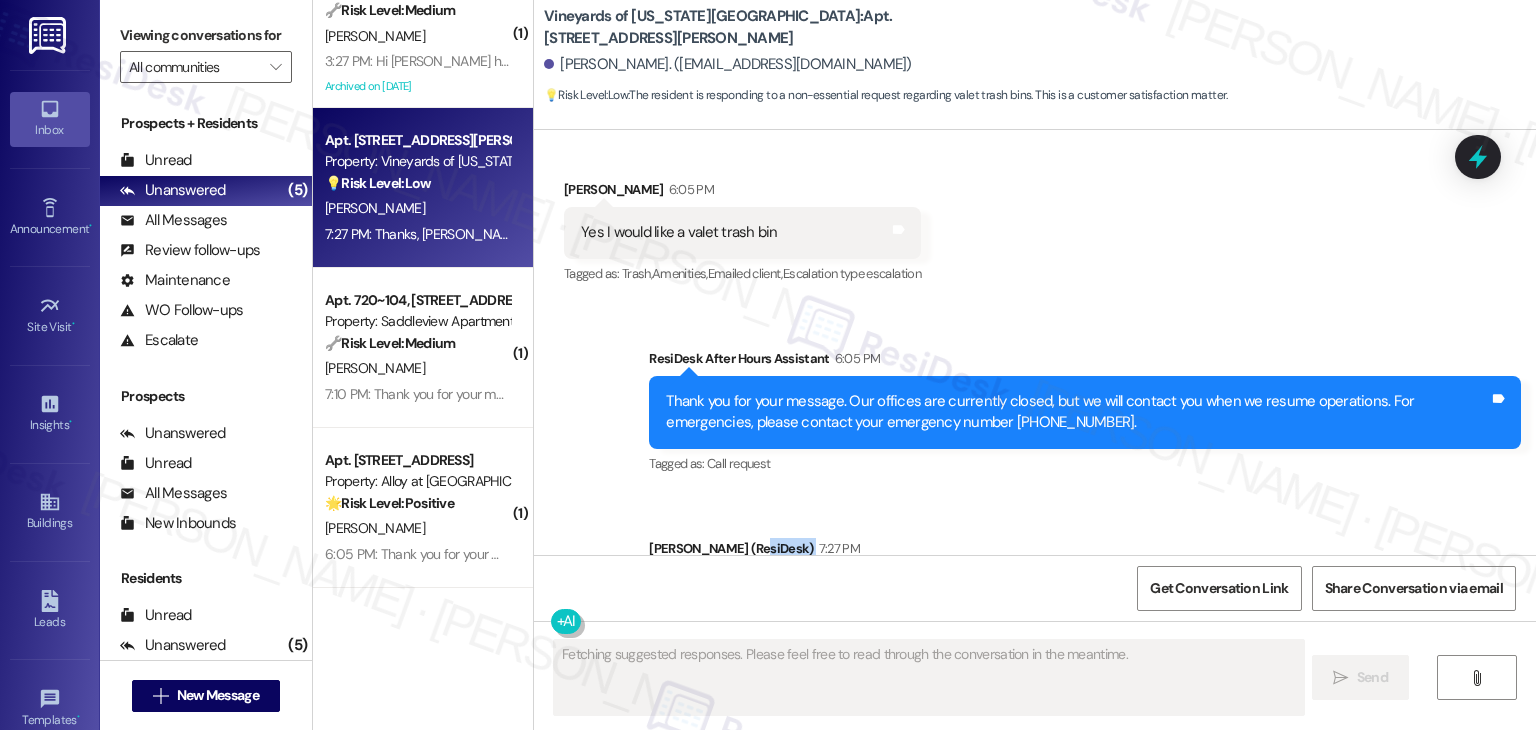 click on "Sent via SMS ResiDesk After Hours Assistant 6:05 PM Thank you for your message. Our offices are currently closed, but we will contact you when we resume operations. For emergencies, please contact your emergency number [PHONE_NUMBER]. Tags and notes Tagged as:   Call request Click to highlight conversations about Call request Sent via SMS [PERSON_NAME]  (ResiDesk) 7:27 PM Thanks, [PERSON_NAME]! I’ve noted your request and will let the team know you’d like a valet trash bin delivered to your door. Let us know if there's anything else we can assist you with! Tags and notes Tagged as:   Trash ,  Click to highlight conversations about Trash Packages/delivery ,  Click to highlight conversations about Packages/delivery Maintenance request ,  Click to highlight conversations about Maintenance request Praise Click to highlight conversations about Praise" at bounding box center (1035, 493) 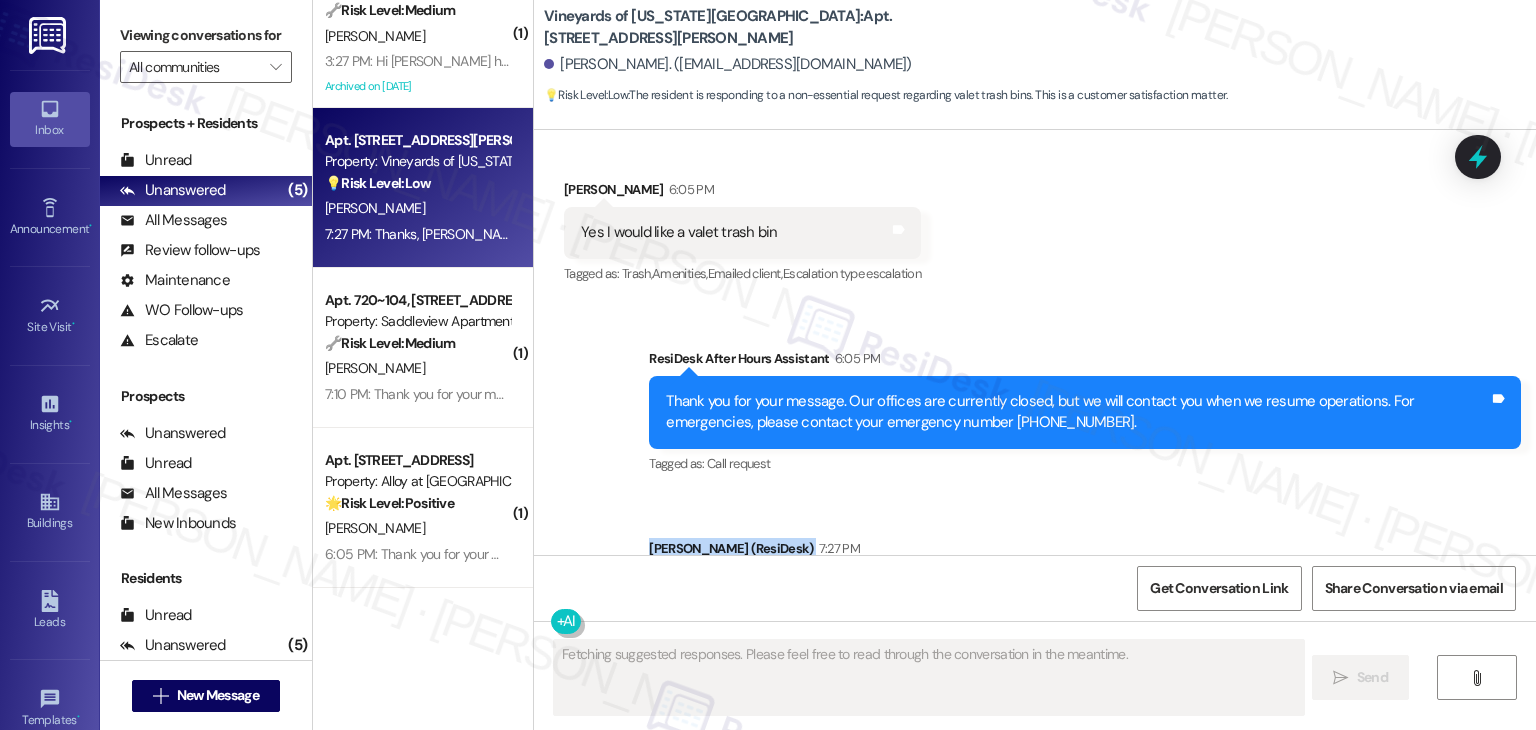 click on "Sent via SMS ResiDesk After Hours Assistant 6:05 PM Thank you for your message. Our offices are currently closed, but we will contact you when we resume operations. For emergencies, please contact your emergency number [PHONE_NUMBER]. Tags and notes Tagged as:   Call request Click to highlight conversations about Call request Sent via SMS [PERSON_NAME]  (ResiDesk) 7:27 PM Thanks, [PERSON_NAME]! I’ve noted your request and will let the team know you’d like a valet trash bin delivered to your door. Let us know if there's anything else we can assist you with! Tags and notes Tagged as:   Trash ,  Click to highlight conversations about Trash Packages/delivery ,  Click to highlight conversations about Packages/delivery Maintenance request ,  Click to highlight conversations about Maintenance request Praise Click to highlight conversations about Praise" at bounding box center [1035, 493] 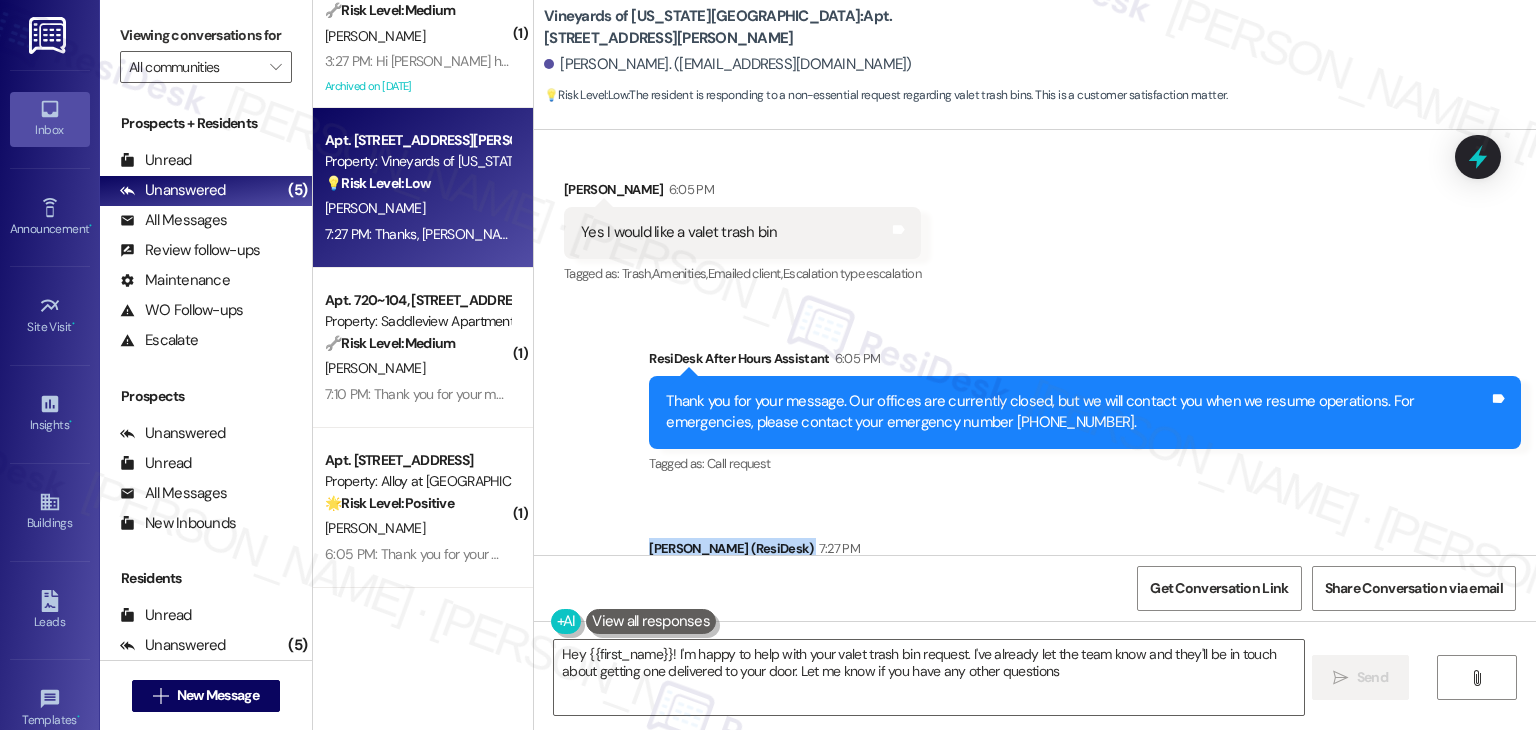 type on "Hey {{first_name}}! I'm happy to help with your valet trash bin request. I've already let the team know and they'll be in touch about getting one delivered to your door. Let me know if you have any other questions!" 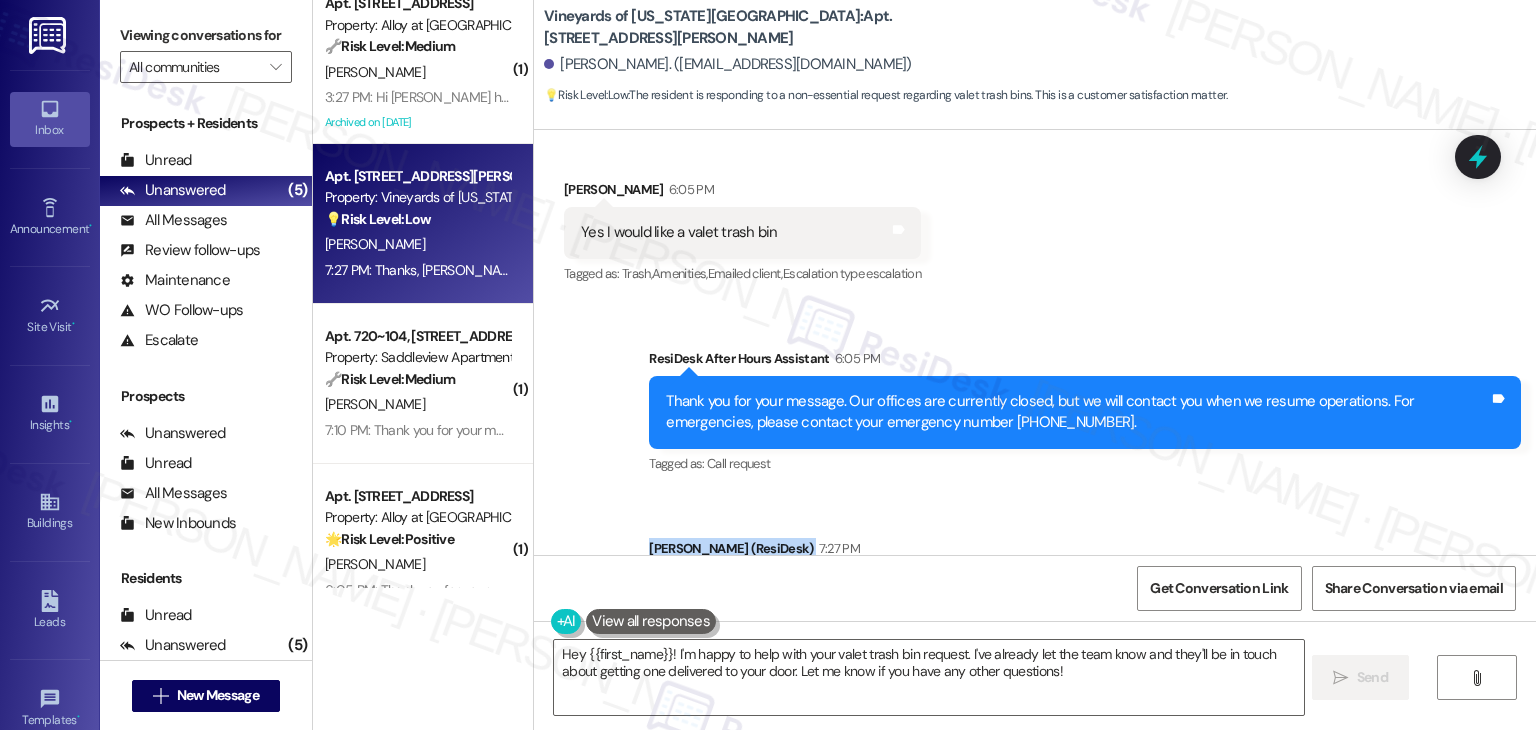scroll, scrollTop: 0, scrollLeft: 0, axis: both 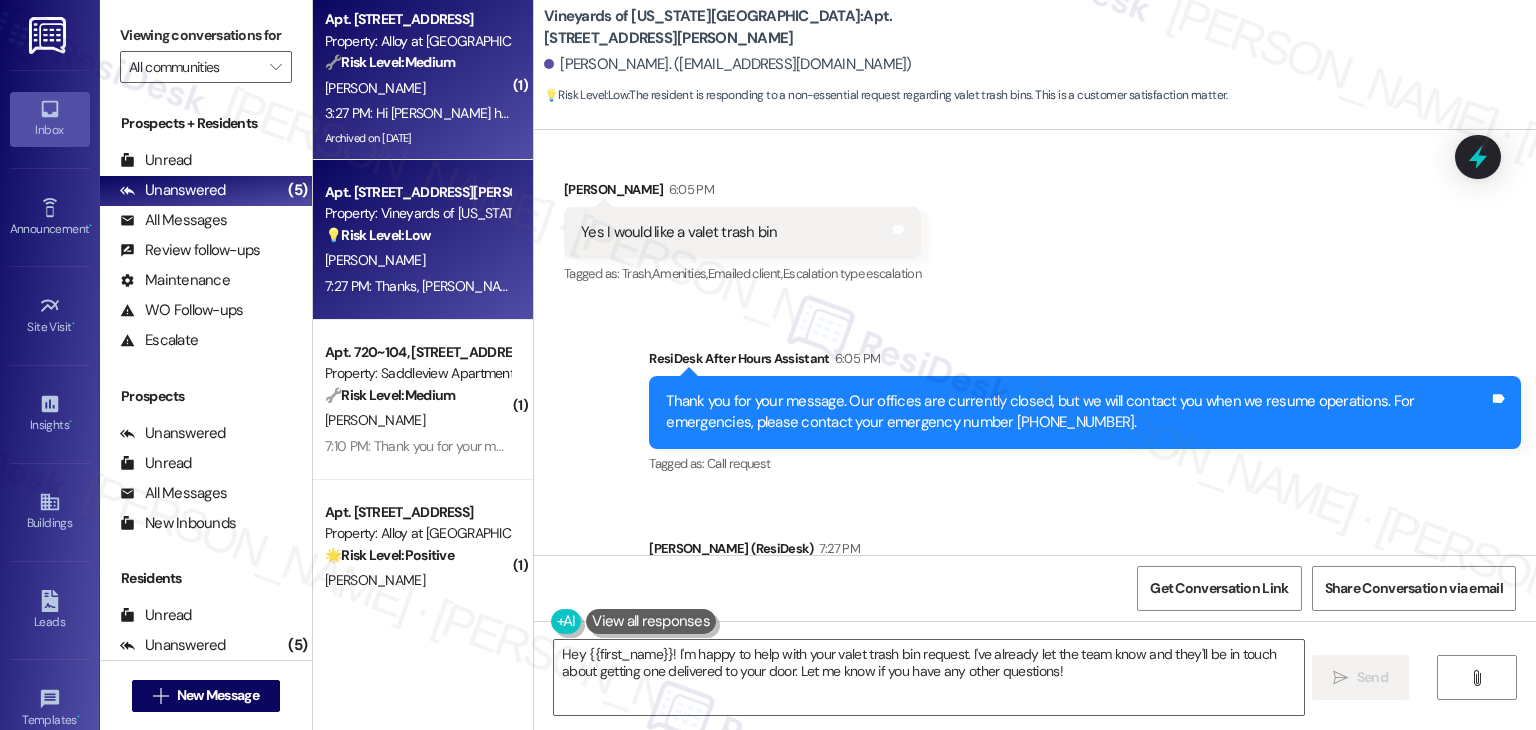click on "Archived on [DATE]" at bounding box center [417, 138] 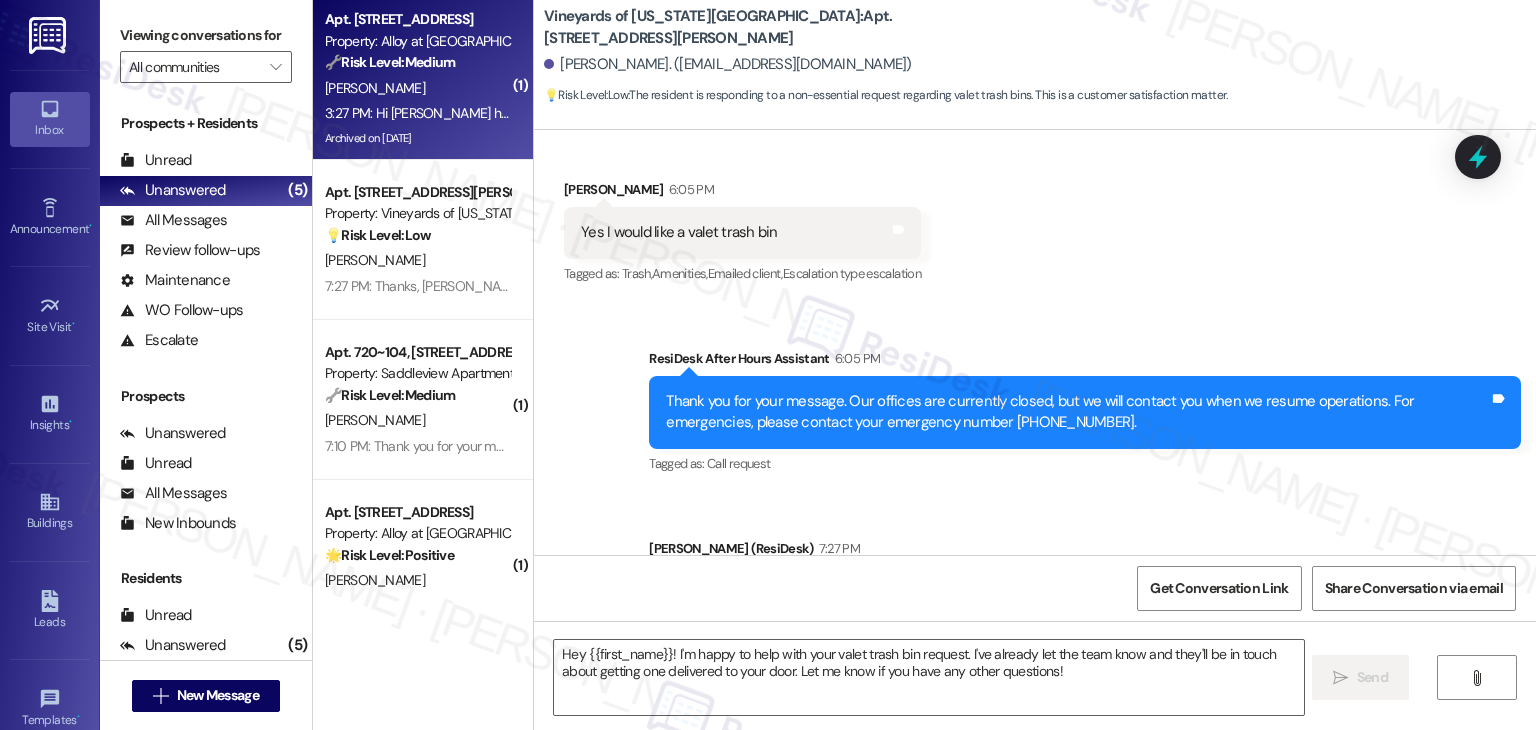 type on "Fetching suggested responses. Please feel free to read through the conversation in the meantime." 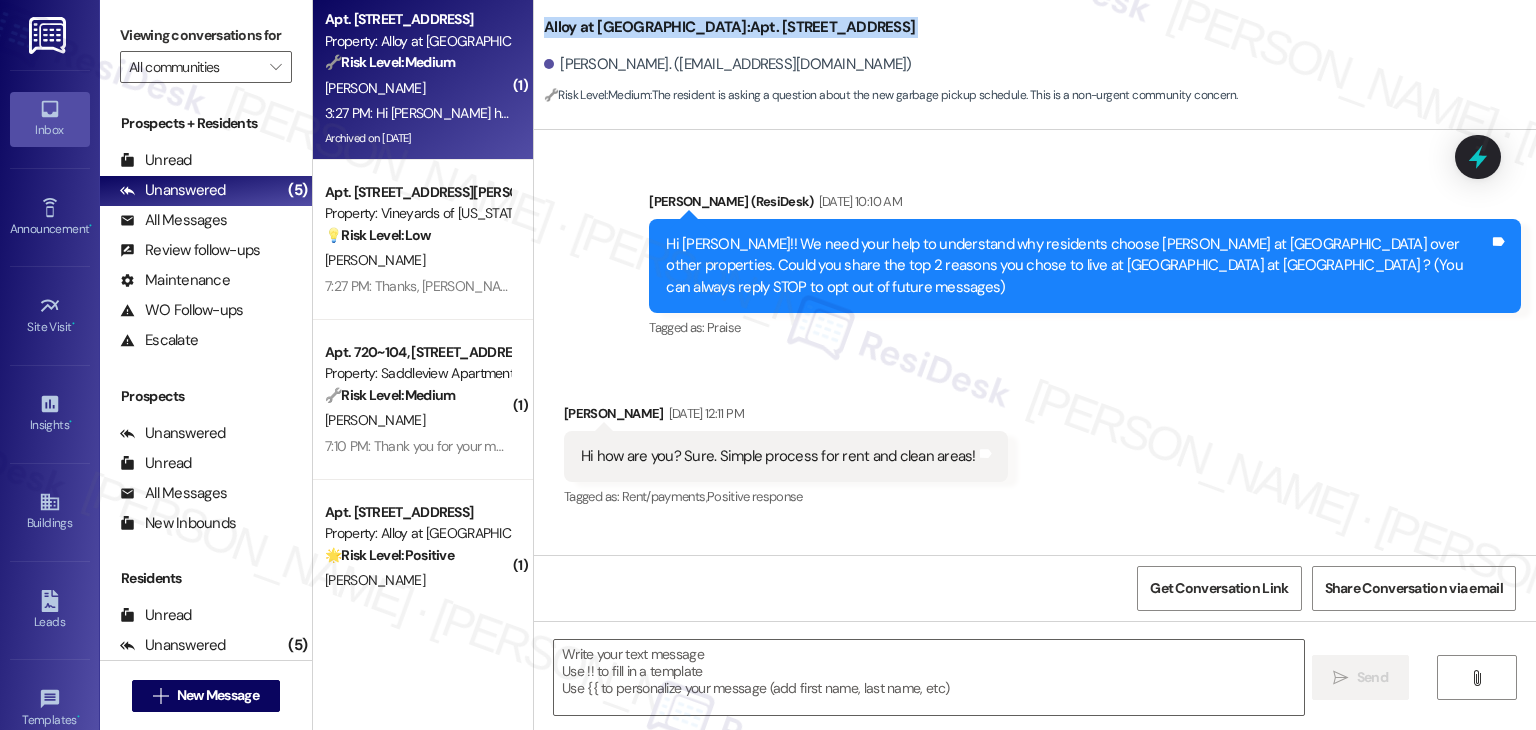 click on "Announcement, sent via SMS [PERSON_NAME]   (ResiDesk) [DATE] 10:10 AM Hi [PERSON_NAME]!! We need your help to understand why residents choose [PERSON_NAME] at [GEOGRAPHIC_DATA] over other properties. Could you share the top 2 reasons you chose to live at [GEOGRAPHIC_DATA] at [GEOGRAPHIC_DATA] ? (You can always reply STOP to opt out of future messages) Tags and notes Tagged as:   Praise Click to highlight conversations about Praise Received via SMS [PERSON_NAME] [DATE] 12:11 PM Hi how are you? Sure. Simple process for rent and clean areas! Tags and notes Tagged as:   Rent/payments ,  Click to highlight conversations about Rent/payments Positive response Click to highlight conversations about Positive response Sent via SMS [PERSON_NAME]   (ResiDesk) [DATE] 2:01 PM Hi [PERSON_NAME]! I'm doing well, thank you. Thank you for sharing your reasons for choosing our property. Don't hesitate to message us if you have any concerns. Tags and notes Tagged as:   Positive response ,  Click to highlight conversations about Positive response Praise ,  Sent via SMS" at bounding box center [1035, 342] 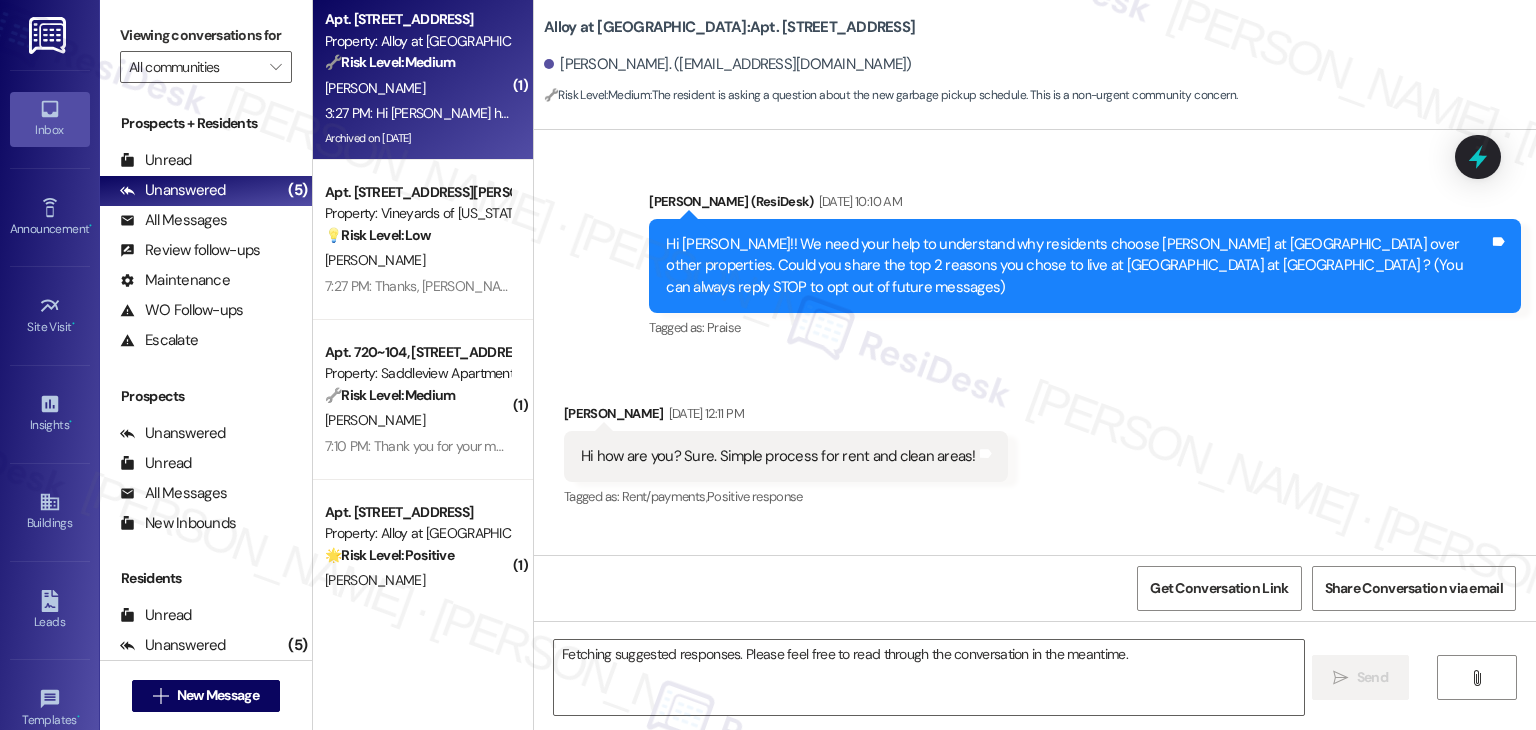 scroll, scrollTop: 38142, scrollLeft: 0, axis: vertical 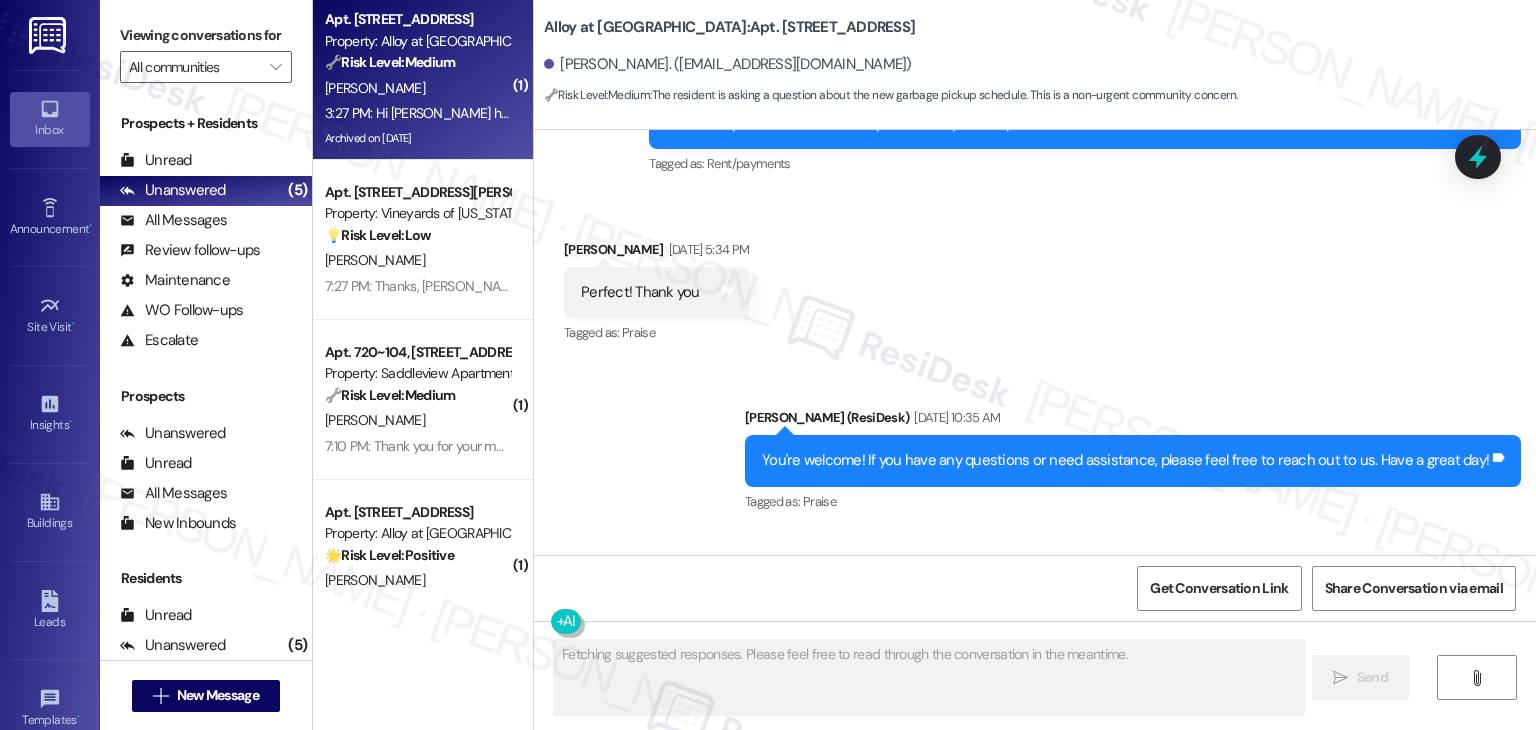 click on "Received via SMS [PERSON_NAME] 3:27 PM Hi [PERSON_NAME] how are you? Sorry, What time do they pick up the garbage now with the new company? Thanks Tags and notes Tagged as:   Trash ,  Click to highlight conversations about Trash Garbage disposal Click to highlight conversations about Garbage disposal" at bounding box center (1035, 615) 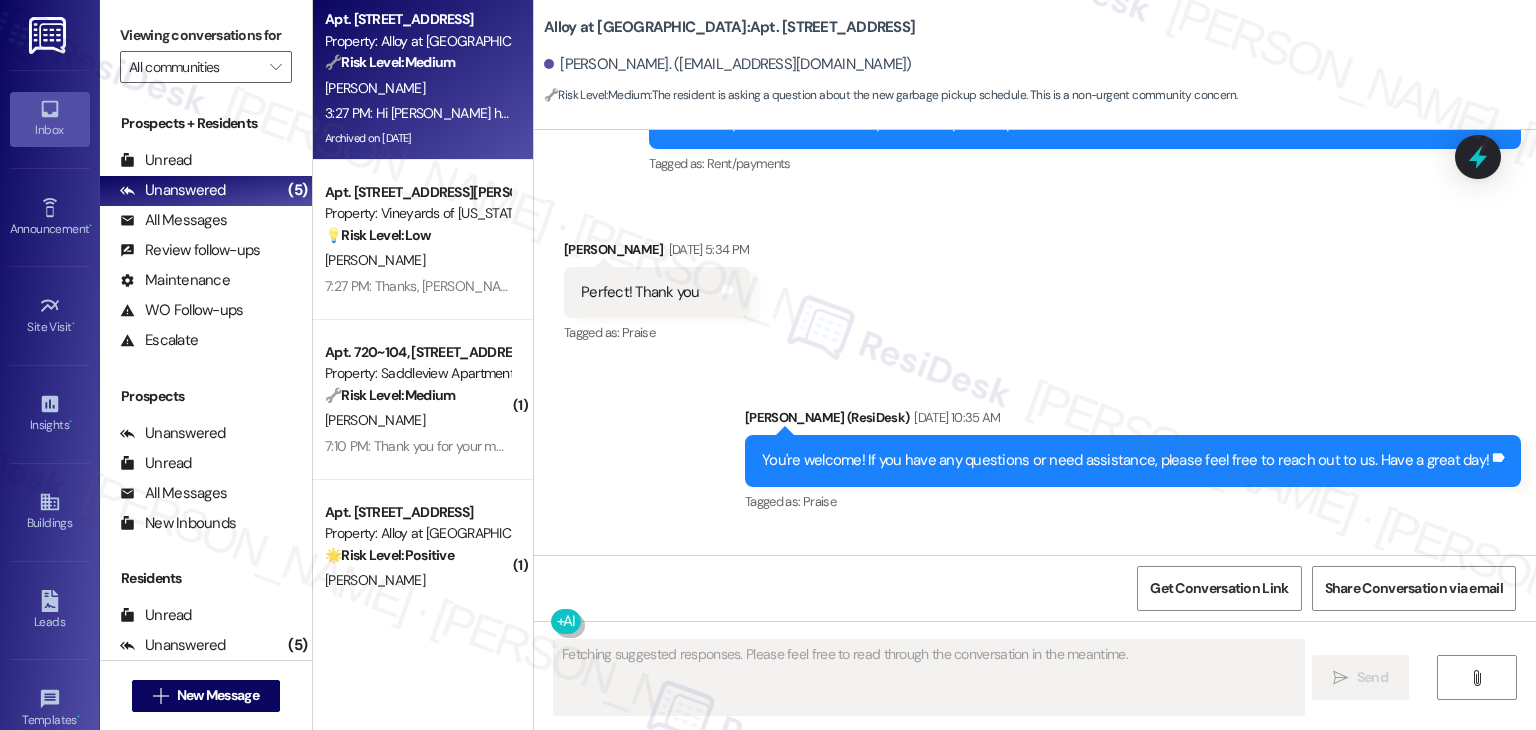 click on "Received via SMS [PERSON_NAME] 3:27 PM Hi [PERSON_NAME] how are you? Sorry, What time do they pick up the garbage now with the new company? Thanks Tags and notes Tagged as:   Trash ,  Click to highlight conversations about Trash Garbage disposal Click to highlight conversations about Garbage disposal" at bounding box center [1035, 615] 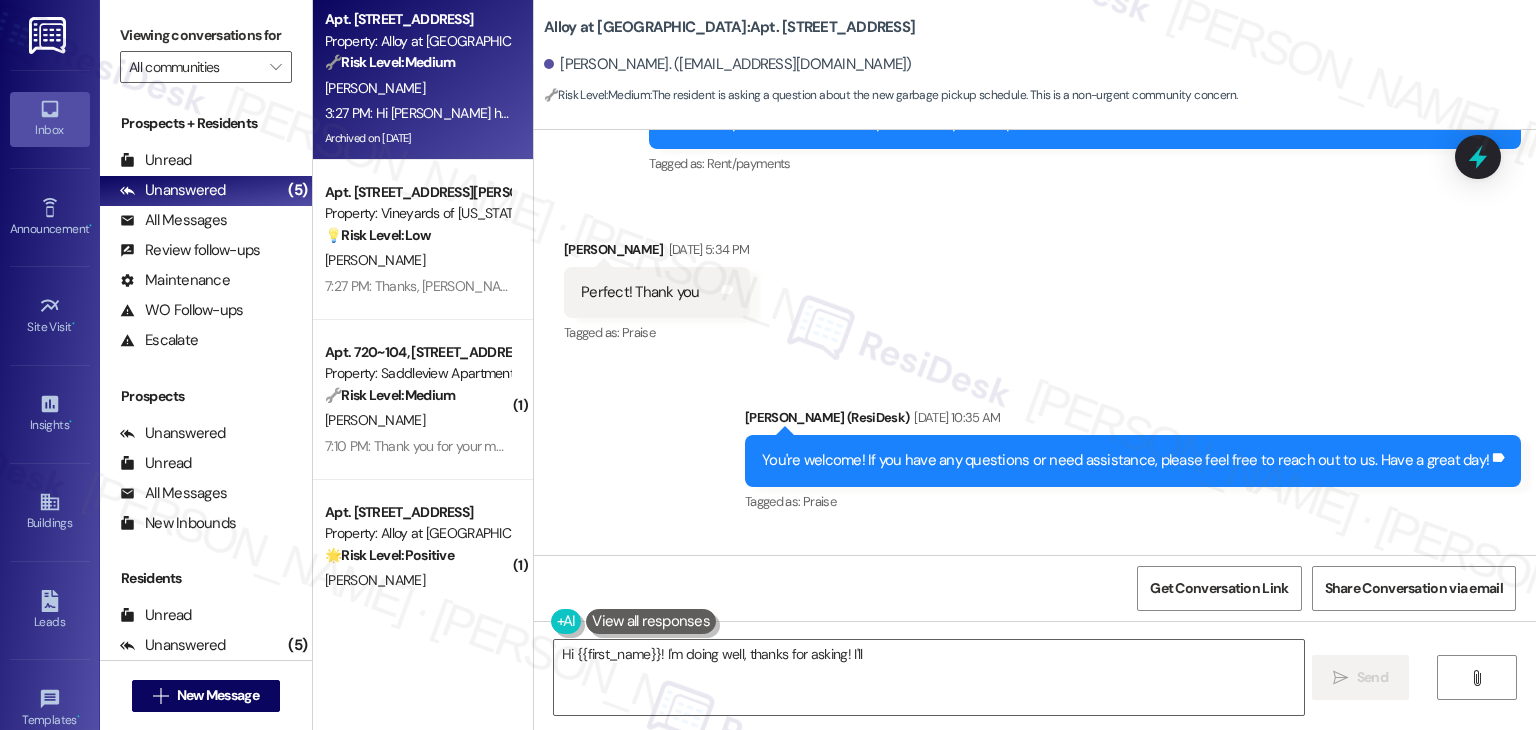 click on "Received via SMS [PERSON_NAME] [DATE] 5:34 PM Perfect! Thank you  Tags and notes Tagged as:   Praise Click to highlight conversations about Praise" at bounding box center (1035, 278) 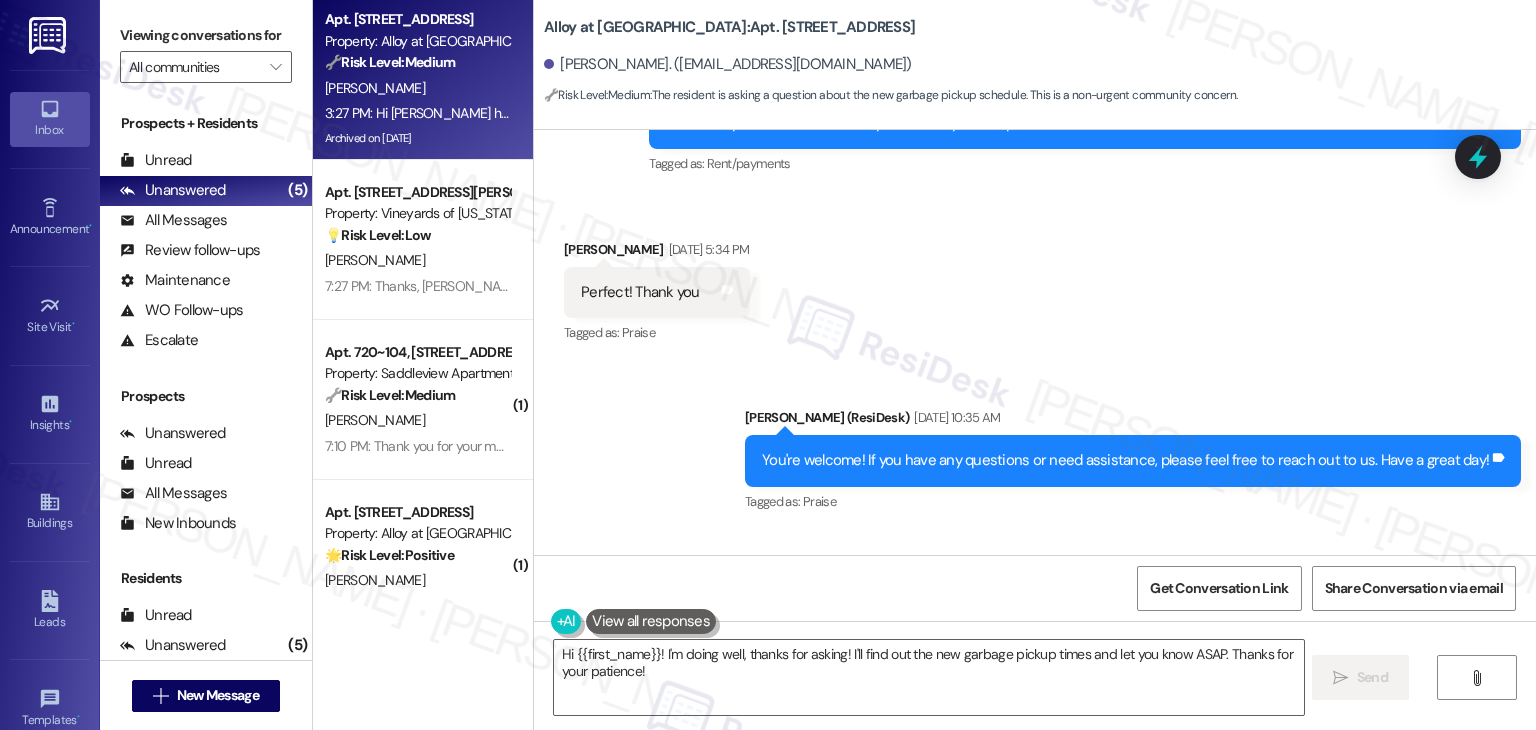 click on "Received via SMS [PERSON_NAME] [DATE] 5:34 PM Perfect! Thank you  Tags and notes Tagged as:   Praise Click to highlight conversations about Praise" at bounding box center (1035, 278) 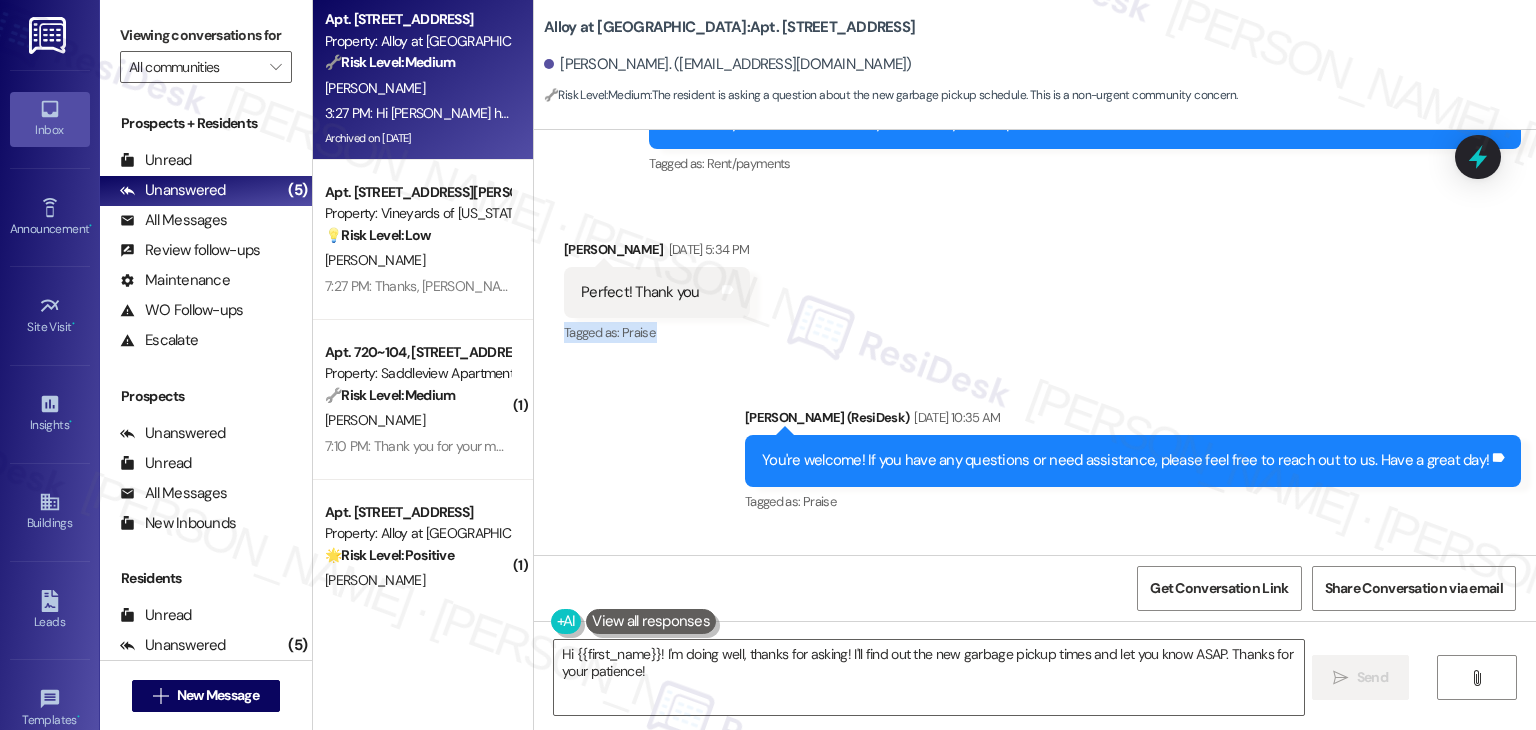 click on "Received via SMS [PERSON_NAME] [DATE] 5:34 PM Perfect! Thank you  Tags and notes Tagged as:   Praise Click to highlight conversations about Praise" at bounding box center [1035, 278] 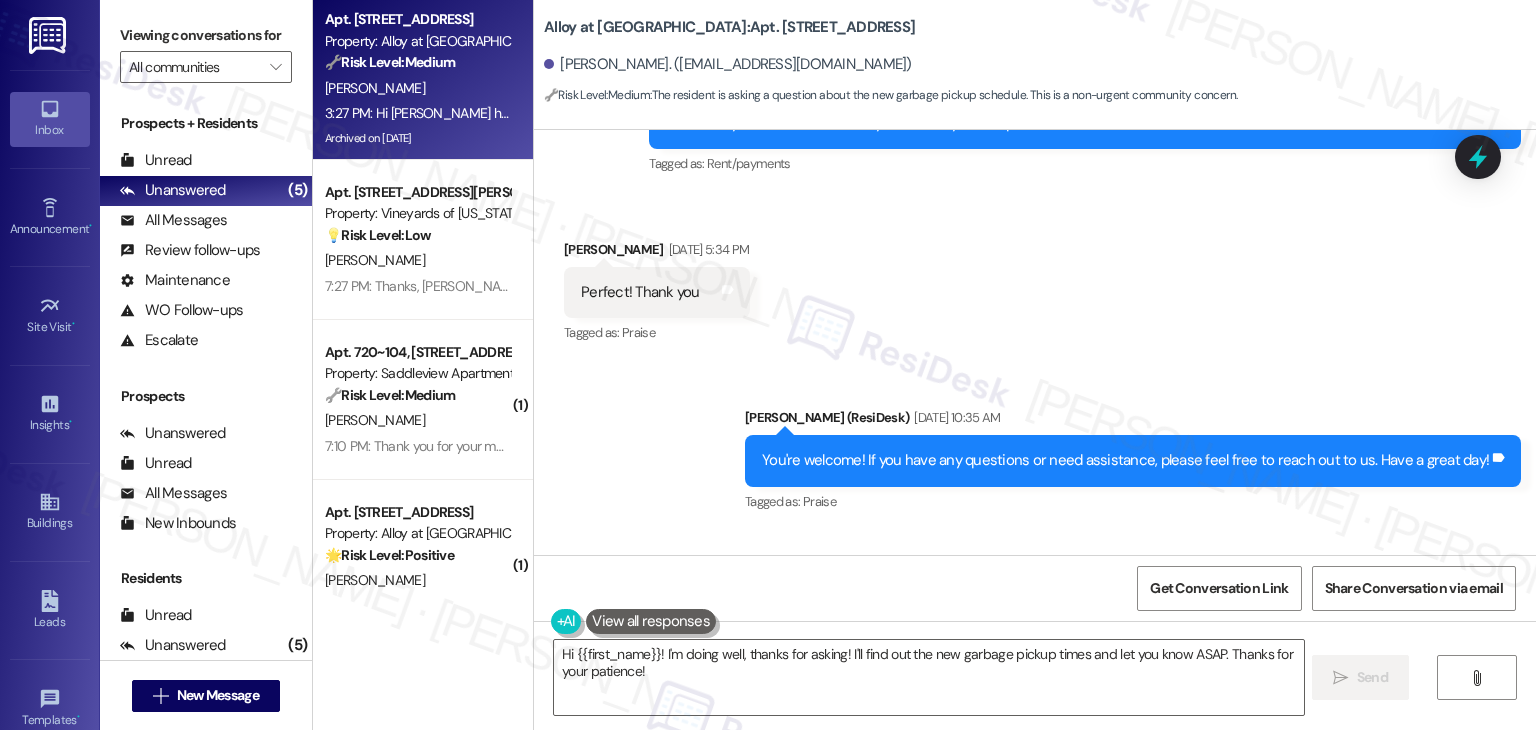 click on "Received via SMS [PERSON_NAME] [DATE] 5:34 PM Perfect! Thank you  Tags and notes Tagged as:   Praise Click to highlight conversations about Praise" at bounding box center (1035, 278) 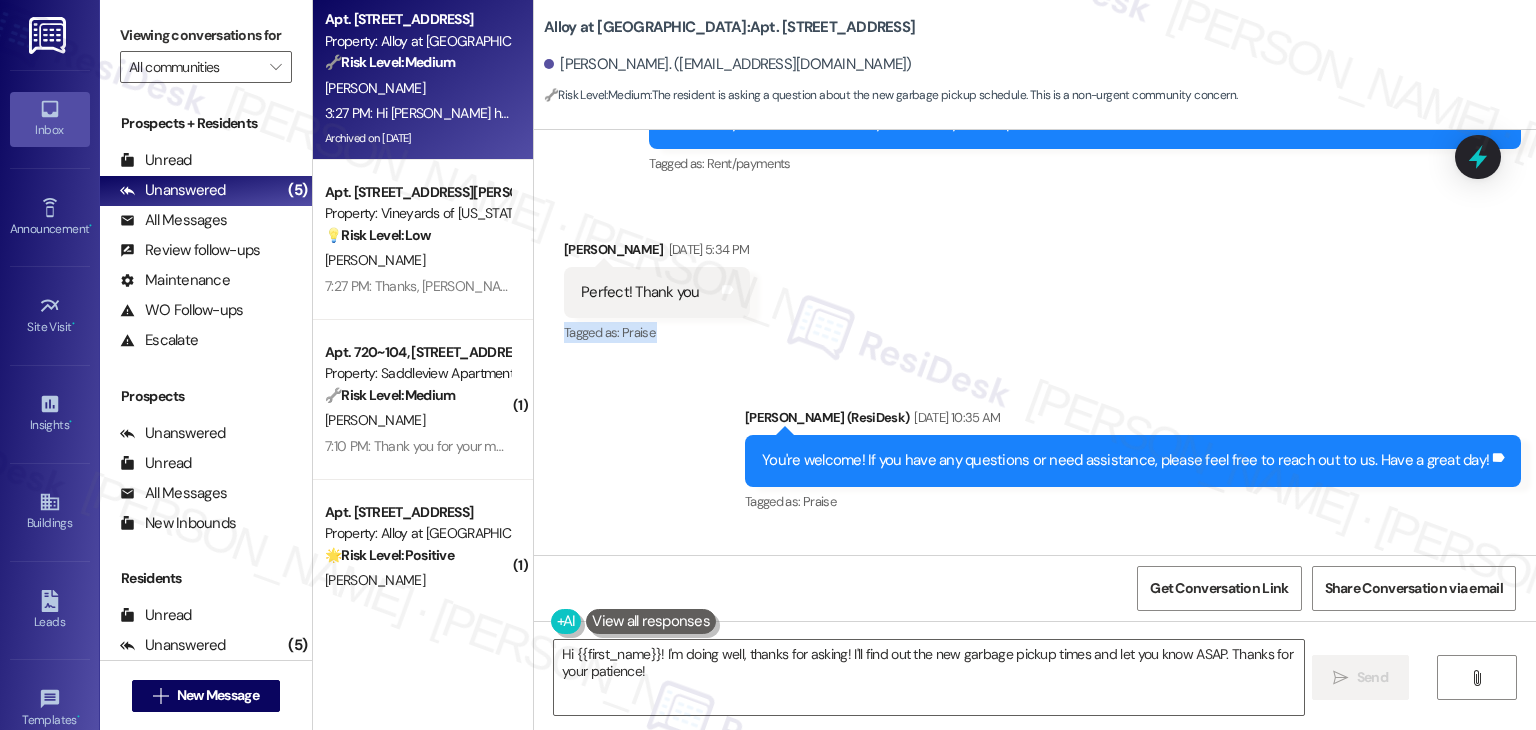 click on "Received via SMS [PERSON_NAME] [DATE] 5:34 PM Perfect! Thank you  Tags and notes Tagged as:   Praise Click to highlight conversations about Praise" at bounding box center [1035, 278] 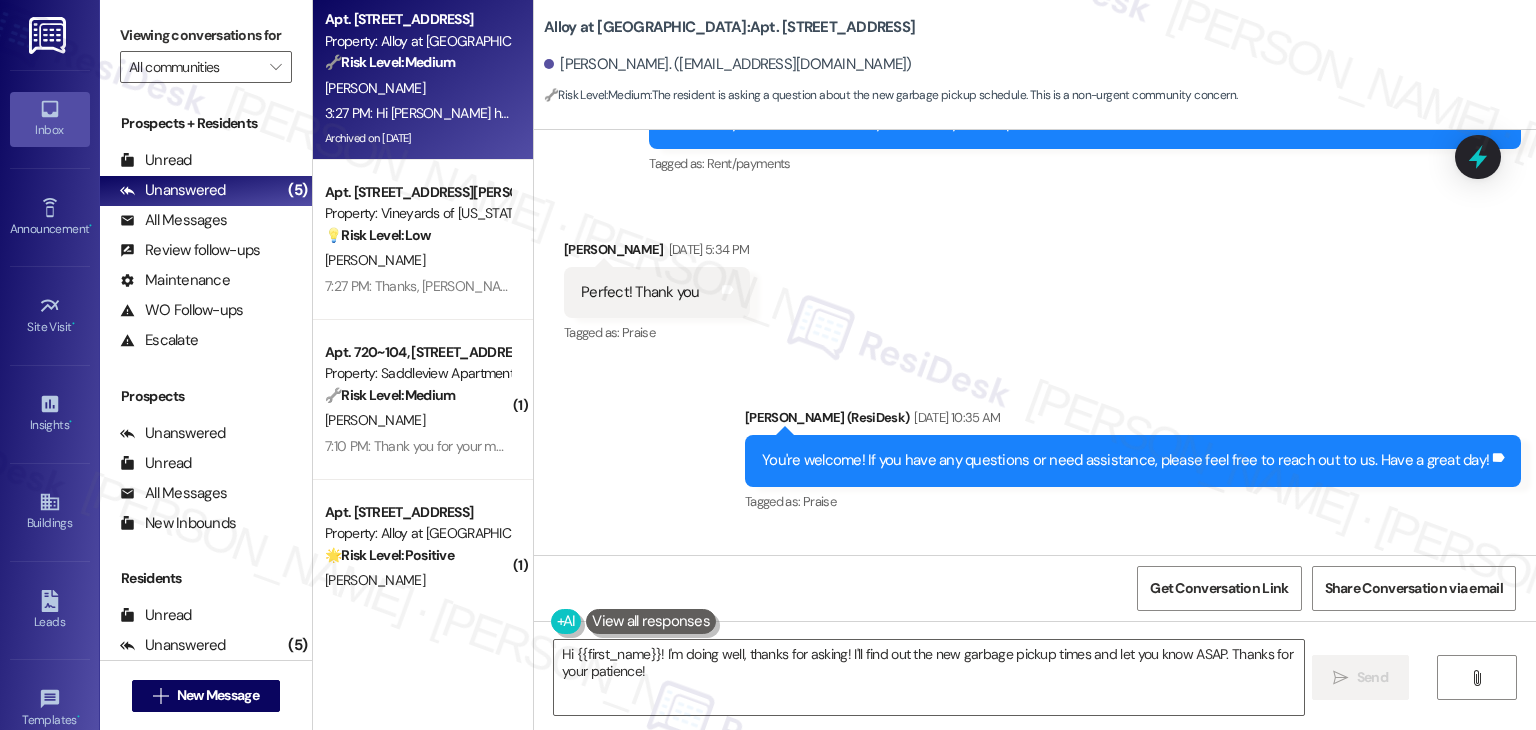 click on "Received via SMS [PERSON_NAME] [DATE] 5:34 PM Perfect! Thank you  Tags and notes Tagged as:   Praise Click to highlight conversations about Praise" at bounding box center [1035, 278] 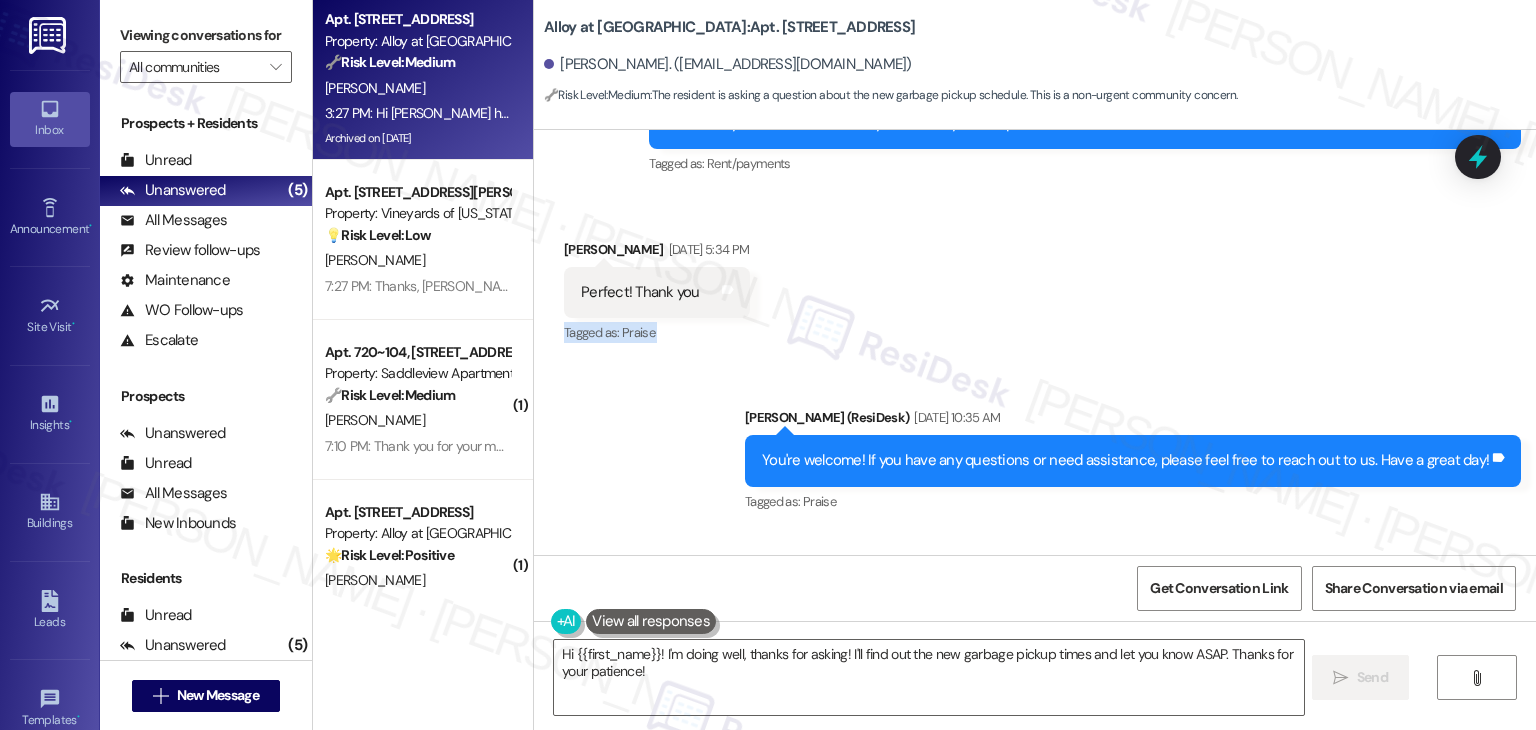 click on "Received via SMS [PERSON_NAME] [DATE] 5:34 PM Perfect! Thank you  Tags and notes Tagged as:   Praise Click to highlight conversations about Praise" at bounding box center (1035, 278) 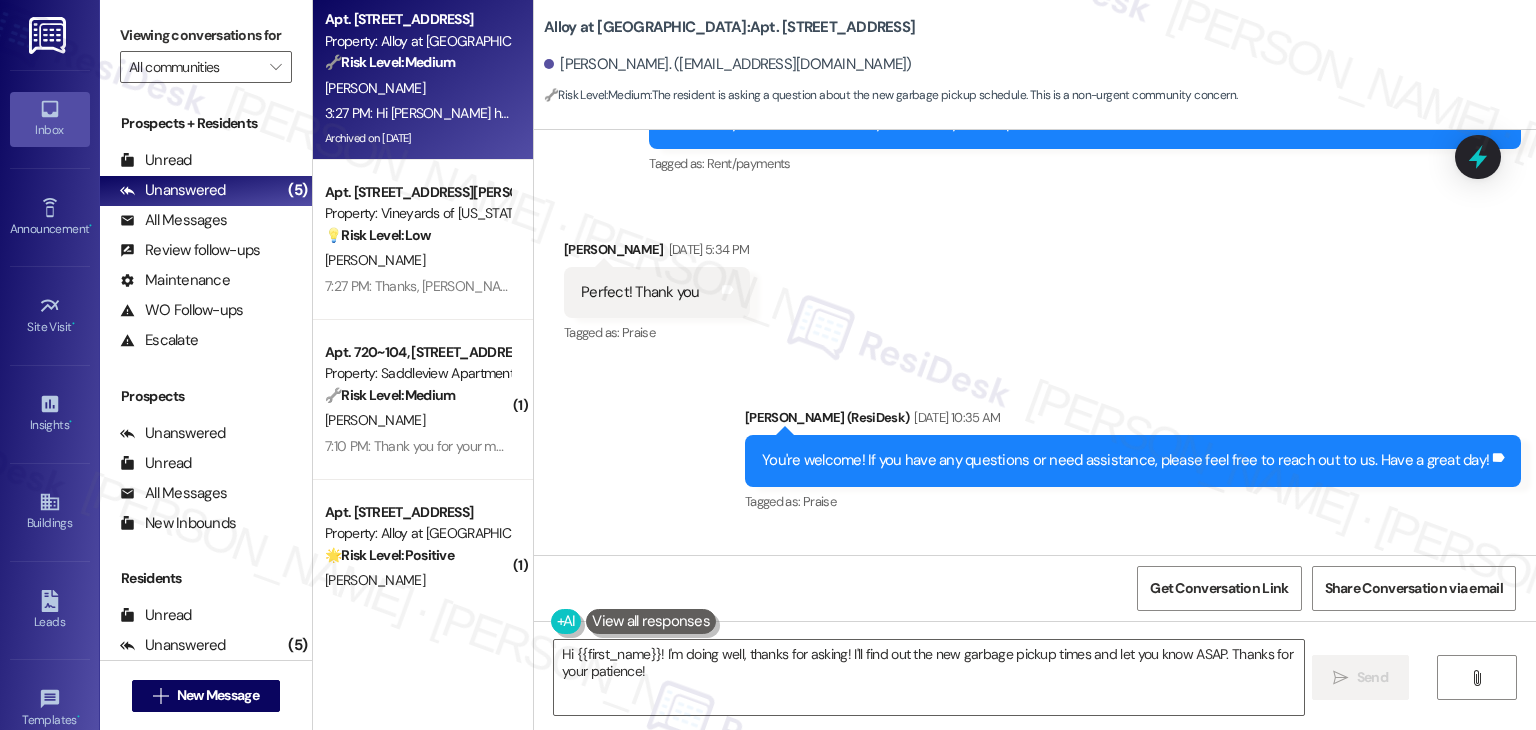 click on "Received via SMS [PERSON_NAME] [DATE] 5:34 PM Perfect! Thank you  Tags and notes Tagged as:   Praise Click to highlight conversations about Praise" at bounding box center (1035, 278) 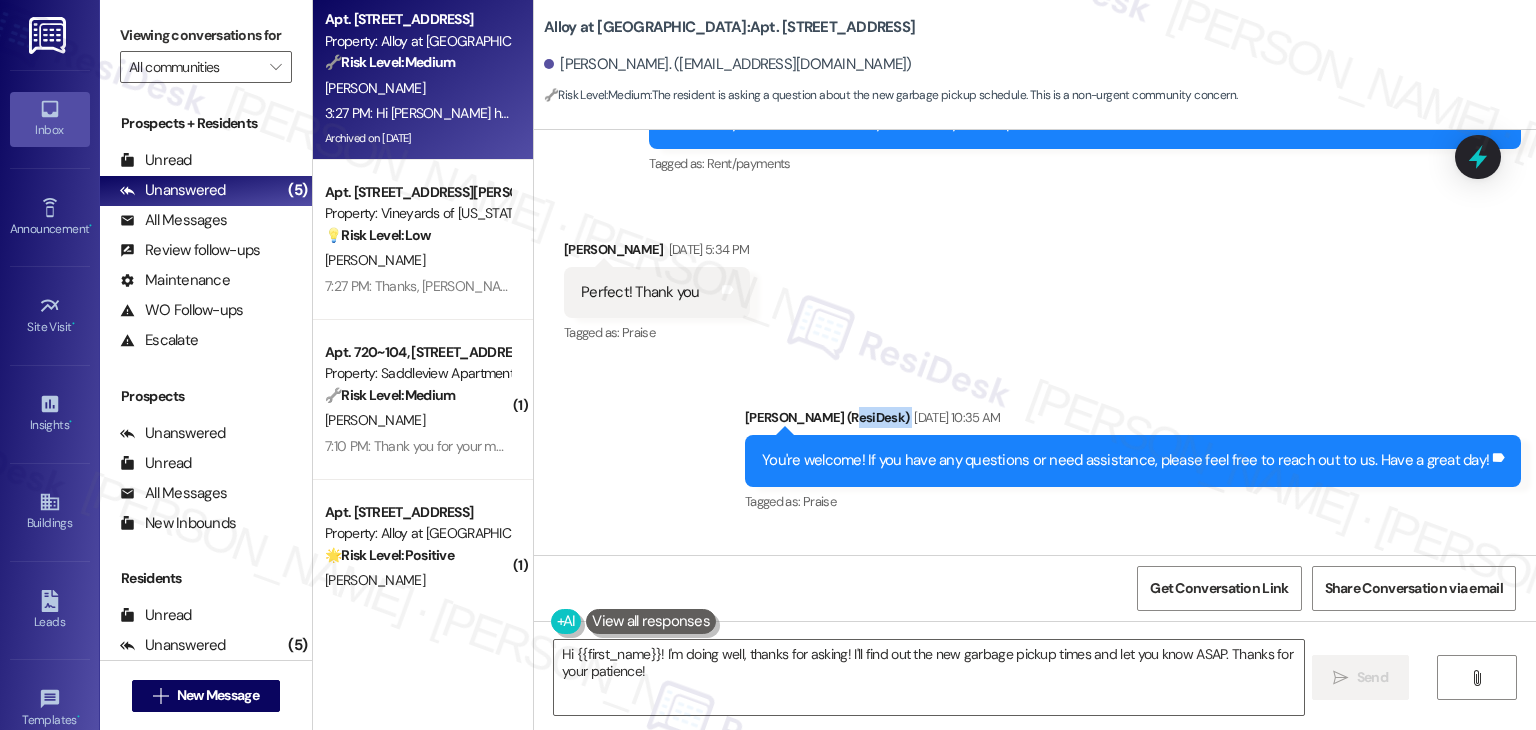click on "Sent via SMS [PERSON_NAME]   (ResiDesk) [DATE] 10:35 AM You're welcome! If you have any questions or need assistance, please feel free to reach out to us. Have a great day! Tags and notes Tagged as:   Praise Click to highlight conversations about Praise" at bounding box center (1035, 446) 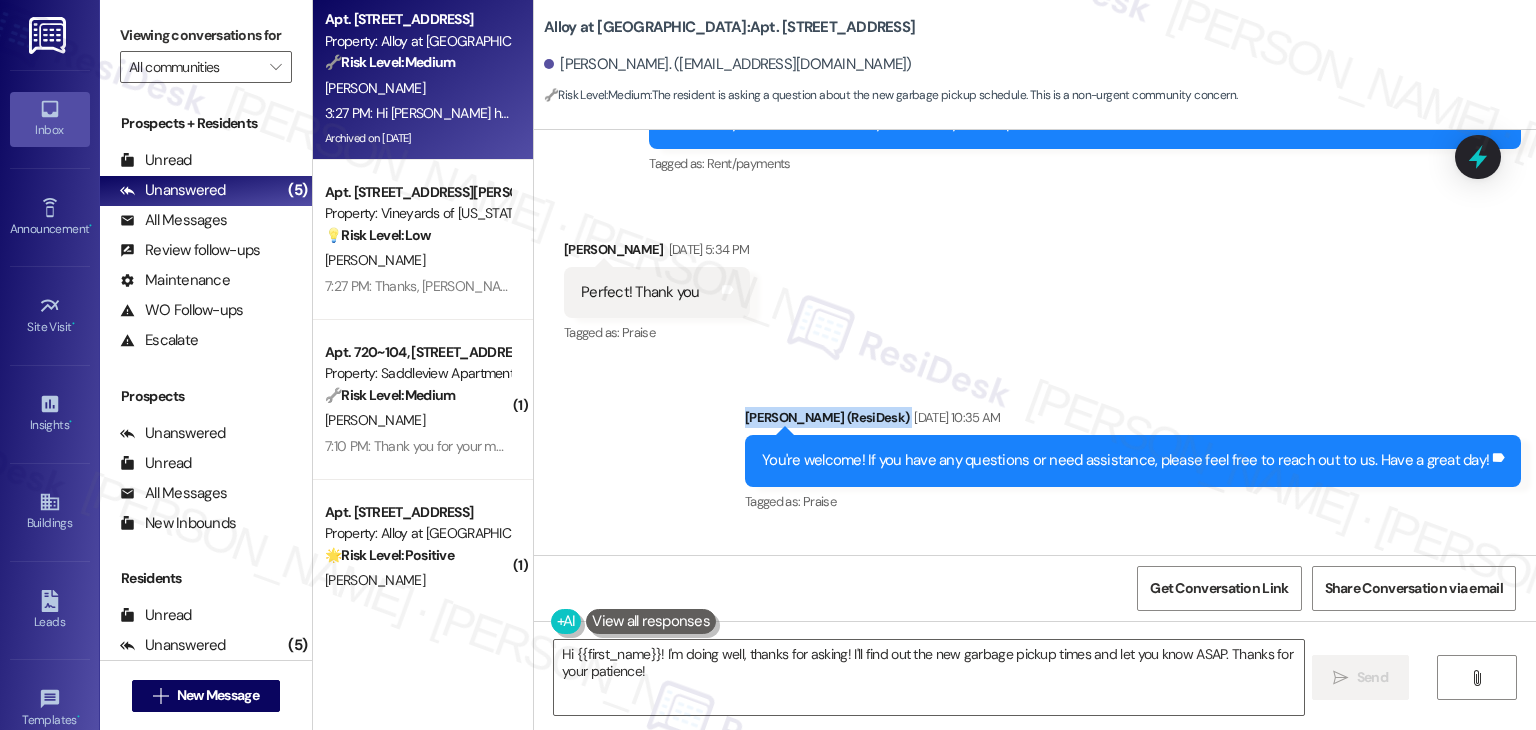 click on "Sent via SMS [PERSON_NAME]   (ResiDesk) [DATE] 10:35 AM You're welcome! If you have any questions or need assistance, please feel free to reach out to us. Have a great day! Tags and notes Tagged as:   Praise Click to highlight conversations about Praise" at bounding box center [1035, 446] 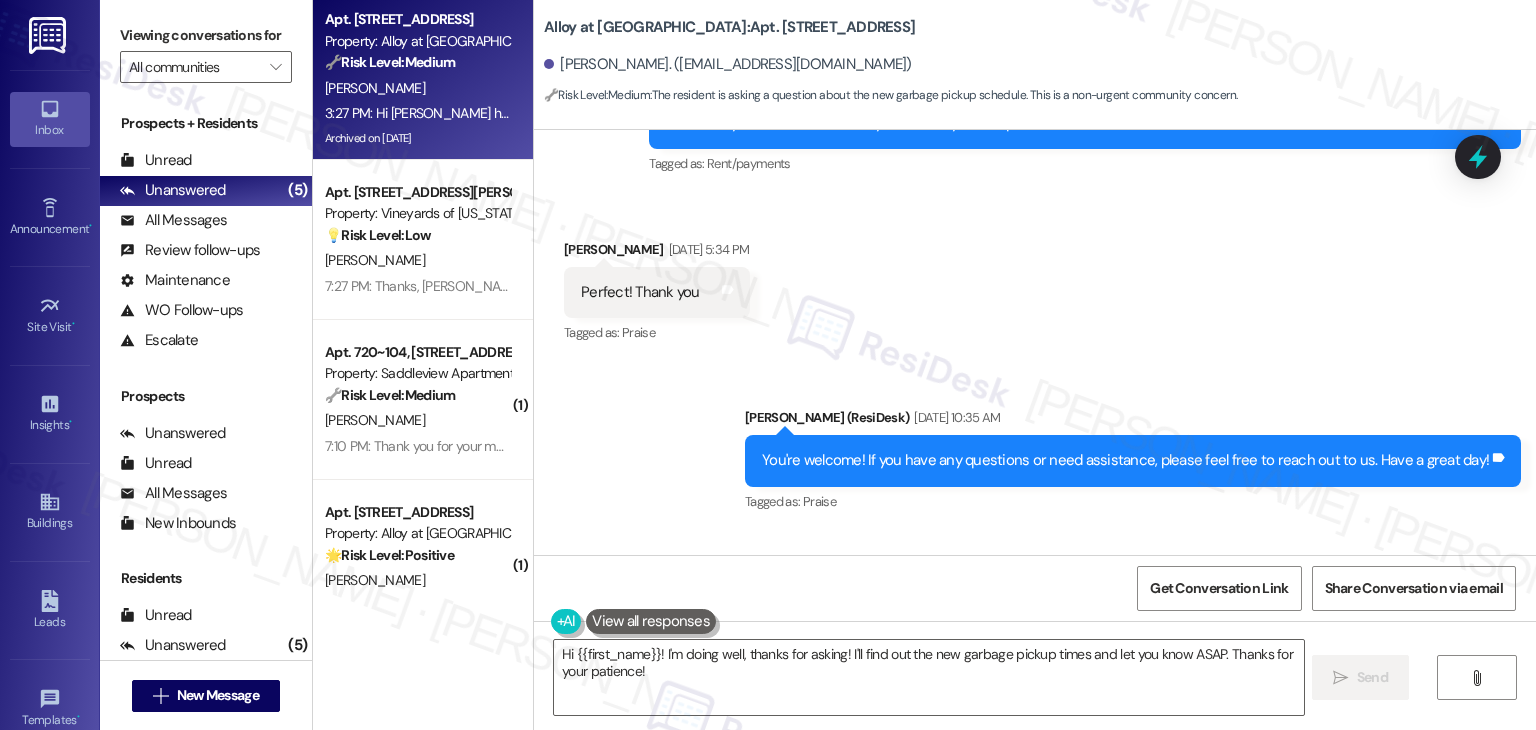 drag, startPoint x: 751, startPoint y: 492, endPoint x: 1224, endPoint y: 491, distance: 473.00107 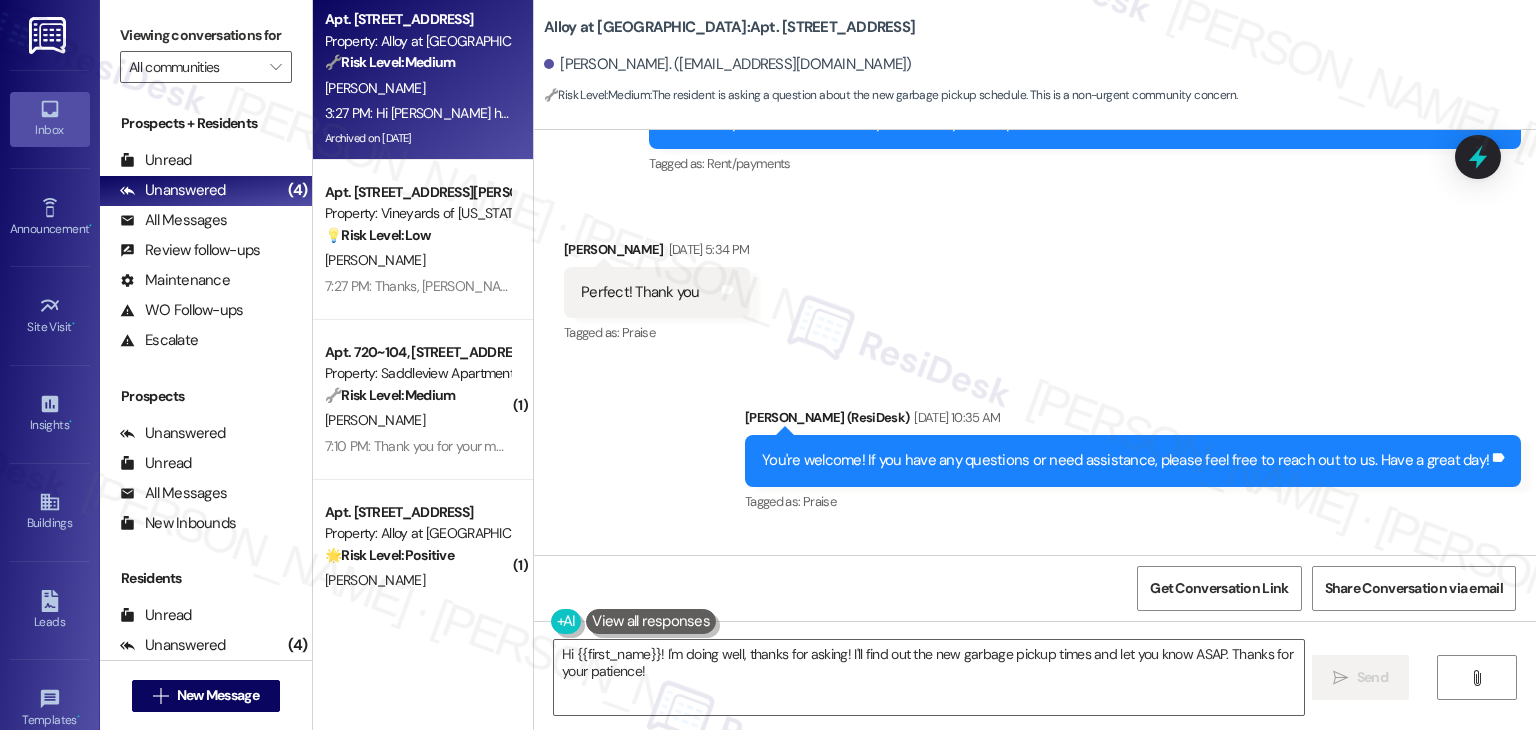 click on "[PERSON_NAME]. ([EMAIL_ADDRESS][DOMAIN_NAME])" at bounding box center (728, 64) 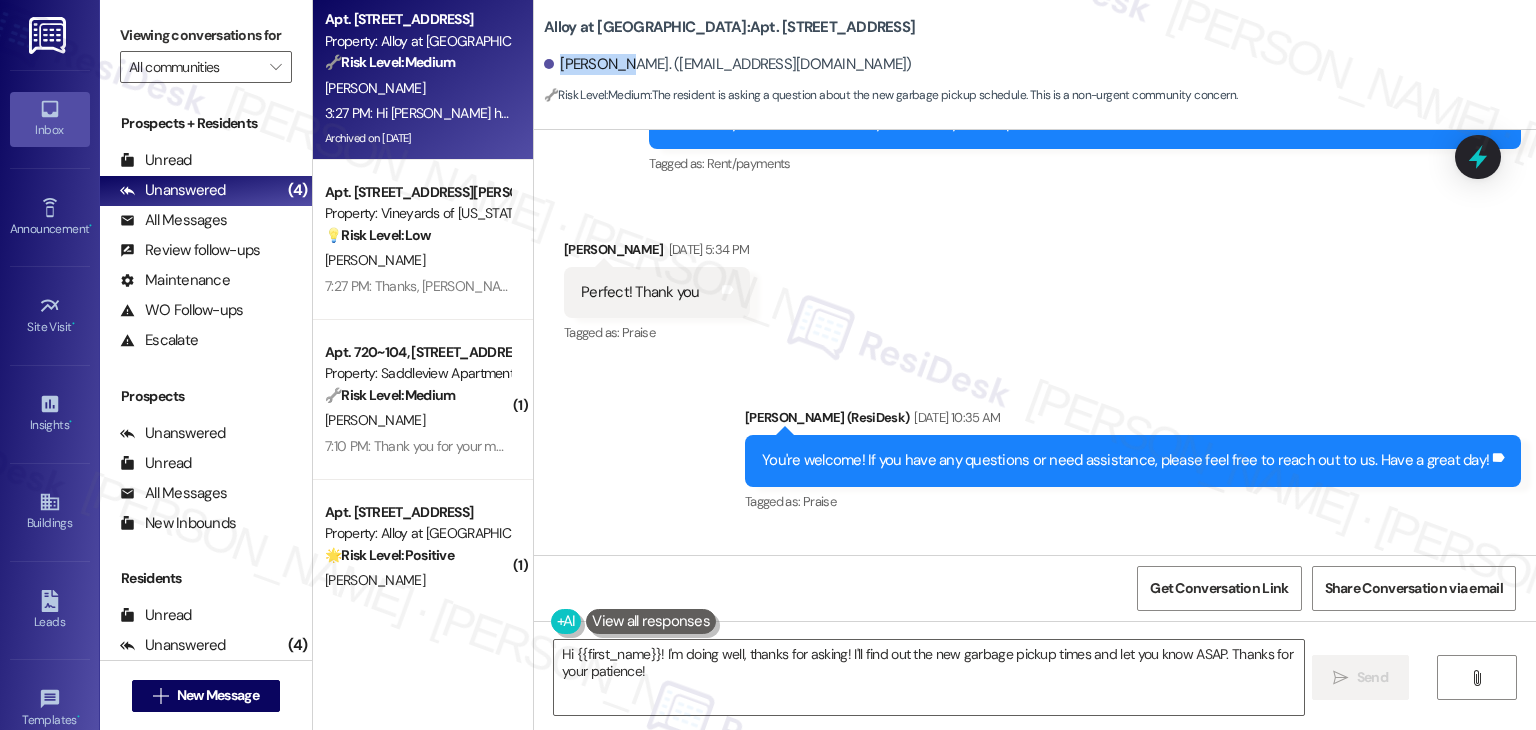 click on "[PERSON_NAME]. ([EMAIL_ADDRESS][DOMAIN_NAME])" at bounding box center [728, 64] 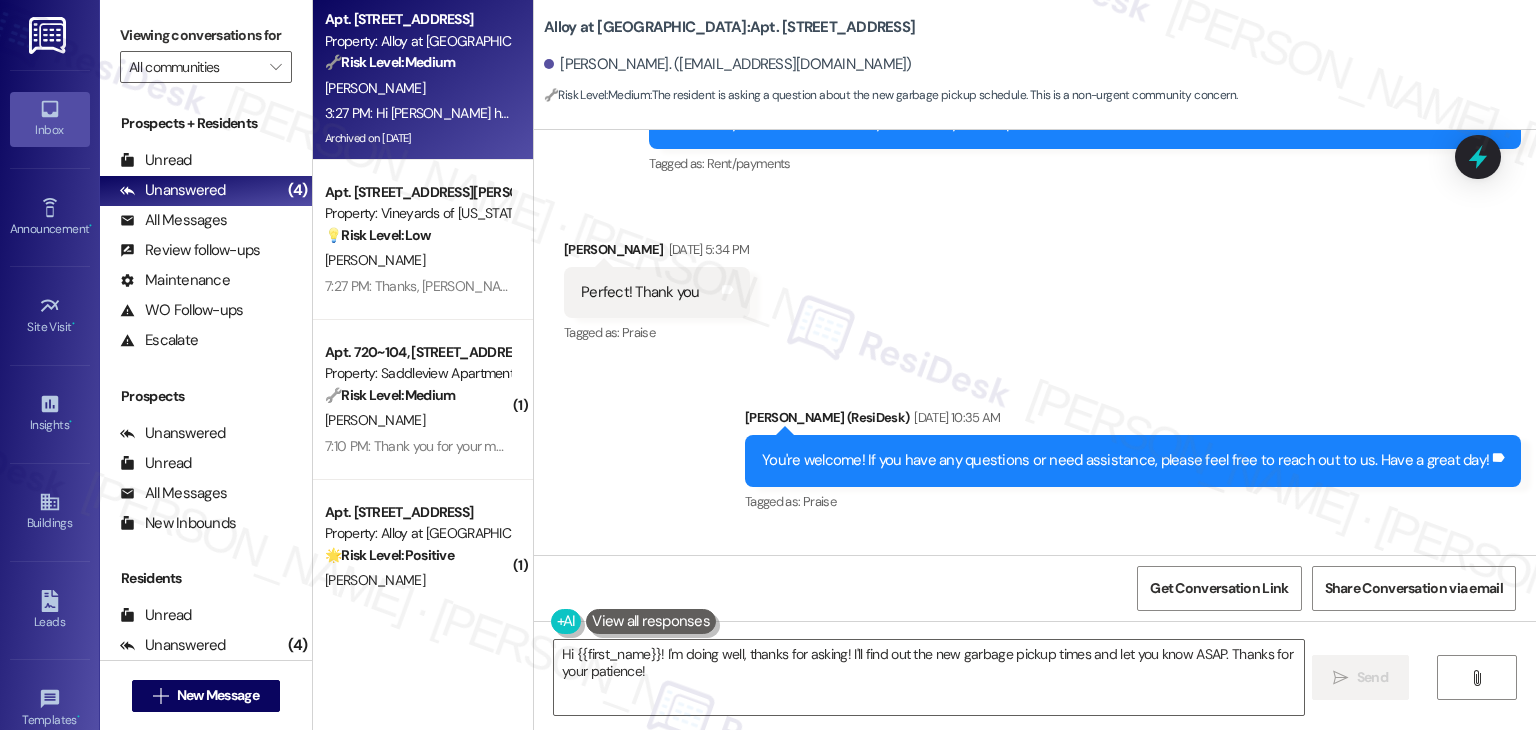 click on "Received via SMS [PERSON_NAME] 3:27 PM Hi [PERSON_NAME] how are you? Sorry, What time do they pick up the garbage now with the new company? Thanks Tags and notes Tagged as:   Trash ,  Click to highlight conversations about Trash Garbage disposal Click to highlight conversations about Garbage disposal" at bounding box center [1035, 615] 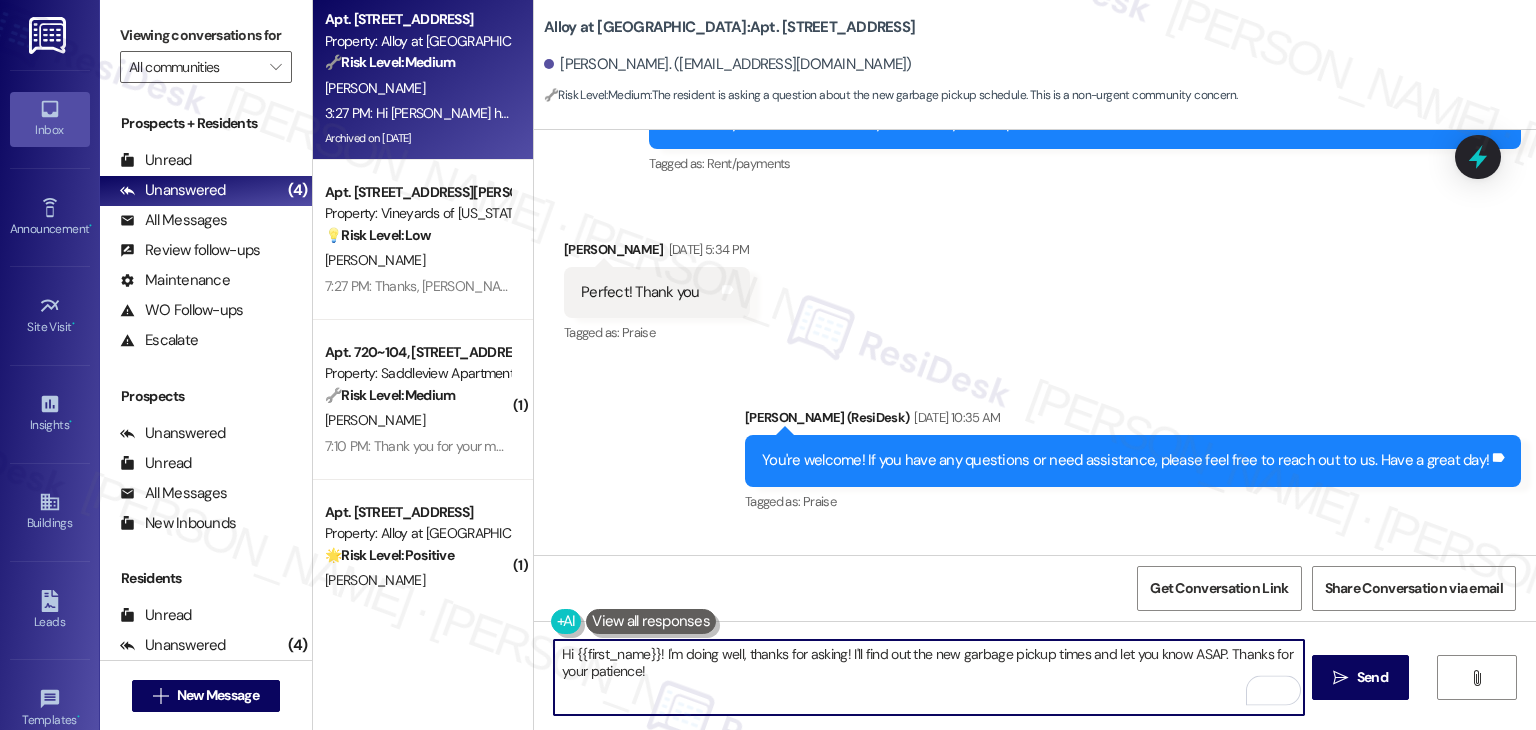 drag, startPoint x: 1177, startPoint y: 653, endPoint x: 839, endPoint y: 661, distance: 338.09467 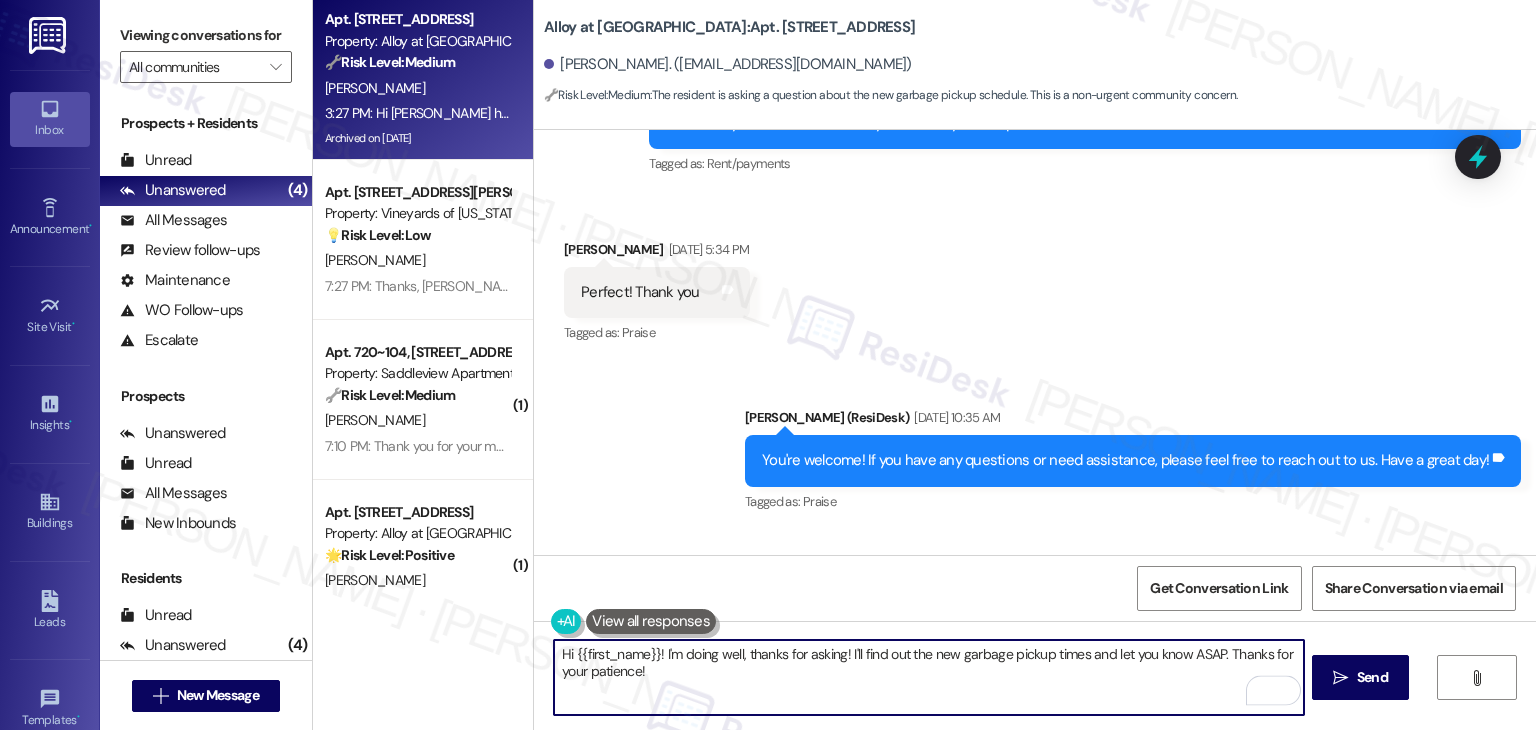 click on "Hi {{first_name}}! I'm doing well, thanks for asking! I'll find out the new garbage pickup times and let you know ASAP. Thanks for your patience!" at bounding box center (928, 677) 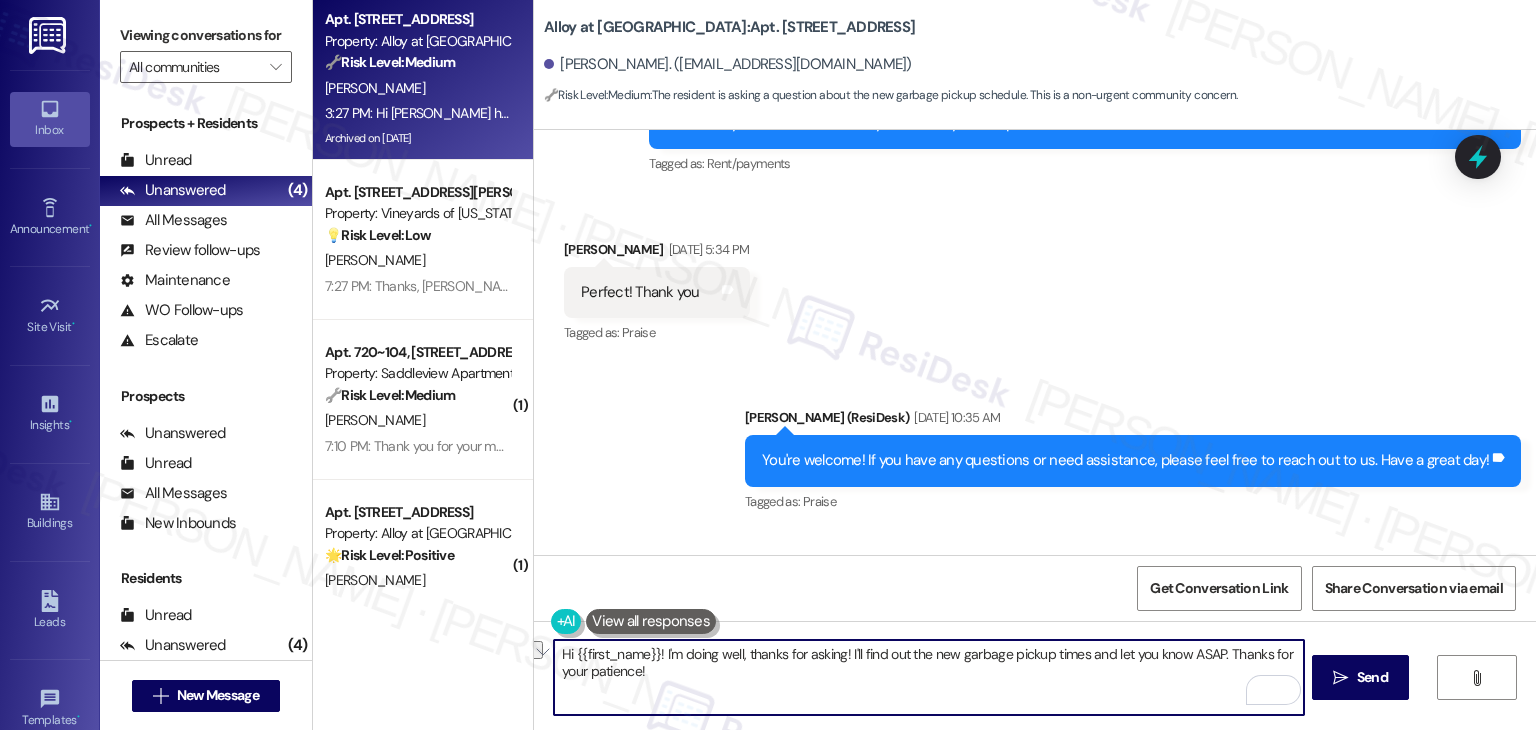 click on "Sent via SMS [PERSON_NAME]   (ResiDesk) [DATE] 10:35 AM You're welcome! If you have any questions or need assistance, please feel free to reach out to us. Have a great day! Tags and notes Tagged as:   Praise Click to highlight conversations about Praise" at bounding box center [1133, 461] 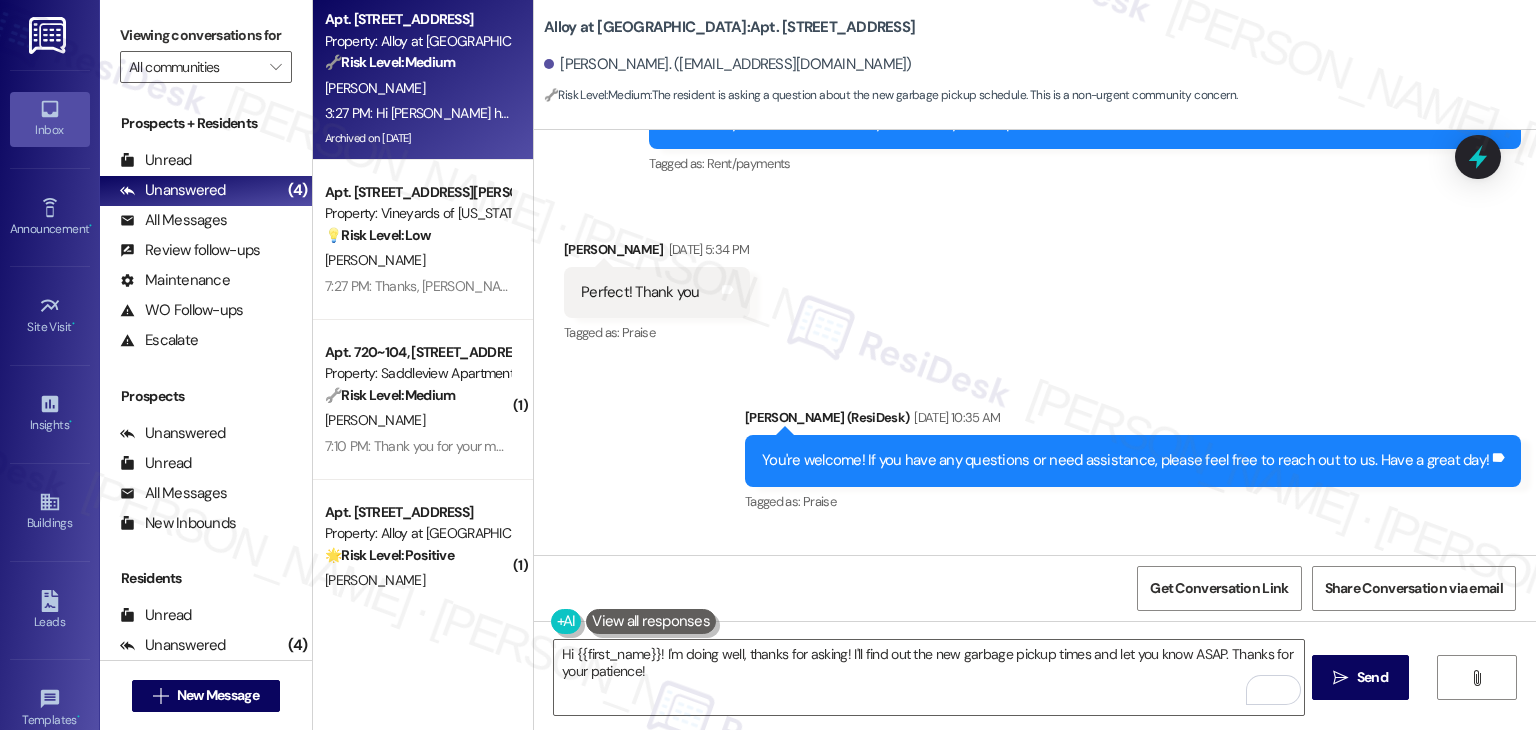 click on "Sent via SMS [PERSON_NAME]   (ResiDesk) [DATE] 10:35 AM You're welcome! If you have any questions or need assistance, please feel free to reach out to us. Have a great day! Tags and notes Tagged as:   Praise Click to highlight conversations about Praise" at bounding box center (1133, 461) 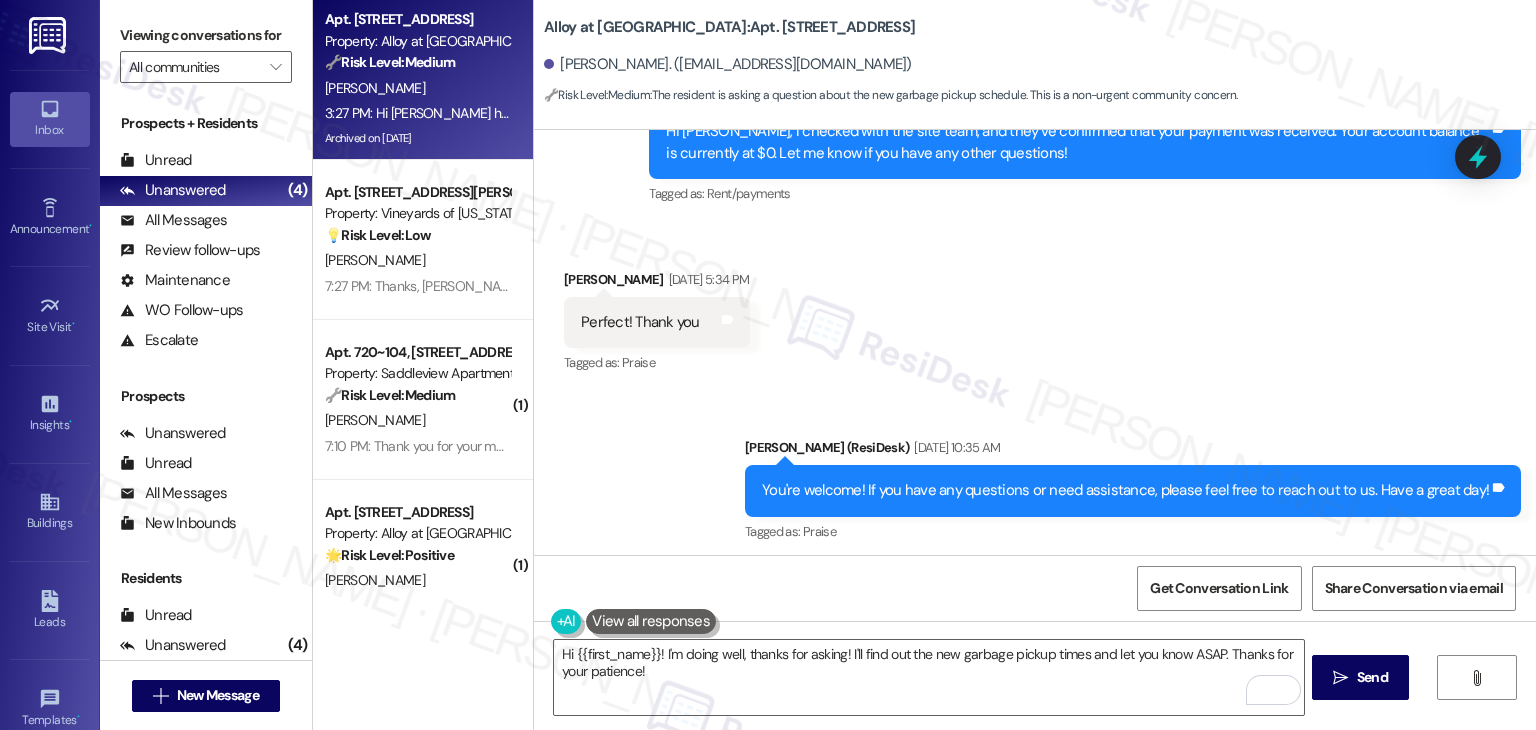 scroll, scrollTop: 38142, scrollLeft: 0, axis: vertical 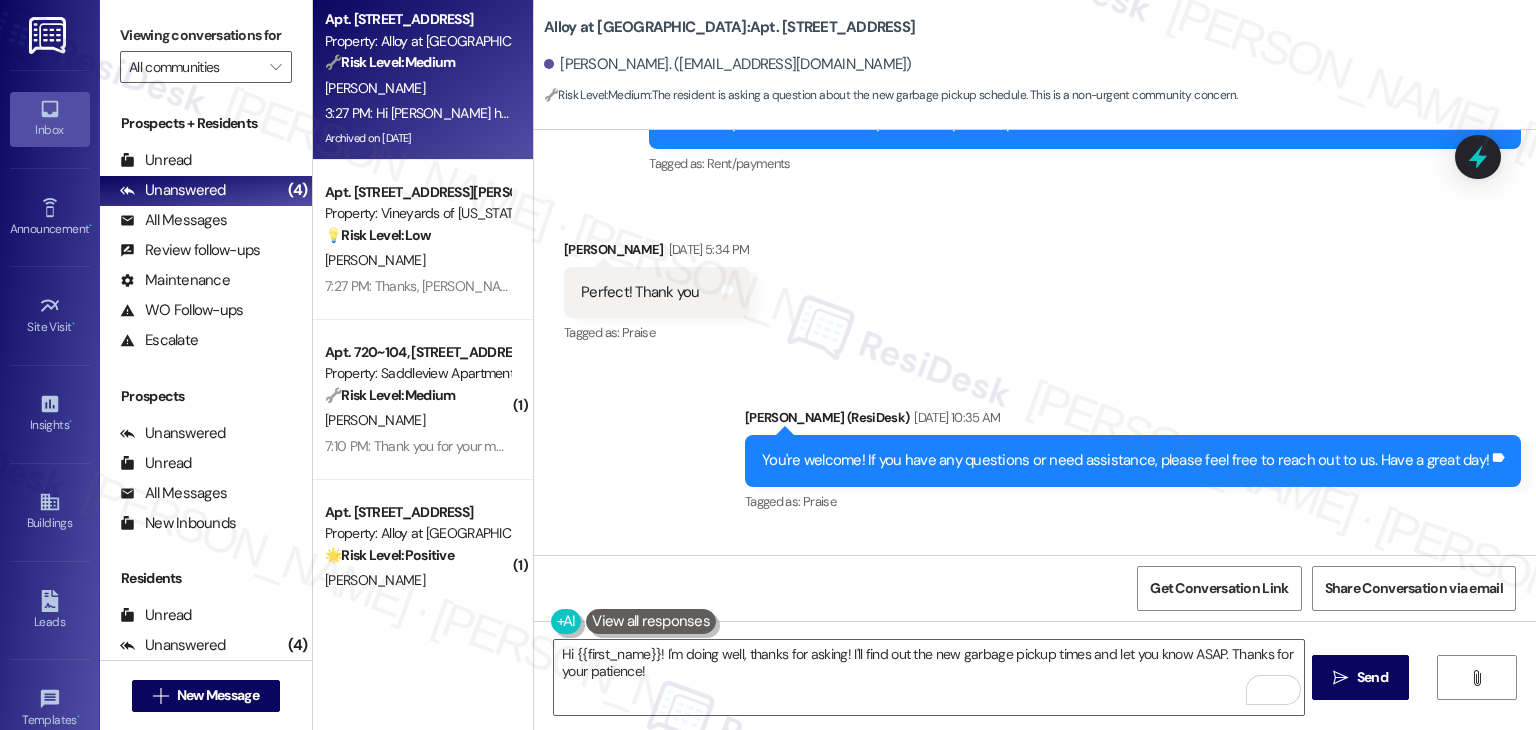 click on "Received via SMS [PERSON_NAME] 3:27 PM Hi [PERSON_NAME] how are you? Sorry, What time do they pick up the garbage now with the new company? Thanks Tags and notes Tagged as:   Trash ,  Click to highlight conversations about Trash Garbage disposal Click to highlight conversations about Garbage disposal" at bounding box center (1035, 615) 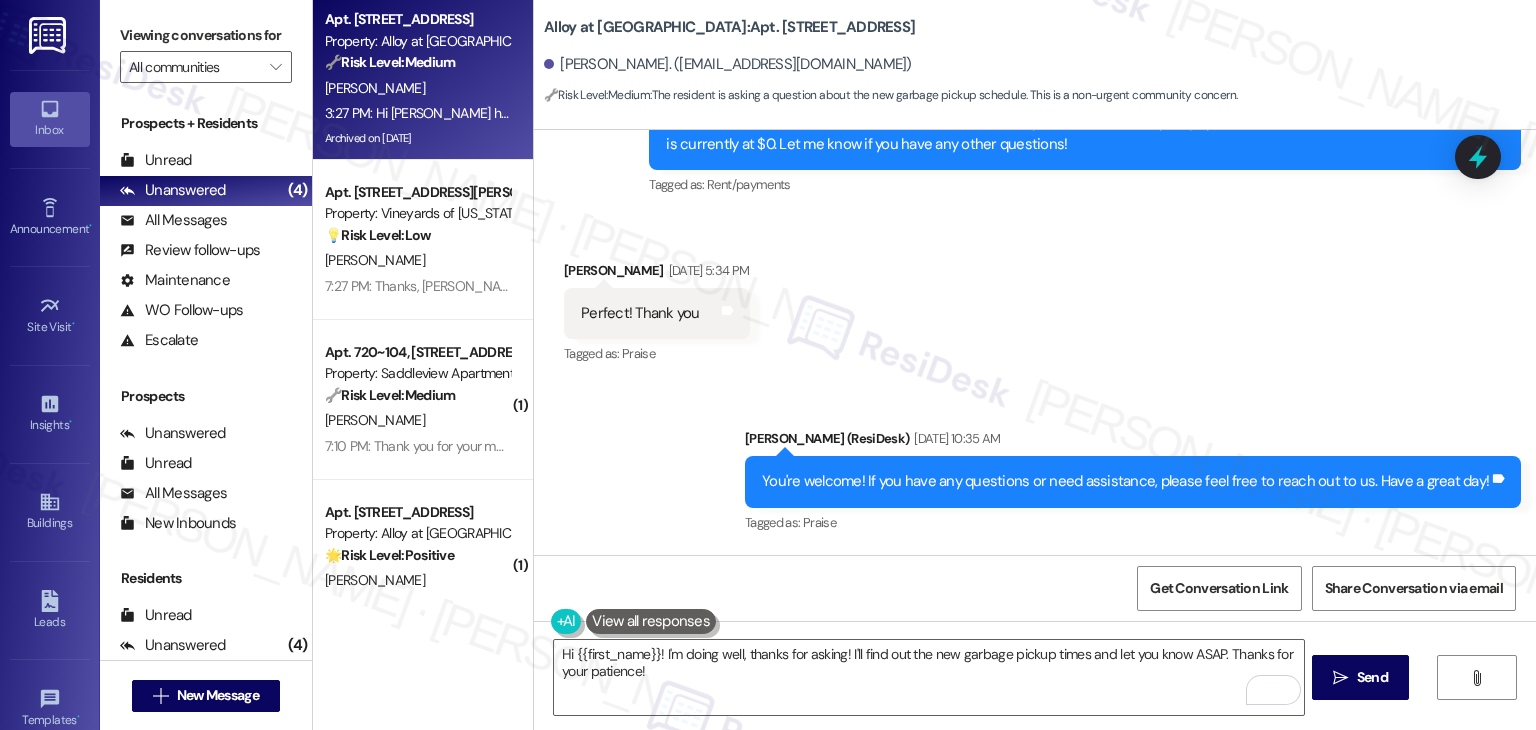 scroll, scrollTop: 38142, scrollLeft: 0, axis: vertical 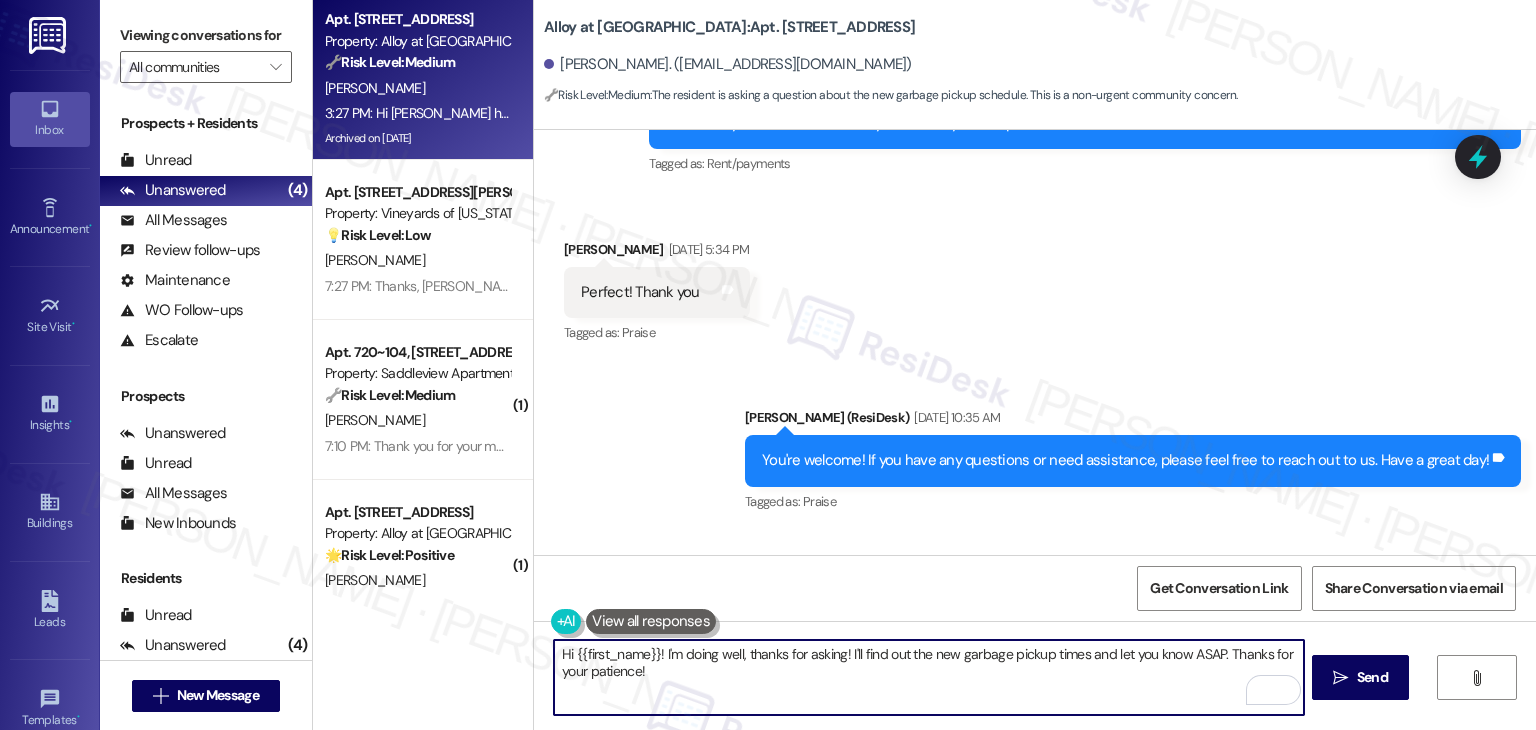 click on "Hi {{first_name}}! I'm doing well, thanks for asking! I'll find out the new garbage pickup times and let you know ASAP. Thanks for your patience!" at bounding box center [928, 677] 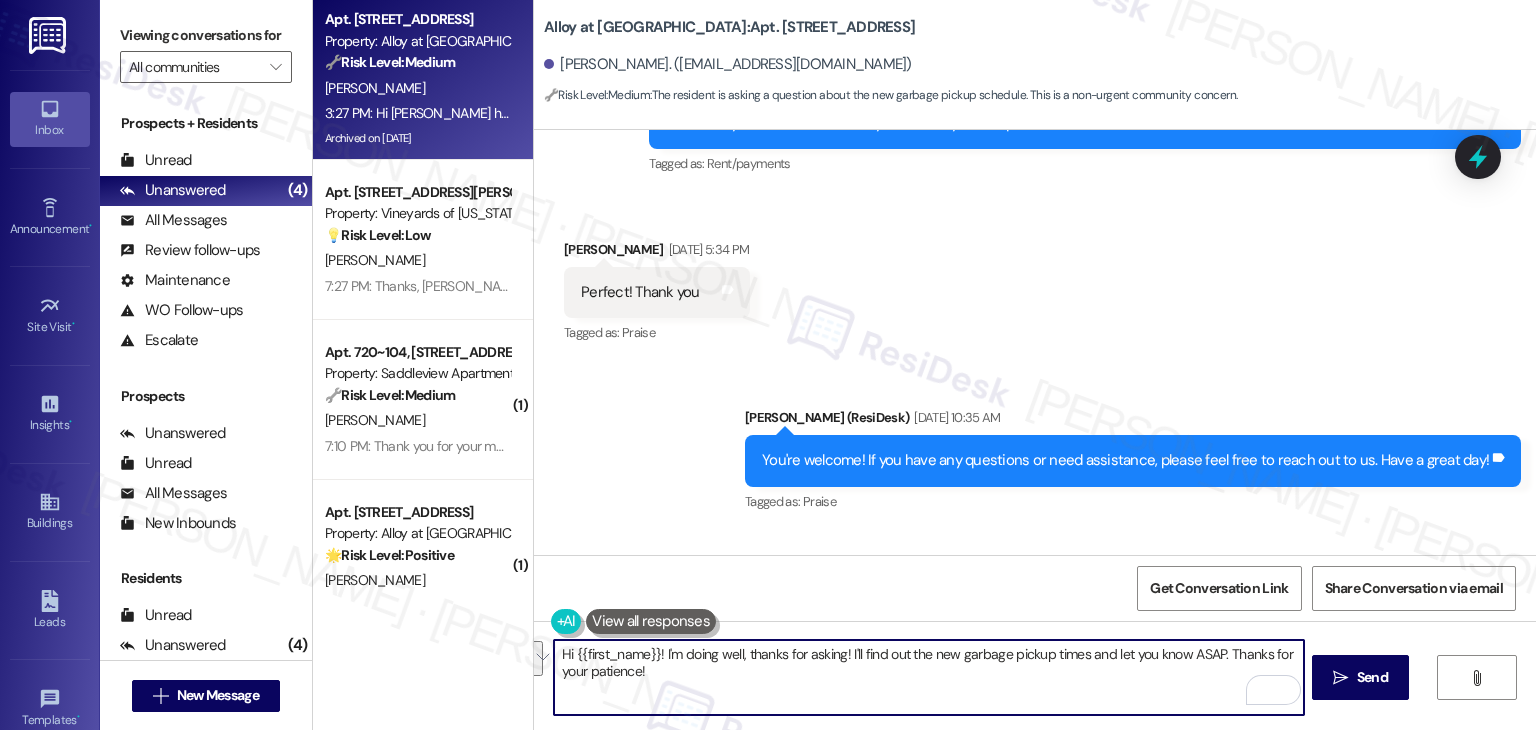 click on "Hi {{first_name}}! I'm doing well, thanks for asking! I'll find out the new garbage pickup times and let you know ASAP. Thanks for your patience!" at bounding box center (928, 677) 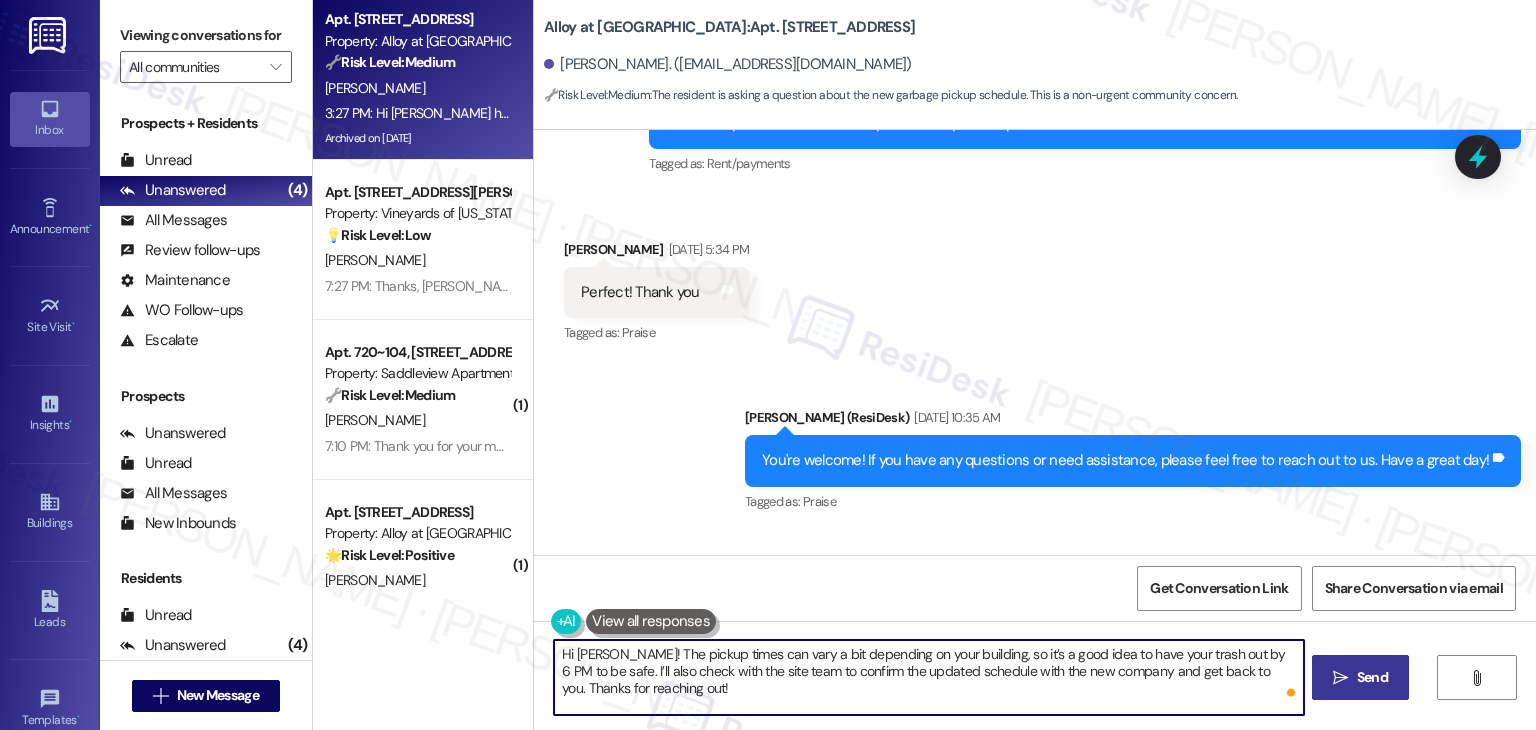 type on "Hi [PERSON_NAME]! The pickup times can vary a bit depending on your building, so it’s a good idea to have your trash out by 6 PM to be safe. I’ll also check with the site team to confirm the updated schedule with the new company and get back to you. Thanks for reaching out!" 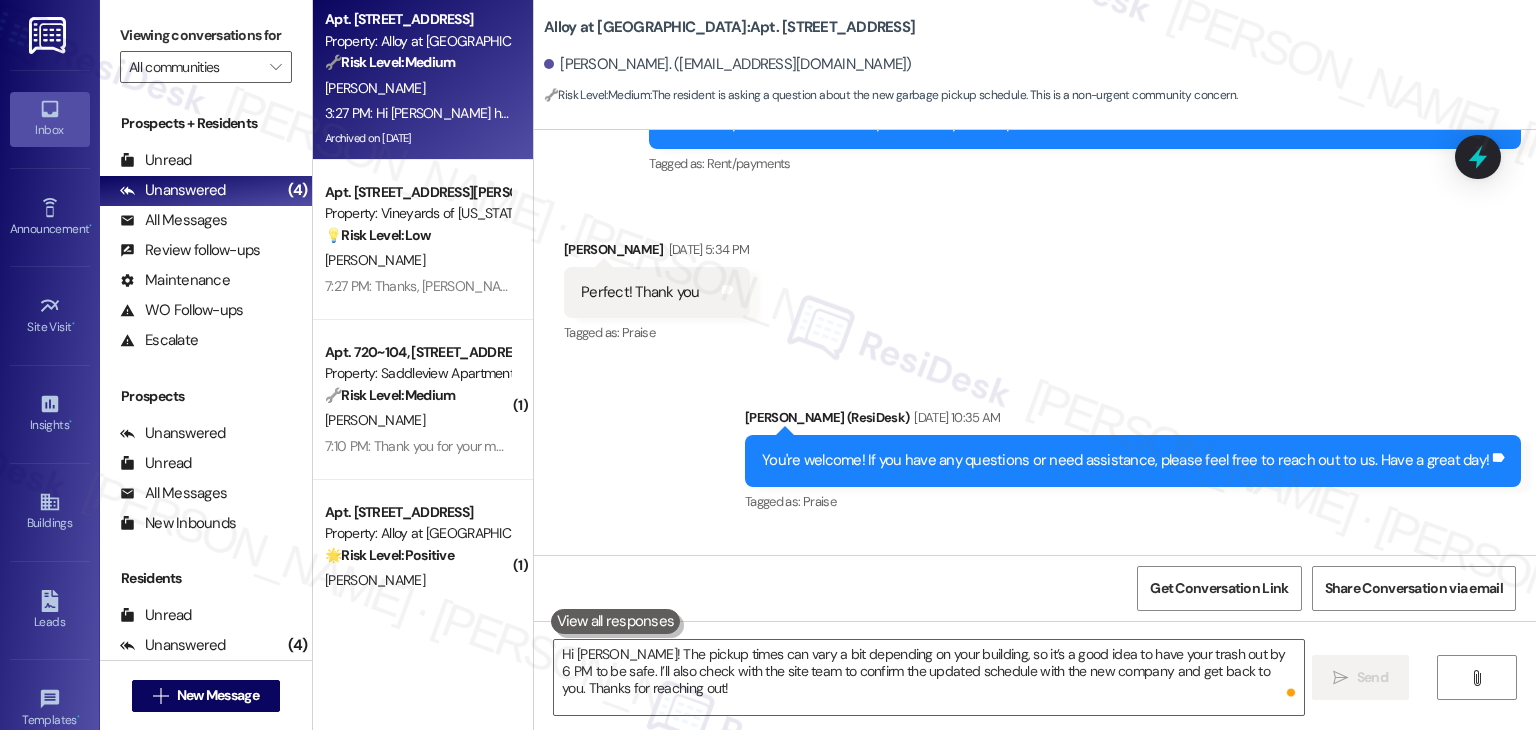type 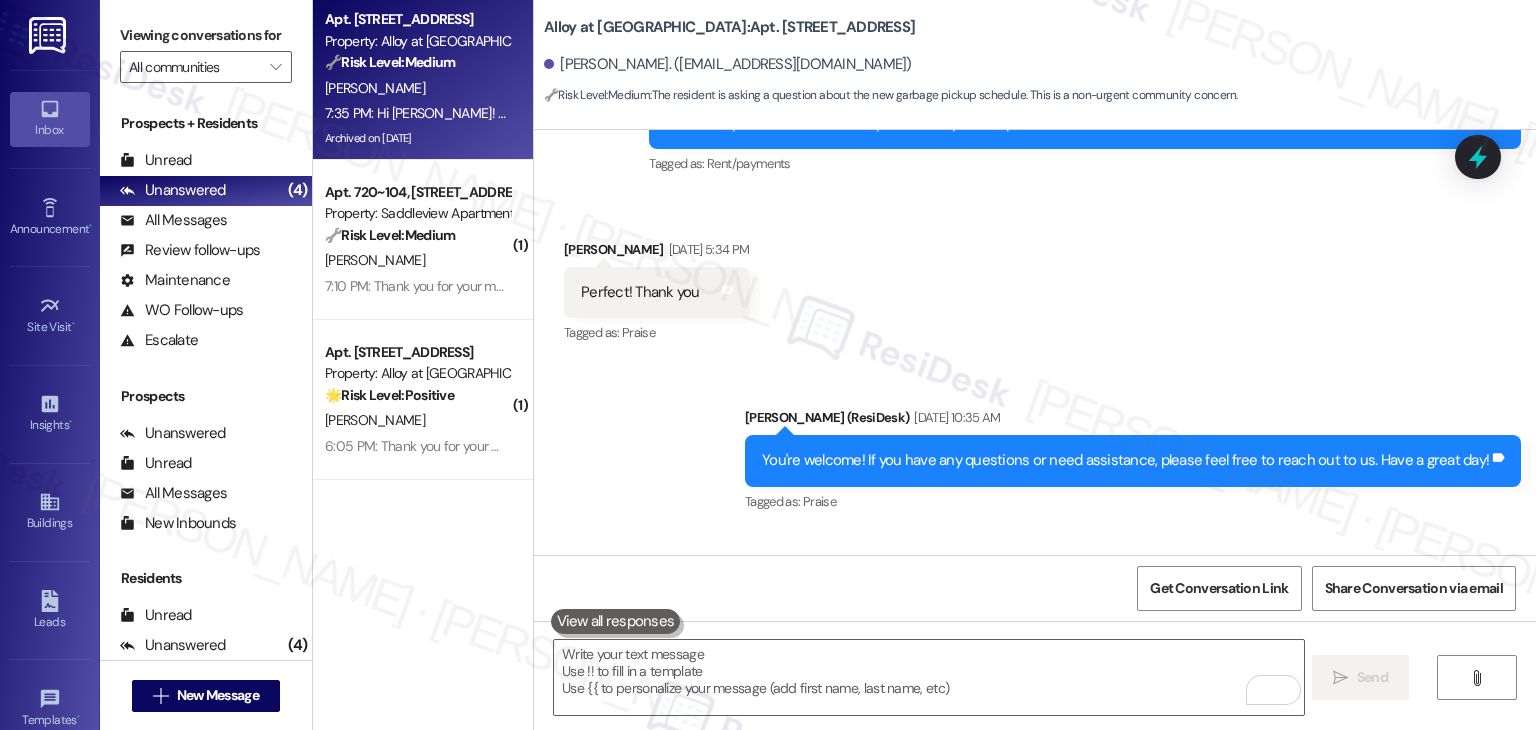 scroll, scrollTop: 38141, scrollLeft: 0, axis: vertical 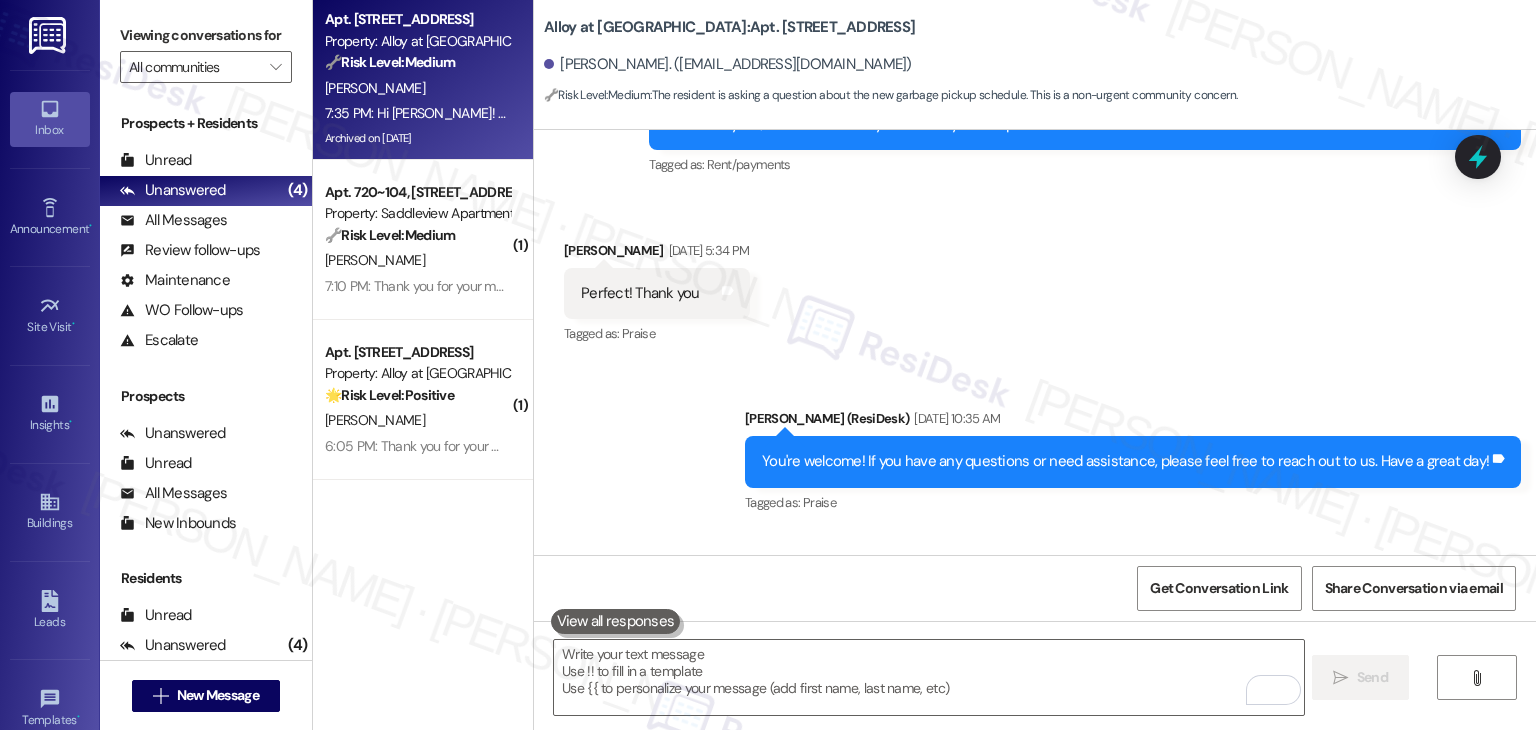 click on "Received via SMS [PERSON_NAME] 3:27 PM Hi [PERSON_NAME] how are you? Sorry, What time do they pick up the garbage now with the new company? Thanks Tags and notes Tagged as:   Trash ,  Click to highlight conversations about Trash Garbage disposal Click to highlight conversations about Garbage disposal" at bounding box center (1035, 616) 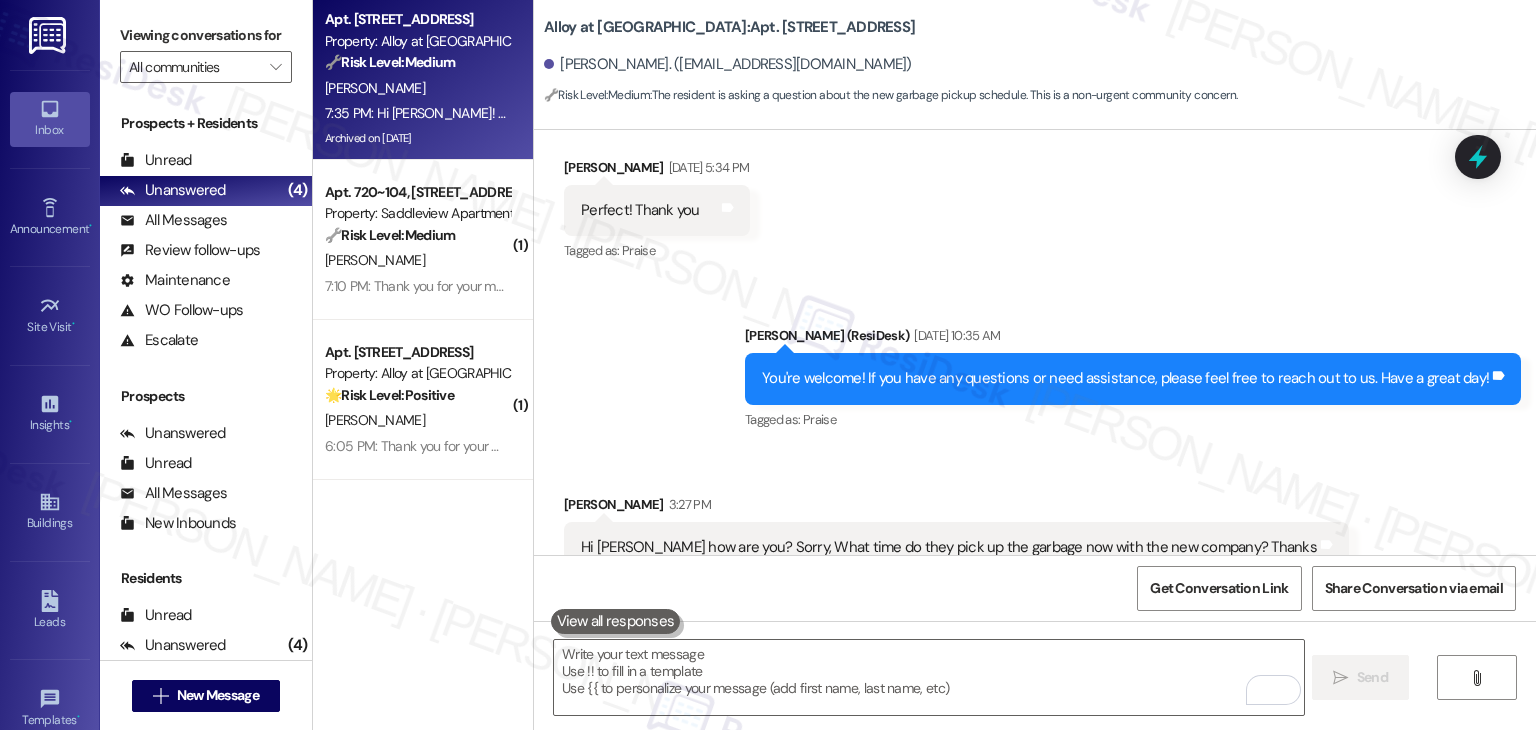 scroll, scrollTop: 38324, scrollLeft: 0, axis: vertical 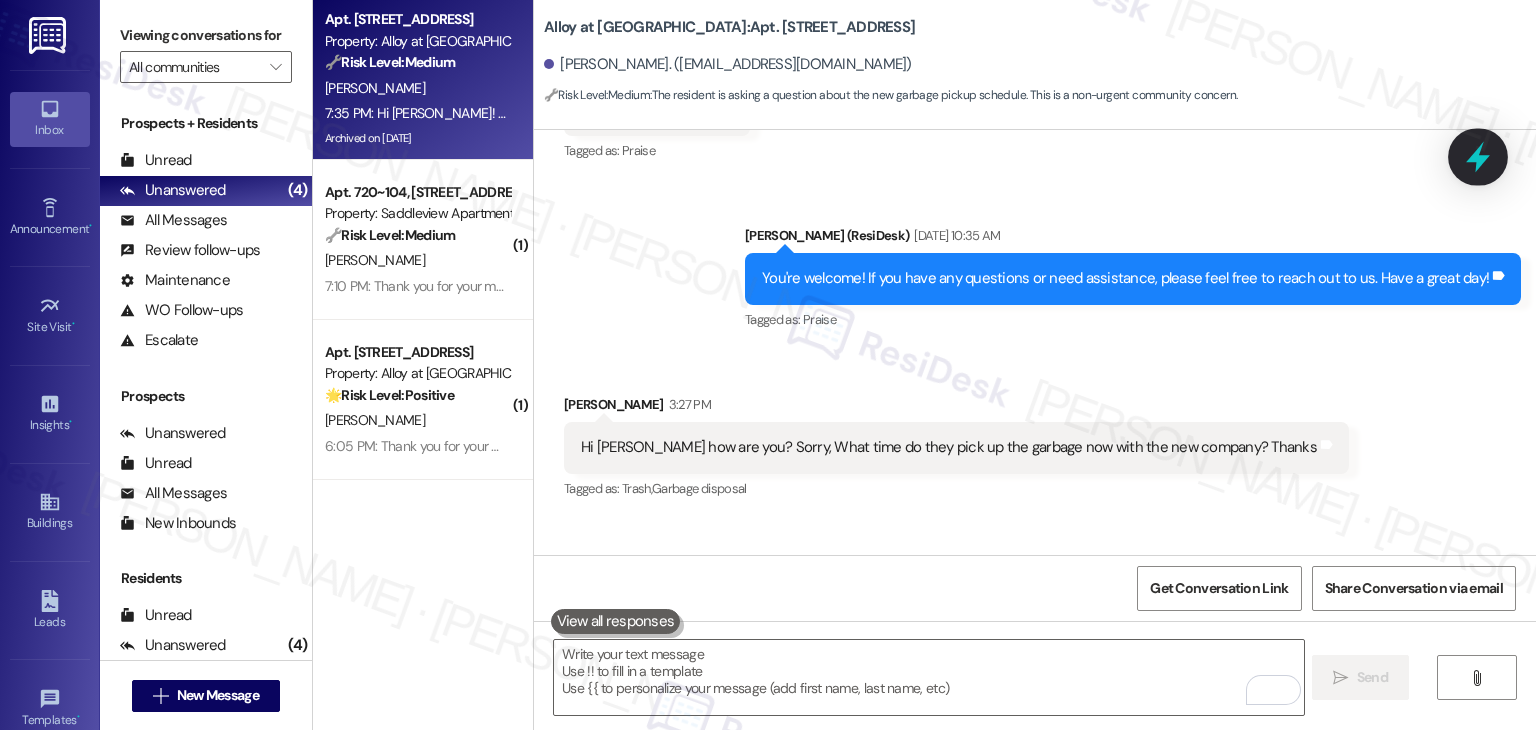 click at bounding box center (1478, 156) 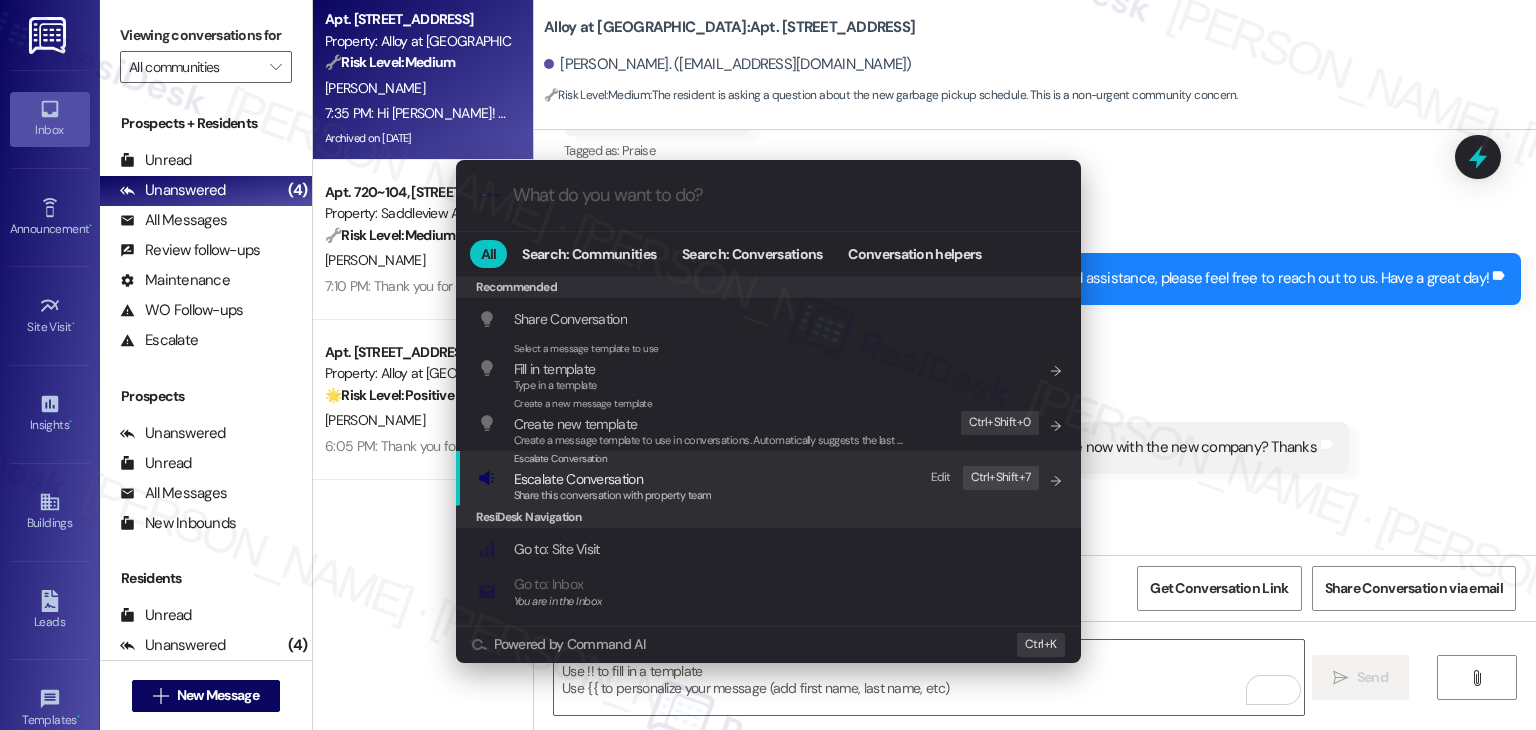 click on "Escalate Conversation" at bounding box center [578, 479] 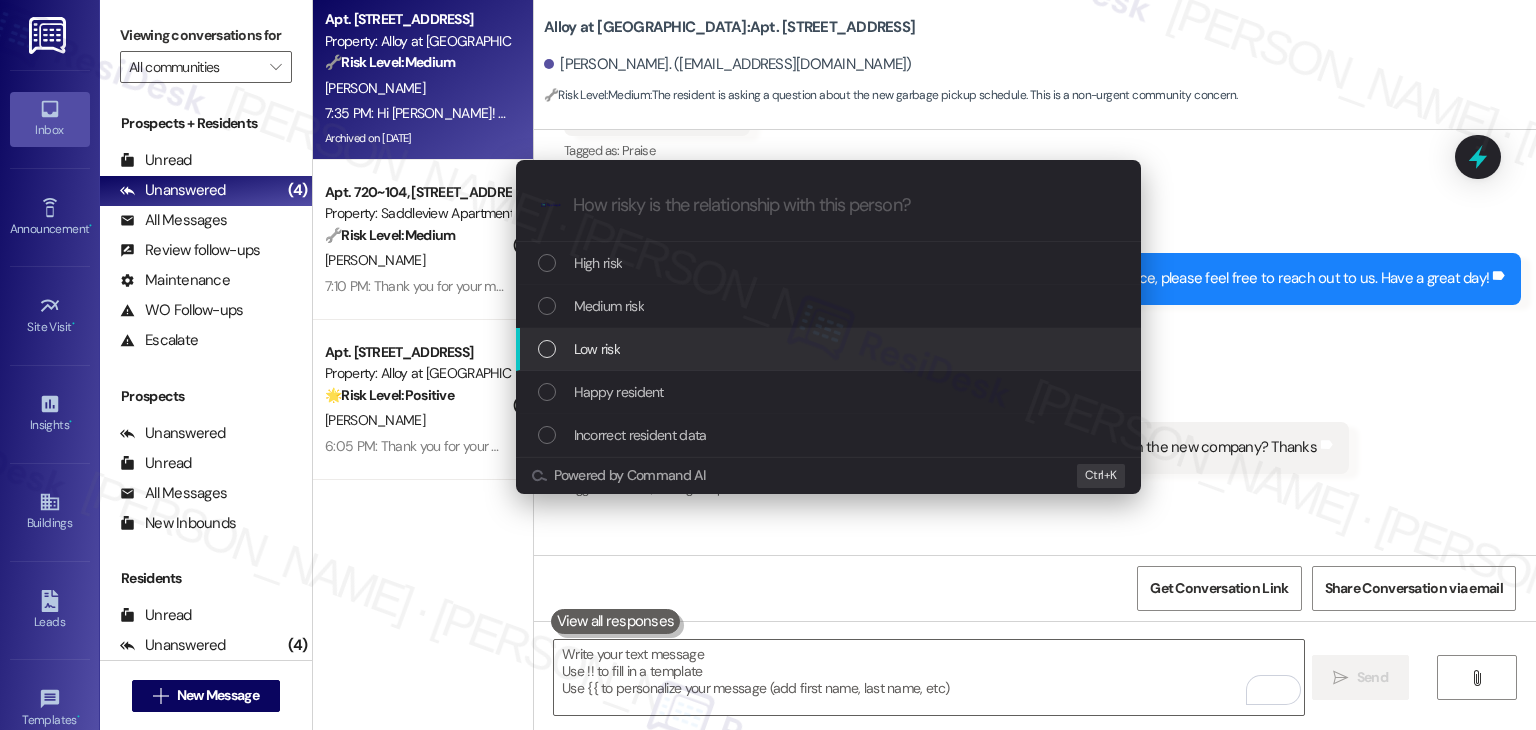 click at bounding box center (547, 349) 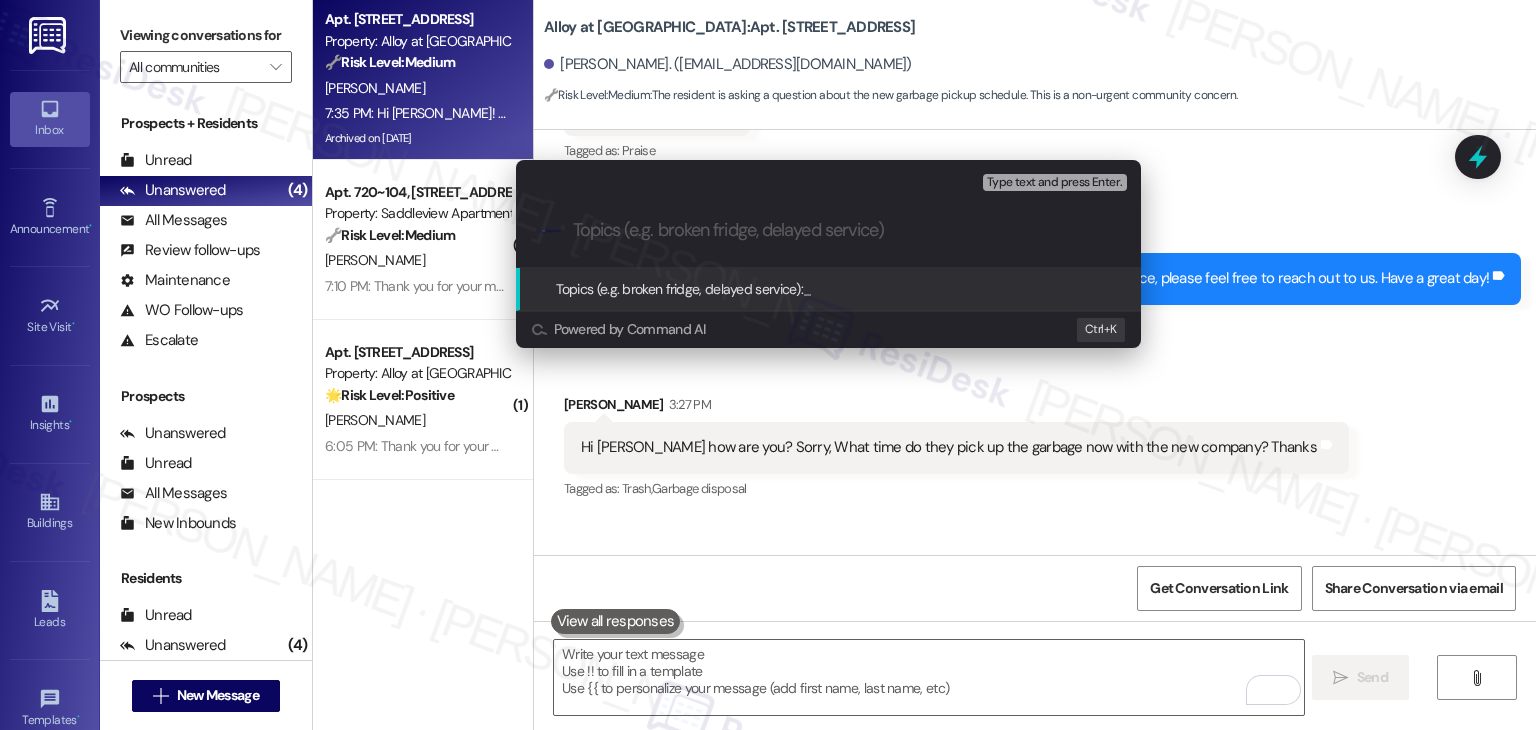paste on "Resident Inquiry – Updated Trash Pickup Time" 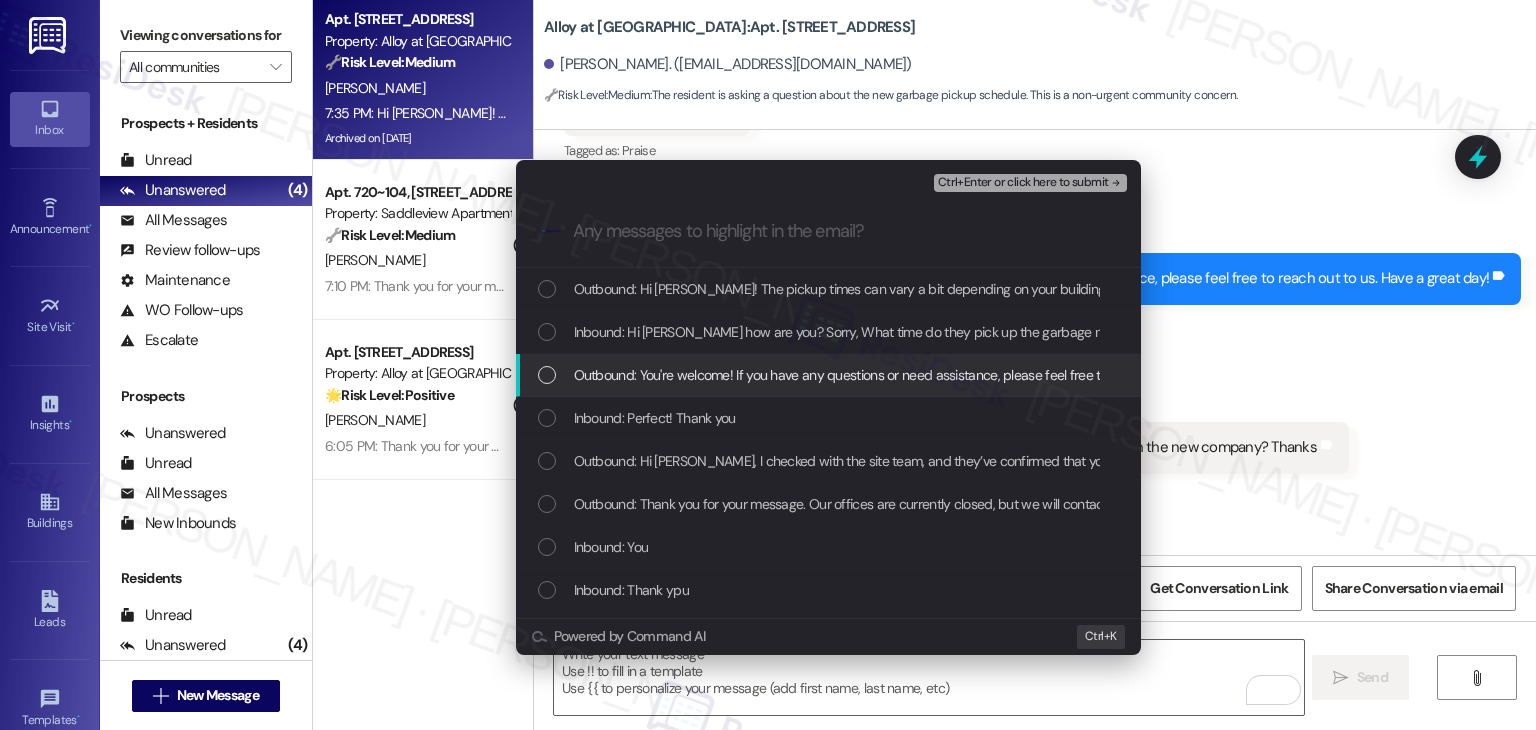 click on "Outbound: You're welcome! If you have any questions or need assistance, please feel free to reach out to us. Have a great day!" at bounding box center (941, 375) 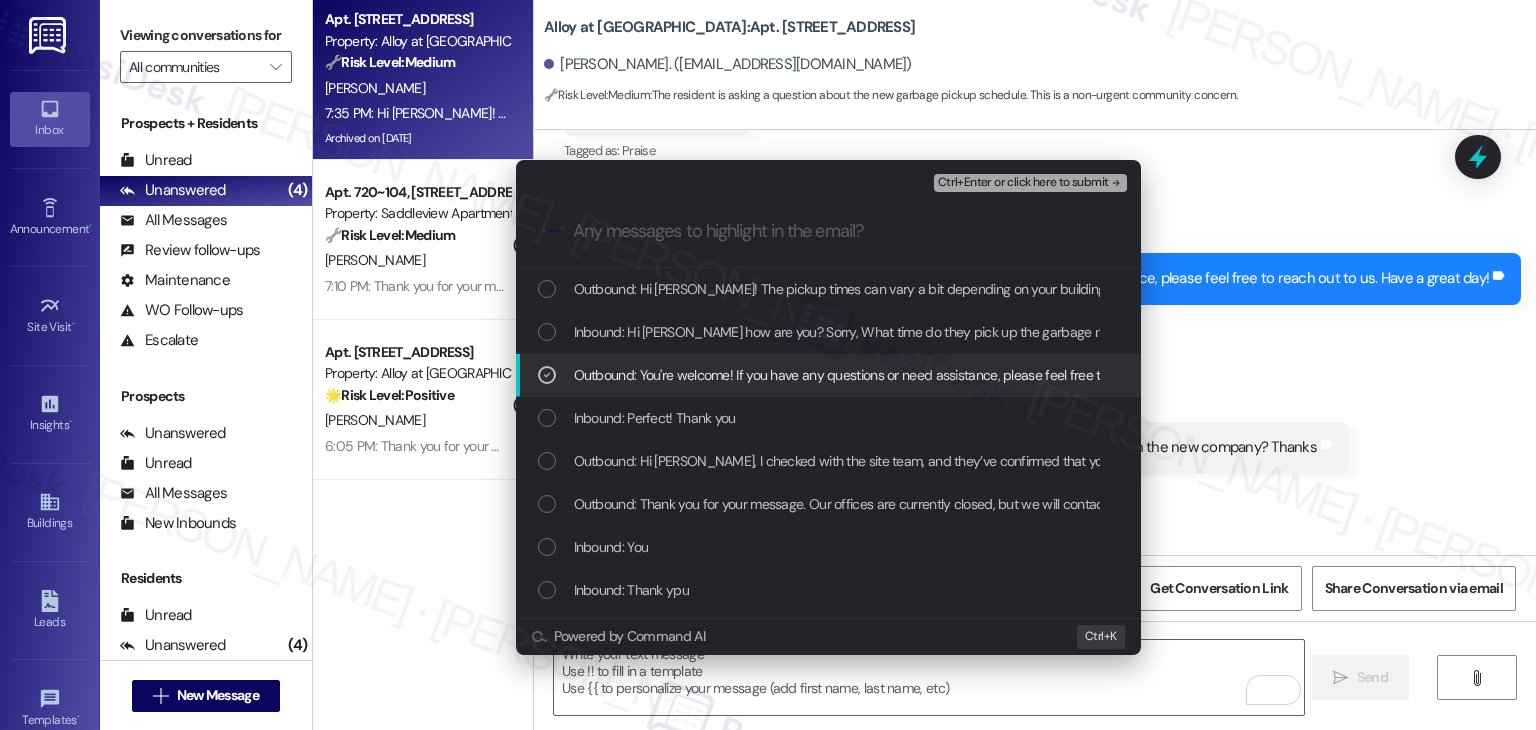drag, startPoint x: 557, startPoint y: 377, endPoint x: 554, endPoint y: 361, distance: 16.27882 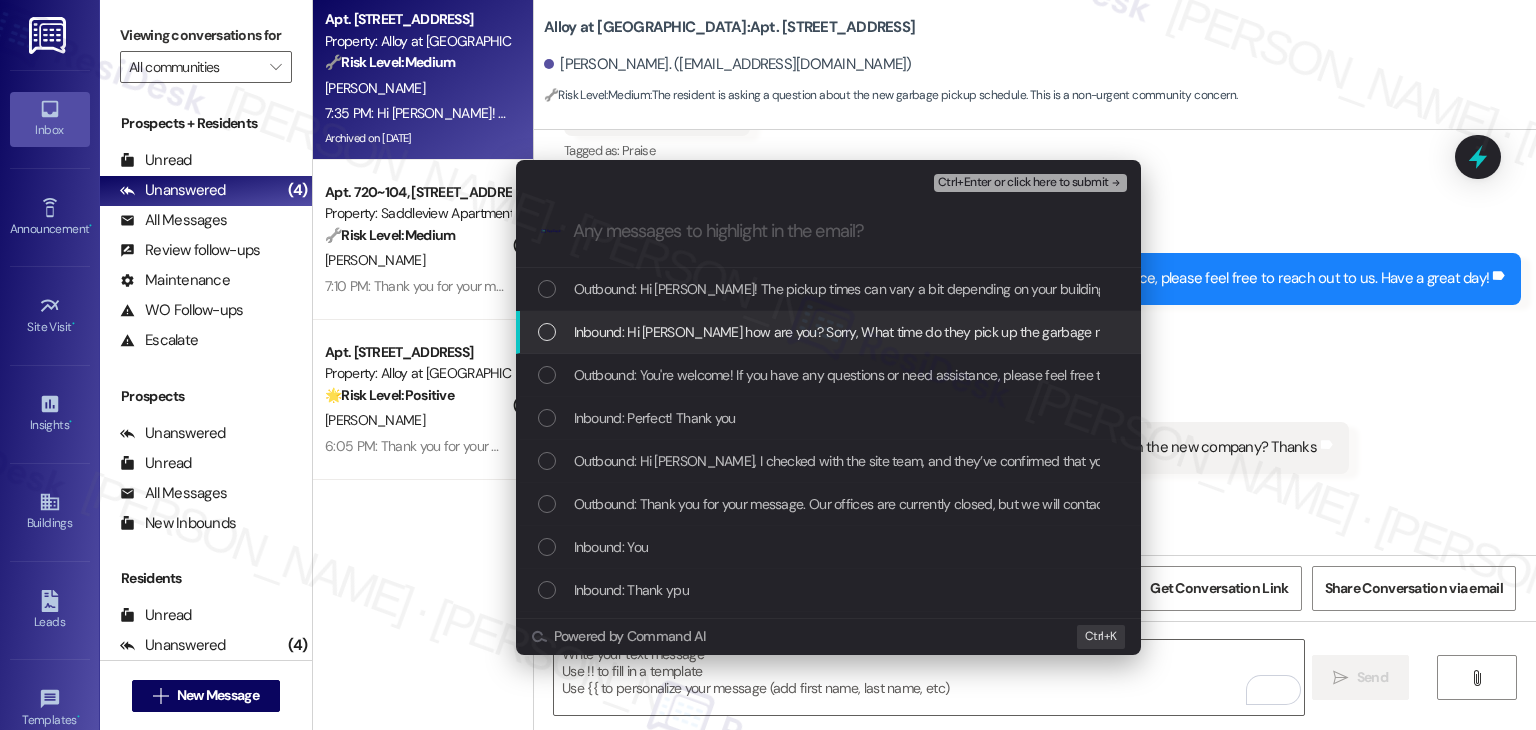 click on "Inbound: Hi [PERSON_NAME] how are you? Sorry, What time do they pick up the garbage now with the new company? Thanks" at bounding box center (830, 332) 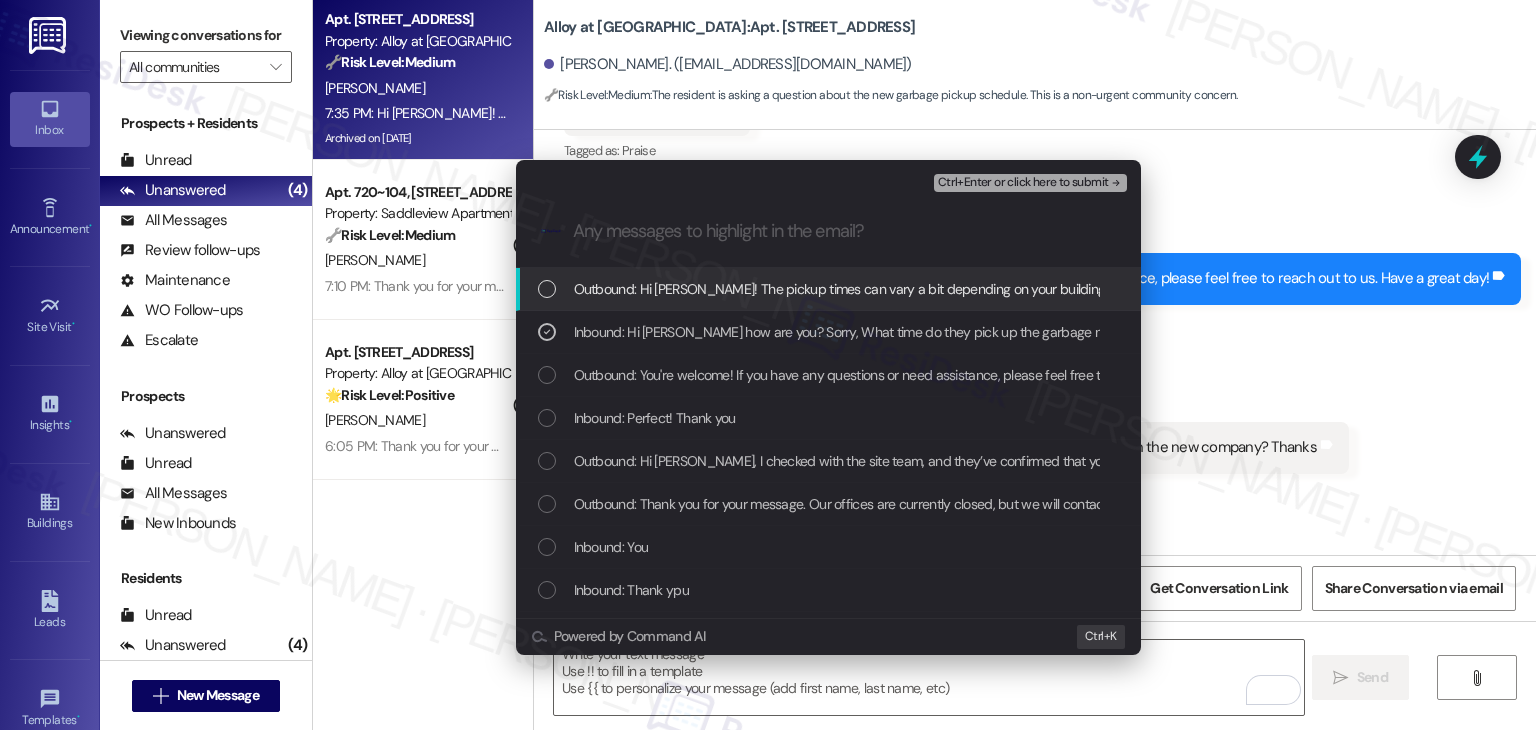 click on "Ctrl+Enter or click here to submit" at bounding box center [1023, 183] 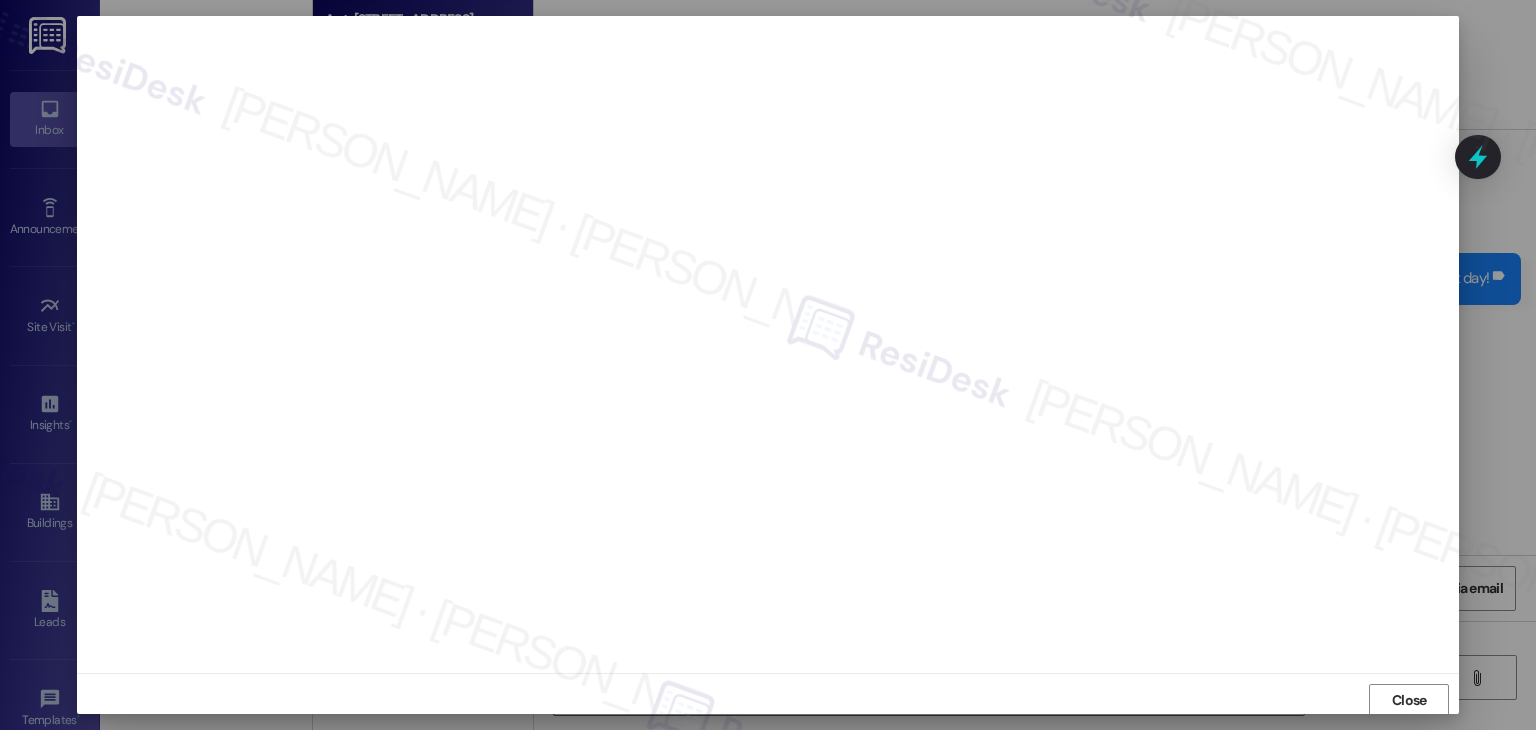 scroll, scrollTop: 1, scrollLeft: 0, axis: vertical 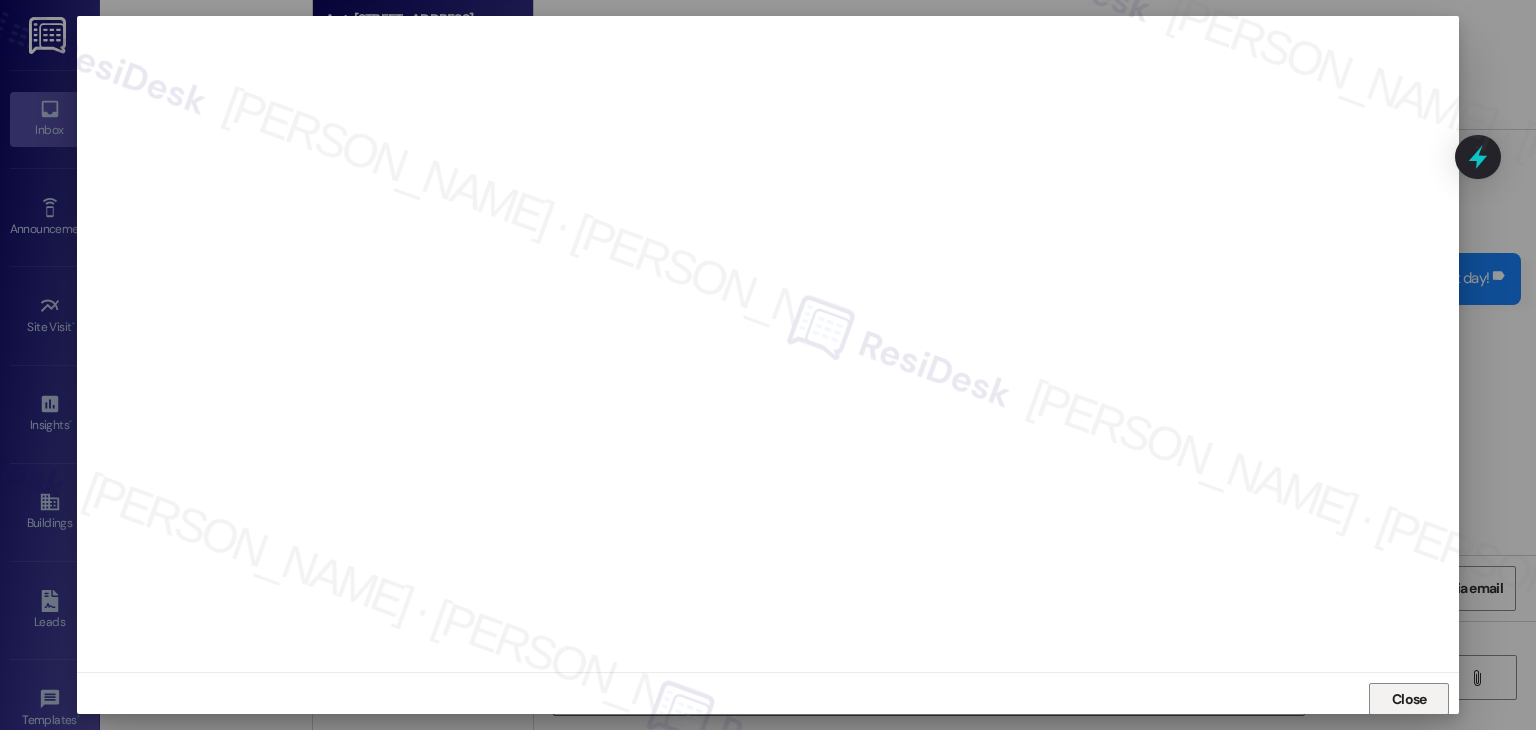 click on "Close" at bounding box center (1409, 699) 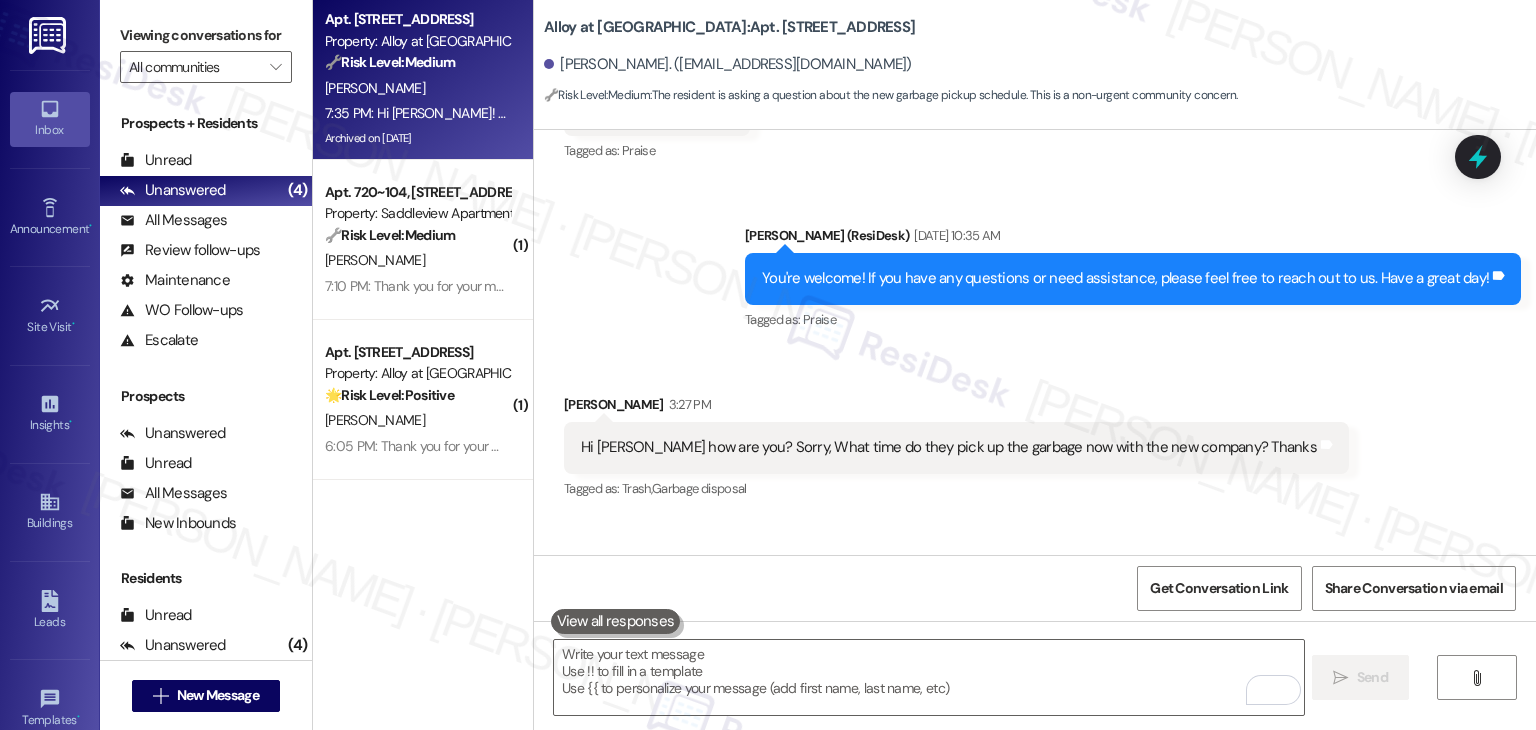 scroll, scrollTop: 38324, scrollLeft: 0, axis: vertical 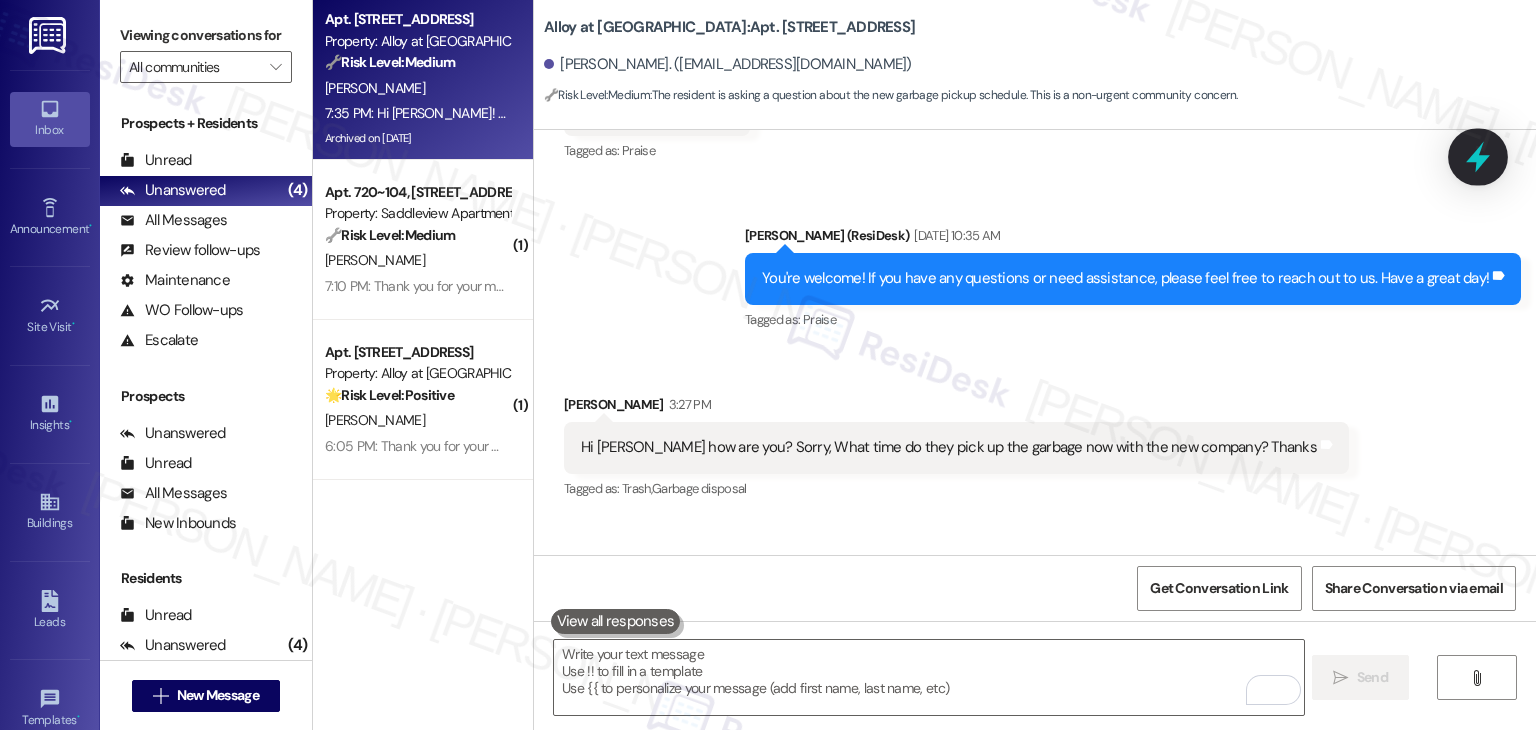 click 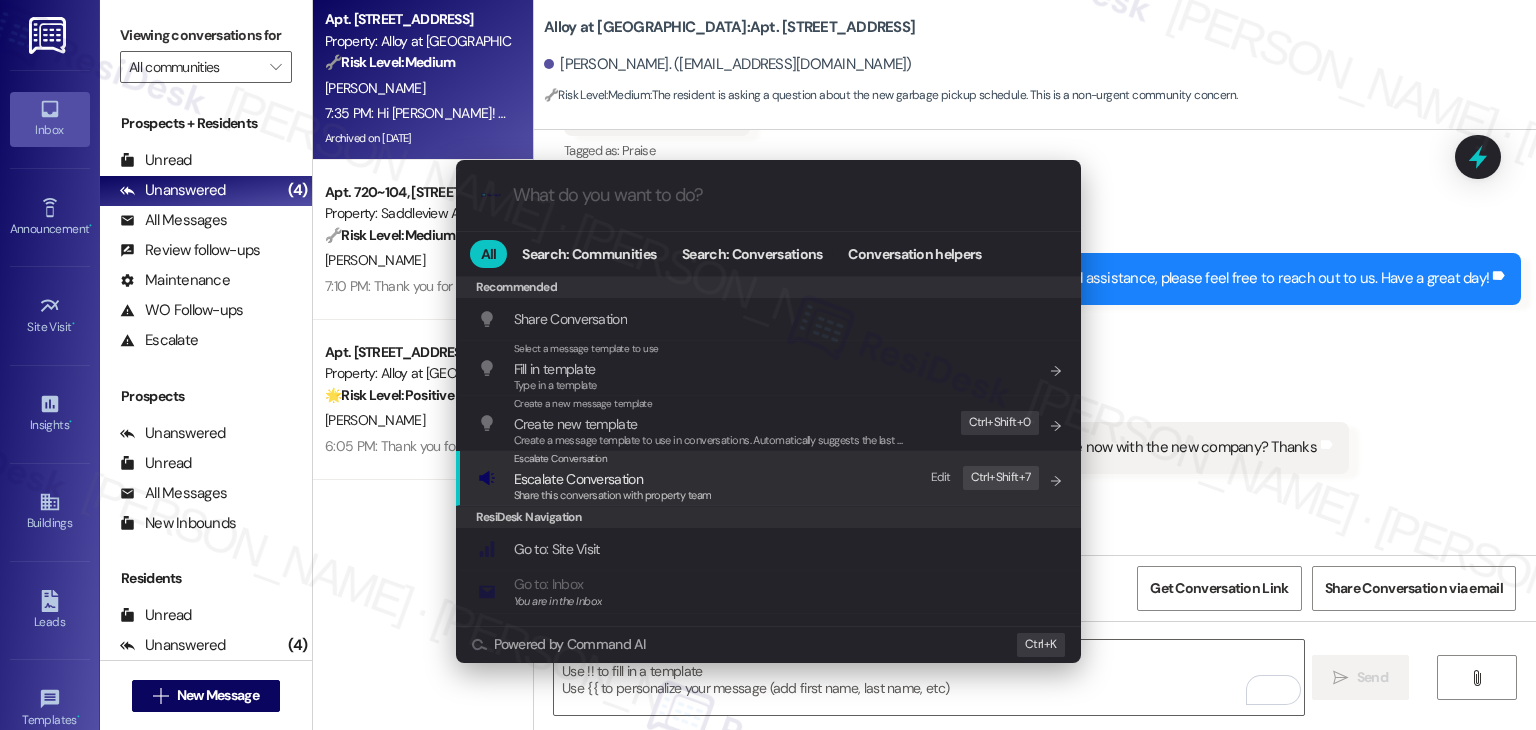 click on "Share this conversation with property team" at bounding box center [613, 495] 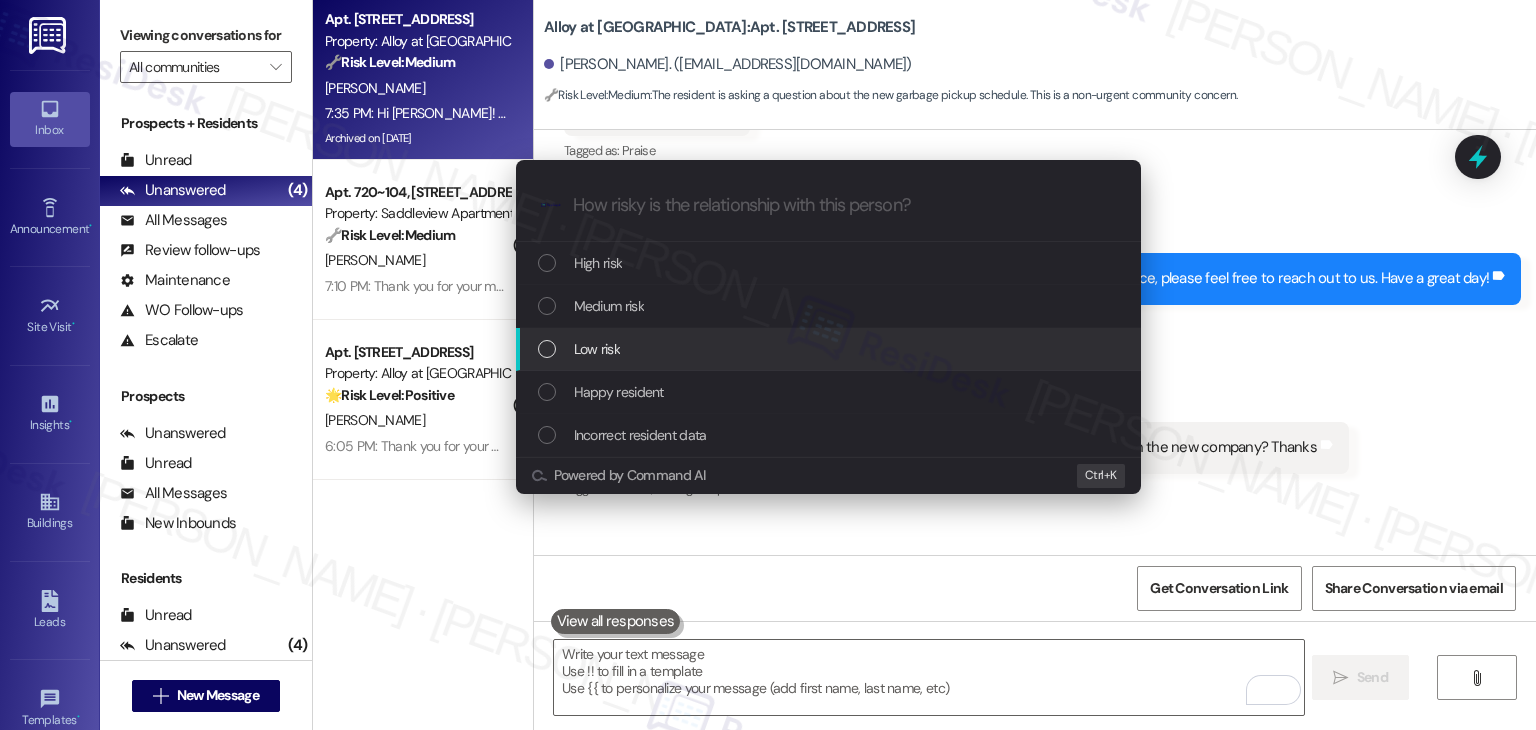 click at bounding box center (547, 349) 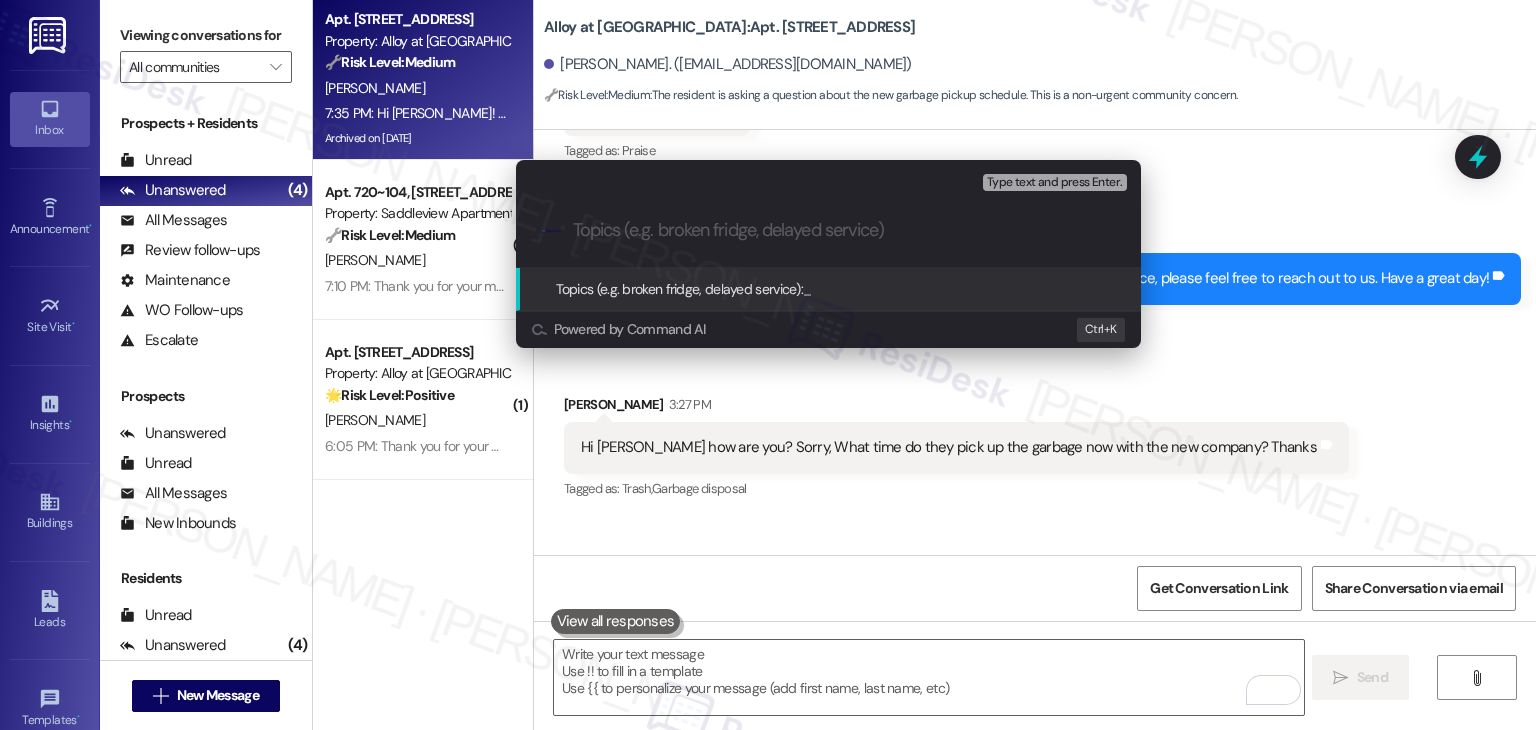paste on "Resident Inquiry – Updated Trash Pickup Time" 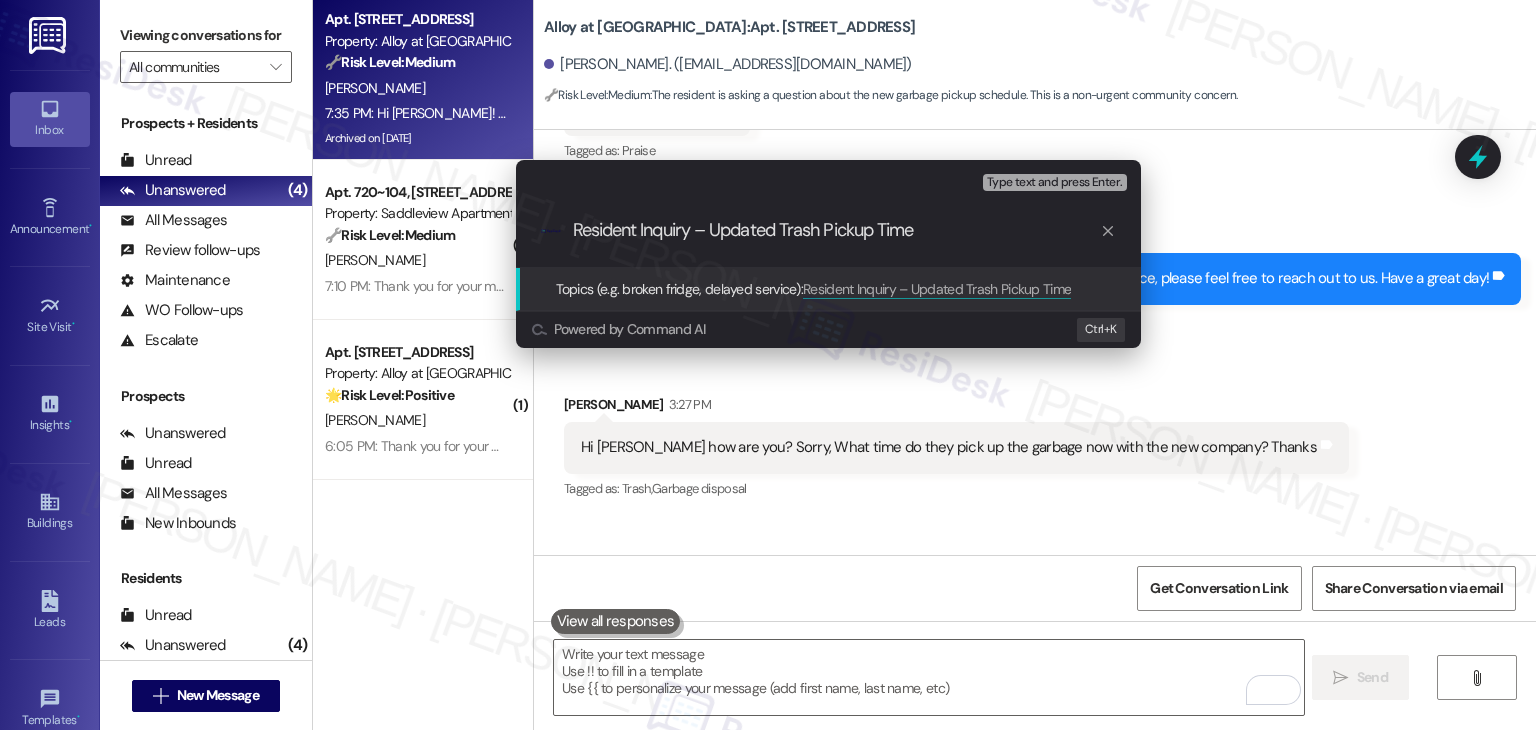 type 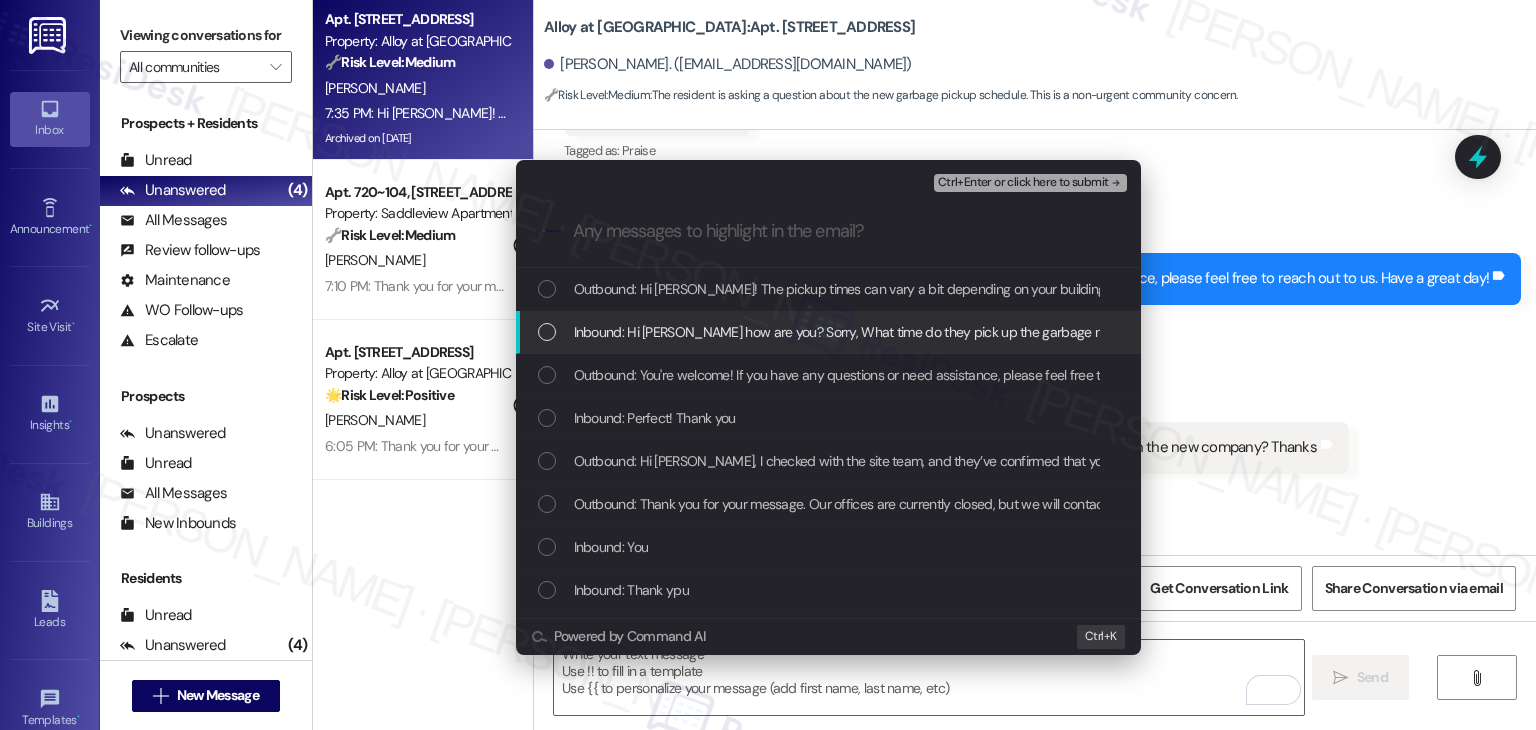 click at bounding box center [547, 332] 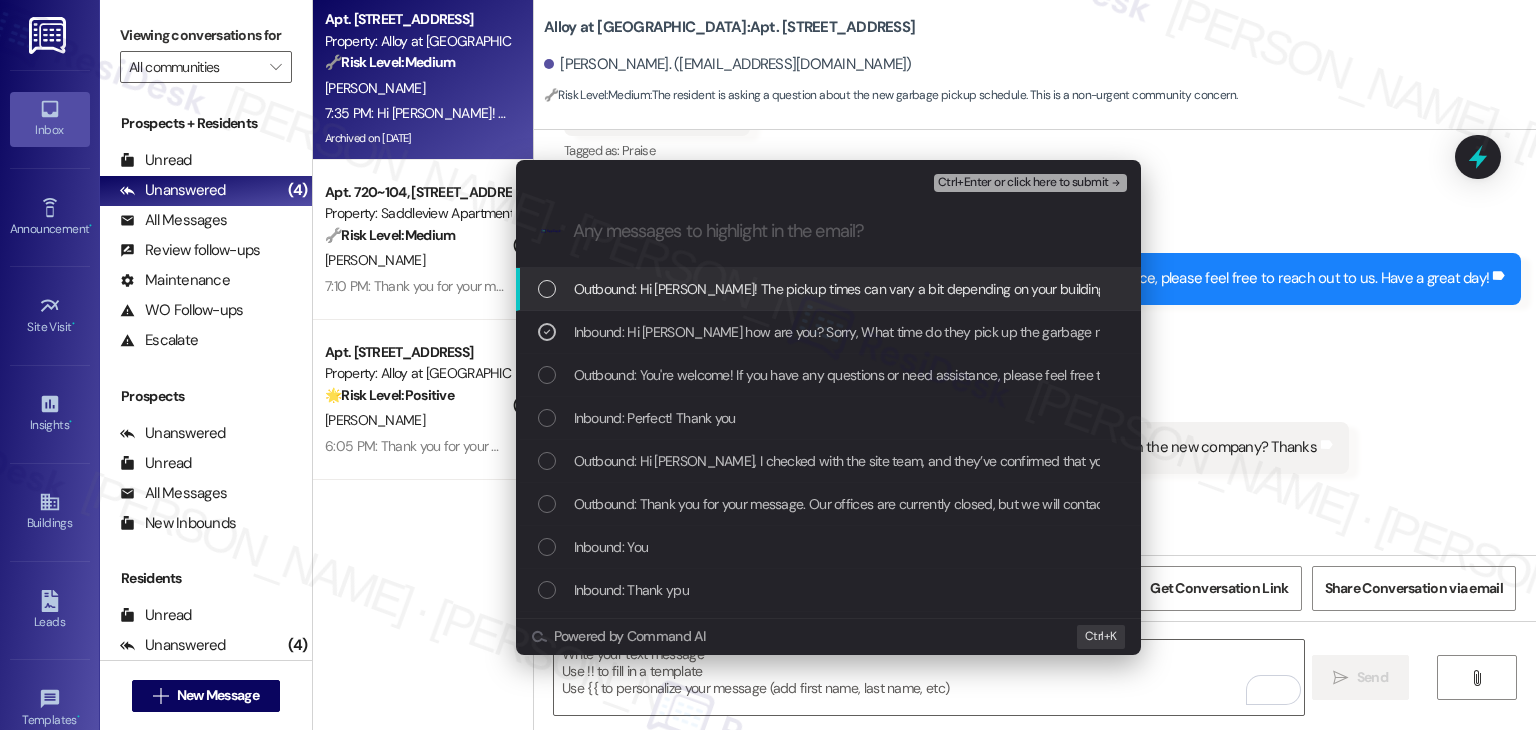 click on "Ctrl+Enter or click here to submit" at bounding box center (1023, 183) 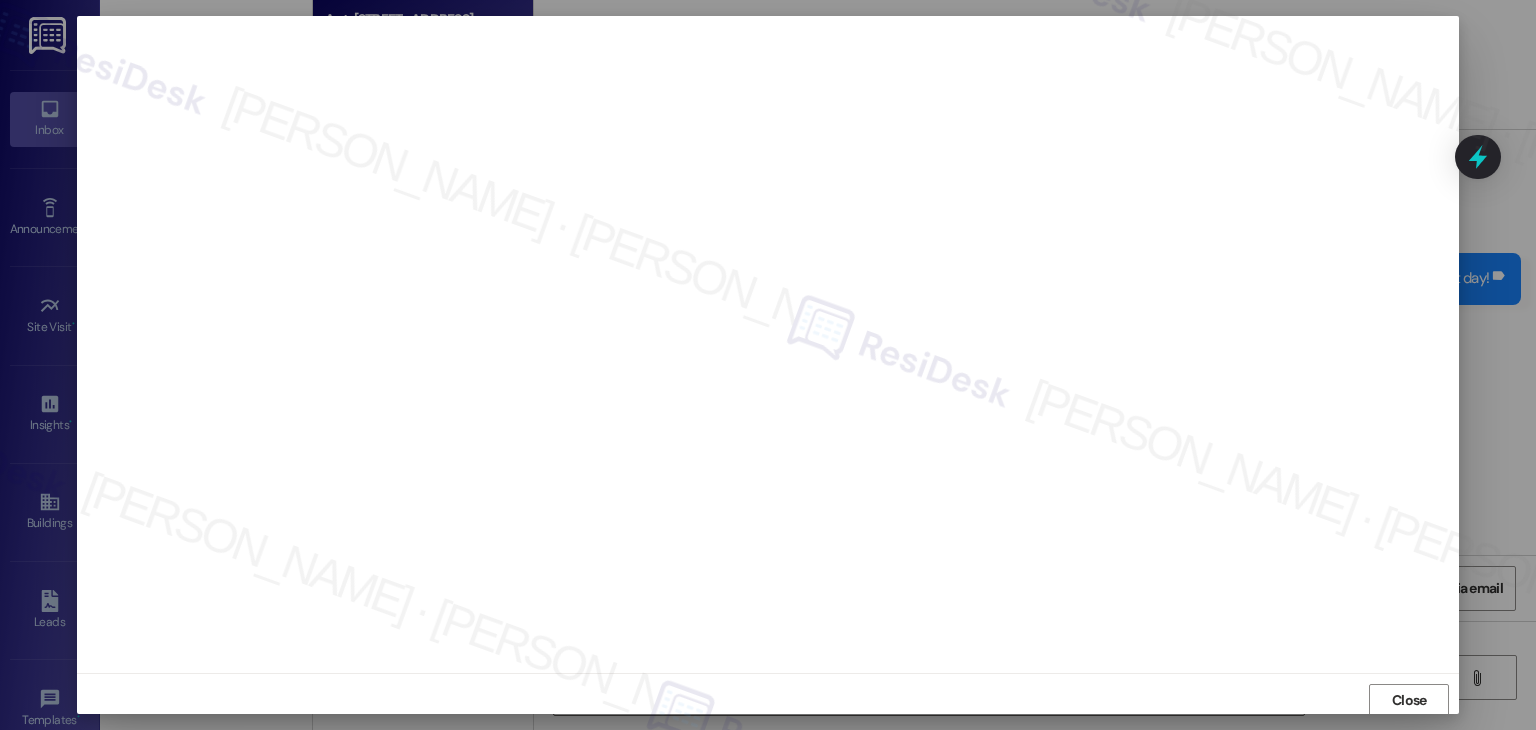 scroll, scrollTop: 1, scrollLeft: 0, axis: vertical 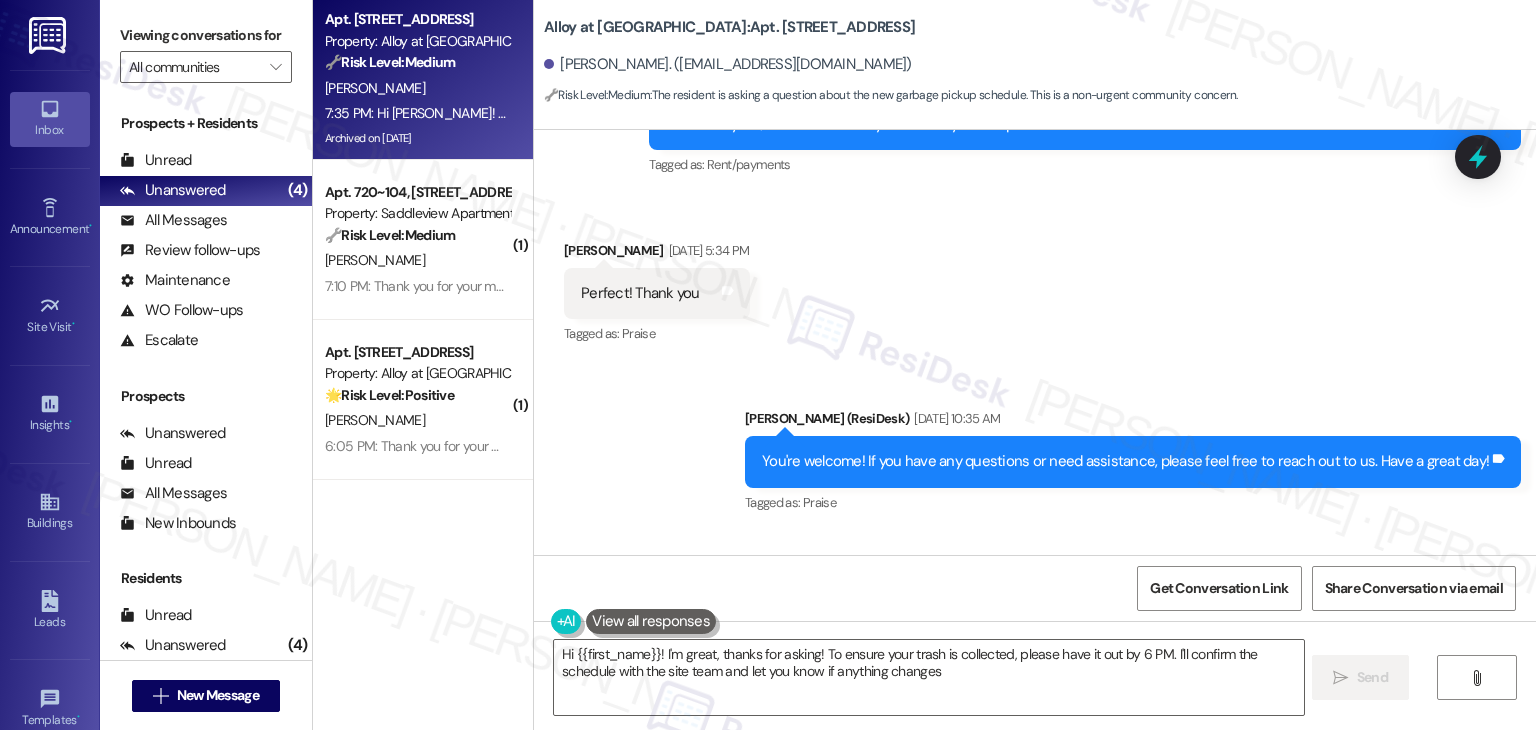 type on "Hi {{first_name}}! I'm great, thanks for asking! To ensure your trash is collected, please have it out by 6 PM. I'll confirm the schedule with the site team and let you know if anything changes!" 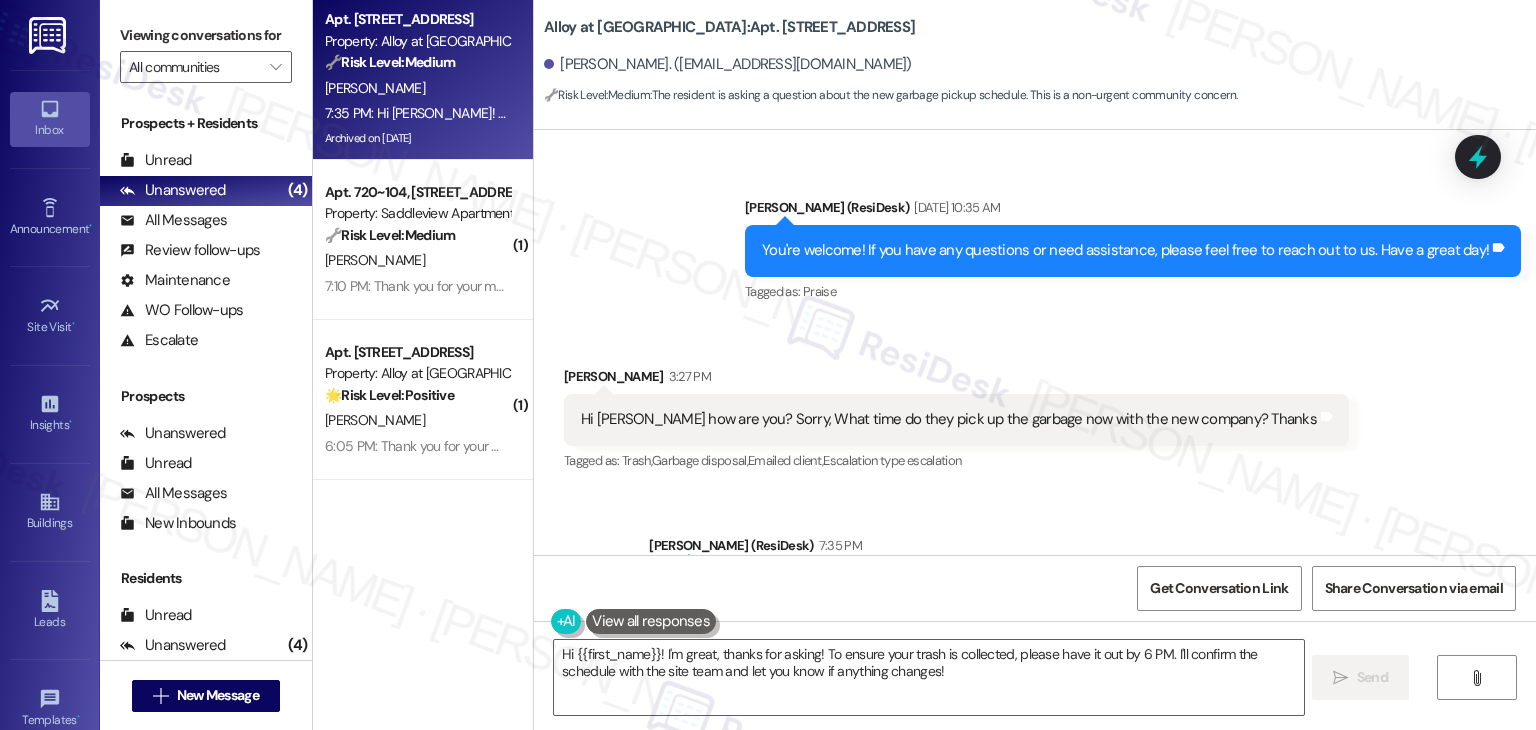 scroll, scrollTop: 38353, scrollLeft: 0, axis: vertical 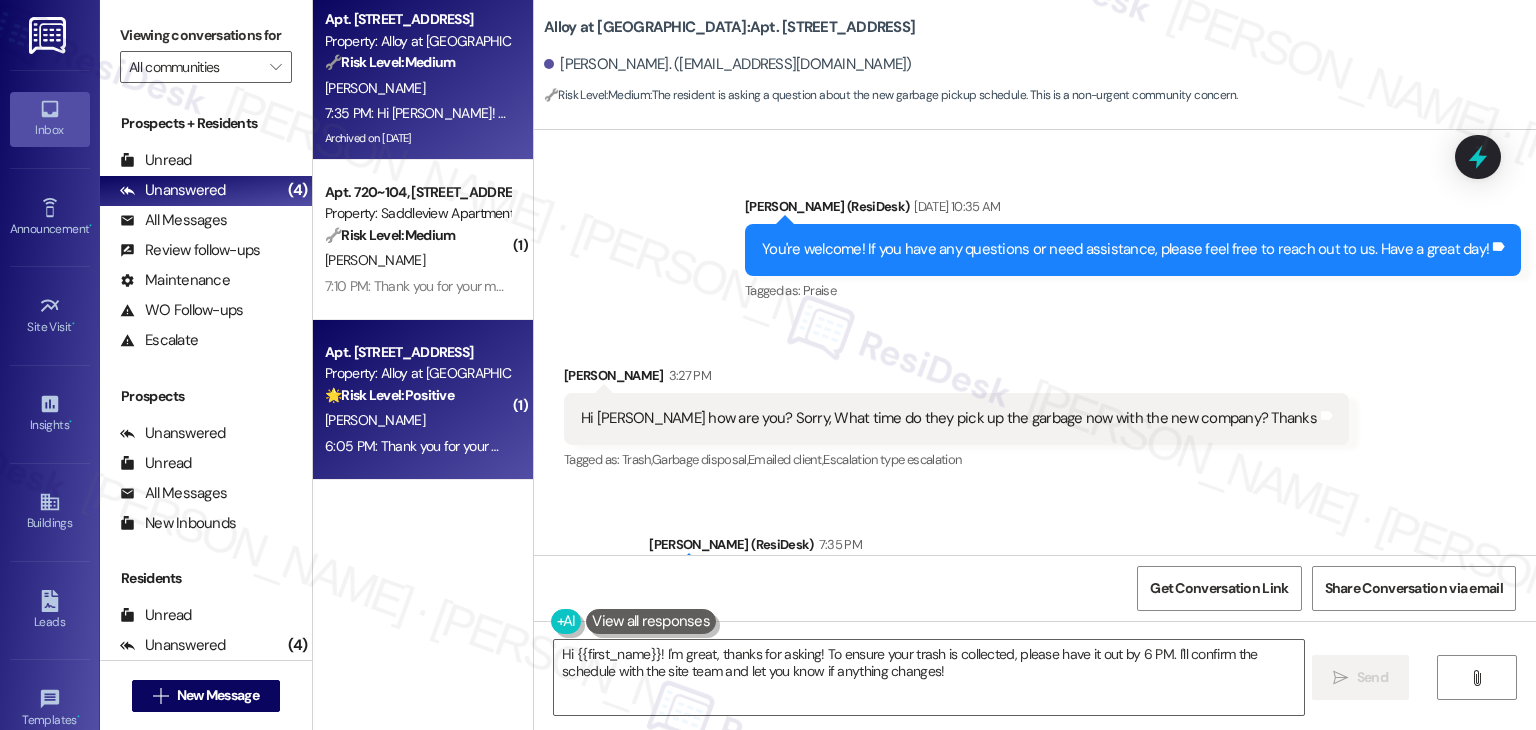 click on "Apt. [STREET_ADDRESS] Property: Alloy at [GEOGRAPHIC_DATA] 🌟  Risk Level:  Positive The message is a simple greeting with no specific request or issue. It represents an opportunity for positive engagement. [PERSON_NAME] 6:05 PM: Thank you for your message. Our offices are currently closed, but we will contact you when we resume operations. For emergencies, please contact your emergency number 801.655.5600. 6:05 PM: Thank you for your message. Our offices are currently closed, but we will contact you when we resume operations. For emergencies, please contact your emergency number 801.655.5600." at bounding box center (423, 400) 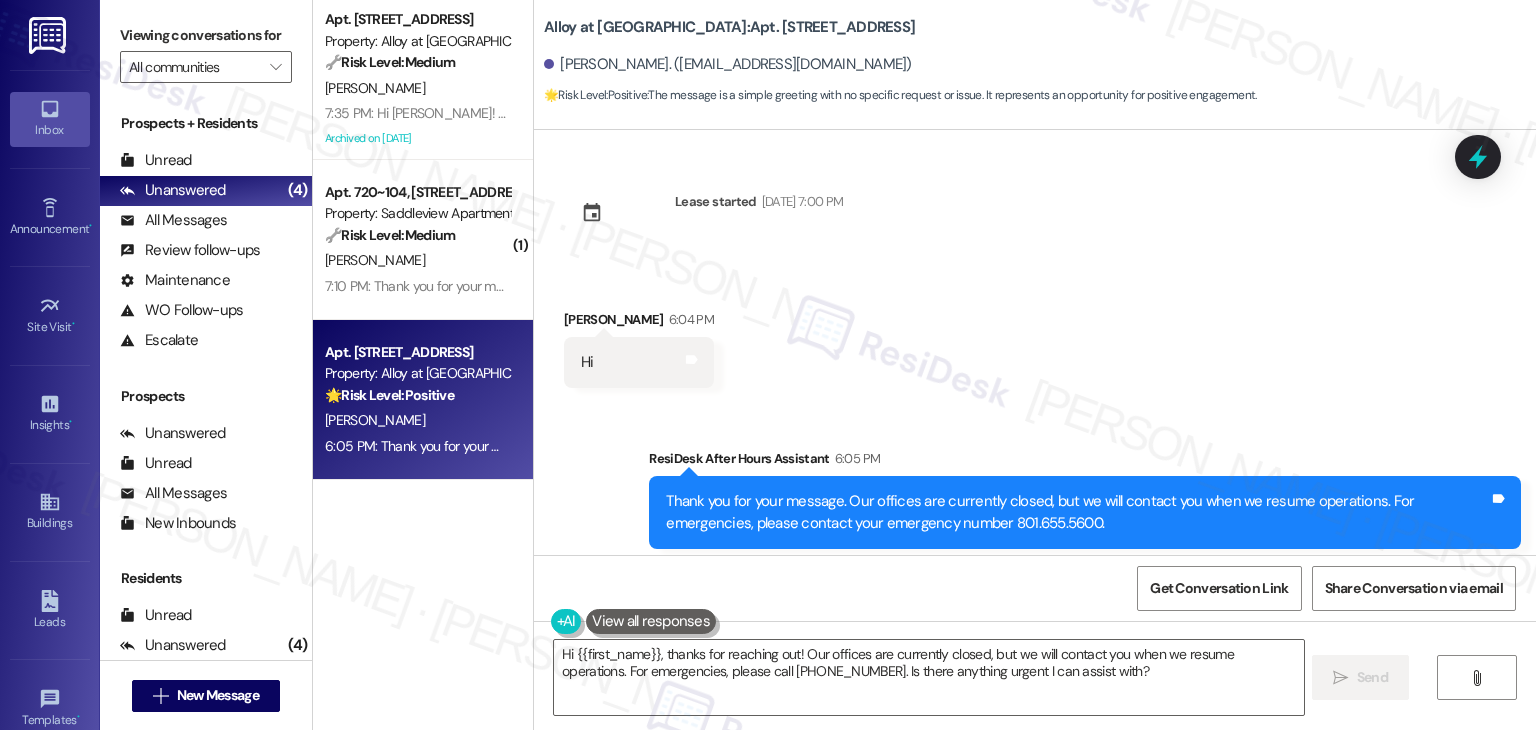 click on "Received via SMS [PERSON_NAME] 6:04 PM Hi  Tags and notes" at bounding box center [1035, 333] 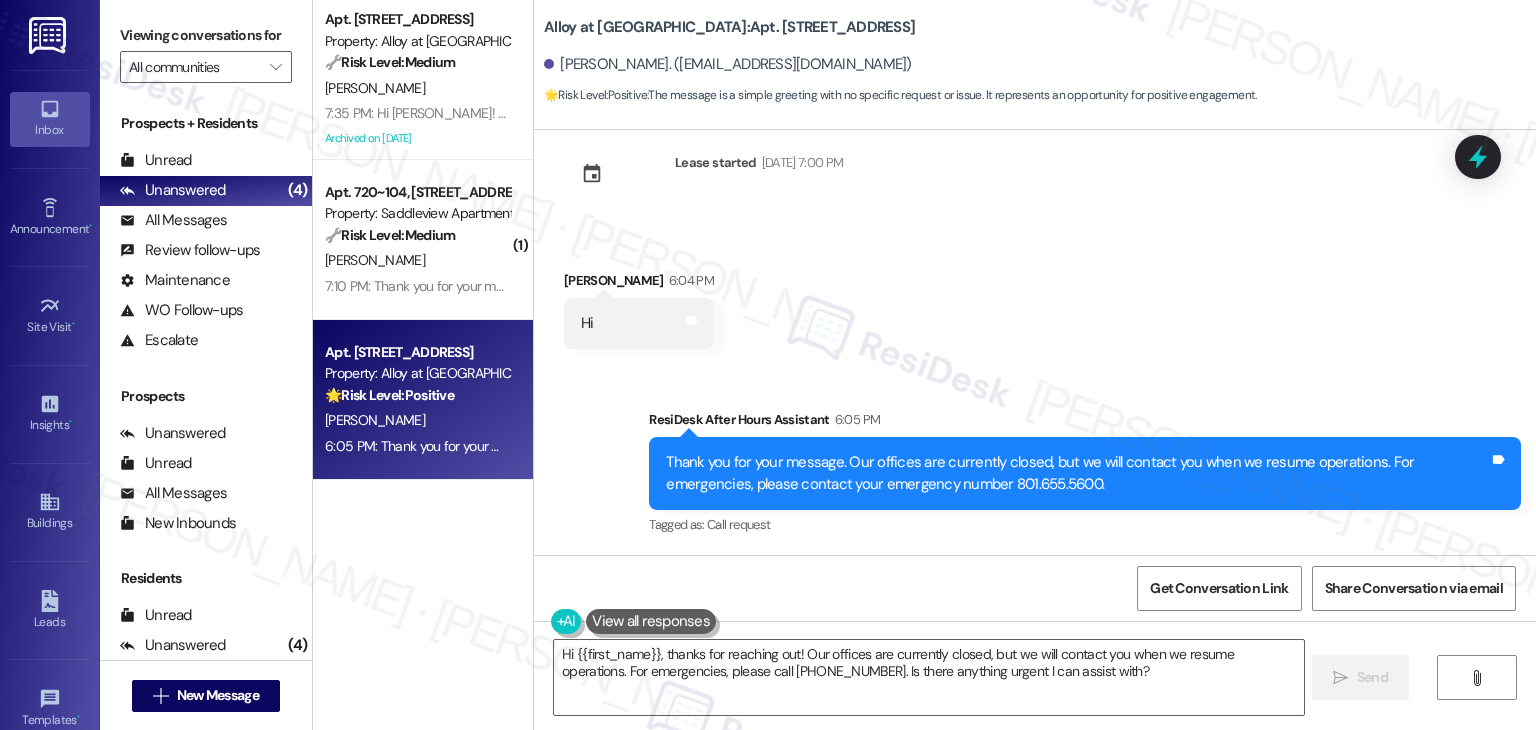 drag, startPoint x: 965, startPoint y: 588, endPoint x: 1132, endPoint y: 615, distance: 169.16855 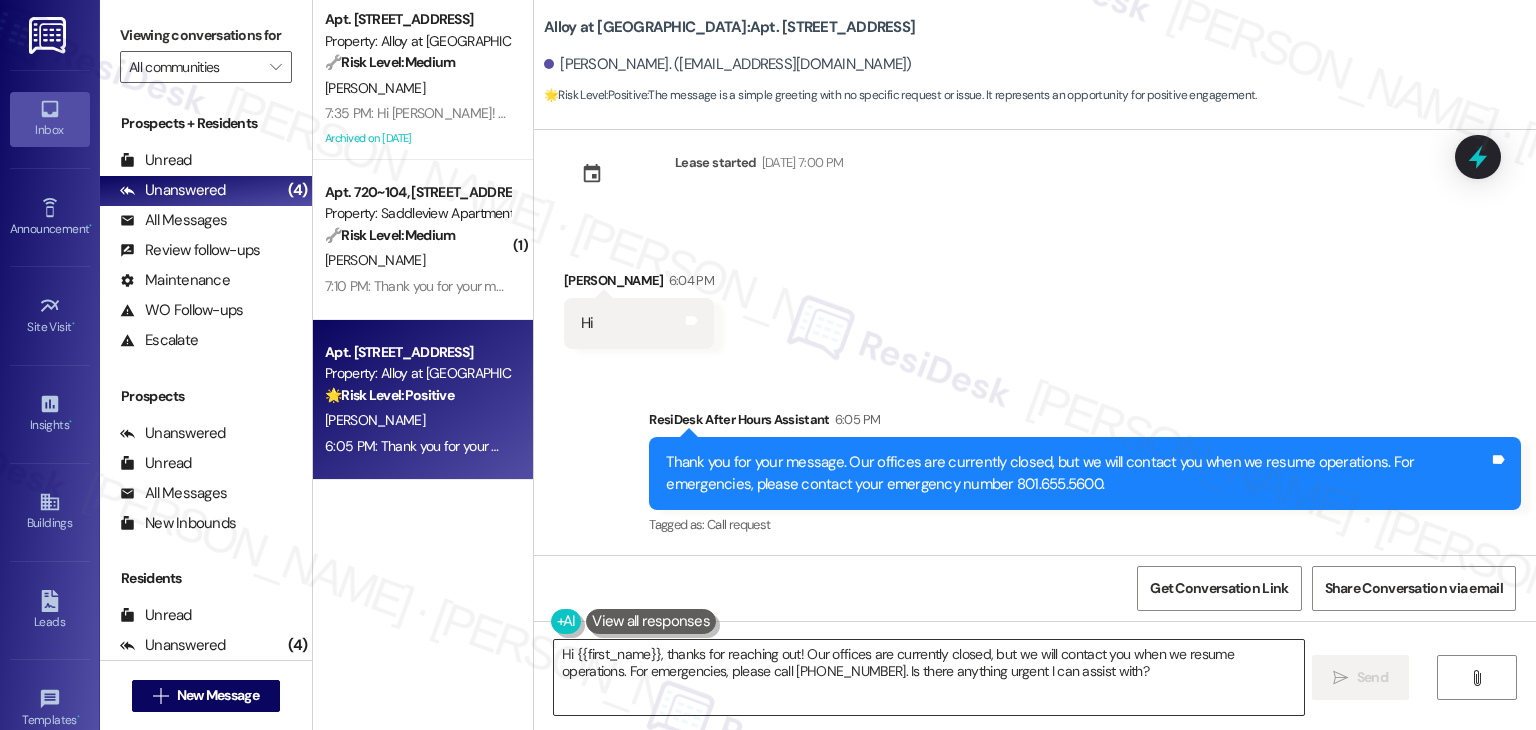 click on "Hi {{first_name}}, thanks for reaching out! Our offices are currently closed, but we will contact you when we resume operations. For emergencies, please call [PHONE_NUMBER]. Is there anything urgent I can assist with?" at bounding box center [928, 677] 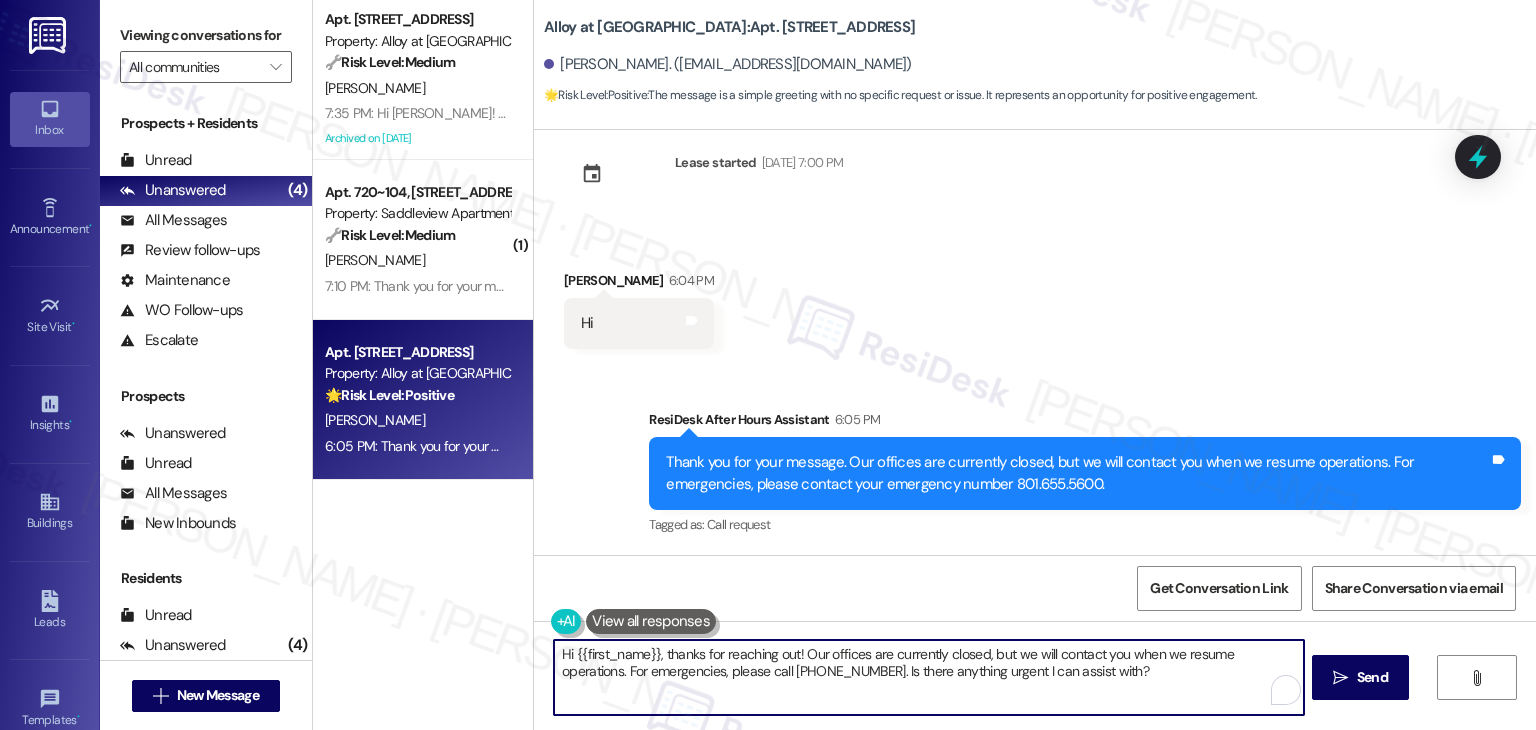click on "Hi {{first_name}}, thanks for reaching out! Our offices are currently closed, but we will contact you when we resume operations. For emergencies, please call [PHONE_NUMBER]. Is there anything urgent I can assist with?" at bounding box center [928, 677] 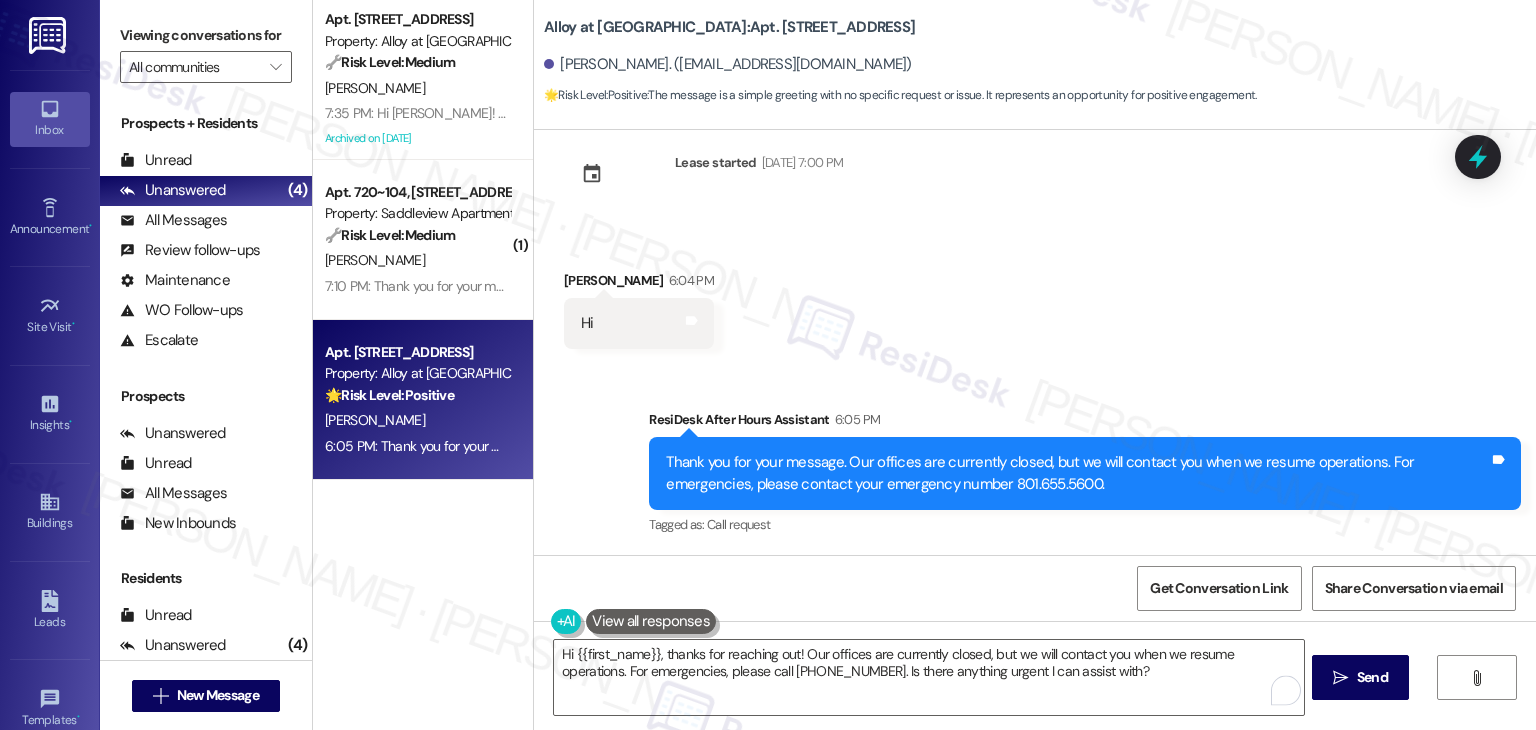 click on "Get Conversation Link Share Conversation via email" at bounding box center (1035, 588) 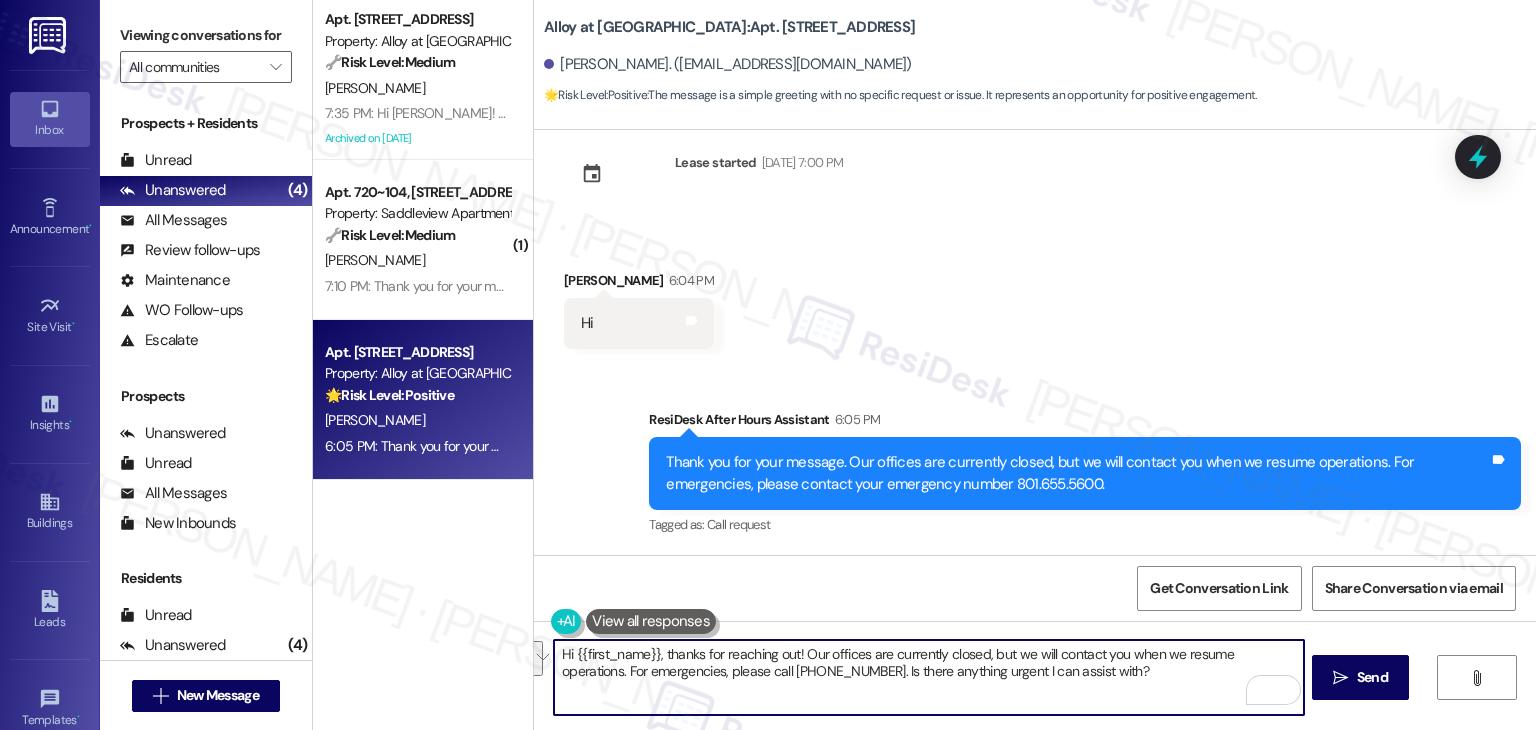 drag, startPoint x: 1071, startPoint y: 677, endPoint x: 901, endPoint y: 652, distance: 171.8284 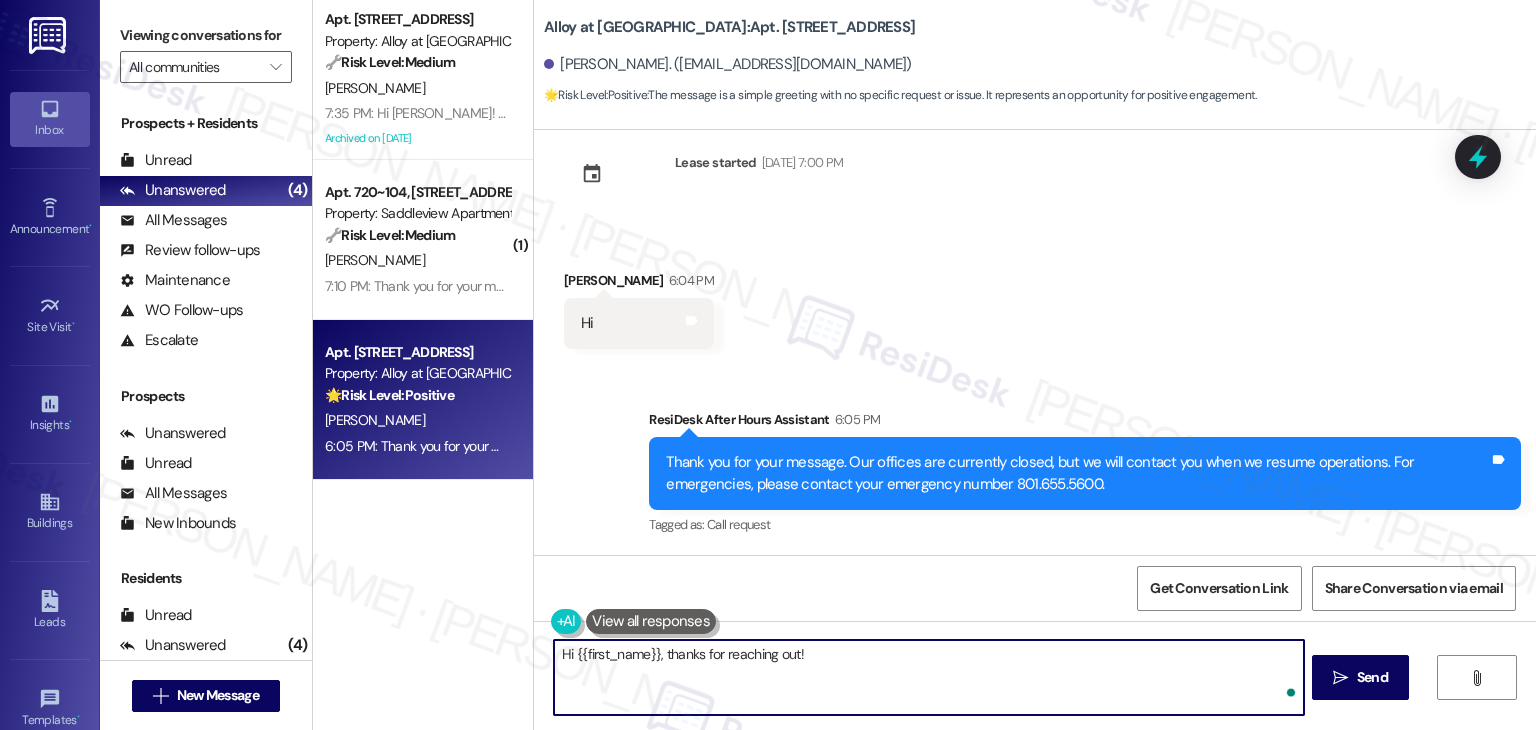 paste on "How can I help you [DATE]? 😊" 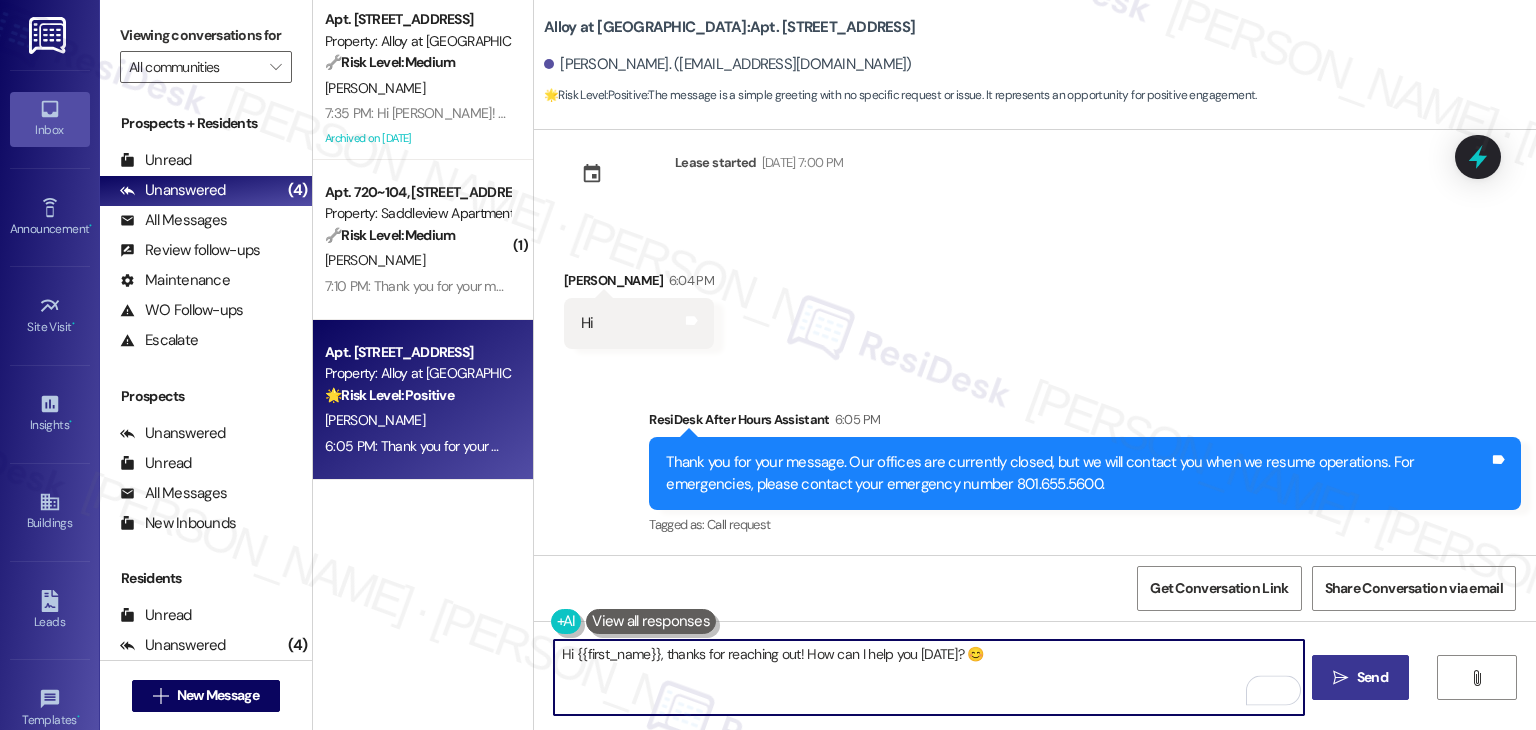 type on "Hi {{first_name}}, thanks for reaching out! How can I help you [DATE]? 😊" 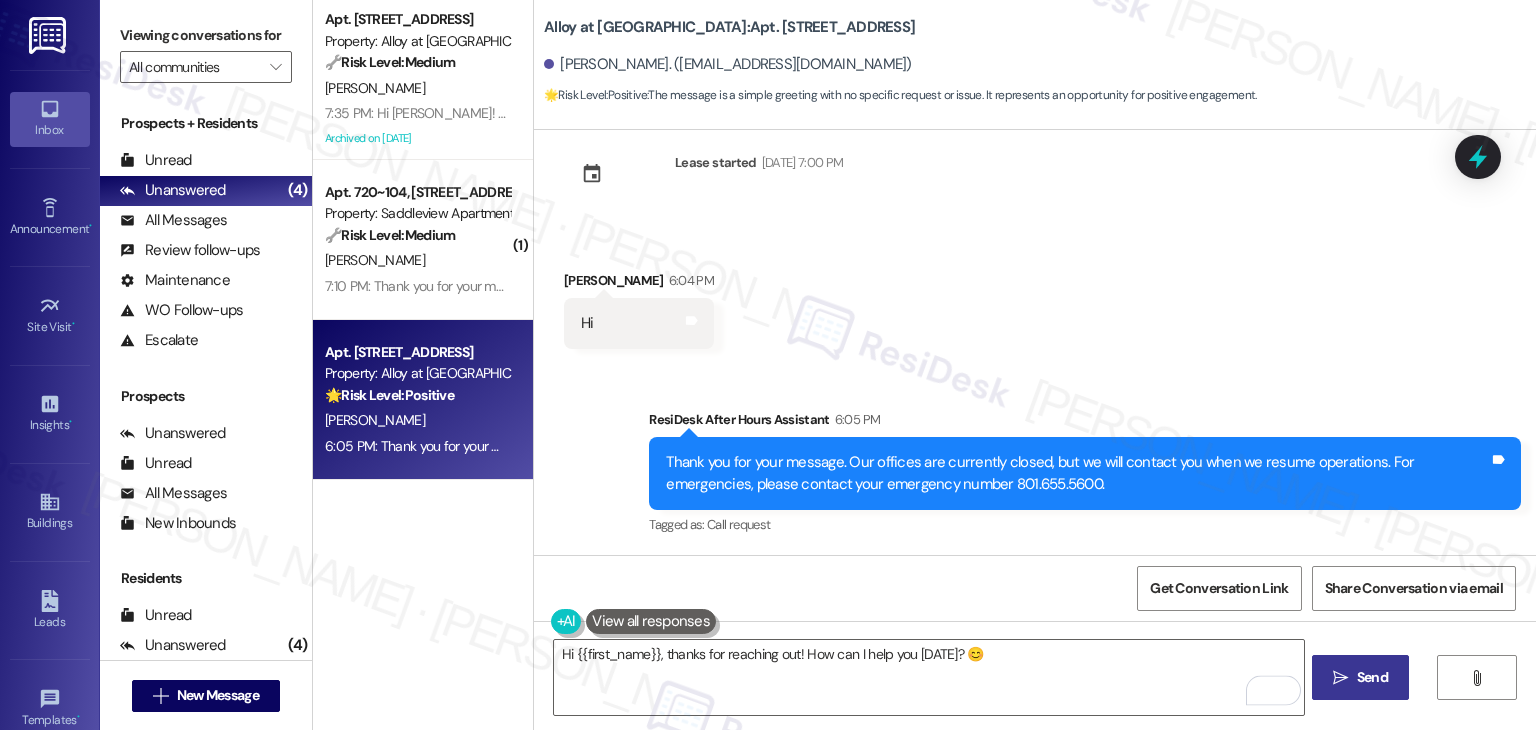 click on "Send" at bounding box center (1372, 677) 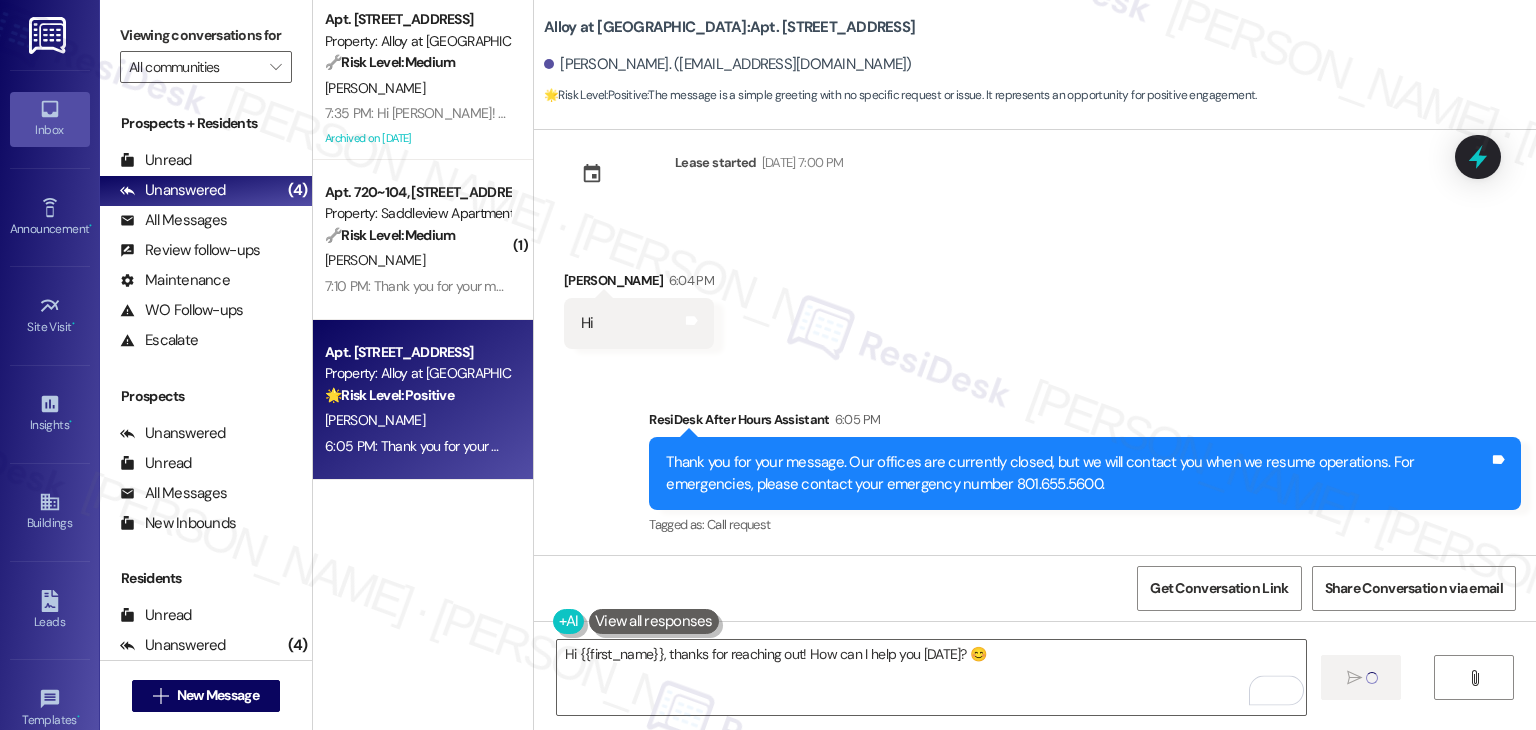 type 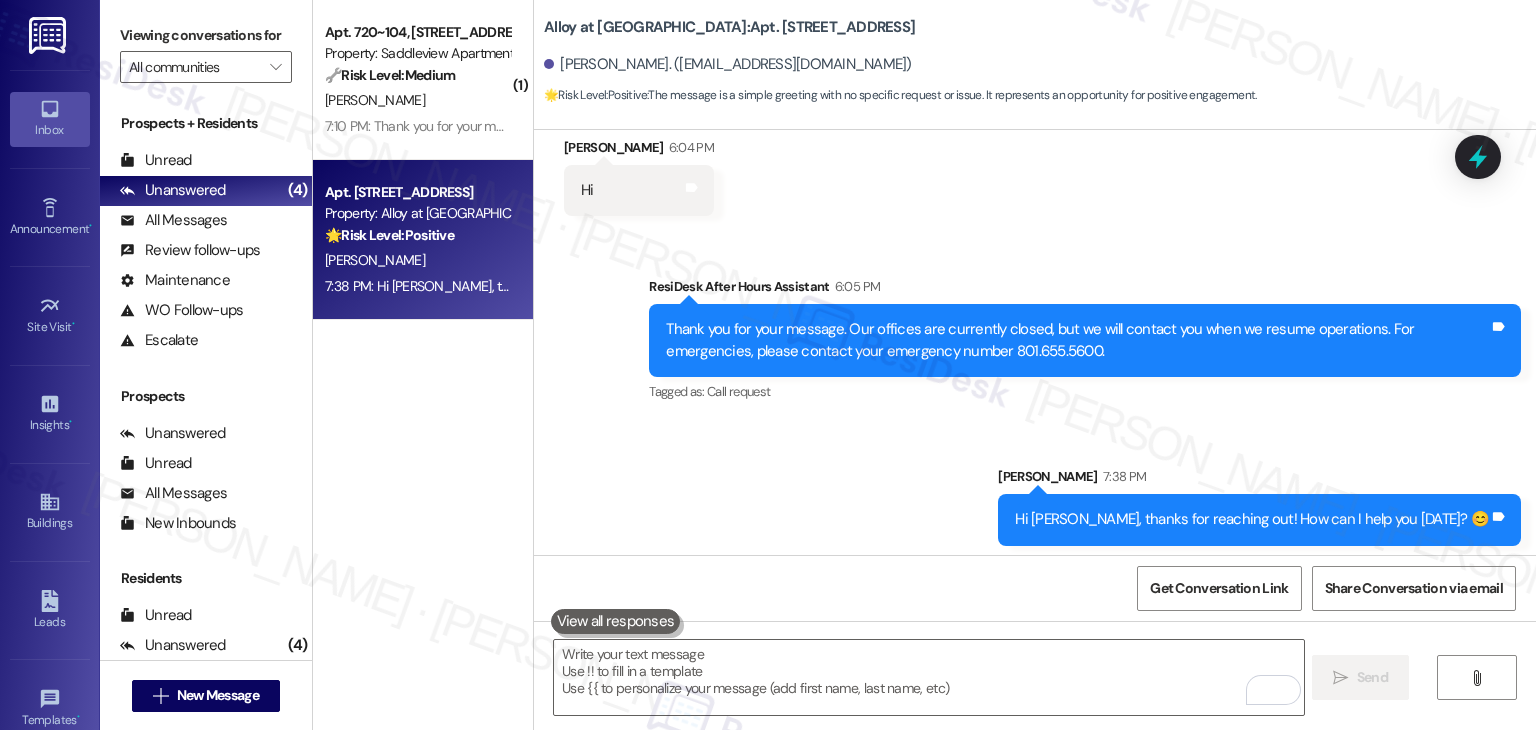 scroll, scrollTop: 179, scrollLeft: 0, axis: vertical 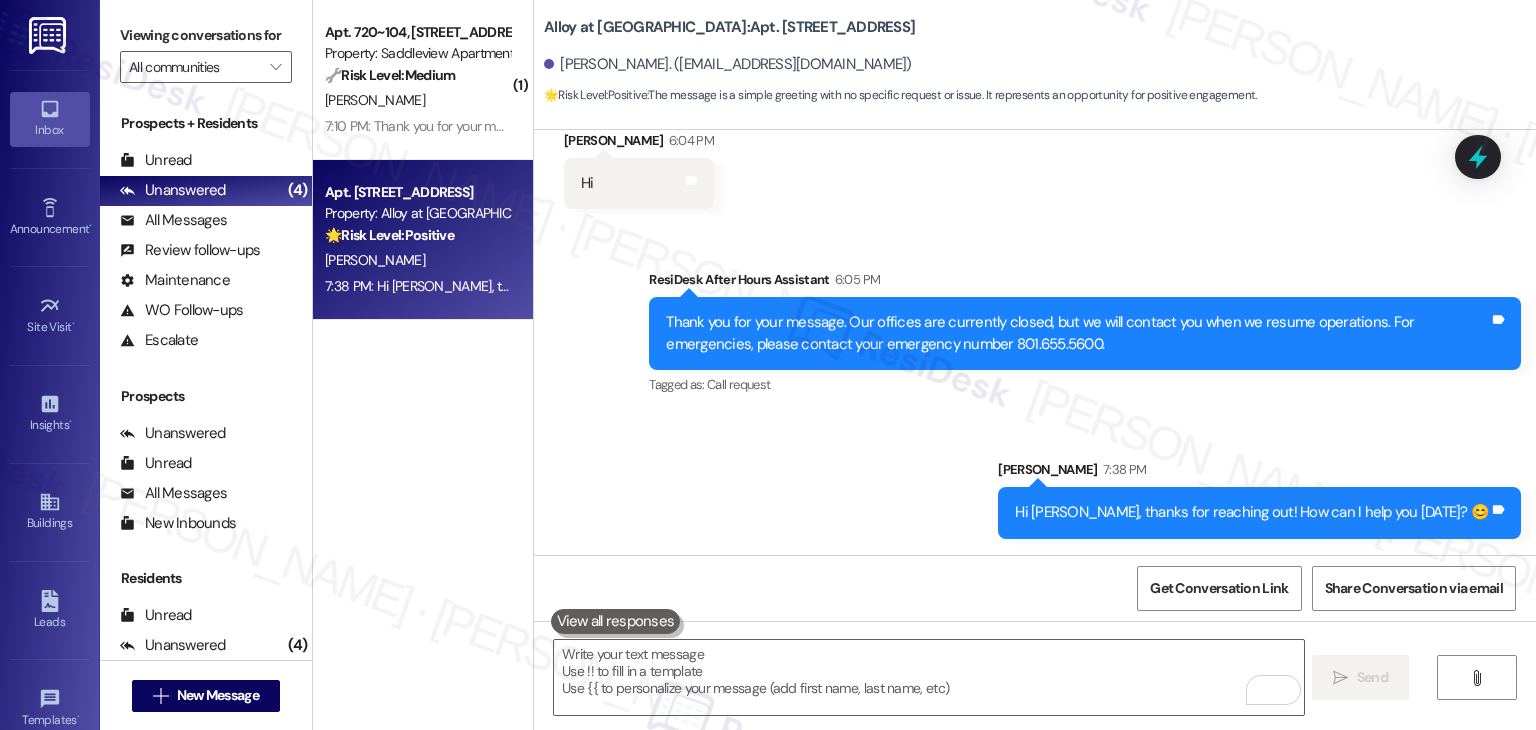 click on "Sent via SMS ResiDesk After Hours Assistant 6:05 PM Thank you for your message. Our offices are currently closed, but we will contact you when we resume operations. For emergencies, please contact your emergency number 801.655.5600. Tags and notes Tagged as:   Call request Click to highlight conversations about Call request Sent via SMS [PERSON_NAME] 7:38 PM Hi [PERSON_NAME], thanks for reaching out! How can I help you [DATE]? 😊 Tags and notes" at bounding box center (1035, 389) 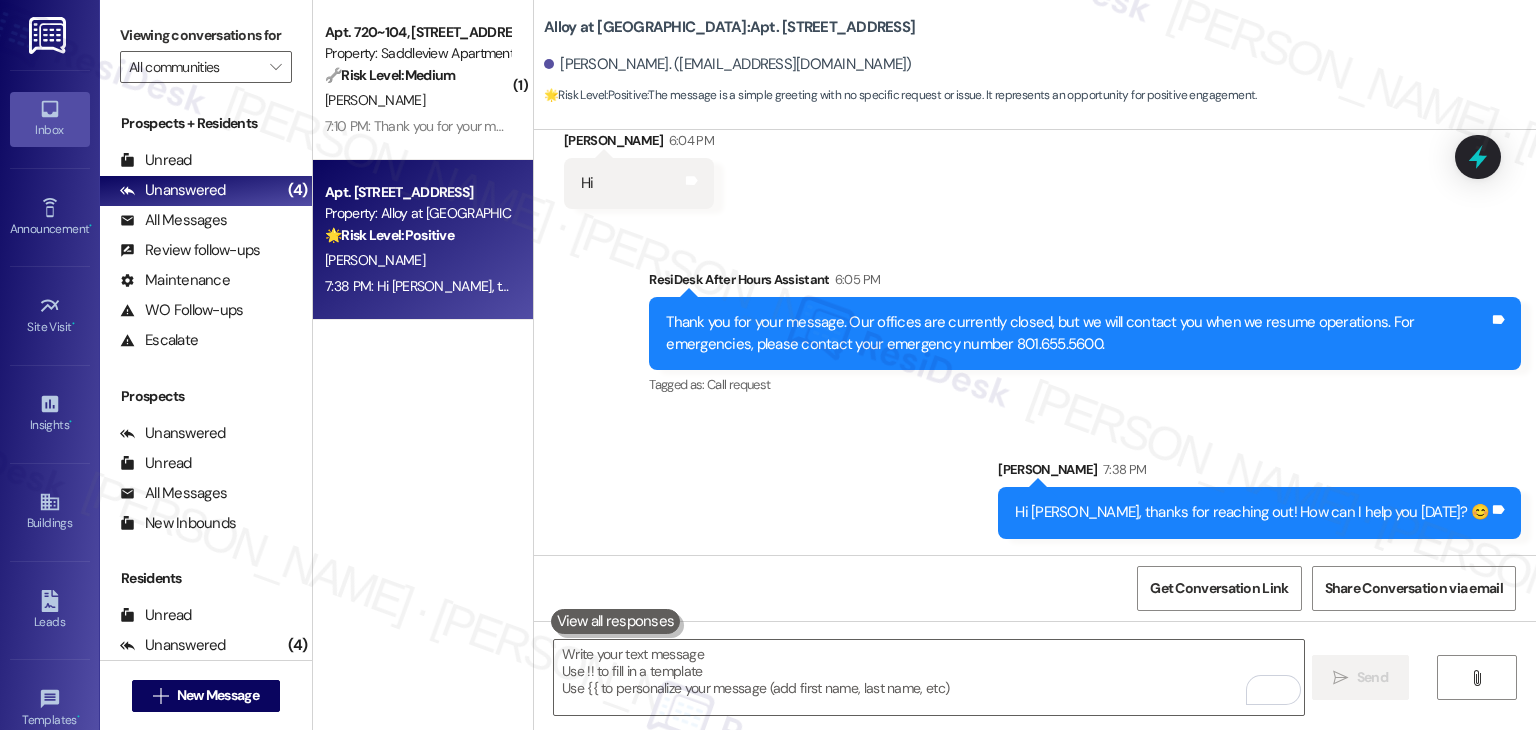 click on "Sent via SMS ResiDesk After Hours Assistant 6:05 PM Thank you for your message. Our offices are currently closed, but we will contact you when we resume operations. For emergencies, please contact your emergency number 801.655.5600. Tags and notes Tagged as:   Call request Click to highlight conversations about Call request Sent via SMS [PERSON_NAME] 7:38 PM Hi [PERSON_NAME], thanks for reaching out! How can I help you [DATE]? 😊 Tags and notes" at bounding box center [1035, 389] 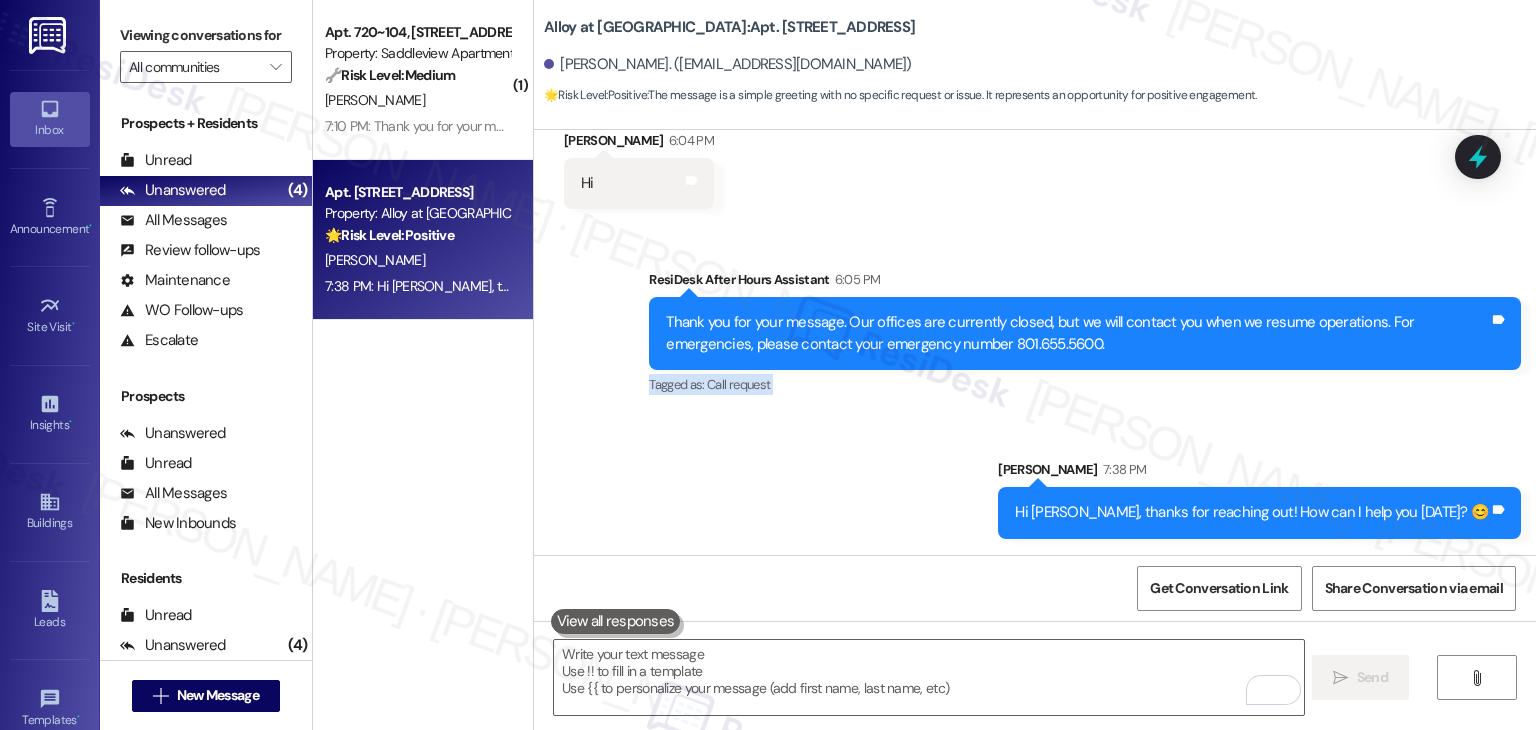 click on "Sent via SMS ResiDesk After Hours Assistant 6:05 PM Thank you for your message. Our offices are currently closed, but we will contact you when we resume operations. For emergencies, please contact your emergency number 801.655.5600. Tags and notes Tagged as:   Call request Click to highlight conversations about Call request Sent via SMS [PERSON_NAME] 7:38 PM Hi [PERSON_NAME], thanks for reaching out! How can I help you [DATE]? 😊 Tags and notes" at bounding box center [1035, 389] 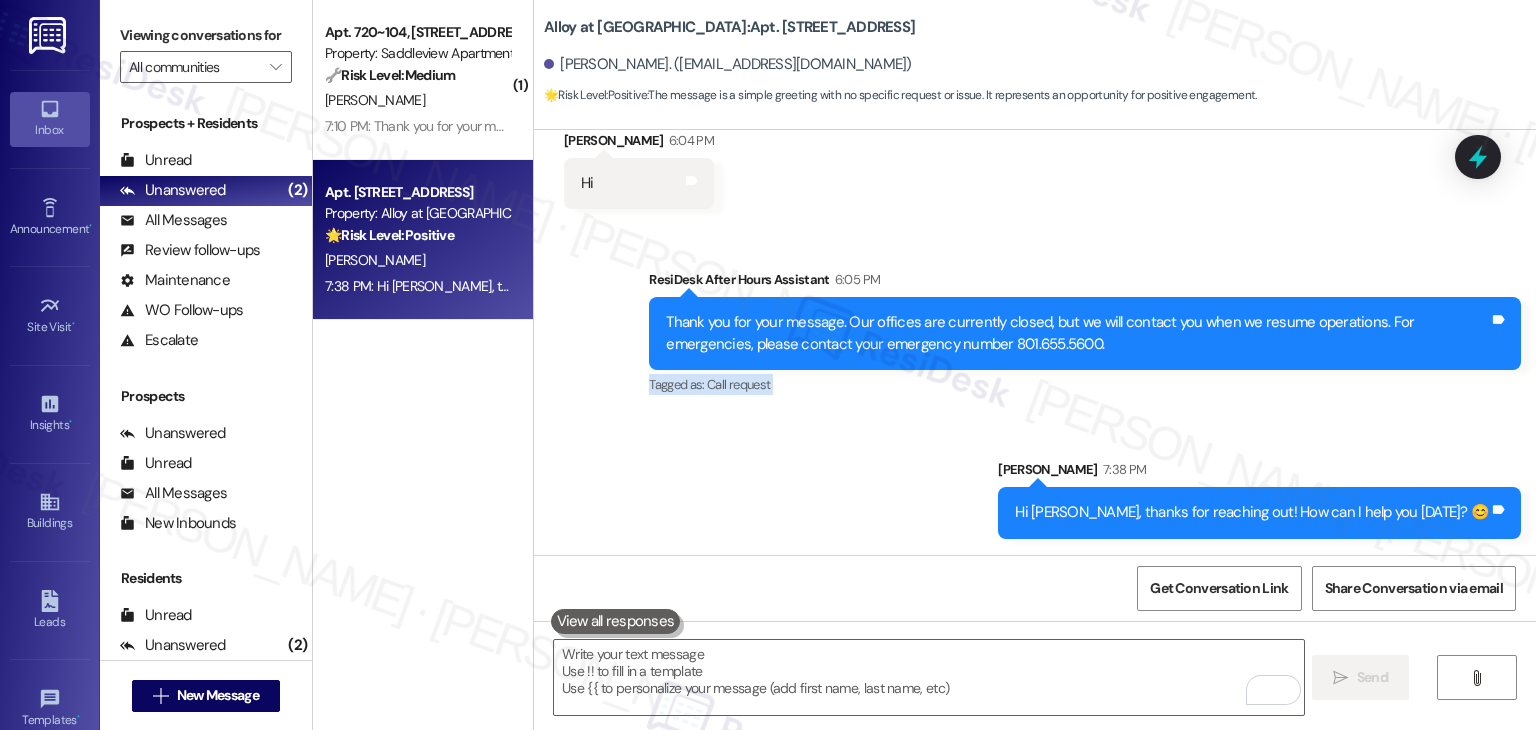 click on "Sent via SMS ResiDesk After Hours Assistant 6:05 PM Thank you for your message. Our offices are currently closed, but we will contact you when we resume operations. For emergencies, please contact your emergency number 801.655.5600. Tags and notes Tagged as:   Call request Click to highlight conversations about Call request Sent via SMS [PERSON_NAME] 7:38 PM Hi [PERSON_NAME], thanks for reaching out! How can I help you [DATE]? 😊 Tags and notes" at bounding box center (1035, 389) 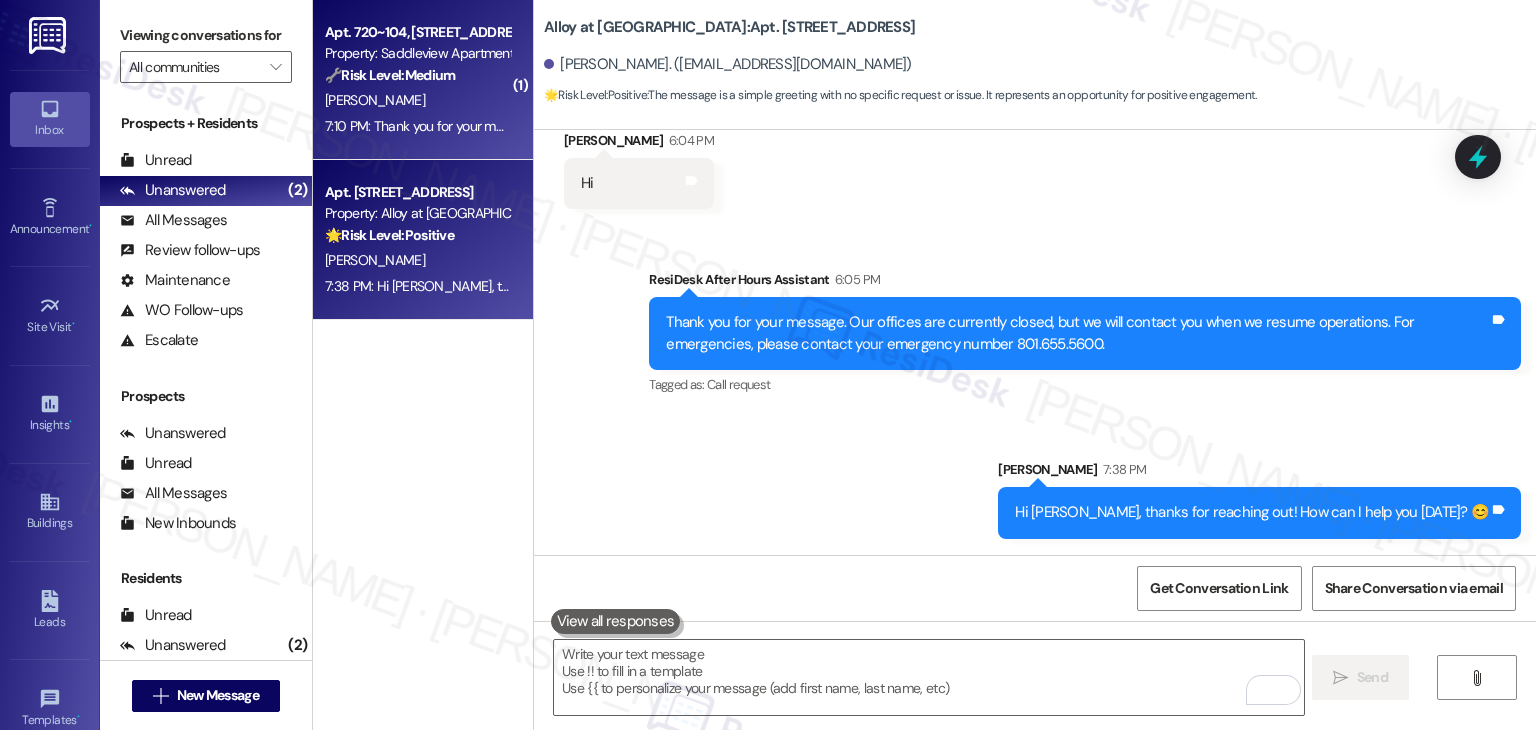 click on "[PERSON_NAME]" at bounding box center (417, 100) 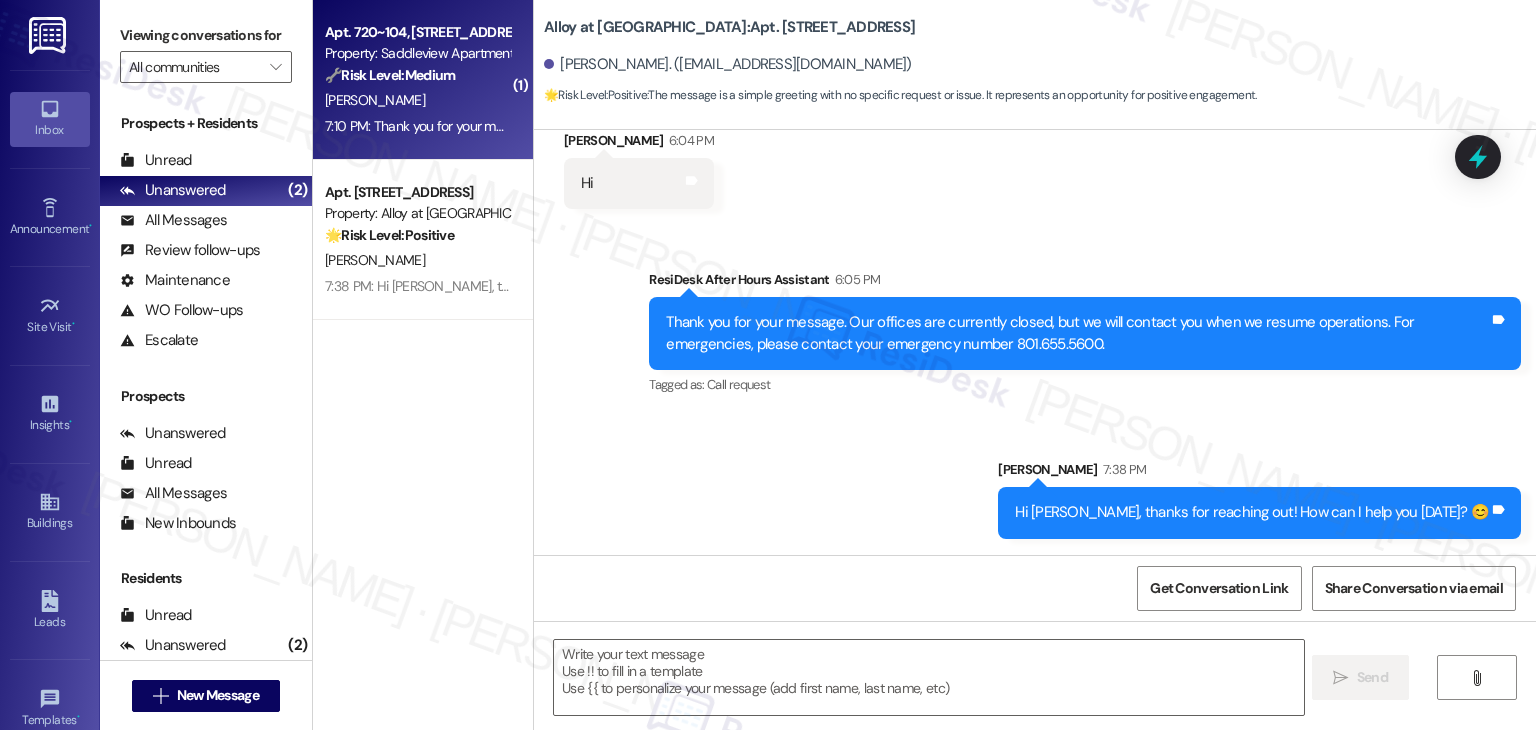 type on "Fetching suggested responses. Please feel free to read through the conversation in the meantime." 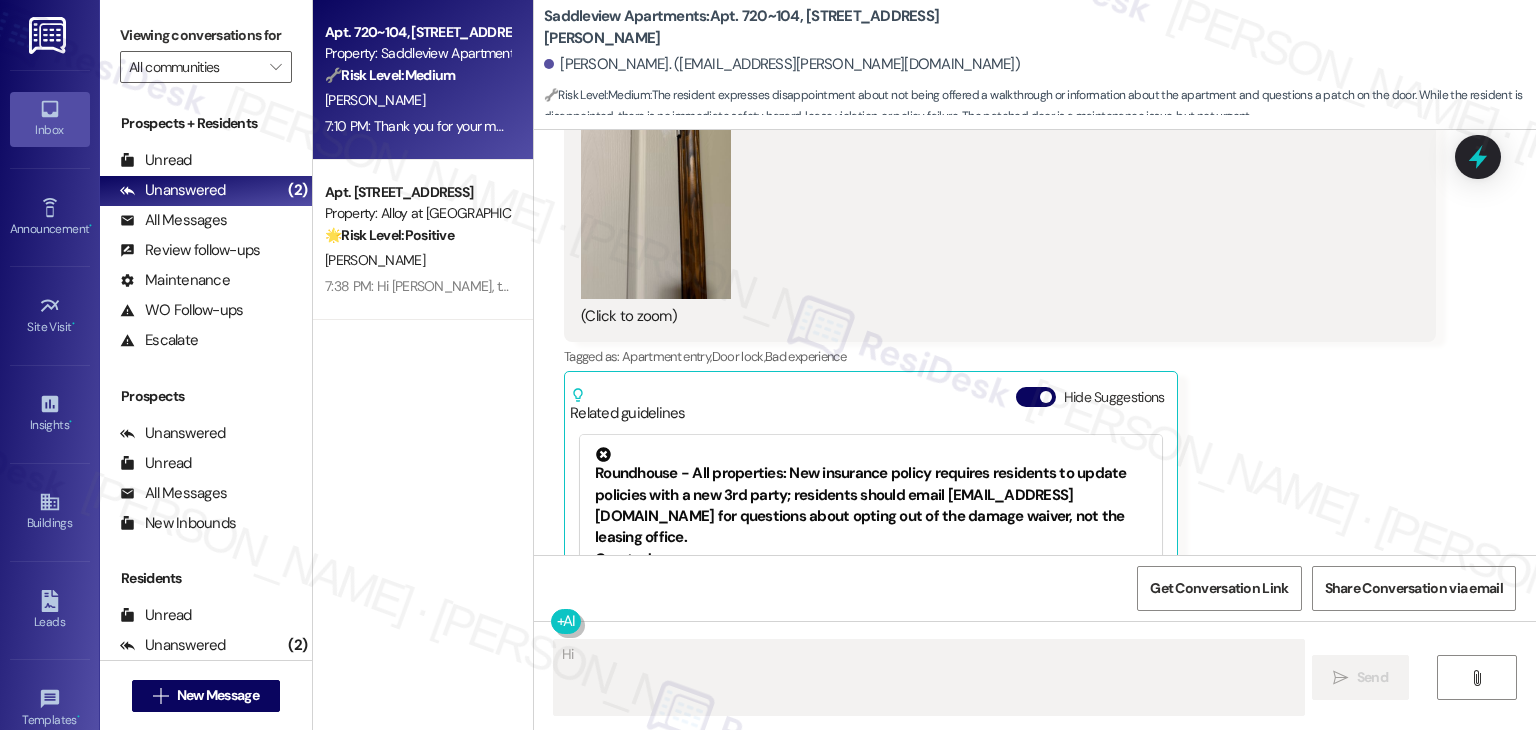 scroll, scrollTop: 1877, scrollLeft: 0, axis: vertical 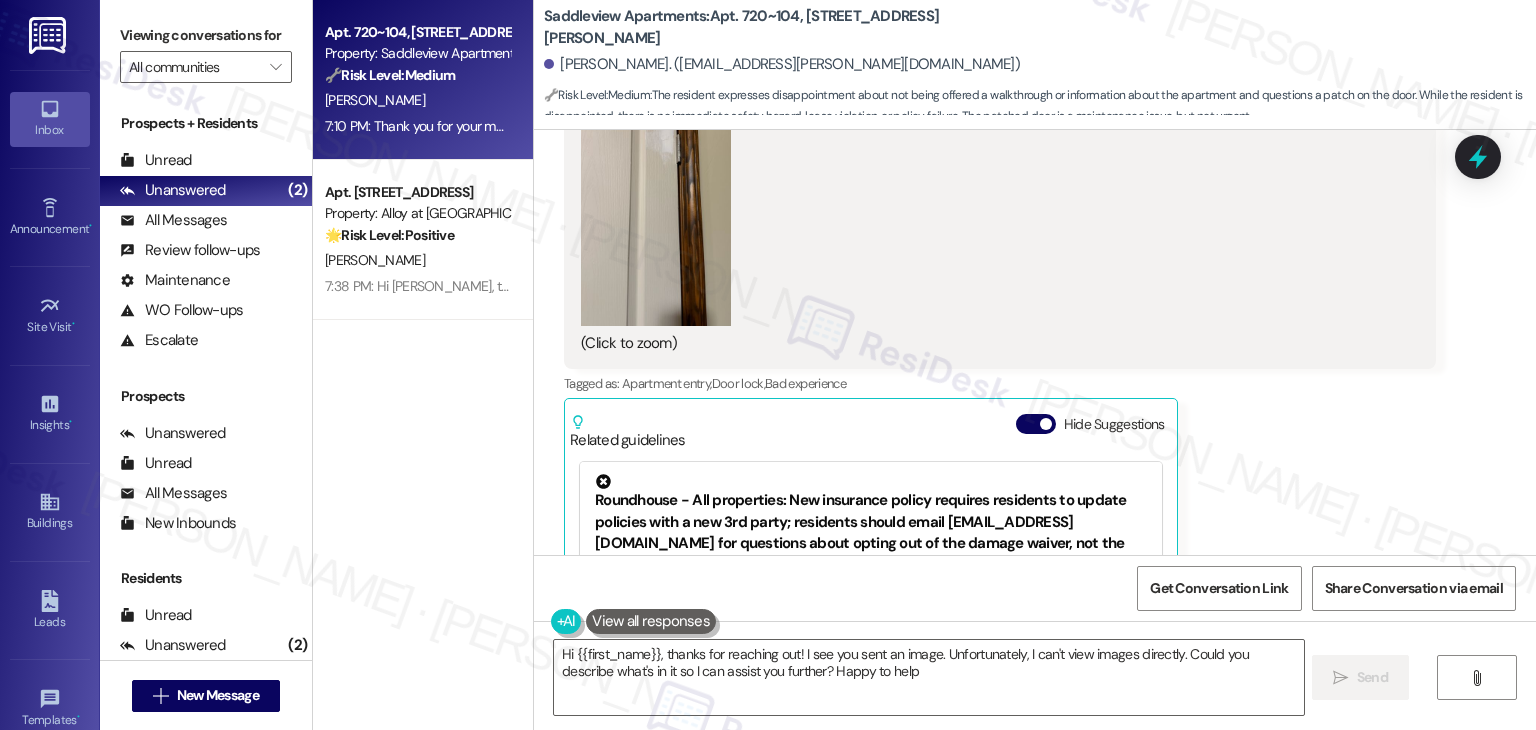 type on "Hi {{first_name}}, thanks for reaching out! I see you sent an image. Unfortunately, I can't view images directly. Could you describe what's in it so I can assist you further? Happy to help!" 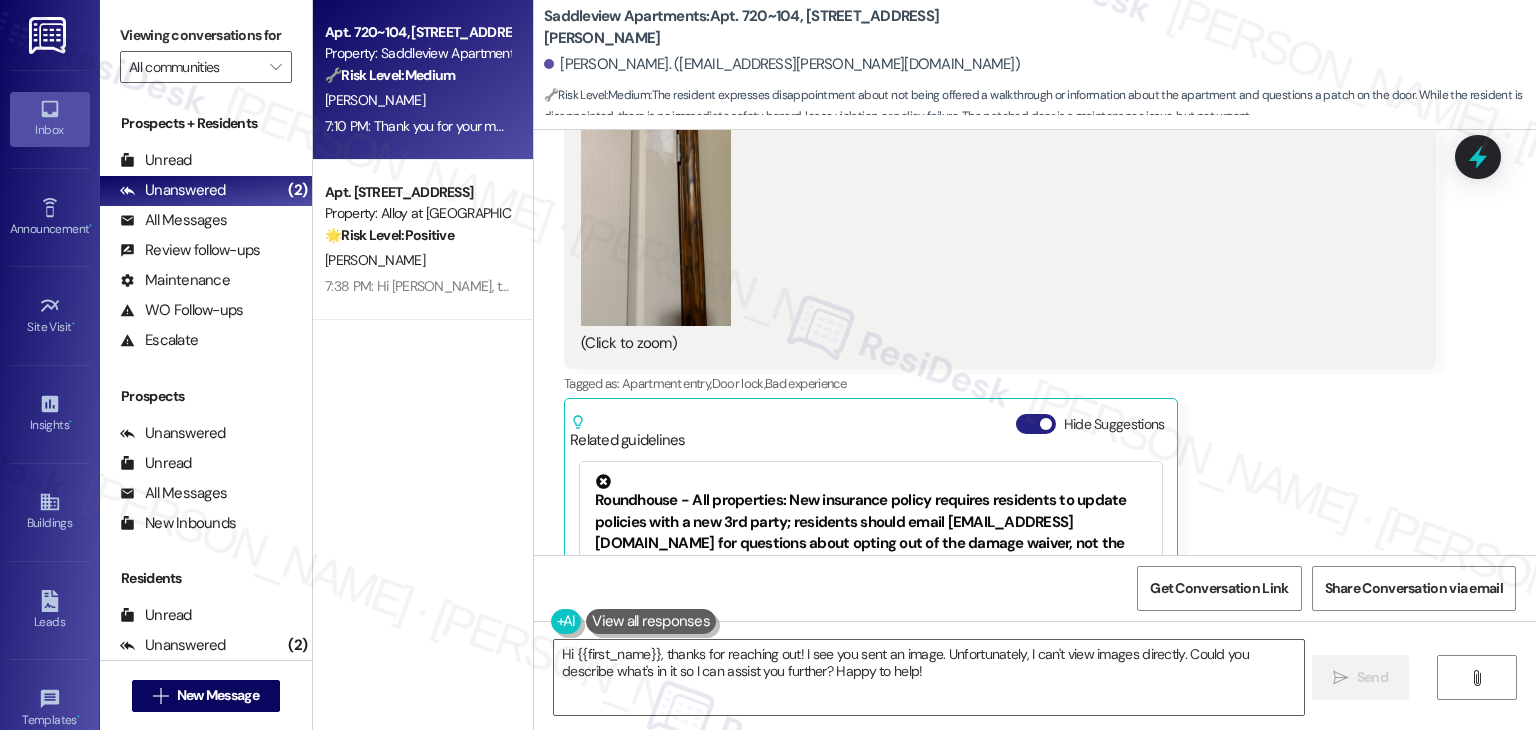 click on "Hide Suggestions" at bounding box center (1036, 424) 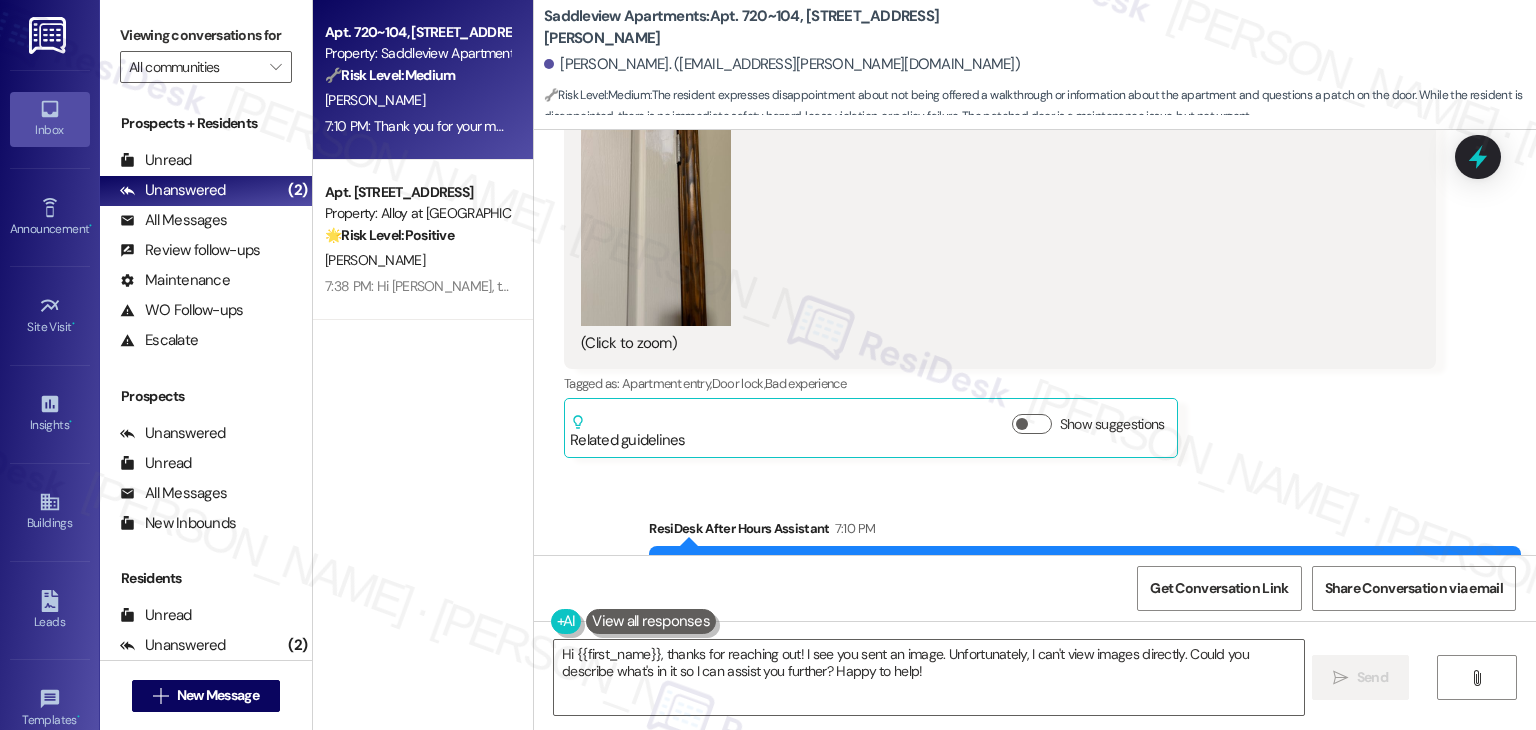 scroll, scrollTop: 1777, scrollLeft: 0, axis: vertical 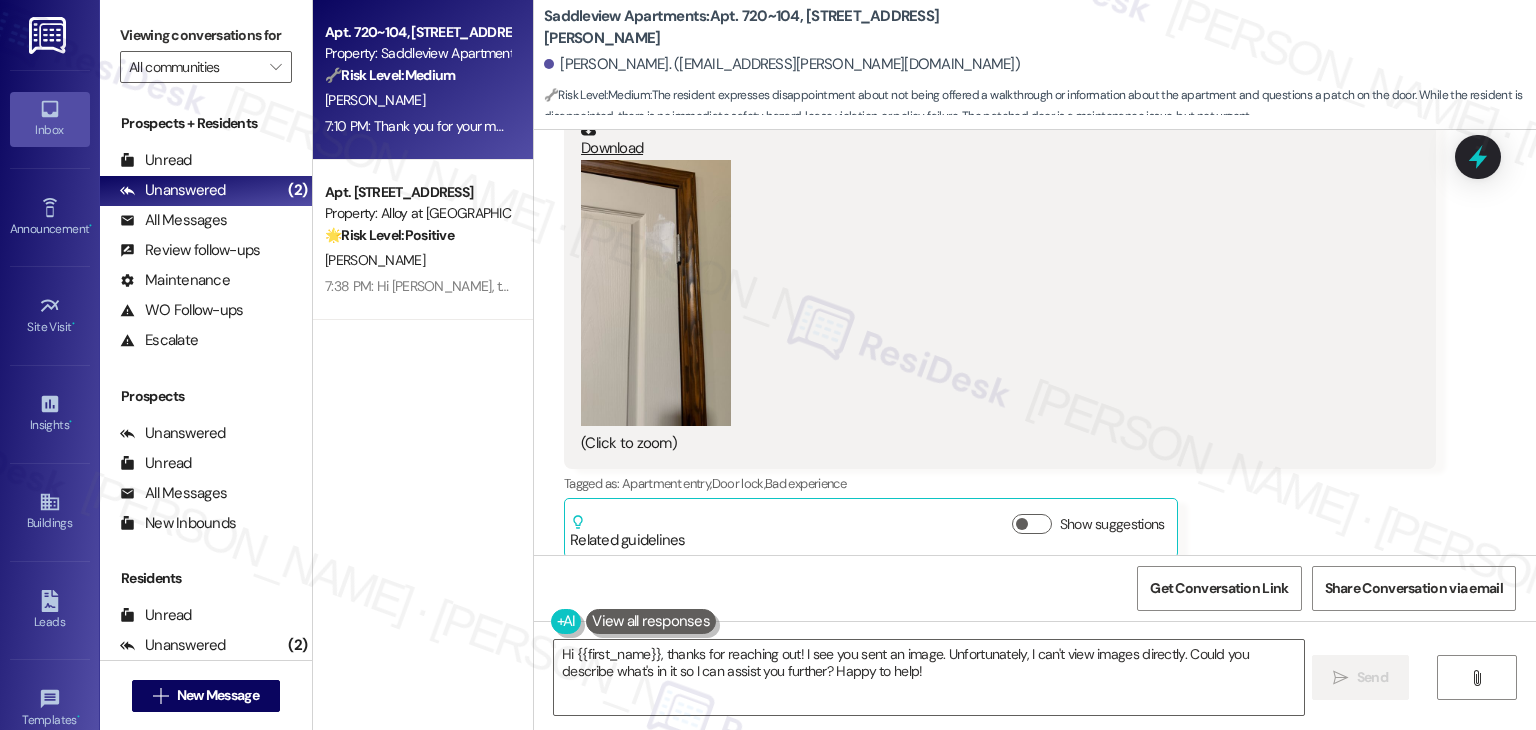 click at bounding box center [656, 293] 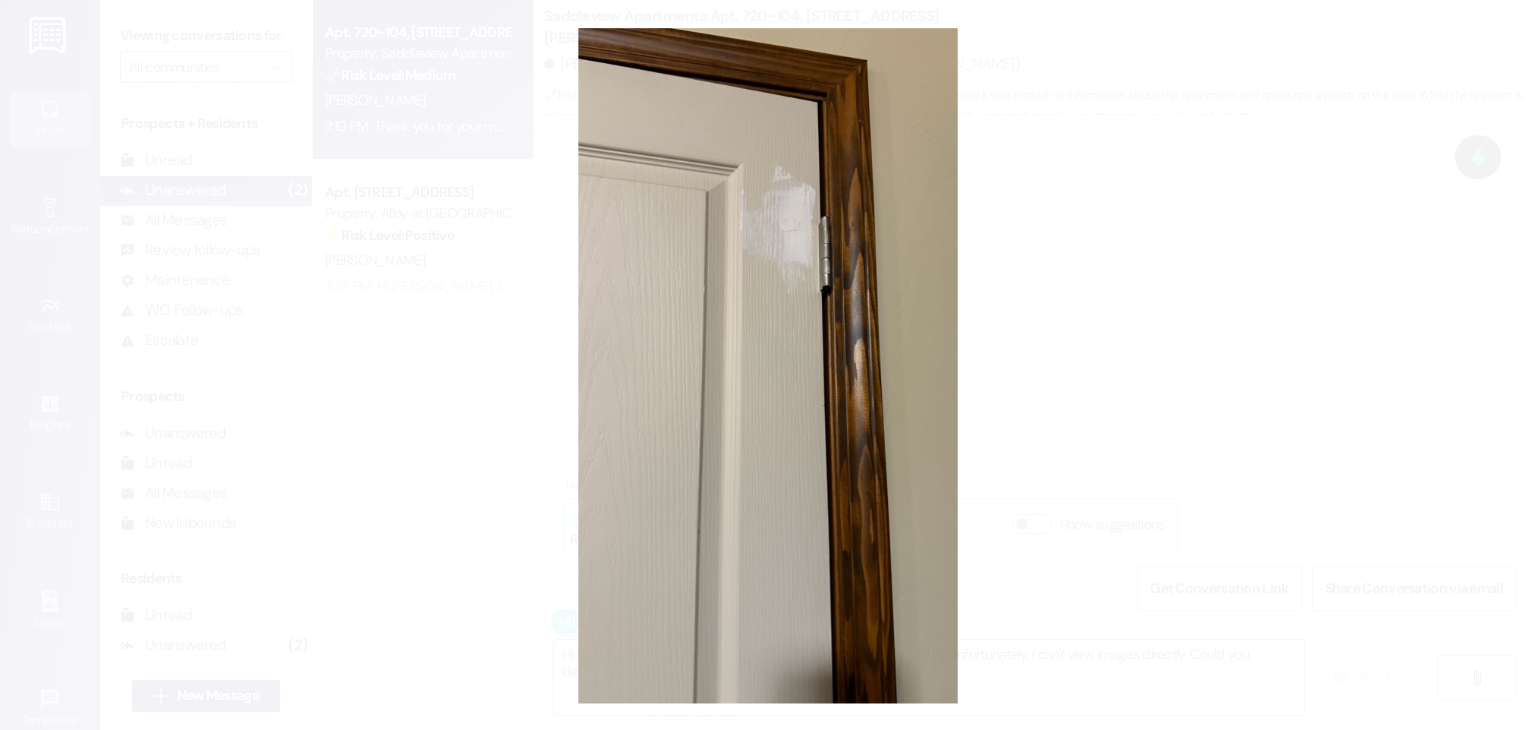 click at bounding box center [768, 365] 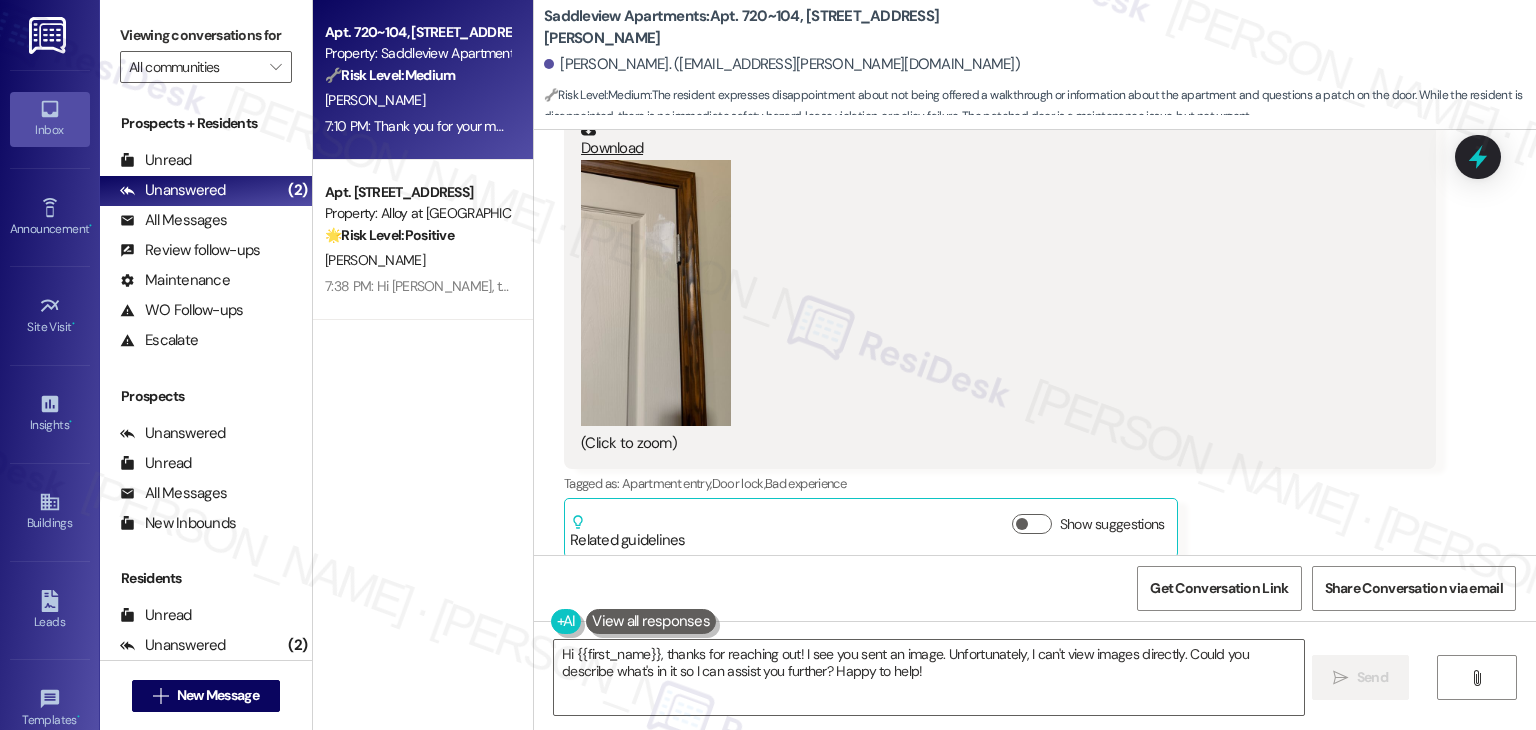 click on "[PERSON_NAME] 7:10 PM Yeah are they going to match this patch to the rest of the door? And I wasn't offered a walk through or any pictures or any information about my apartment and I'm very disappointed. JPG  attachment ResiDesk recognized items in this image See details     Download   (Click to zoom) Tags and notes Tagged as:   Apartment entry ,  Click to highlight conversations about Apartment entry Door lock ,  Click to highlight conversations about Door lock Bad experience Click to highlight conversations about Bad experience  Related guidelines Show suggestions" at bounding box center [1000, 228] 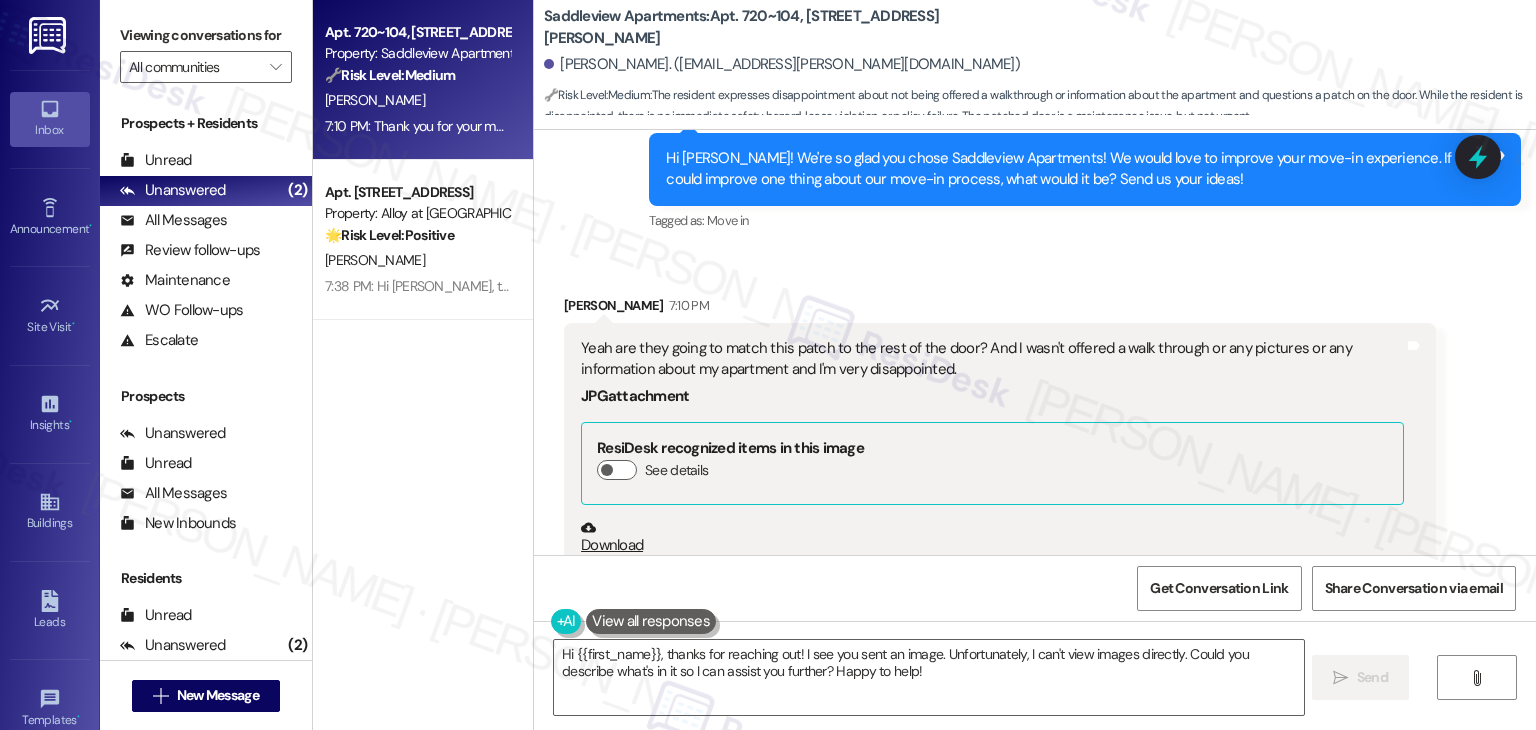 scroll, scrollTop: 1077, scrollLeft: 0, axis: vertical 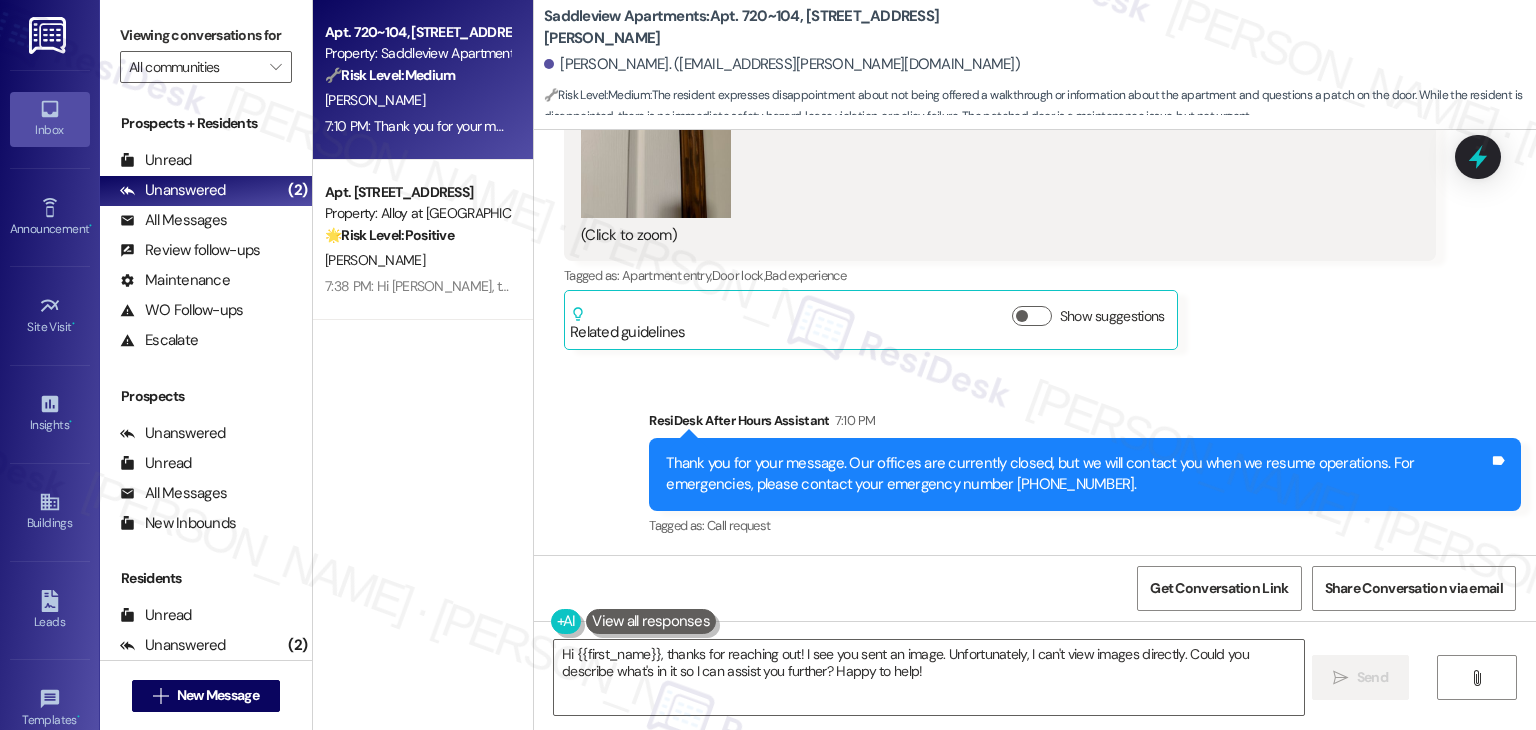 click on "Sent via SMS ResiDesk After Hours Assistant 7:10 PM Thank you for your message. Our offices are currently closed, but we will contact you when we resume operations. For emergencies, please contact your emergency number [PHONE_NUMBER]. Tags and notes Tagged as:   Call request Click to highlight conversations about Call request" at bounding box center (1035, 460) 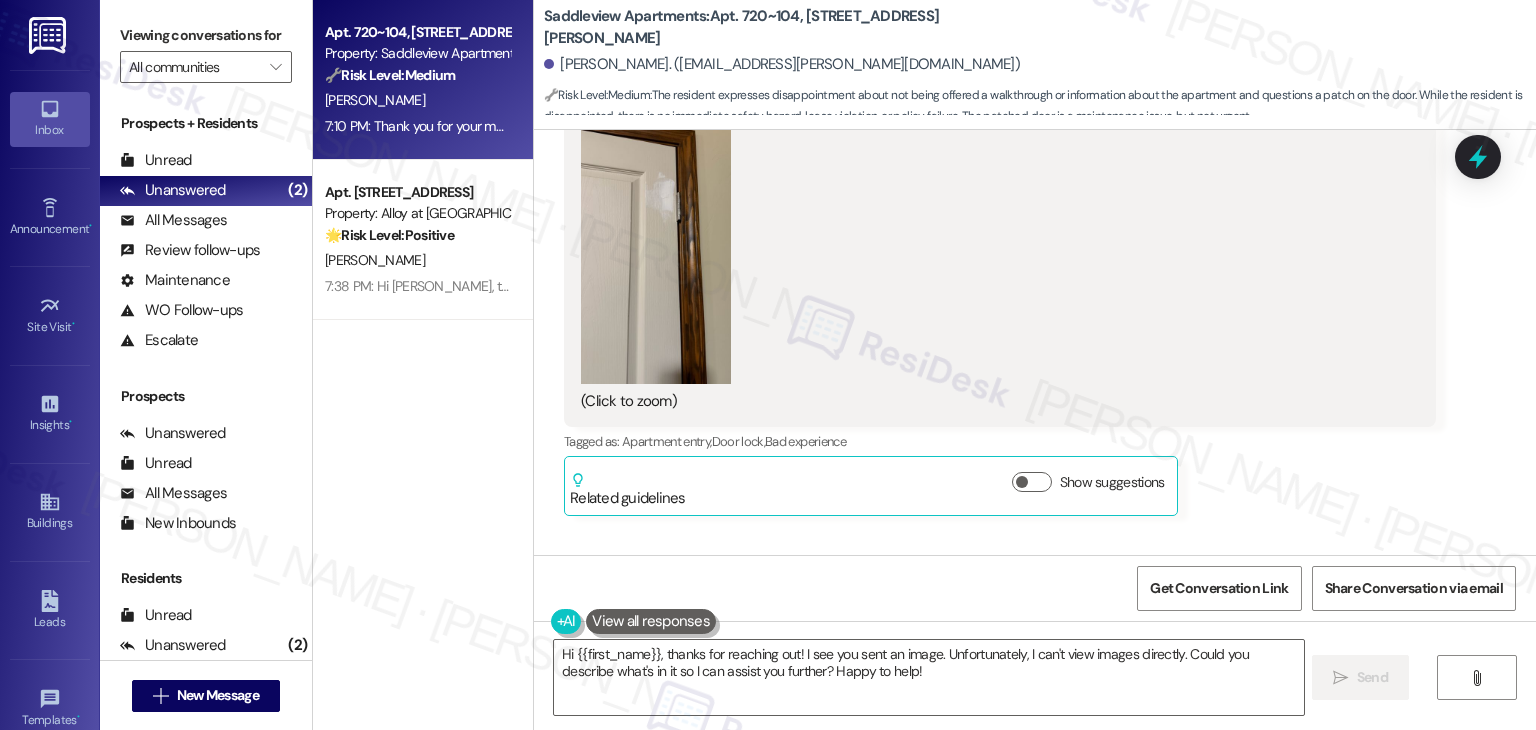 scroll, scrollTop: 1585, scrollLeft: 0, axis: vertical 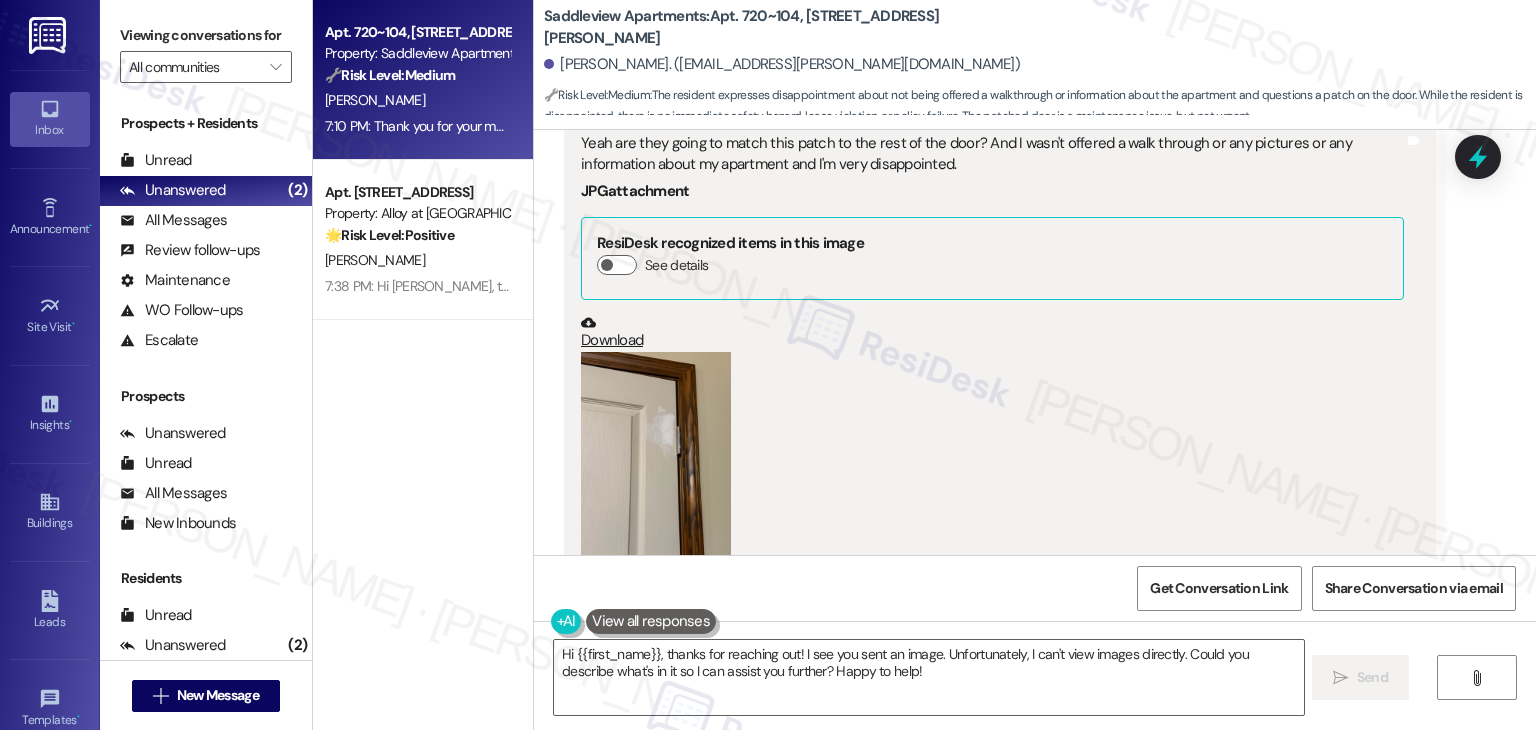 click at bounding box center [656, 485] 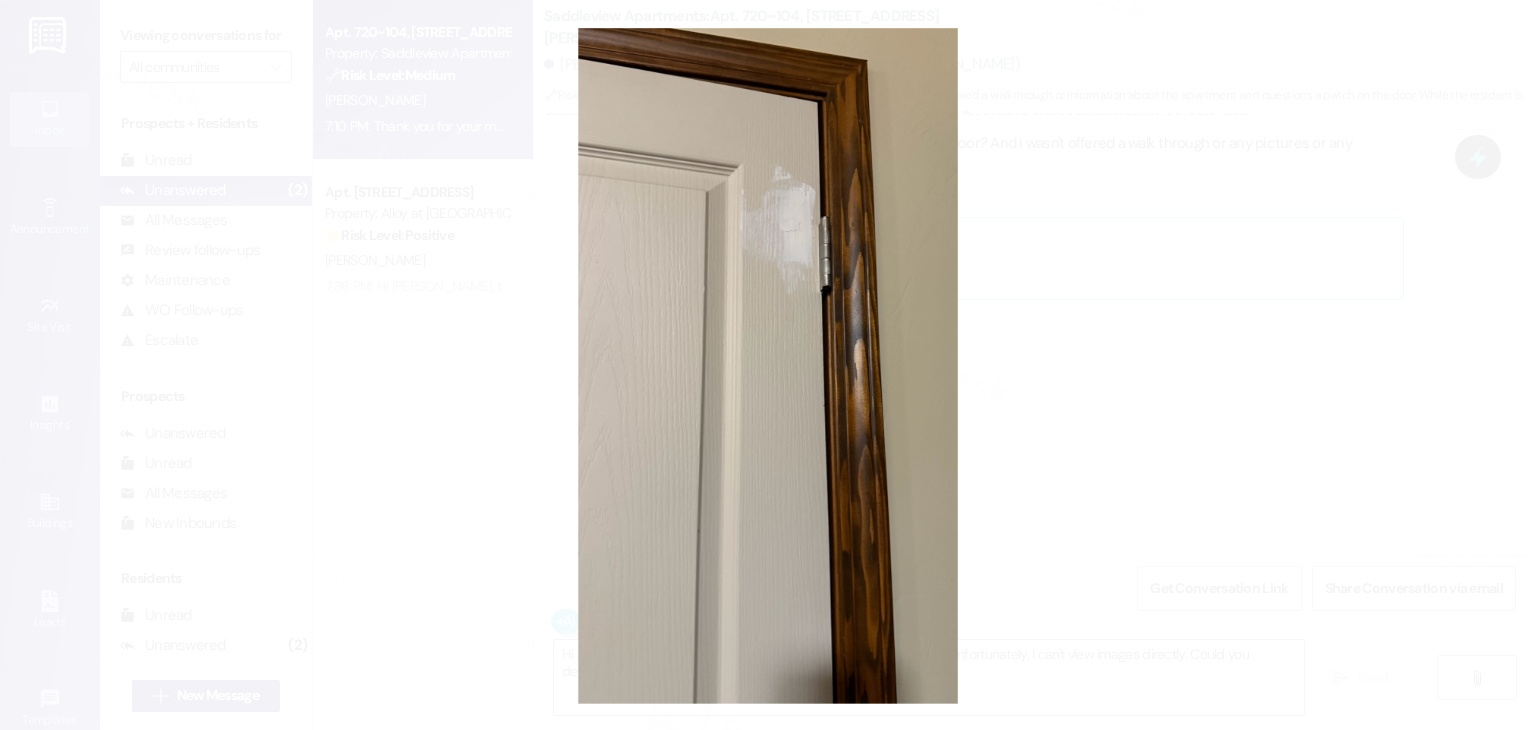 click at bounding box center (768, 365) 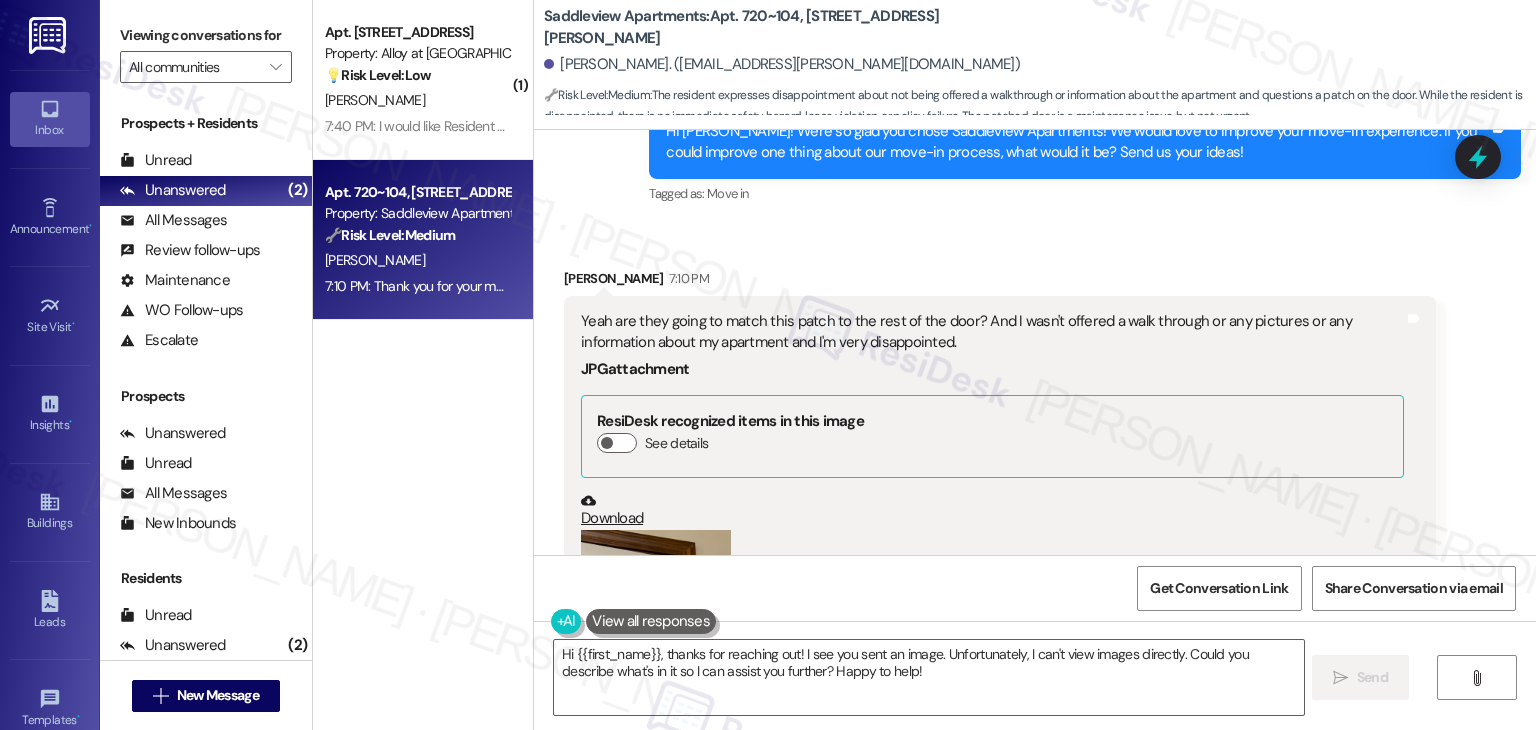 scroll, scrollTop: 1385, scrollLeft: 0, axis: vertical 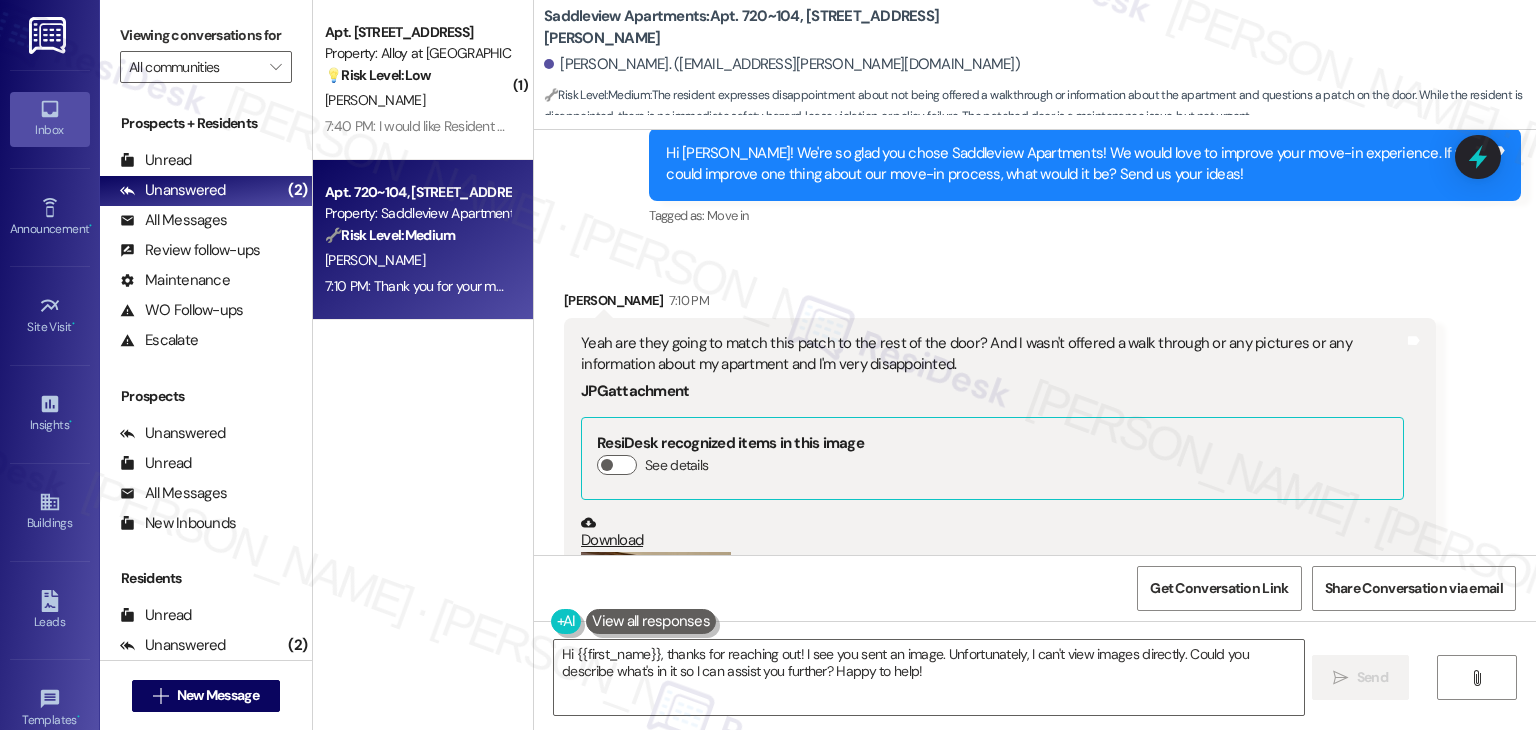 click on "Yeah are they going to match this patch to the rest of the door? And I wasn't offered a walk through or any pictures or any information about my apartment and I'm very disappointed." at bounding box center (992, 354) 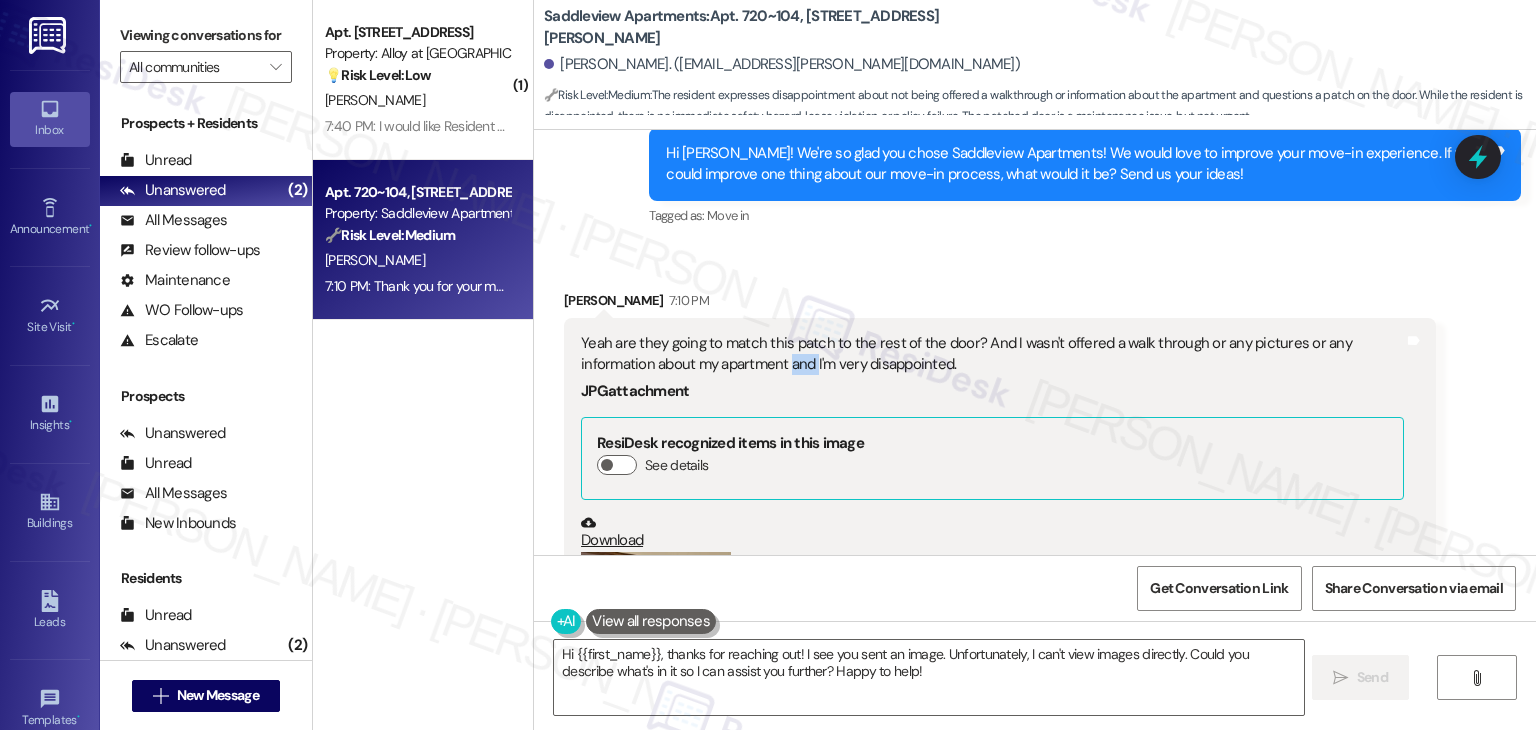 click on "Yeah are they going to match this patch to the rest of the door? And I wasn't offered a walk through or any pictures or any information about my apartment and I'm very disappointed." at bounding box center (992, 354) 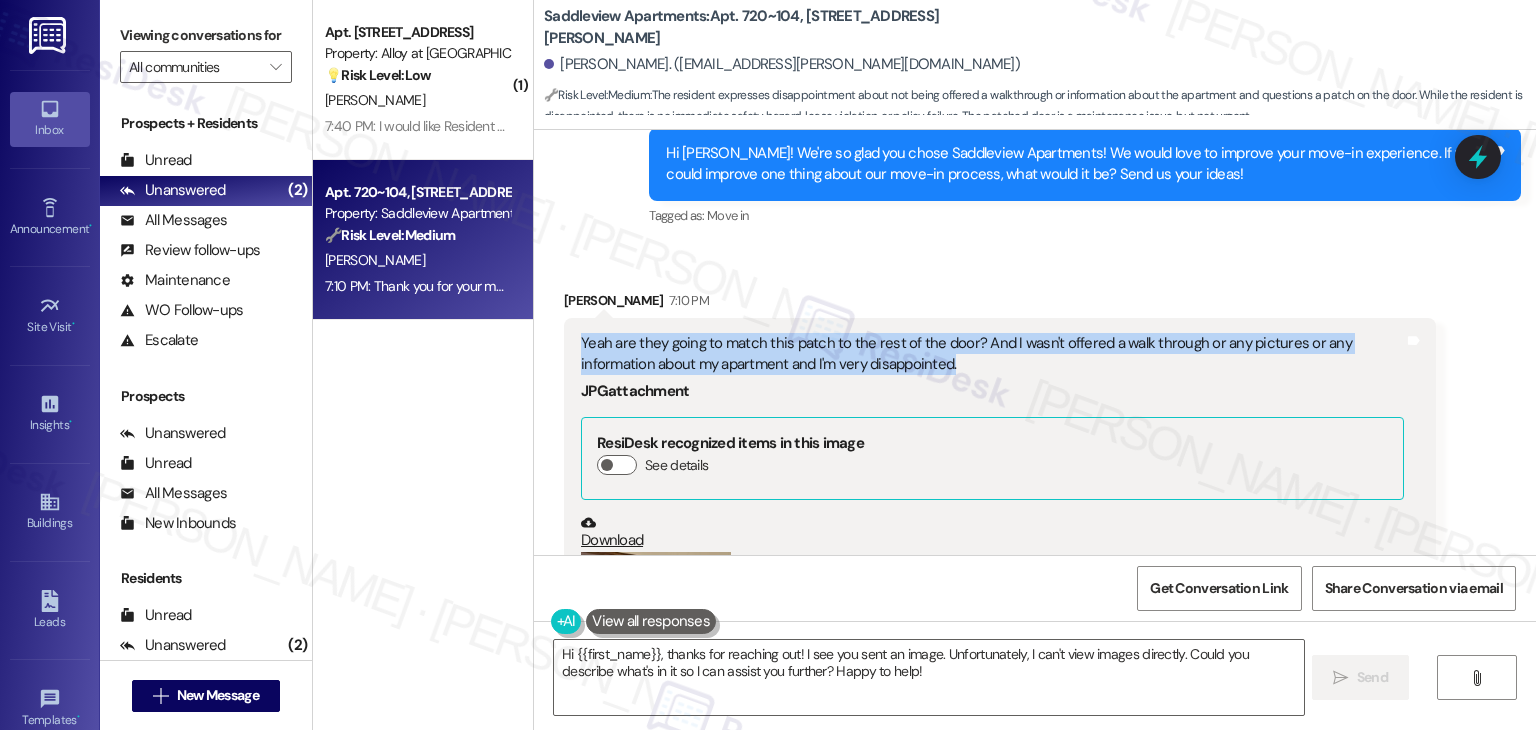 click on "Yeah are they going to match this patch to the rest of the door? And I wasn't offered a walk through or any pictures or any information about my apartment and I'm very disappointed." at bounding box center [992, 354] 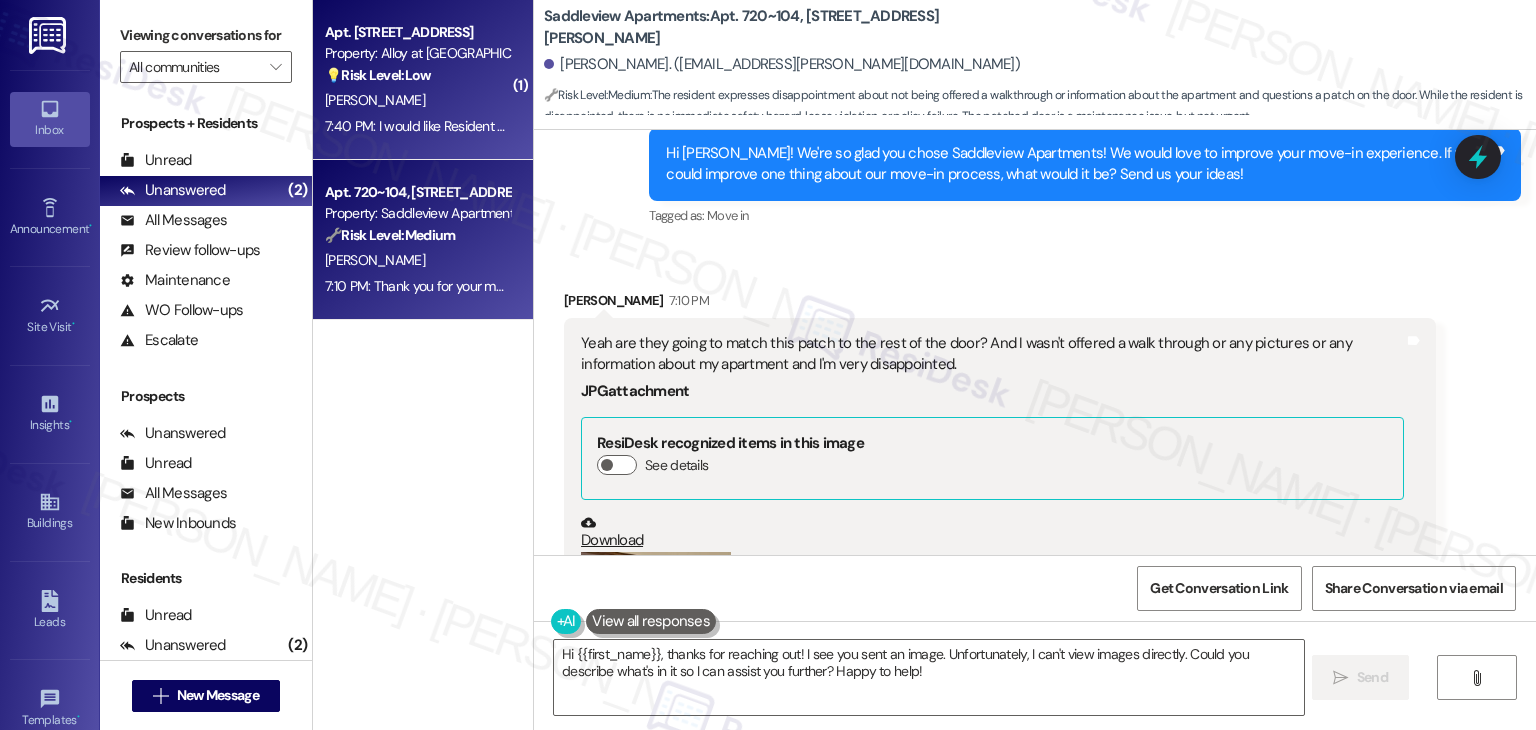 click on "7:40 PM: I would like Resident Ladger 7:40 PM: I would like Resident Ladger" at bounding box center (431, 126) 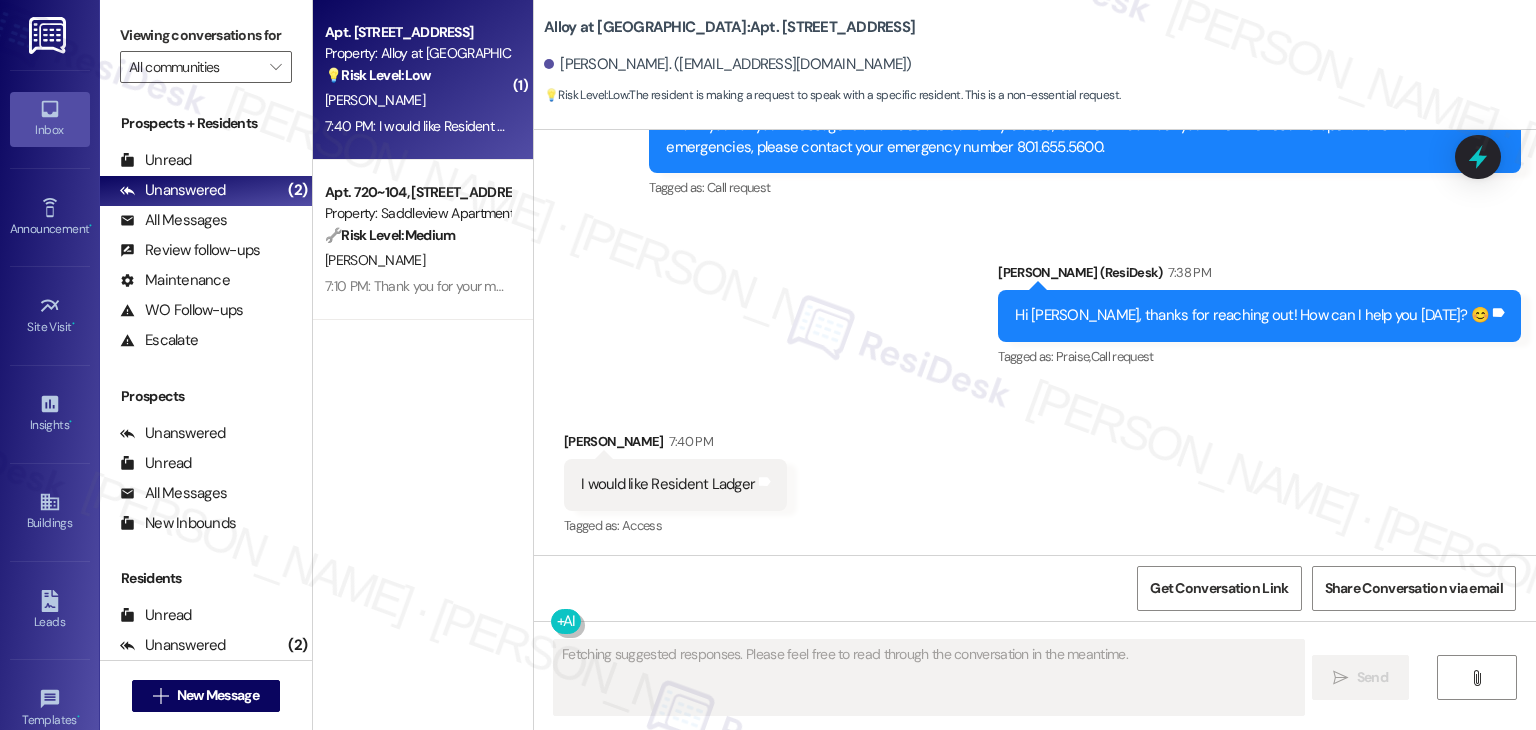 scroll, scrollTop: 376, scrollLeft: 0, axis: vertical 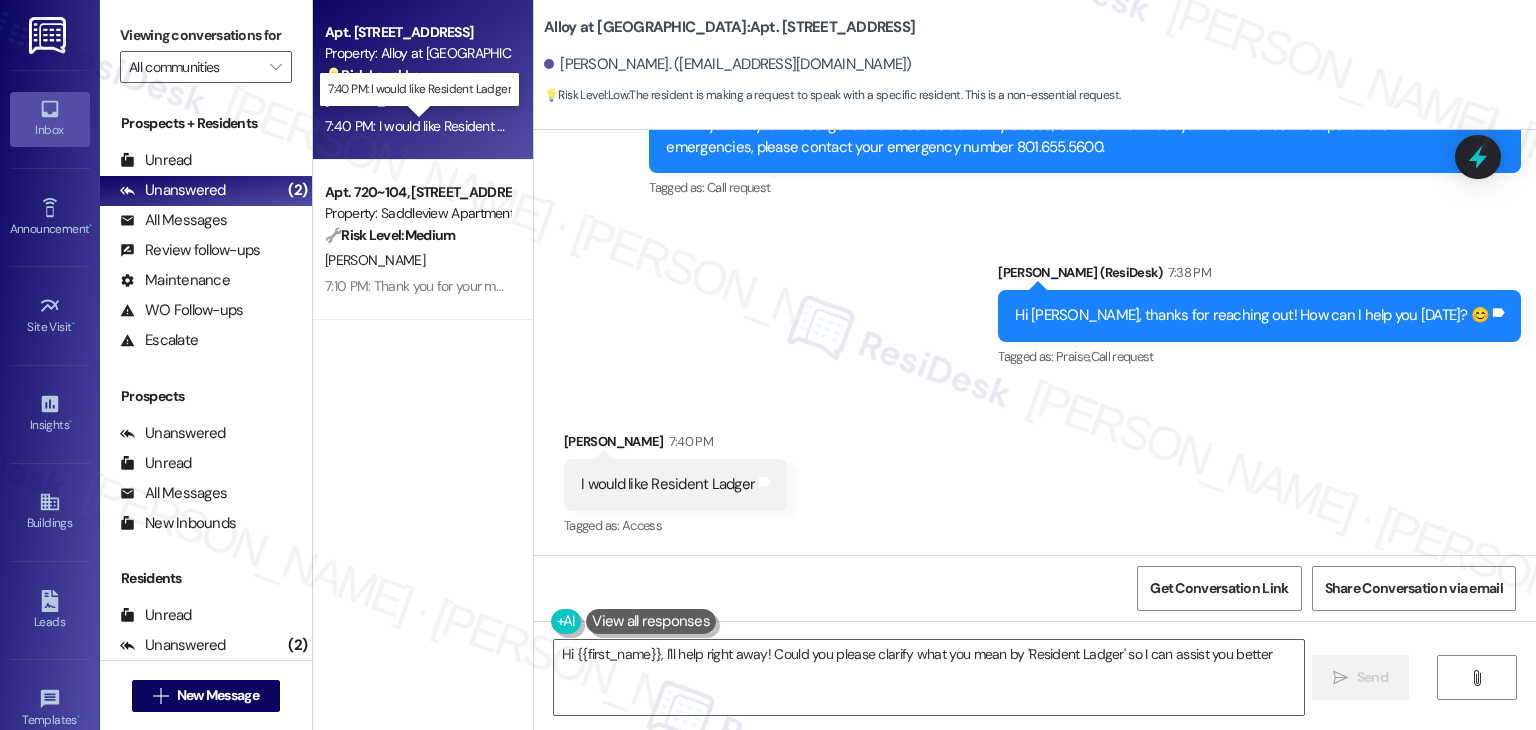 type on "Hi {{first_name}}, I'll help right away! Could you please clarify what you mean by 'Resident Ladger' so I can assist you better?" 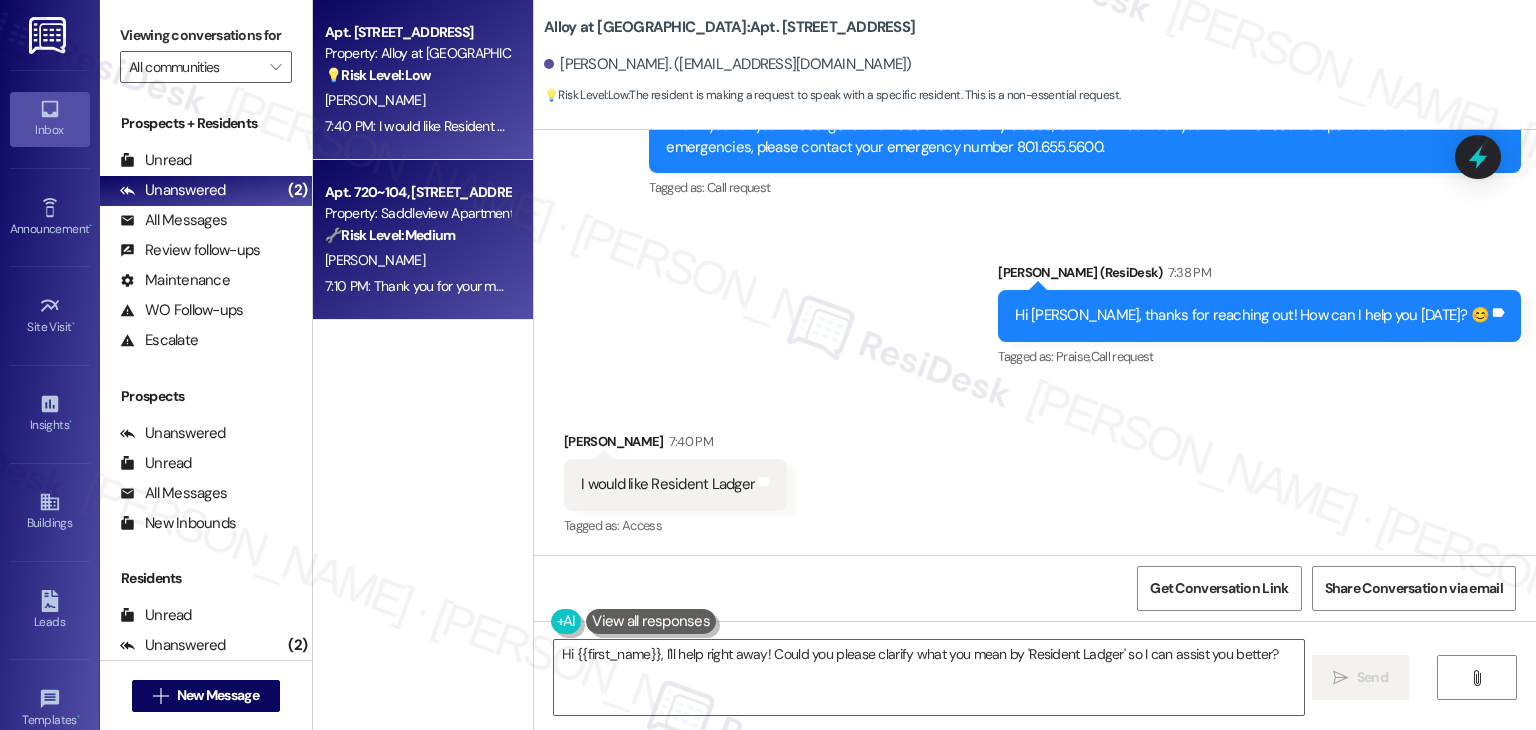 click on "Apt. 720~104, [STREET_ADDRESS][PERSON_NAME] Property: Saddleview Apartments 🔧  Risk Level:  Medium The resident expresses disappointment about not being offered a walkthrough or information about the apartment and questions a patch on the door. While the resident is disappointed, there is no immediate safety hazard, lease violation, or policy failure. The patched door is a maintenance issue, but not urgent. [PERSON_NAME] 7:10 PM: Thank you for your message. Our offices are currently closed, but we will contact you when we resume operations. For emergencies, please contact your emergency number [PHONE_NUMBER]. 7:10 PM: Thank you for your message. Our offices are currently closed, but we will contact you when we resume operations. For emergencies, please contact your emergency number [PHONE_NUMBER]." at bounding box center [423, 240] 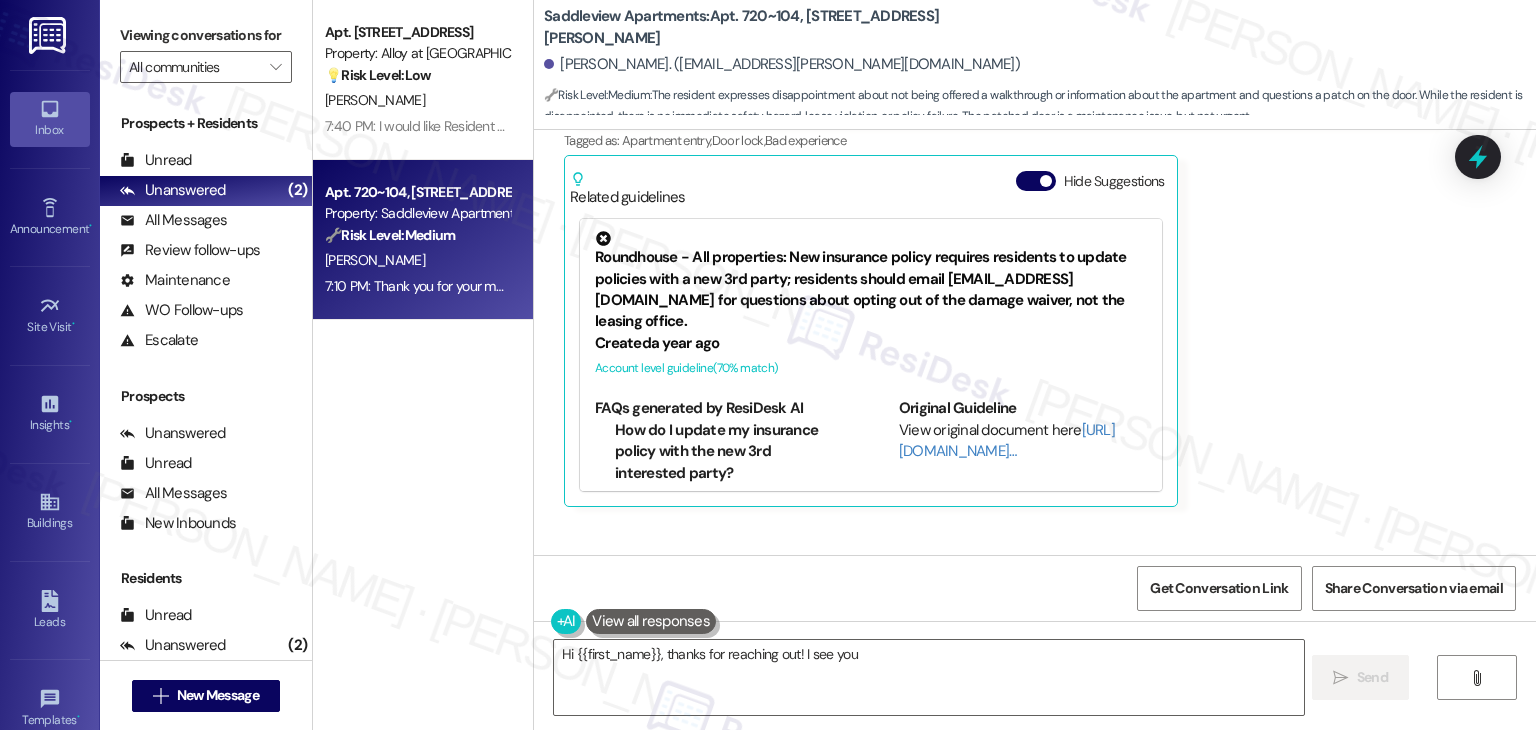 scroll, scrollTop: 2086, scrollLeft: 0, axis: vertical 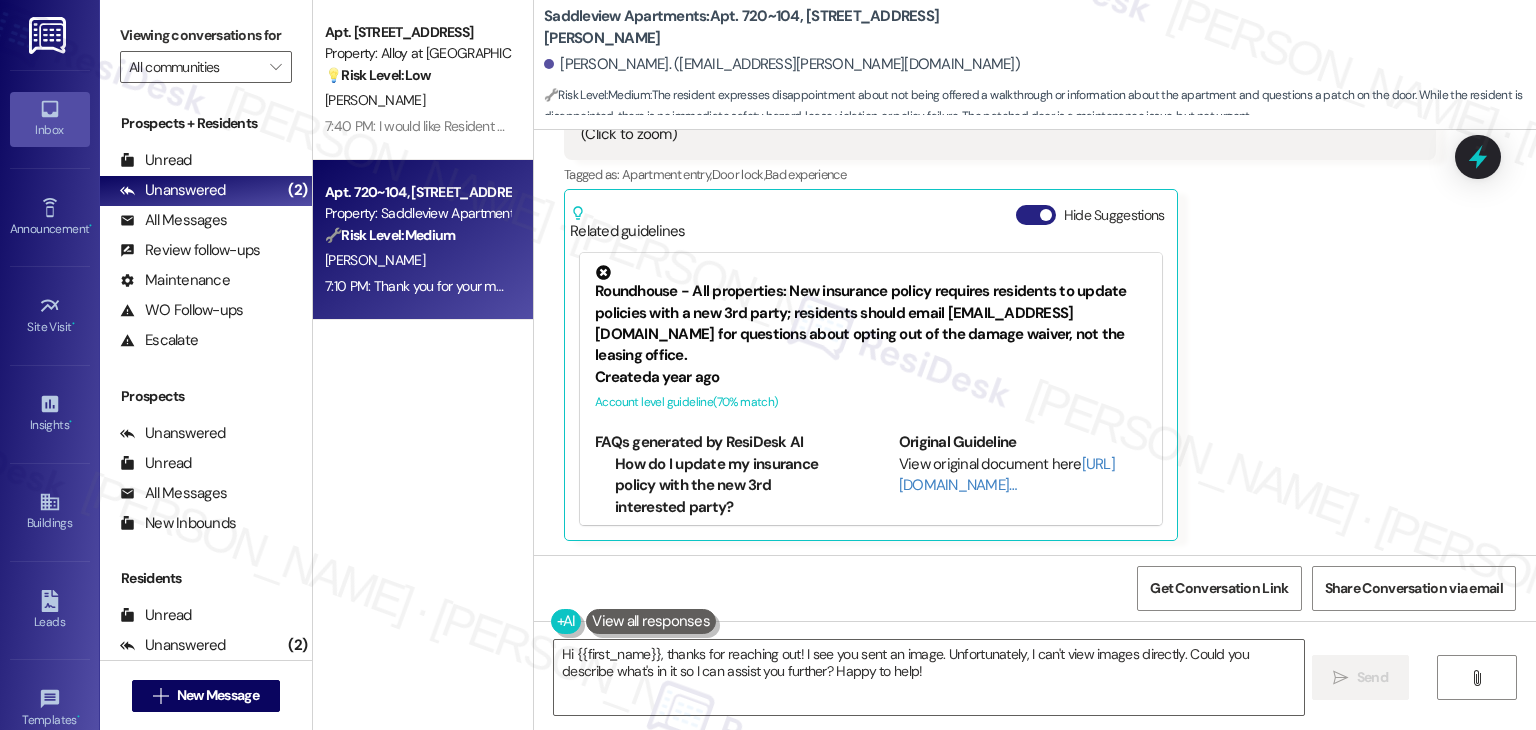 click on "Hide Suggestions" at bounding box center (1036, 215) 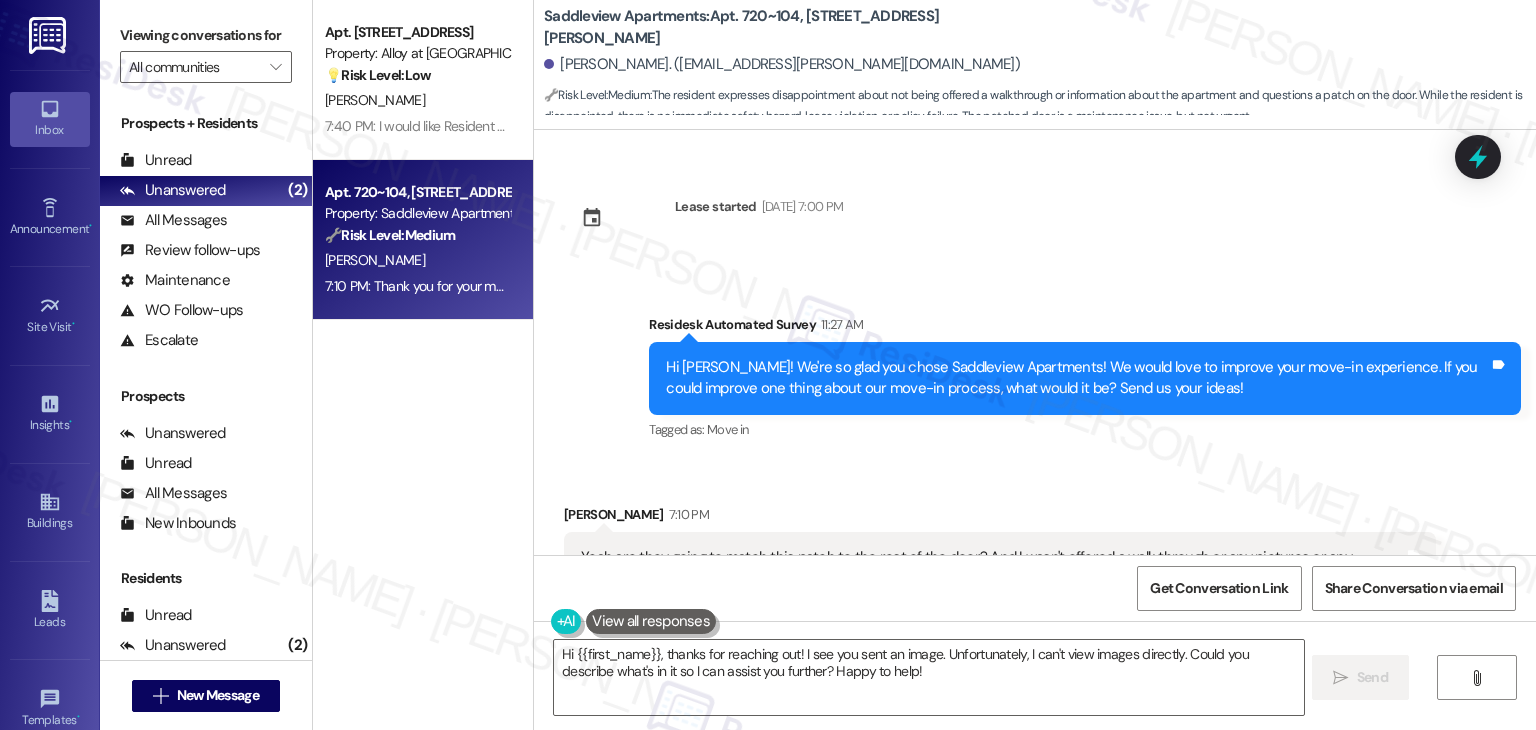 scroll, scrollTop: 1085, scrollLeft: 0, axis: vertical 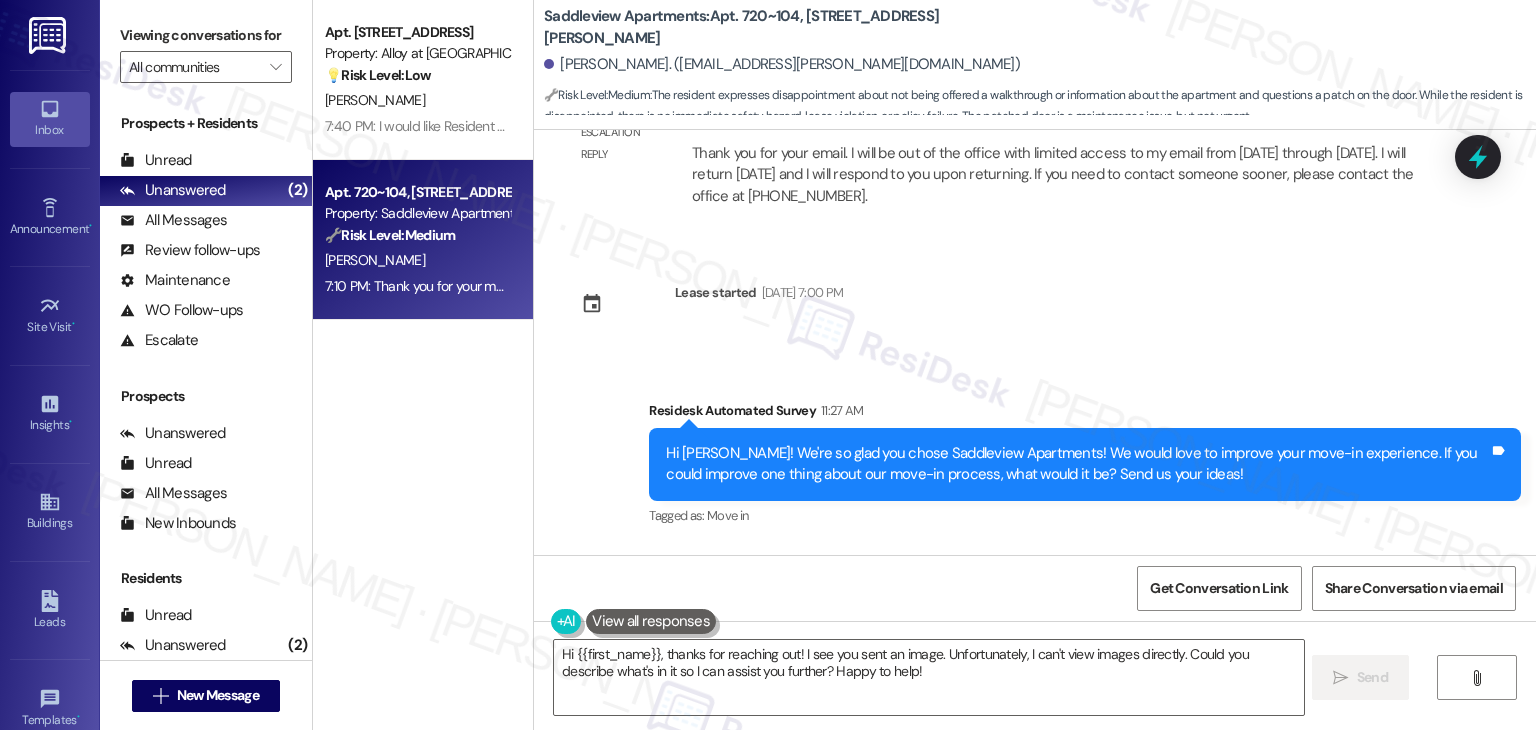 click on "Survey, sent via SMS Residesk Automated Survey 11:27 AM Hi [PERSON_NAME]! We're so glad you chose Saddleview Apartments! We would love to improve your move-in experience. If you could improve one thing about our move-in process, what would it be? Send us your ideas! Tags and notes Tagged as:   Move in Click to highlight conversations about Move in" at bounding box center [1035, 450] 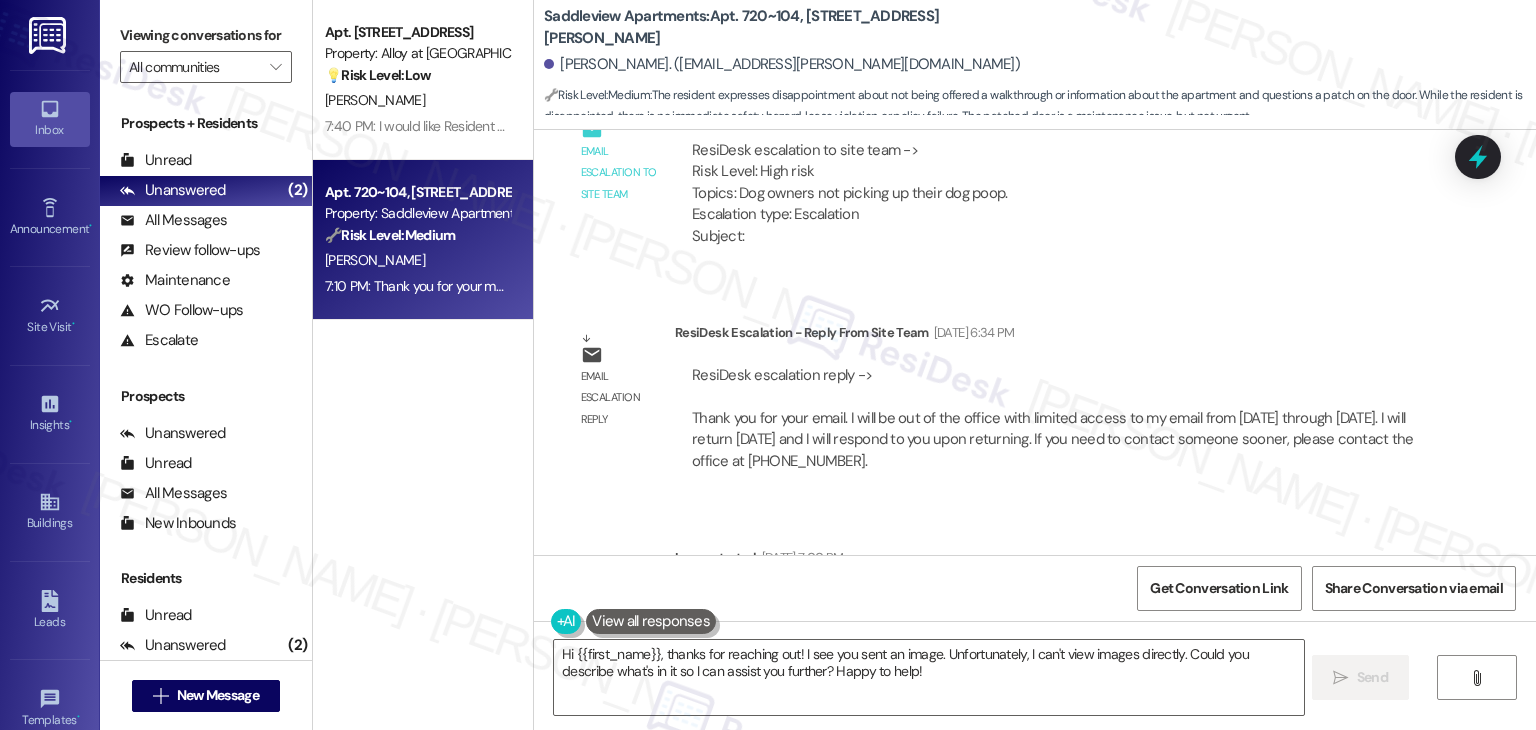scroll, scrollTop: 785, scrollLeft: 0, axis: vertical 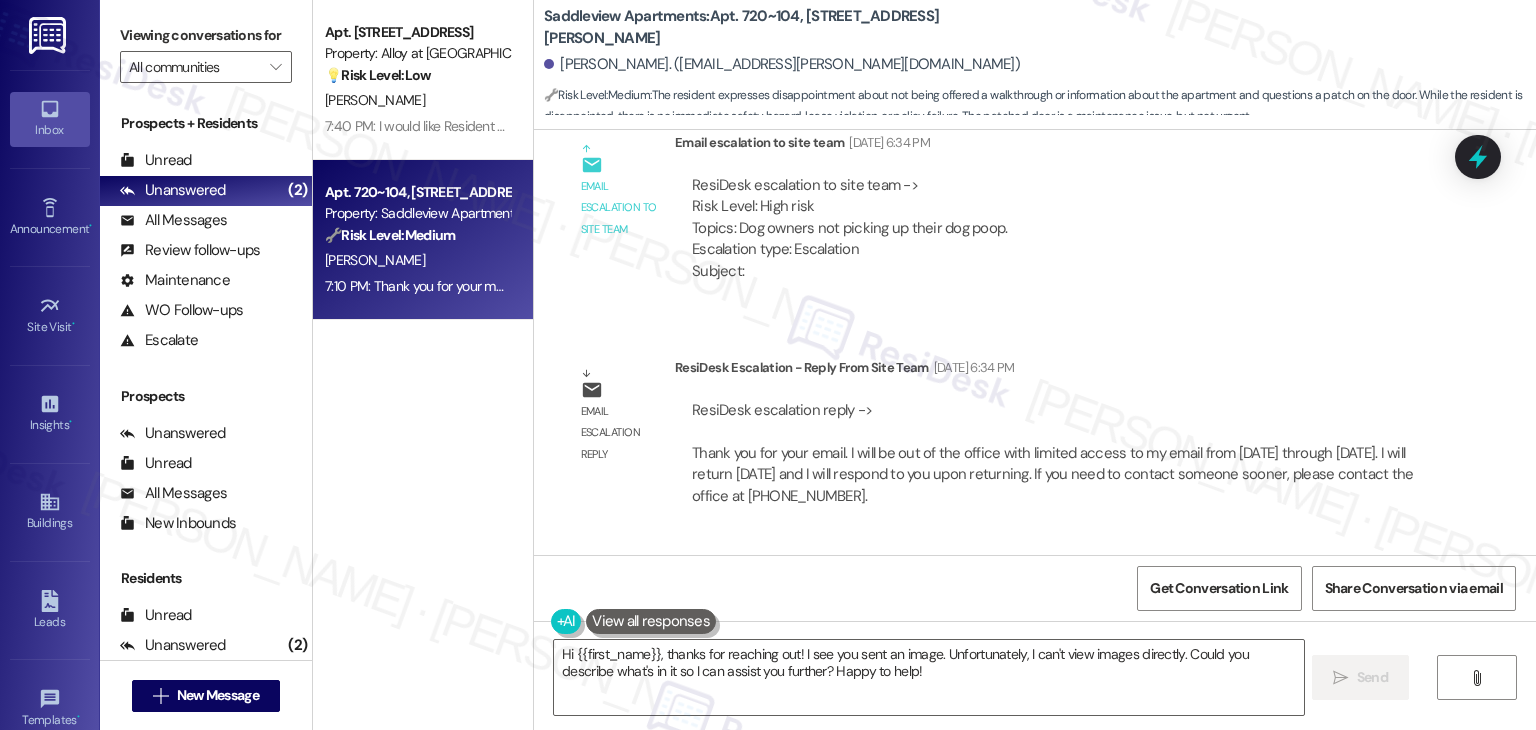 click on "[PERSON_NAME]. ([EMAIL_ADDRESS][PERSON_NAME][DOMAIN_NAME])" at bounding box center [782, 64] 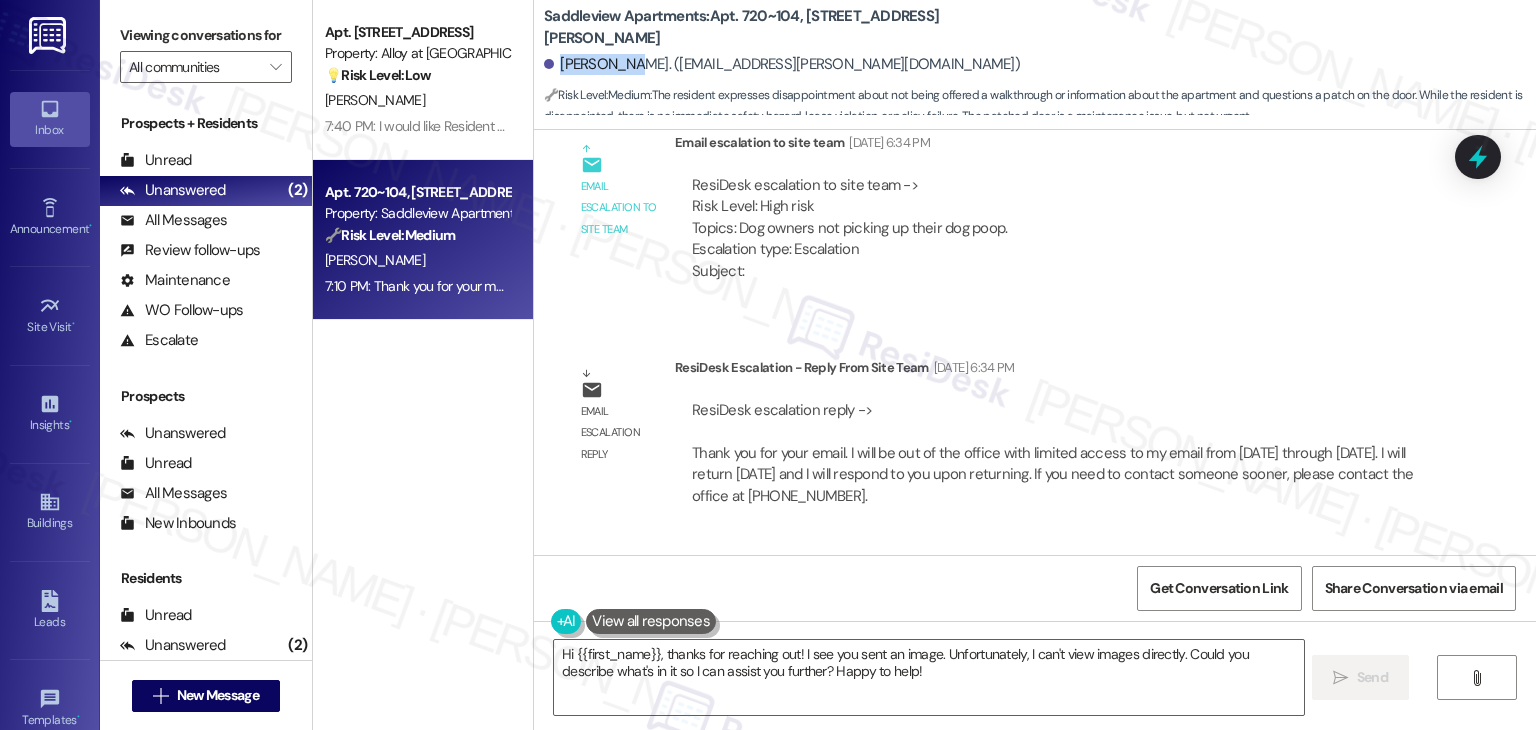 click on "[PERSON_NAME]. ([EMAIL_ADDRESS][PERSON_NAME][DOMAIN_NAME])" at bounding box center (782, 64) 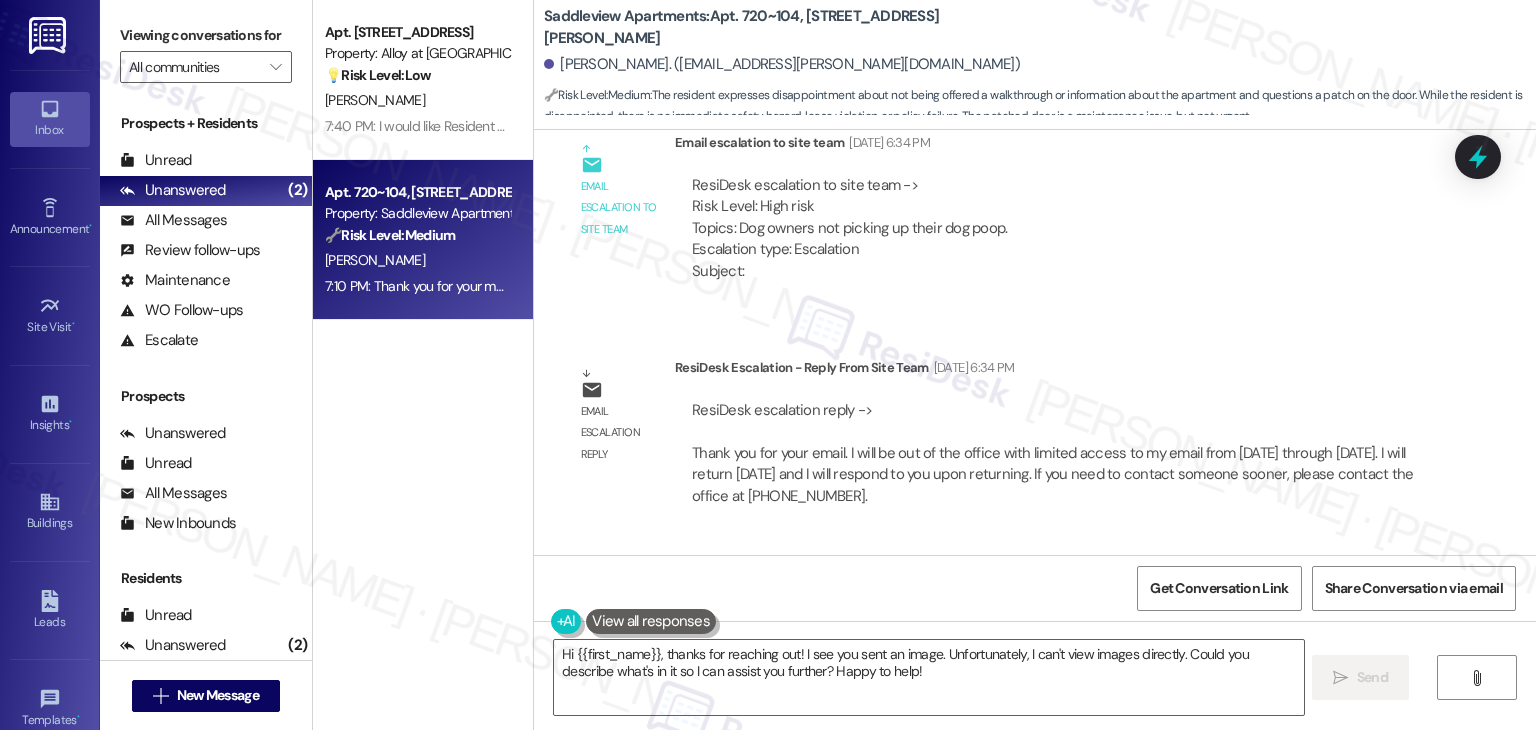 click on "Received via SMS [PERSON_NAME] Question   Some Concerns [DATE] 2:46 PM Hi this is [PERSON_NAME]. I just wanted to reach out because my family and I have noticed a lot of dog poop that's not been getting picked up. Last night my dad s Tags and notes Tagged as:   Tenant complaint ,  Click to highlight conversations about Tenant complaint Suggestion ,  Click to highlight conversations about Suggestion Question ,  Click to highlight conversations about Question Complaint ,  Click to highlight conversations about Complaint Maintenance ,  Click to highlight conversations about Maintenance Dog poop ,  Click to highlight conversations about Dog poop Clean ,  Click to highlight conversations about Clean Sidewalk ,  Click to highlight conversations about Sidewalk Dog waste Click to highlight conversations about Dog waste Received via SMS 2:46 PM [PERSON_NAME] [DATE] 2:46 PM Tags and notes Tagged as:   Cleanliness ,  Click to highlight conversations about Cleanliness Complaint ,  Maintenance ,  Dog poop" at bounding box center (1035, 342) 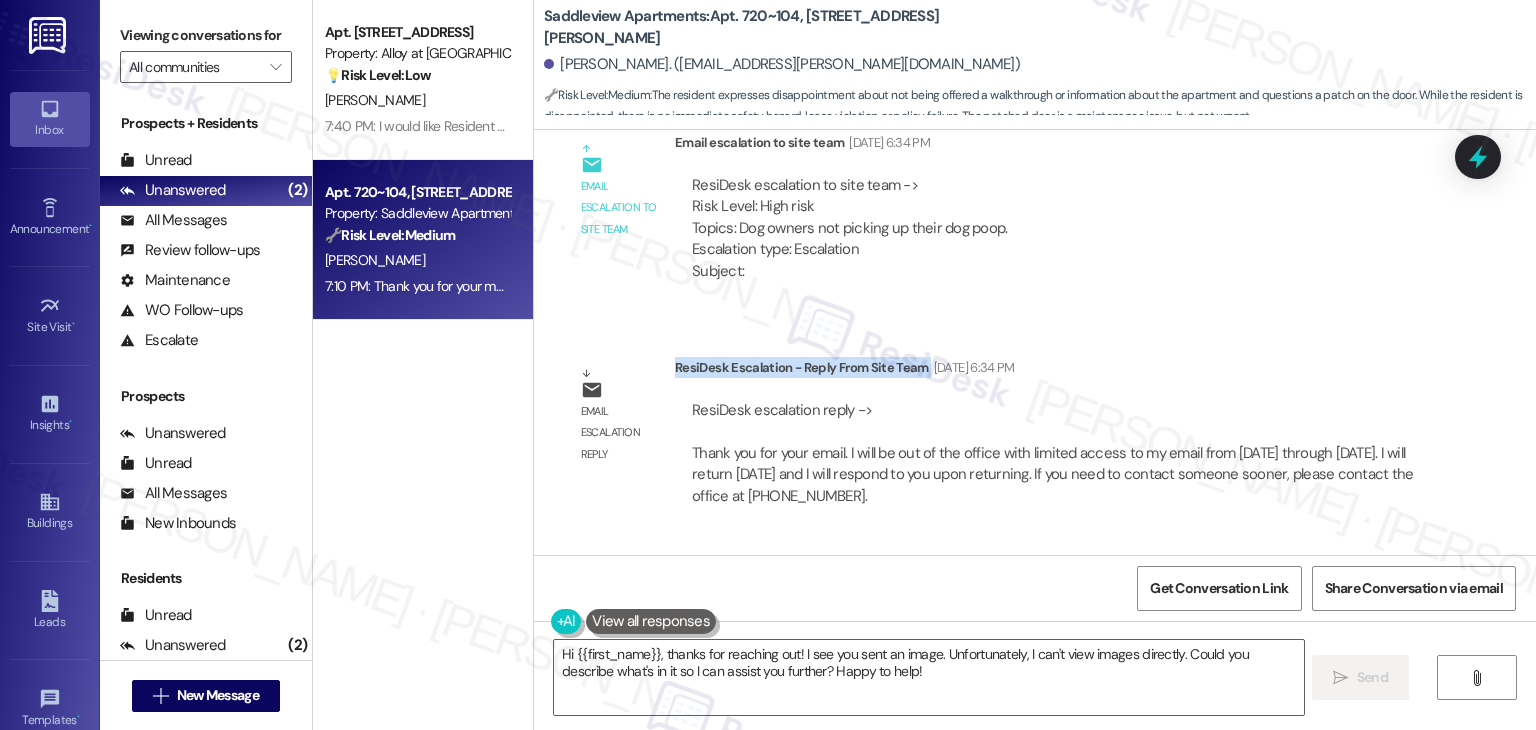 click on "Received via SMS [PERSON_NAME] Question   Some Concerns [DATE] 2:46 PM Hi this is [PERSON_NAME]. I just wanted to reach out because my family and I have noticed a lot of dog poop that's not been getting picked up. Last night my dad s Tags and notes Tagged as:   Tenant complaint ,  Click to highlight conversations about Tenant complaint Suggestion ,  Click to highlight conversations about Suggestion Question ,  Click to highlight conversations about Question Complaint ,  Click to highlight conversations about Complaint Maintenance ,  Click to highlight conversations about Maintenance Dog poop ,  Click to highlight conversations about Dog poop Clean ,  Click to highlight conversations about Clean Sidewalk ,  Click to highlight conversations about Sidewalk Dog waste Click to highlight conversations about Dog waste Received via SMS 2:46 PM [PERSON_NAME] [DATE] 2:46 PM Tags and notes Tagged as:   Cleanliness ,  Click to highlight conversations about Cleanliness Complaint ,  Maintenance ,  Dog poop" at bounding box center [1035, 342] 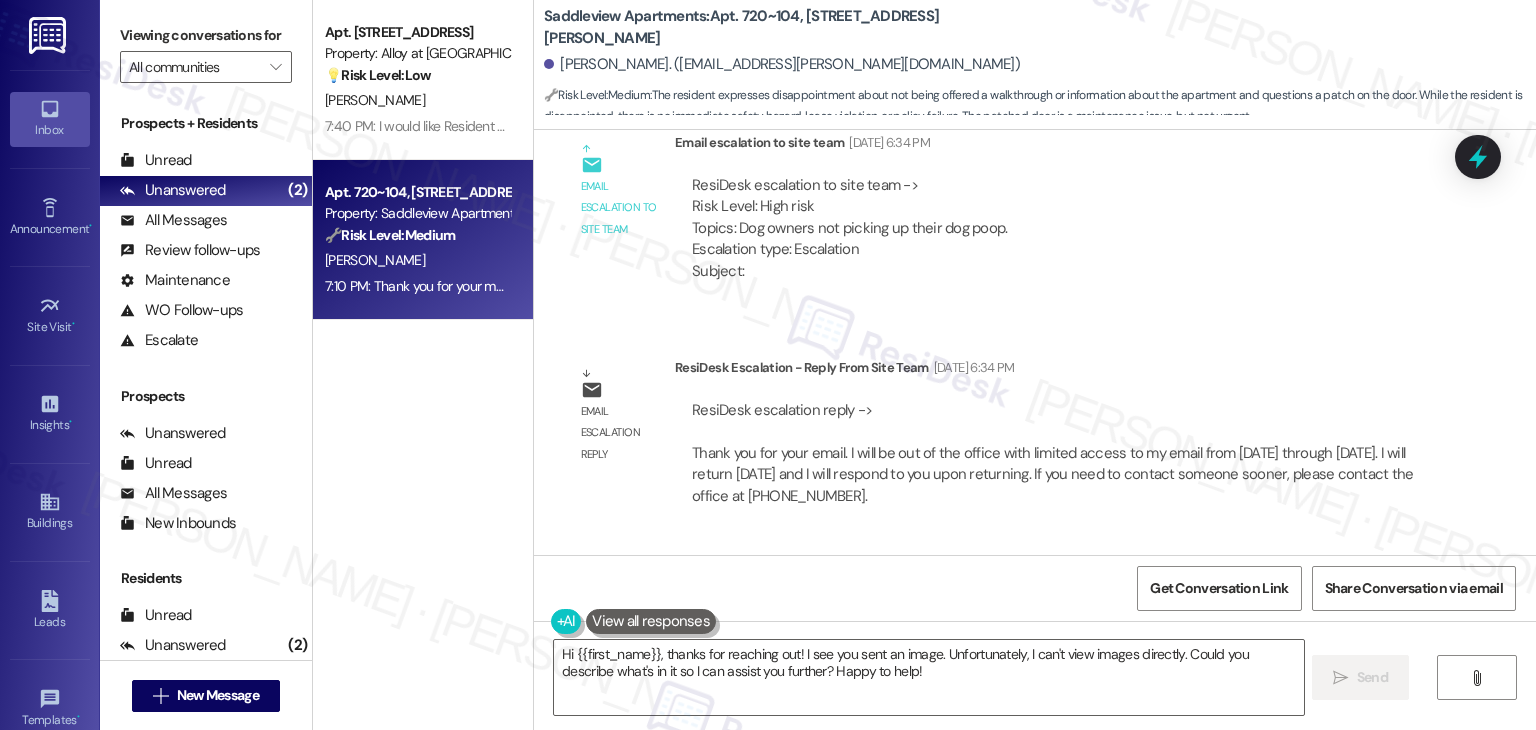 click on "Received via SMS [PERSON_NAME] Question   Some Concerns [DATE] 2:46 PM Hi this is [PERSON_NAME]. I just wanted to reach out because my family and I have noticed a lot of dog poop that's not been getting picked up. Last night my dad s Tags and notes Tagged as:   Tenant complaint ,  Click to highlight conversations about Tenant complaint Suggestion ,  Click to highlight conversations about Suggestion Question ,  Click to highlight conversations about Question Complaint ,  Click to highlight conversations about Complaint Maintenance ,  Click to highlight conversations about Maintenance Dog poop ,  Click to highlight conversations about Dog poop Clean ,  Click to highlight conversations about Clean Sidewalk ,  Click to highlight conversations about Sidewalk Dog waste Click to highlight conversations about Dog waste Received via SMS 2:46 PM [PERSON_NAME] [DATE] 2:46 PM Tags and notes Tagged as:   Cleanliness ,  Click to highlight conversations about Cleanliness Complaint ,  Maintenance ,  Dog poop" at bounding box center (1035, 342) 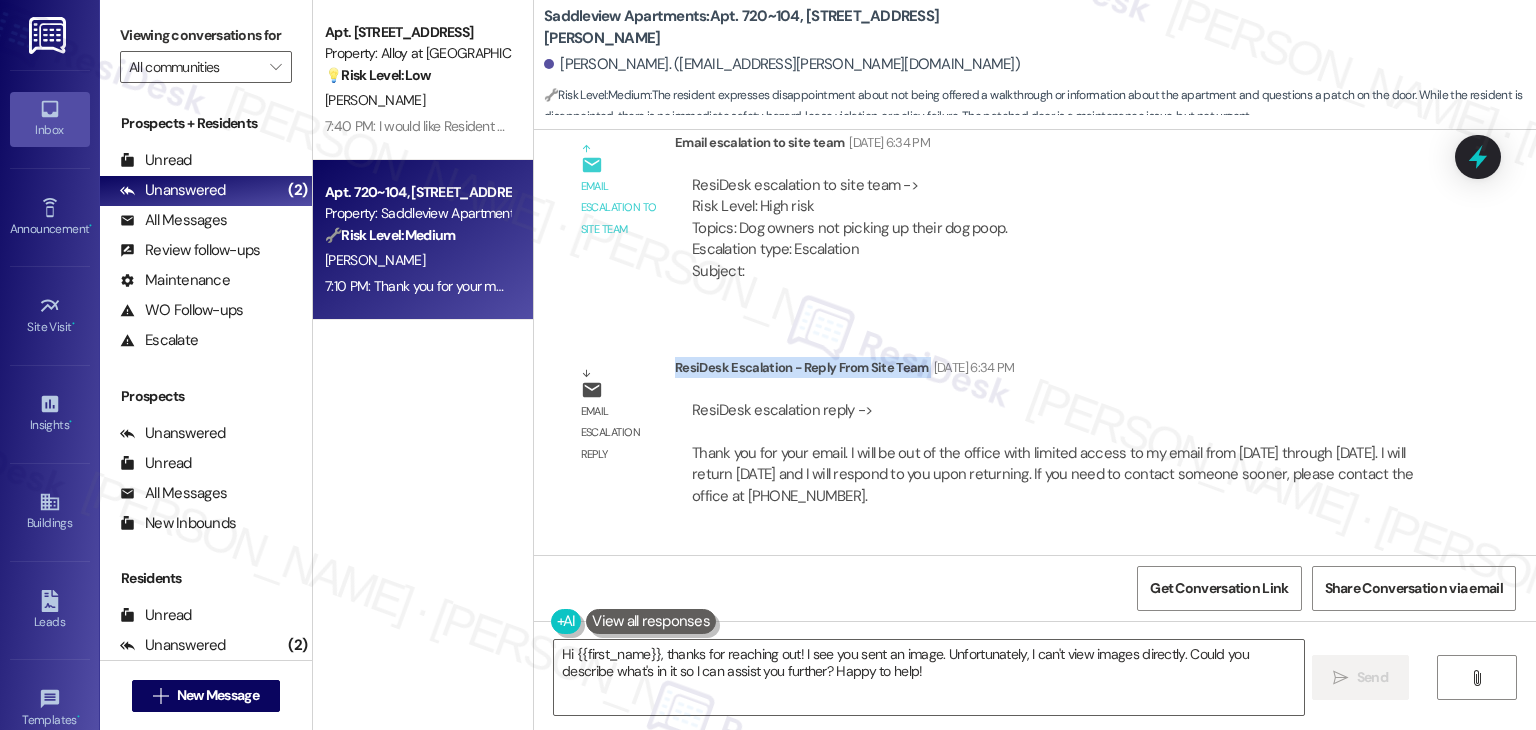 click on "Received via SMS [PERSON_NAME] Question   Some Concerns [DATE] 2:46 PM Hi this is [PERSON_NAME]. I just wanted to reach out because my family and I have noticed a lot of dog poop that's not been getting picked up. Last night my dad s Tags and notes Tagged as:   Tenant complaint ,  Click to highlight conversations about Tenant complaint Suggestion ,  Click to highlight conversations about Suggestion Question ,  Click to highlight conversations about Question Complaint ,  Click to highlight conversations about Complaint Maintenance ,  Click to highlight conversations about Maintenance Dog poop ,  Click to highlight conversations about Dog poop Clean ,  Click to highlight conversations about Clean Sidewalk ,  Click to highlight conversations about Sidewalk Dog waste Click to highlight conversations about Dog waste Received via SMS 2:46 PM [PERSON_NAME] [DATE] 2:46 PM Tags and notes Tagged as:   Cleanliness ,  Click to highlight conversations about Cleanliness Complaint ,  Maintenance ,  Dog poop" at bounding box center [1035, 342] 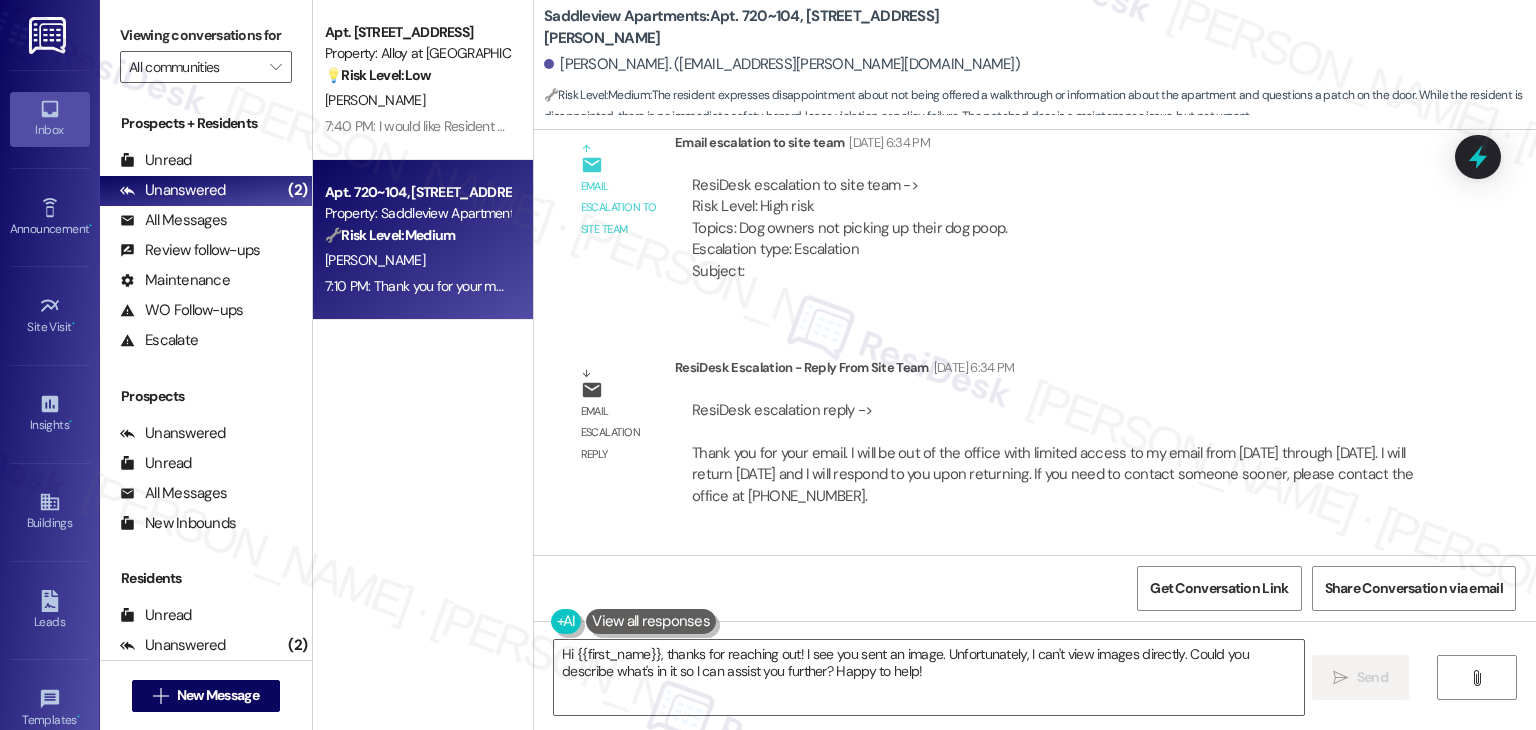 click on "Received via SMS [PERSON_NAME] Question   Some Concerns [DATE] 2:46 PM Hi this is [PERSON_NAME]. I just wanted to reach out because my family and I have noticed a lot of dog poop that's not been getting picked up. Last night my dad s Tags and notes Tagged as:   Tenant complaint ,  Click to highlight conversations about Tenant complaint Suggestion ,  Click to highlight conversations about Suggestion Question ,  Click to highlight conversations about Question Complaint ,  Click to highlight conversations about Complaint Maintenance ,  Click to highlight conversations about Maintenance Dog poop ,  Click to highlight conversations about Dog poop Clean ,  Click to highlight conversations about Clean Sidewalk ,  Click to highlight conversations about Sidewalk Dog waste Click to highlight conversations about Dog waste Received via SMS 2:46 PM [PERSON_NAME] [DATE] 2:46 PM Tags and notes Tagged as:   Cleanliness ,  Click to highlight conversations about Cleanliness Complaint ,  Maintenance ,  Dog poop" at bounding box center (1035, 342) 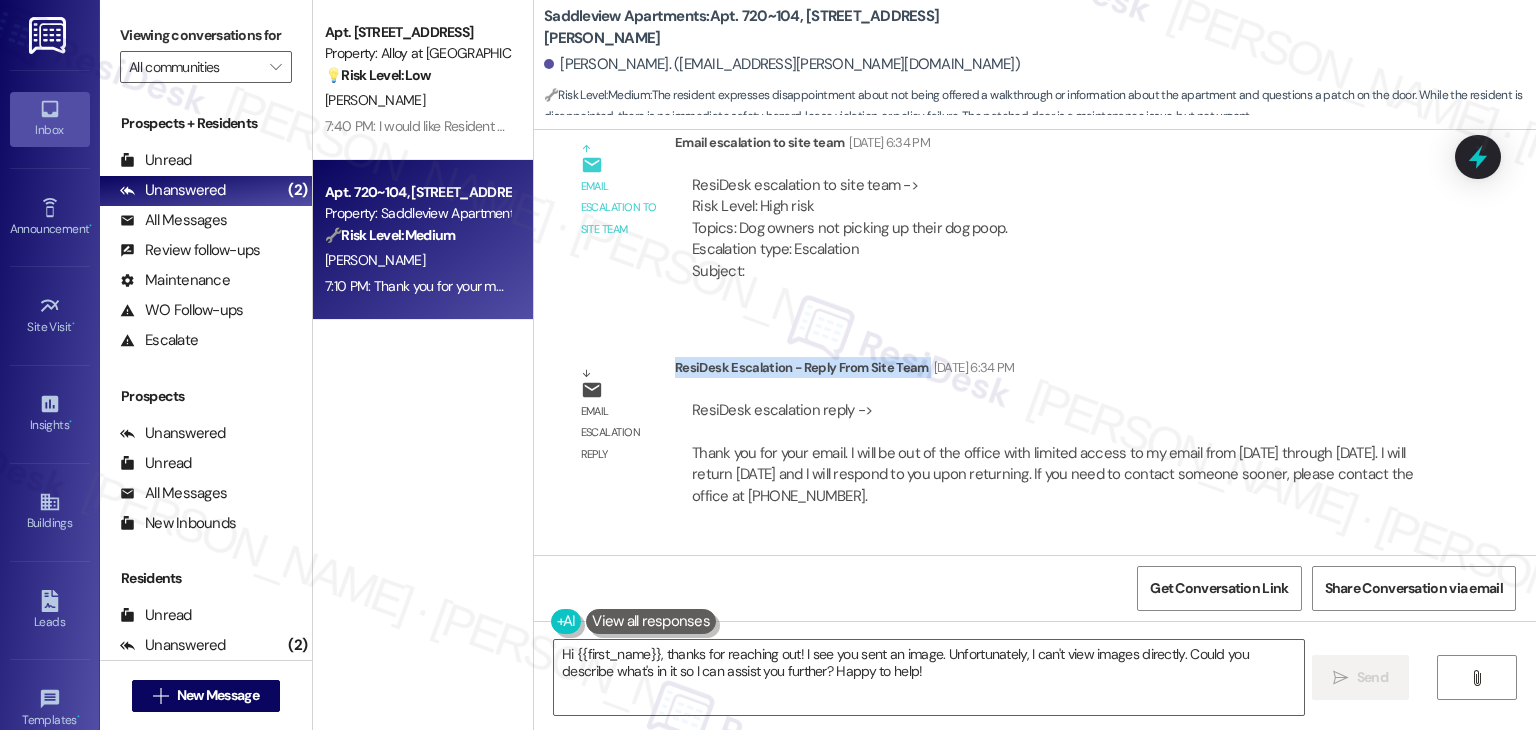 click on "Received via SMS [PERSON_NAME] Question   Some Concerns [DATE] 2:46 PM Hi this is [PERSON_NAME]. I just wanted to reach out because my family and I have noticed a lot of dog poop that's not been getting picked up. Last night my dad s Tags and notes Tagged as:   Tenant complaint ,  Click to highlight conversations about Tenant complaint Suggestion ,  Click to highlight conversations about Suggestion Question ,  Click to highlight conversations about Question Complaint ,  Click to highlight conversations about Complaint Maintenance ,  Click to highlight conversations about Maintenance Dog poop ,  Click to highlight conversations about Dog poop Clean ,  Click to highlight conversations about Clean Sidewalk ,  Click to highlight conversations about Sidewalk Dog waste Click to highlight conversations about Dog waste Received via SMS 2:46 PM [PERSON_NAME] [DATE] 2:46 PM Tags and notes Tagged as:   Cleanliness ,  Click to highlight conversations about Cleanliness Complaint ,  Maintenance ,  Dog poop" at bounding box center [1035, 342] 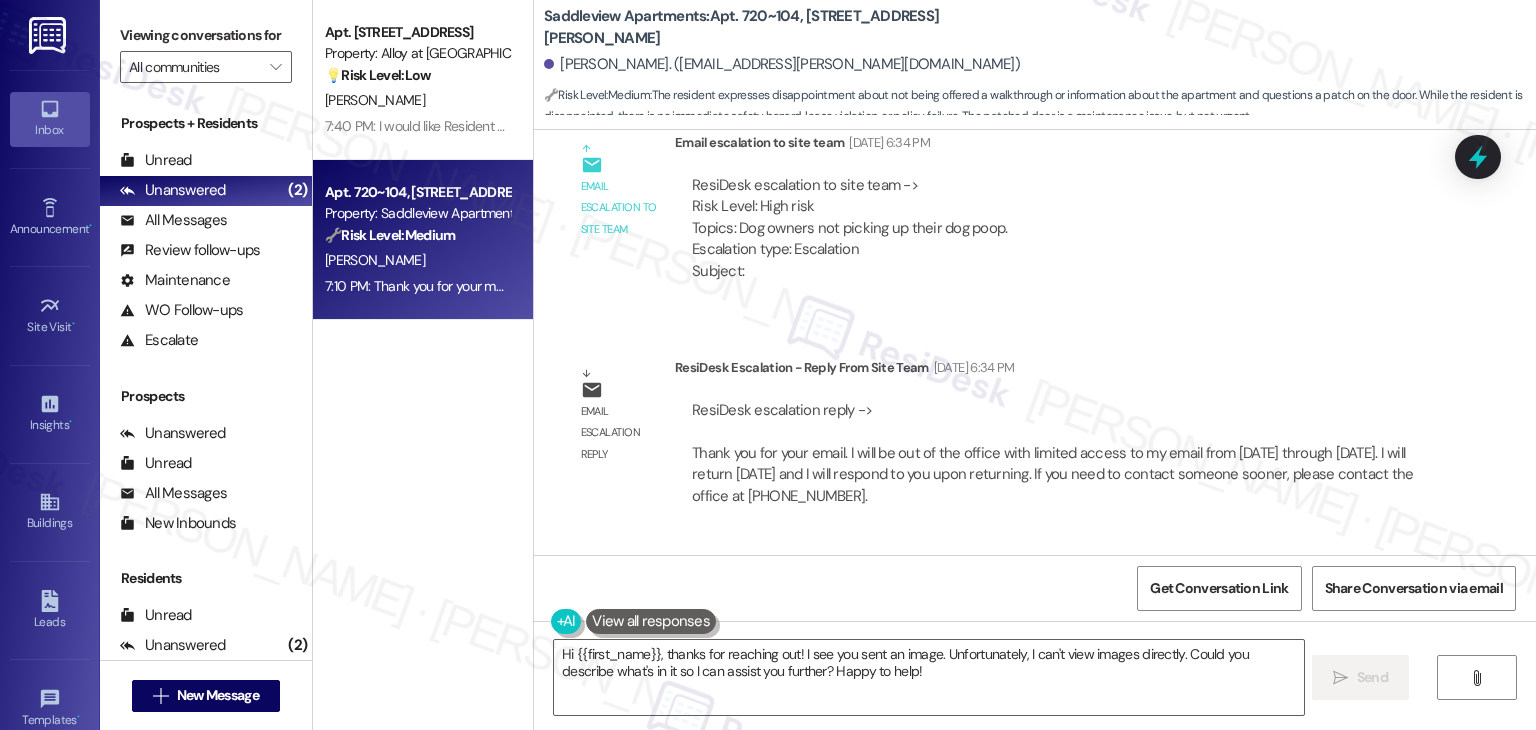 click on "Received via SMS [PERSON_NAME] Question   Some Concerns [DATE] 2:46 PM Hi this is [PERSON_NAME]. I just wanted to reach out because my family and I have noticed a lot of dog poop that's not been getting picked up. Last night my dad s Tags and notes Tagged as:   Tenant complaint ,  Click to highlight conversations about Tenant complaint Suggestion ,  Click to highlight conversations about Suggestion Question ,  Click to highlight conversations about Question Complaint ,  Click to highlight conversations about Complaint Maintenance ,  Click to highlight conversations about Maintenance Dog poop ,  Click to highlight conversations about Dog poop Clean ,  Click to highlight conversations about Clean Sidewalk ,  Click to highlight conversations about Sidewalk Dog waste Click to highlight conversations about Dog waste Received via SMS 2:46 PM [PERSON_NAME] [DATE] 2:46 PM Tags and notes Tagged as:   Cleanliness ,  Click to highlight conversations about Cleanliness Complaint ,  Maintenance ,  Dog poop" at bounding box center (1035, 342) 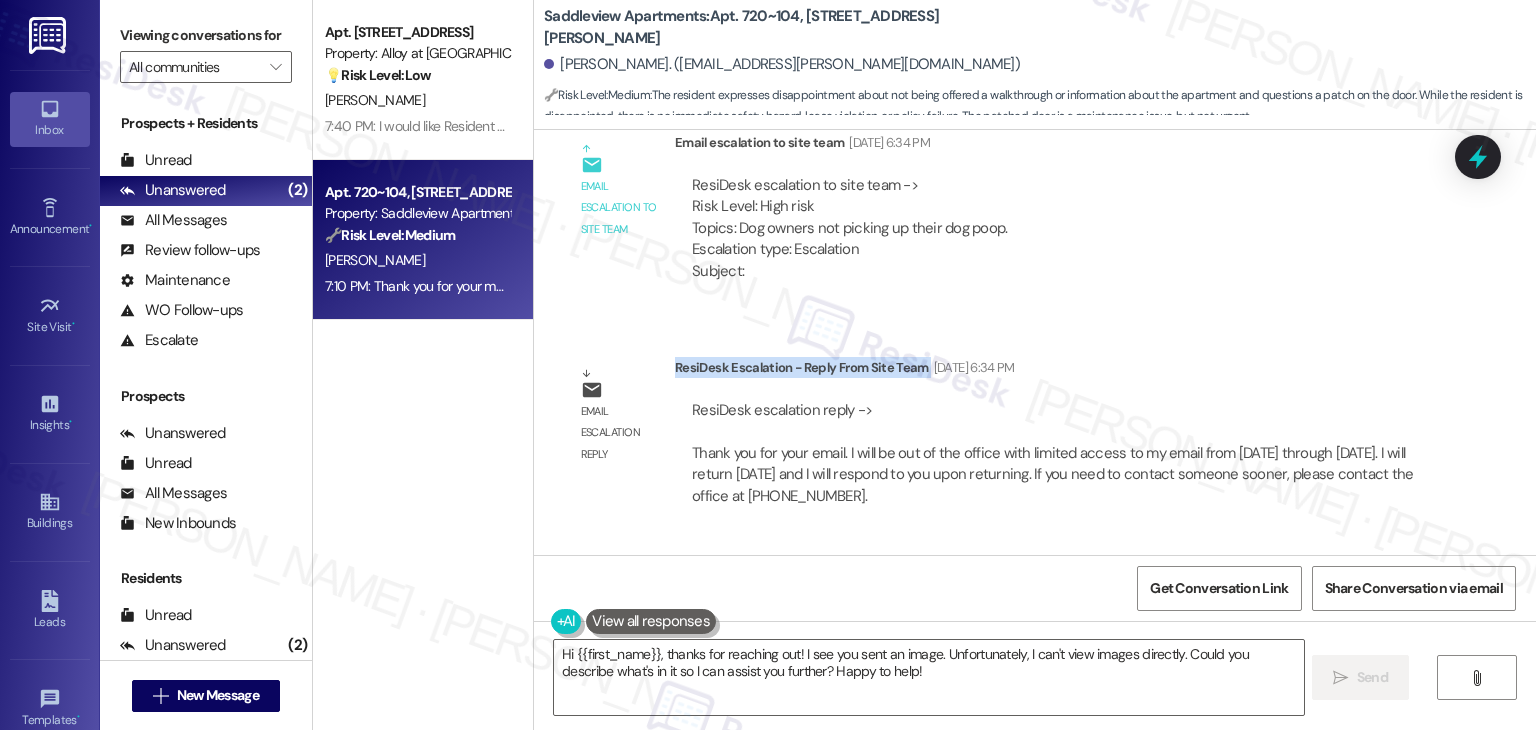 click on "Received via SMS [PERSON_NAME] Question   Some Concerns [DATE] 2:46 PM Hi this is [PERSON_NAME]. I just wanted to reach out because my family and I have noticed a lot of dog poop that's not been getting picked up. Last night my dad s Tags and notes Tagged as:   Tenant complaint ,  Click to highlight conversations about Tenant complaint Suggestion ,  Click to highlight conversations about Suggestion Question ,  Click to highlight conversations about Question Complaint ,  Click to highlight conversations about Complaint Maintenance ,  Click to highlight conversations about Maintenance Dog poop ,  Click to highlight conversations about Dog poop Clean ,  Click to highlight conversations about Clean Sidewalk ,  Click to highlight conversations about Sidewalk Dog waste Click to highlight conversations about Dog waste Received via SMS 2:46 PM [PERSON_NAME] [DATE] 2:46 PM Tags and notes Tagged as:   Cleanliness ,  Click to highlight conversations about Cleanliness Complaint ,  Maintenance ,  Dog poop" at bounding box center (1035, 342) 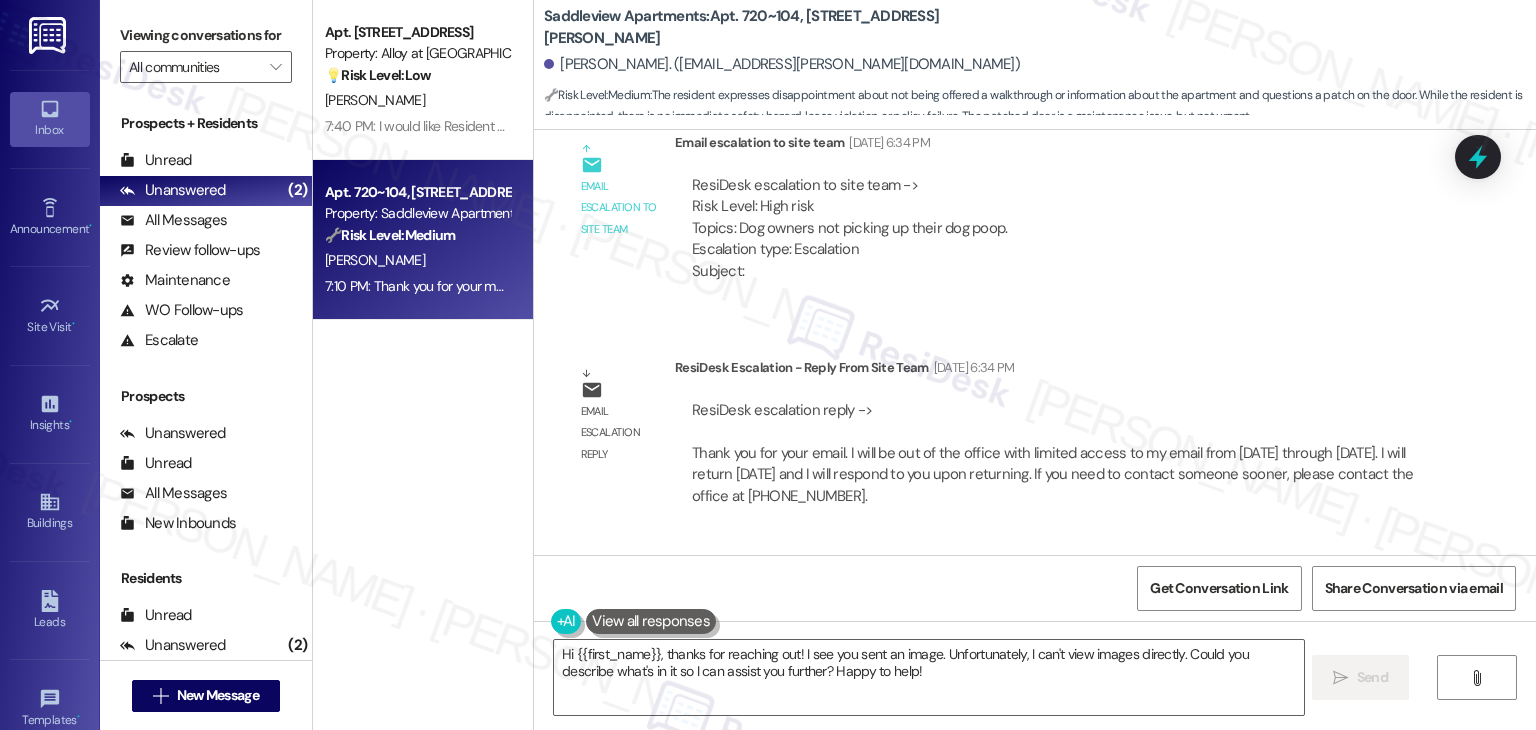 click on "Received via SMS [PERSON_NAME] Question   Some Concerns [DATE] 2:46 PM Hi this is [PERSON_NAME]. I just wanted to reach out because my family and I have noticed a lot of dog poop that's not been getting picked up. Last night my dad s Tags and notes Tagged as:   Tenant complaint ,  Click to highlight conversations about Tenant complaint Suggestion ,  Click to highlight conversations about Suggestion Question ,  Click to highlight conversations about Question Complaint ,  Click to highlight conversations about Complaint Maintenance ,  Click to highlight conversations about Maintenance Dog poop ,  Click to highlight conversations about Dog poop Clean ,  Click to highlight conversations about Clean Sidewalk ,  Click to highlight conversations about Sidewalk Dog waste Click to highlight conversations about Dog waste Received via SMS 2:46 PM [PERSON_NAME] [DATE] 2:46 PM Tags and notes Tagged as:   Cleanliness ,  Click to highlight conversations about Cleanliness Complaint ,  Maintenance ,  Dog poop" at bounding box center [1035, 342] 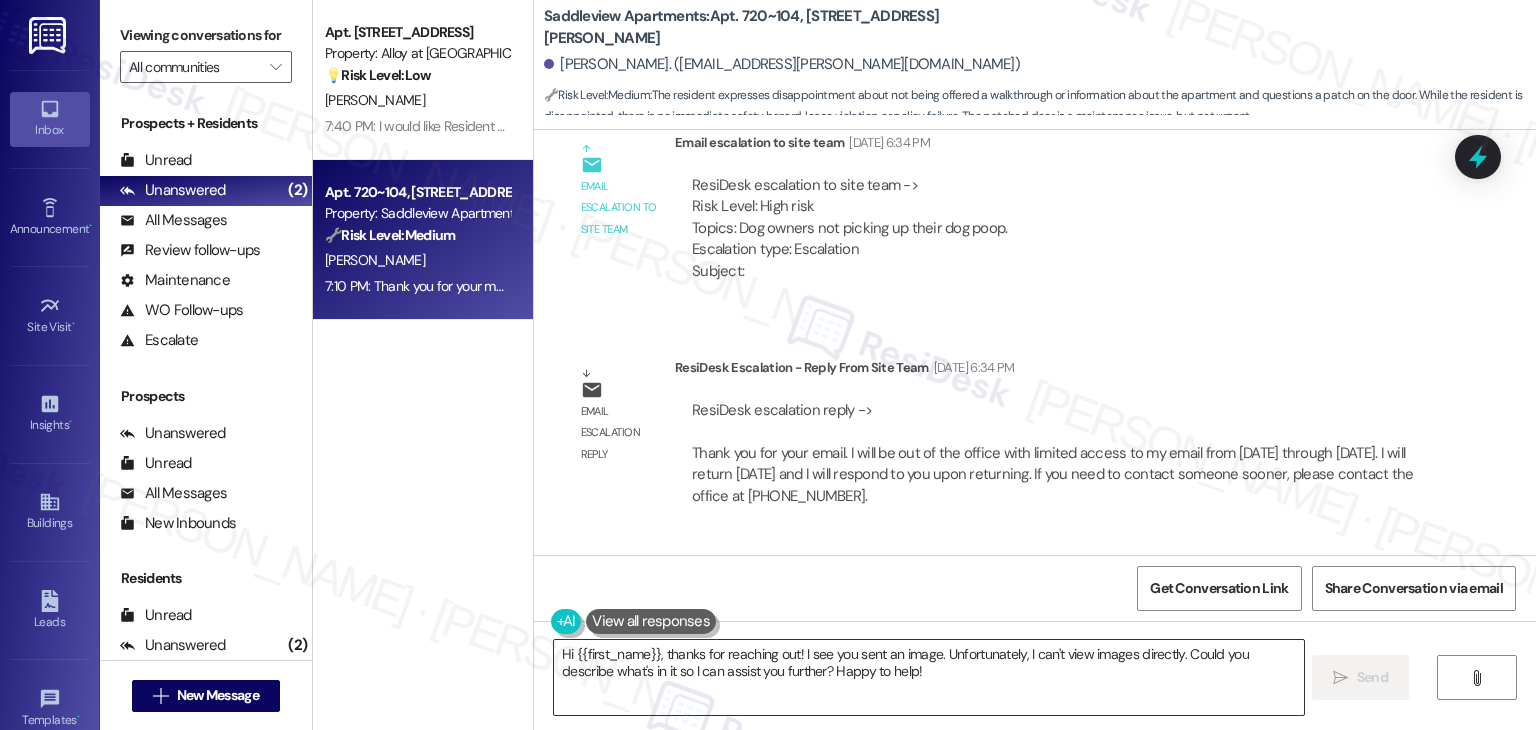 click on "Hi {{first_name}}, thanks for reaching out! I see you sent an image. Unfortunately, I can't view images directly. Could you describe what's in it so I can assist you further? Happy to help!" at bounding box center (928, 677) 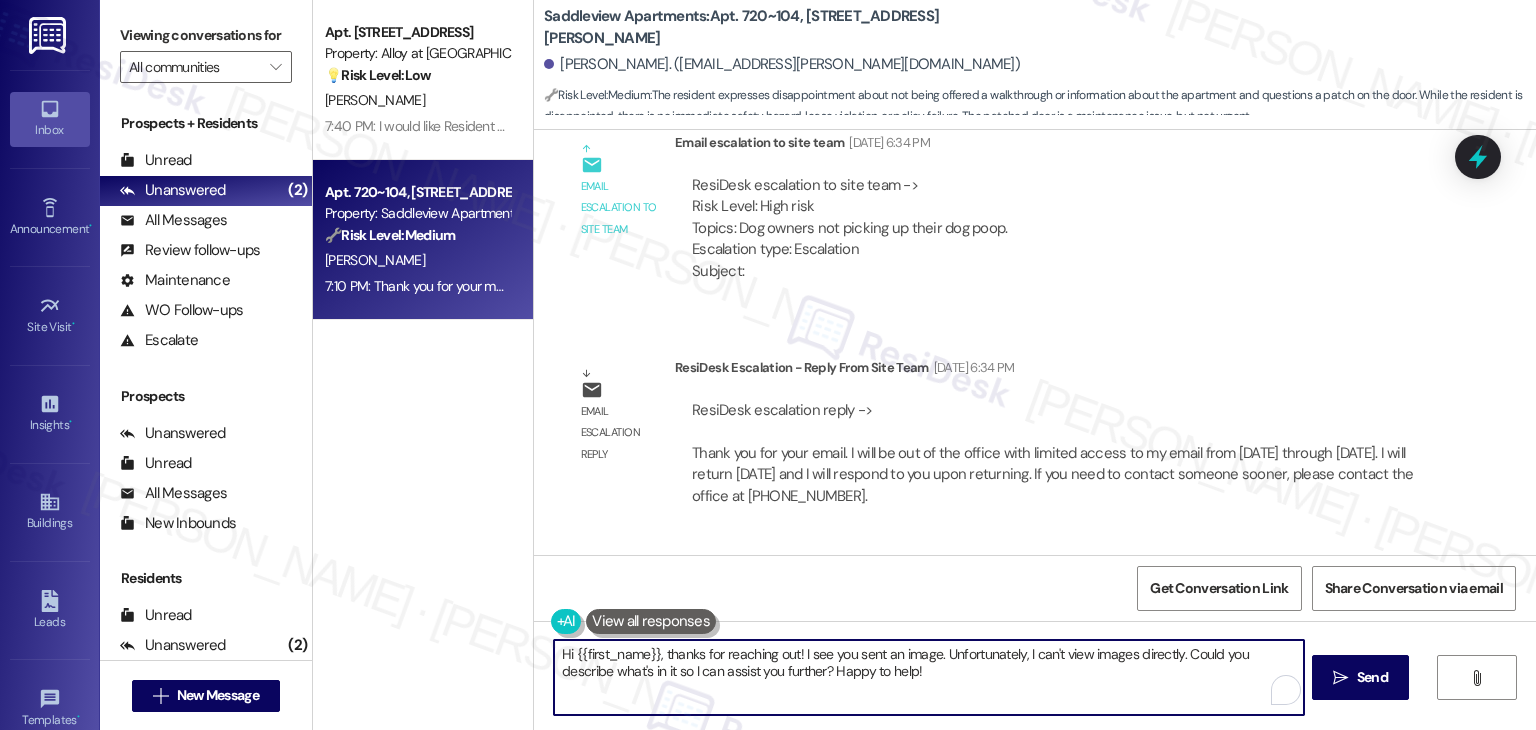 click on "Hi {{first_name}}, thanks for reaching out! I see you sent an image. Unfortunately, I can't view images directly. Could you describe what's in it so I can assist you further? Happy to help!" at bounding box center [928, 677] 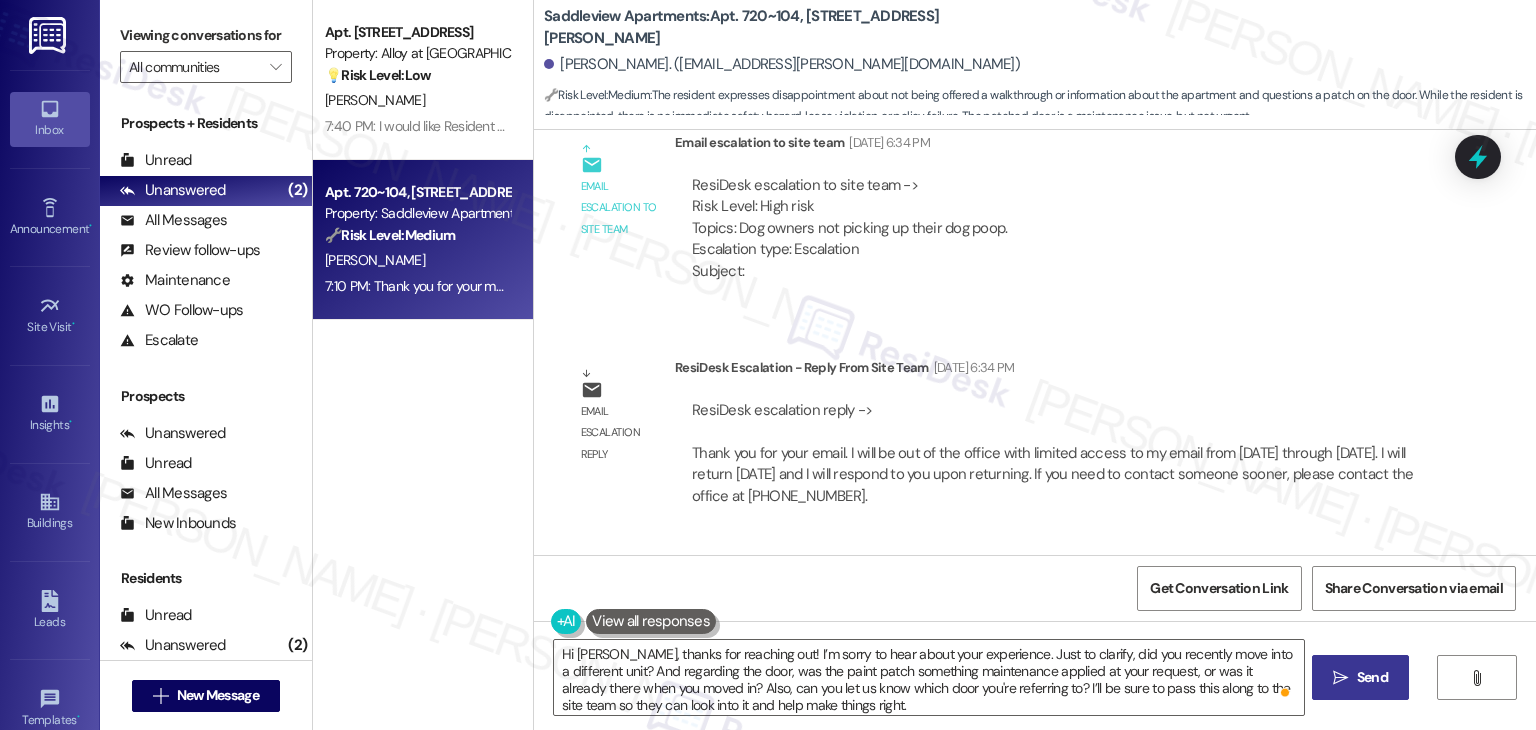 click on "Send" at bounding box center (1372, 677) 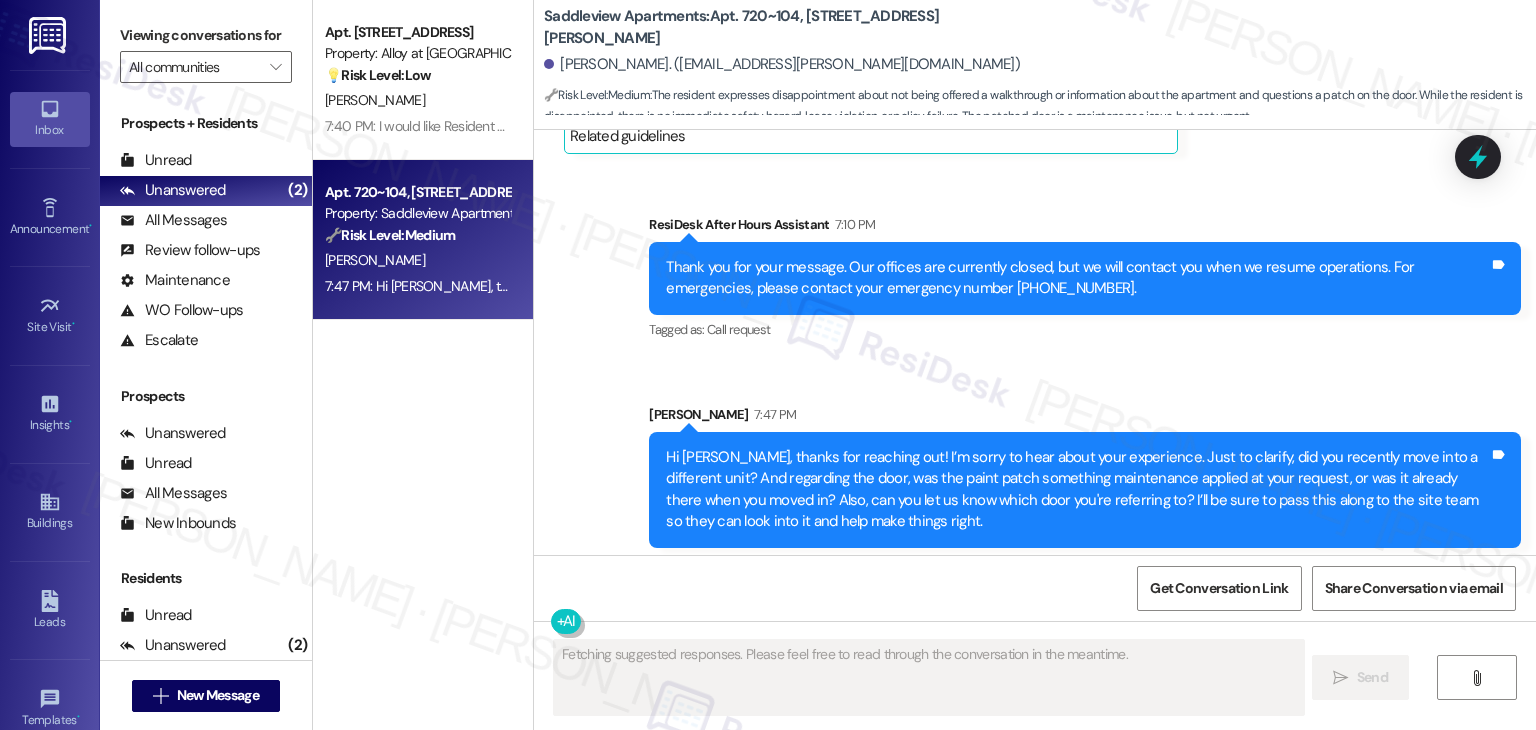 scroll, scrollTop: 2188, scrollLeft: 0, axis: vertical 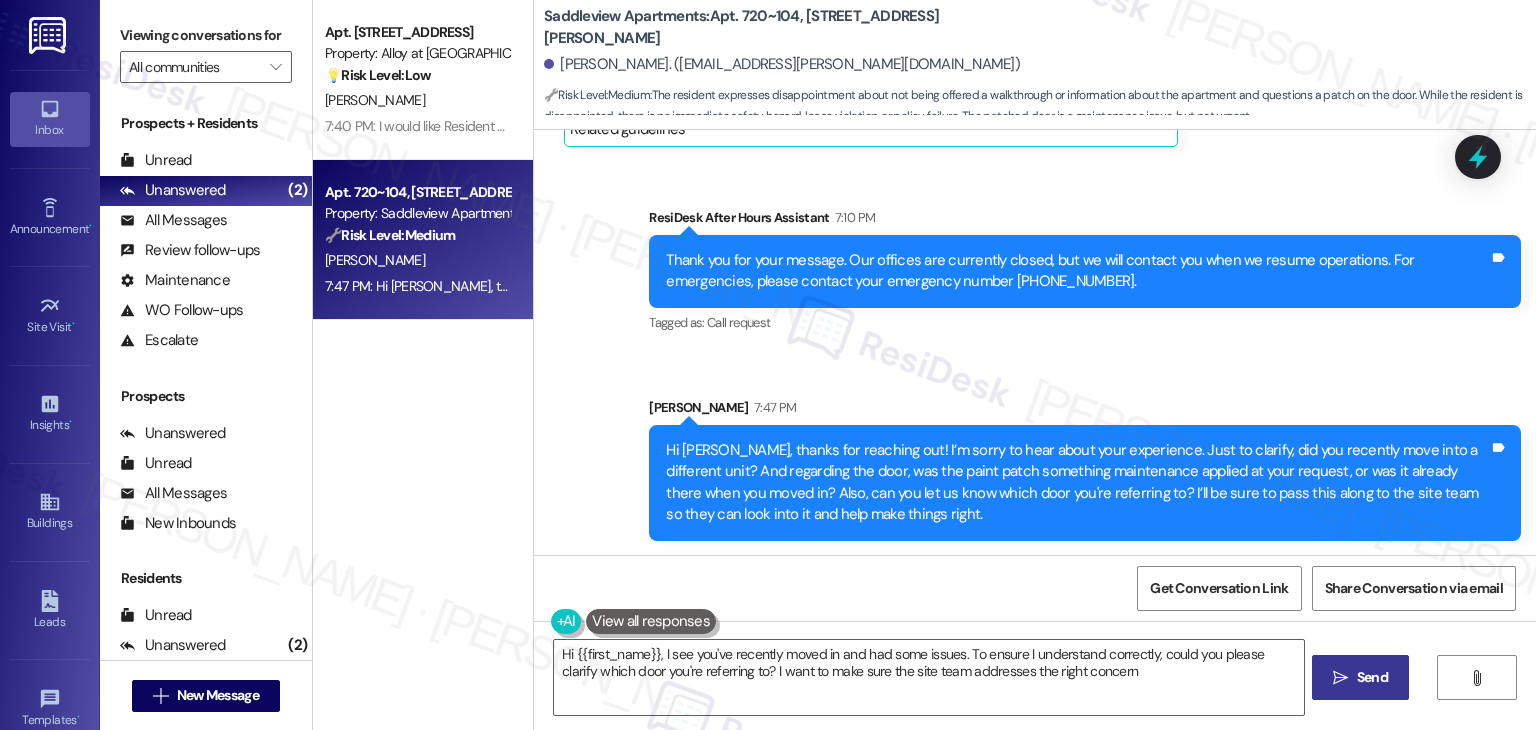 type on "Hi {{first_name}}, I see you've recently moved in and had some issues. To ensure I understand correctly, could you please clarify which door you're referring to? I want to make sure the site team addresses the right concern!" 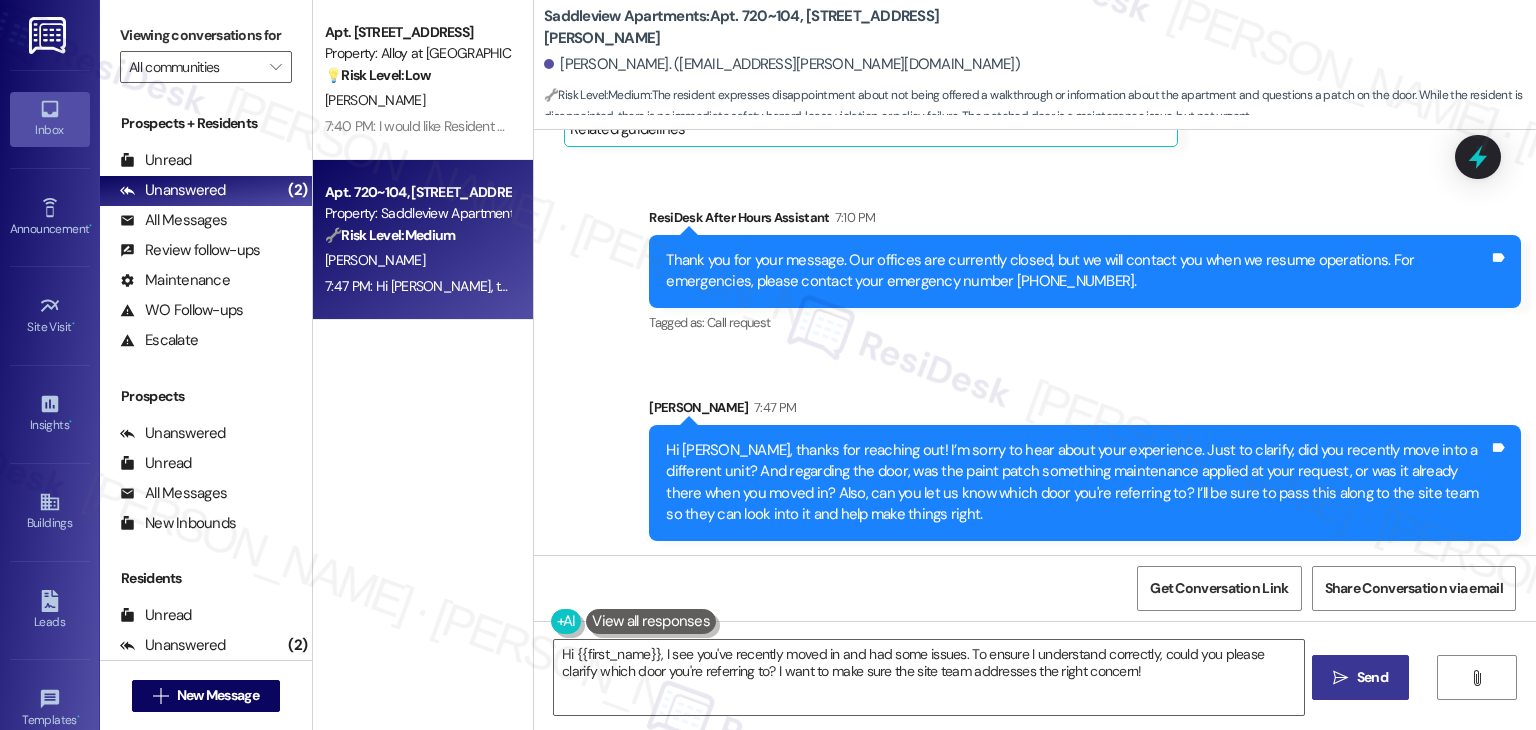 click on "Apt. [STREET_ADDRESS] Property: Alloy at [GEOGRAPHIC_DATA] 💡  Risk Level:  Low The resident is making a request to speak with a specific resident. This is a non-essential request. [PERSON_NAME] 7:40 PM: I would like Resident Ladger 7:40 PM: I would like Resident Ladger Apt. 720~104, [GEOGRAPHIC_DATA][PERSON_NAME] Property: Saddleview Apartments 🔧  Risk Level:  Medium The resident expresses disappointment about not being offered a walkthrough or information about the apartment and questions a patch on the door. While the resident is disappointed, there is no immediate safety hazard, lease violation, or policy failure. The patched door is a maintenance issue, but not urgent. [PERSON_NAME]" at bounding box center [423, 294] 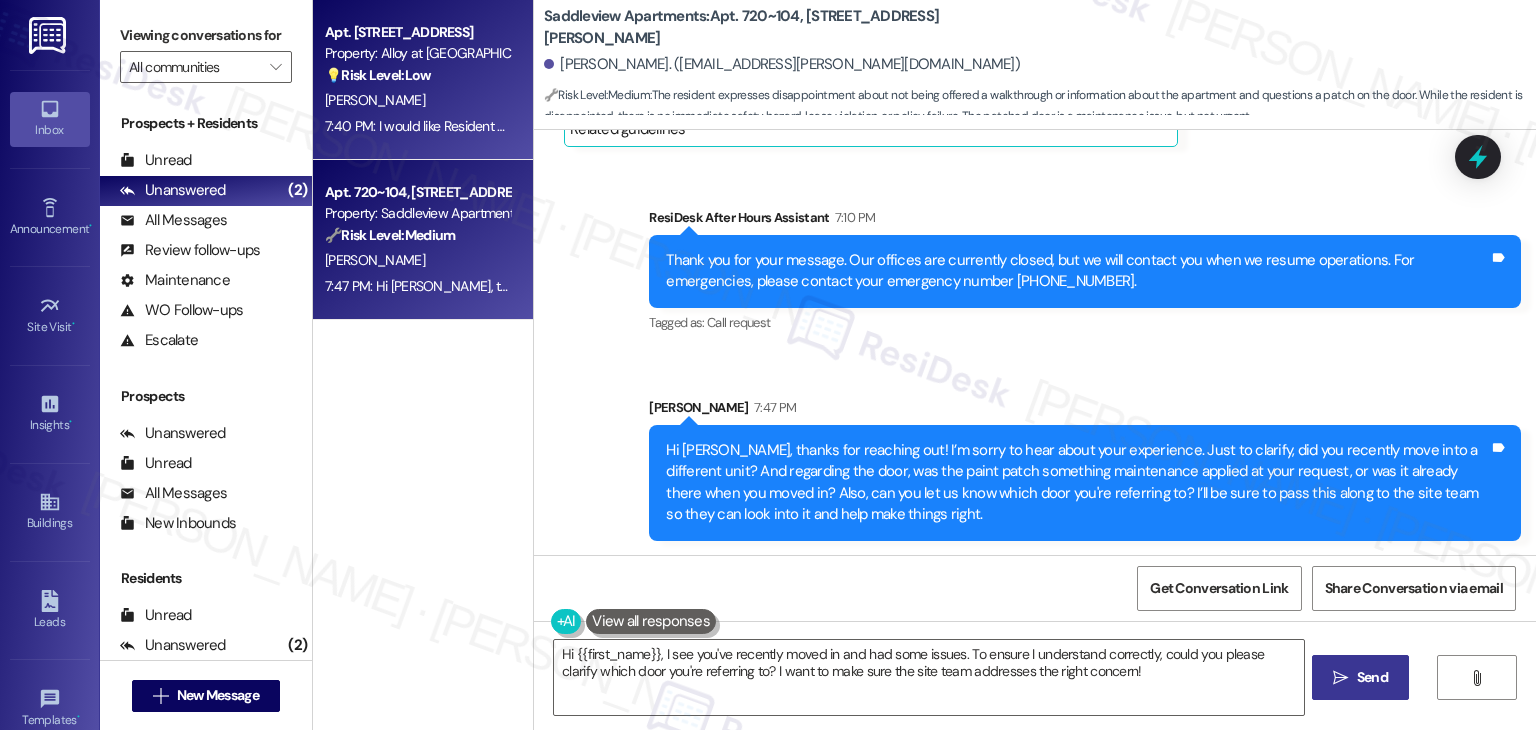 click on "7:40 PM: I would like Resident Ladger 7:40 PM: I would like Resident Ladger" at bounding box center (431, 126) 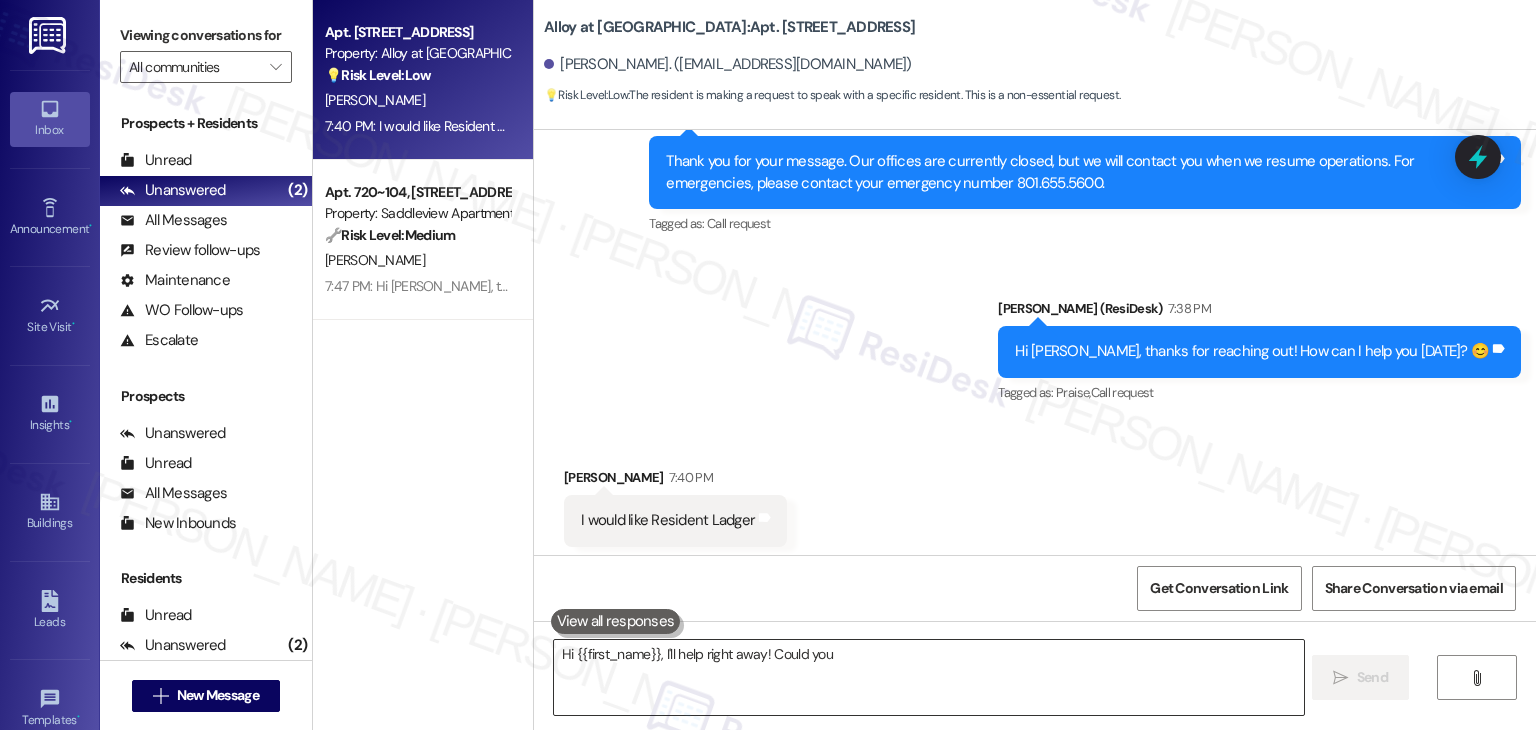 scroll, scrollTop: 376, scrollLeft: 0, axis: vertical 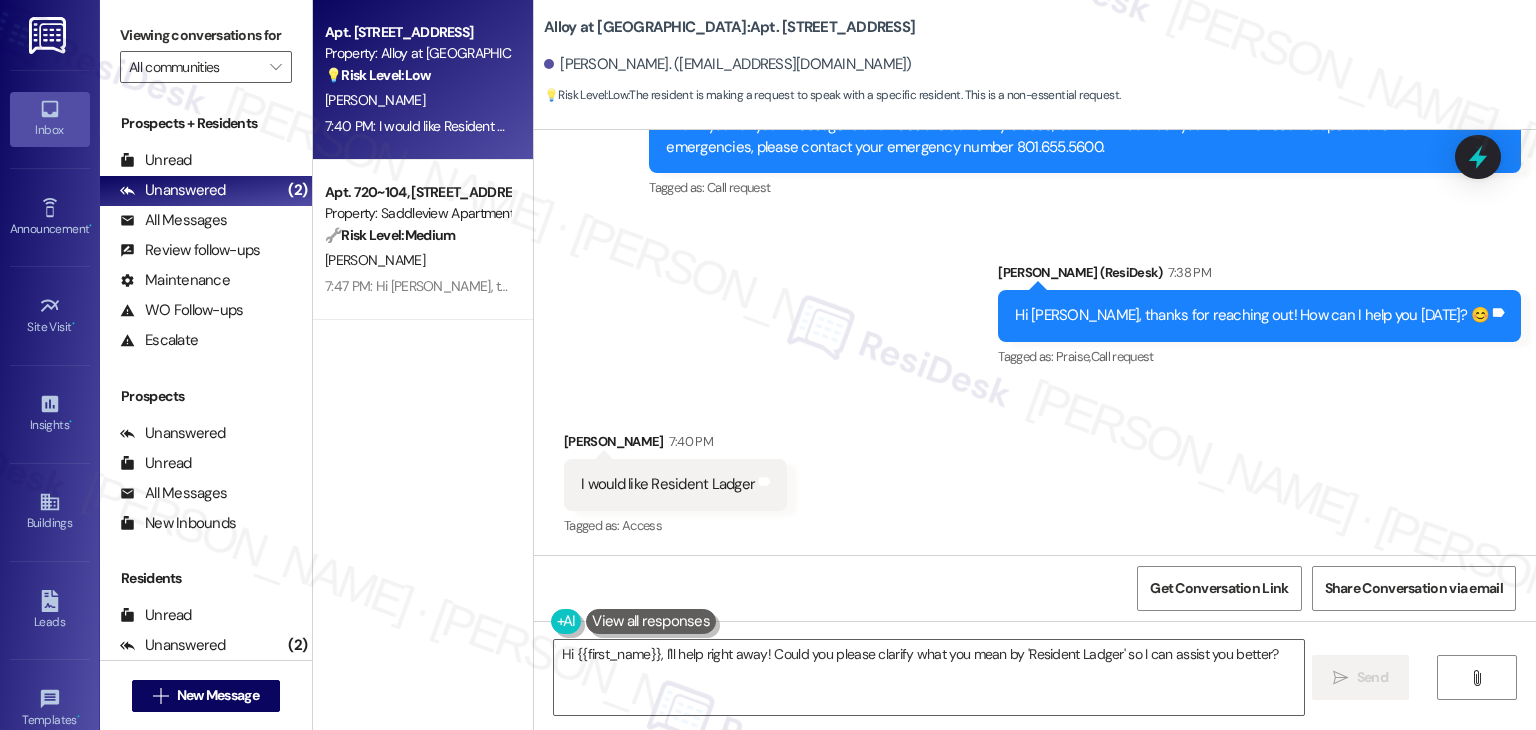 click on "Received via SMS [PERSON_NAME] 7:40 PM I would like Resident Ladger Tags and notes Tagged as:   Access Click to highlight conversations about Access" at bounding box center [1035, 470] 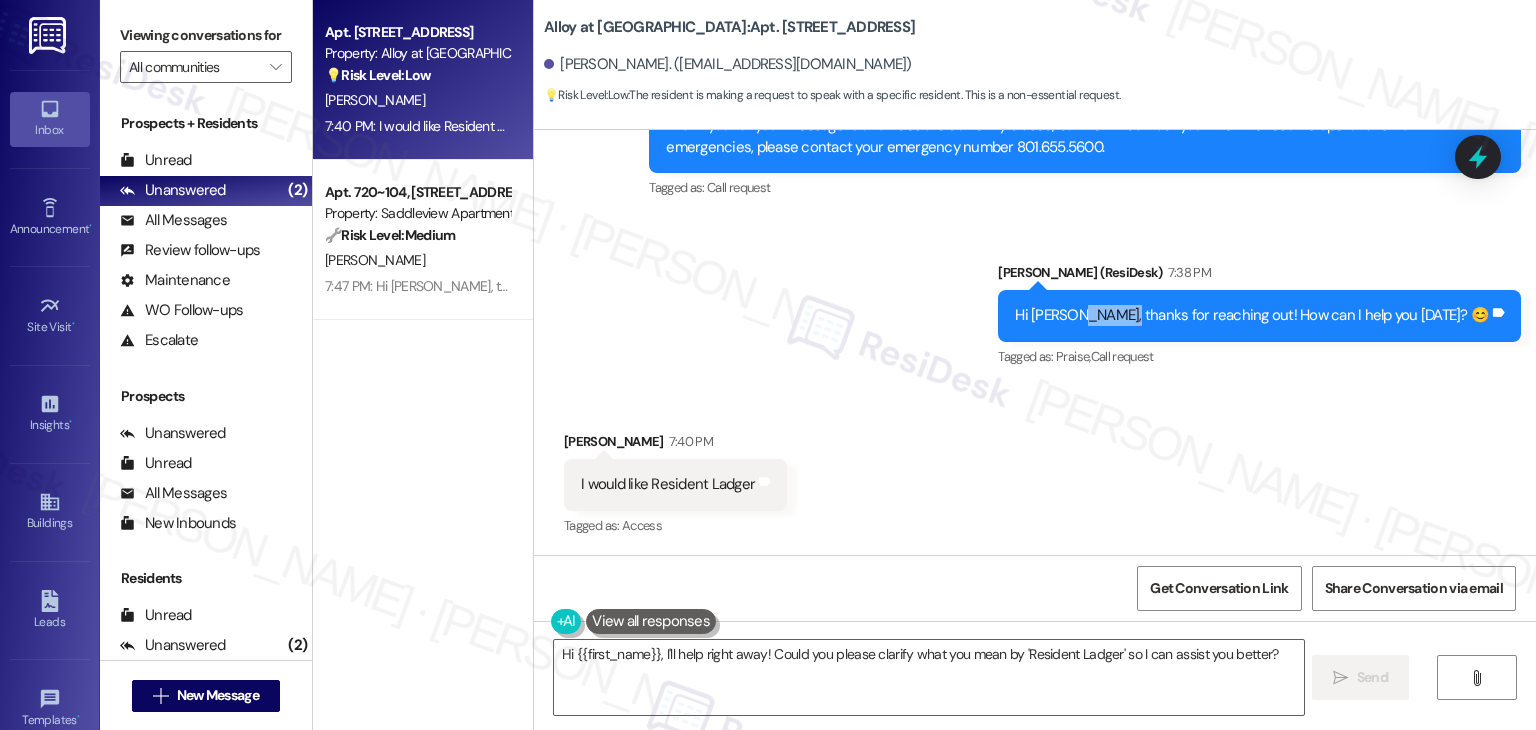 click on "Hi [PERSON_NAME], thanks for reaching out! How can I help you [DATE]? 😊" at bounding box center [1252, 315] 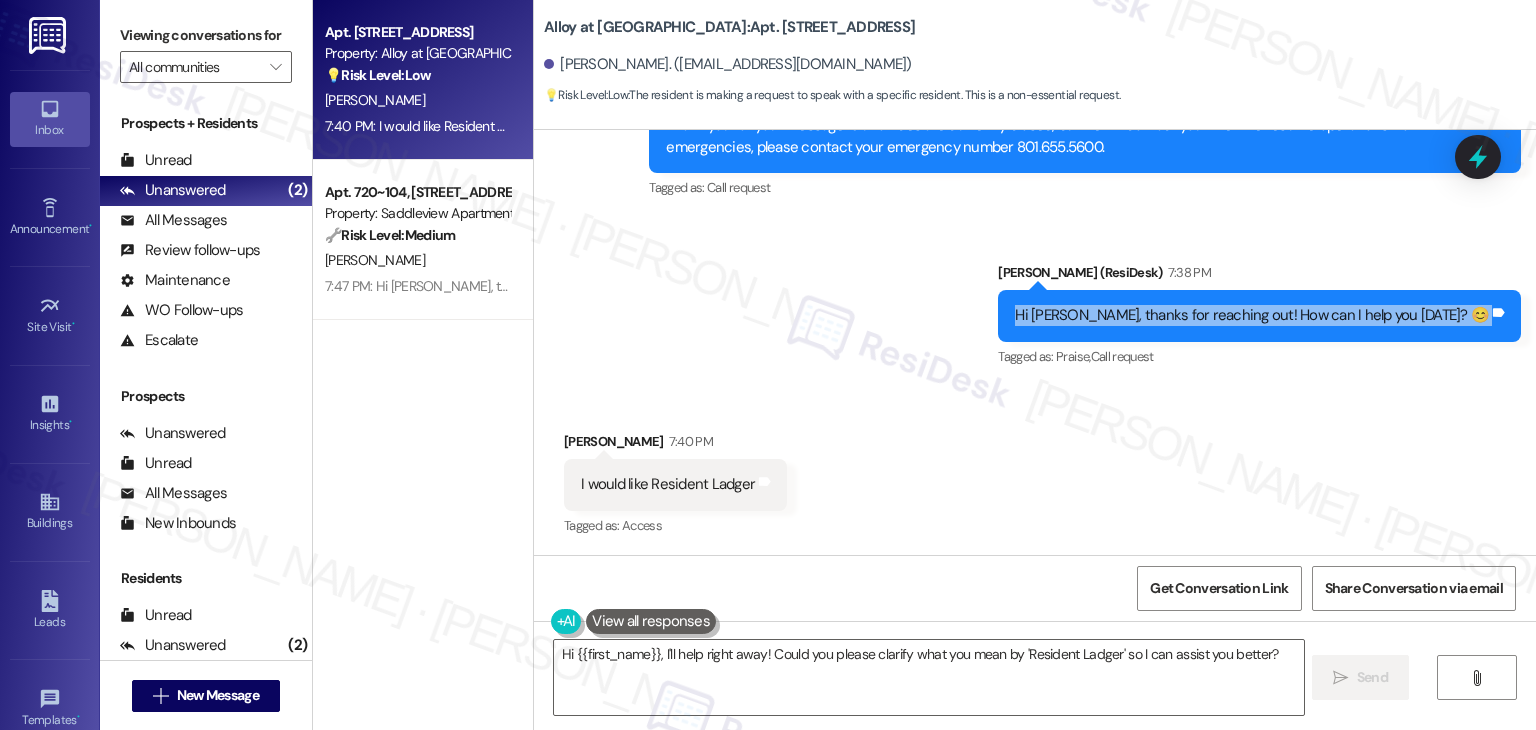 click on "Hi [PERSON_NAME], thanks for reaching out! How can I help you [DATE]? 😊" at bounding box center [1252, 315] 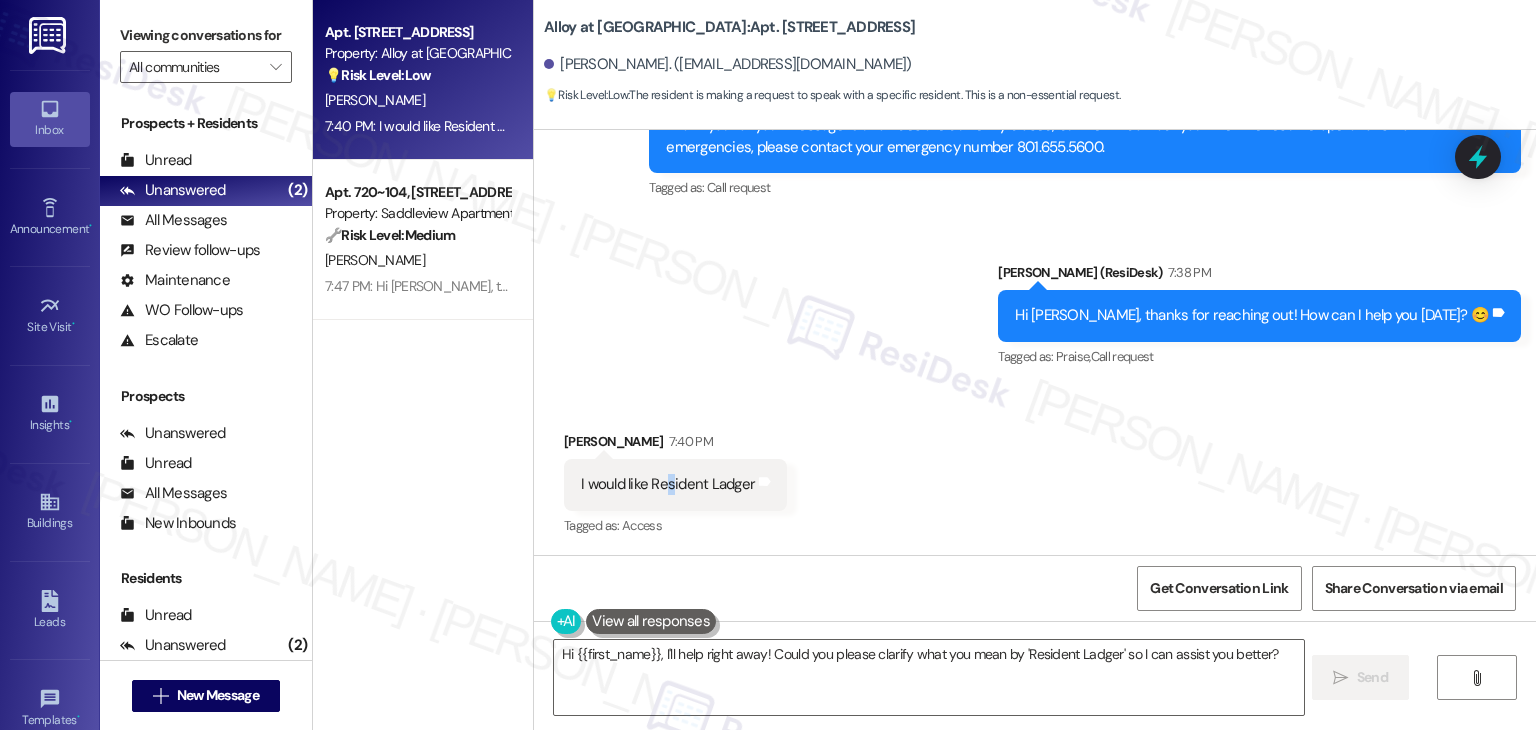 click on "I would like Resident Ladger" at bounding box center (668, 484) 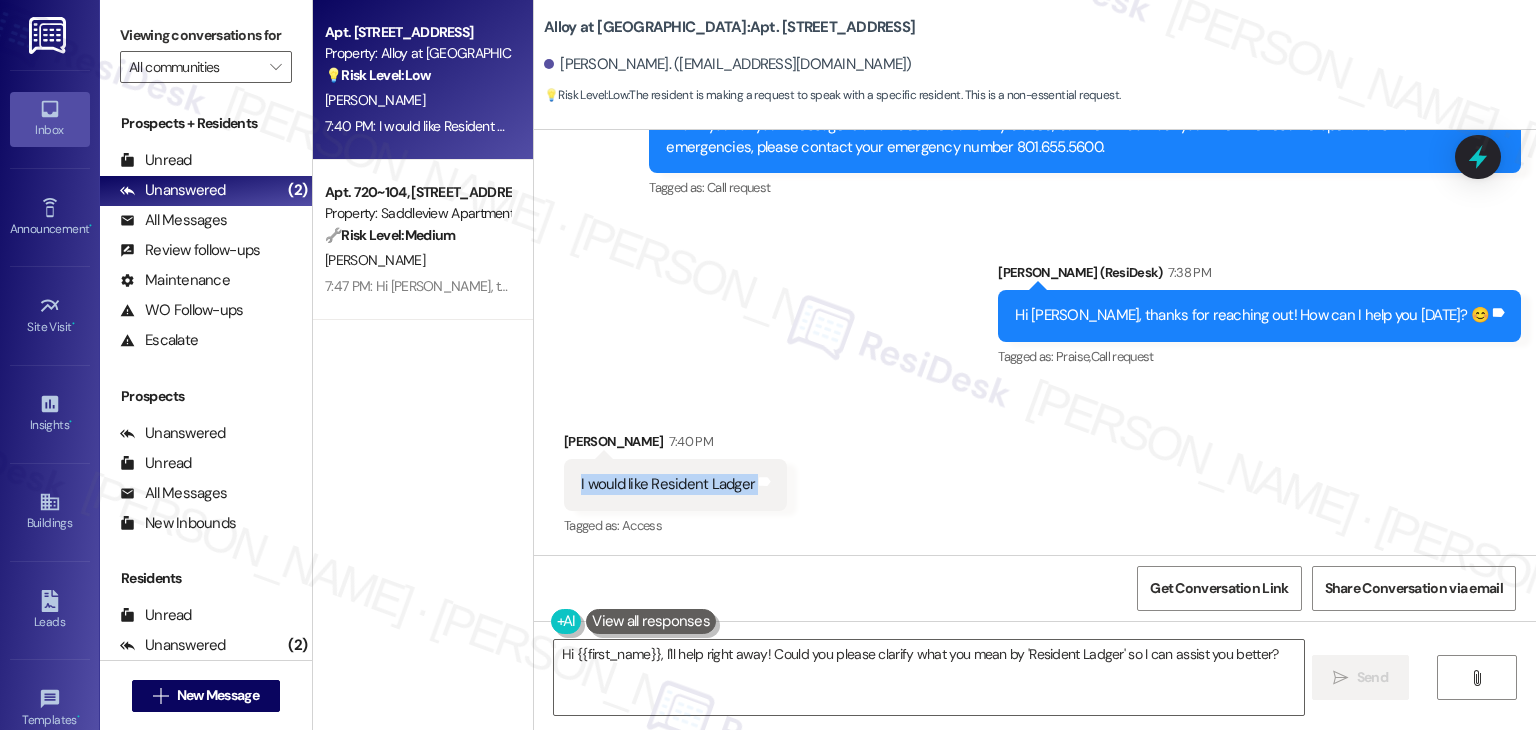 click on "I would like Resident Ladger" at bounding box center (668, 484) 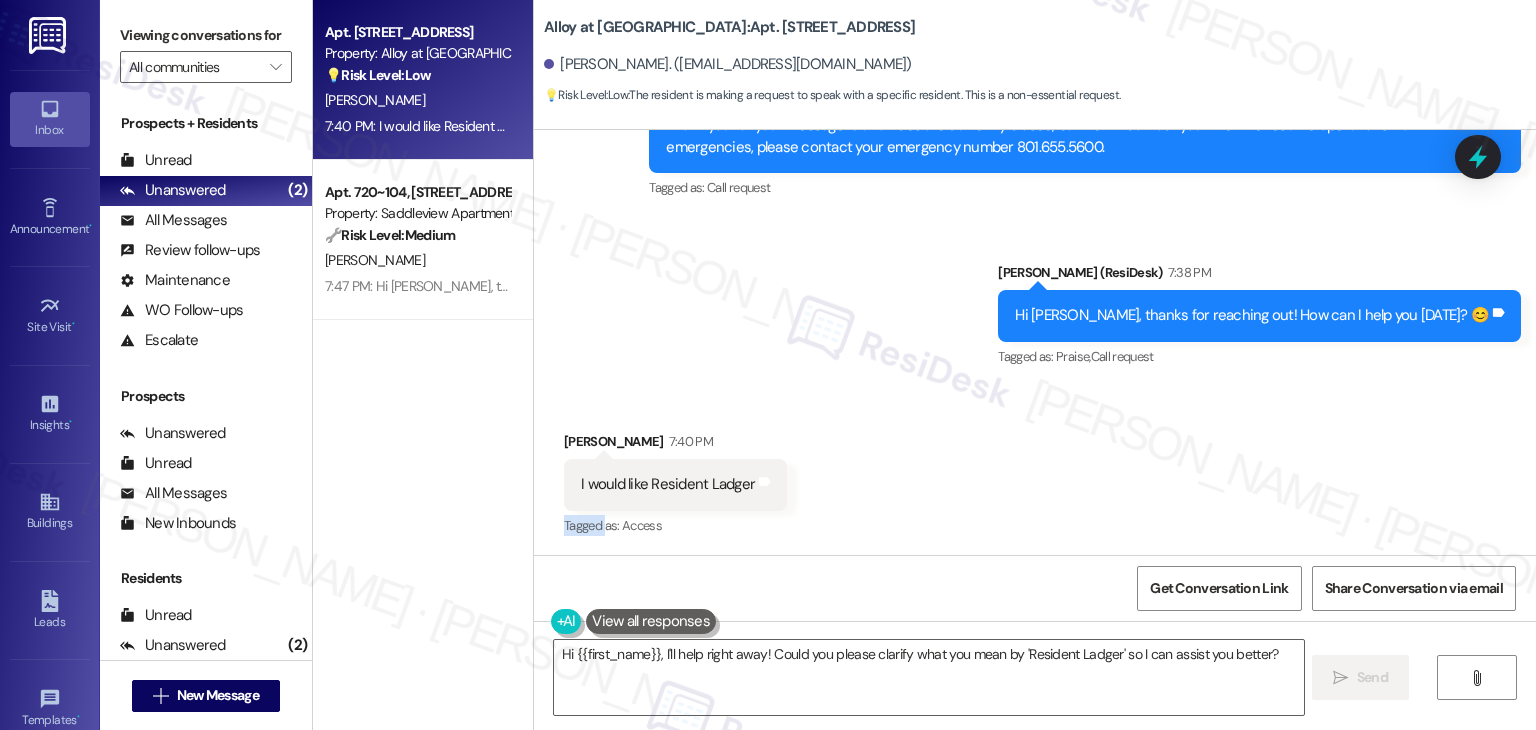 click on "Received via SMS [PERSON_NAME] 7:40 PM I would like Resident Ladger Tags and notes Tagged as:   Access Click to highlight conversations about Access" at bounding box center [1035, 470] 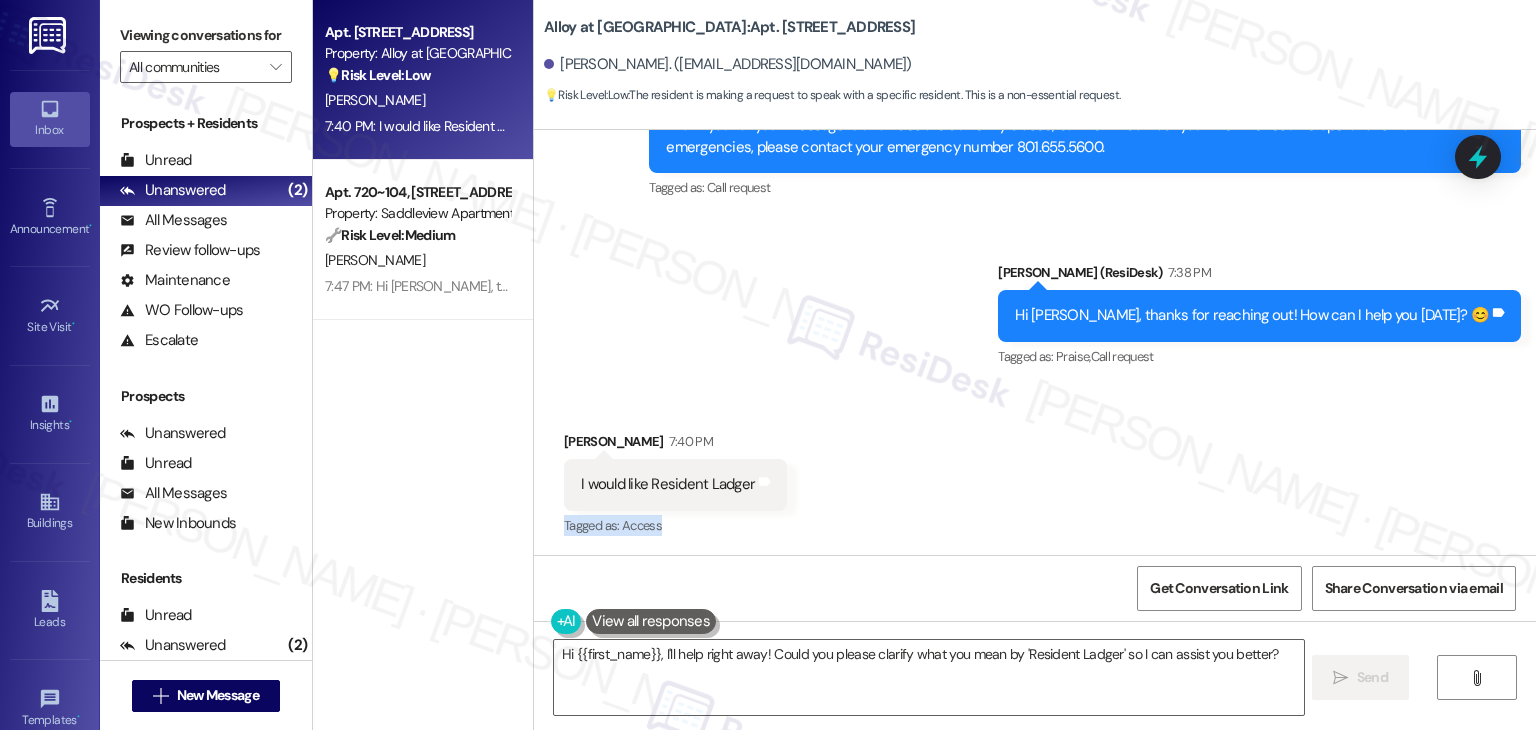 click on "Received via SMS [PERSON_NAME] 7:40 PM I would like Resident Ladger Tags and notes Tagged as:   Access Click to highlight conversations about Access" at bounding box center (1035, 470) 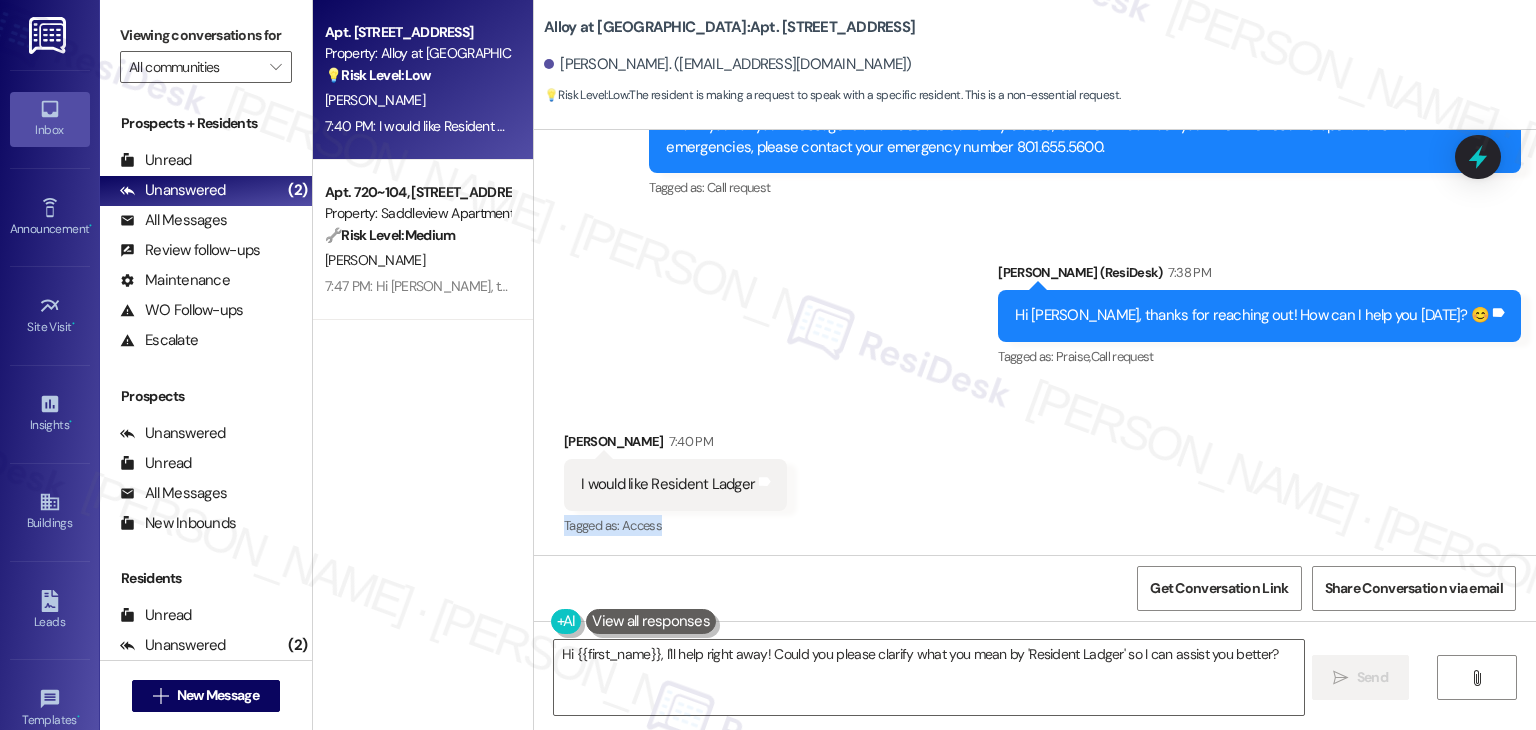 click on "Received via SMS [PERSON_NAME] 7:40 PM I would like Resident Ladger Tags and notes Tagged as:   Access Click to highlight conversations about Access" at bounding box center (1035, 470) 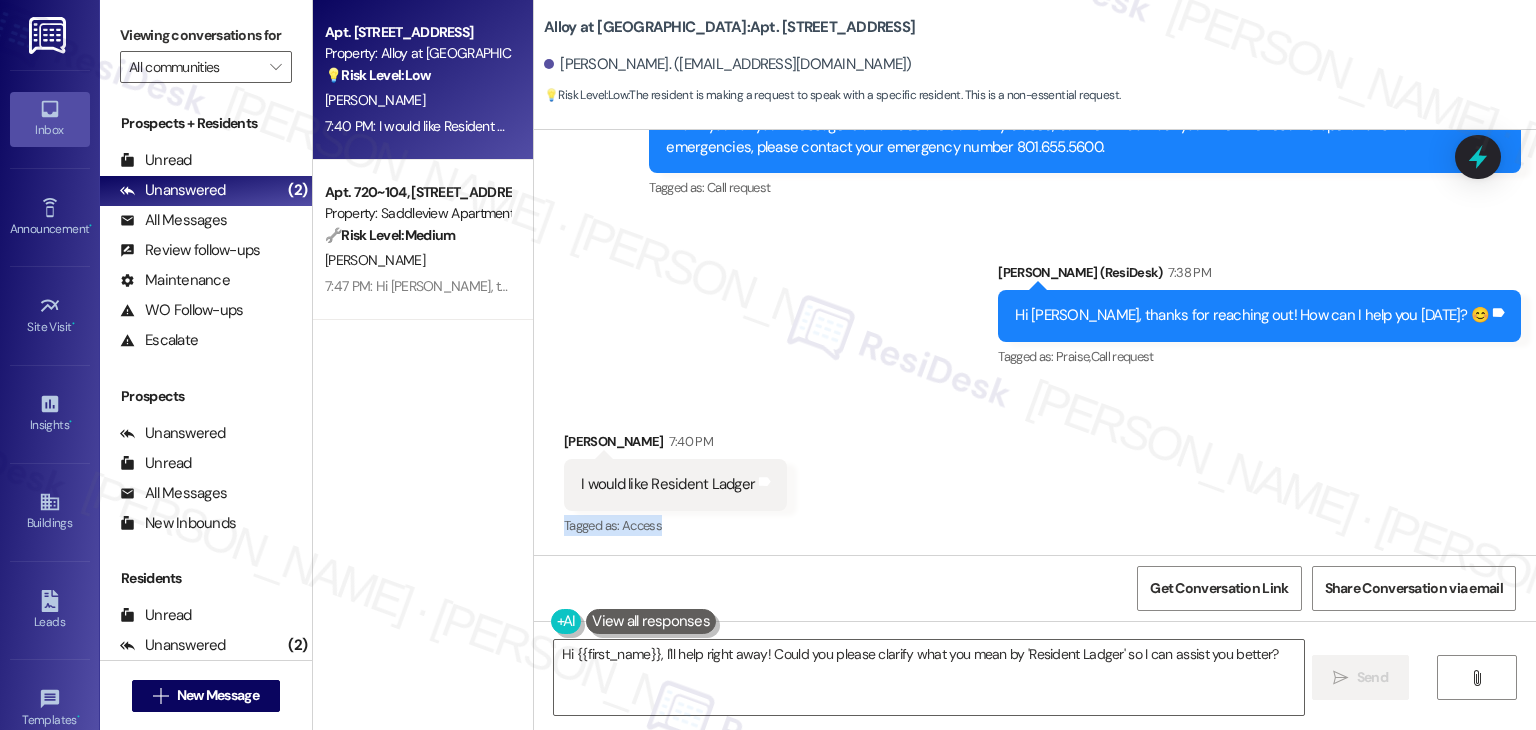 click on "Received via SMS [PERSON_NAME] 7:40 PM I would like Resident Ladger Tags and notes Tagged as:   Access Click to highlight conversations about Access" at bounding box center [1035, 470] 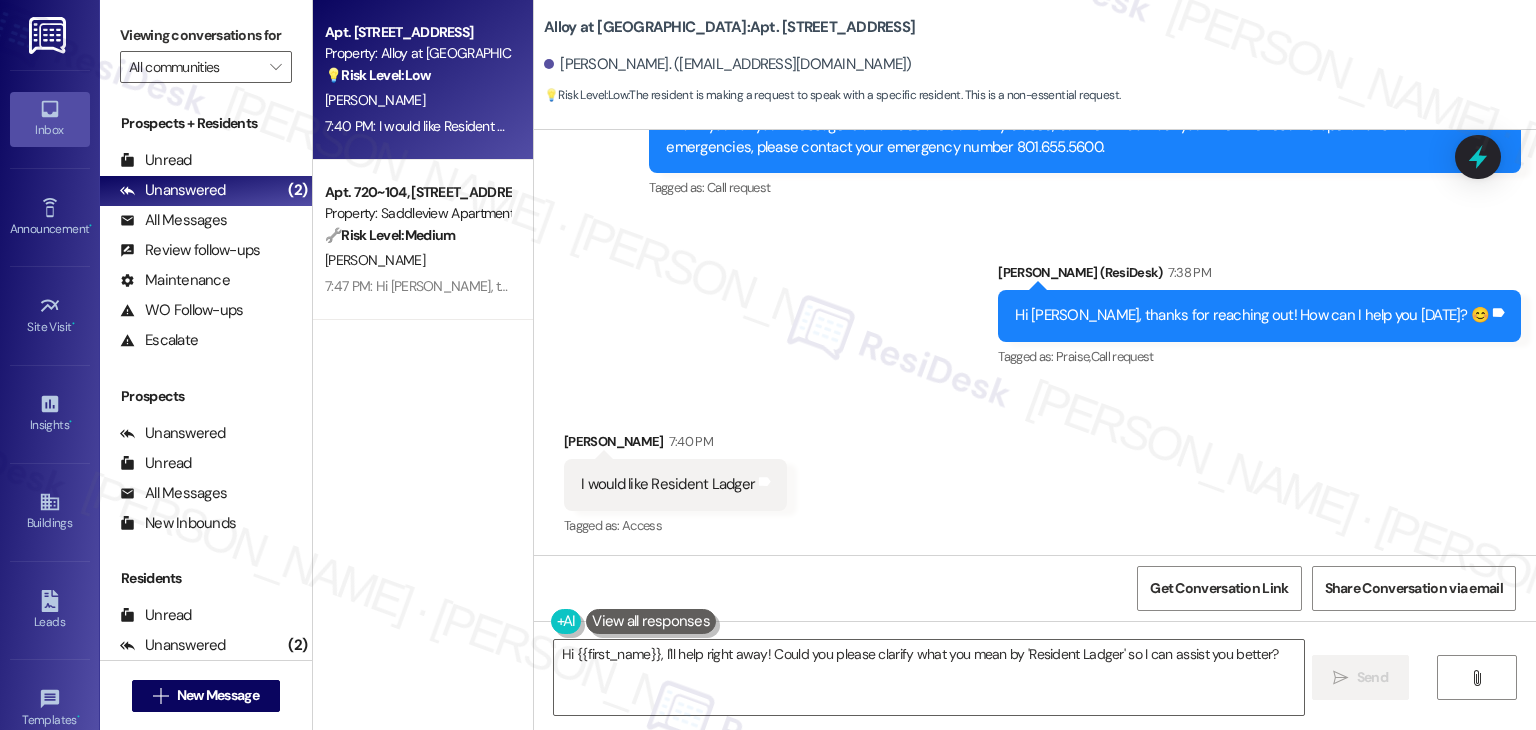 click on "Received via SMS [PERSON_NAME] 7:40 PM I would like Resident Ladger Tags and notes Tagged as:   Access Click to highlight conversations about Access" at bounding box center (1035, 470) 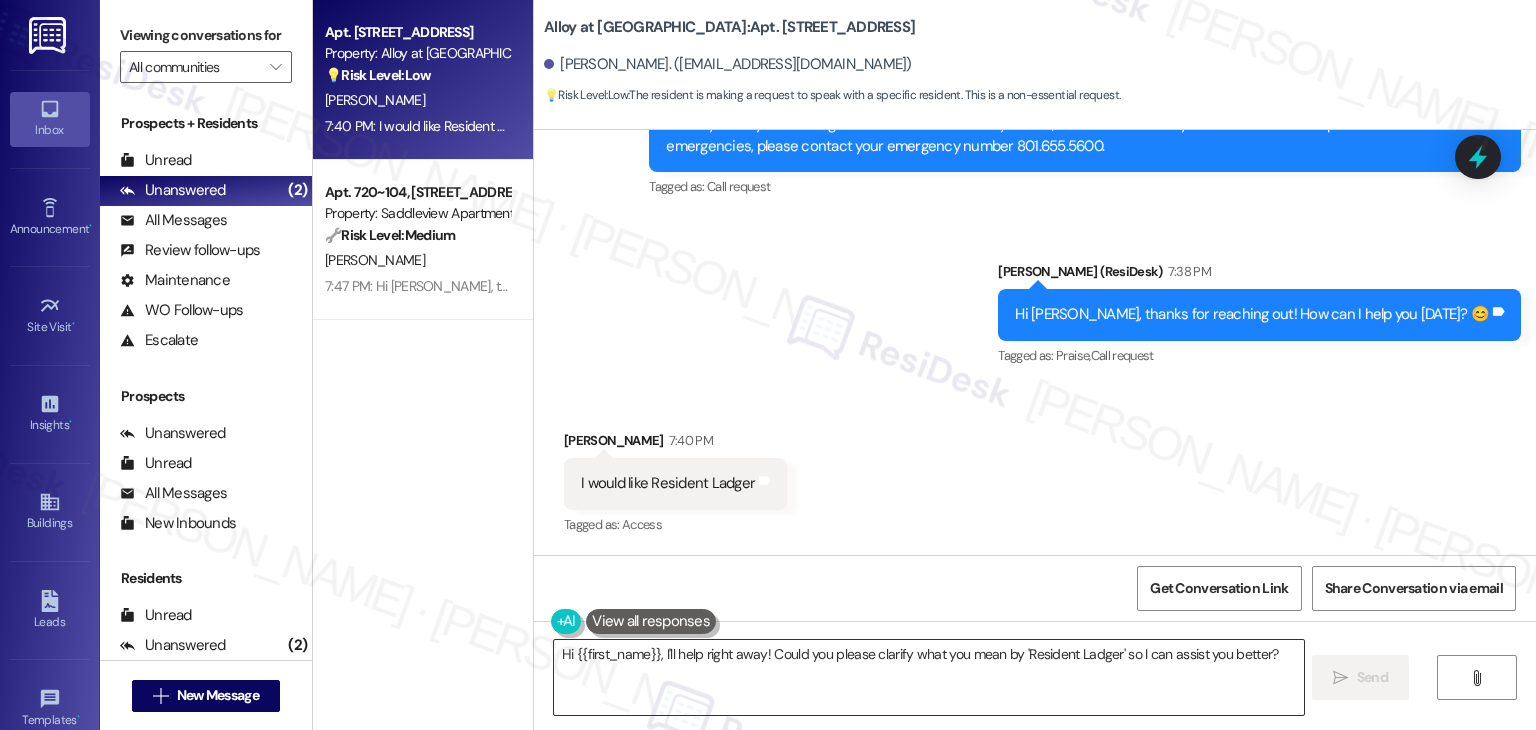 click on "Hi {{first_name}}, I'll help right away! Could you please clarify what you mean by 'Resident Ladger' so I can assist you better?" at bounding box center [928, 677] 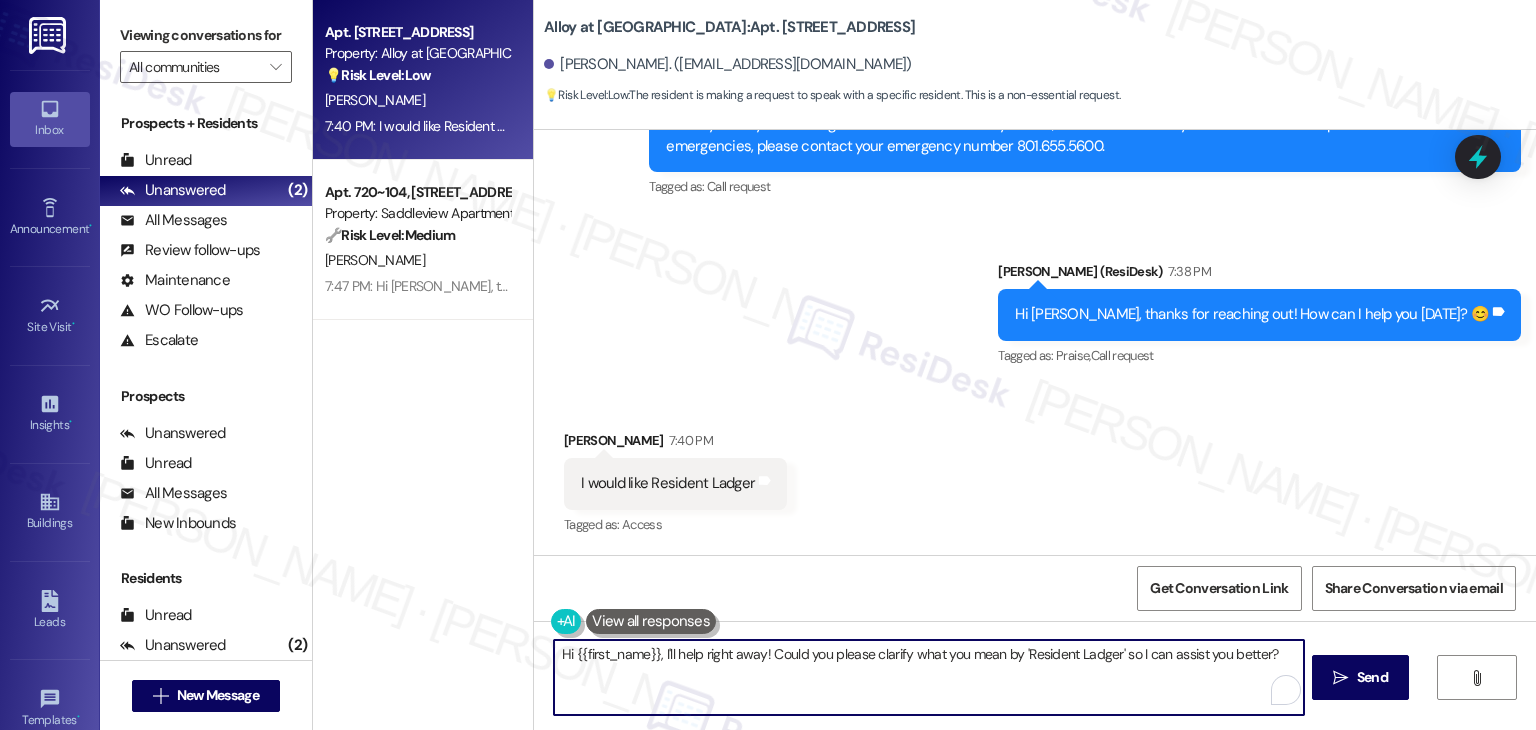 paste on "[PERSON_NAME]! I don’t have direct access to your resident ledger, but you may be able to view it through your resident portal. If it’s not available there, I recommend reaching out to the Leasing team. They’ll be able to provide it for you since they handle rent payments. Let me know if there’s anything else I can help with!" 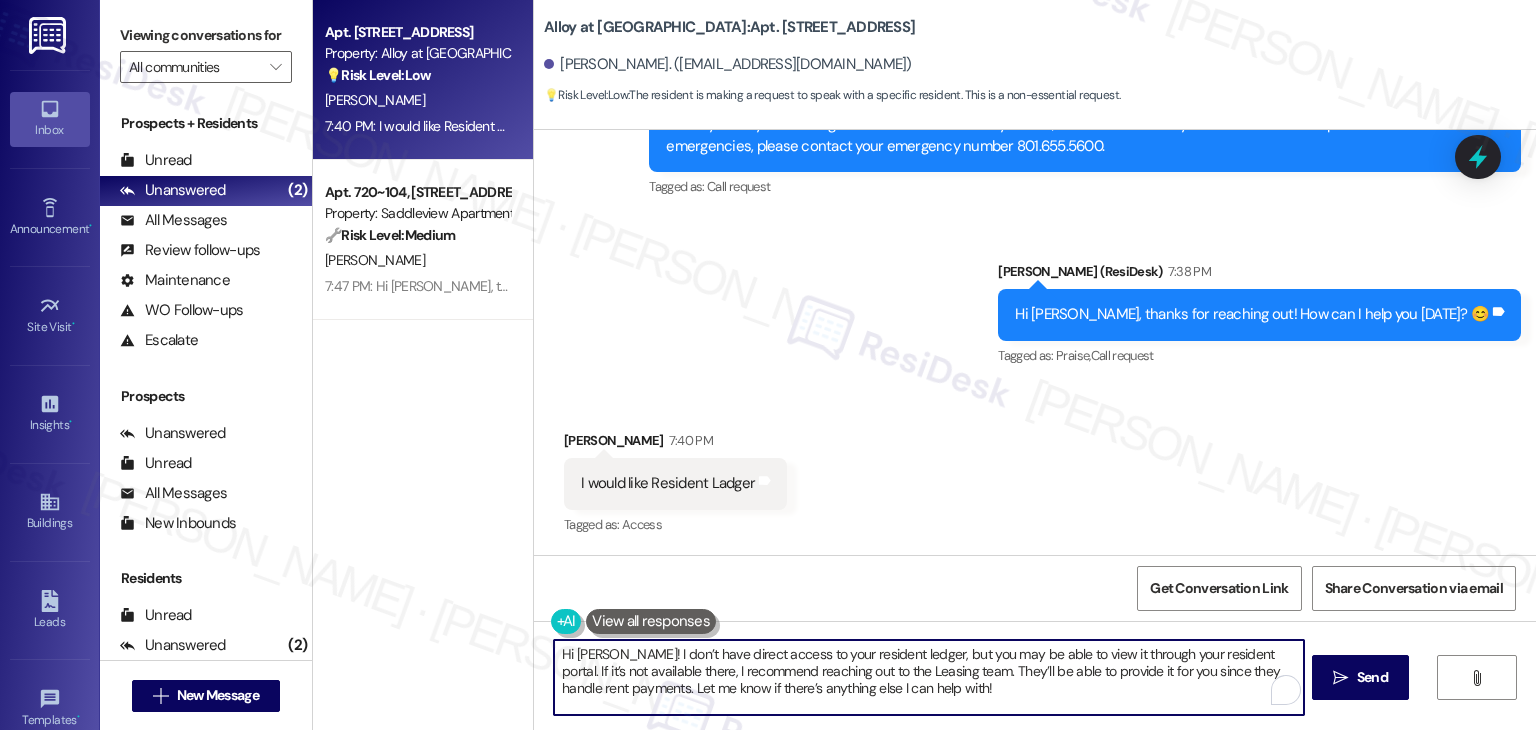 type on "Hi [PERSON_NAME]! I don’t have direct access to your resident ledger, but you may be able to view it through your resident portal. If it’s not available there, I recommend reaching out to the Leasing team. They’ll be able to provide it for you since they handle rent payments. Let me know if there’s anything else I can help with!" 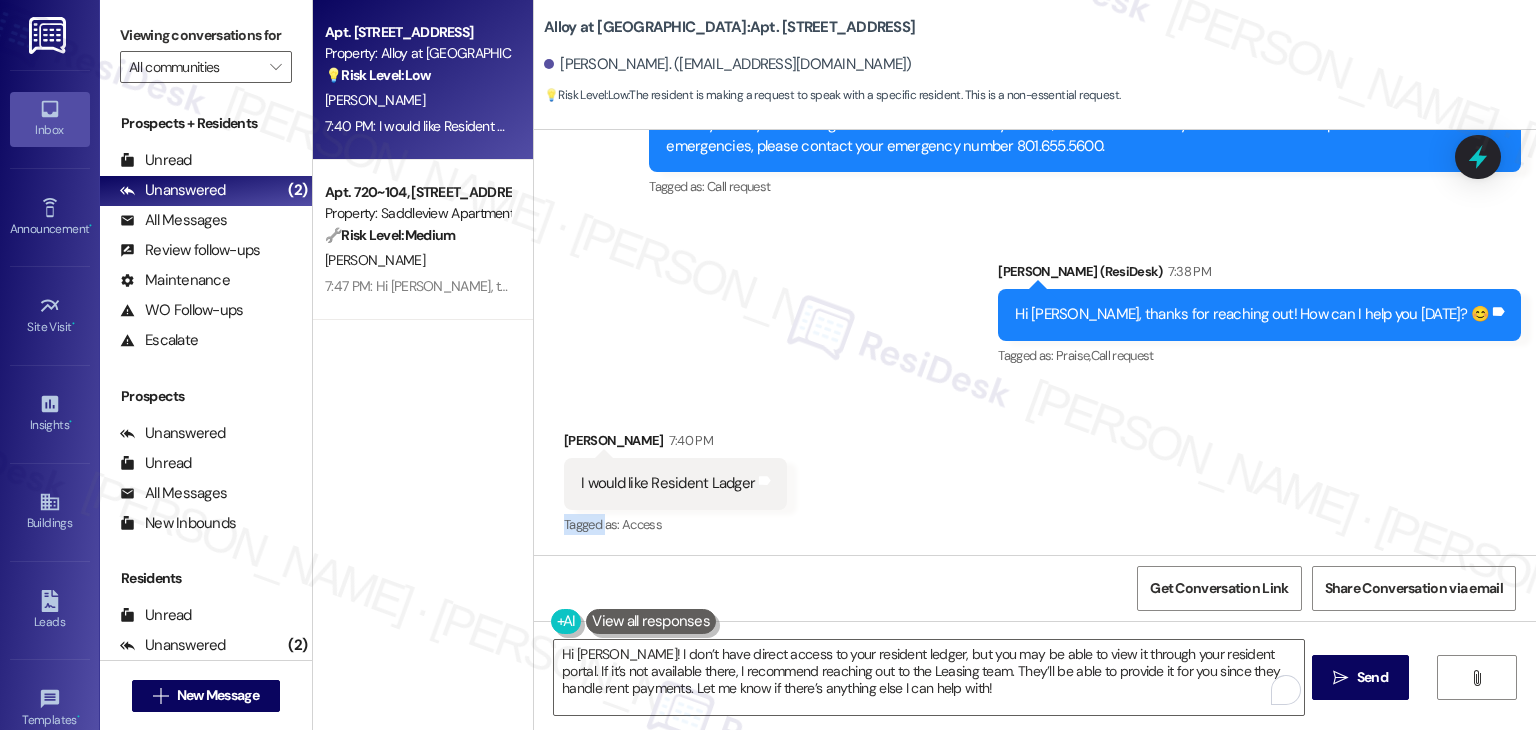 click on "Received via SMS [PERSON_NAME] 7:40 PM I would like Resident Ladger Tags and notes Tagged as:   Access Click to highlight conversations about Access" at bounding box center [1035, 469] 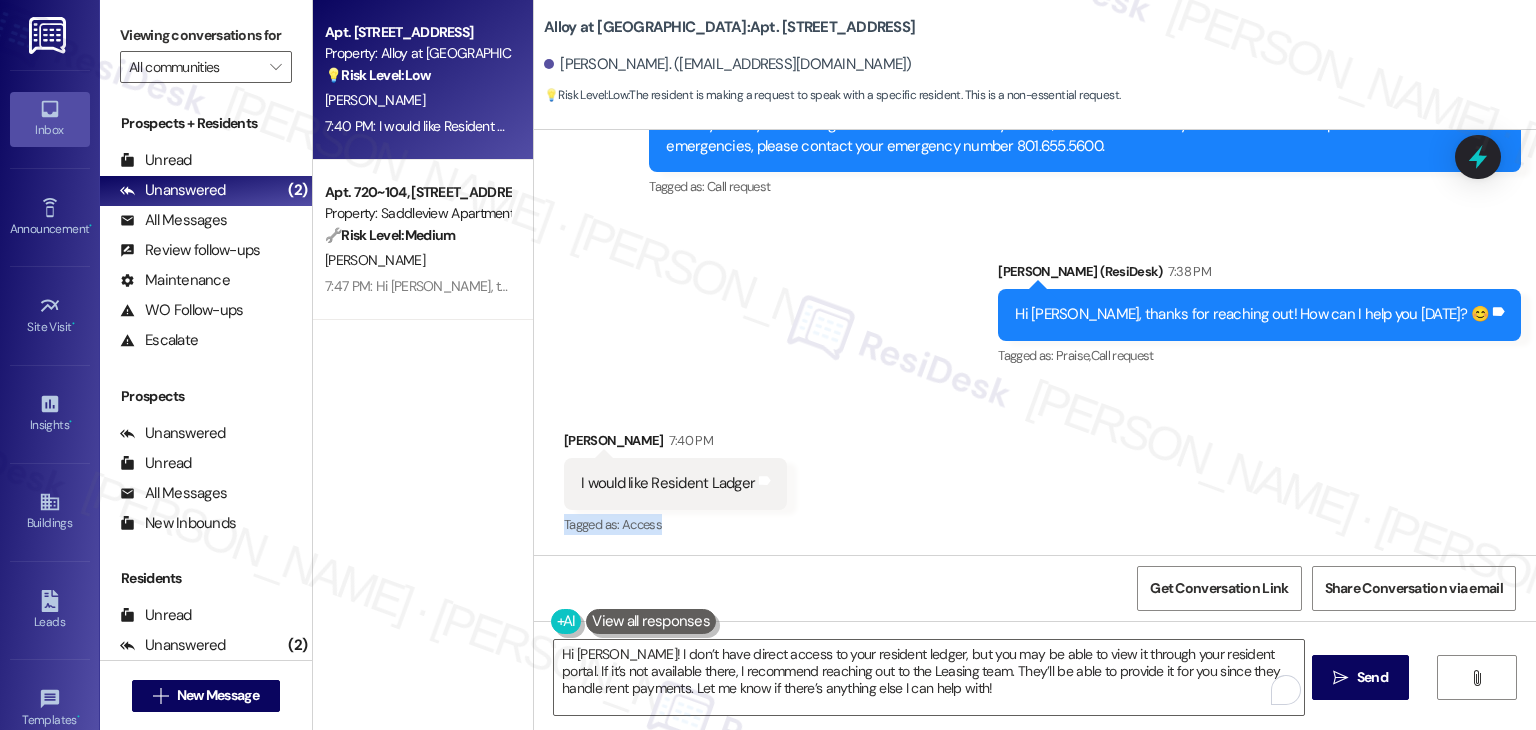 click on "Received via SMS [PERSON_NAME] 7:40 PM I would like Resident Ladger Tags and notes Tagged as:   Access Click to highlight conversations about Access" at bounding box center (1035, 469) 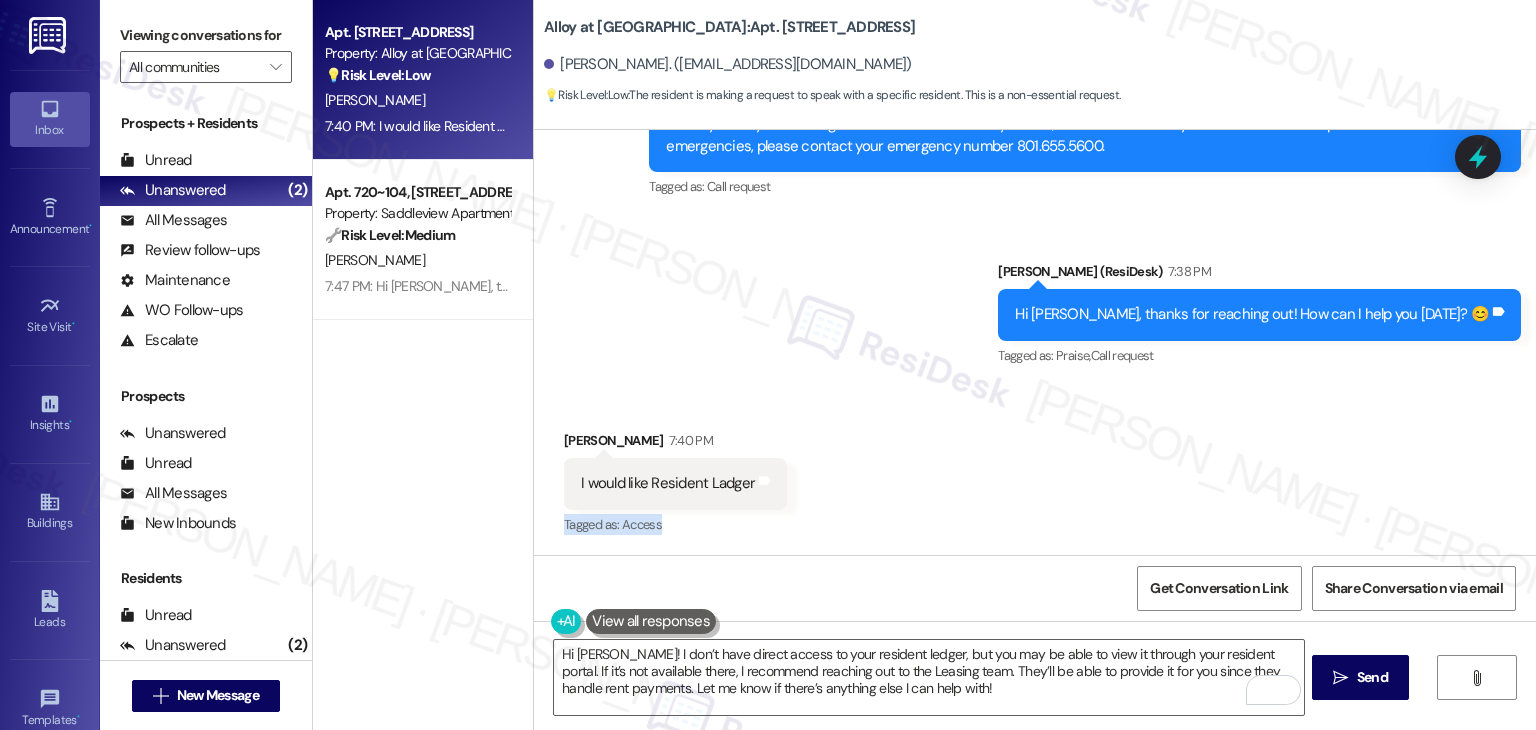 click on "Received via SMS [PERSON_NAME] 7:40 PM I would like Resident Ladger Tags and notes Tagged as:   Access Click to highlight conversations about Access" at bounding box center [1035, 469] 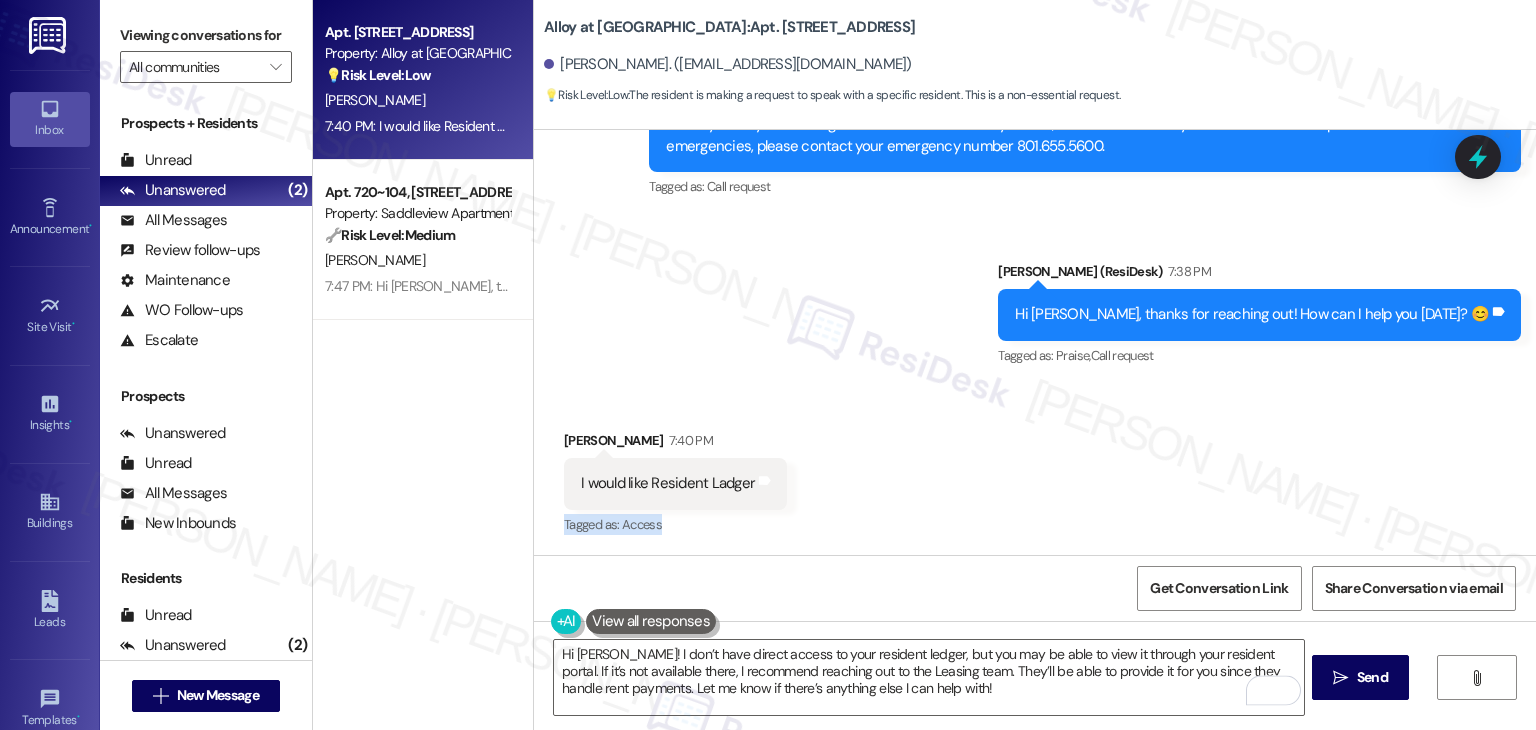 click on "Received via SMS [PERSON_NAME] 7:40 PM I would like Resident Ladger Tags and notes Tagged as:   Access Click to highlight conversations about Access" at bounding box center (1035, 469) 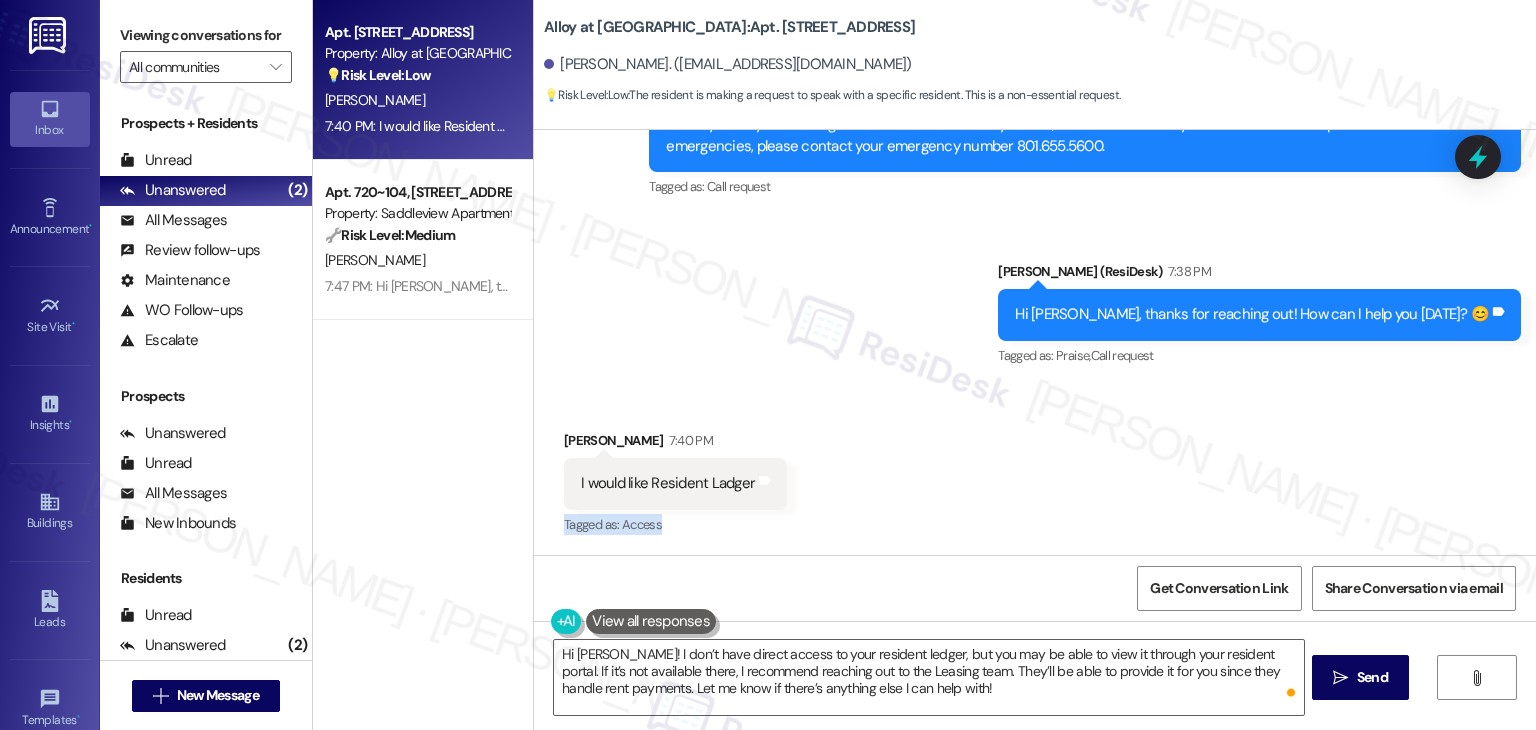 click on "Received via SMS [PERSON_NAME] 7:40 PM I would like Resident Ladger Tags and notes Tagged as:   Access Click to highlight conversations about Access" at bounding box center [1035, 469] 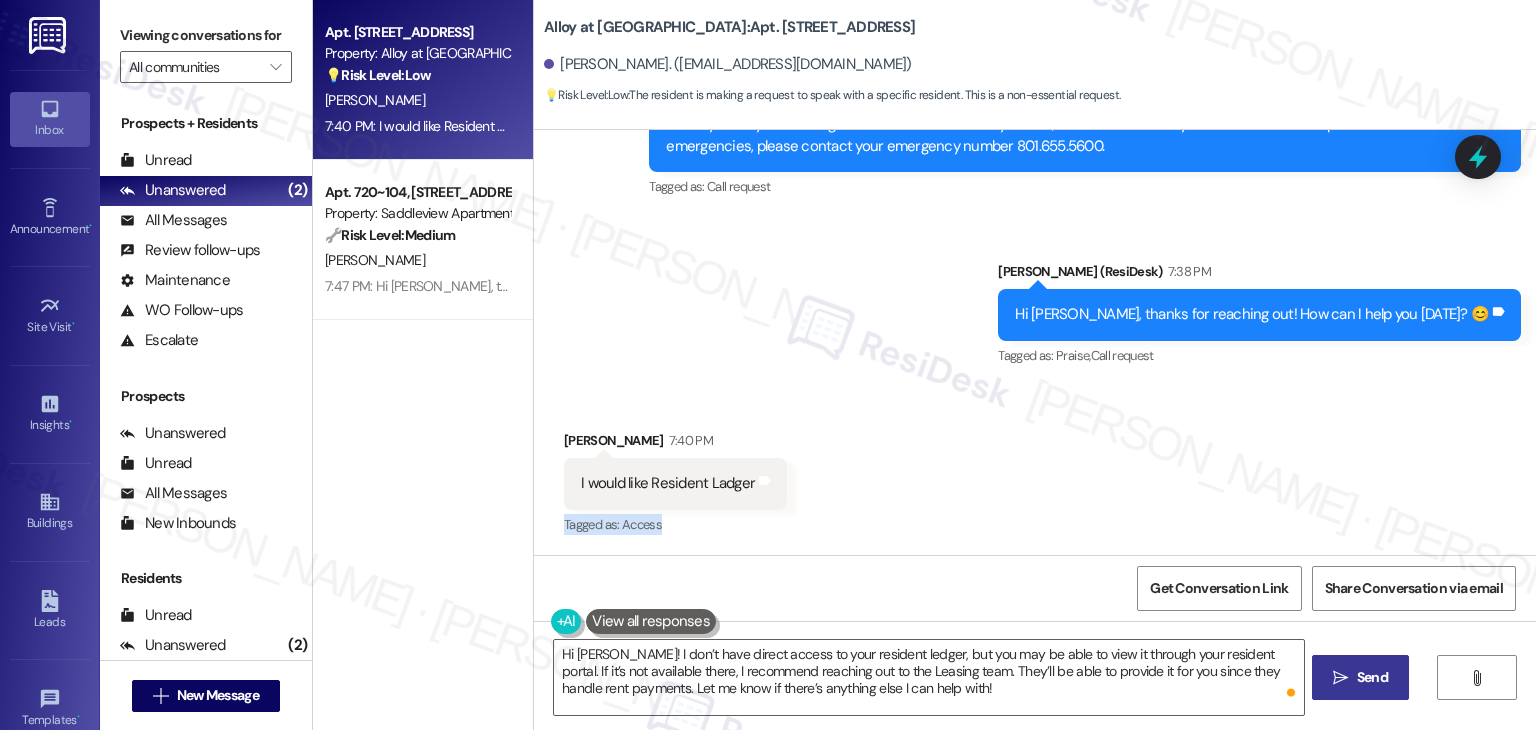click on "Send" at bounding box center [1372, 677] 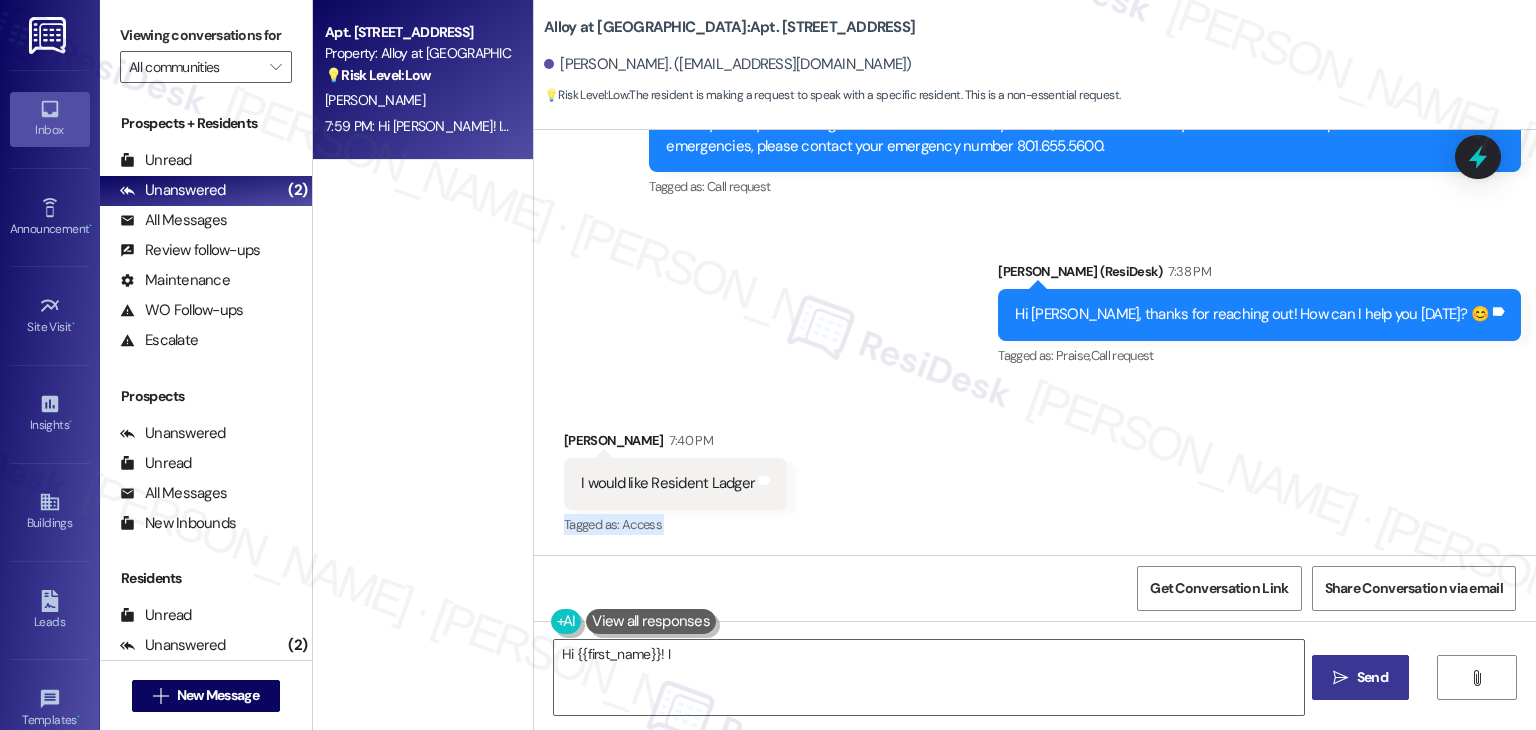 type on "Hi {{first_name}}! I" 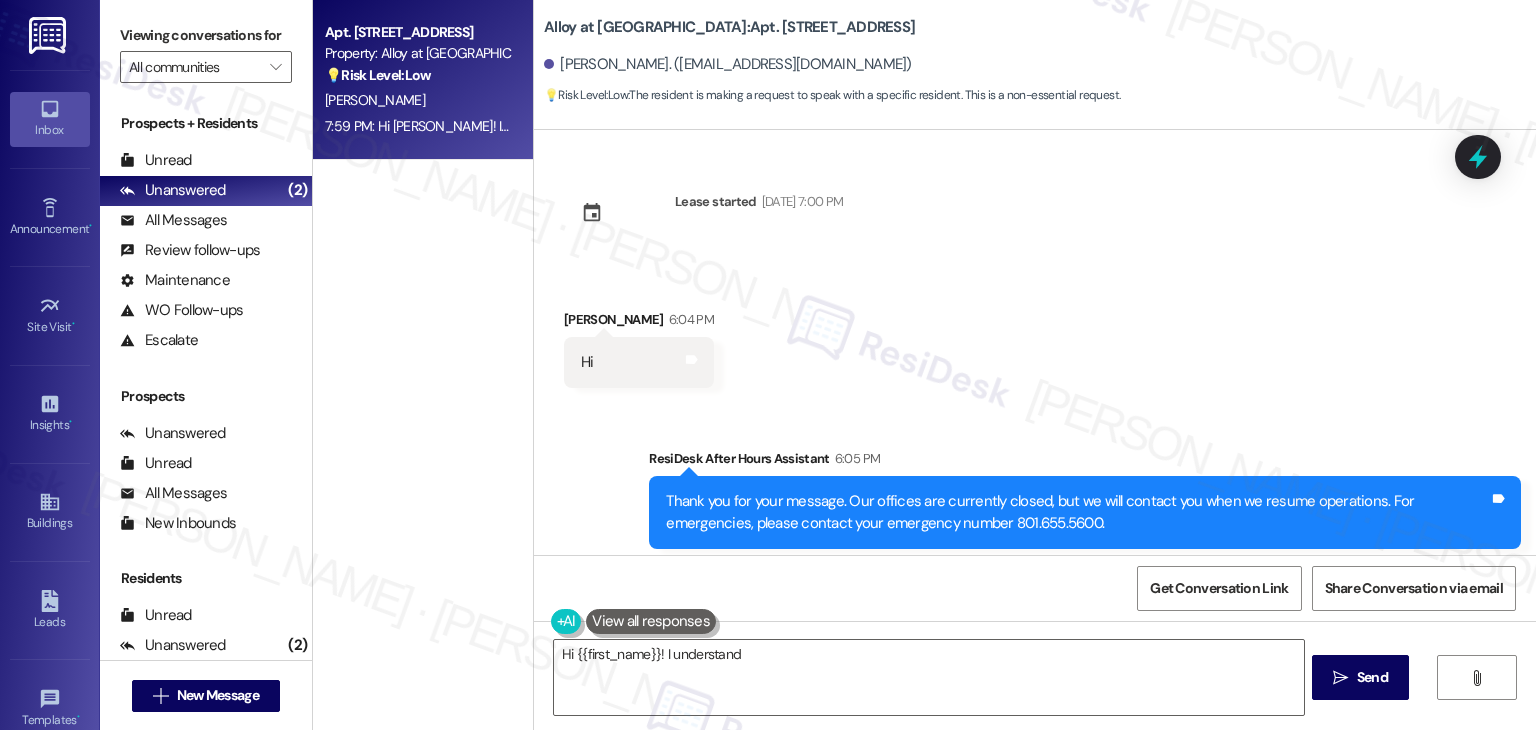 scroll, scrollTop: 0, scrollLeft: 0, axis: both 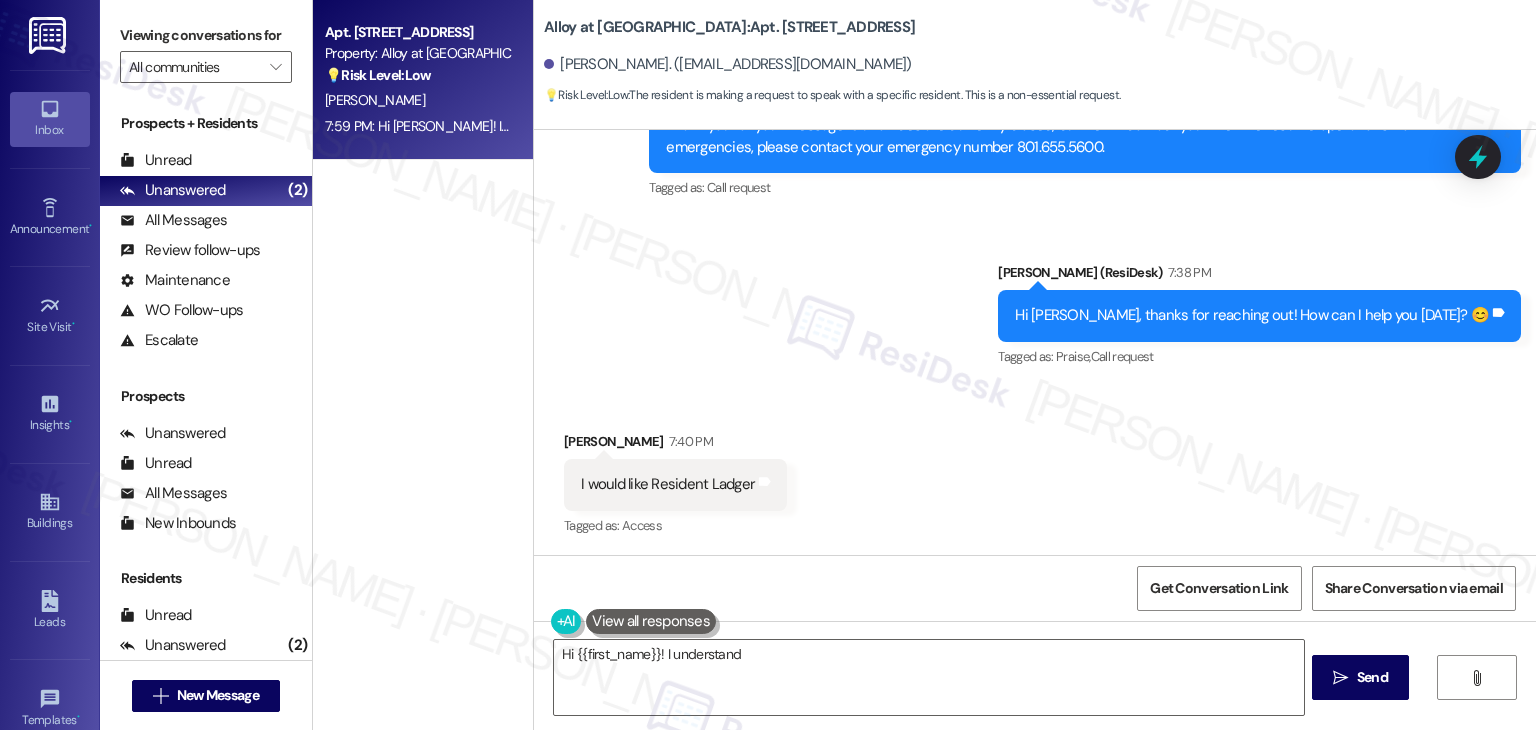 click on "Received via SMS [PERSON_NAME] 7:40 PM I would like Resident Ladger Tags and notes Tagged as:   Access Click to highlight conversations about Access" at bounding box center [1035, 470] 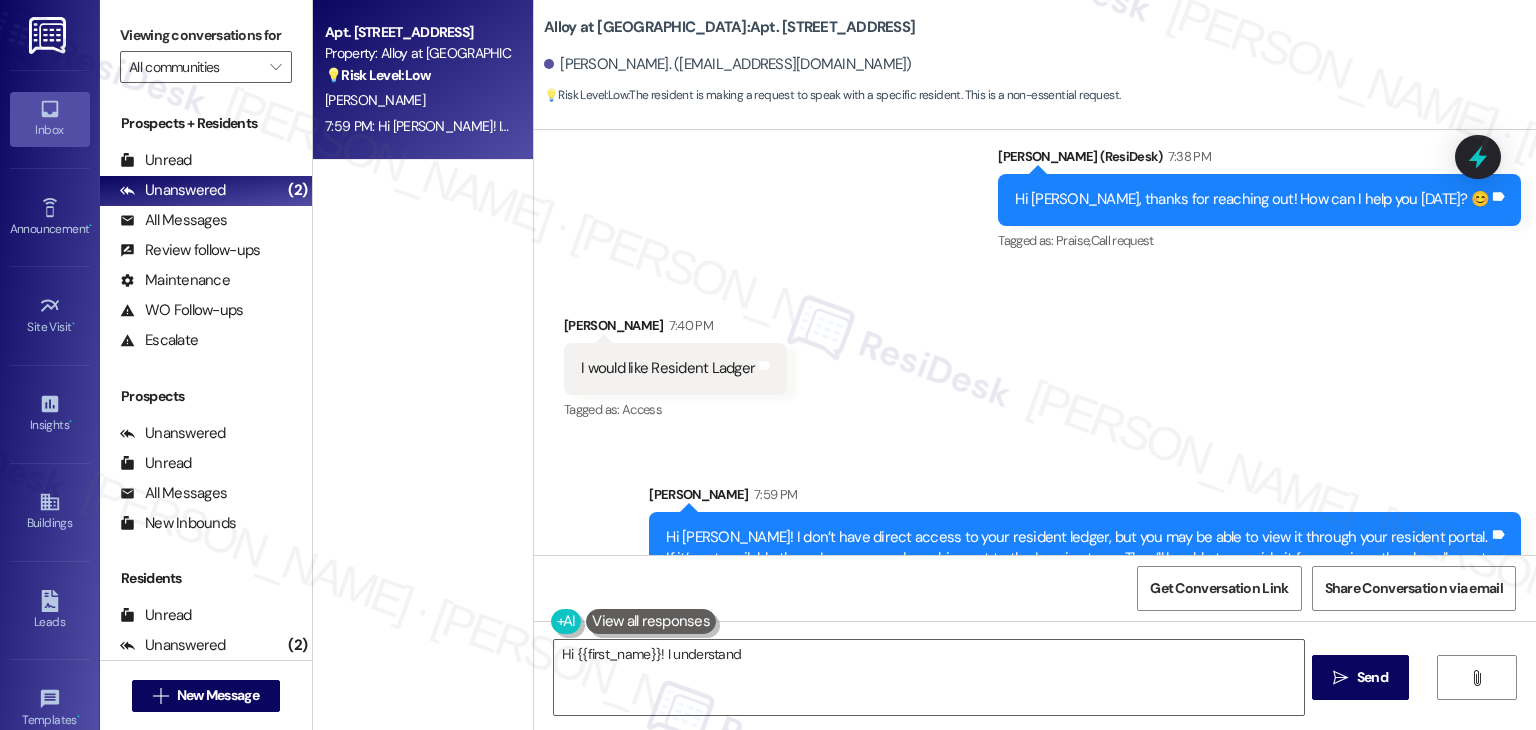 scroll, scrollTop: 460, scrollLeft: 0, axis: vertical 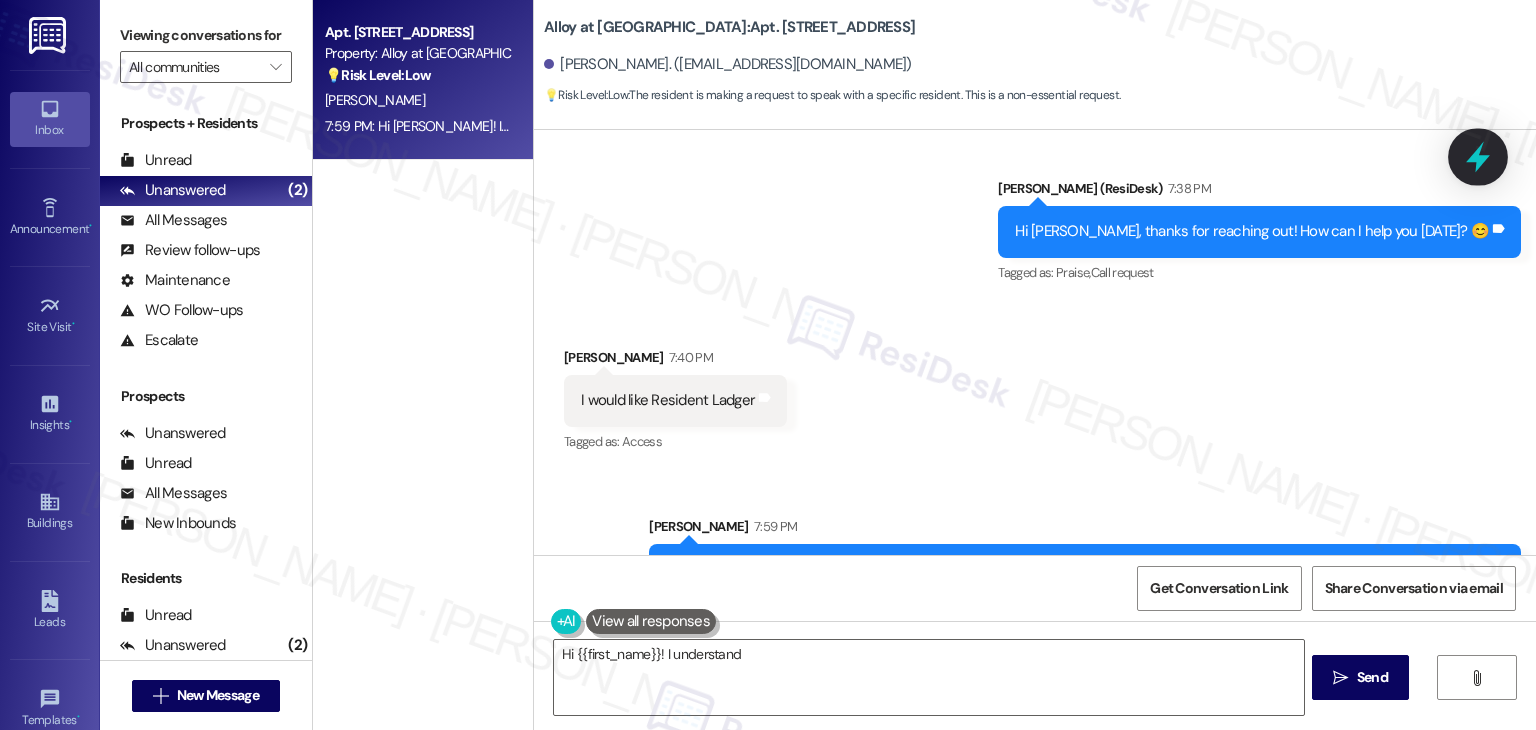 click 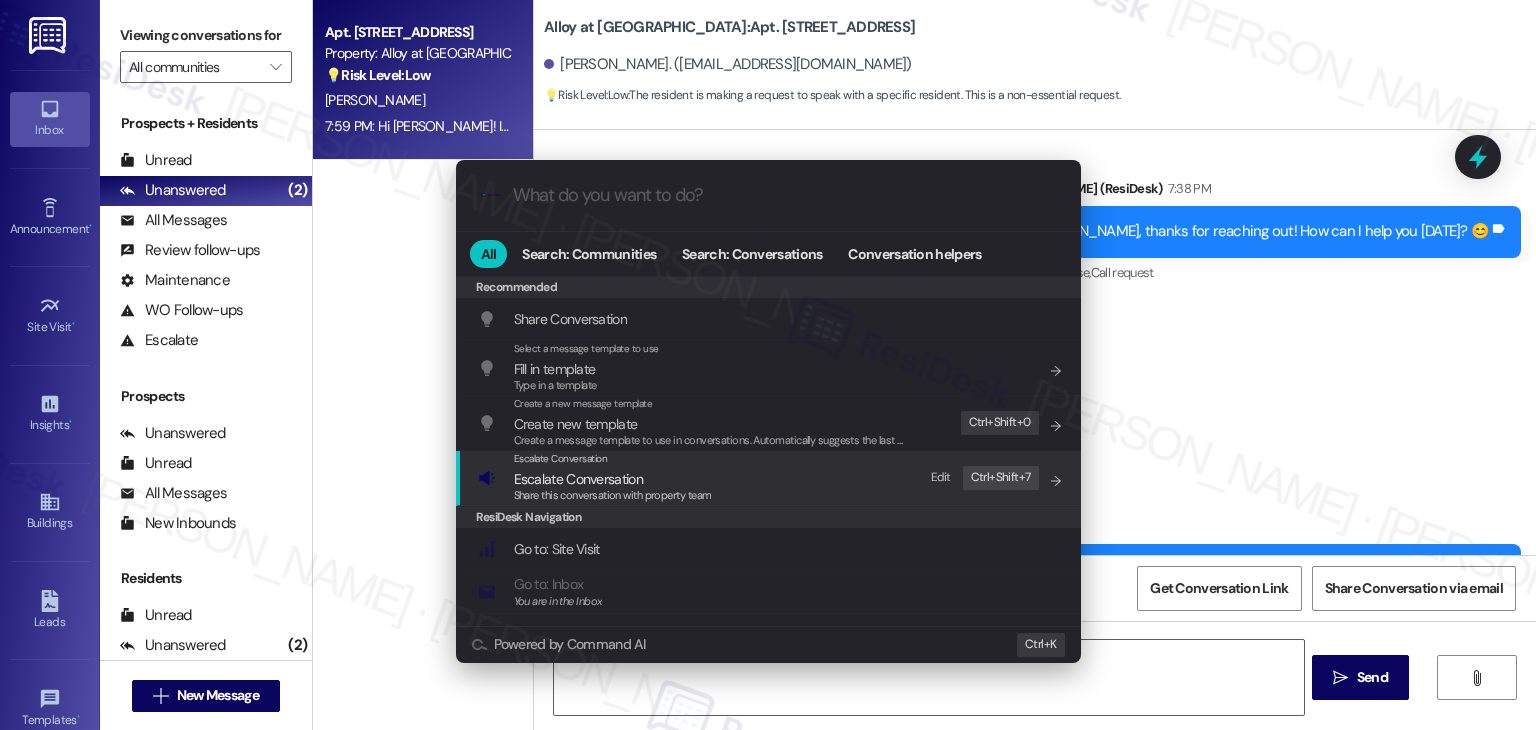 click on "Share this conversation with property team" at bounding box center (613, 496) 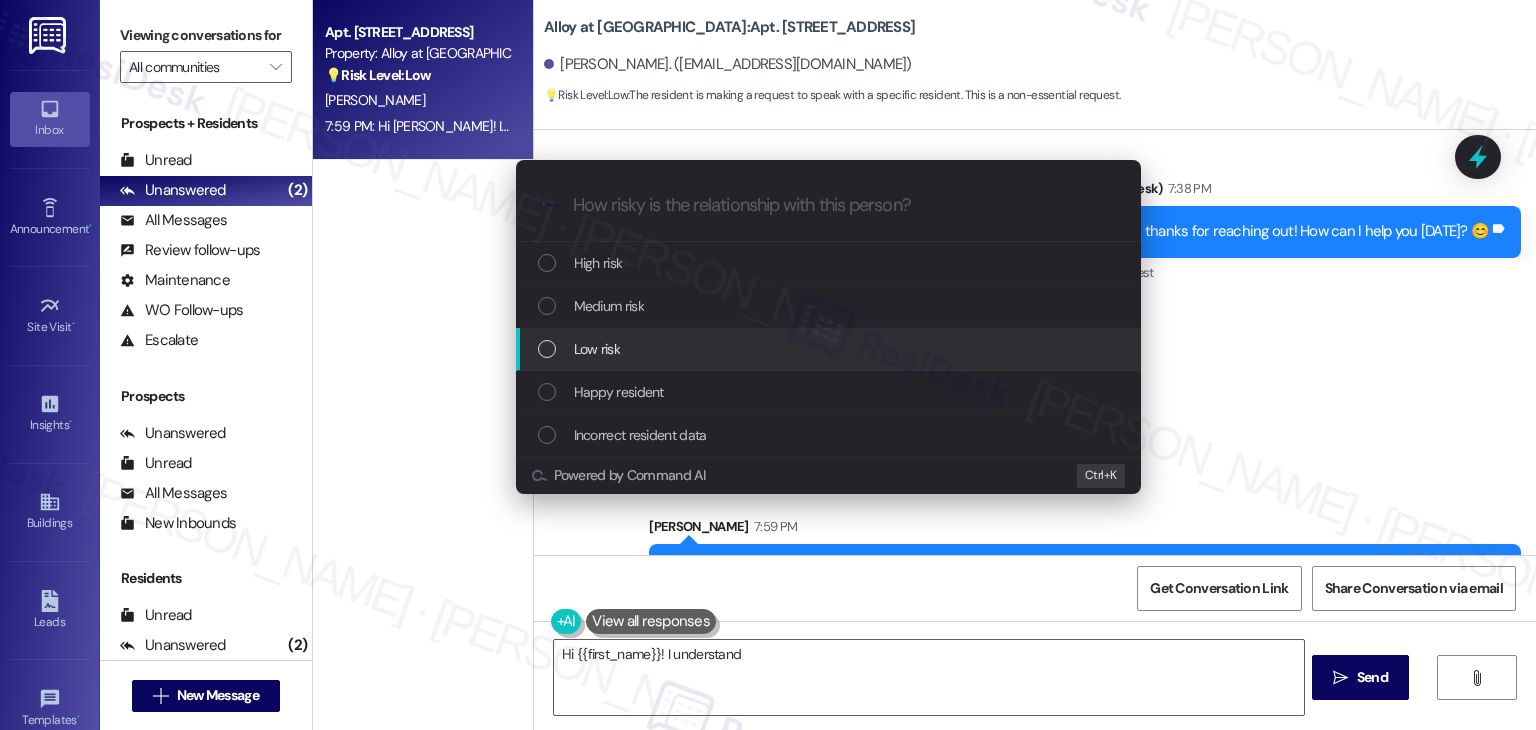 click on "Low risk" at bounding box center [830, 349] 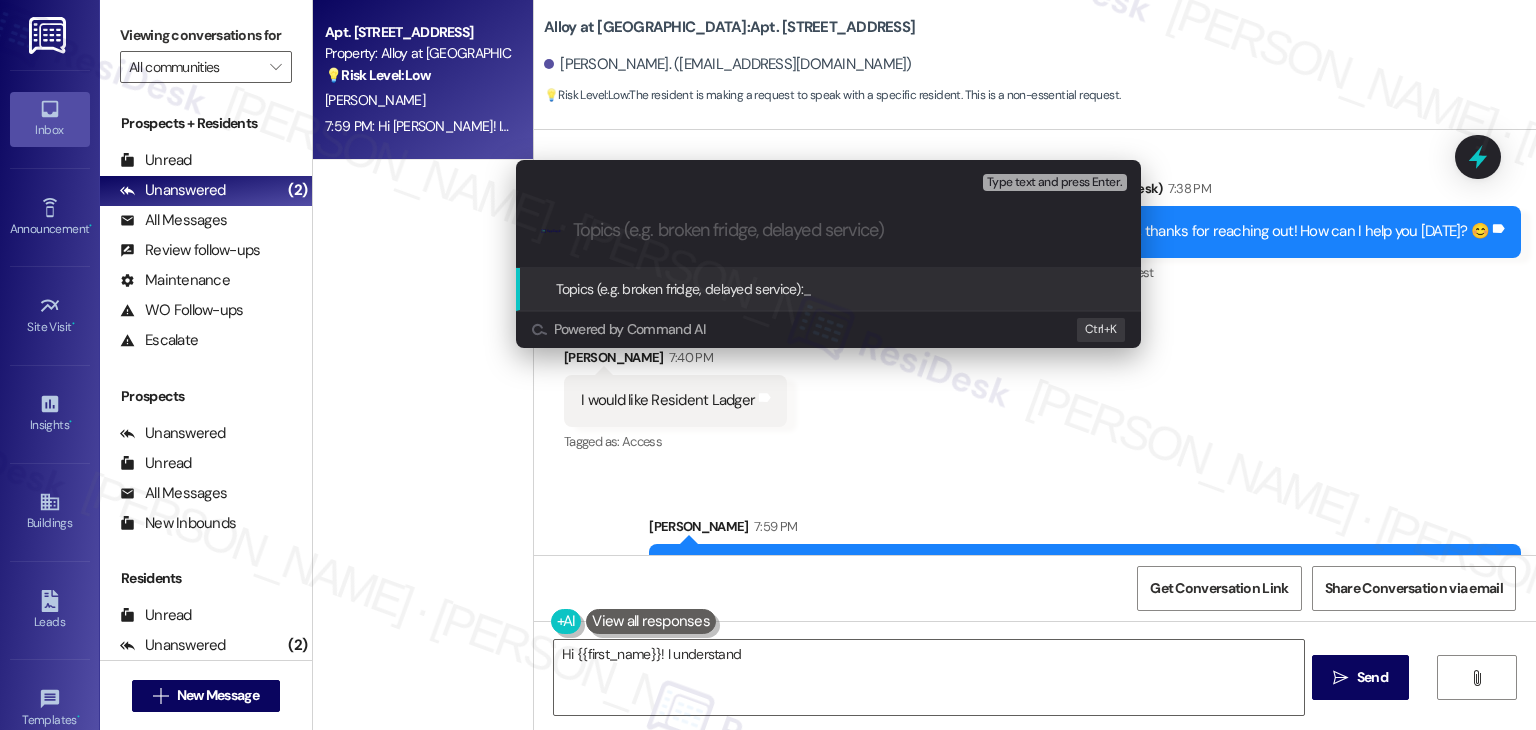 paste on "Resident Request for Ledger" 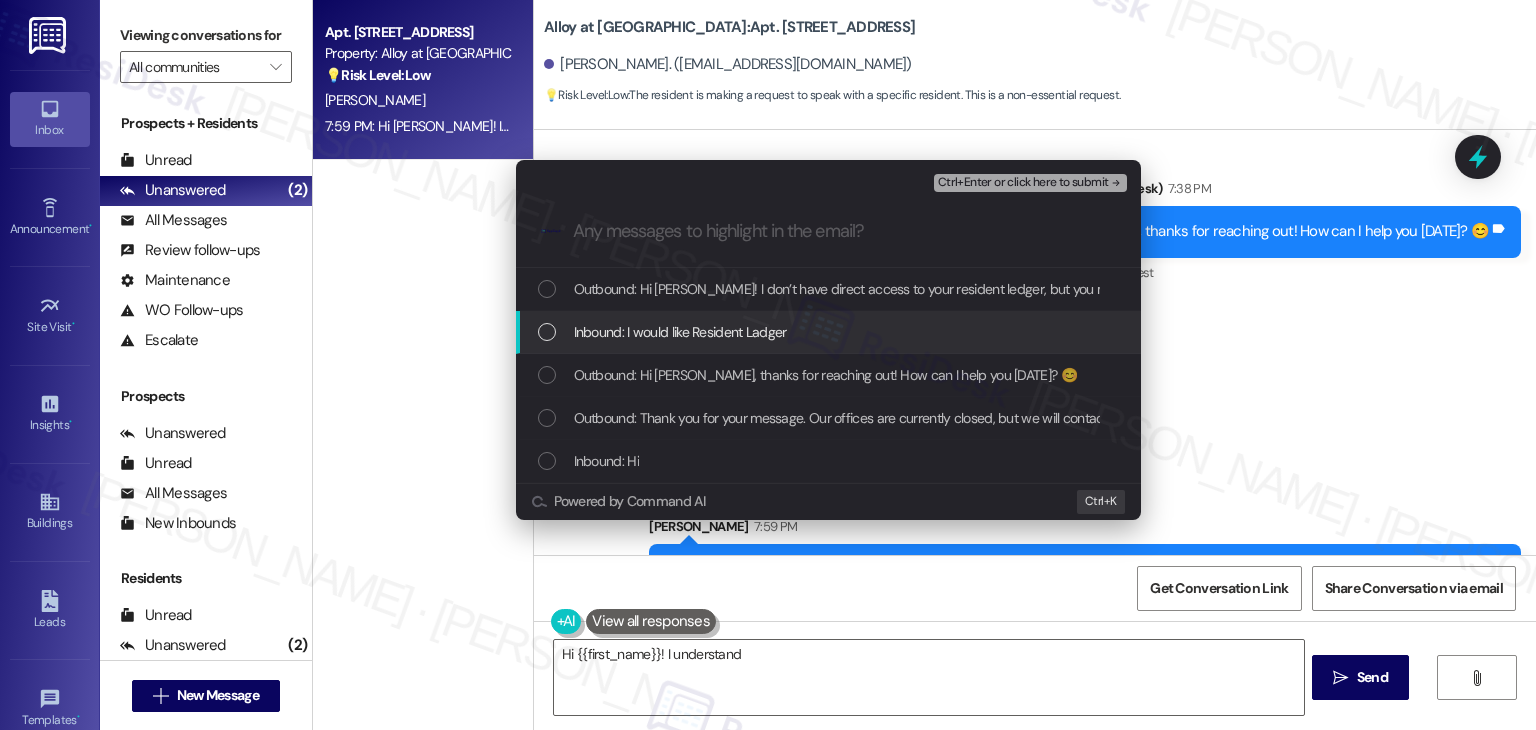 click at bounding box center [547, 332] 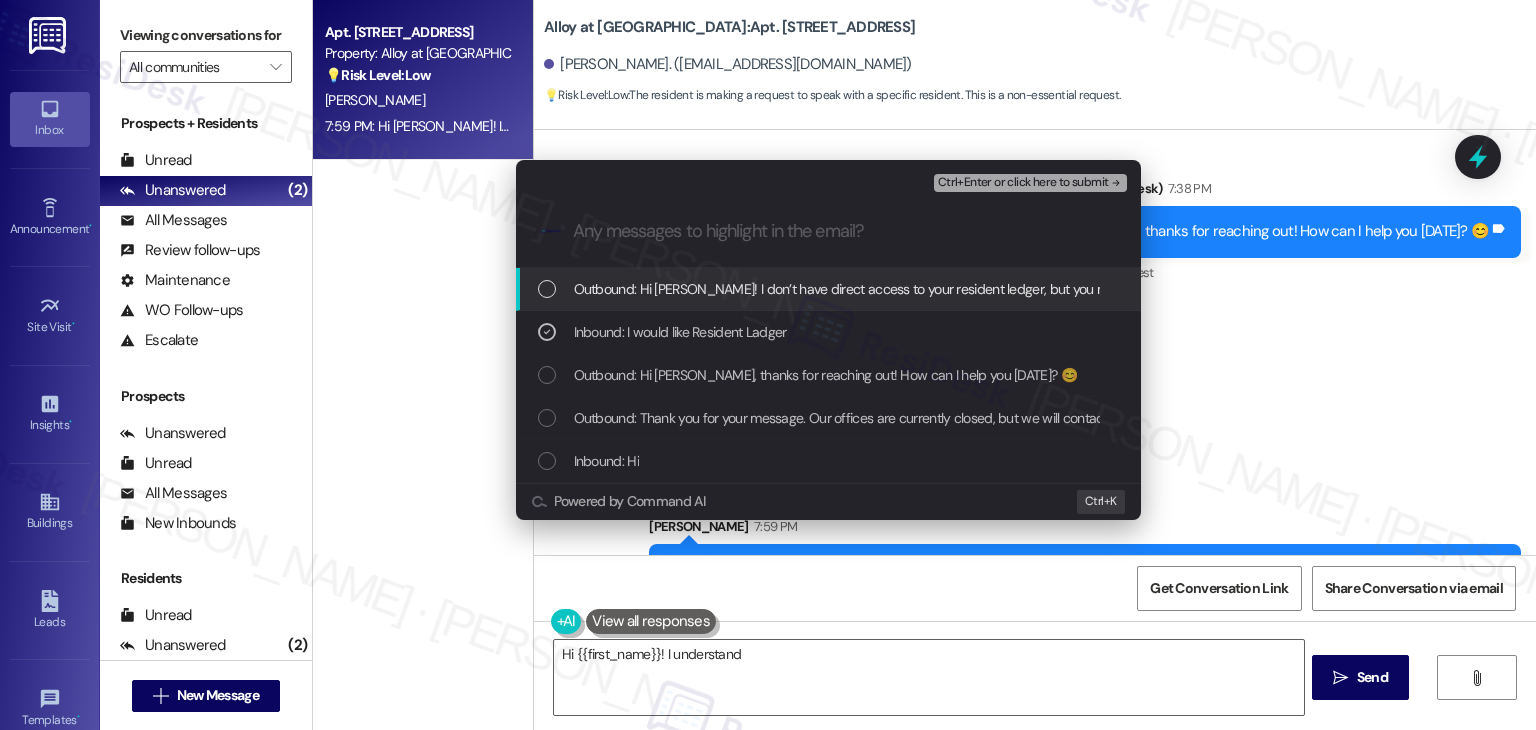 click on "Ctrl+Enter or click here to submit" at bounding box center (1023, 183) 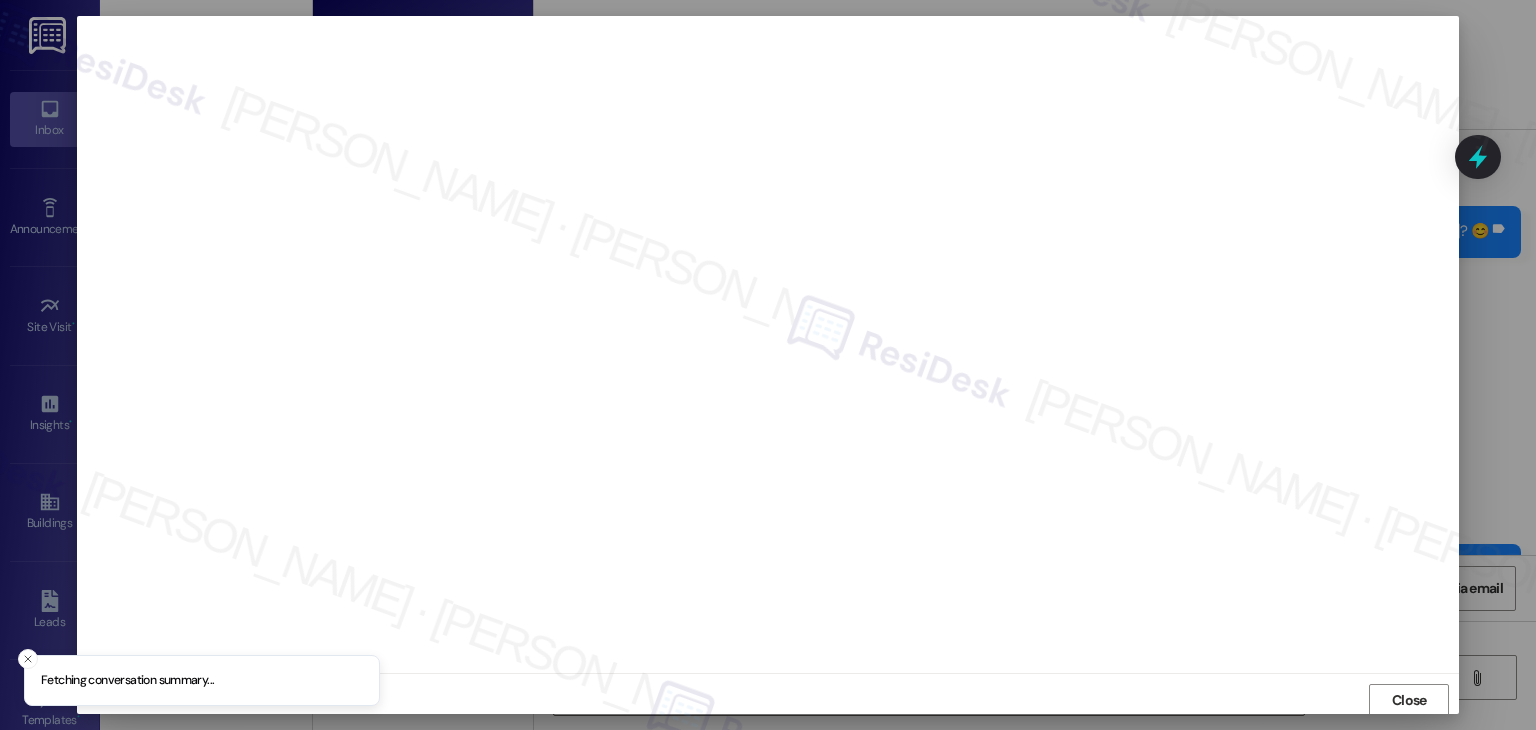 scroll, scrollTop: 1, scrollLeft: 0, axis: vertical 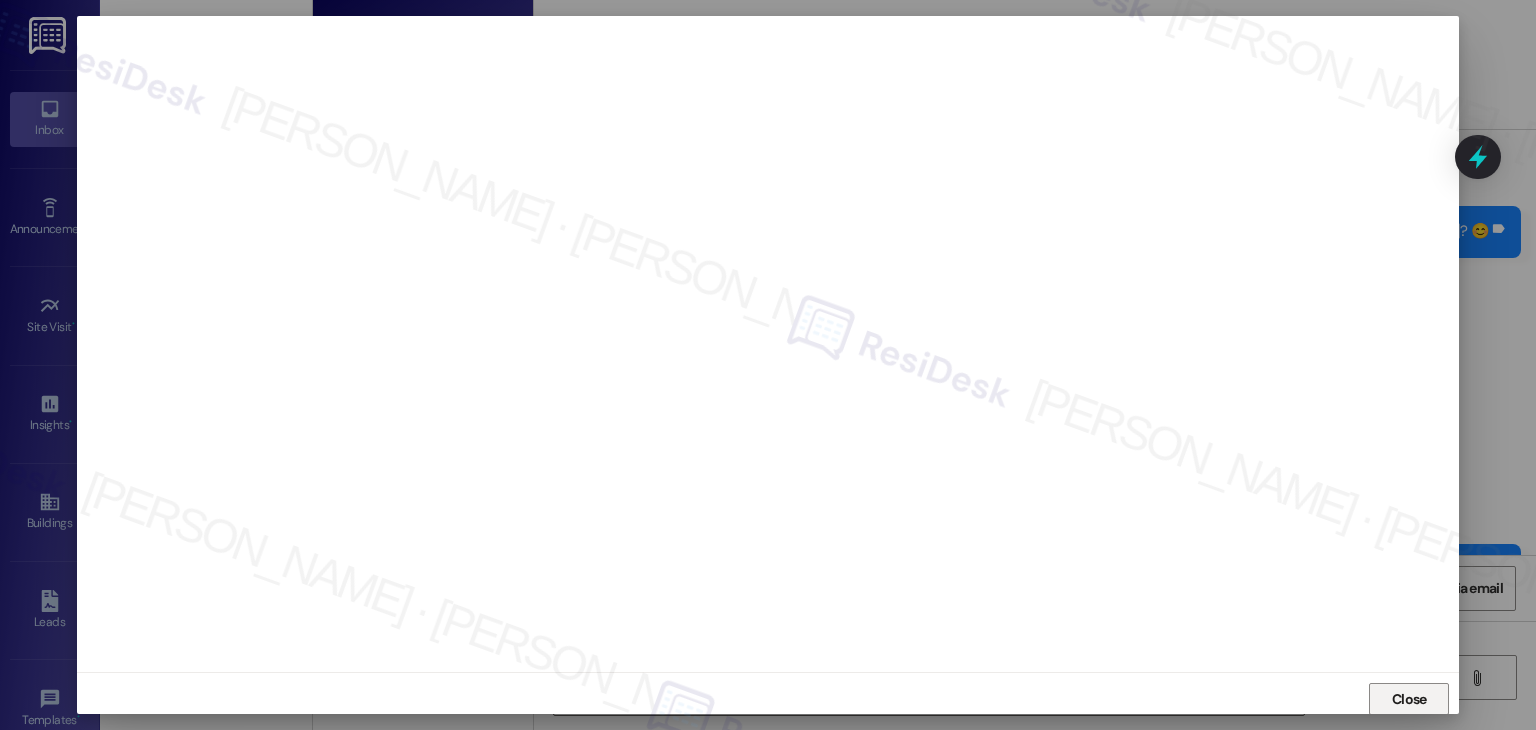 click on "Close" at bounding box center (1409, 699) 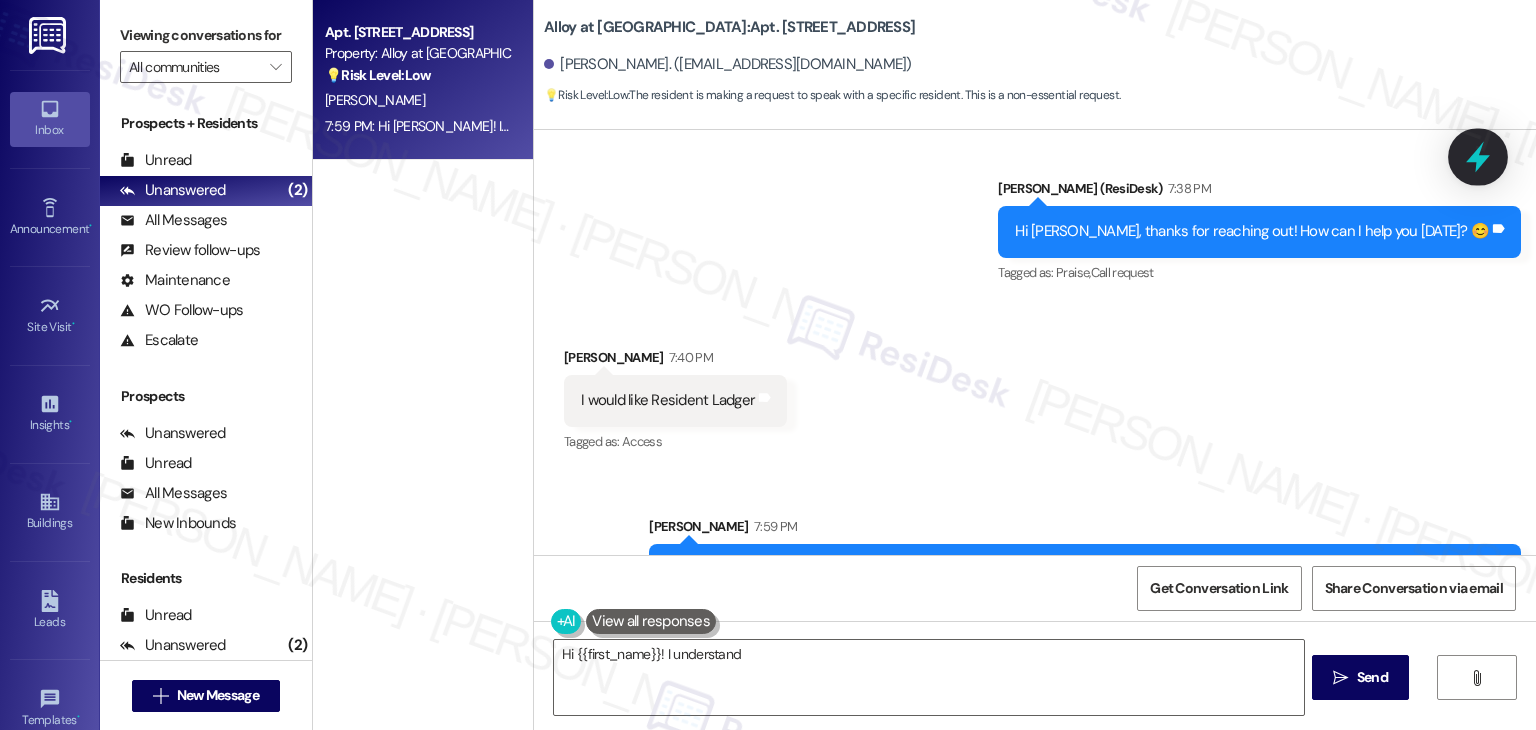 click 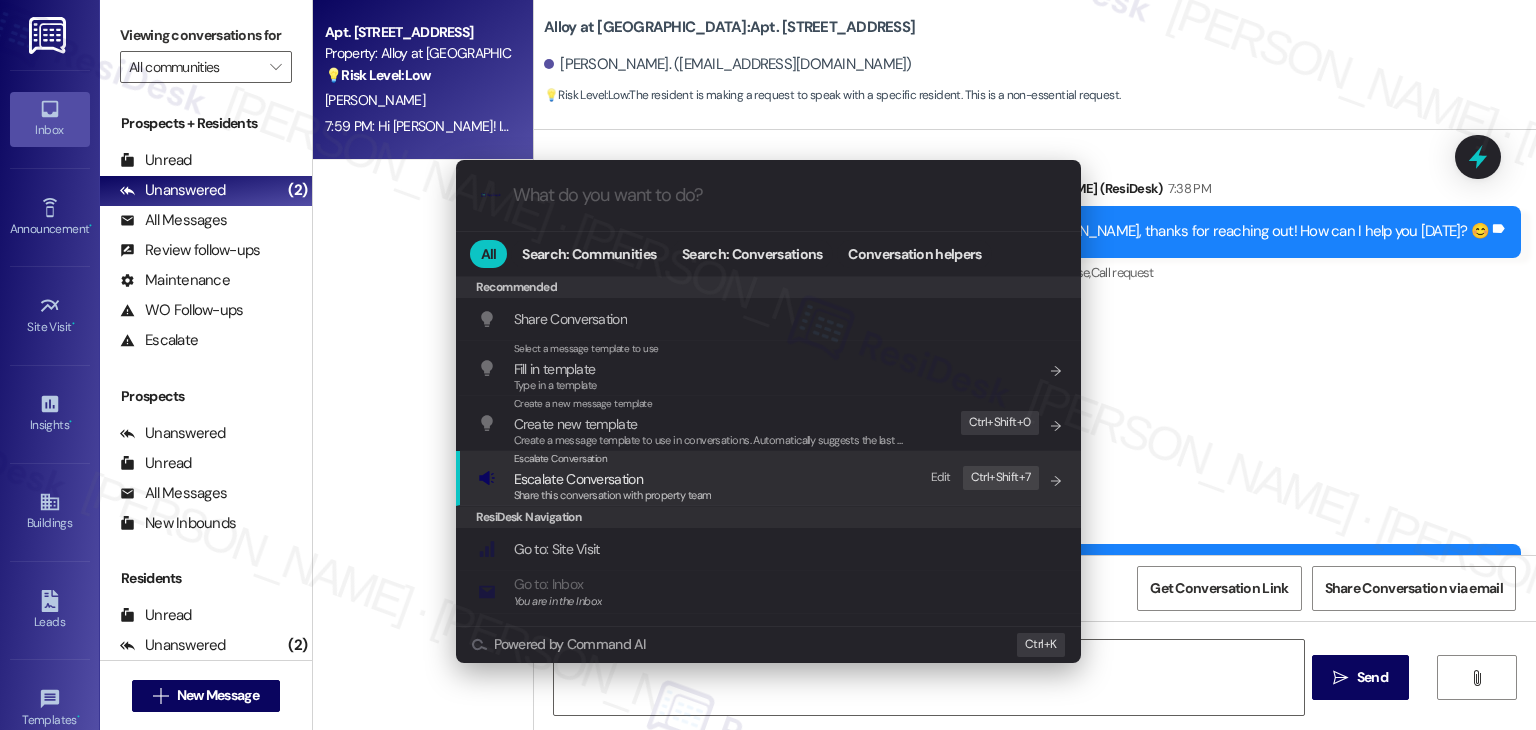 click on "Share this conversation with property team" at bounding box center [613, 495] 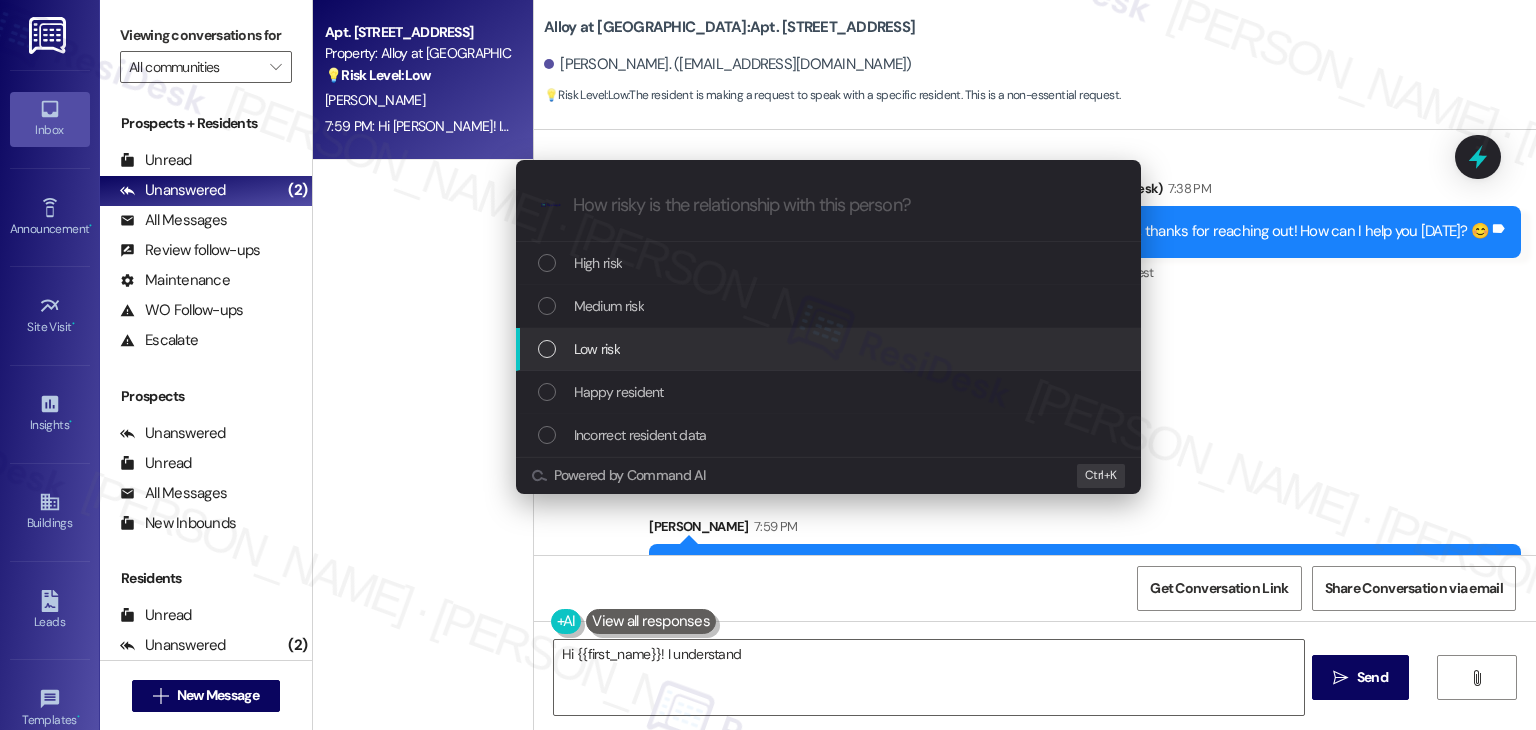 click at bounding box center (547, 349) 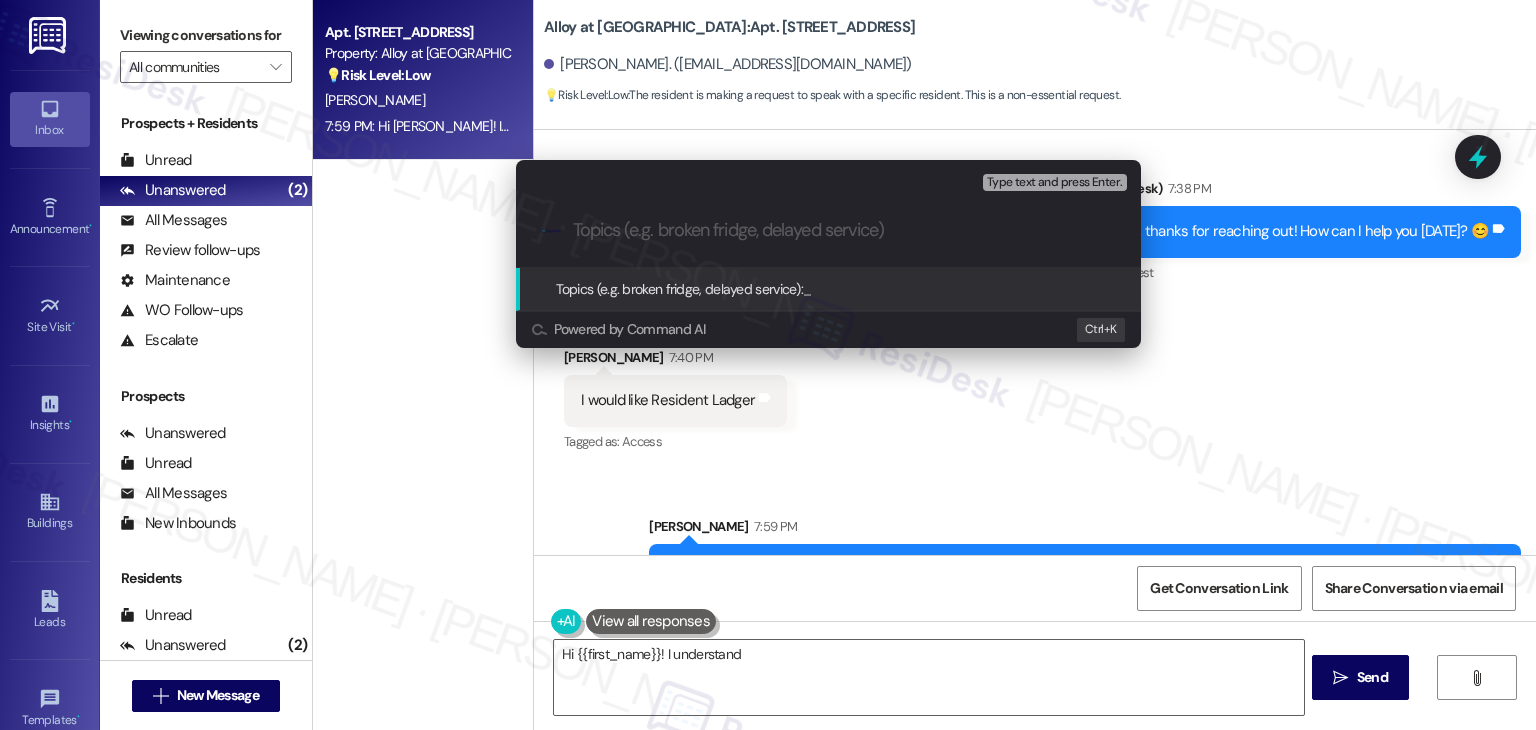 paste on "Resident Request for Ledger" 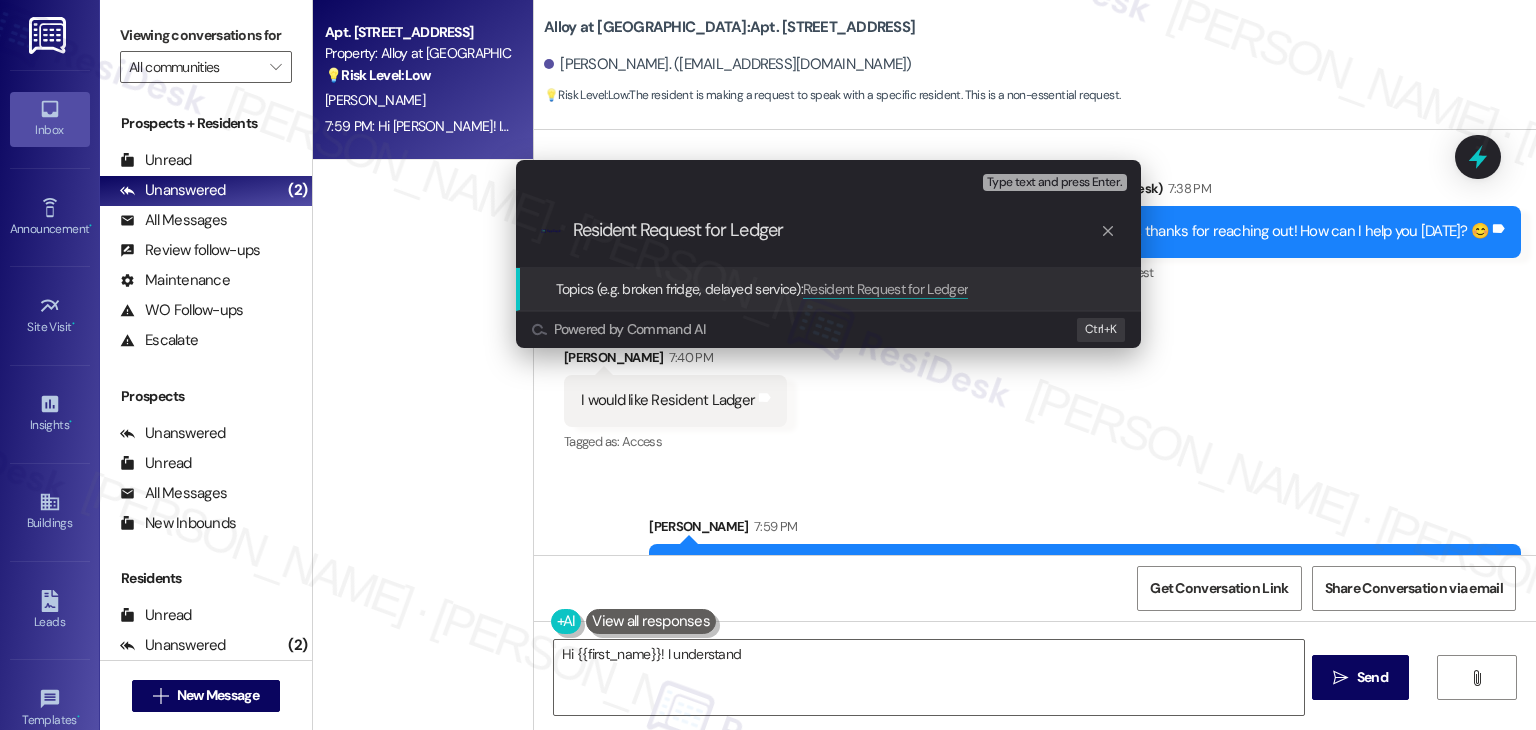 type 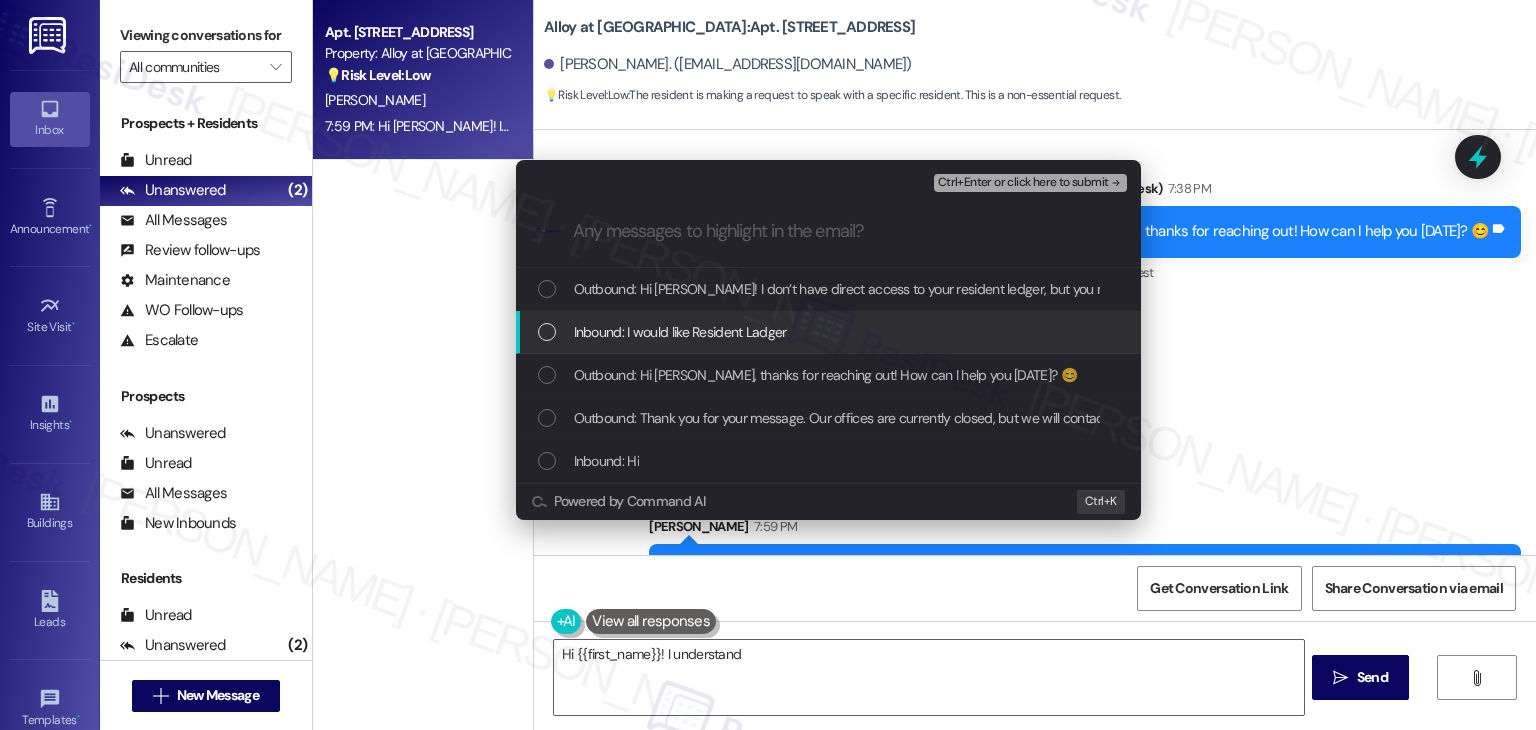 click at bounding box center [547, 332] 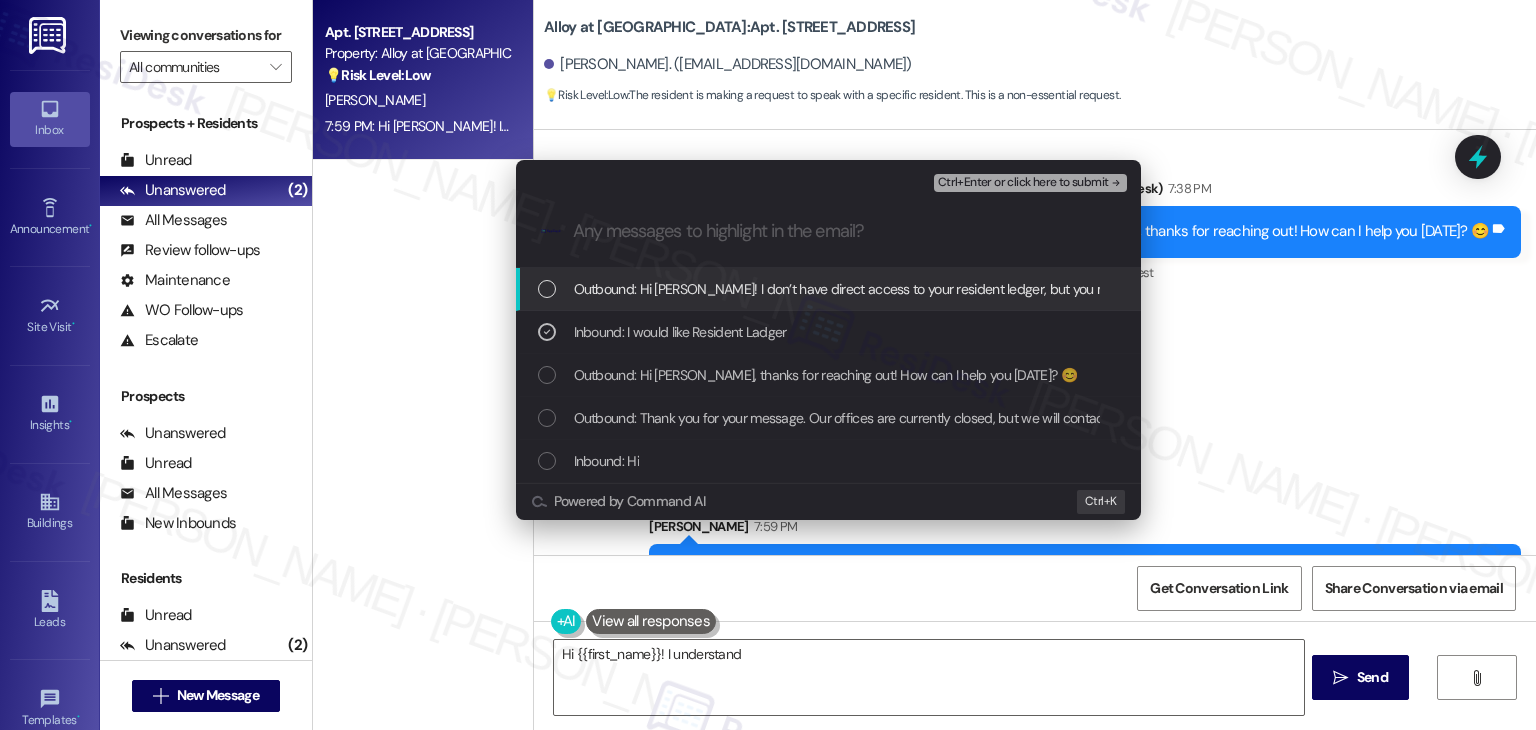 click on "Ctrl+Enter or click here to submit" at bounding box center [1023, 183] 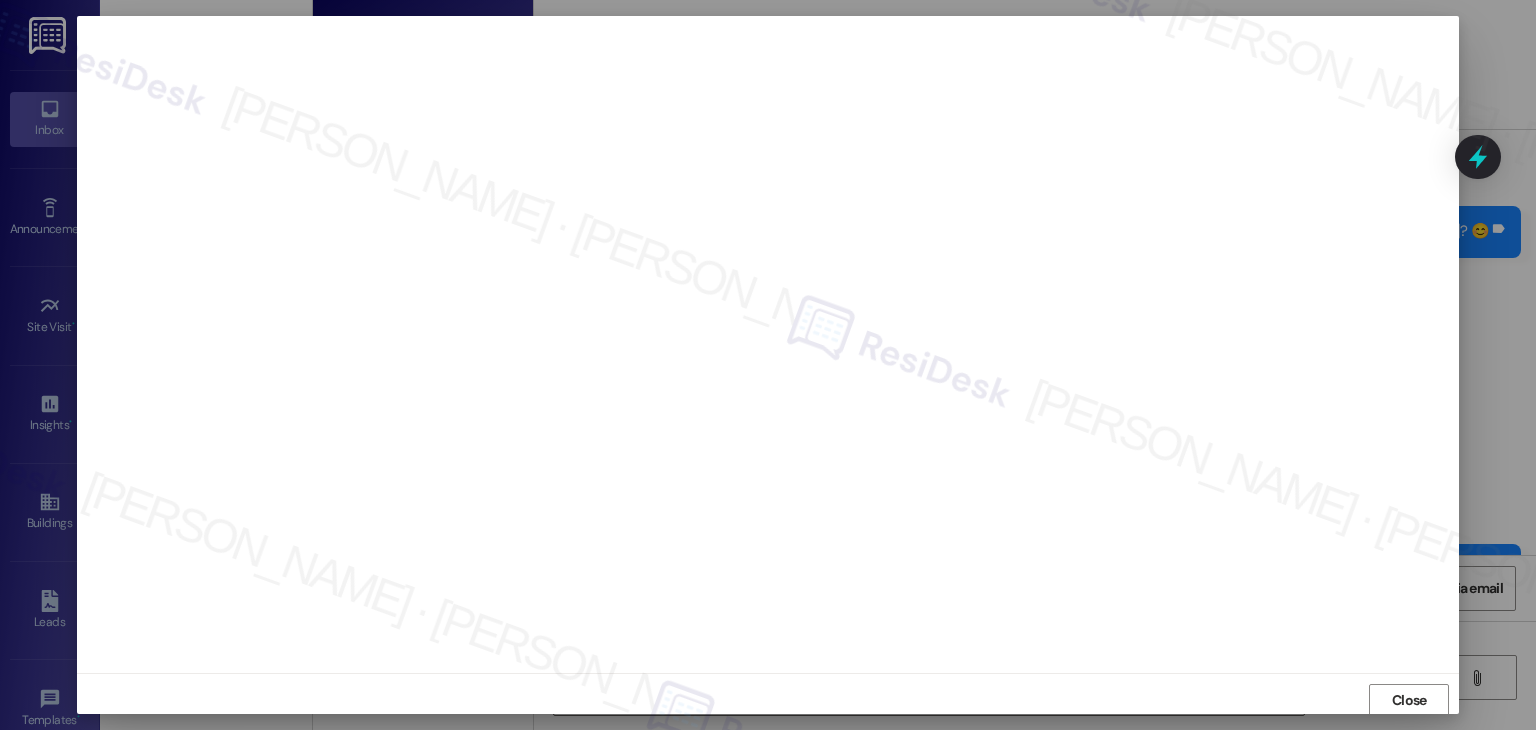 scroll, scrollTop: 1, scrollLeft: 0, axis: vertical 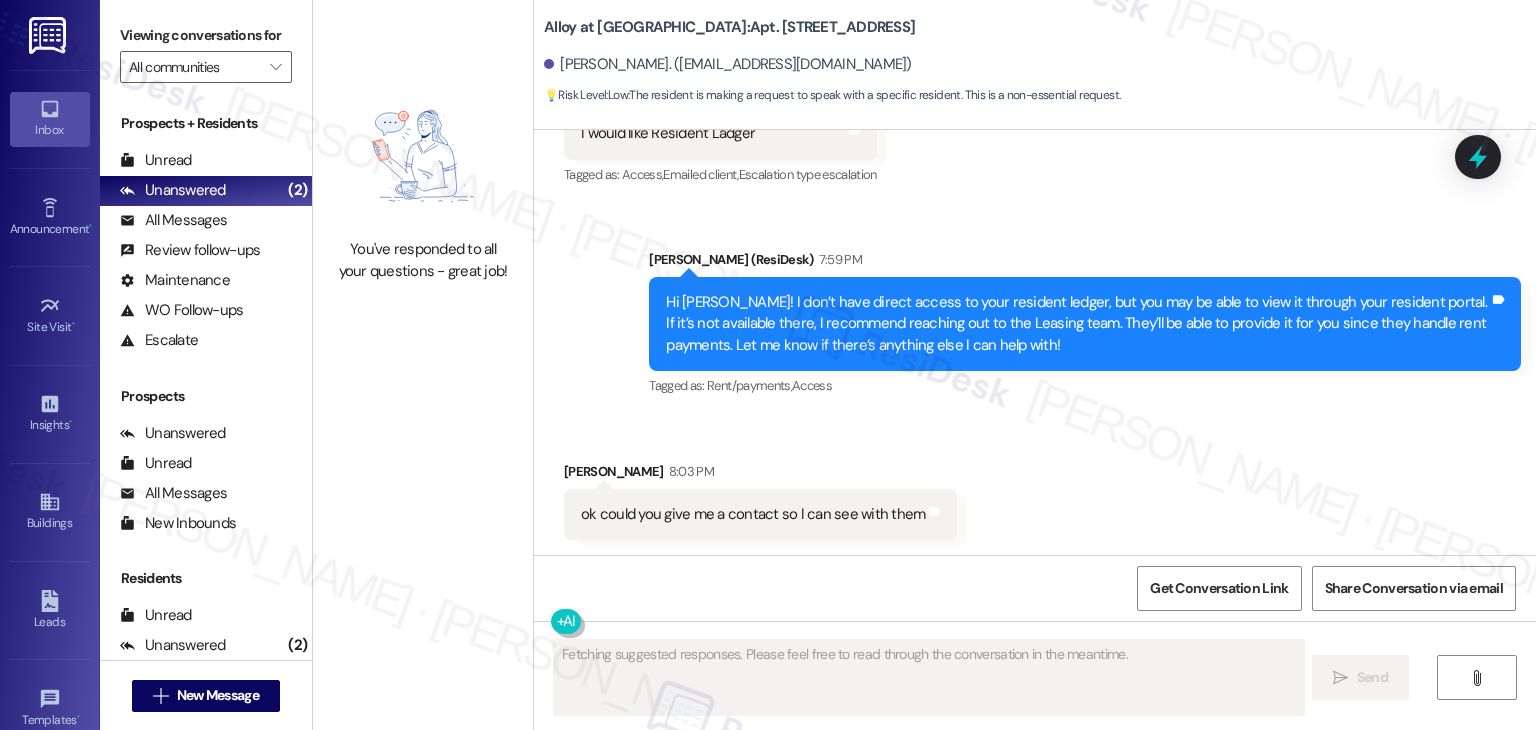 click on "Received via SMS Laura Cristaldo 8:03 PM ok could you give me a contact so I can see with them Tags and notes" at bounding box center (1035, 485) 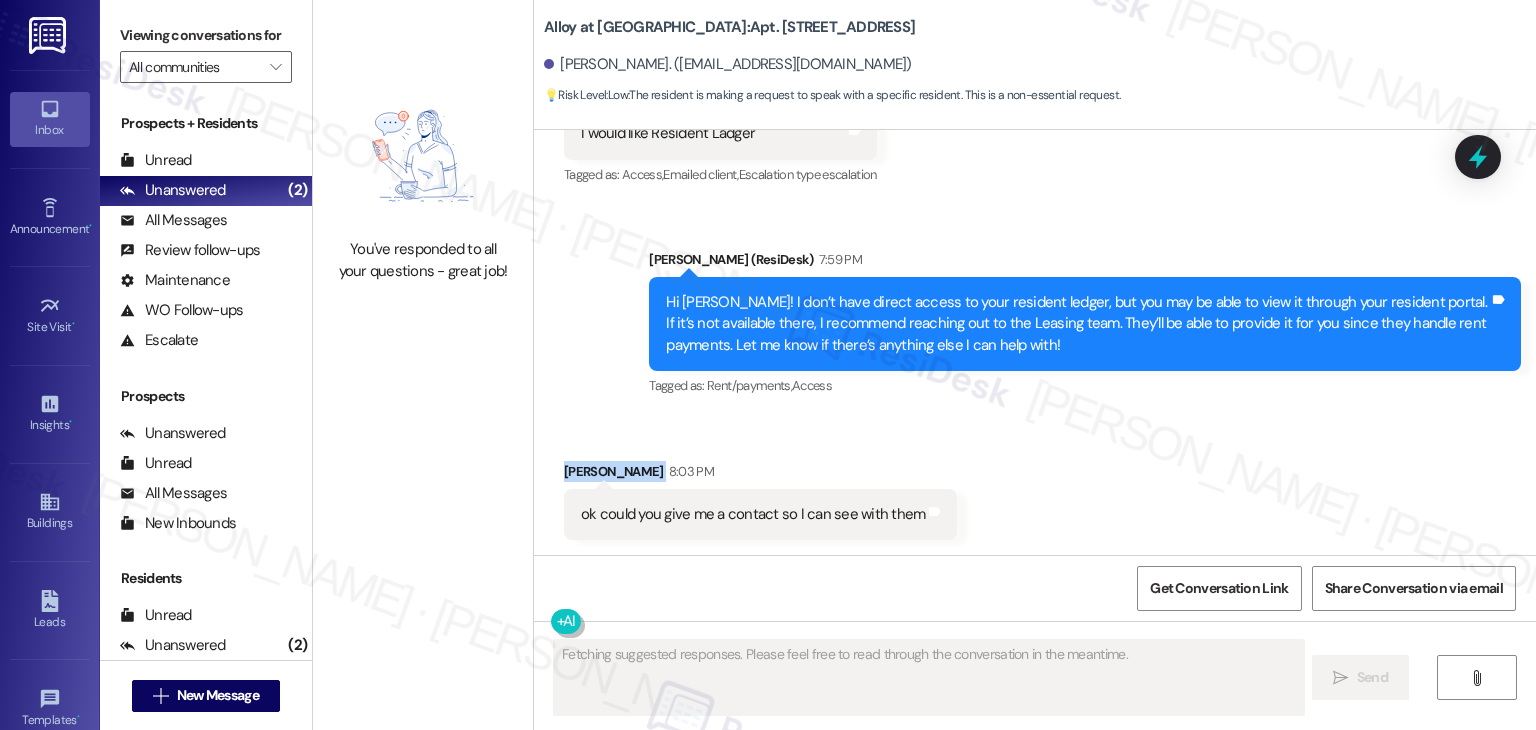 click on "Received via SMS Laura Cristaldo 8:03 PM ok could you give me a contact so I can see with them Tags and notes" at bounding box center [1035, 485] 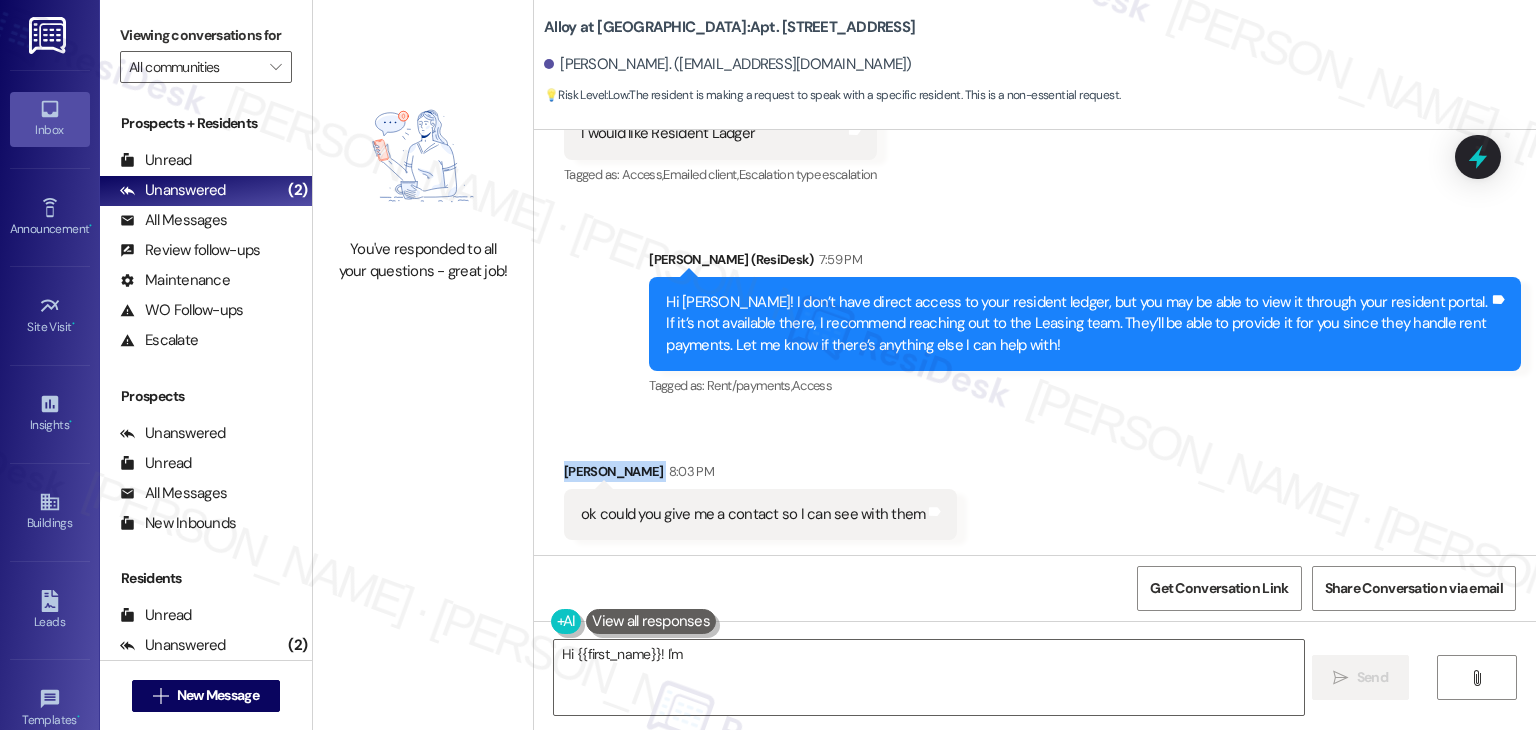 click on "Received via SMS Laura Cristaldo 8:03 PM ok could you give me a contact so I can see with them Tags and notes" at bounding box center (1035, 485) 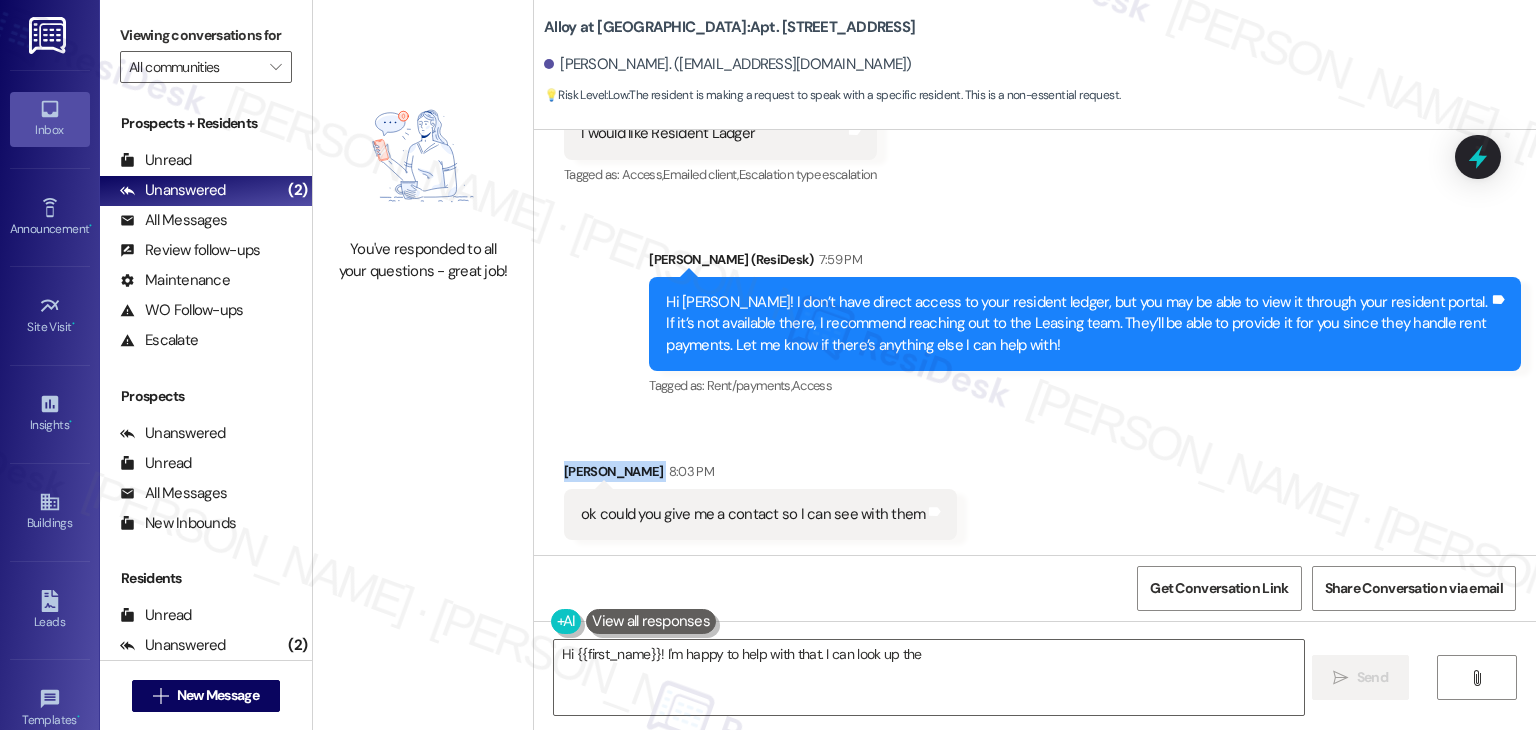 click on "Received via SMS Laura Cristaldo 8:03 PM ok could you give me a contact so I can see with them Tags and notes" at bounding box center (1035, 485) 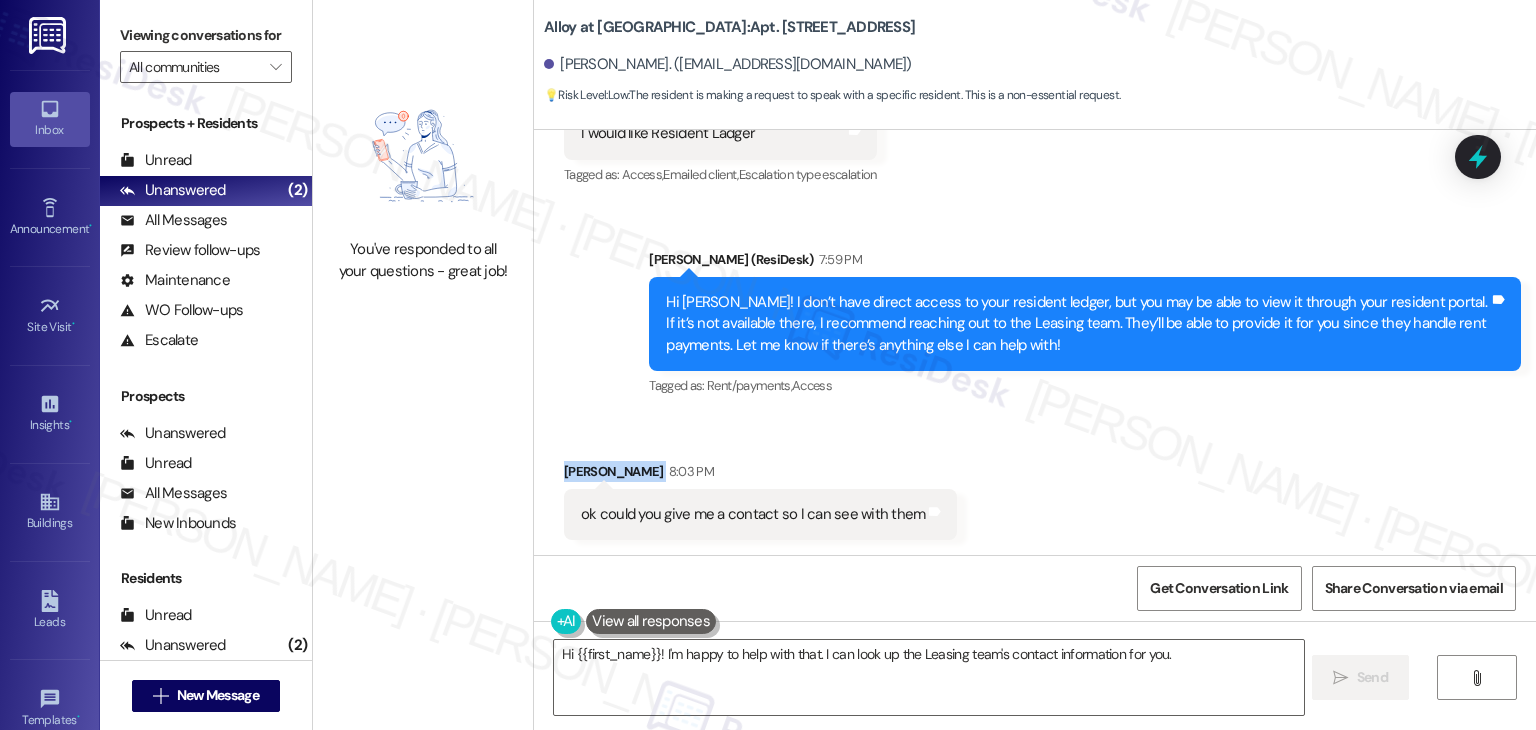 click on "Received via SMS Laura Cristaldo 8:03 PM ok could you give me a contact so I can see with them Tags and notes" at bounding box center (1035, 485) 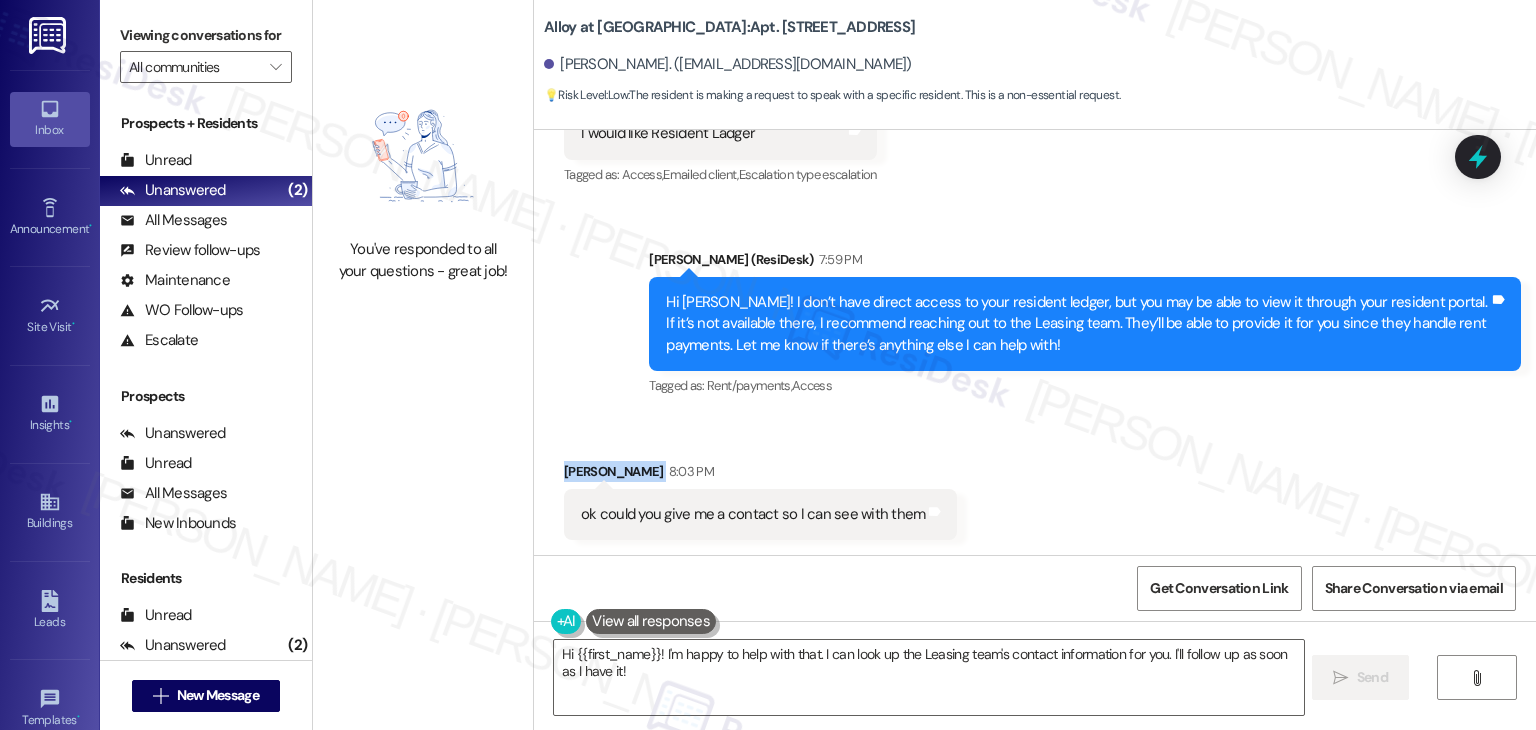 click on "Received via SMS Laura Cristaldo 8:03 PM ok could you give me a contact so I can see with them Tags and notes" at bounding box center [1035, 485] 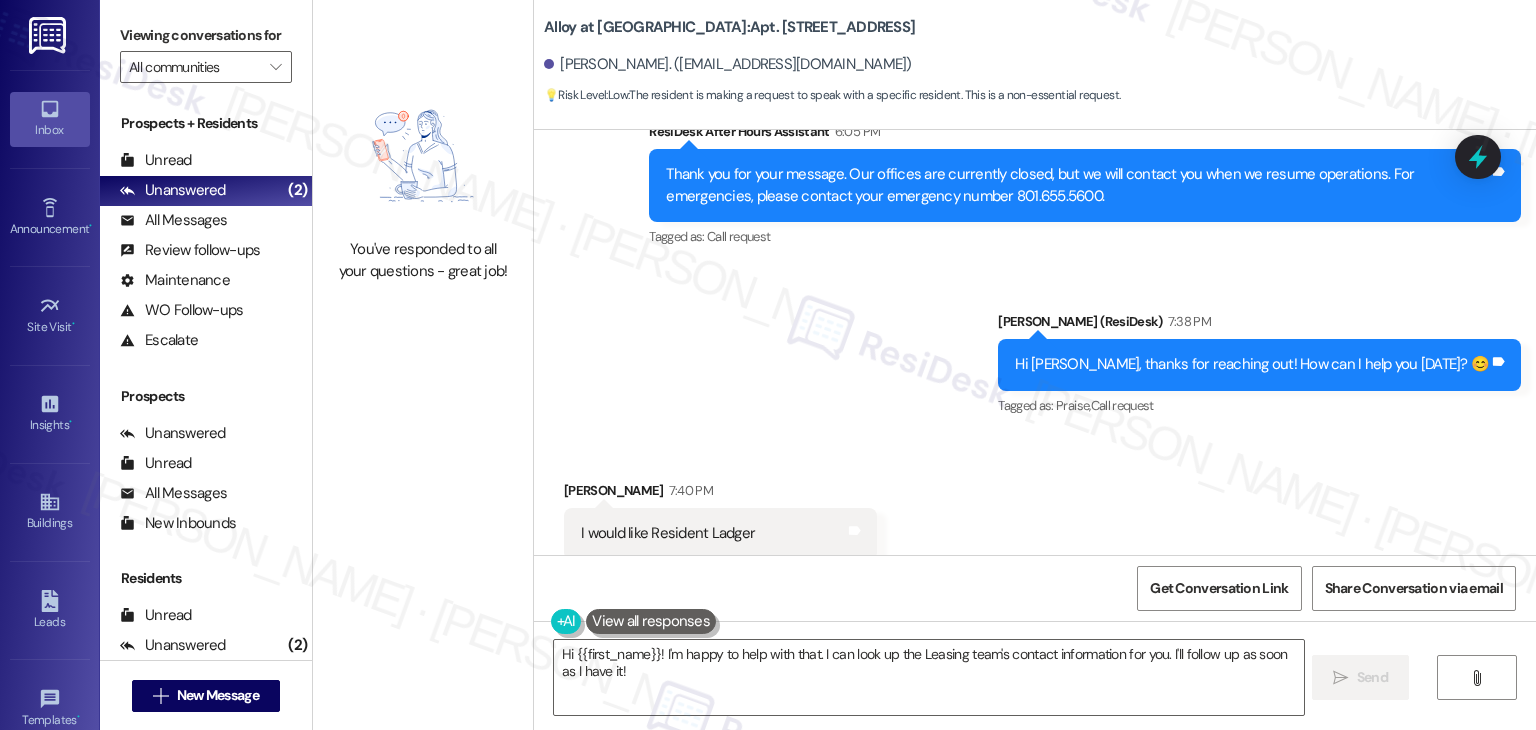 scroll, scrollTop: 227, scrollLeft: 0, axis: vertical 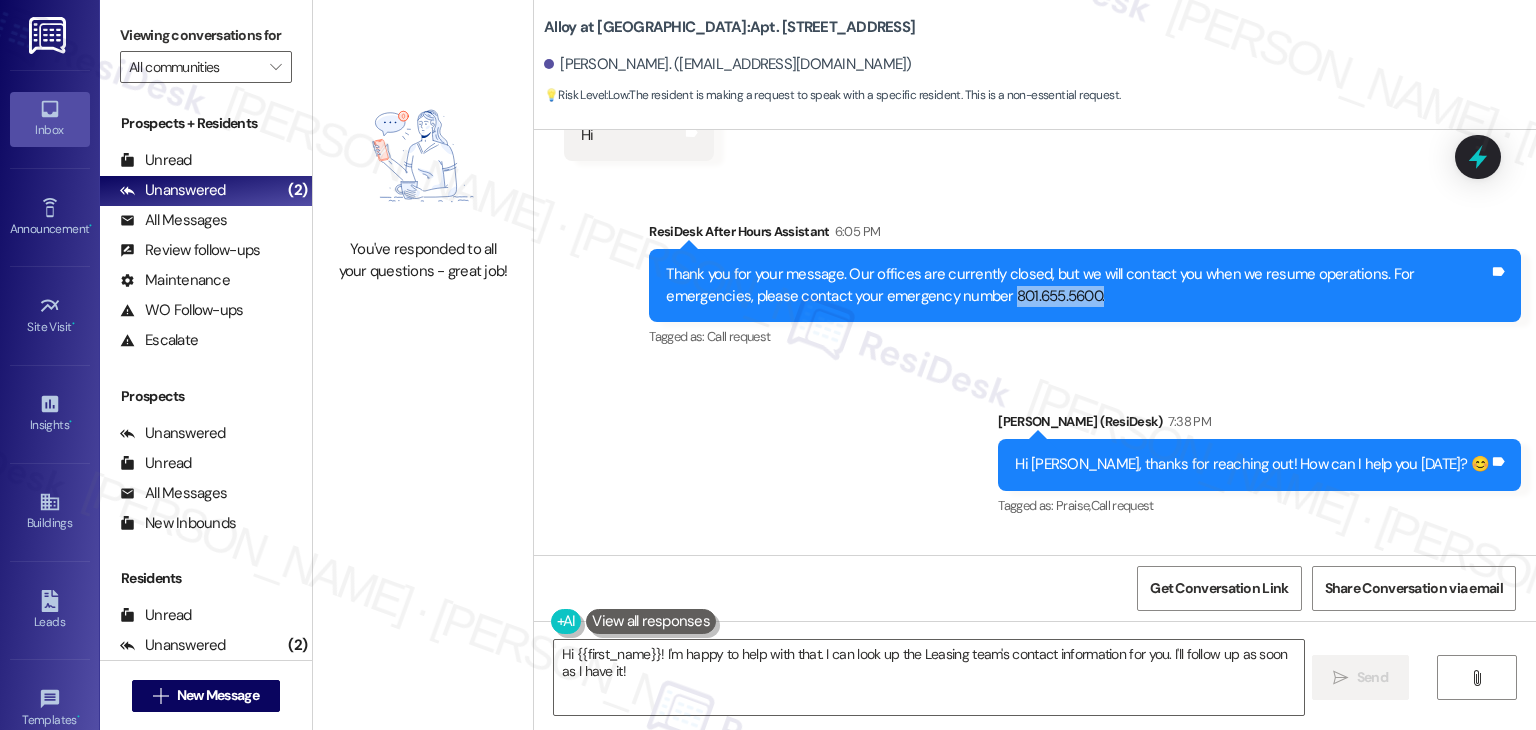 drag, startPoint x: 1024, startPoint y: 294, endPoint x: 908, endPoint y: 297, distance: 116.03879 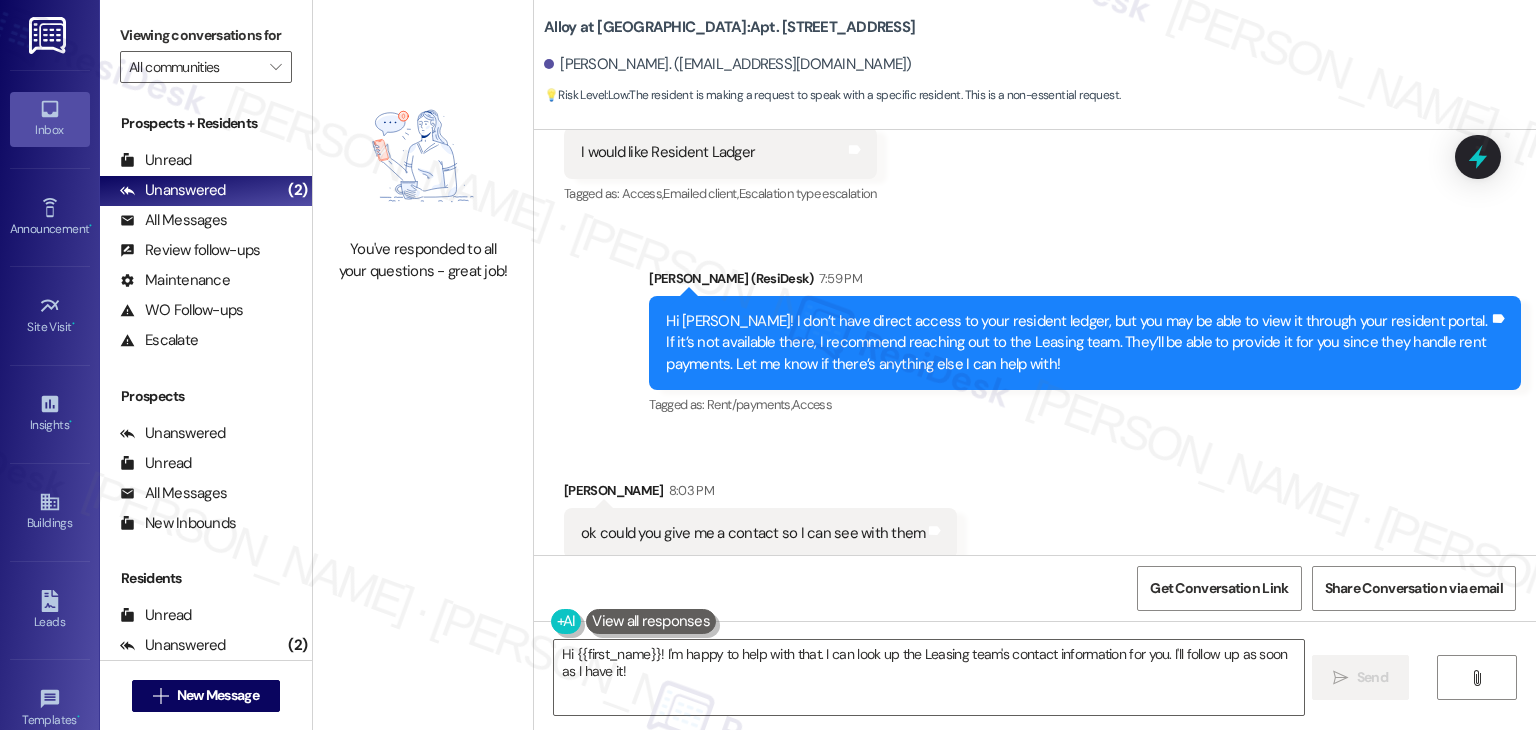 scroll, scrollTop: 728, scrollLeft: 0, axis: vertical 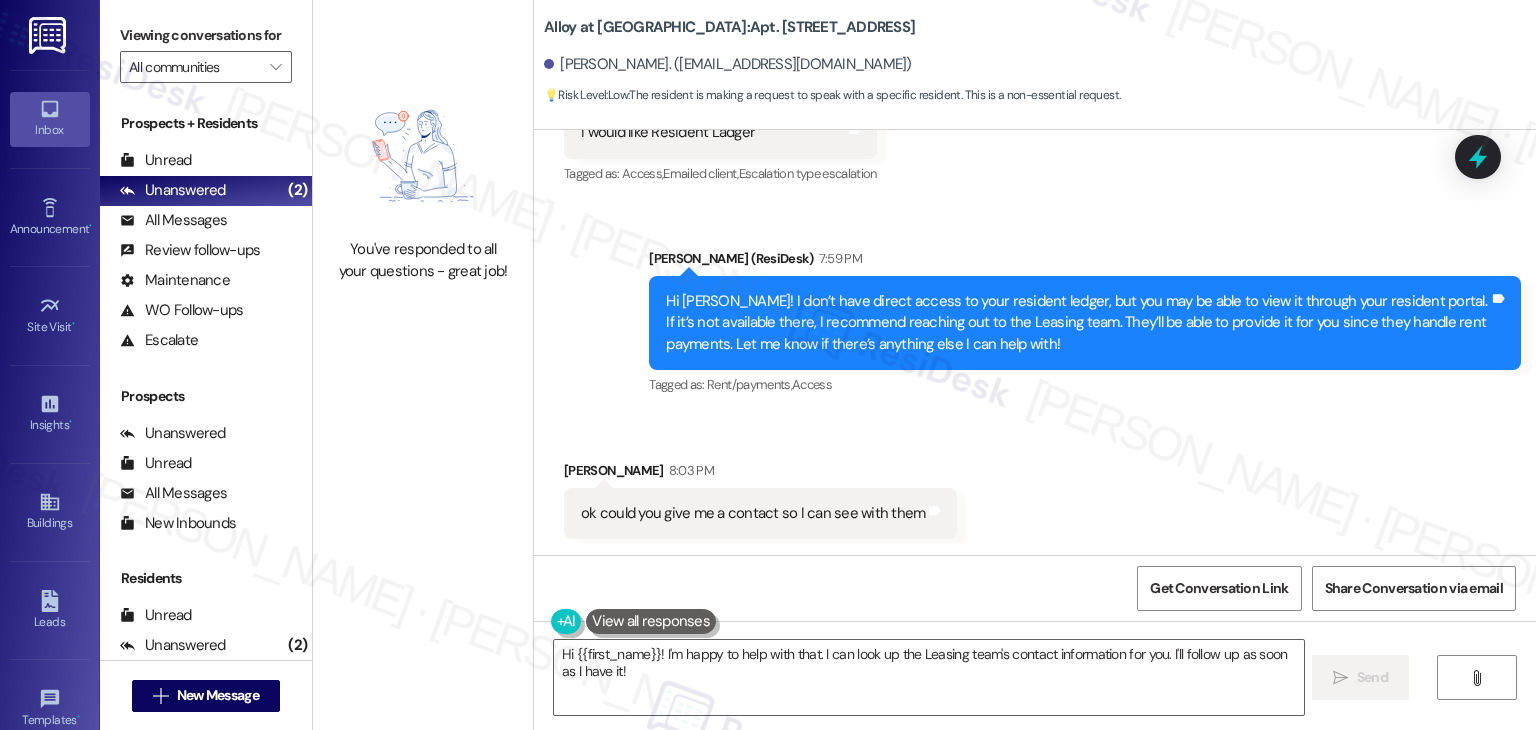 click on "ok could you give me a contact so I can see with them" at bounding box center (753, 513) 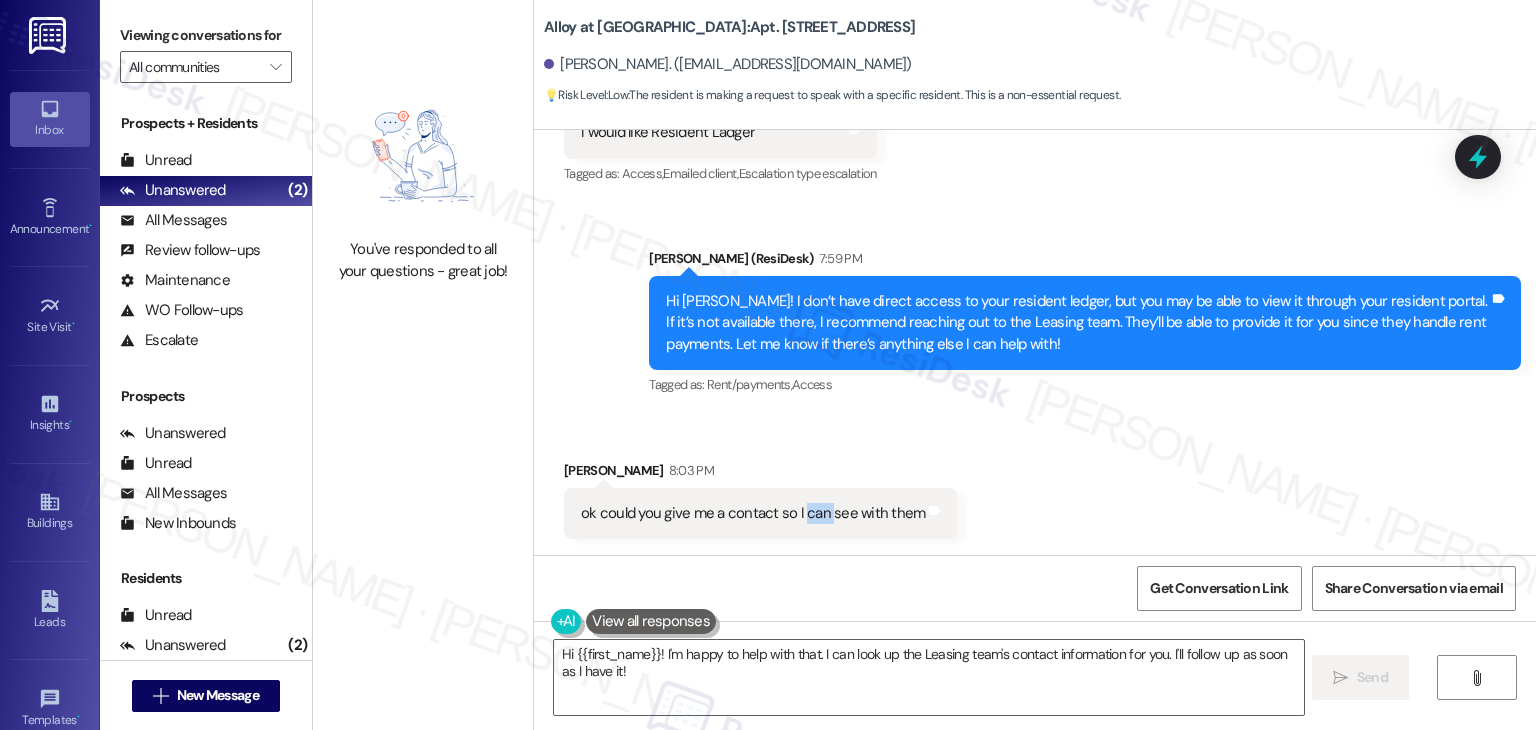 click on "ok could you give me a contact so I can see with them" at bounding box center (753, 513) 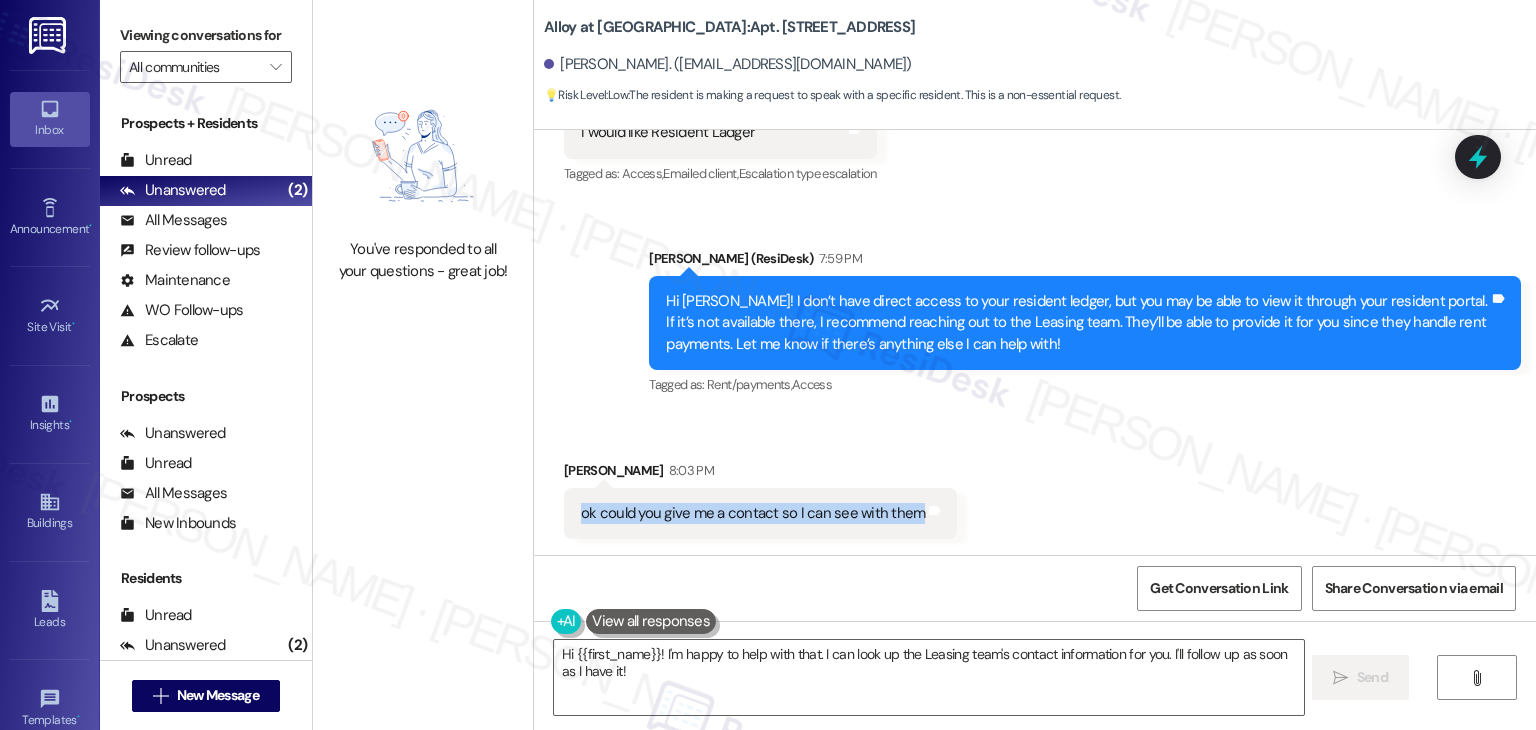click on "ok could you give me a contact so I can see with them" at bounding box center [753, 513] 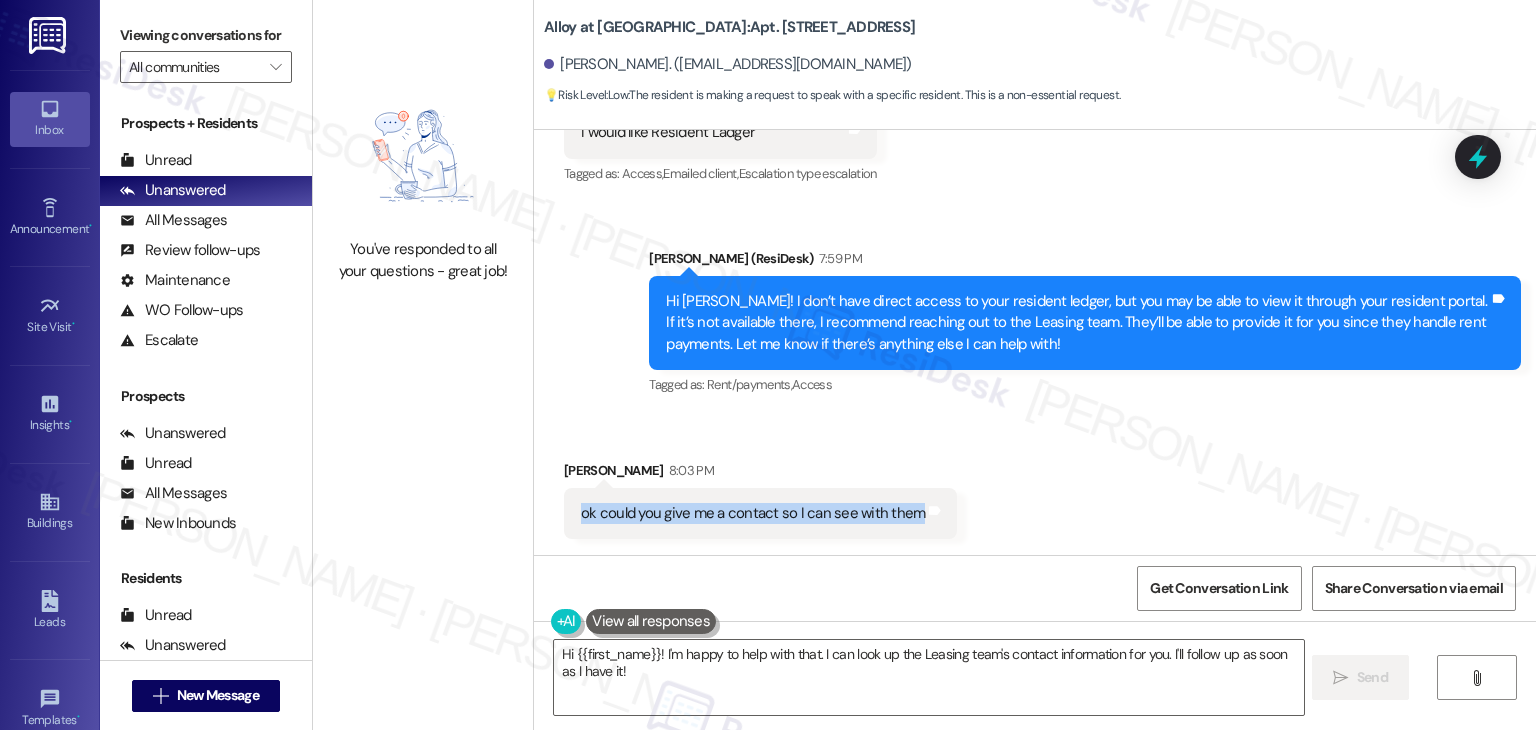 click on "Received via SMS Laura Cristaldo 8:03 PM ok could you give me a contact so I can see with them Tags and notes" at bounding box center [1035, 484] 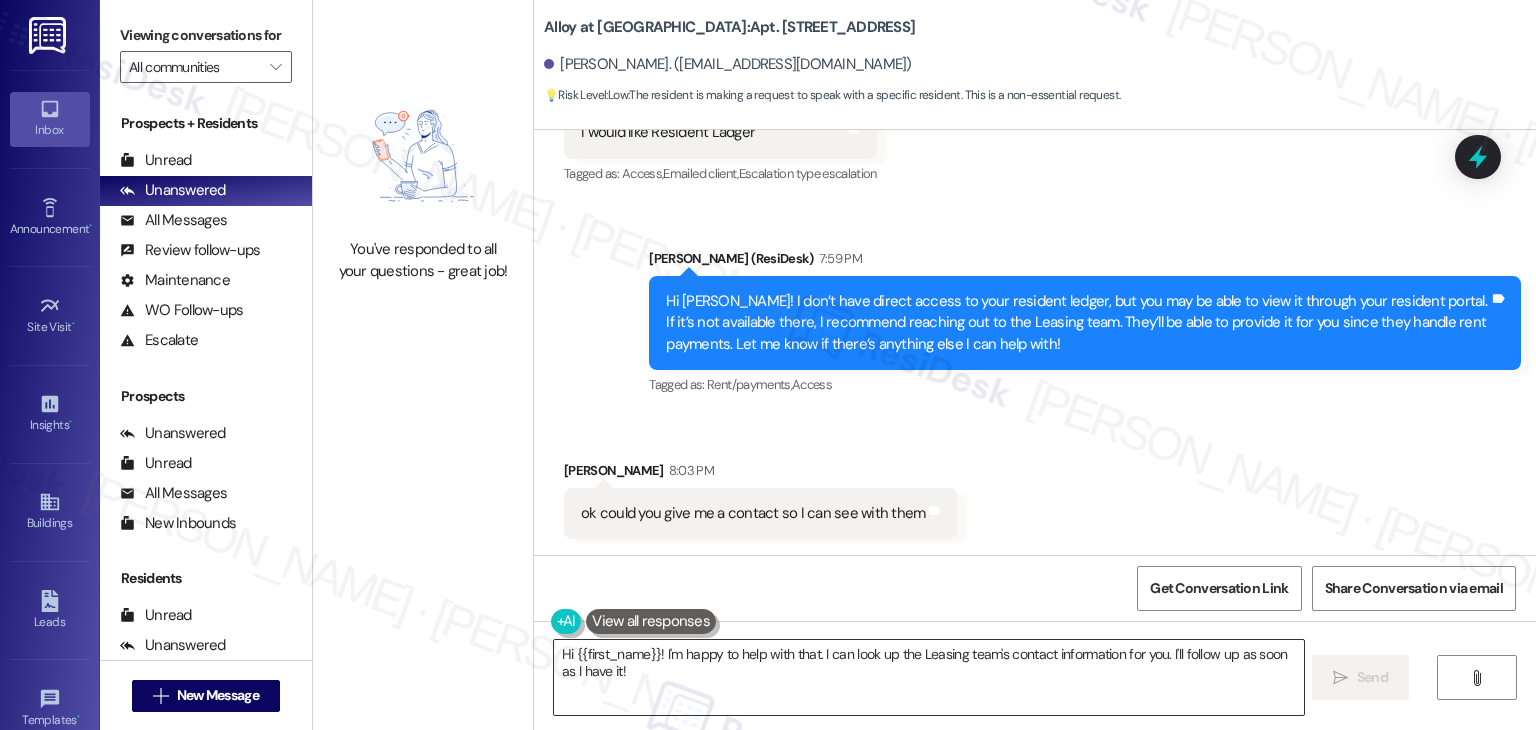 click on "Hi {{first_name}}! I'm happy to help with that. I can look up the Leasing team's contact information for you. I'll follow up as soon as I have it!" at bounding box center [928, 677] 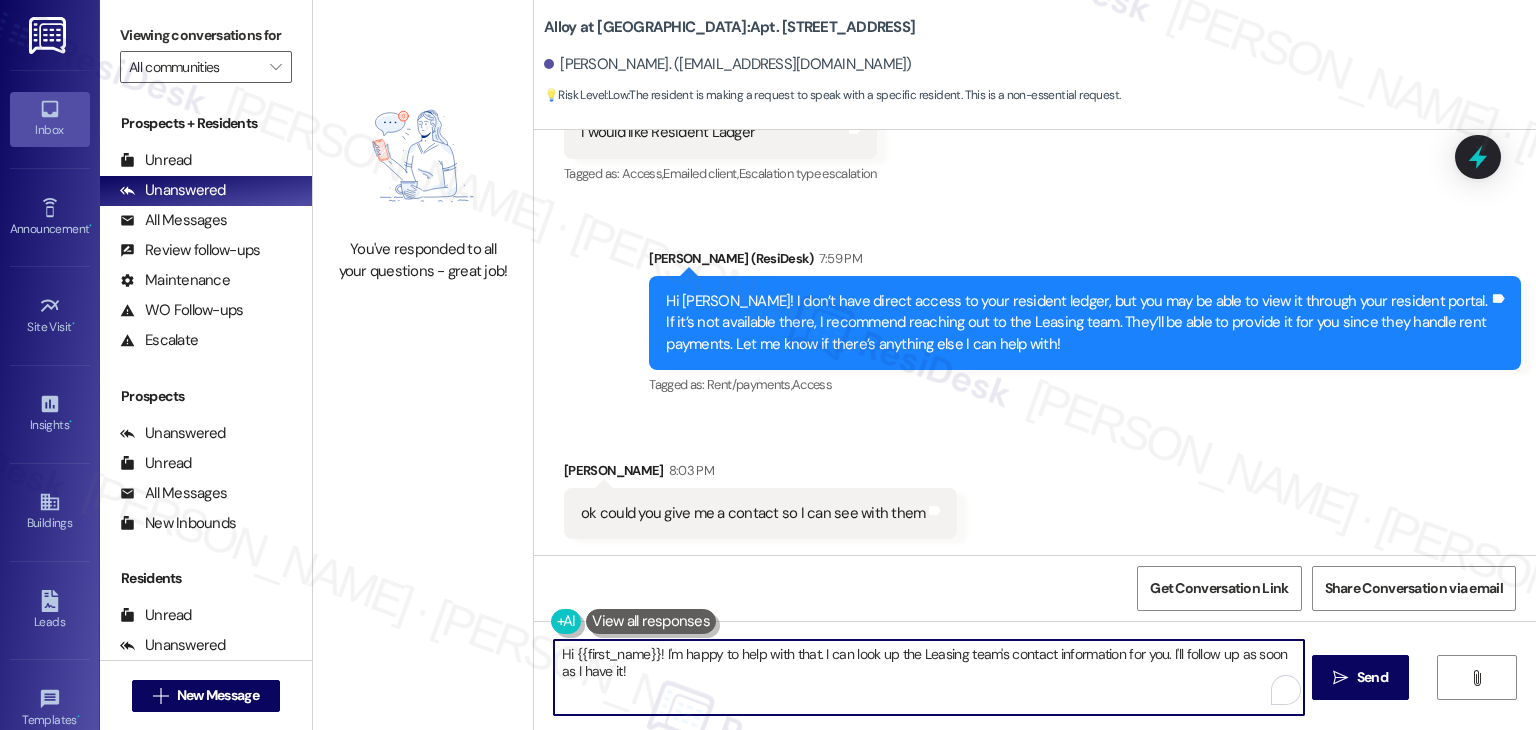 click on "Hi {{first_name}}! I'm happy to help with that. I can look up the Leasing team's contact information for you. I'll follow up as soon as I have it!" at bounding box center [928, 677] 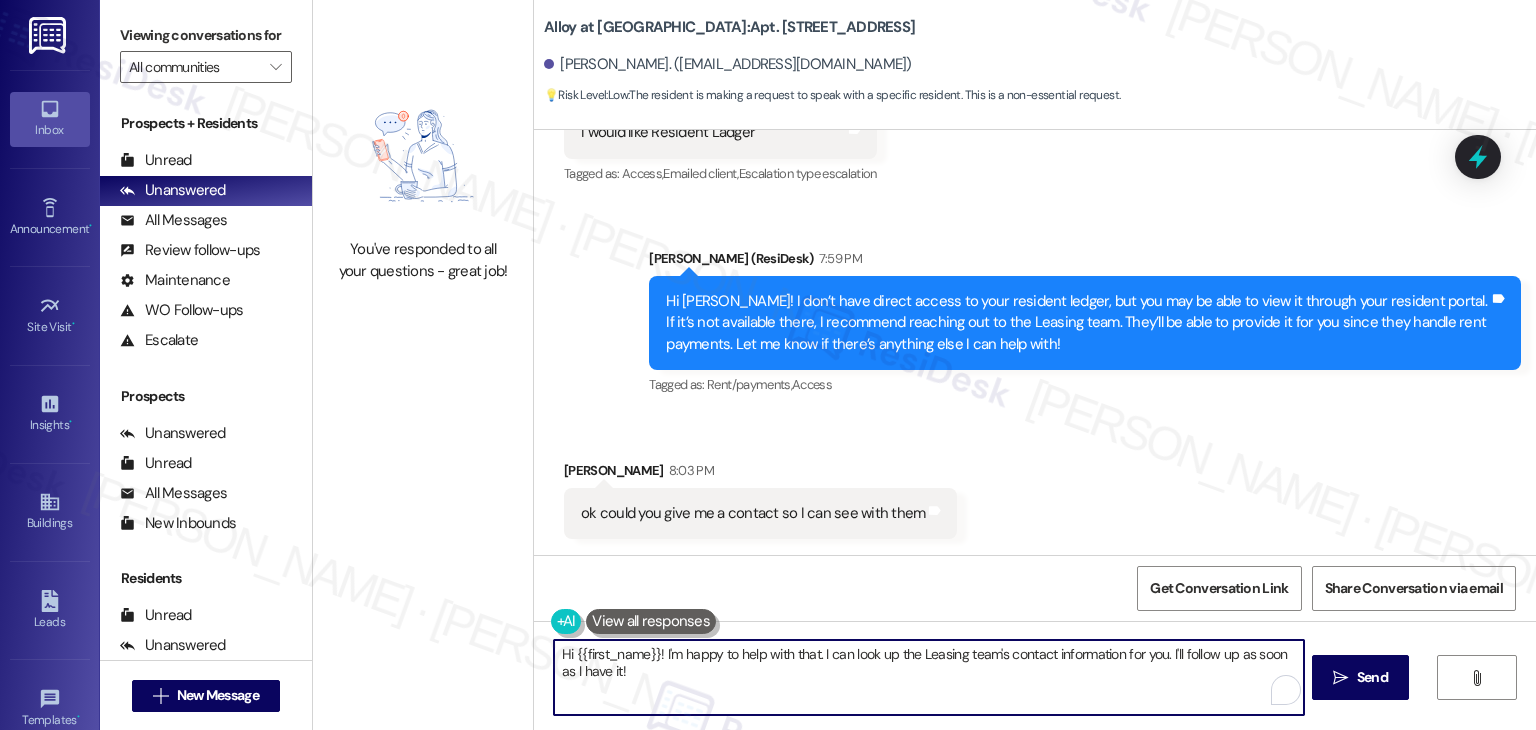 paste on "You can visit the Leasing Office in person or give them a call during office hours at 801-655-5600. They’ll be happy to help you with your ledger request!" 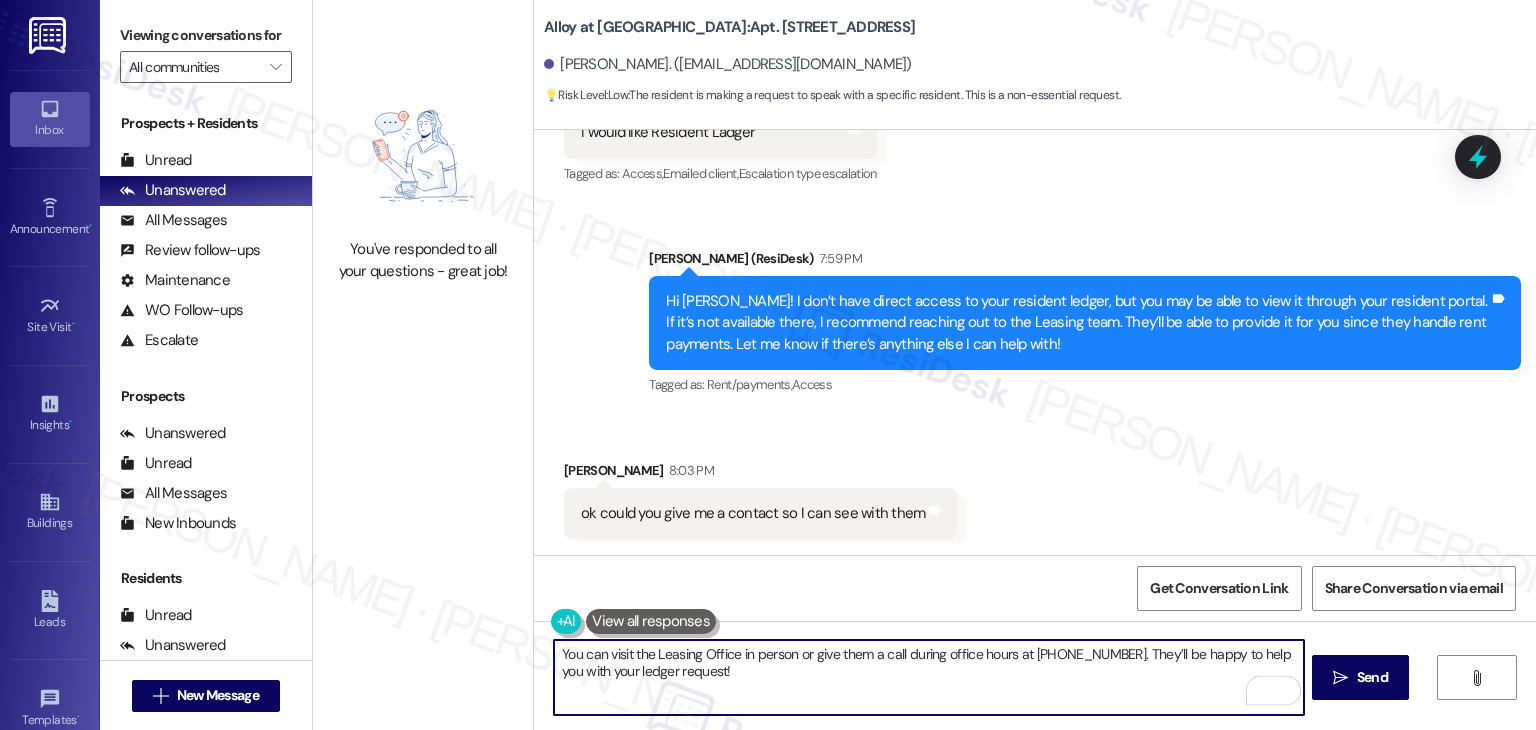 type on "You can visit the Leasing Office in person or give them a call during office hours at 801-655-5600. They’ll be happy to help you with your ledger request!" 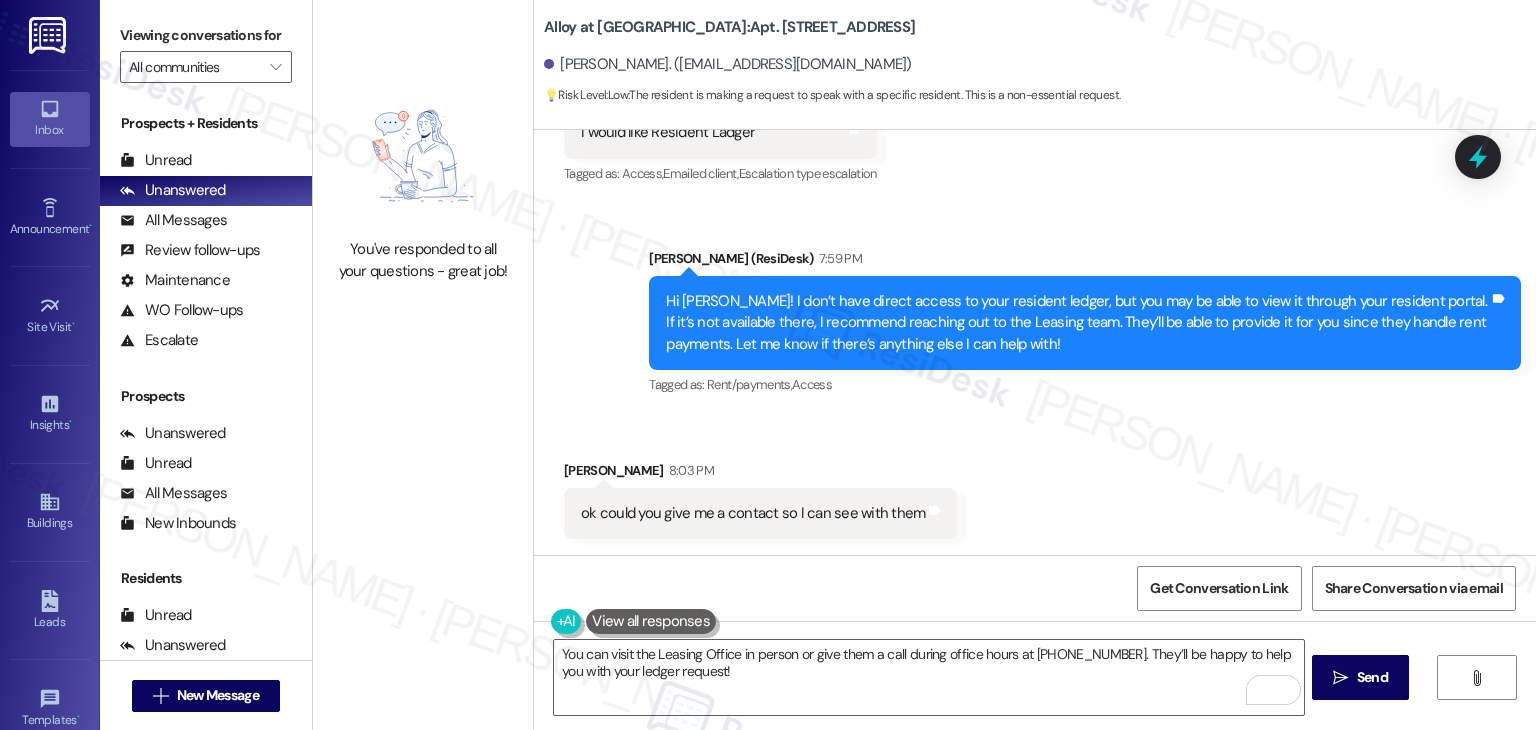 click on "Received via SMS Laura Cristaldo 8:03 PM ok could you give me a contact so I can see with them Tags and notes" at bounding box center (1035, 484) 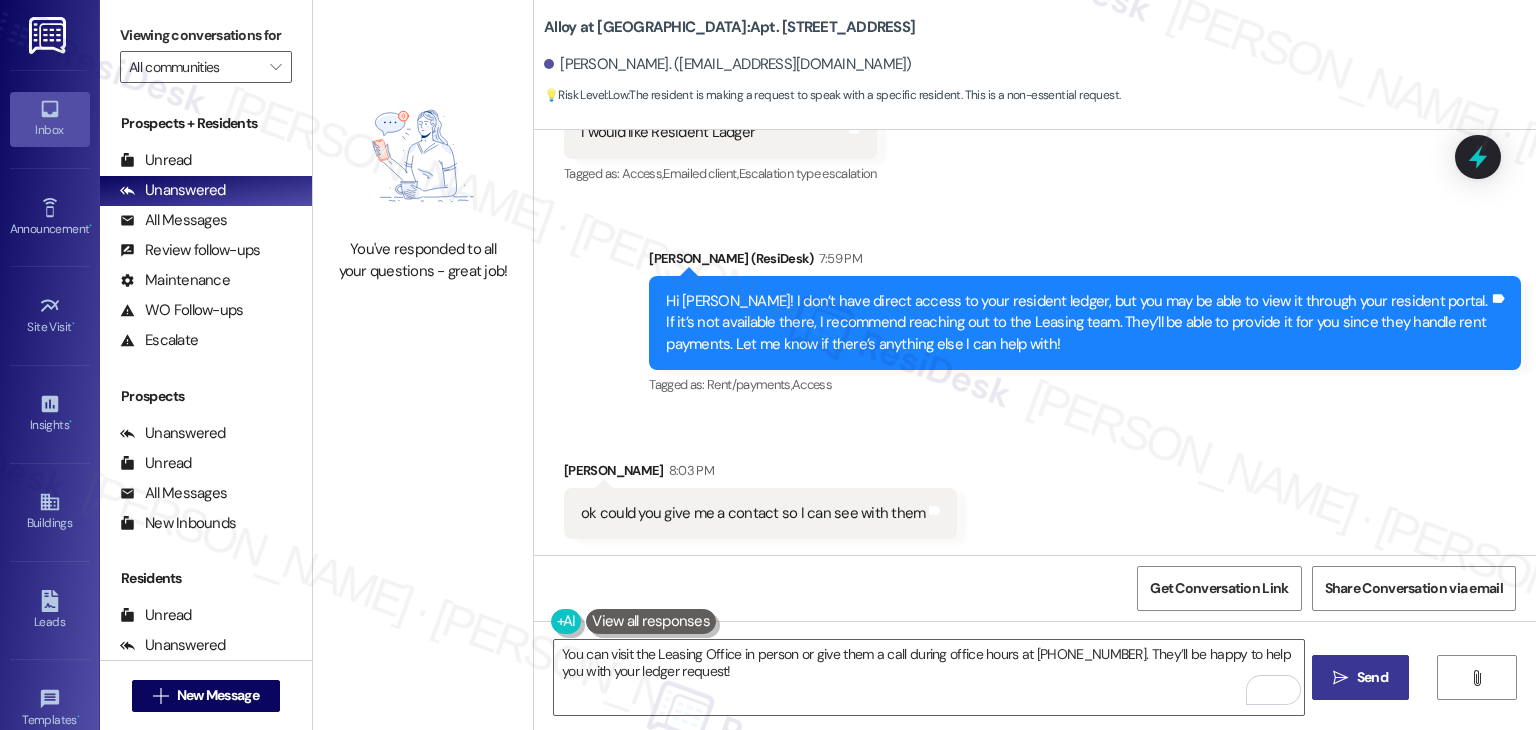 click on "Send" at bounding box center [1372, 677] 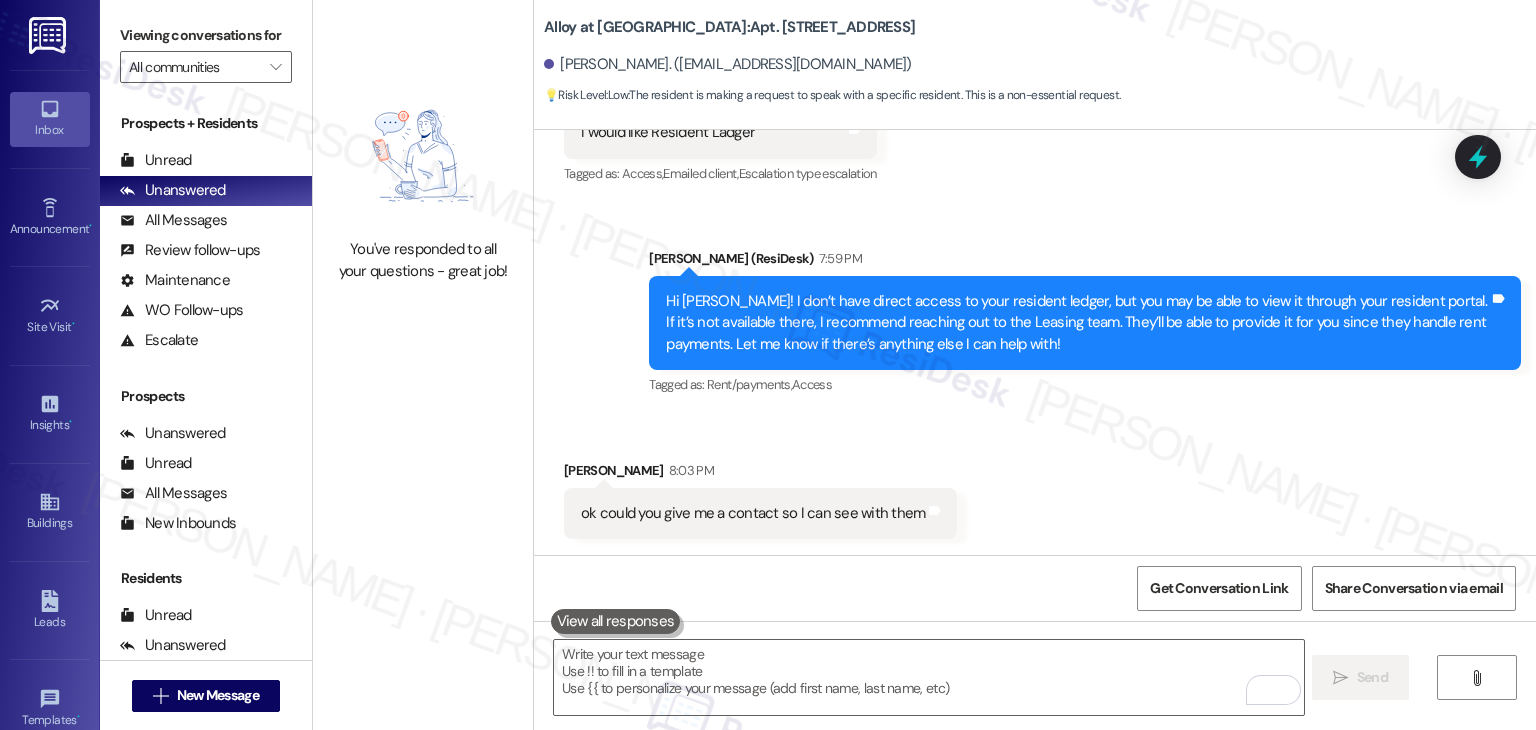 scroll, scrollTop: 727, scrollLeft: 0, axis: vertical 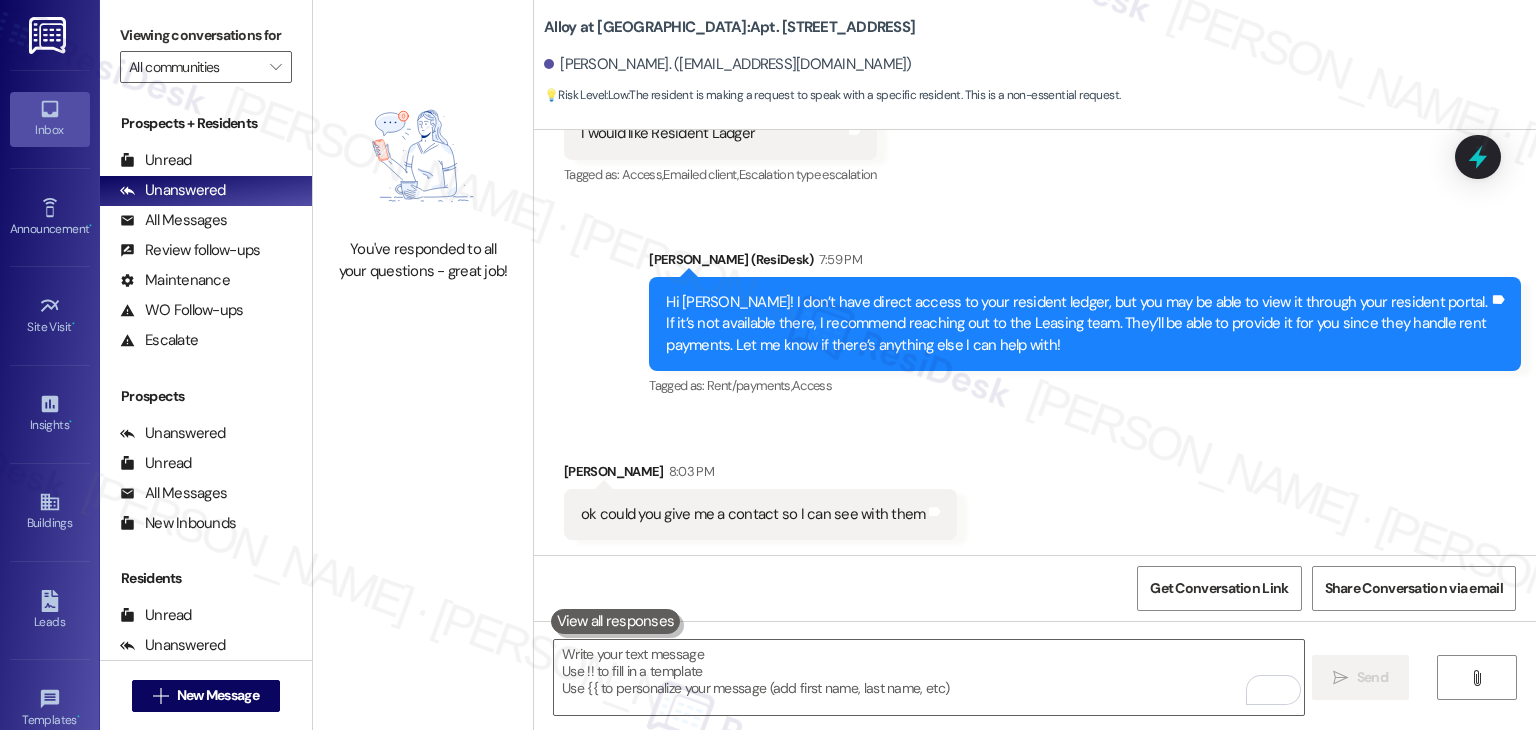 click on "Received via SMS Laura Cristaldo 8:03 PM ok could you give me a contact so I can see with them Tags and notes" at bounding box center (1035, 485) 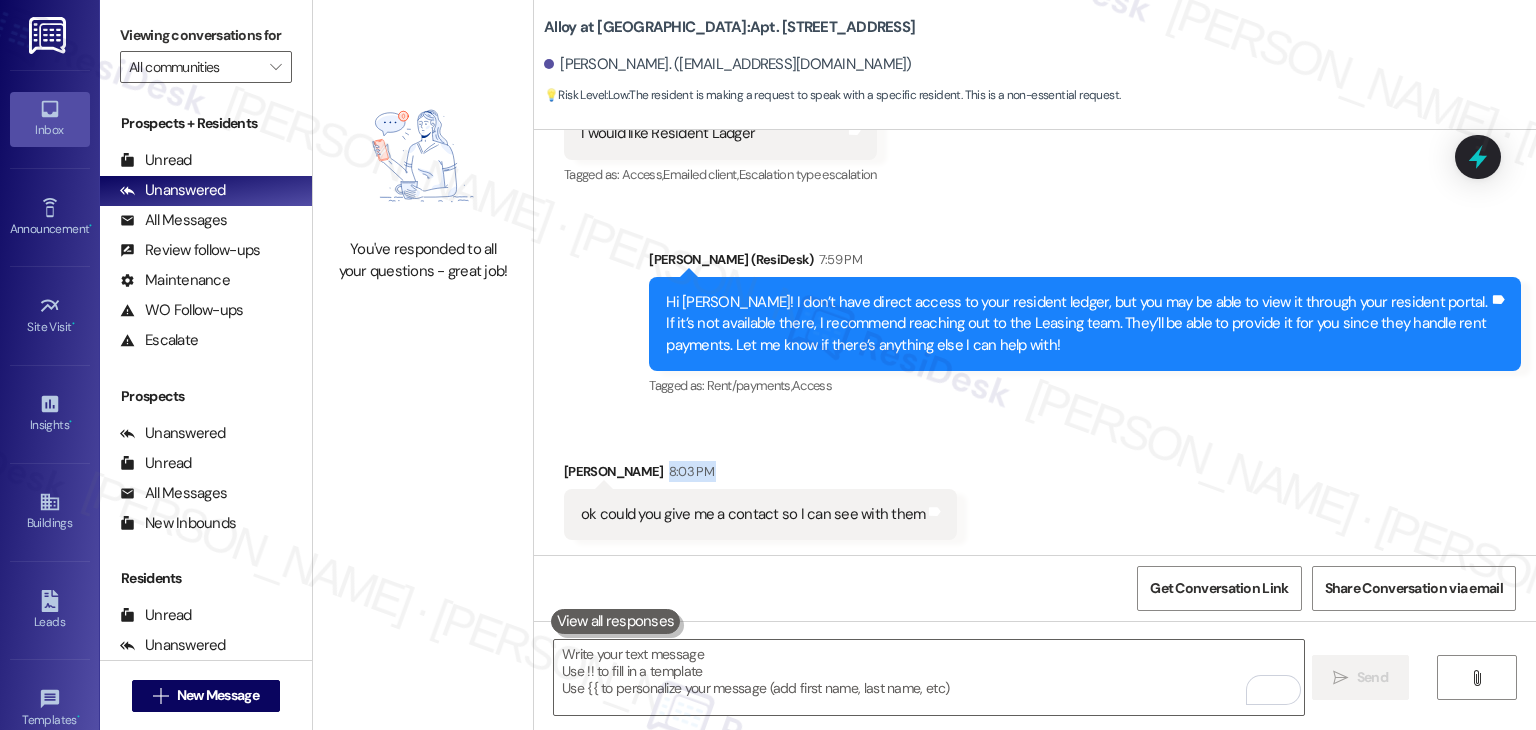 click on "Received via SMS Laura Cristaldo 8:03 PM ok could you give me a contact so I can see with them Tags and notes" at bounding box center (1035, 485) 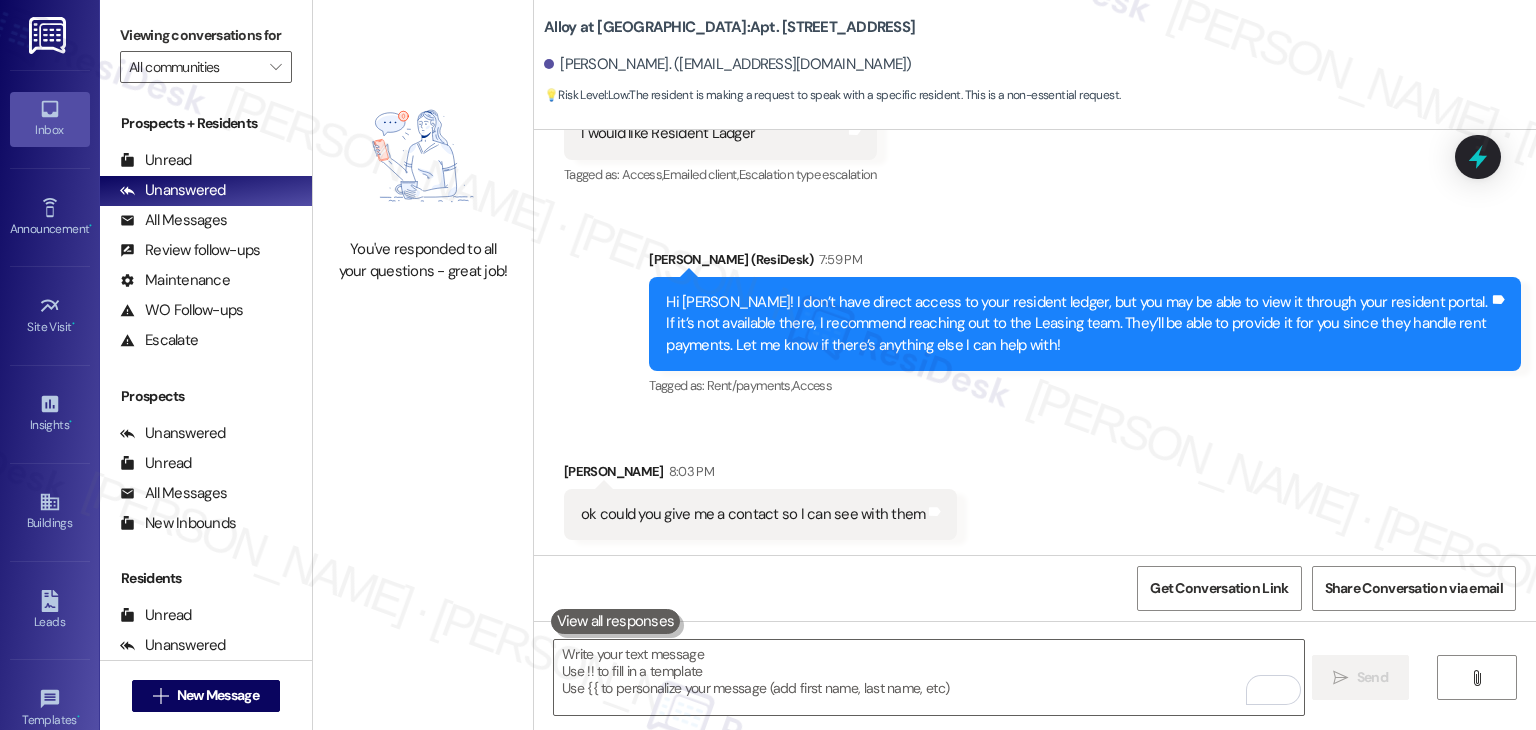 click on "Received via SMS Laura Cristaldo 8:03 PM ok could you give me a contact so I can see with them Tags and notes" at bounding box center [1035, 485] 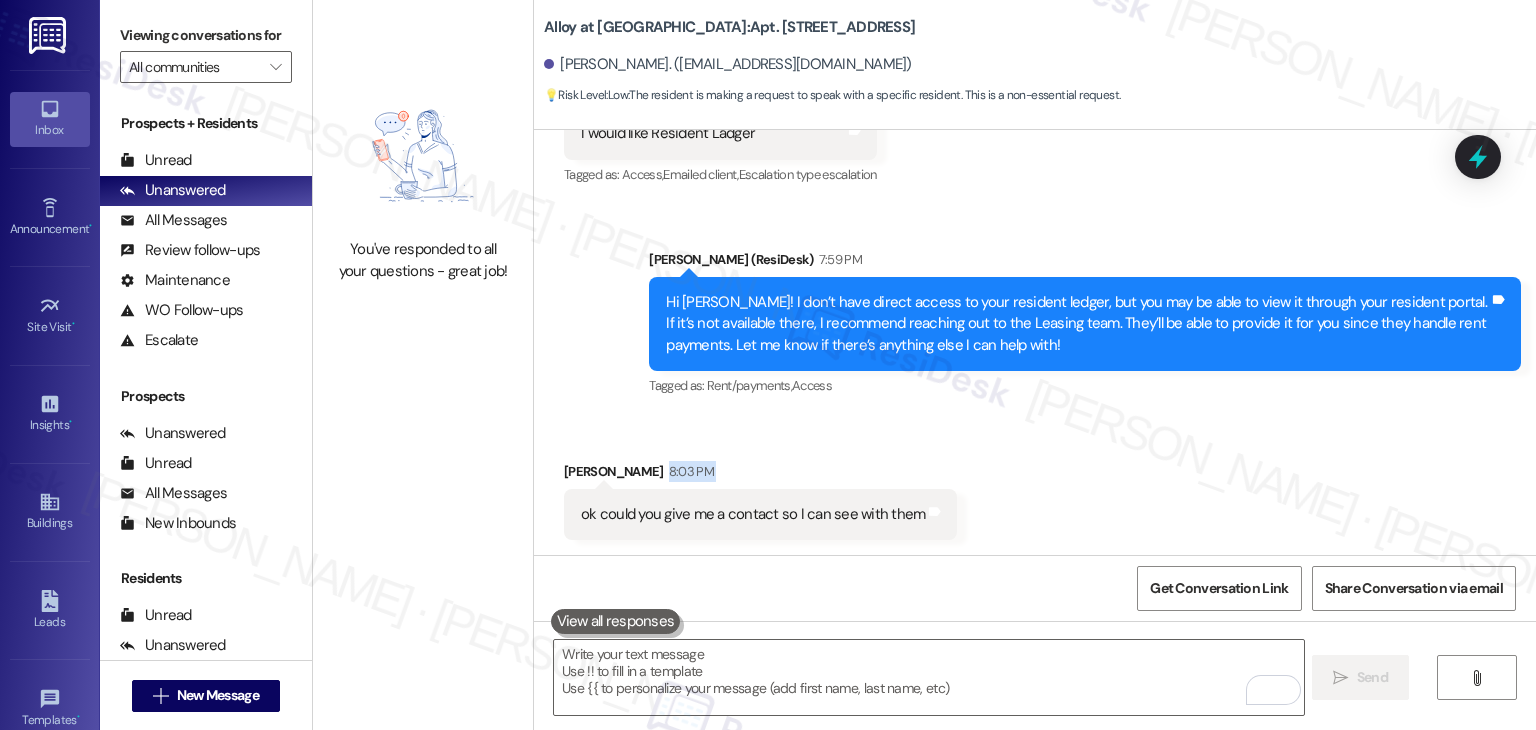 click on "Received via SMS Laura Cristaldo 8:03 PM ok could you give me a contact so I can see with them Tags and notes" at bounding box center [1035, 485] 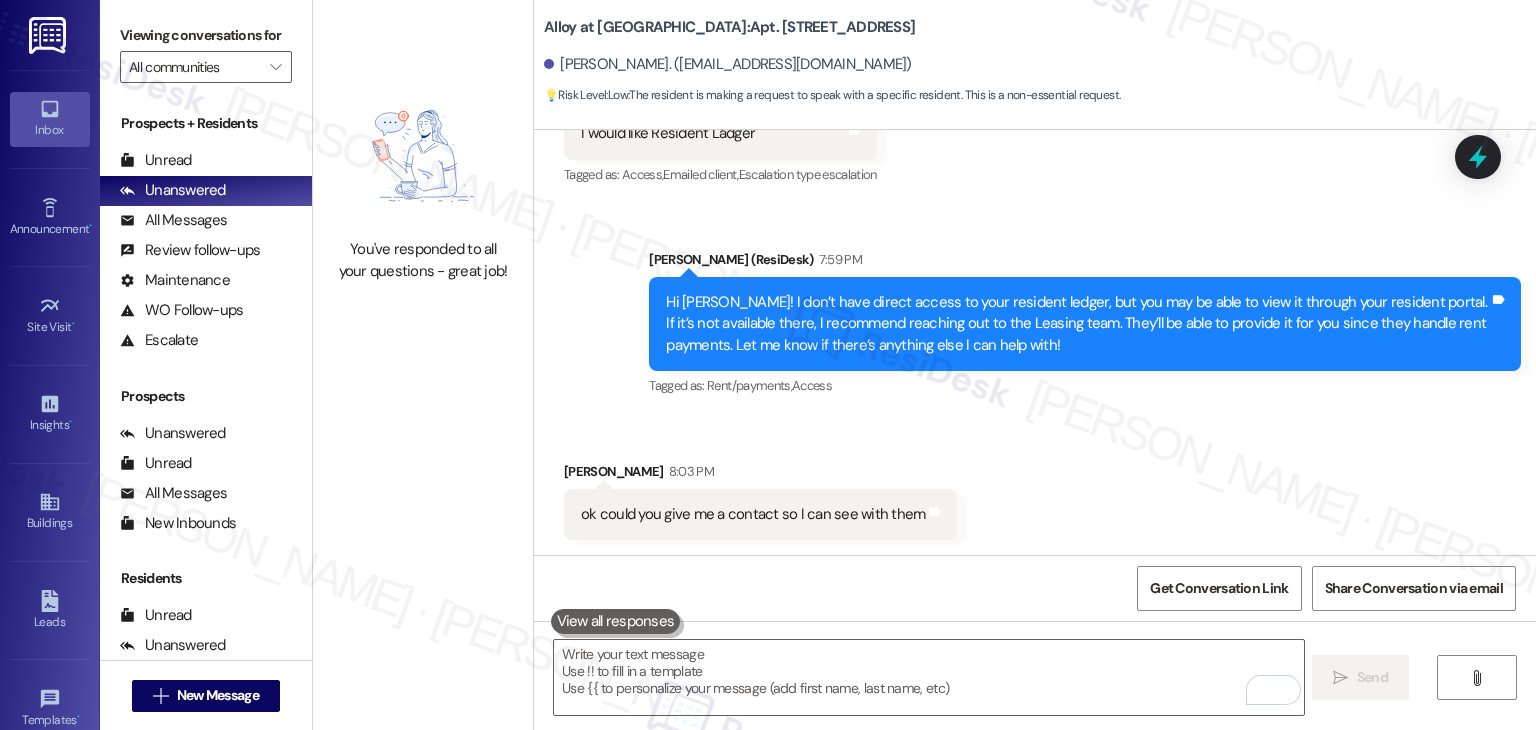 click on "Received via SMS Laura Cristaldo 8:03 PM ok could you give me a contact so I can see with them Tags and notes" at bounding box center (1035, 485) 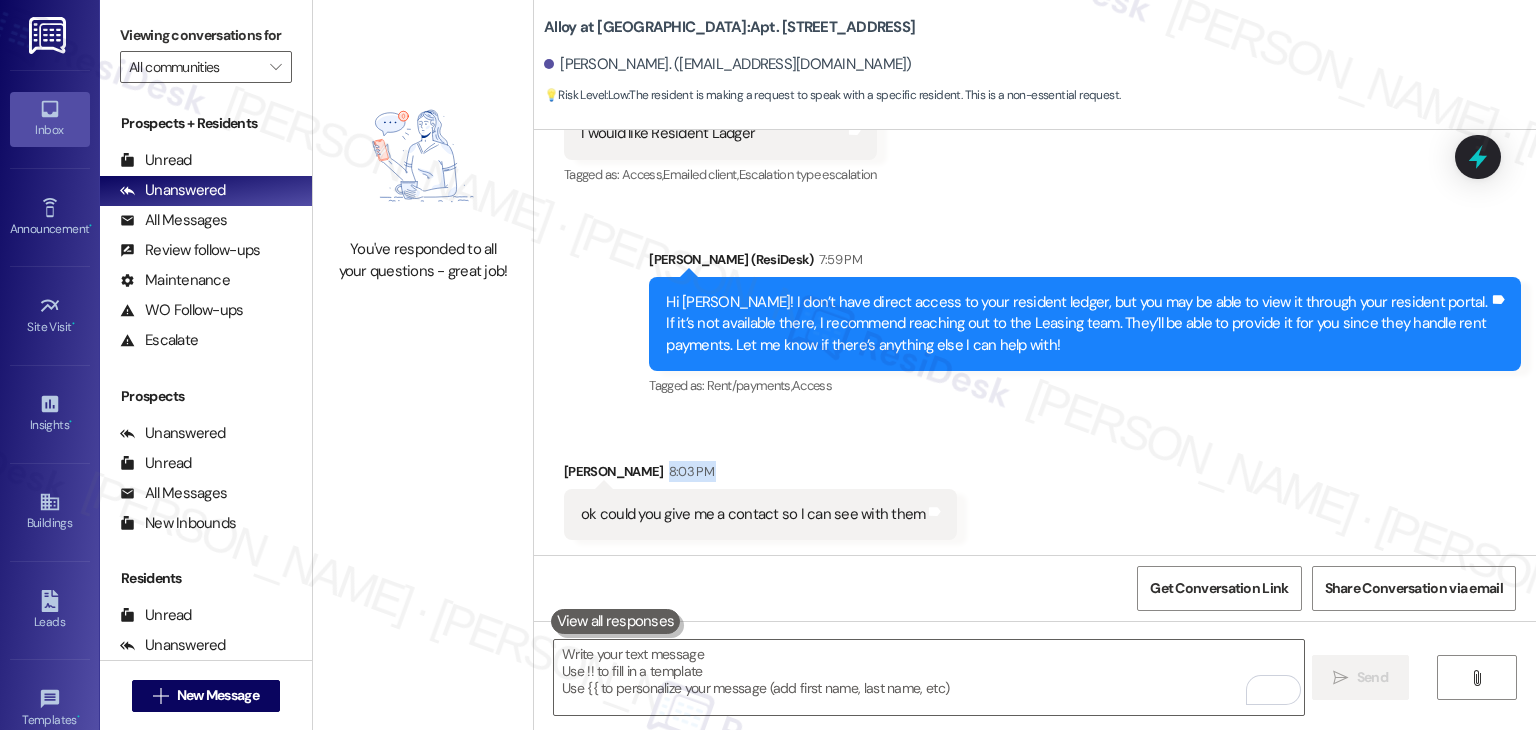 click on "Received via SMS Laura Cristaldo 8:03 PM ok could you give me a contact so I can see with them Tags and notes" at bounding box center (1035, 485) 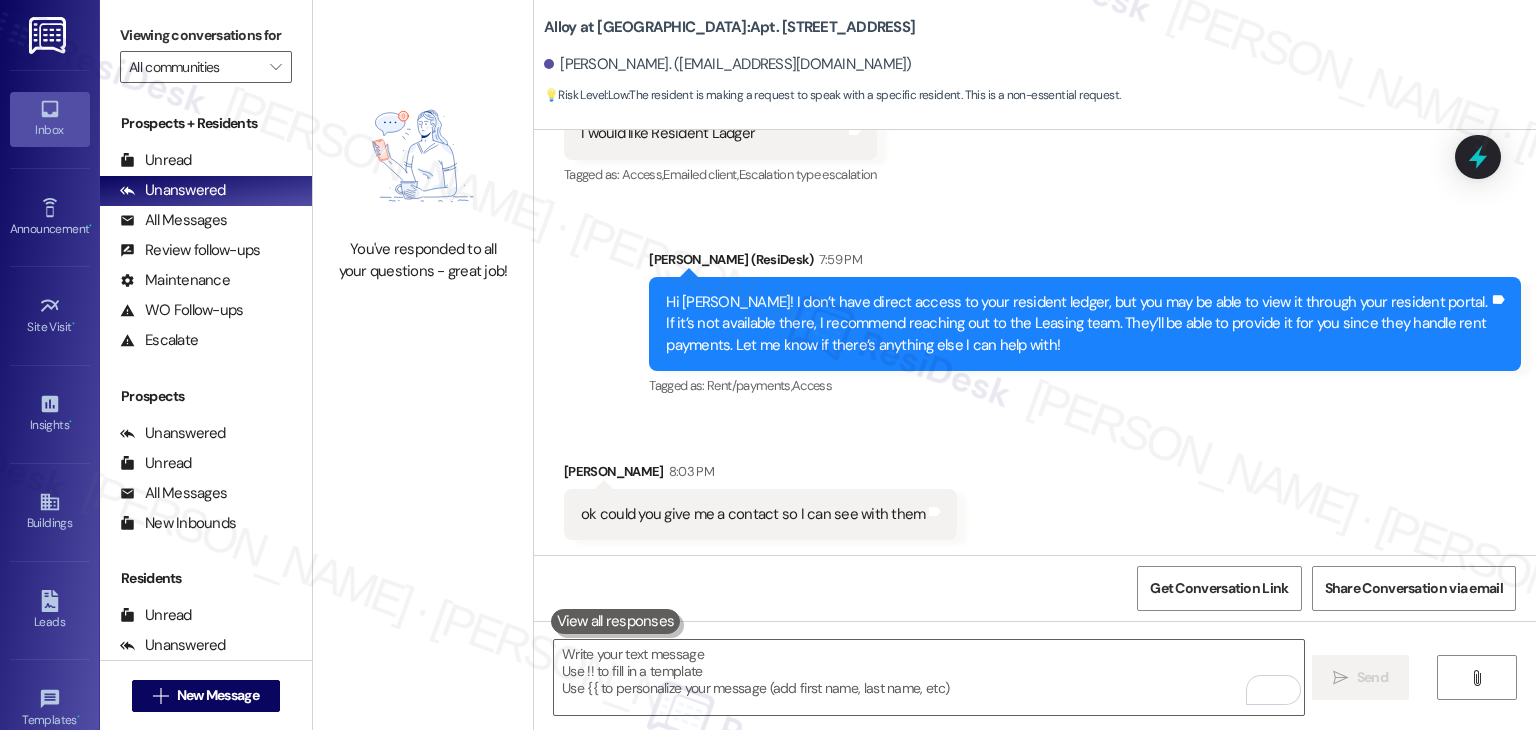 click on "Received via SMS Laura Cristaldo 8:03 PM ok could you give me a contact so I can see with them Tags and notes" at bounding box center [1035, 485] 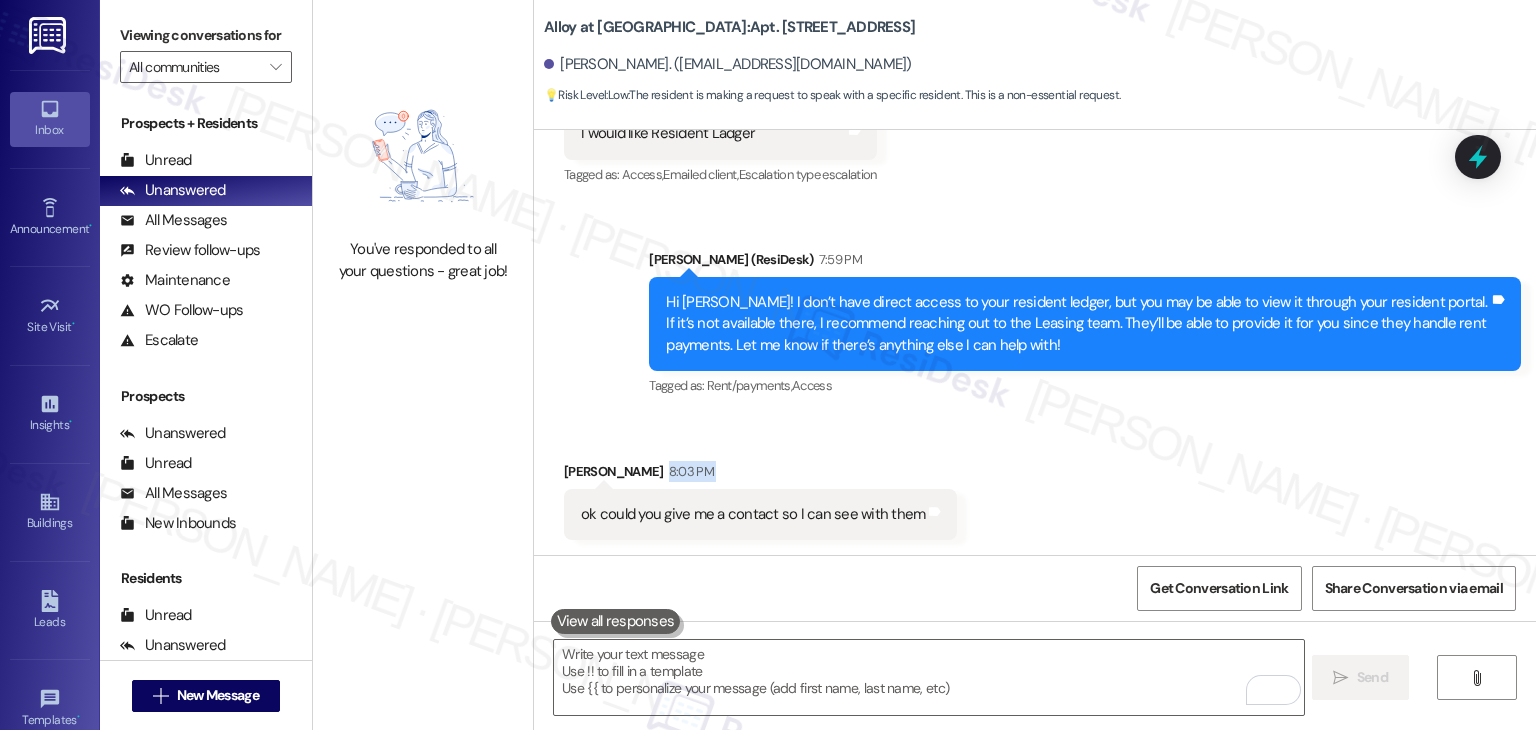 click on "Received via SMS Laura Cristaldo 8:03 PM ok could you give me a contact so I can see with them Tags and notes" at bounding box center (1035, 485) 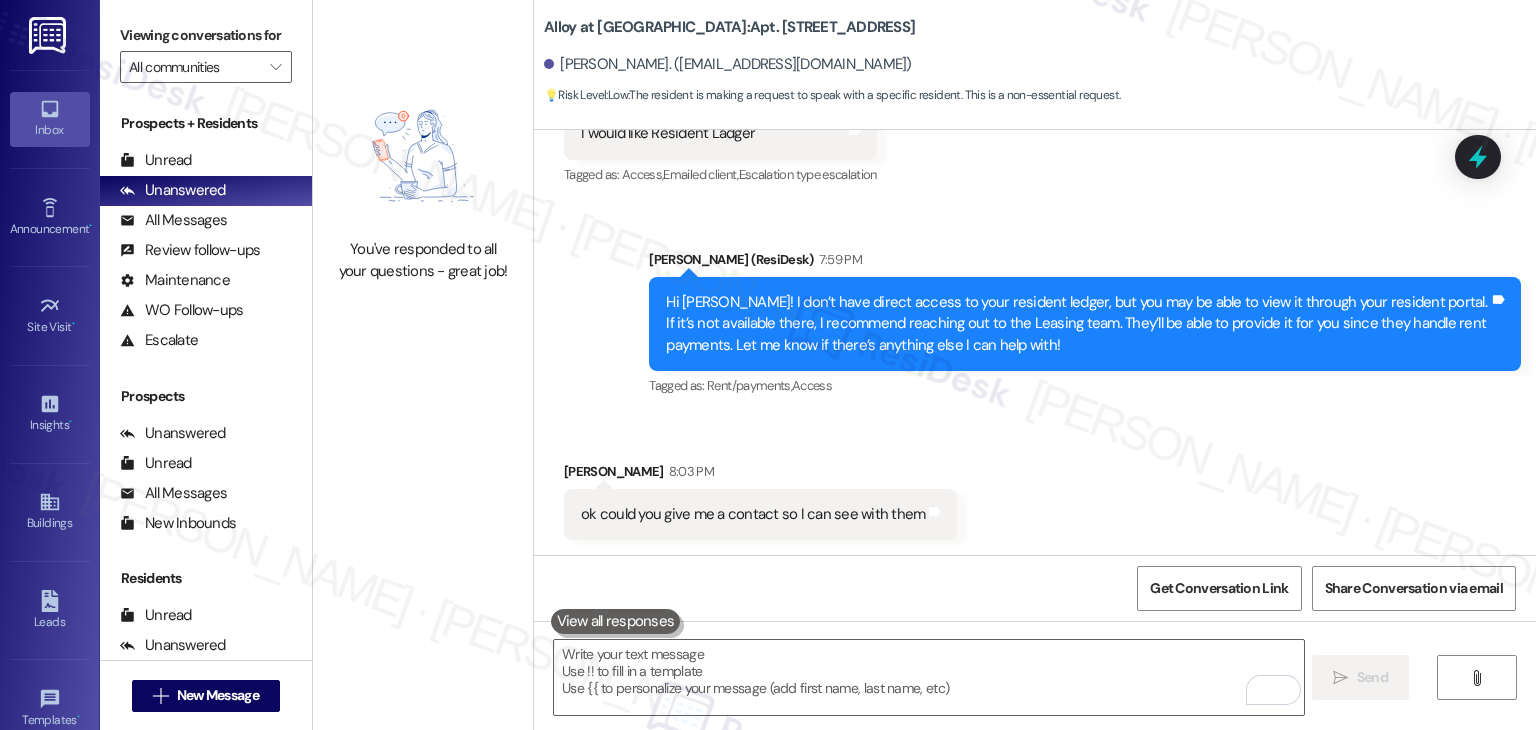 click on "Received via SMS Laura Cristaldo 8:03 PM ok could you give me a contact so I can see with them Tags and notes" at bounding box center [1035, 485] 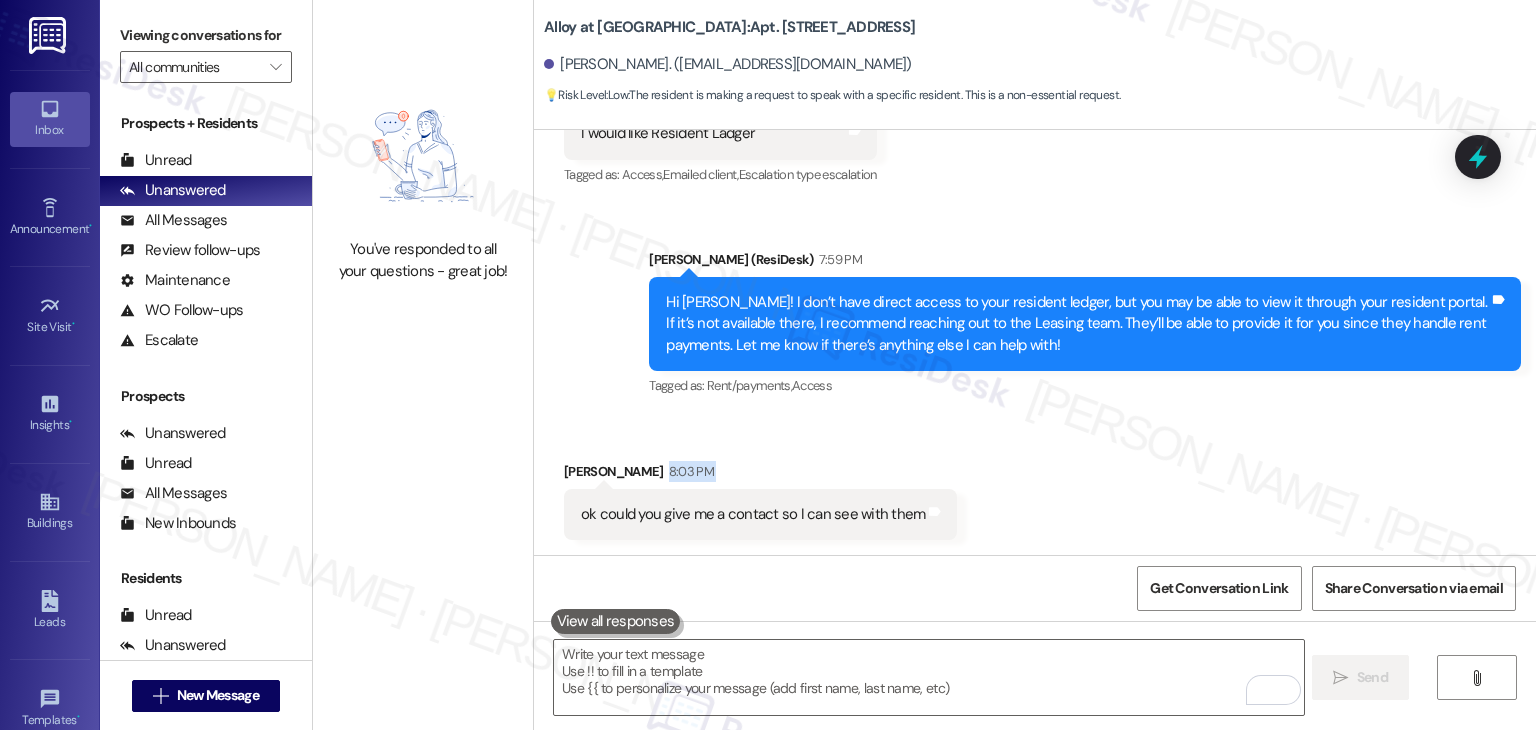 click on "Received via SMS Laura Cristaldo 8:03 PM ok could you give me a contact so I can see with them Tags and notes" at bounding box center (1035, 485) 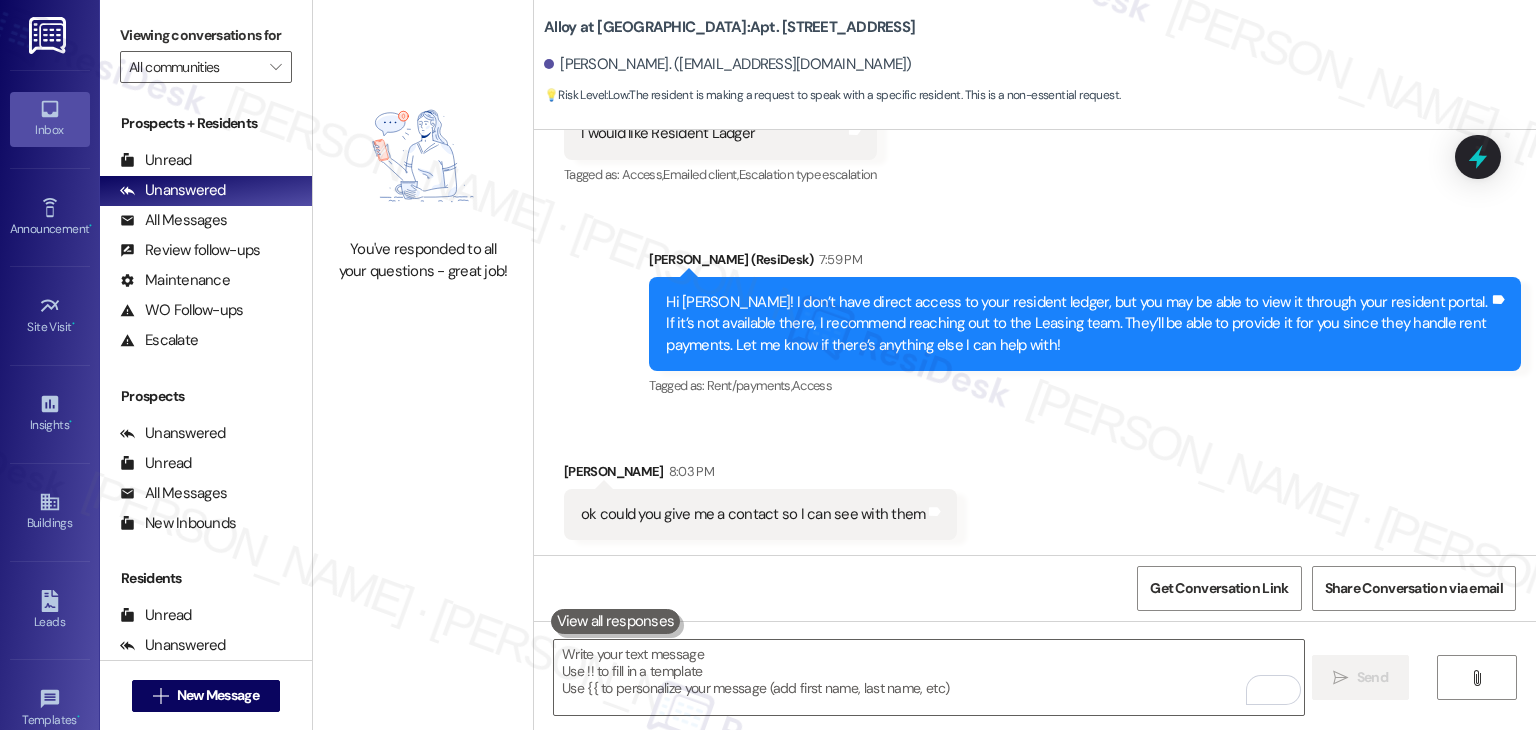 click on "Received via SMS Laura Cristaldo 8:03 PM ok could you give me a contact so I can see with them Tags and notes" at bounding box center (1035, 485) 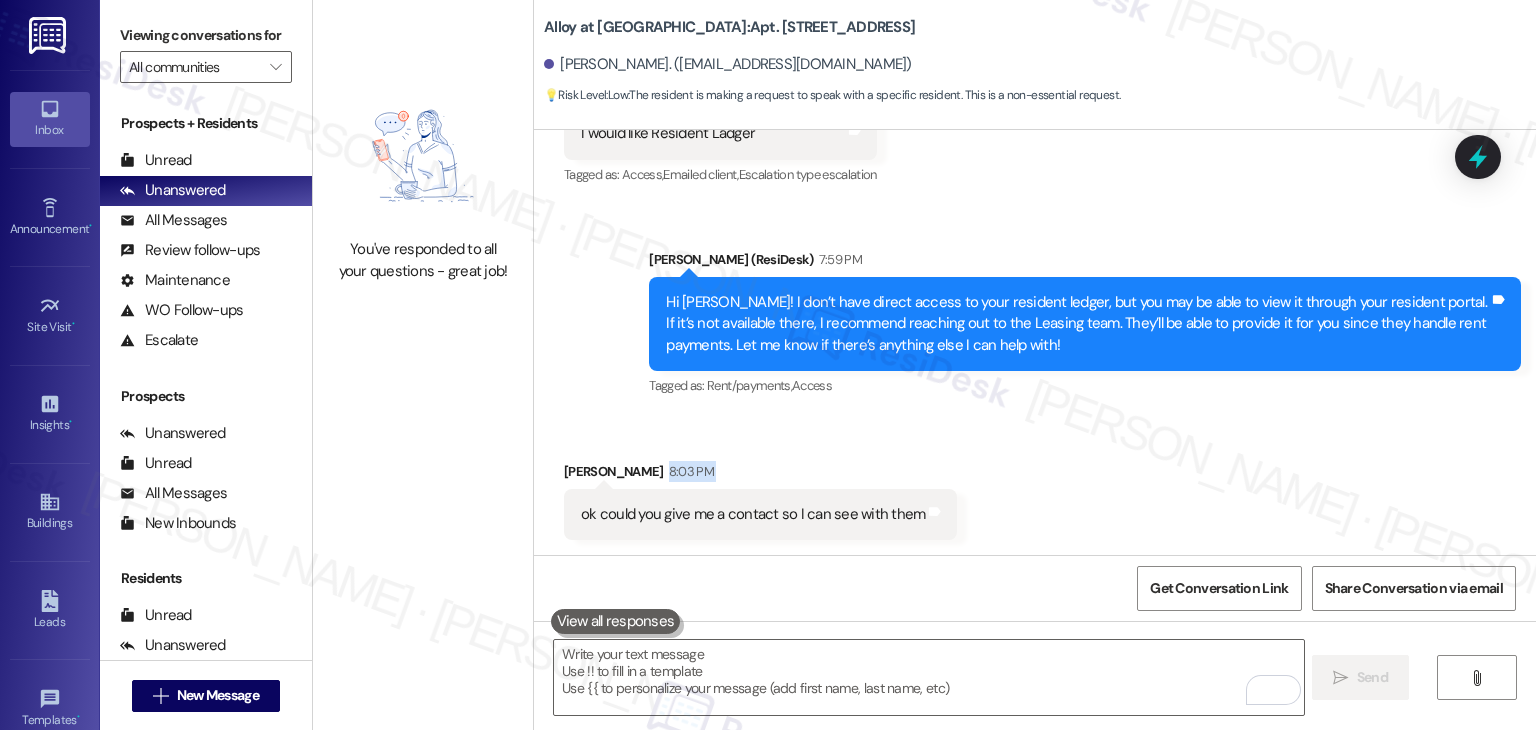 click on "Received via SMS Laura Cristaldo 8:03 PM ok could you give me a contact so I can see with them Tags and notes" at bounding box center [1035, 485] 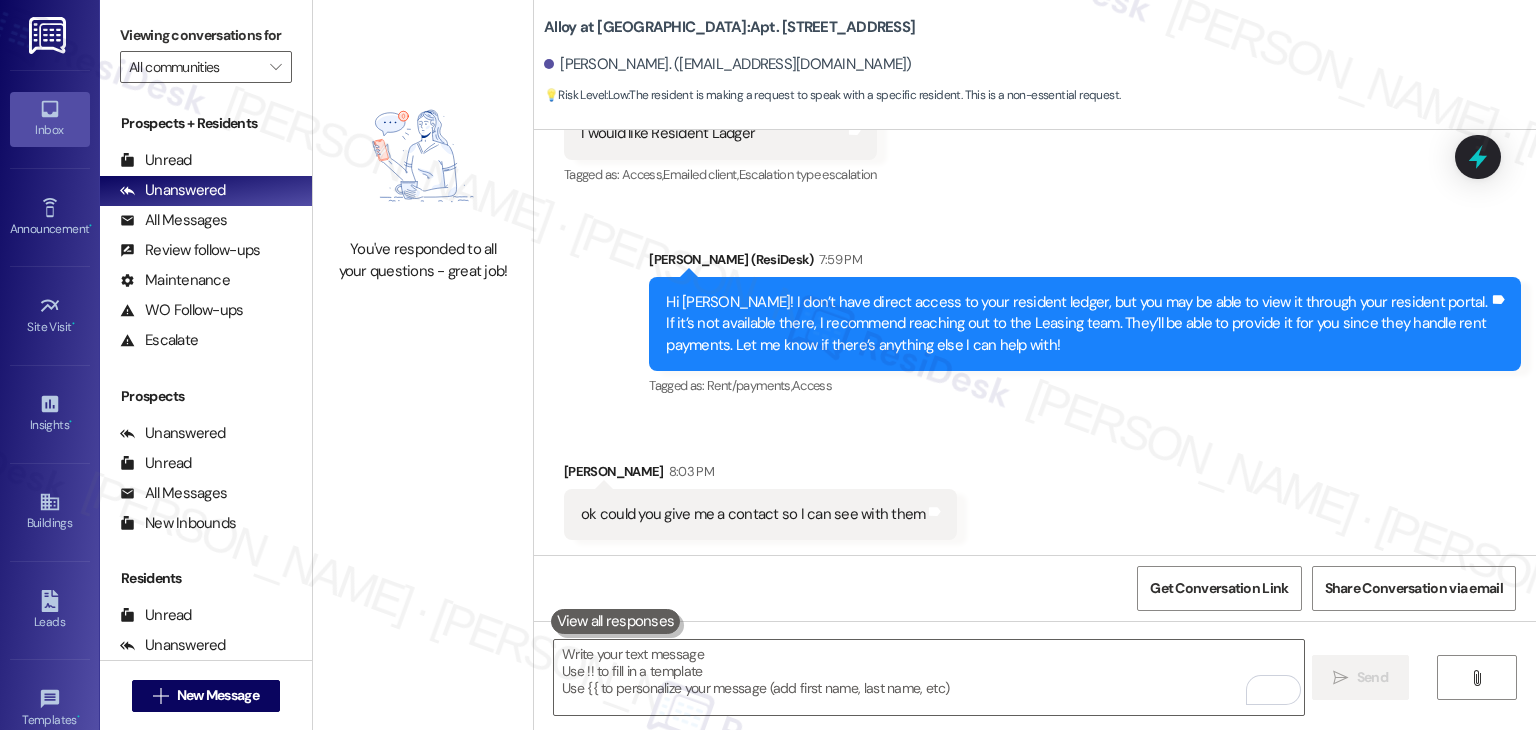 click on "Received via SMS Laura Cristaldo 8:03 PM ok could you give me a contact so I can see with them Tags and notes" at bounding box center [1035, 485] 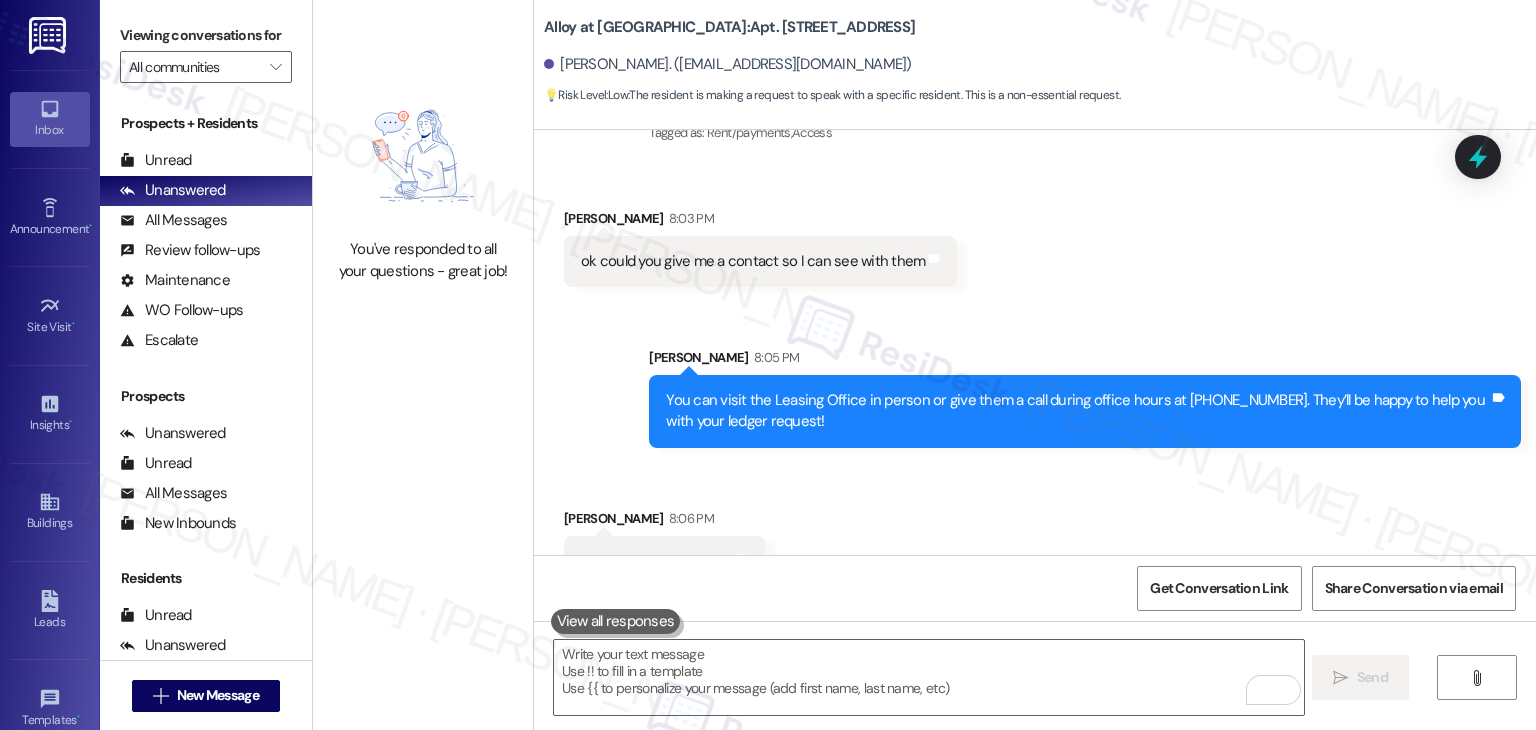 scroll, scrollTop: 1027, scrollLeft: 0, axis: vertical 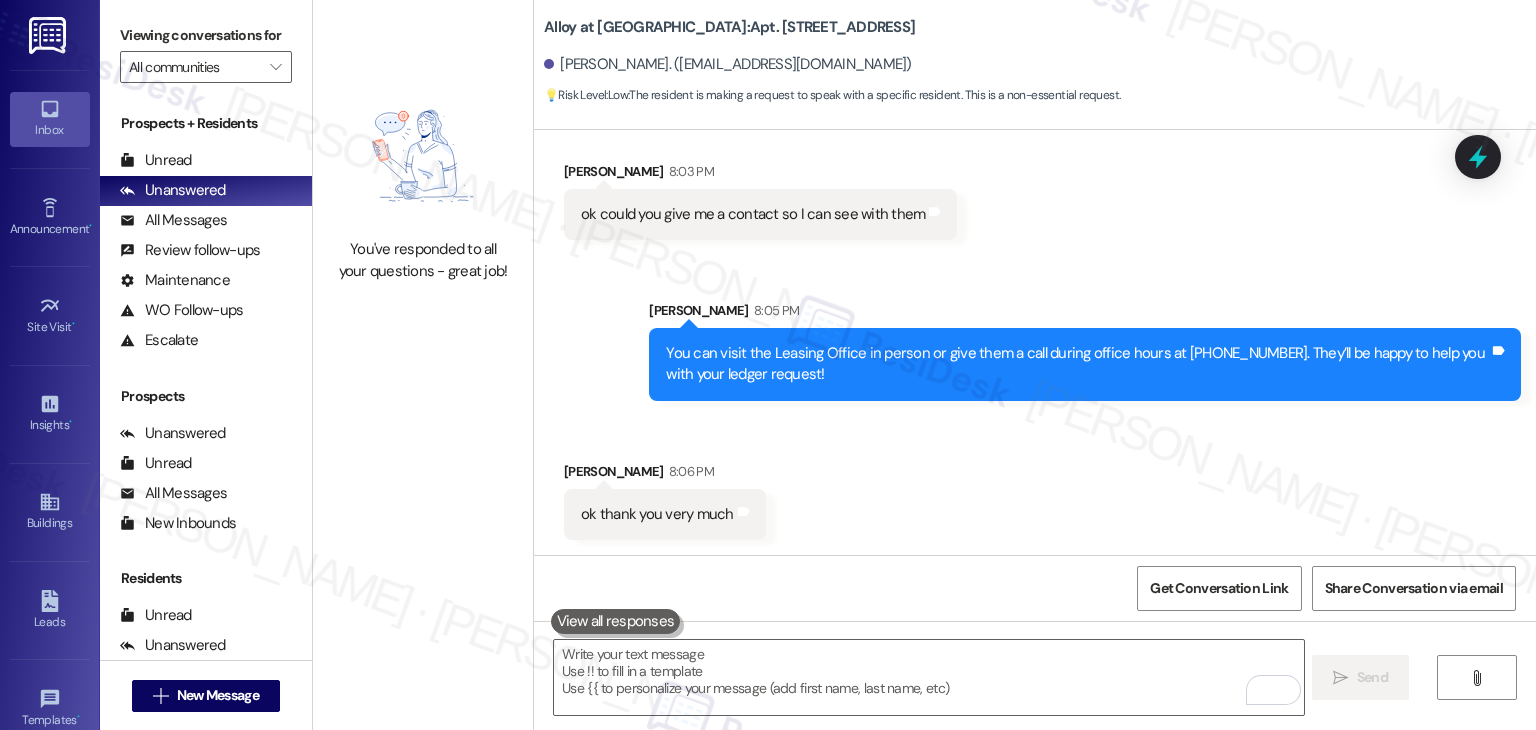 click on "Received via SMS Laura Cristaldo 8:06 PM ok thank you very much Tags and notes" at bounding box center (1035, 485) 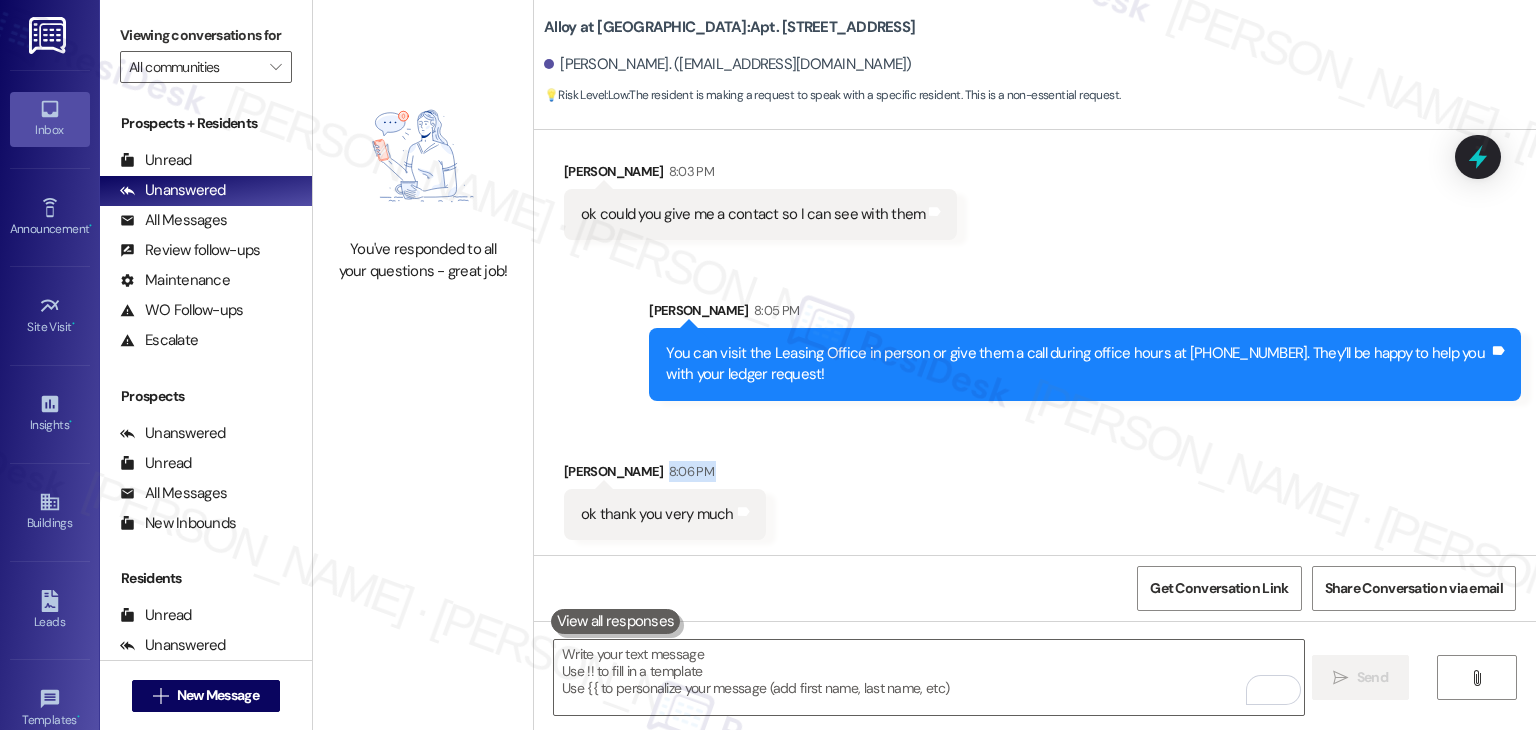 click on "Received via SMS Laura Cristaldo 8:06 PM ok thank you very much Tags and notes" at bounding box center (1035, 485) 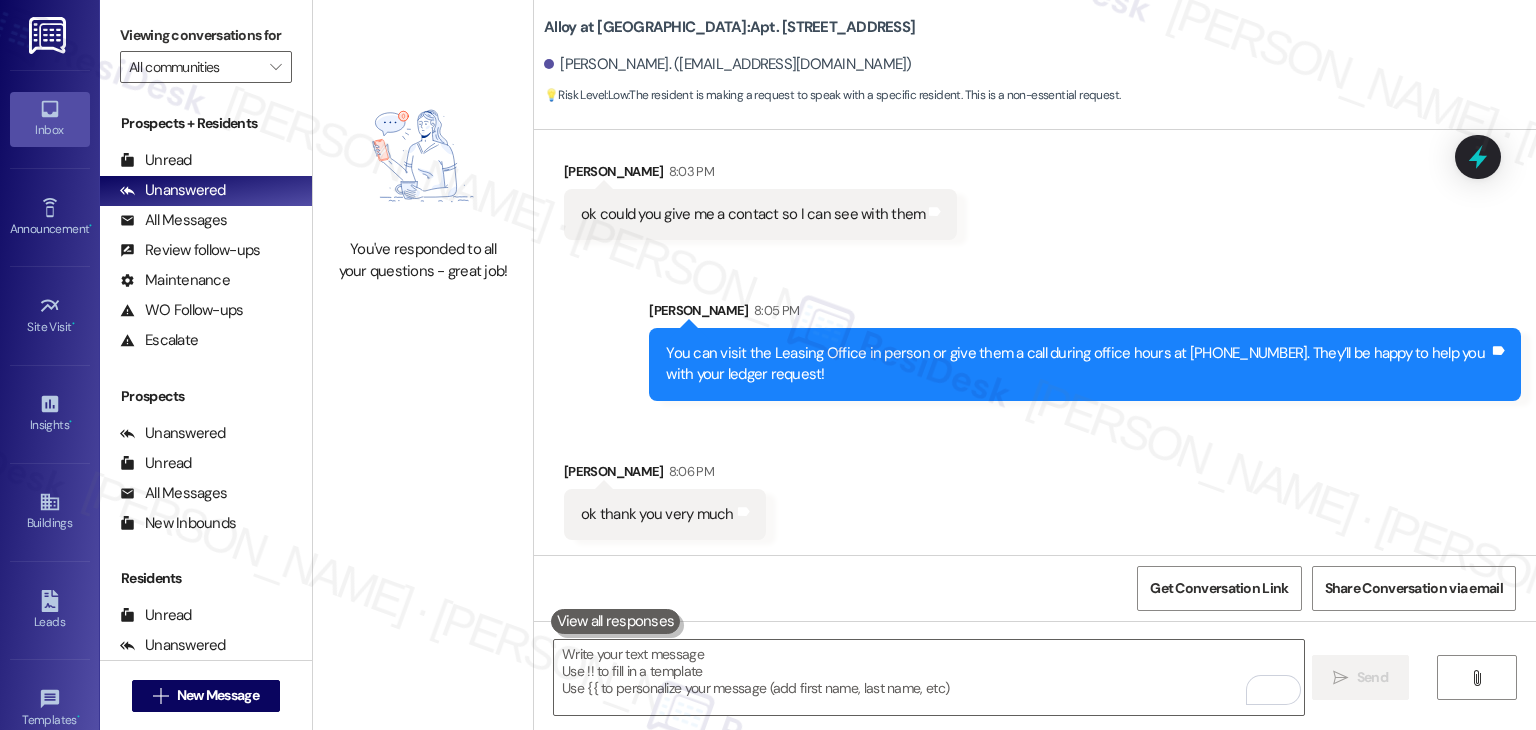 click on "Received via SMS Laura Cristaldo 8:06 PM ok thank you very much Tags and notes" at bounding box center [1035, 485] 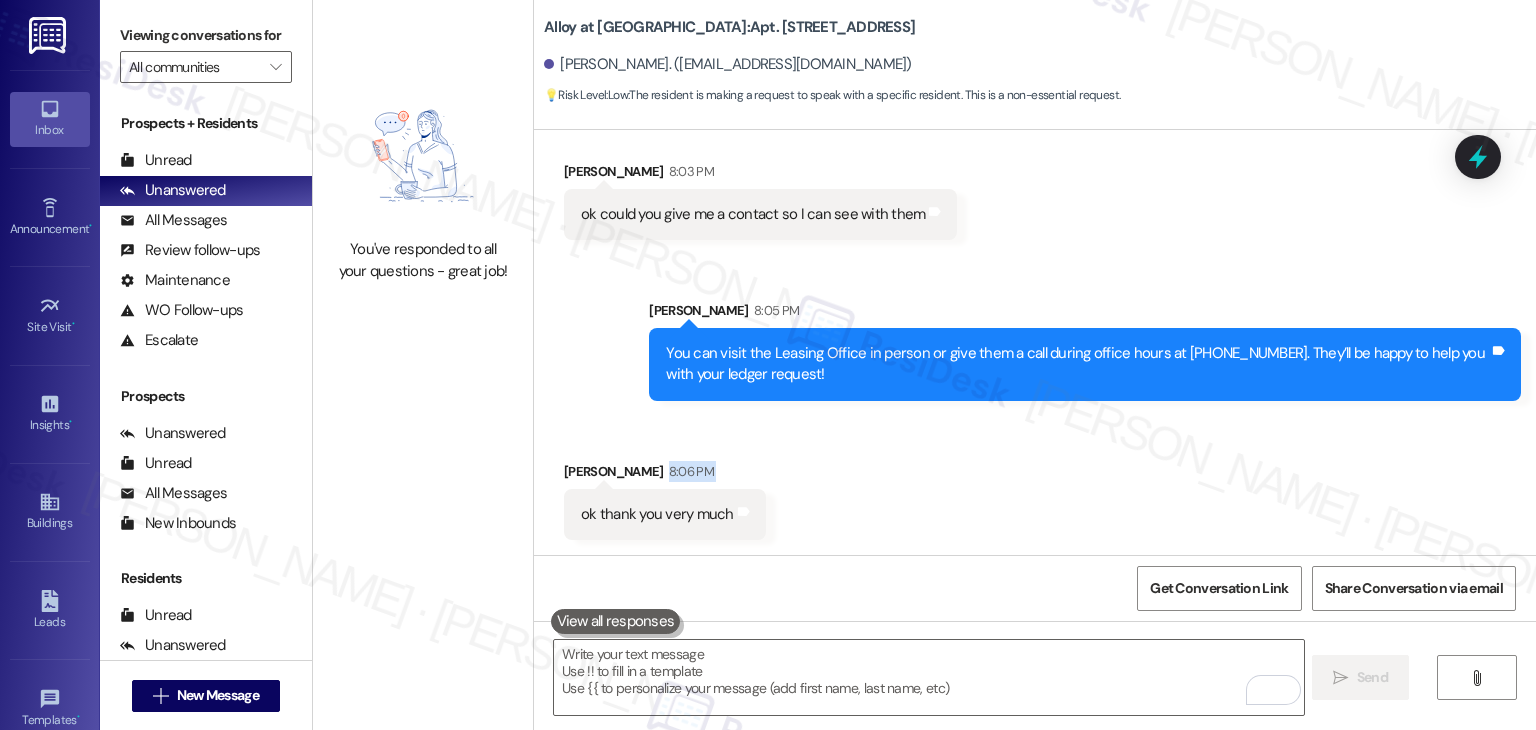 click on "Received via SMS Laura Cristaldo 8:06 PM ok thank you very much Tags and notes" at bounding box center (1035, 485) 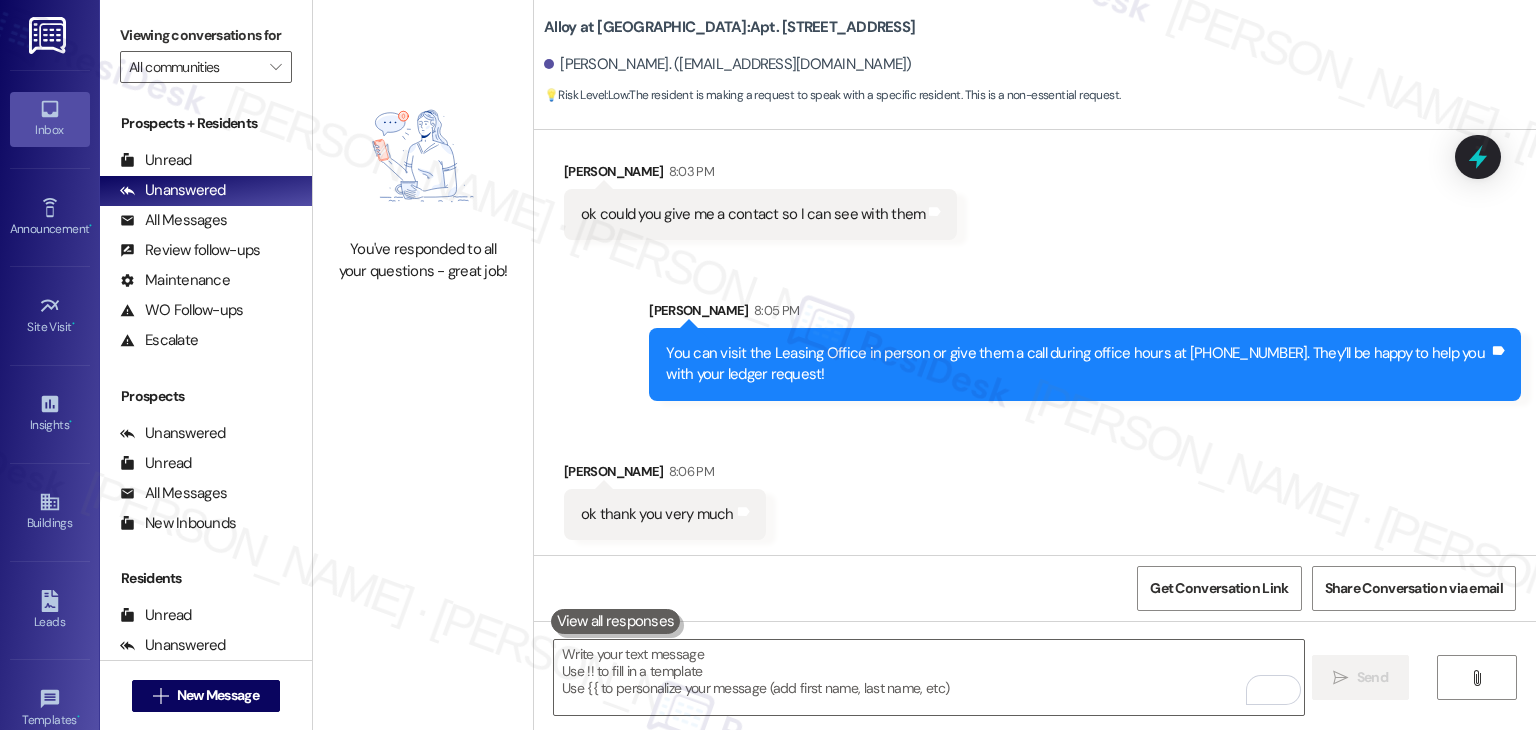 click on "Received via SMS Laura Cristaldo 8:06 PM ok thank you very much Tags and notes" at bounding box center (1035, 485) 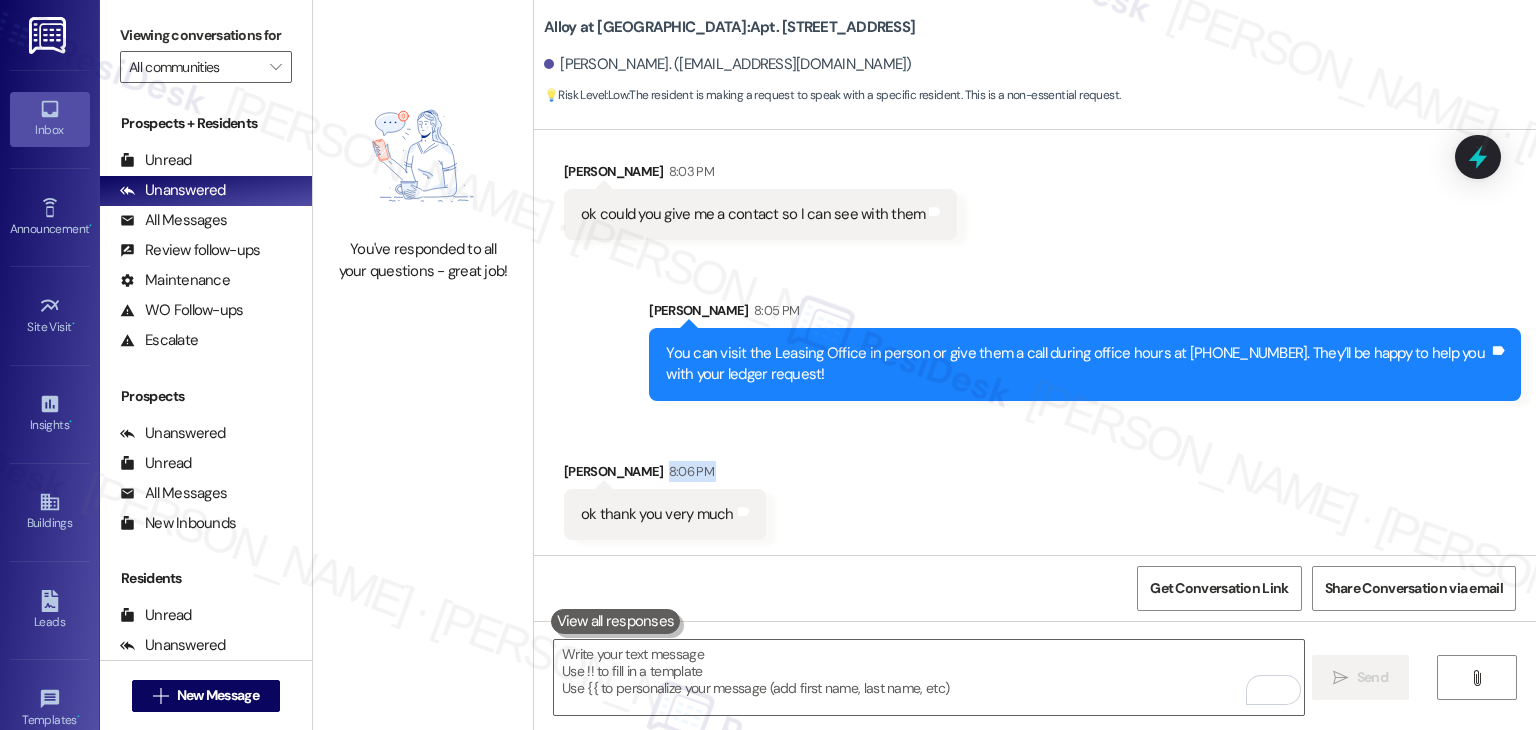 click on "Received via SMS Laura Cristaldo 8:06 PM ok thank you very much Tags and notes" at bounding box center (1035, 485) 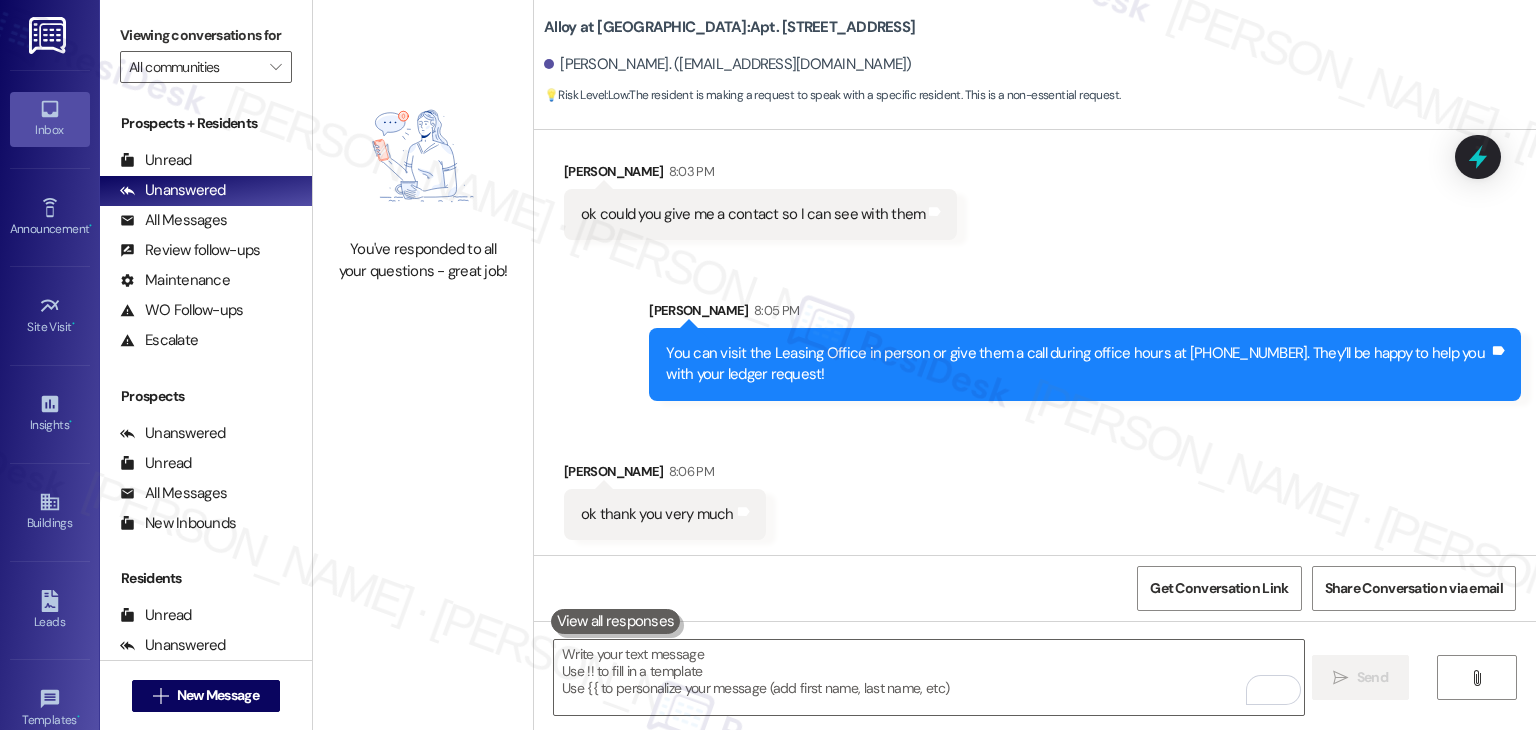 click on "Received via SMS Laura Cristaldo 8:06 PM ok thank you very much Tags and notes" at bounding box center [1035, 485] 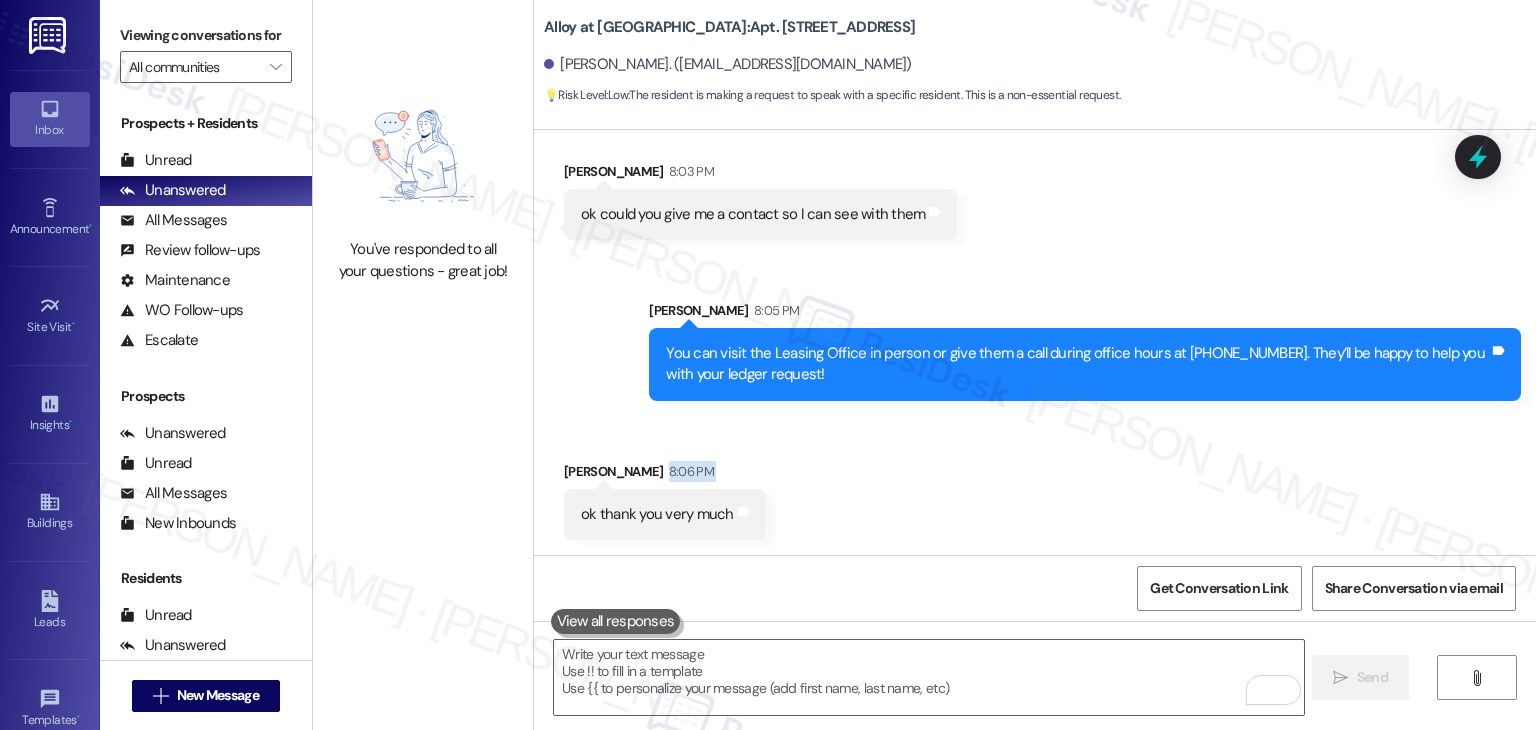 click on "Received via SMS Laura Cristaldo 8:06 PM ok thank you very much Tags and notes" at bounding box center [1035, 485] 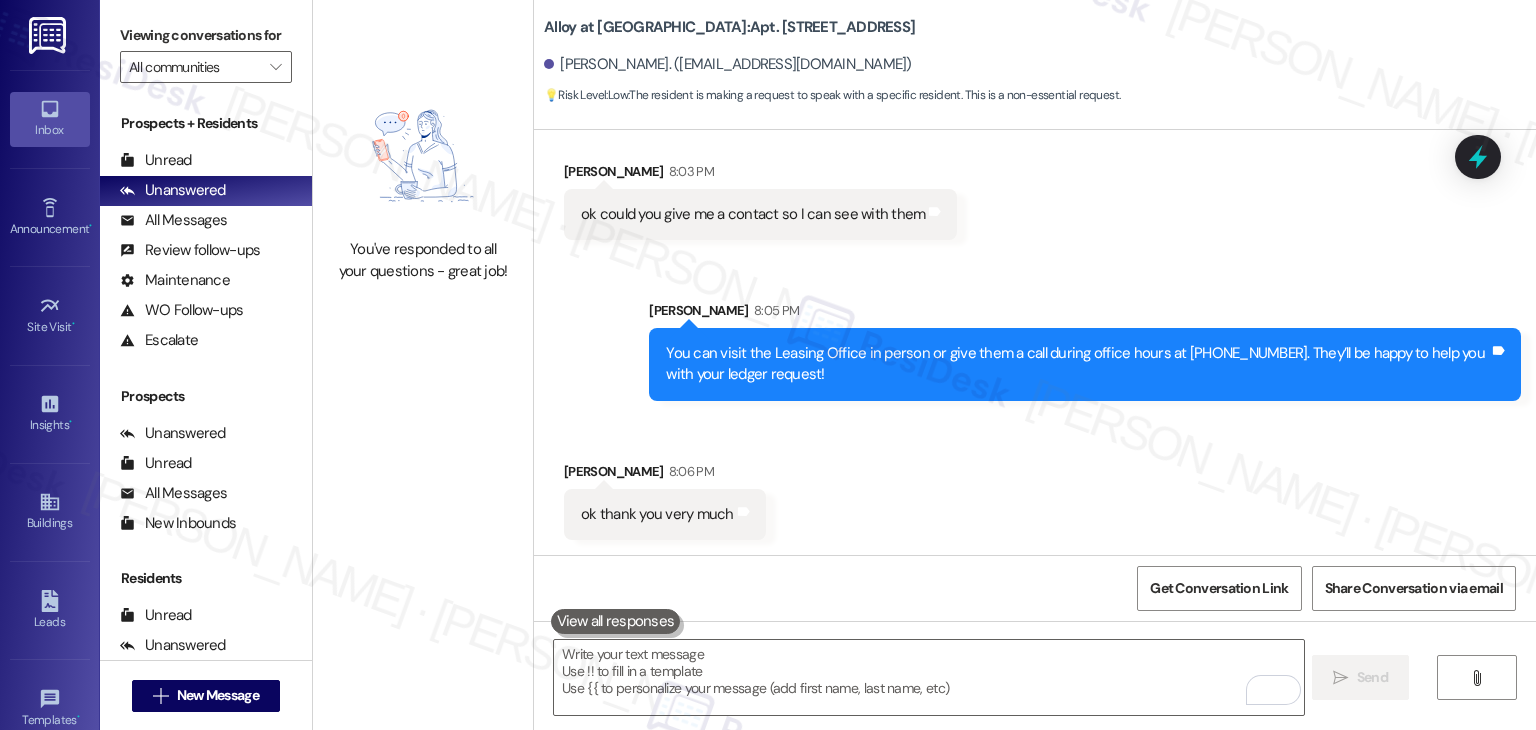 click on "Received via SMS Laura Cristaldo 8:06 PM ok thank you very much Tags and notes" at bounding box center [1035, 485] 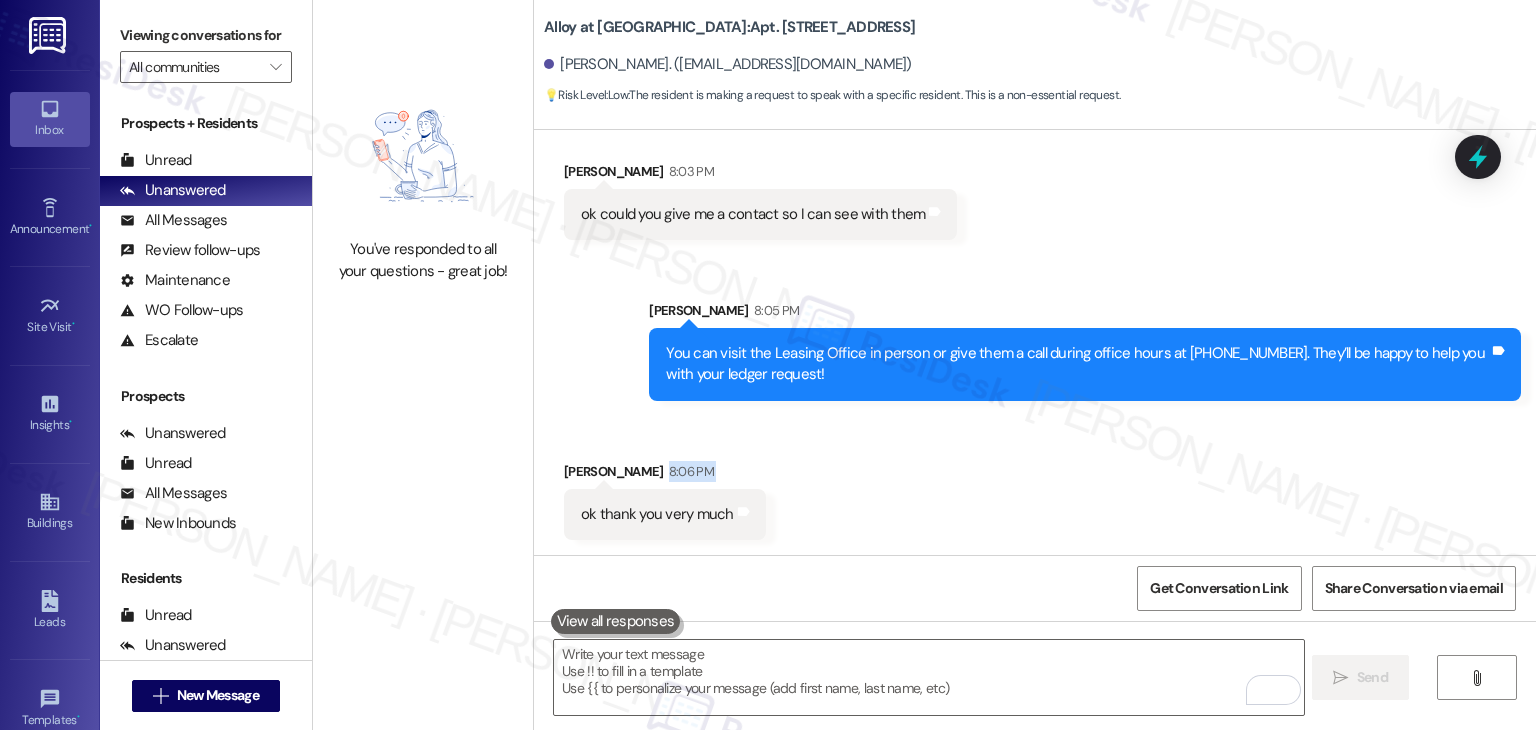 click on "Received via SMS Laura Cristaldo 8:06 PM ok thank you very much Tags and notes" at bounding box center [1035, 485] 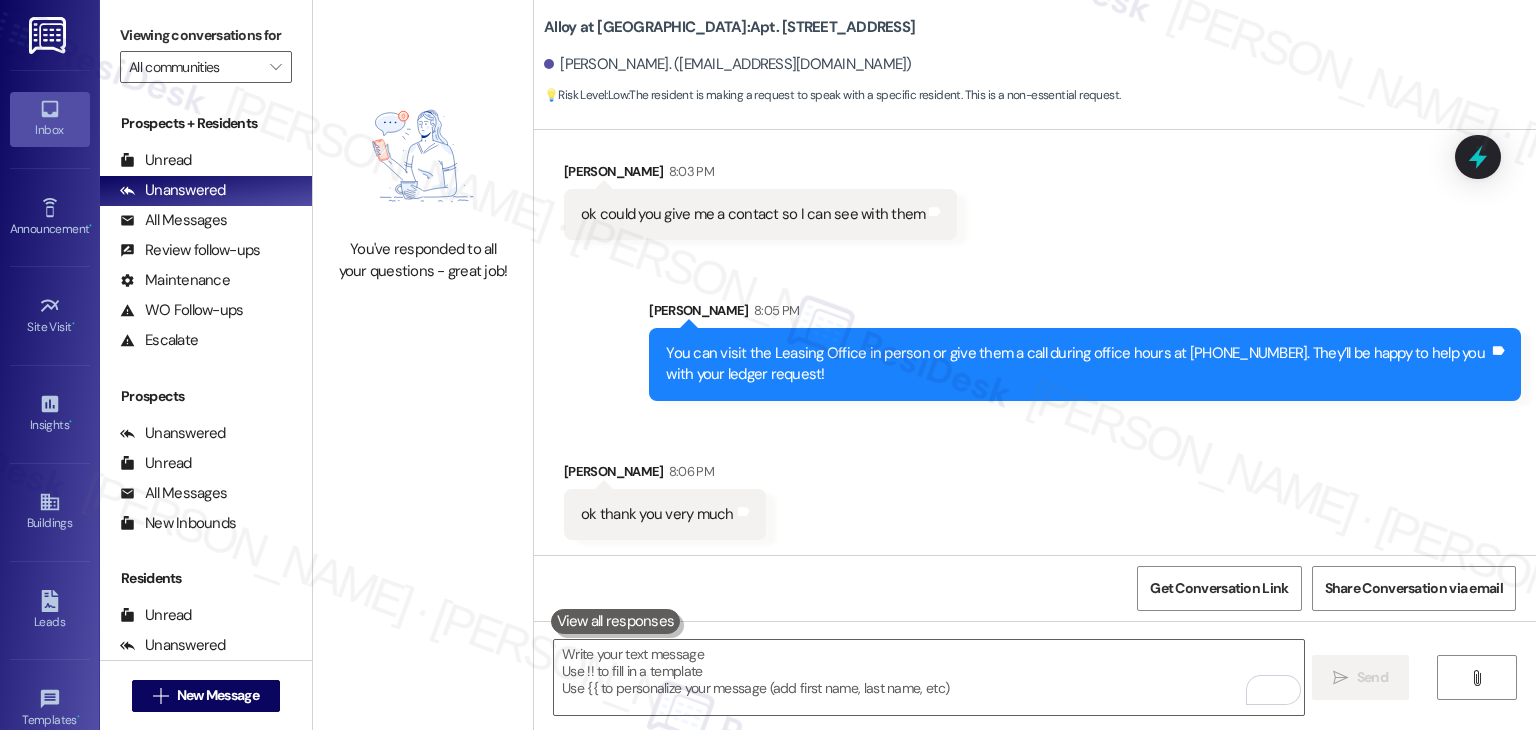 click on "Received via SMS Laura Cristaldo 8:06 PM ok thank you very much Tags and notes" at bounding box center [1035, 485] 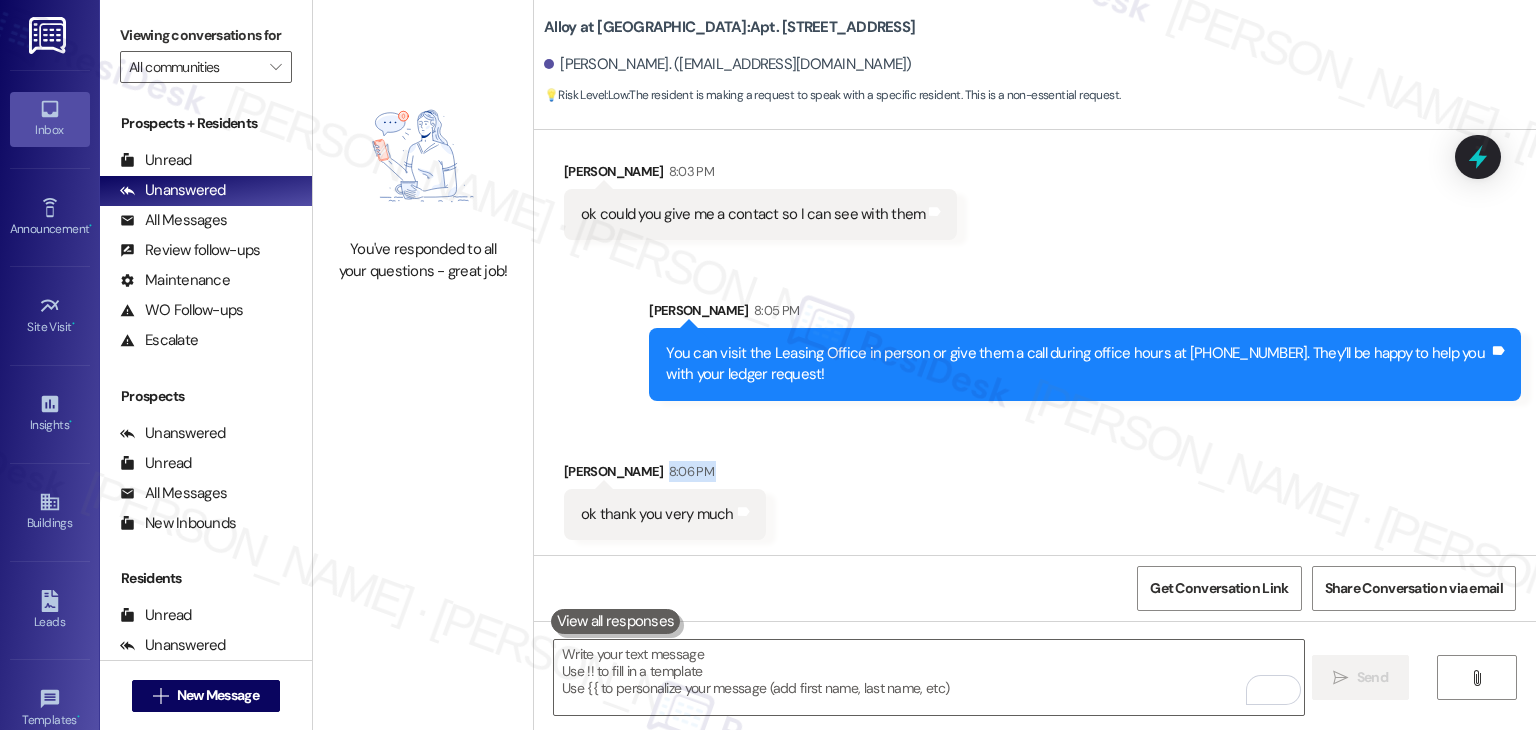click on "Received via SMS Laura Cristaldo 8:06 PM ok thank you very much Tags and notes" at bounding box center (1035, 485) 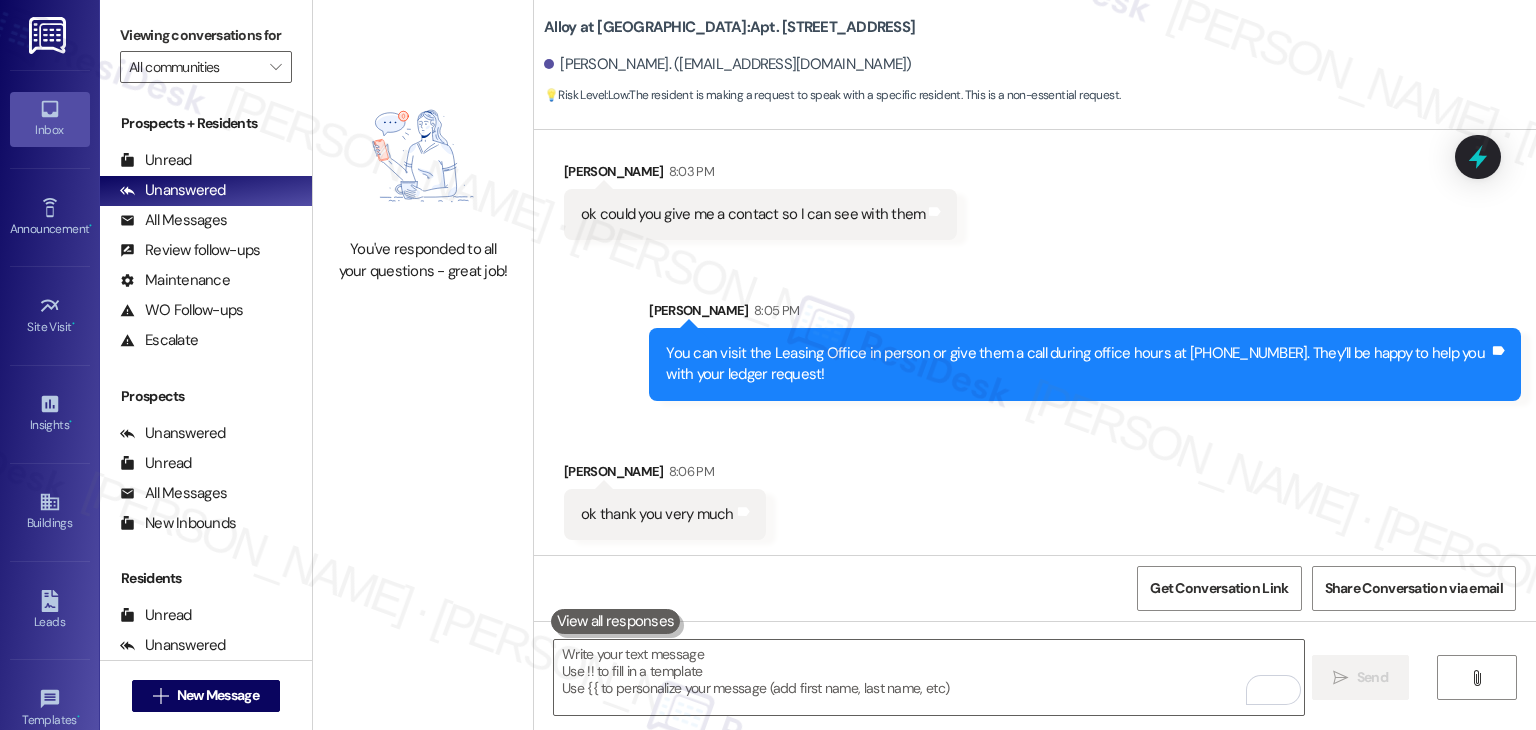 click on "Received via SMS Laura Cristaldo 8:06 PM ok thank you very much Tags and notes" at bounding box center [1035, 485] 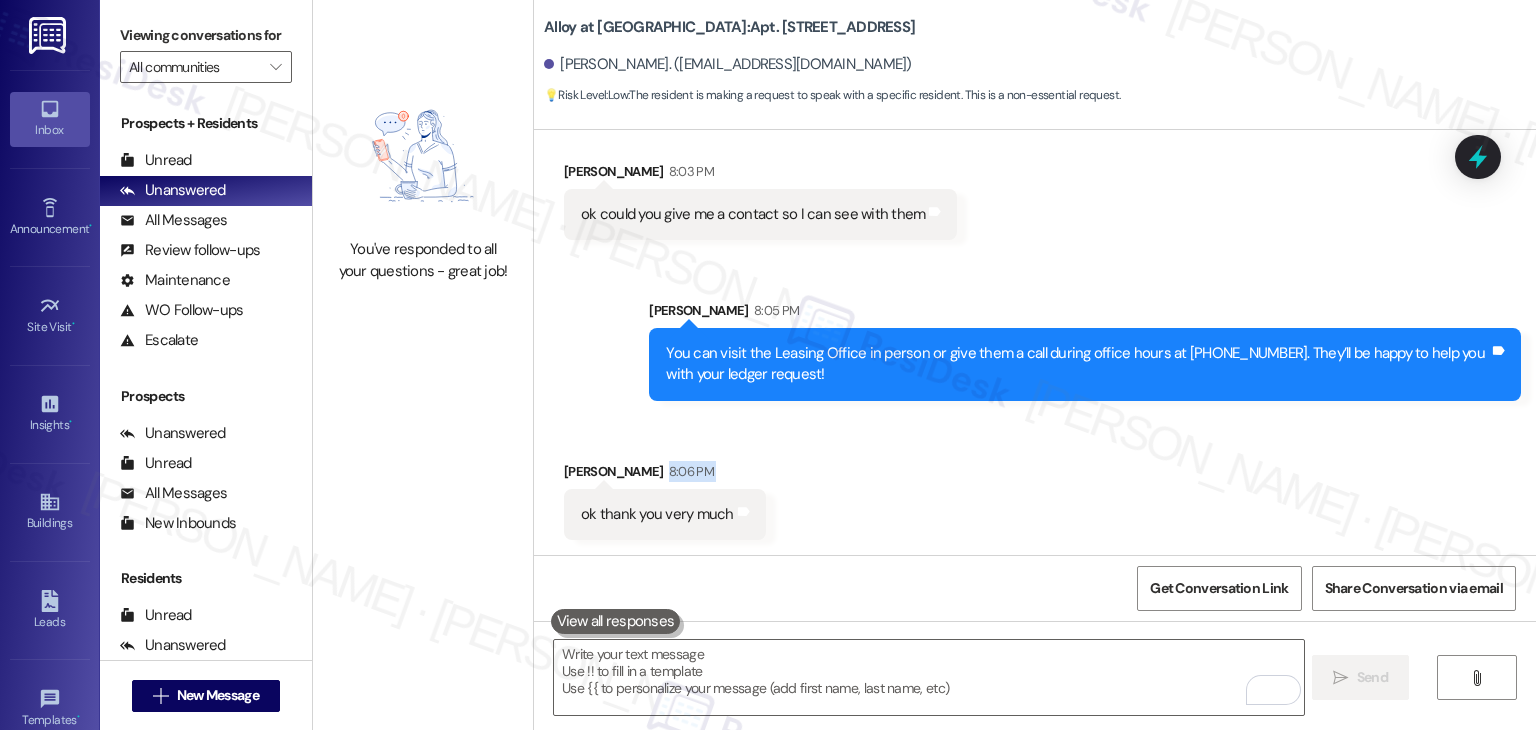 click on "Received via SMS Laura Cristaldo 8:06 PM ok thank you very much Tags and notes" at bounding box center [1035, 485] 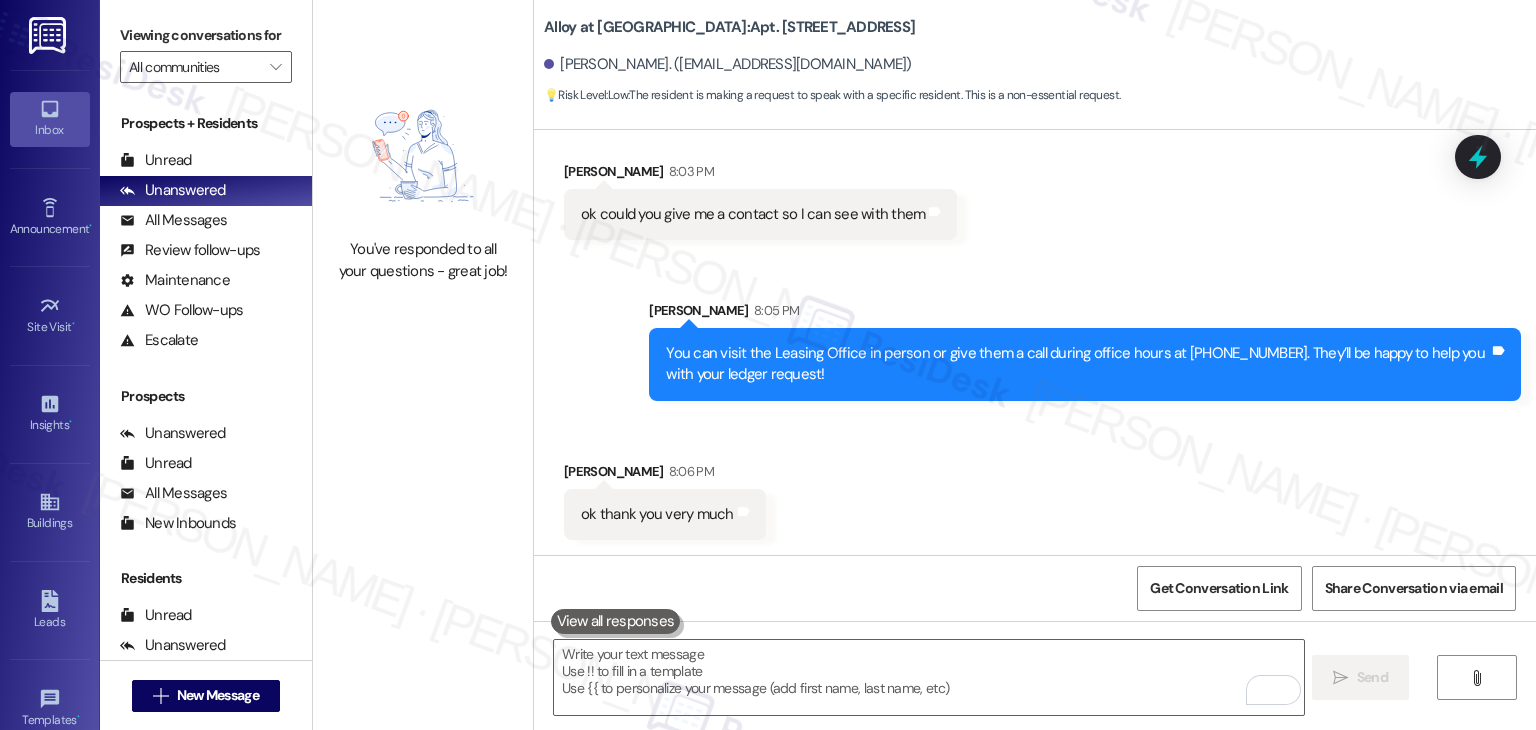 click on "Received via SMS Laura Cristaldo 8:06 PM ok thank you very much Tags and notes" at bounding box center (1035, 485) 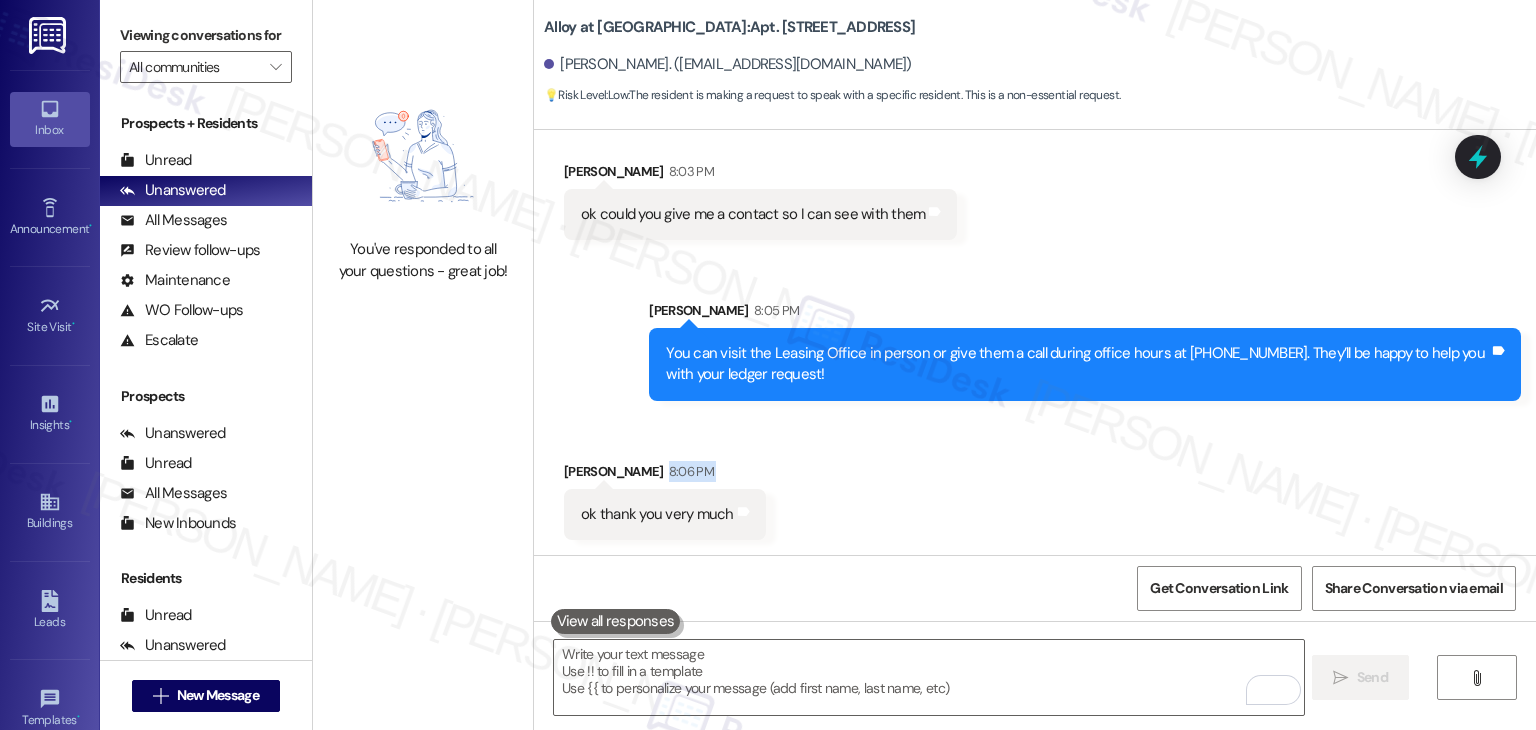 click on "Received via SMS Laura Cristaldo 8:06 PM ok thank you very much Tags and notes" at bounding box center (1035, 485) 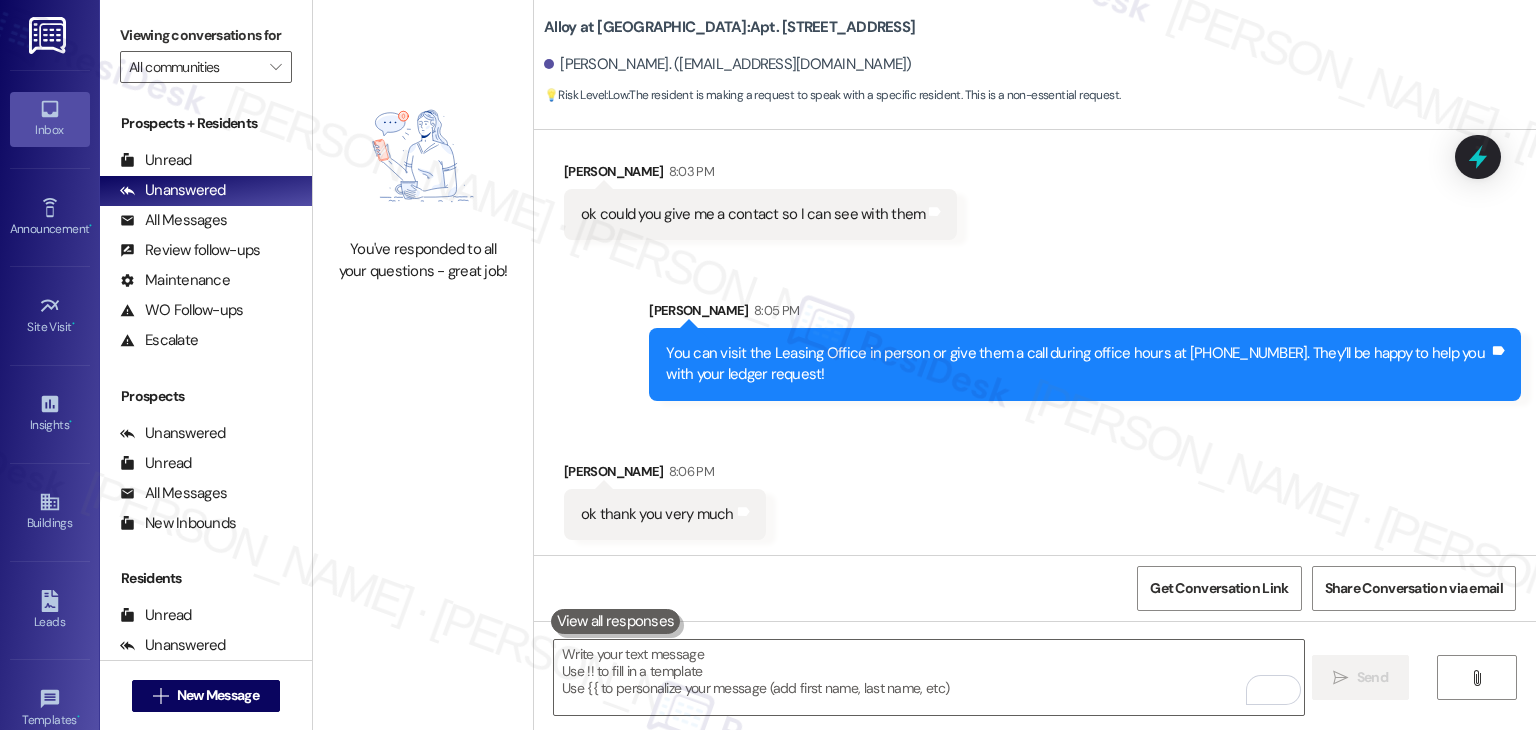 click on "Received via SMS Laura Cristaldo 8:06 PM ok thank you very much Tags and notes" at bounding box center (1035, 485) 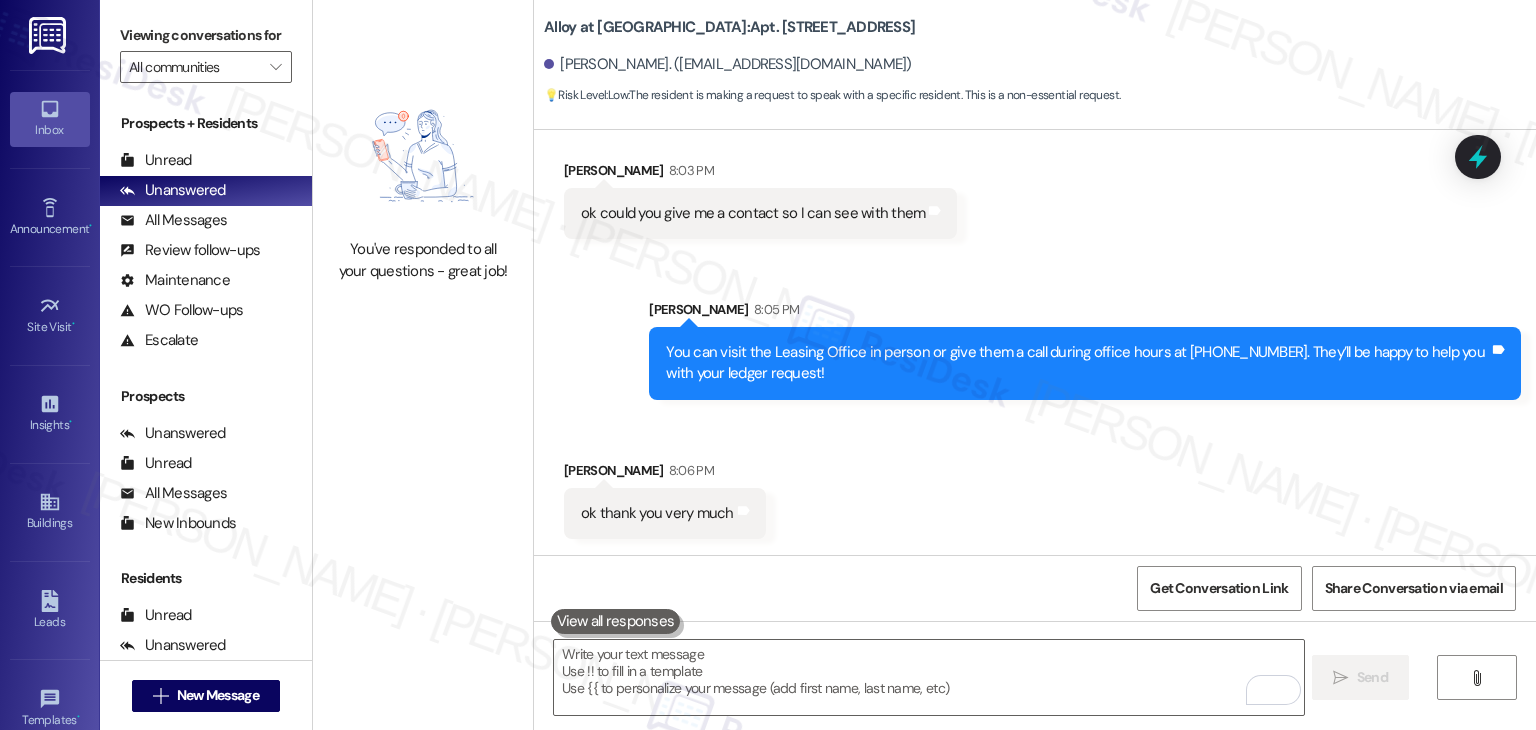click on "Received via SMS Laura Cristaldo 8:06 PM ok thank you very much Tags and notes" at bounding box center [1035, 484] 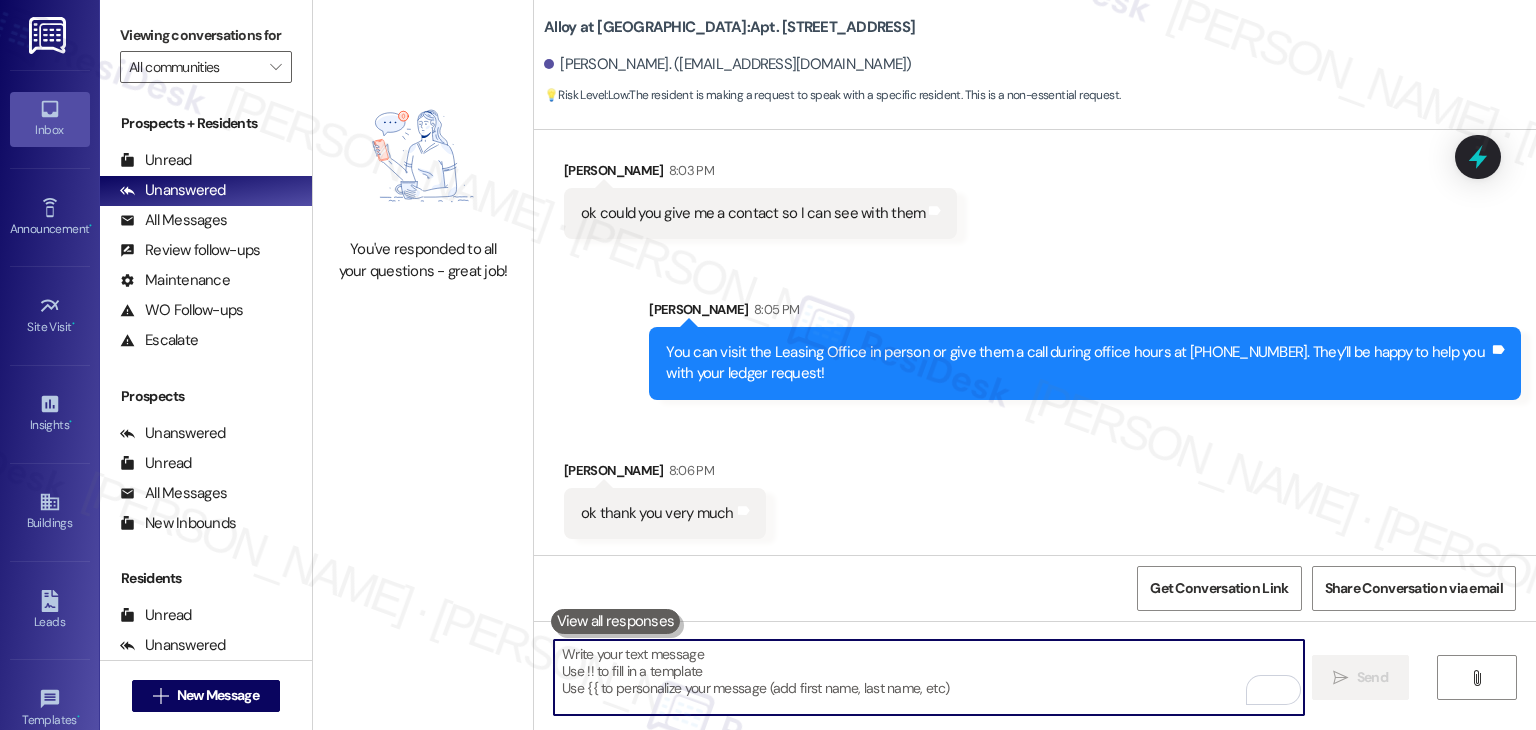 click at bounding box center [928, 677] 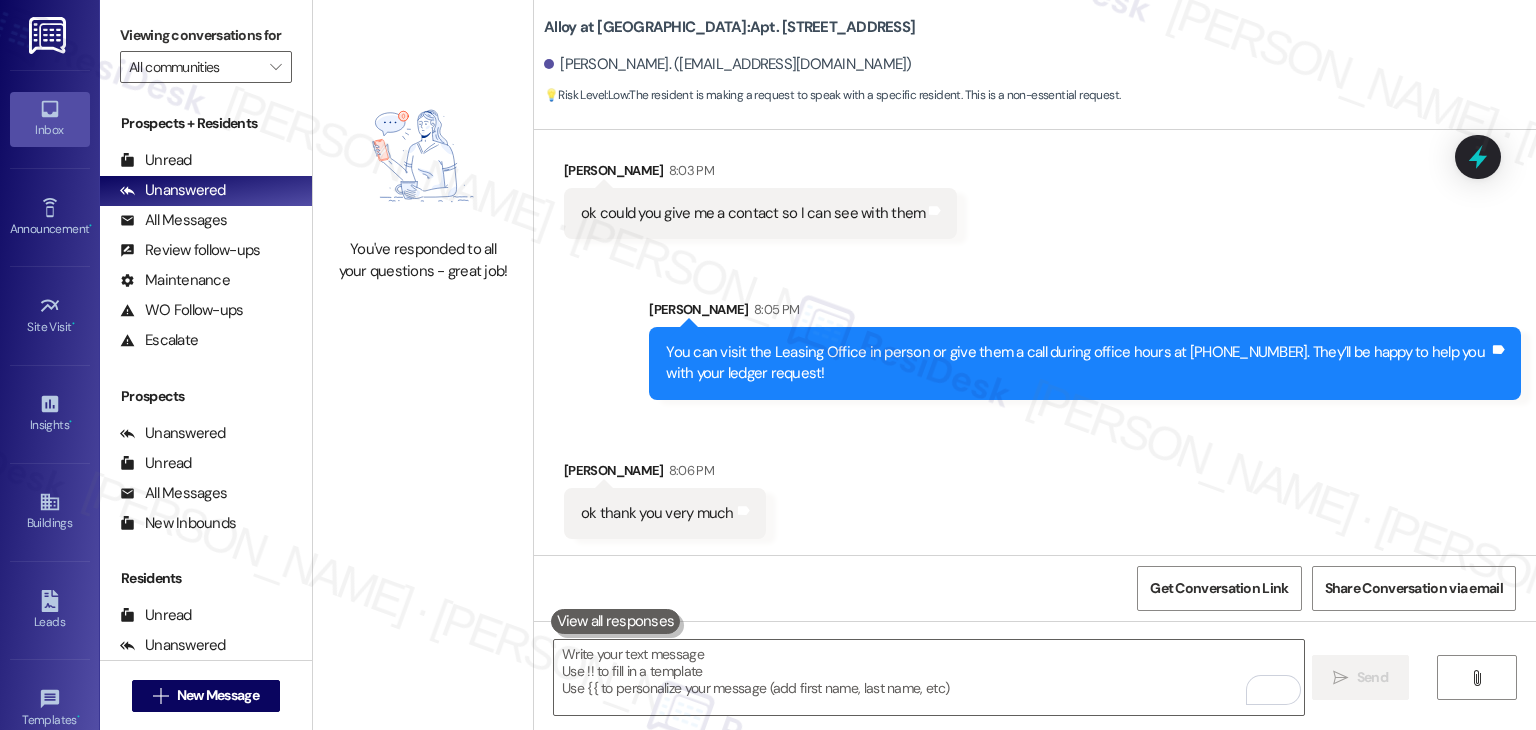 click on "Received via SMS Laura Cristaldo 8:06 PM ok thank you very much Tags and notes" at bounding box center [1035, 484] 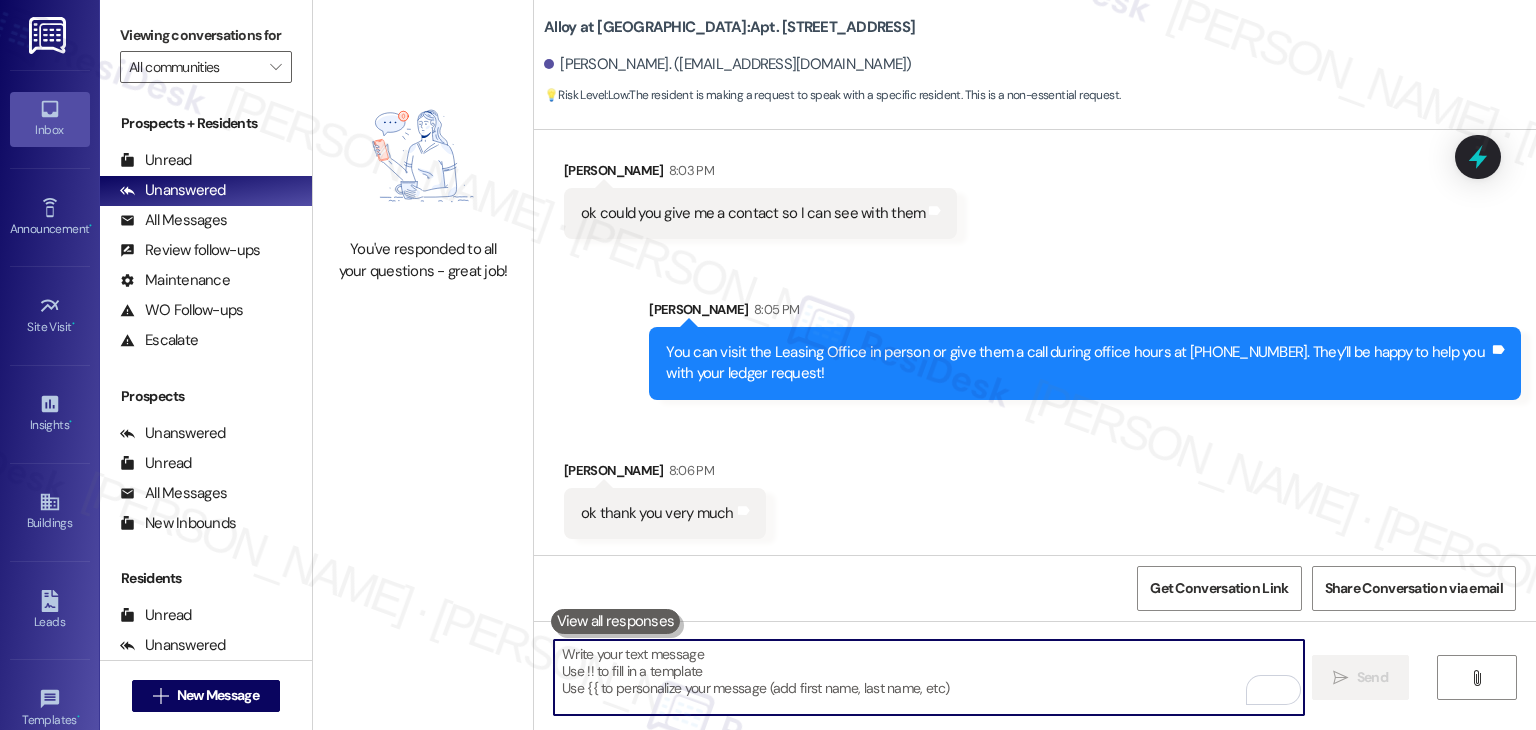 click at bounding box center [928, 677] 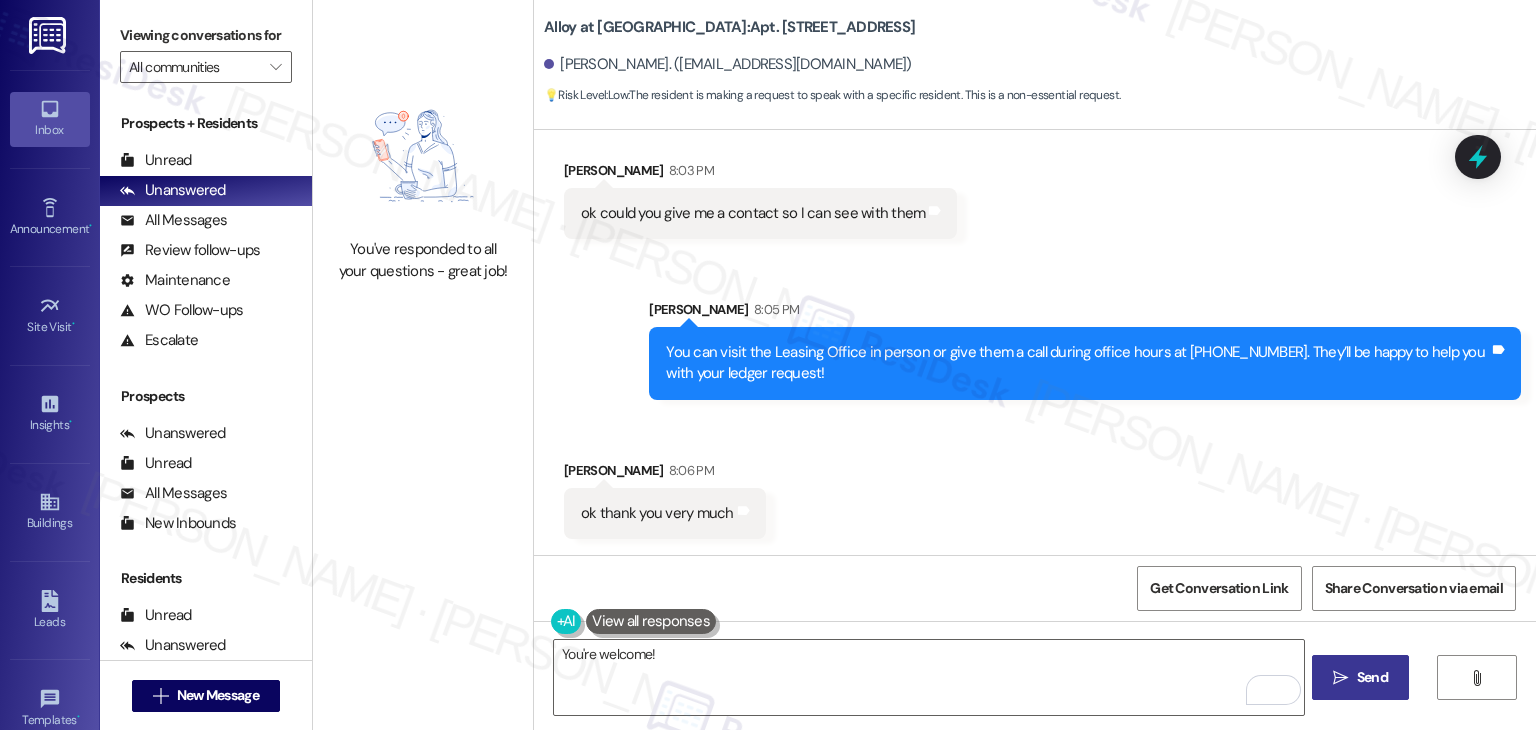 click on "Received via SMS Laura Cristaldo 8:06 PM ok thank you very much Tags and notes" at bounding box center [1035, 484] 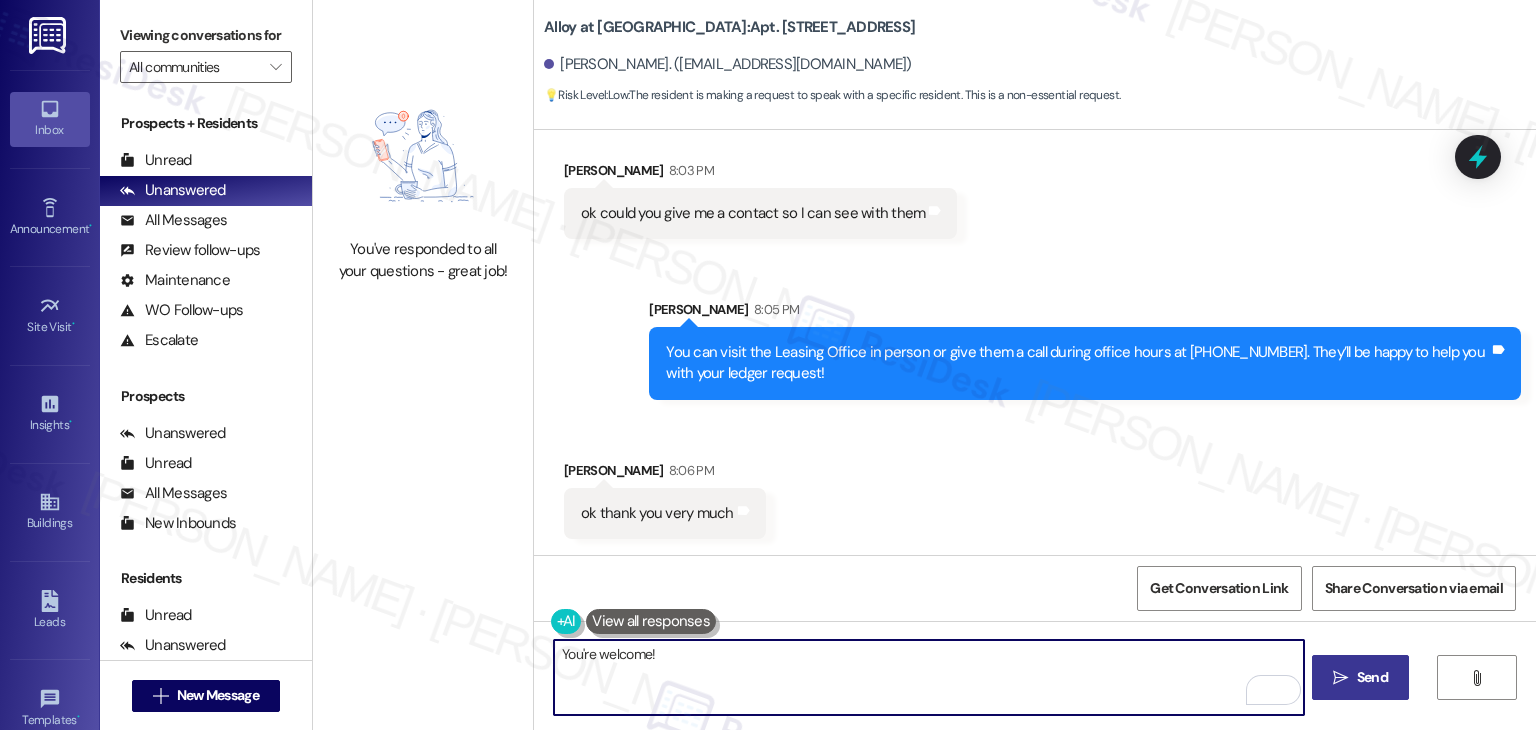 click on "You're welcome!" at bounding box center [928, 677] 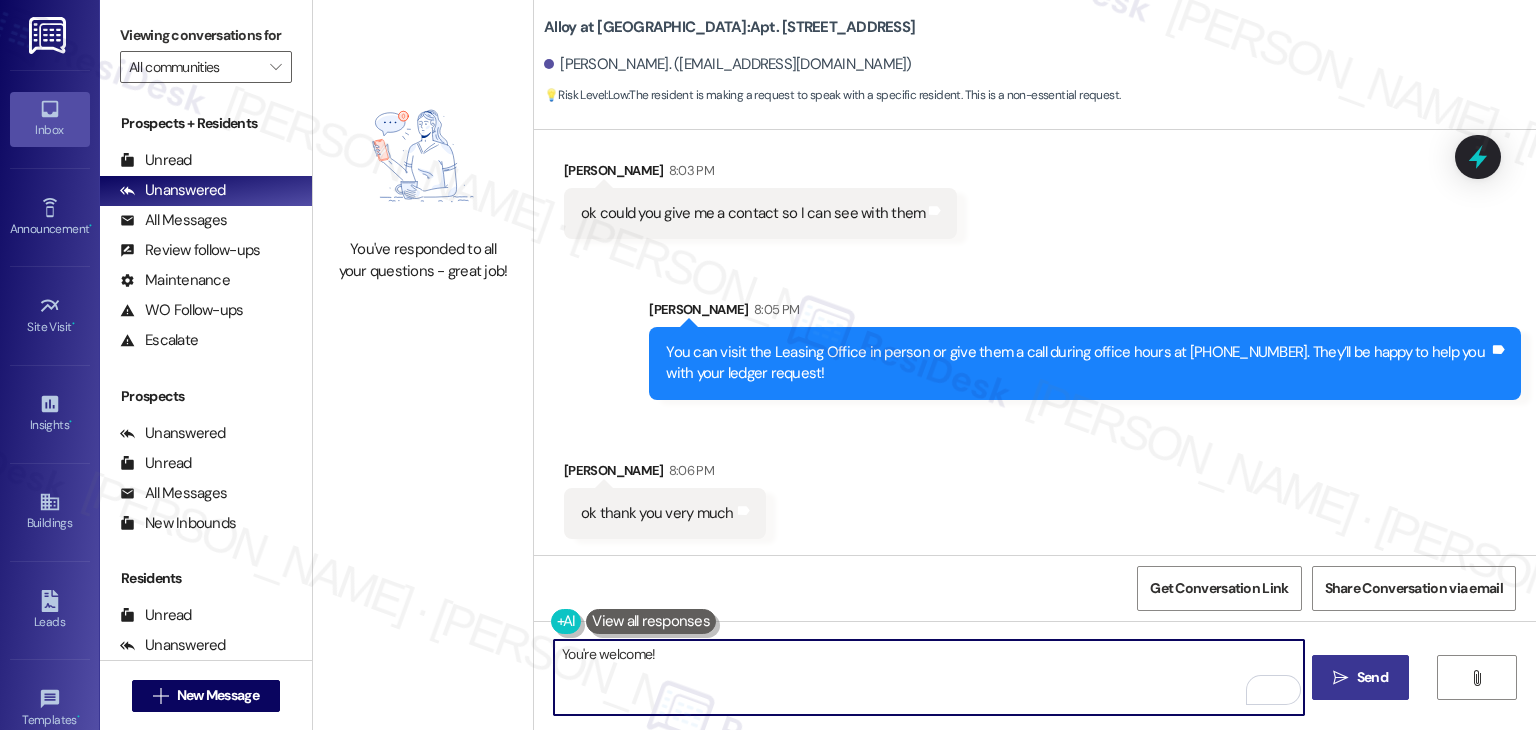 paste on "You can visit the Leasing Office in person or give them a call during office hours at 801-655-5600. They’ll be happy to help you with your ledger request!" 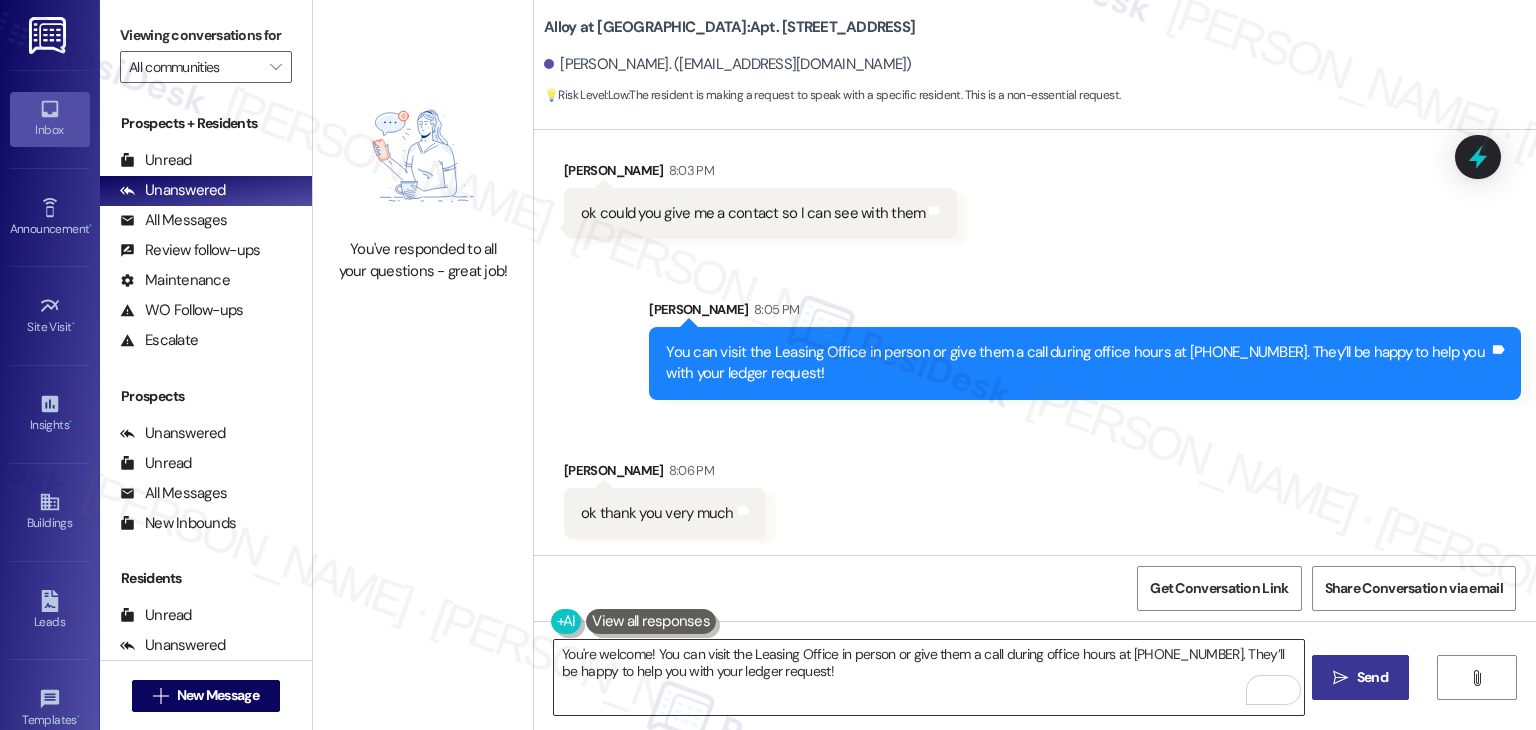 click on "You're welcome! You can visit the Leasing Office in person or give them a call during office hours at 801-655-5600. They’ll be happy to help you with your ledger request!" at bounding box center [928, 677] 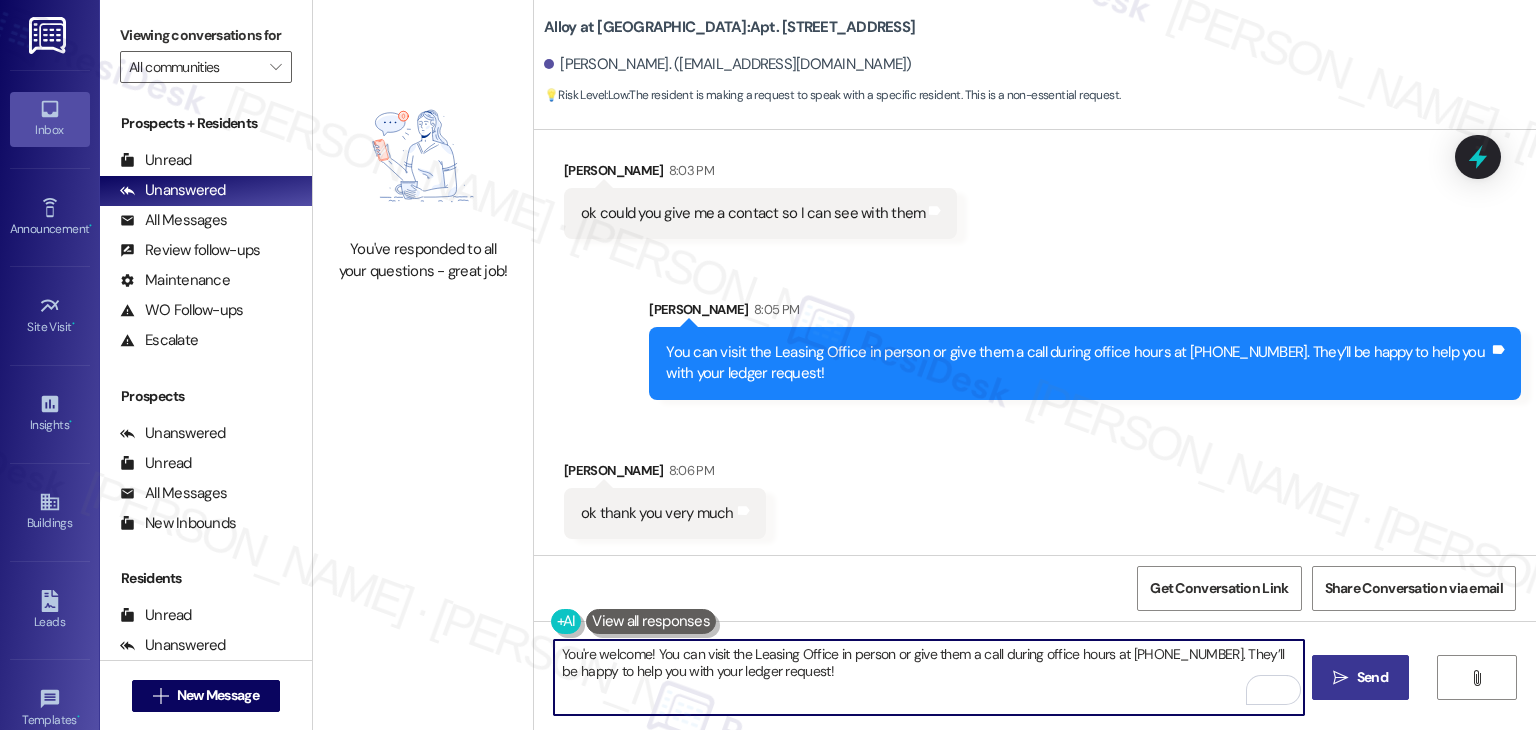 drag, startPoint x: 813, startPoint y: 673, endPoint x: 691, endPoint y: 649, distance: 124.33825 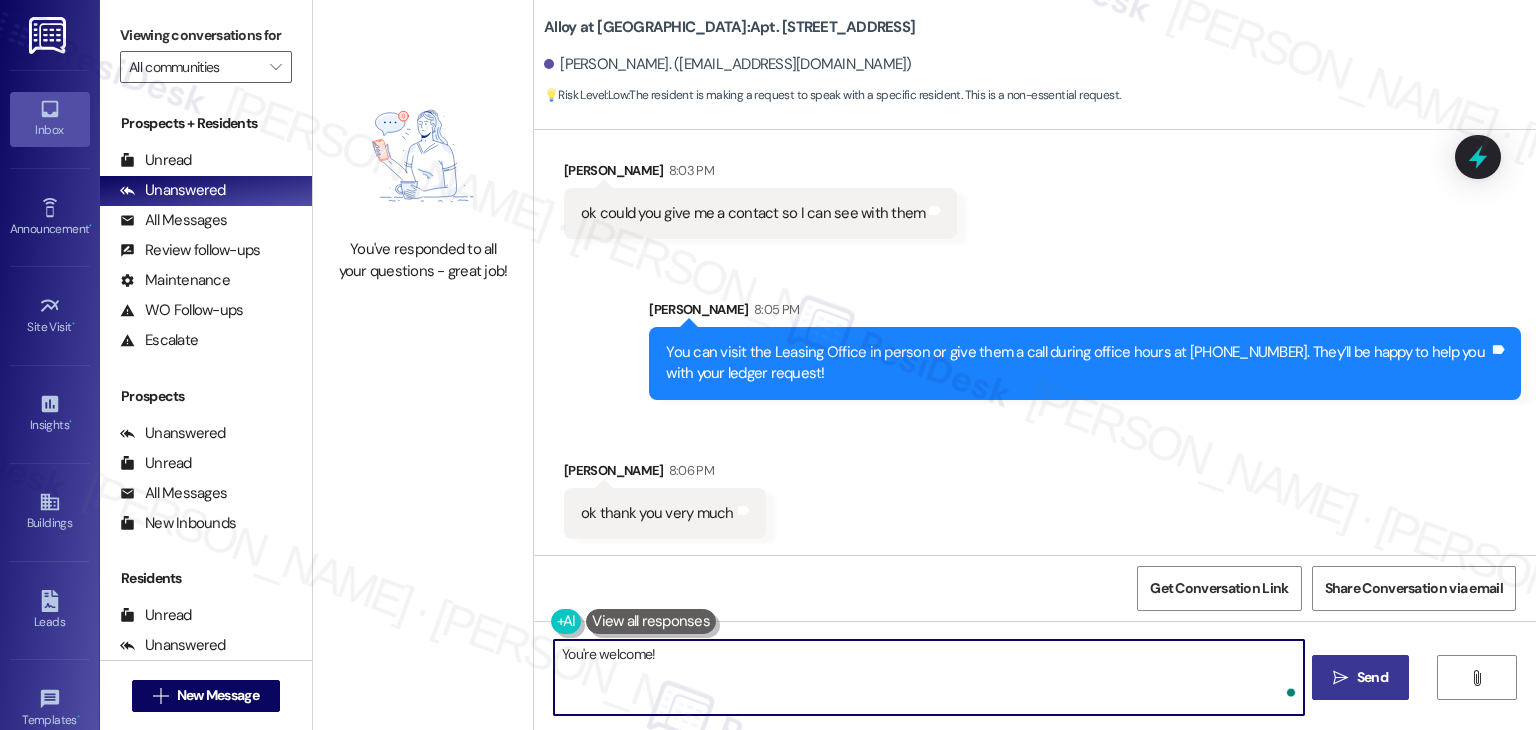 paste on "Let us know if there's anything else we can assist you with!" 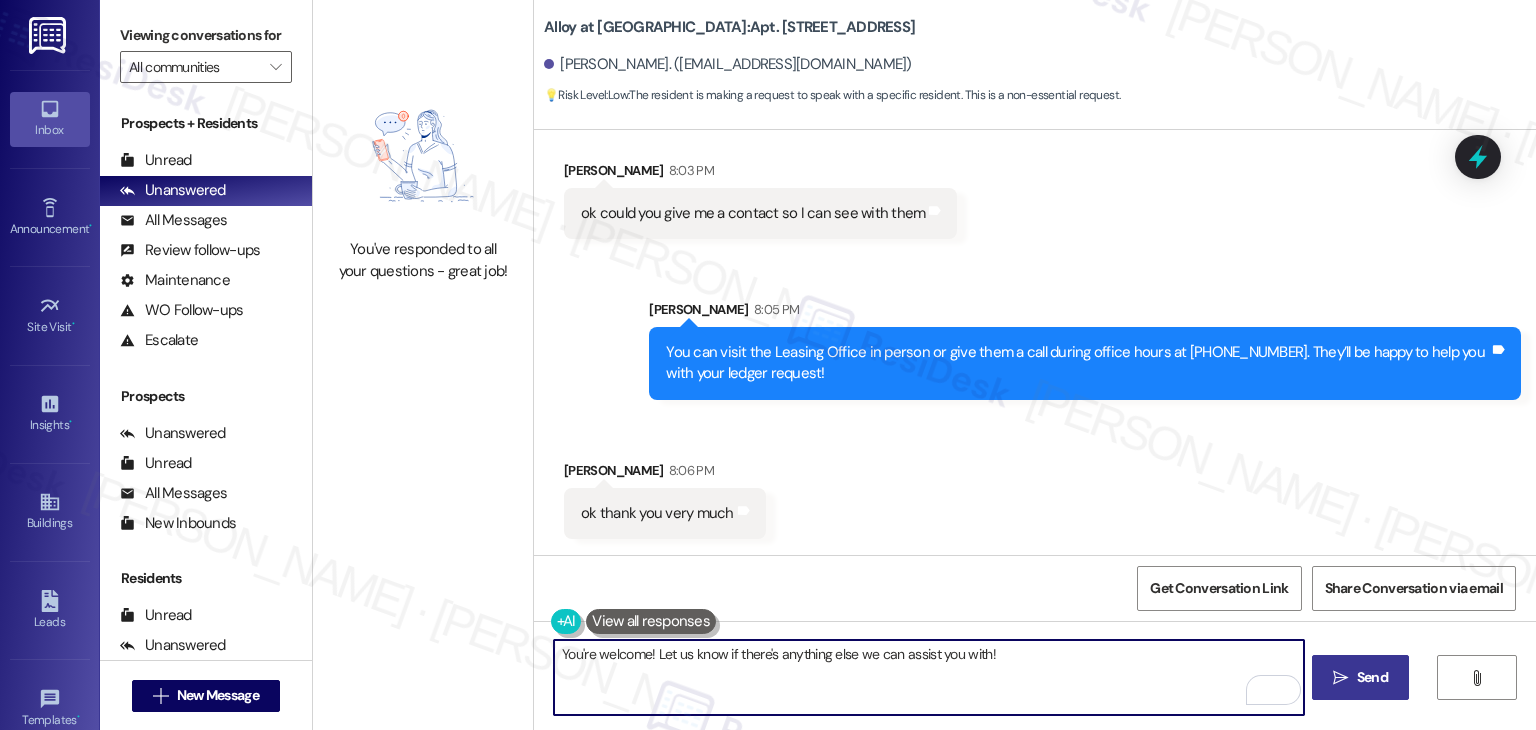 type on "You're welcome! Let us know if there's anything else we can assist you with!" 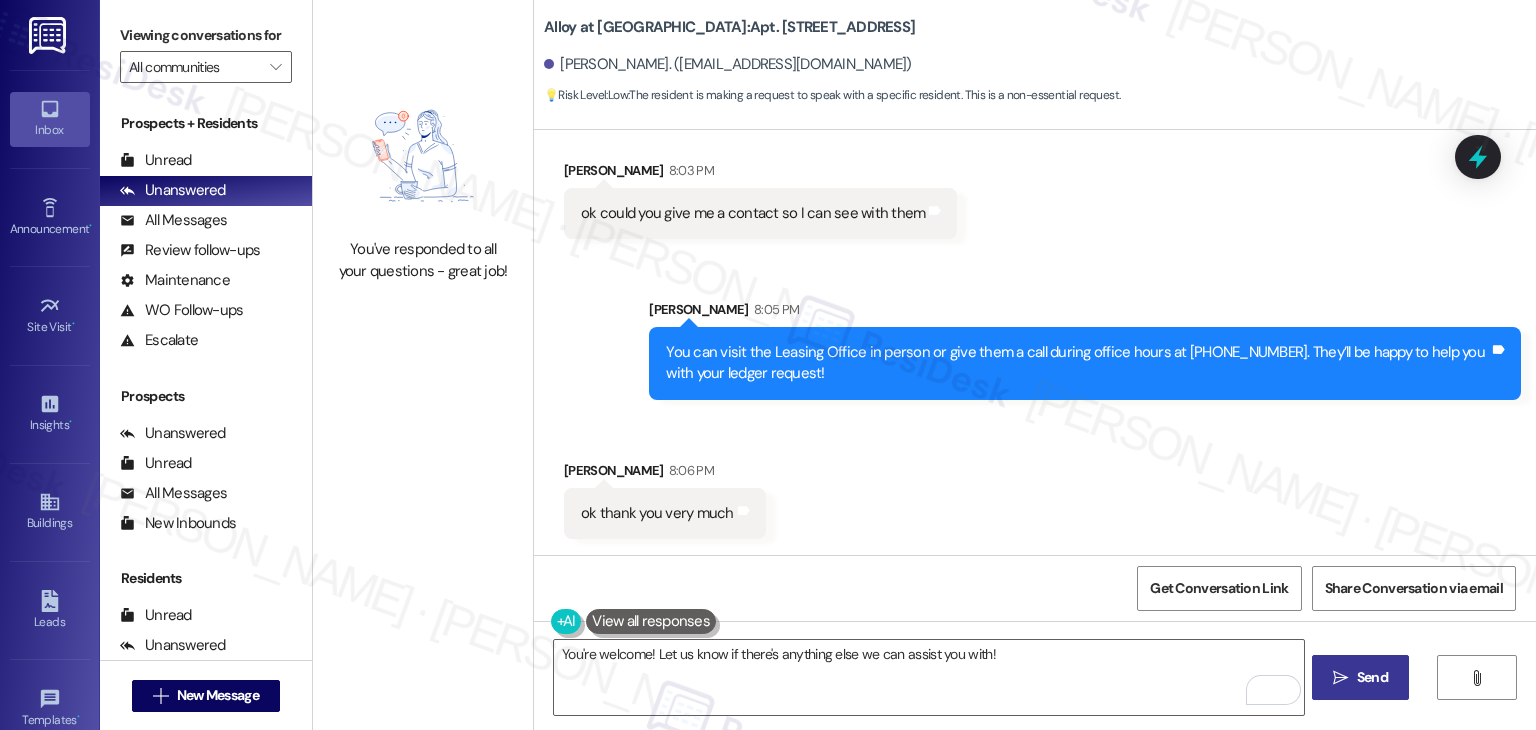 click on "Send" at bounding box center (1372, 677) 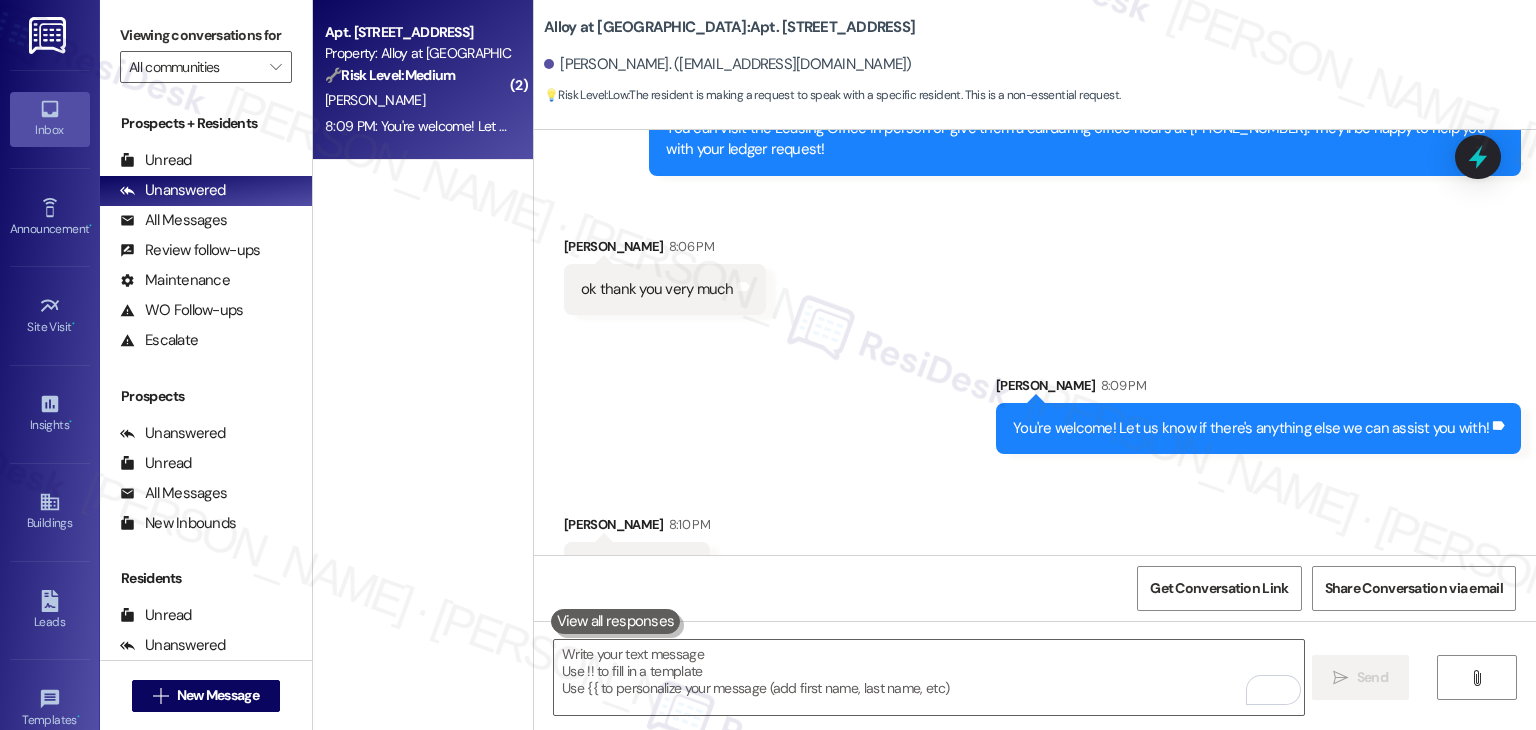 scroll, scrollTop: 1306, scrollLeft: 0, axis: vertical 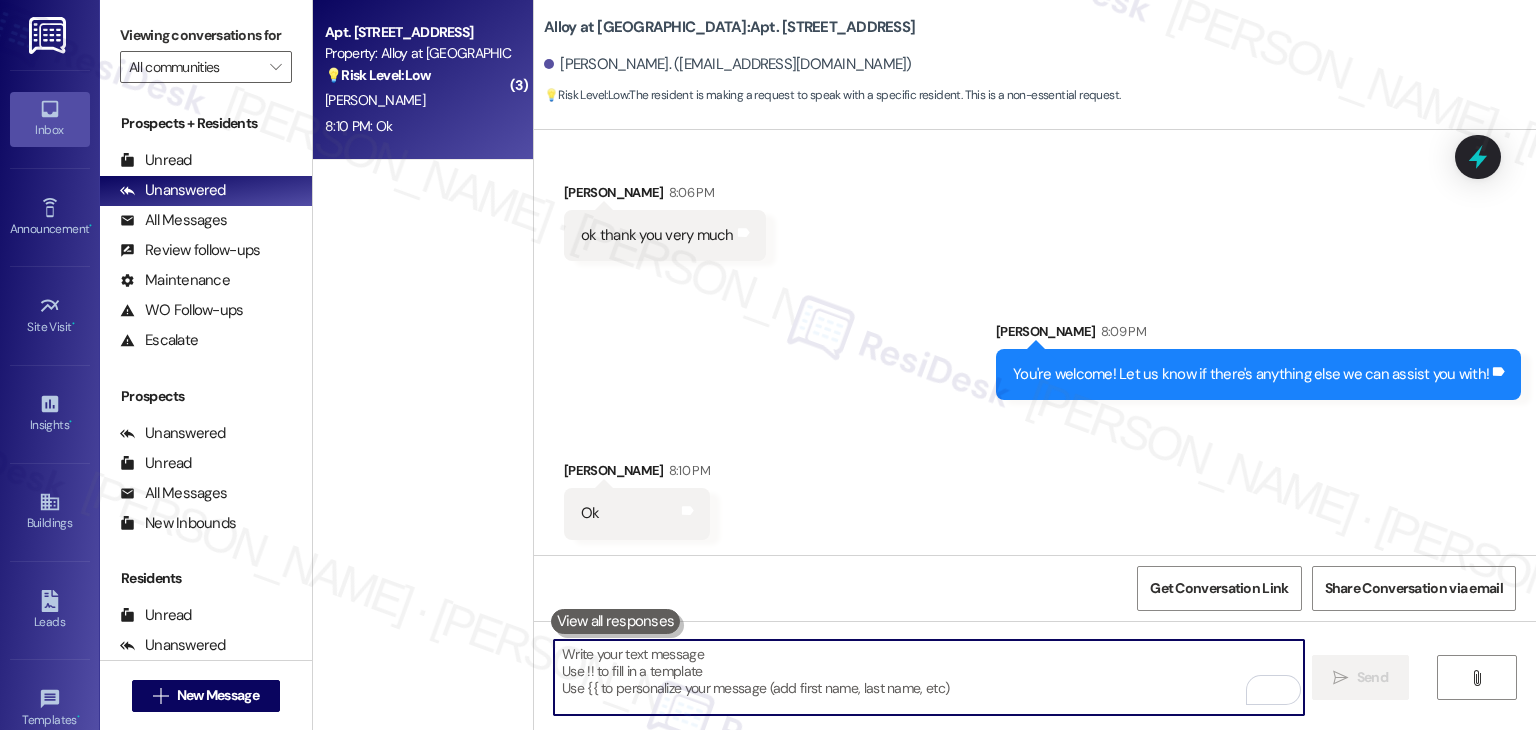 click at bounding box center [928, 677] 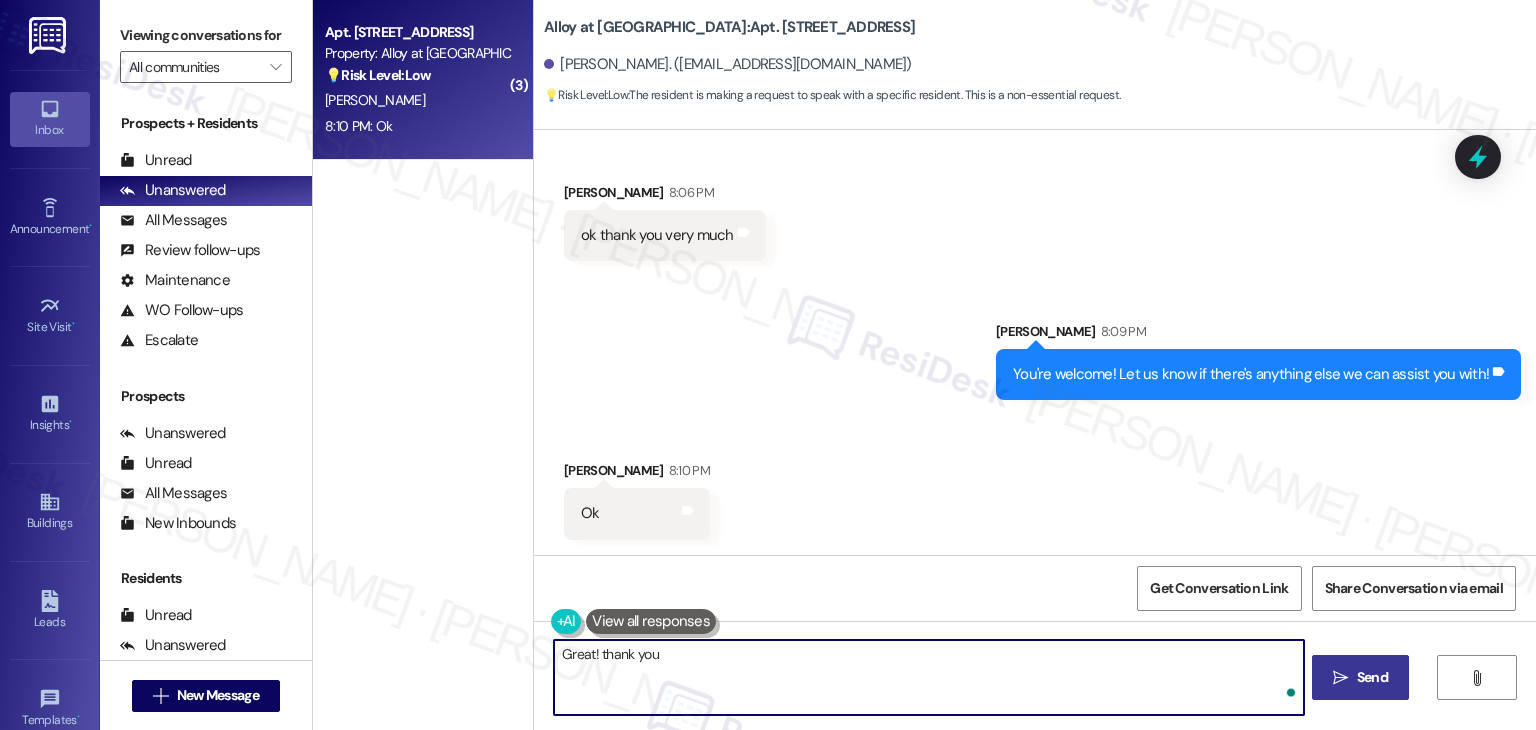 type on "Great! thank you." 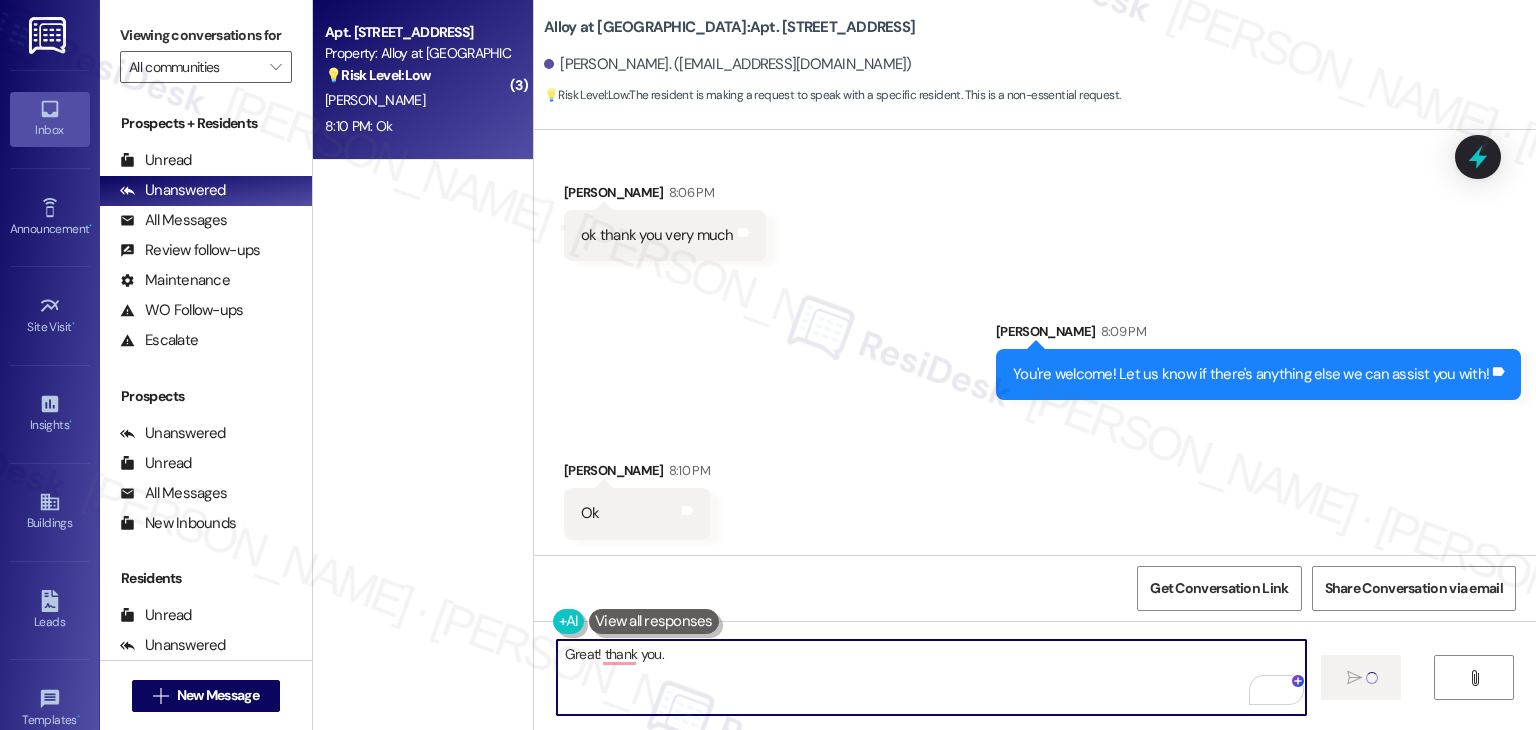 type 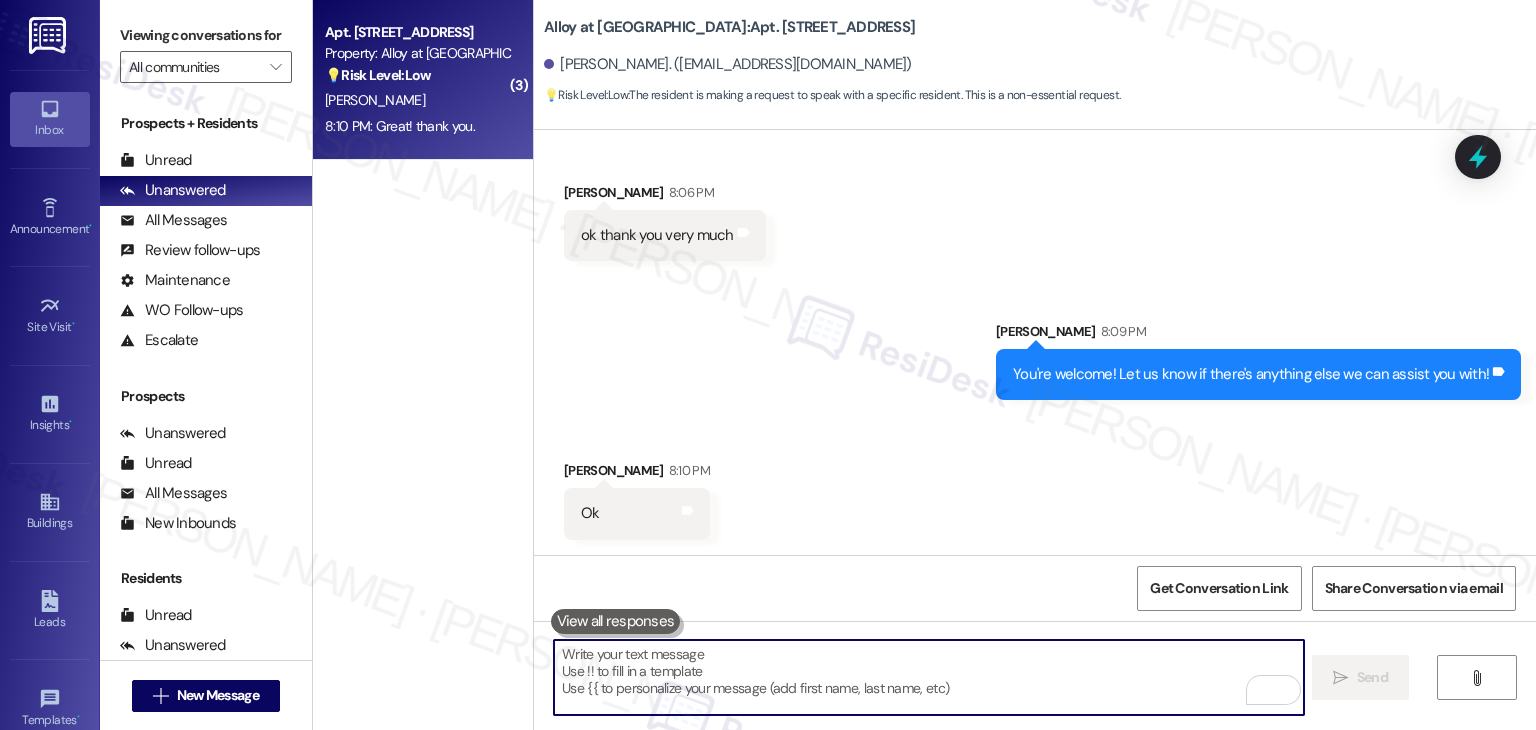 click on "Received via SMS Laura Cristaldo 8:06 PM ok thank you very much Tags and notes" at bounding box center (1035, 206) 